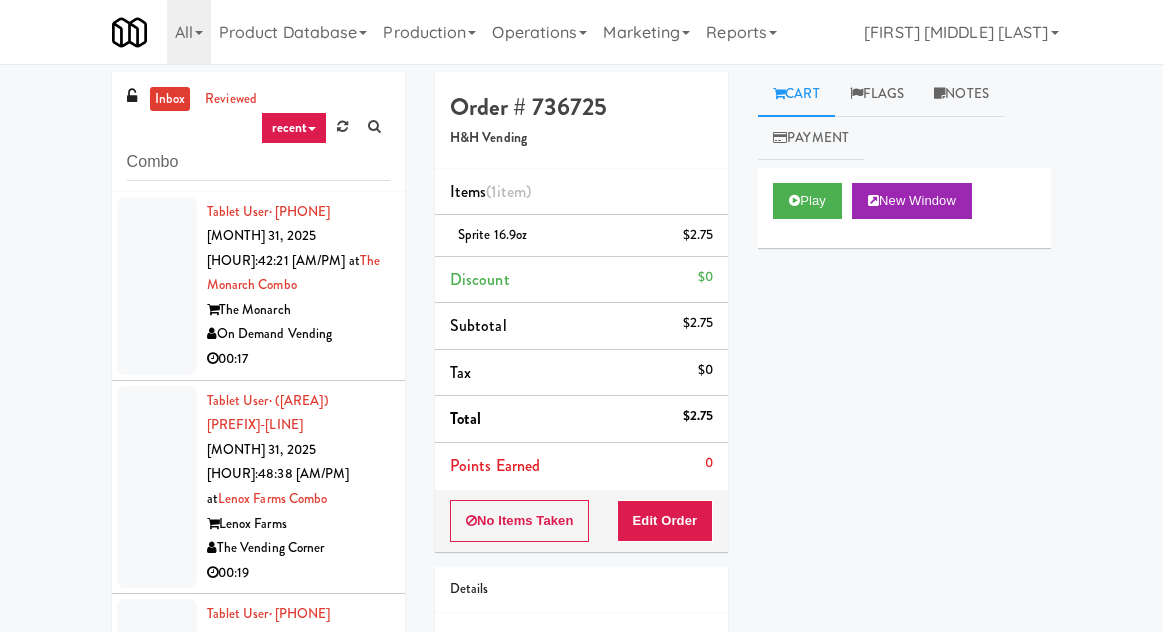 scroll, scrollTop: 141, scrollLeft: 0, axis: vertical 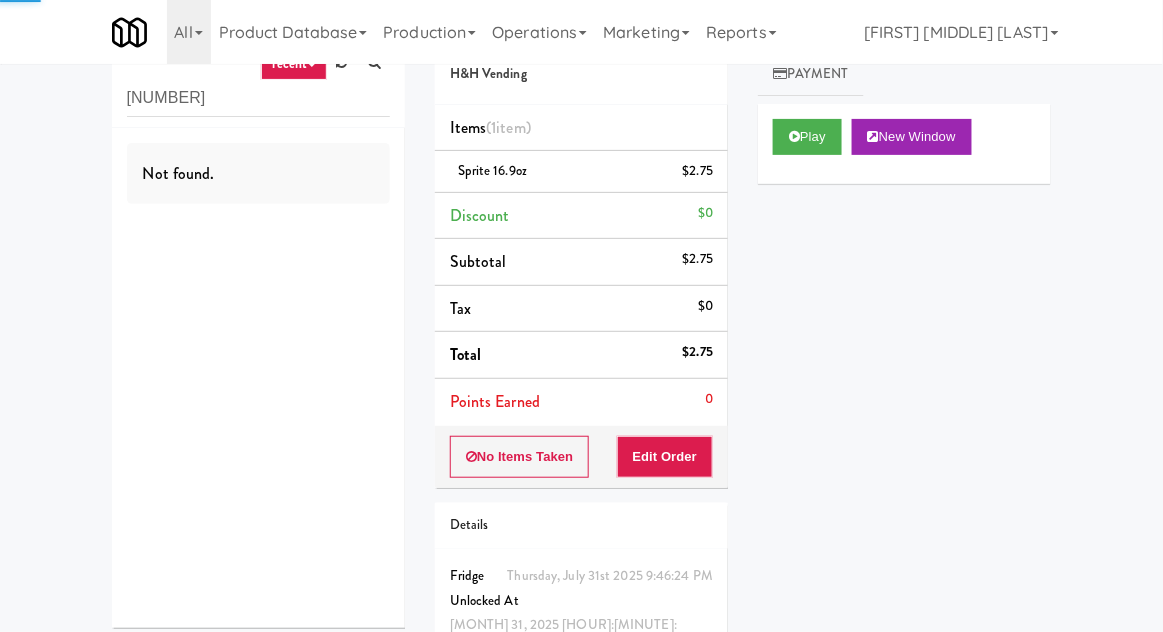 click on "inbox reviewed recent    all     unclear take     inventory issue     suspicious     failed     recent   834646   Not found. Order # 736725 H&H Vending Items  (1  item ) Sprite 16.9oz  $2.75 Discount  $0 Subtotal $2.75 Tax $0 Total $2.75 Points Earned  0  No Items Taken Edit Order Details Thursday, July 31st 2025 9:46:24 PM Fridge Unlocked At Jul 31, 2025 9:59:24 PM Reviewed At not yet Receipt Sent not yet Order Paid  Cart  Flags  Notes  Payment  Play  New Window  Primary Flag  Clear     Flag if unable to determine what was taken or order not processable due to inventory issues Unclear Take - No Video Unclear Take - Short or Cut Off Unclear Take - Obstructed Inventory Issue - Product Not in Inventory Inventory Issue - Product prices as $0  Additional Concerns  Clear Flag as Suspicious Returned Product Place a foreign product in  Internal Notes" at bounding box center (581, 387) 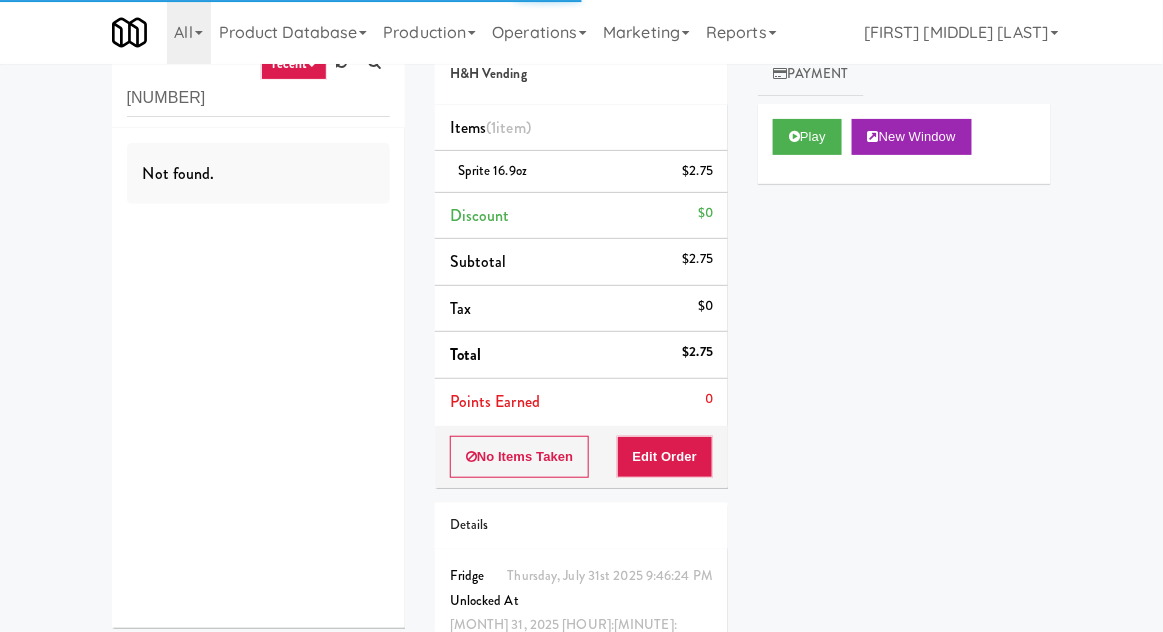 scroll, scrollTop: 0, scrollLeft: 0, axis: both 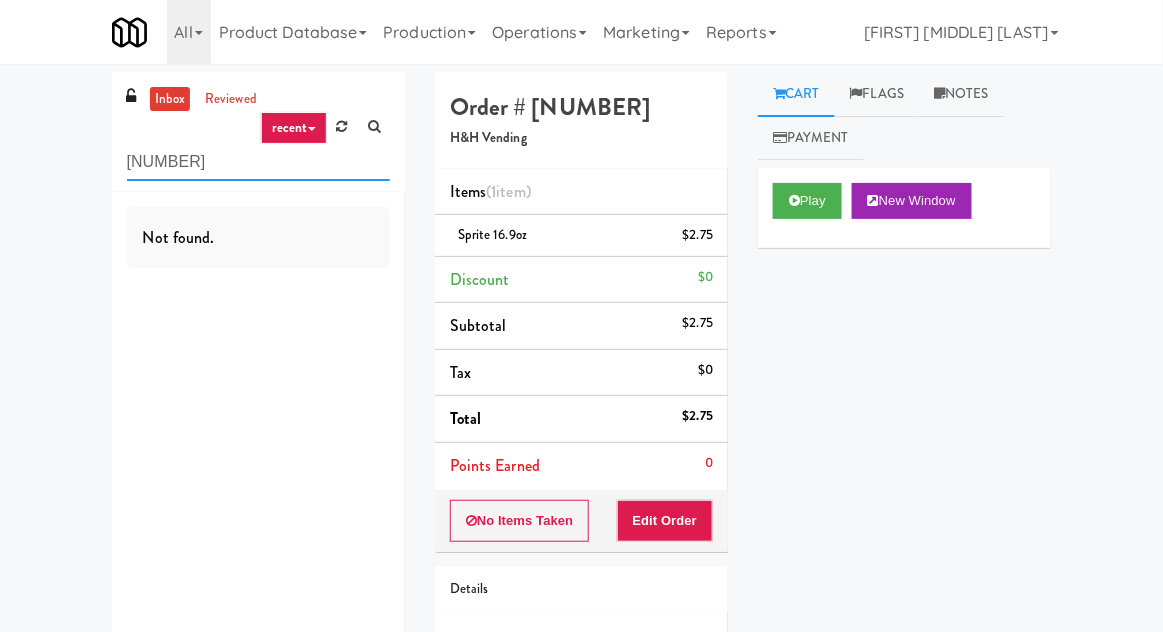 click on "[NUMBER]" at bounding box center (258, 162) 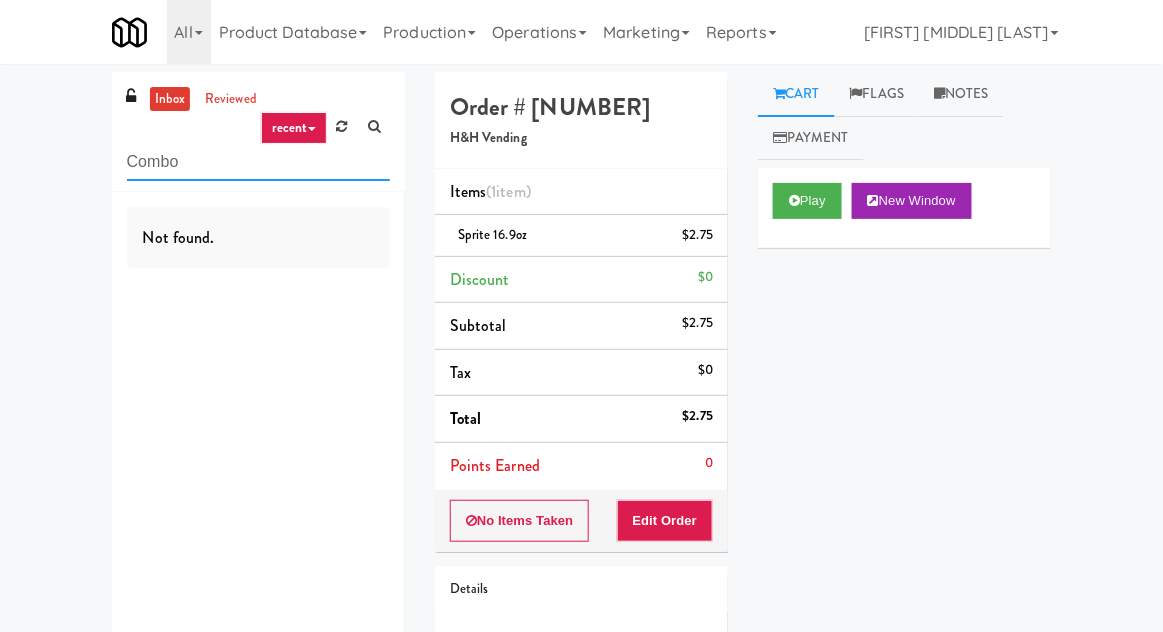 type on "Combo" 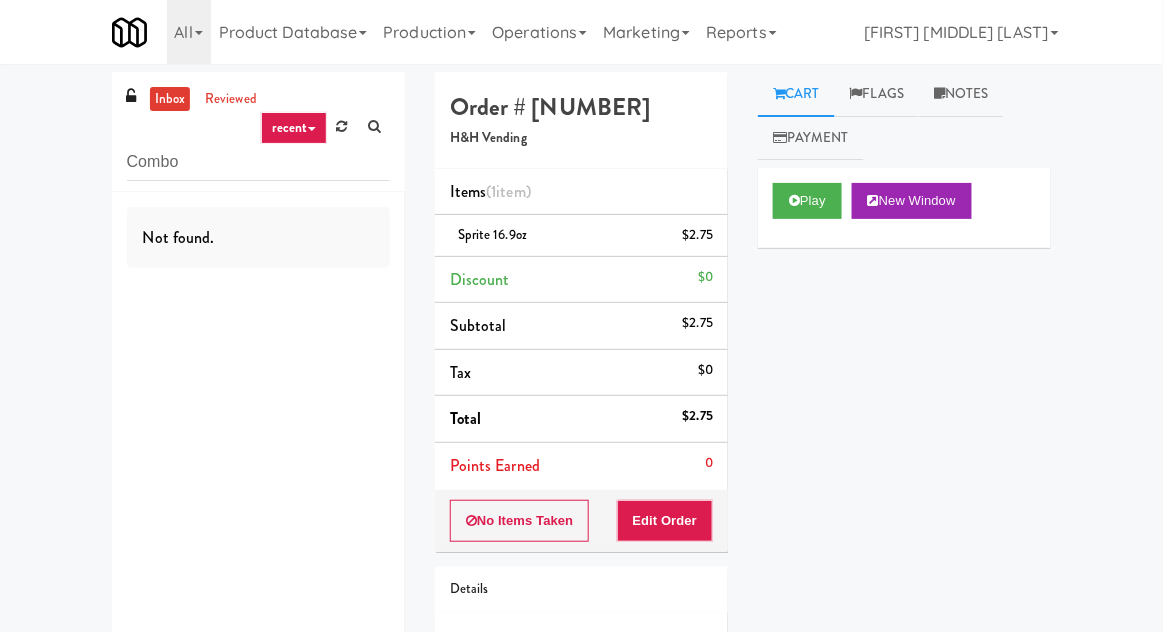 click on "inbox reviewed recent    all     unclear take     inventory issue     suspicious     failed     recent   Combo   Not found. Order # [NUMBER] H&H Vending Items  (1  item )  $[PRICE]  $[PRICE]  $[PRICE]  $[PRICE]  $[PRICE]  0  No Items Taken Edit Order Details Thursday, [MONTH] 31st 2025 [HOUR]:[MINUTE]:[SECOND] [AM/PM] Fridge Unlocked At [MONTH] 31, 2025 [HOUR]:[MINUTE]:[SECOND] [AM/PM] Reviewed At not yet Receipt Sent not yet Order Paid  Cart  Flags  Notes  Payment  Play  New Window  Primary Flag  Clear     Flag if unable to determine what was taken or order not processable due to inventory issues Unclear Take - No Video Unclear Take - Short or Cut Off Unclear Take - Obstructed Inventory Issue - Product Not in Inventory Inventory Issue - Product prices as $0  Additional Concerns  Clear Flag as Suspicious Returned Product Place a foreign product in  Internal Notes" at bounding box center [581, 451] 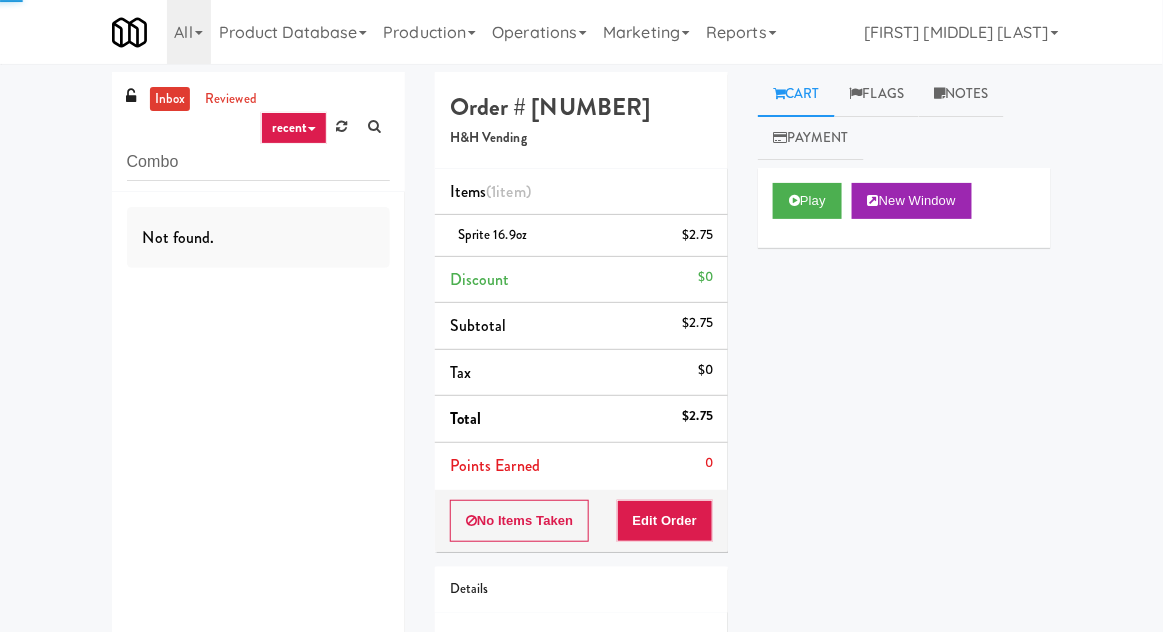 click on "inbox" at bounding box center (170, 99) 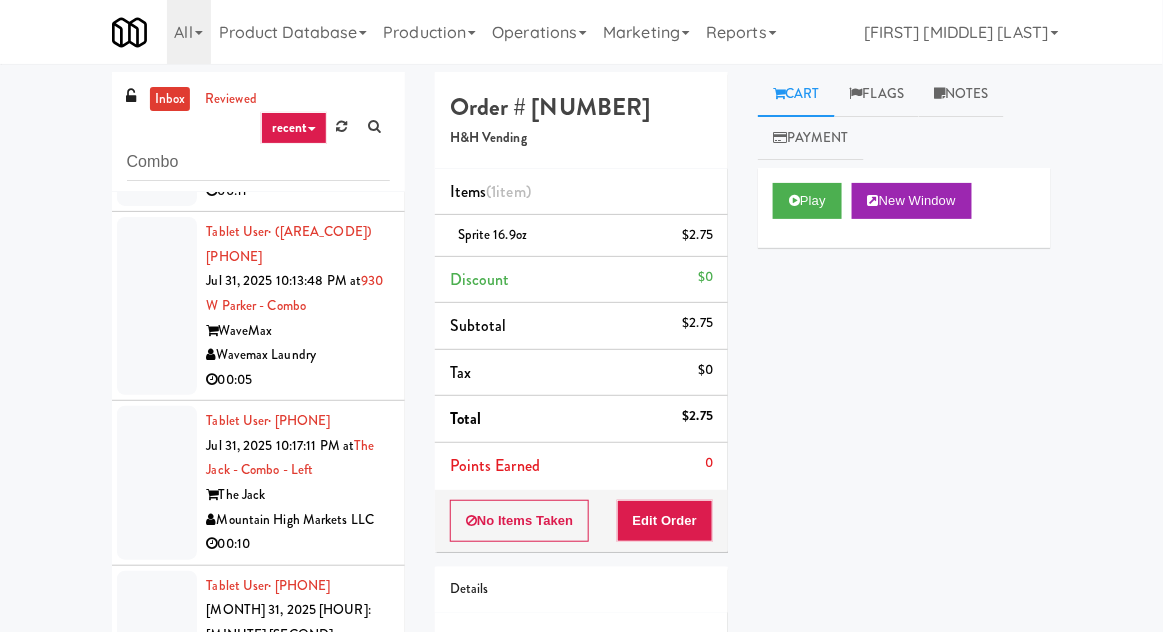 scroll, scrollTop: 3090, scrollLeft: 0, axis: vertical 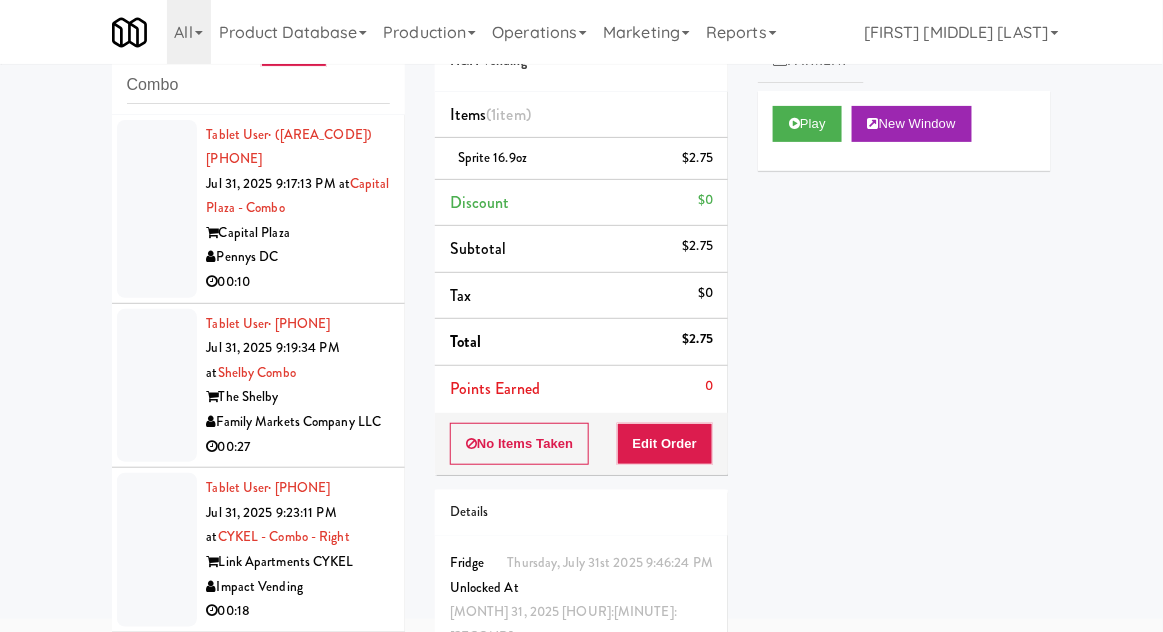 click at bounding box center (157, 209) 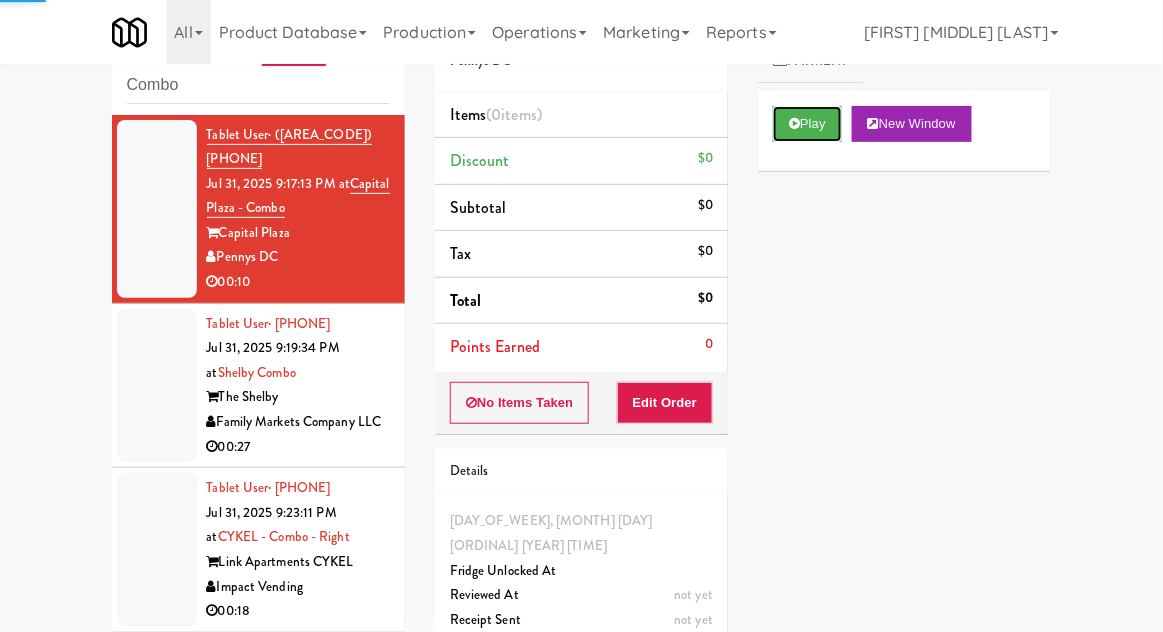 click on "Play" at bounding box center (807, 124) 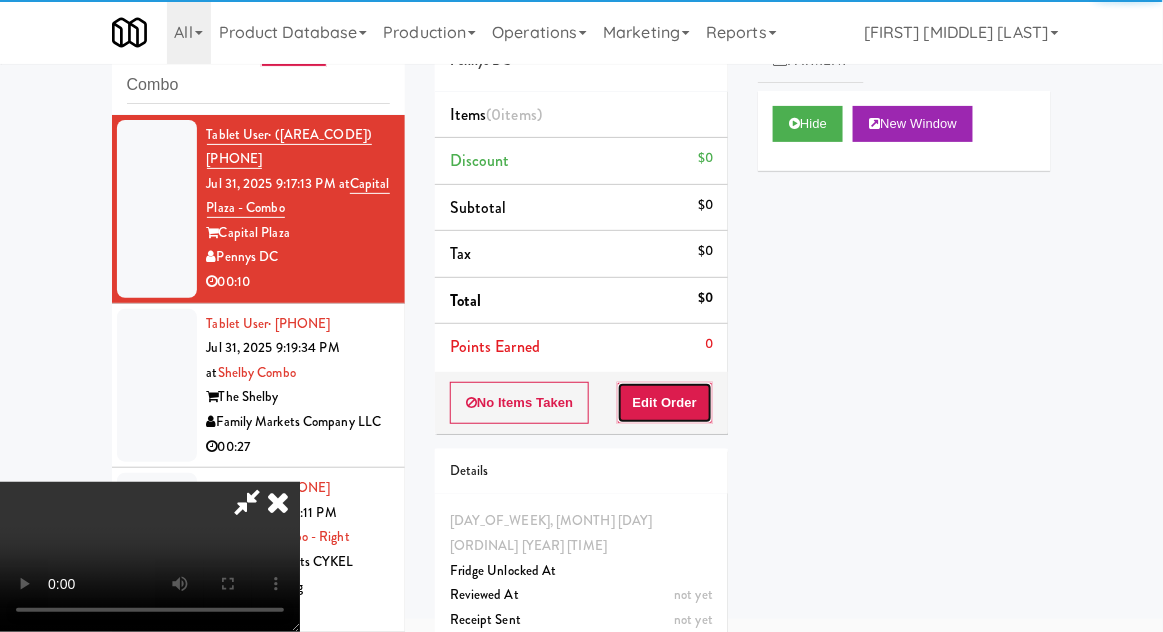 click on "Edit Order" at bounding box center (665, 403) 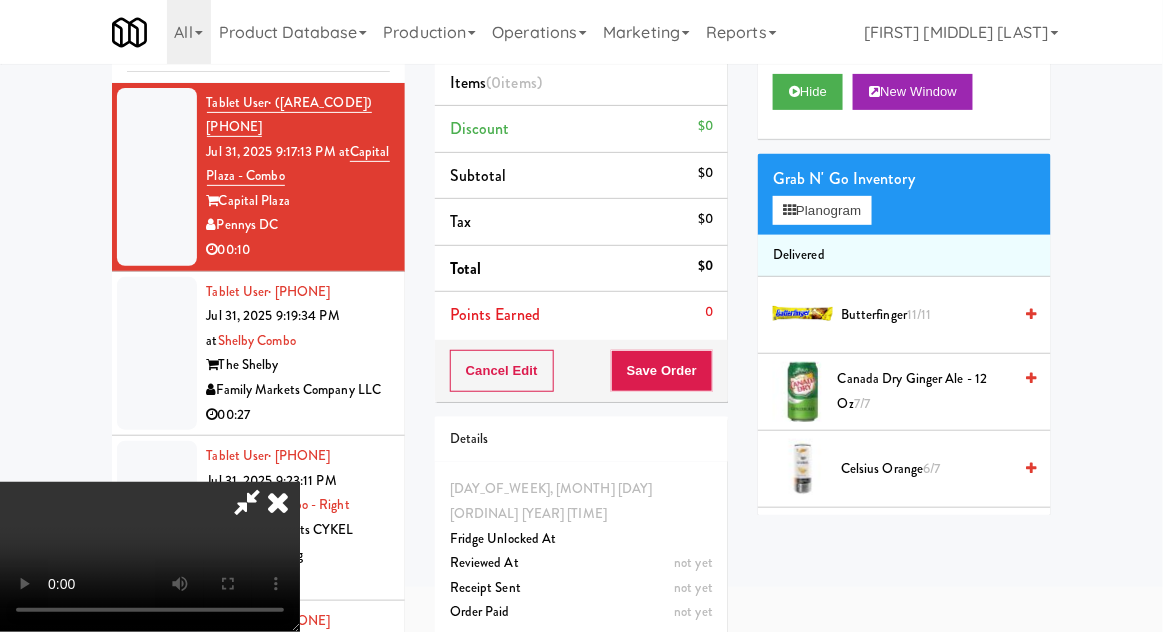 scroll, scrollTop: 150, scrollLeft: 0, axis: vertical 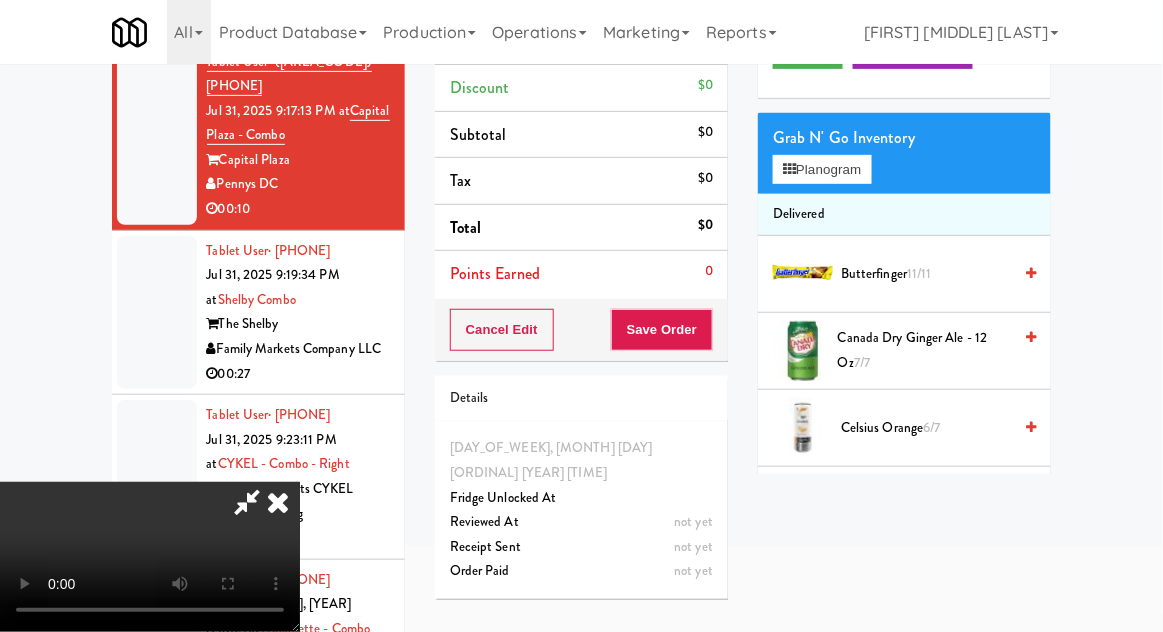 type 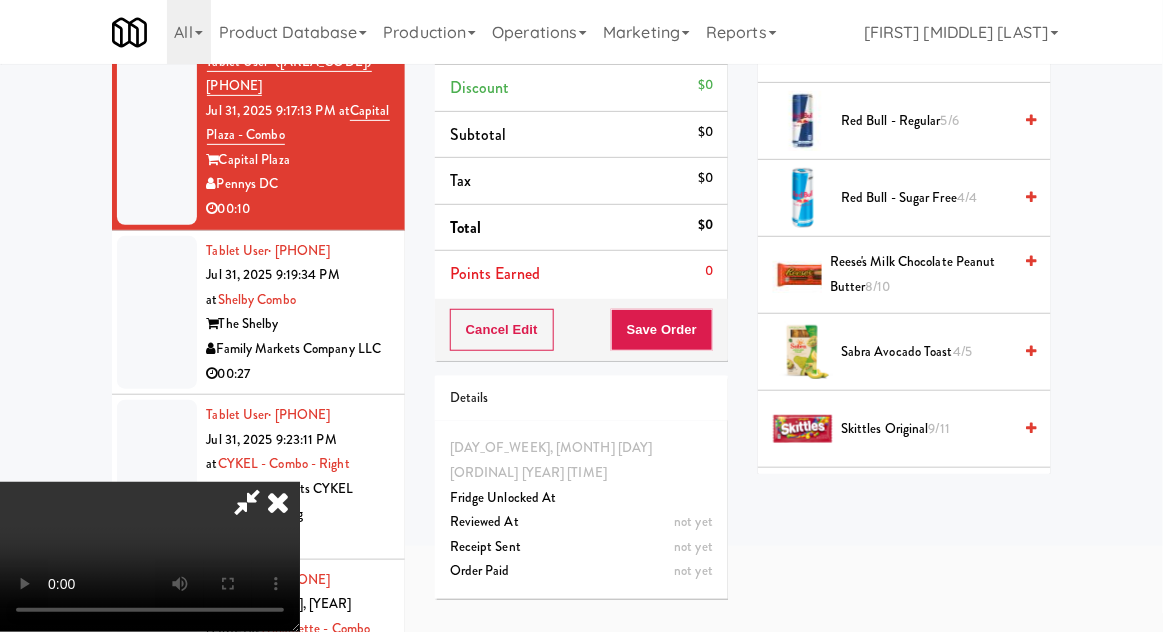 scroll, scrollTop: 1737, scrollLeft: 0, axis: vertical 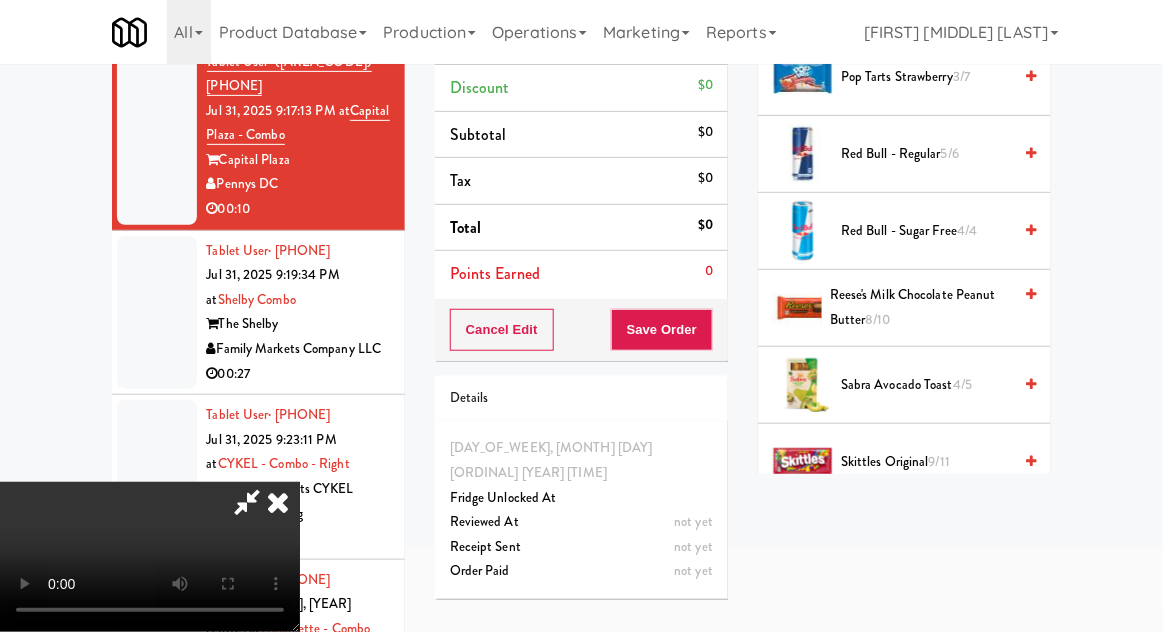 click on "Reese's Milk Chocolate Peanut Butter  8/10" at bounding box center [920, 307] 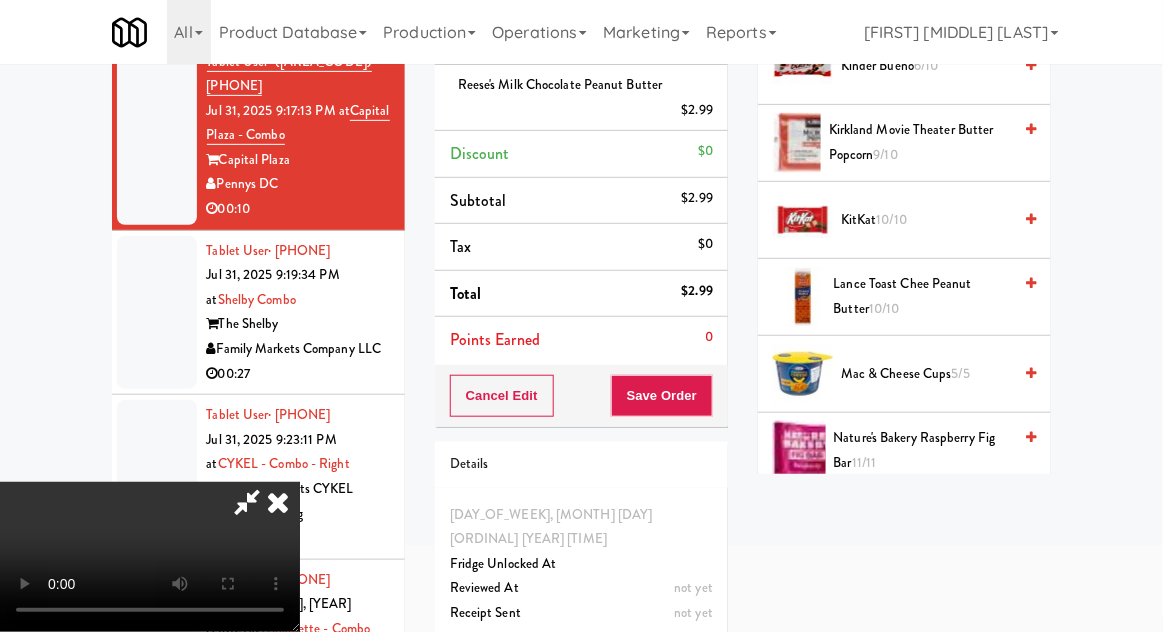 scroll, scrollTop: 1133, scrollLeft: 0, axis: vertical 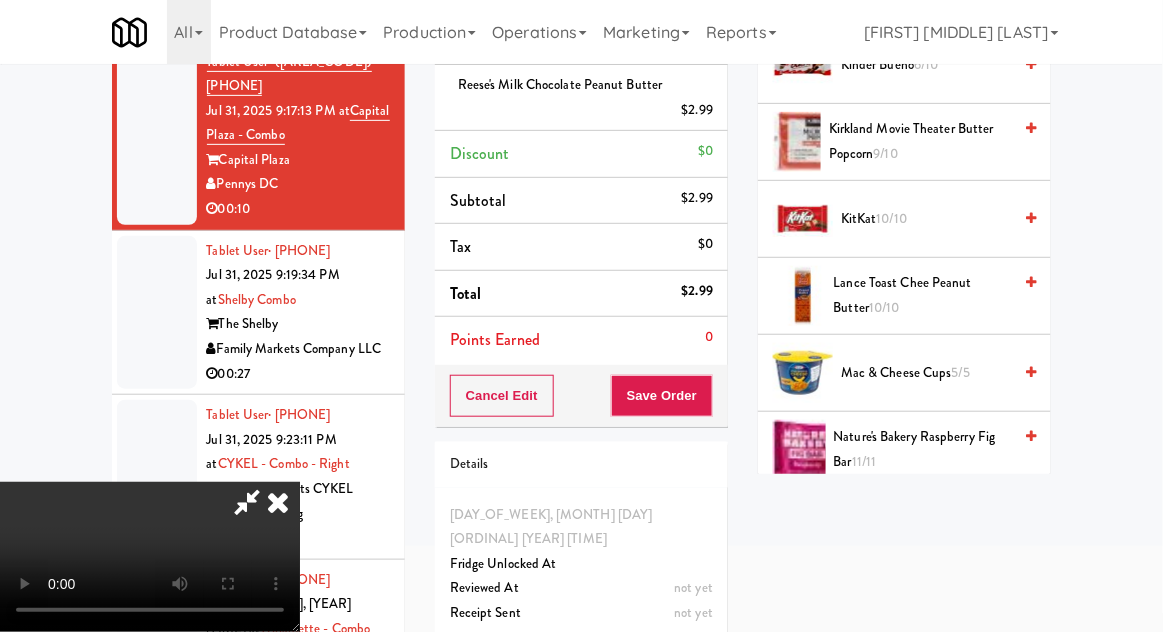 click on "KitKat  10/10" at bounding box center (926, 219) 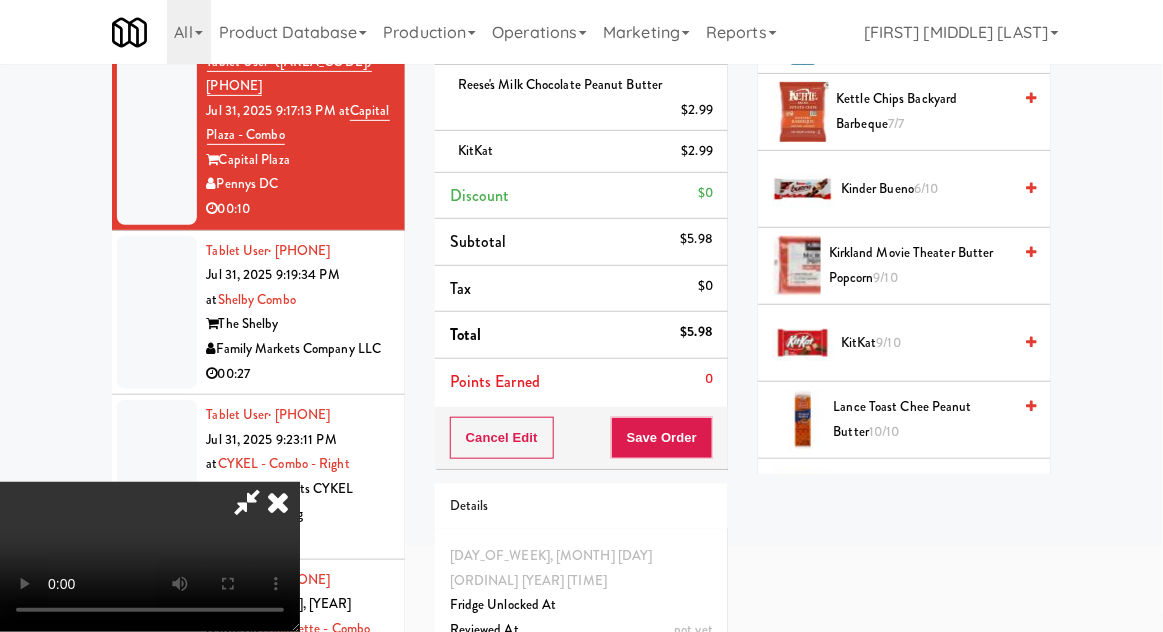 scroll, scrollTop: 981, scrollLeft: 0, axis: vertical 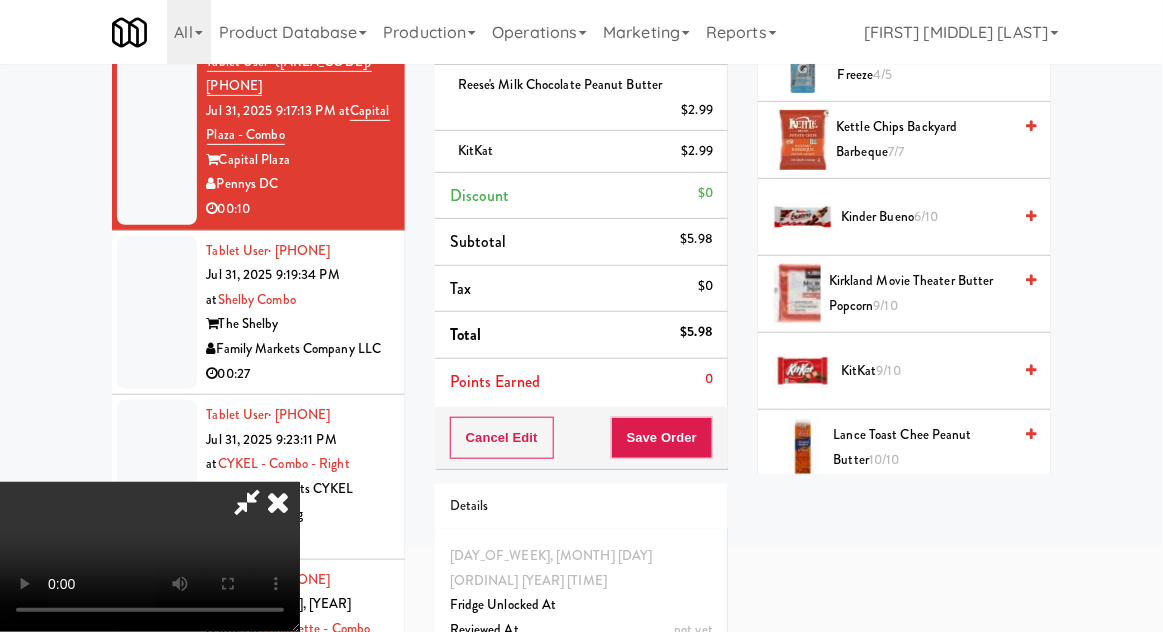 click on "6/10" at bounding box center (926, 216) 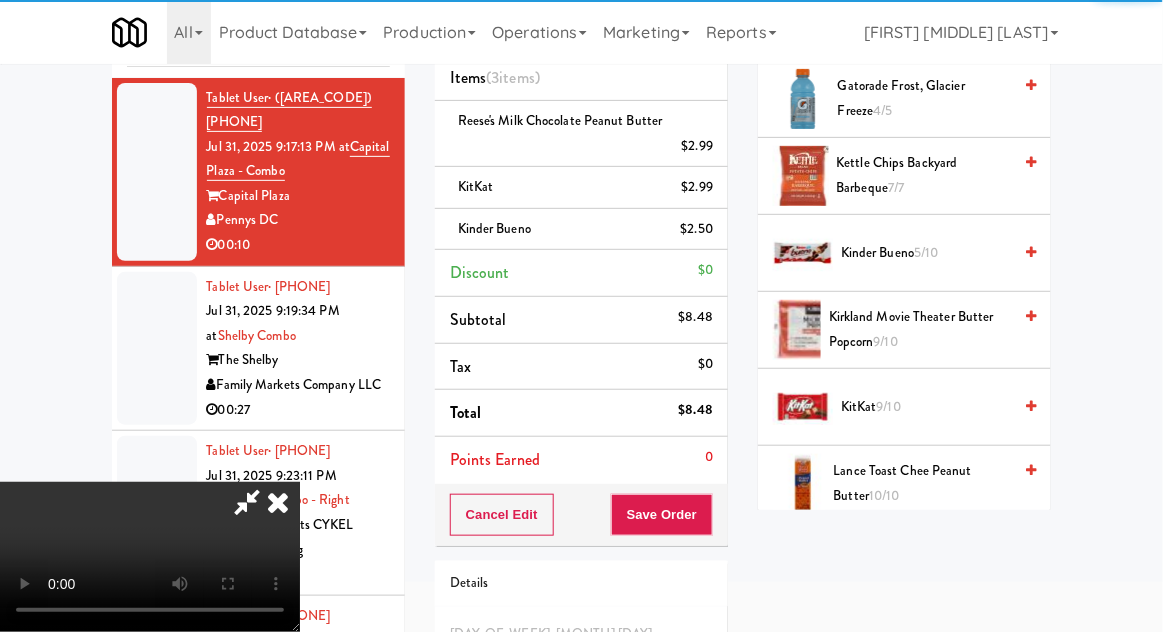 scroll, scrollTop: 110, scrollLeft: 0, axis: vertical 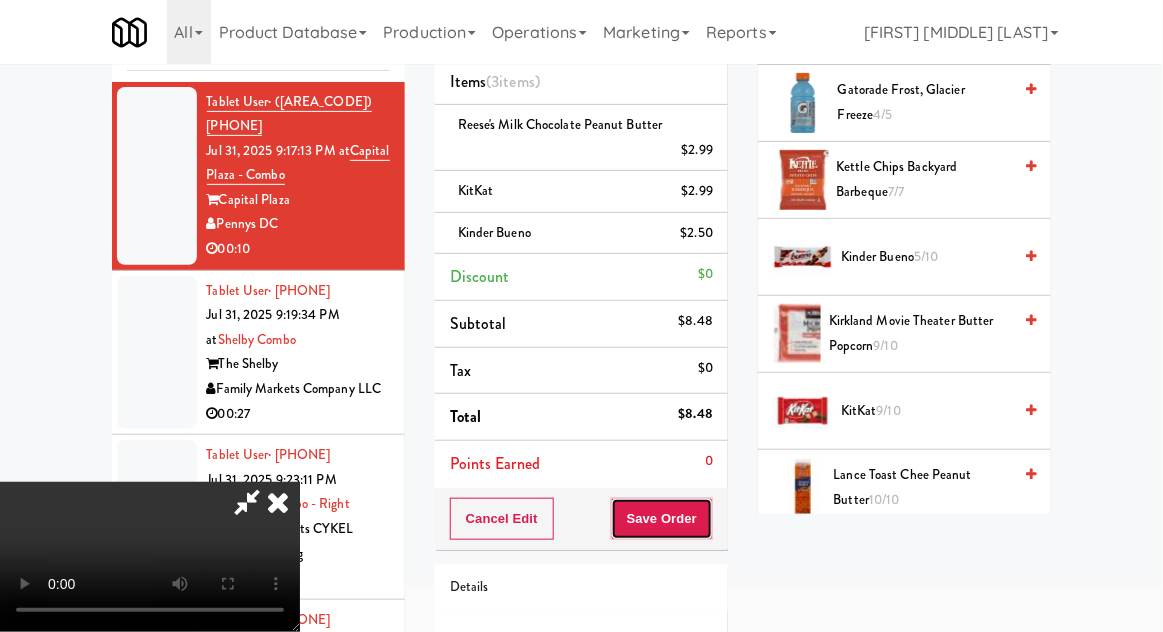 click on "Save Order" at bounding box center (662, 519) 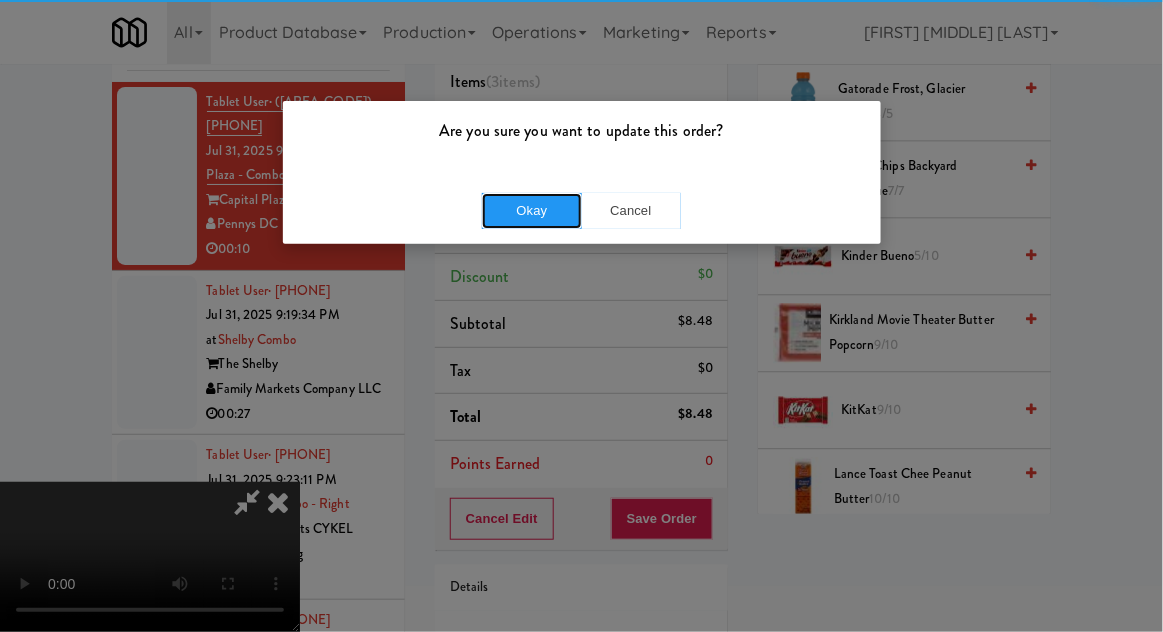 click on "Okay" at bounding box center [532, 211] 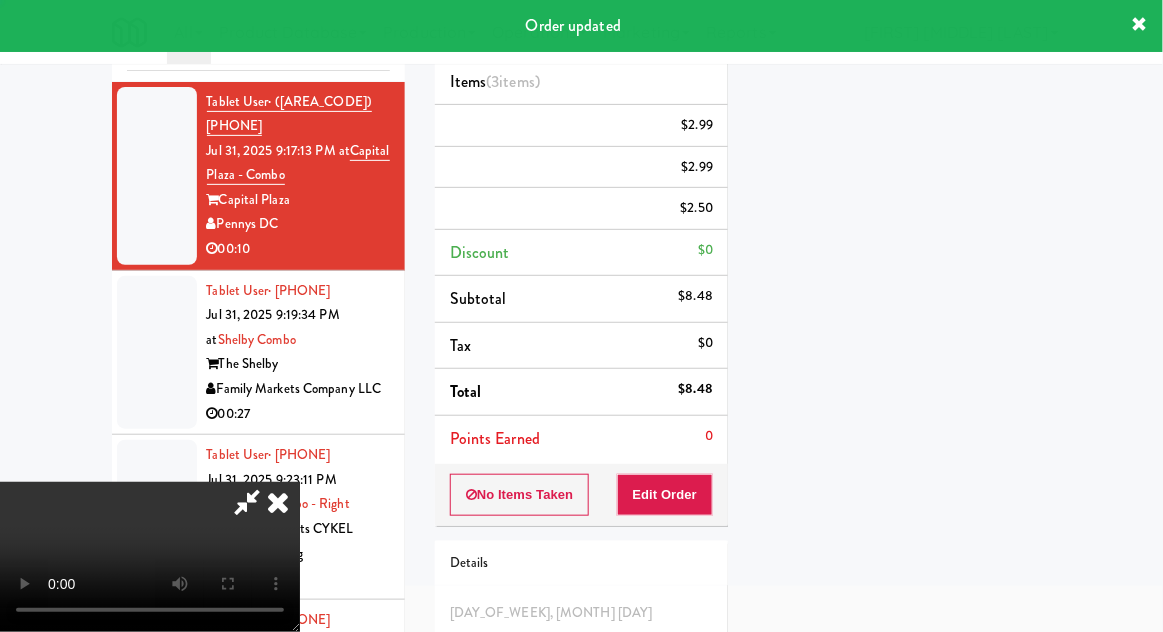 scroll, scrollTop: 197, scrollLeft: 0, axis: vertical 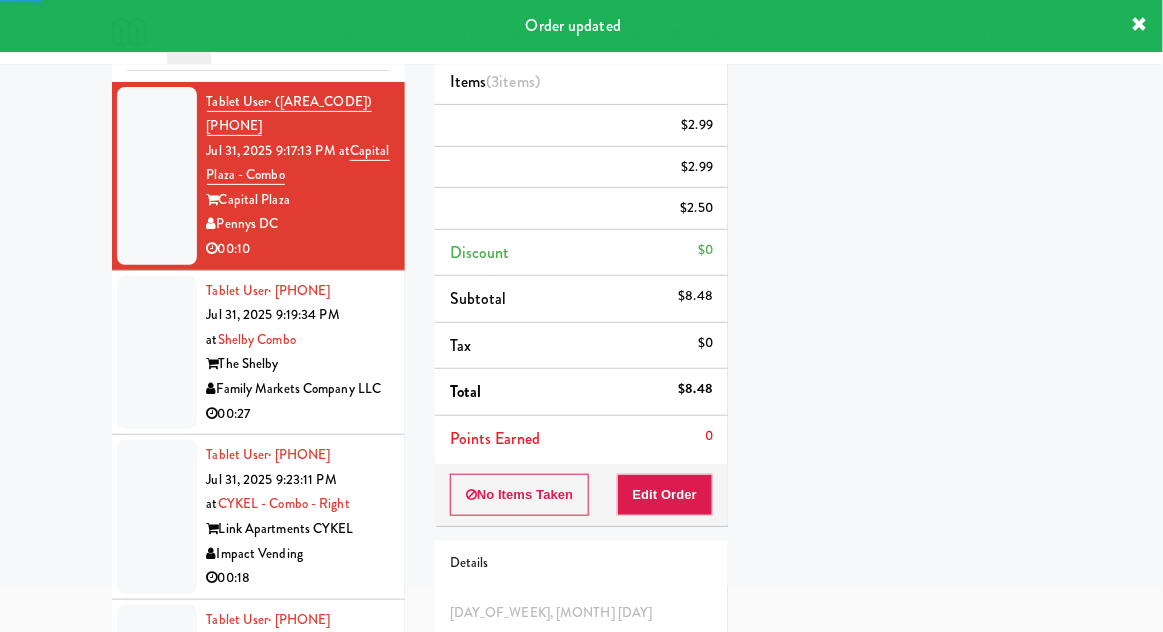 click at bounding box center (157, 353) 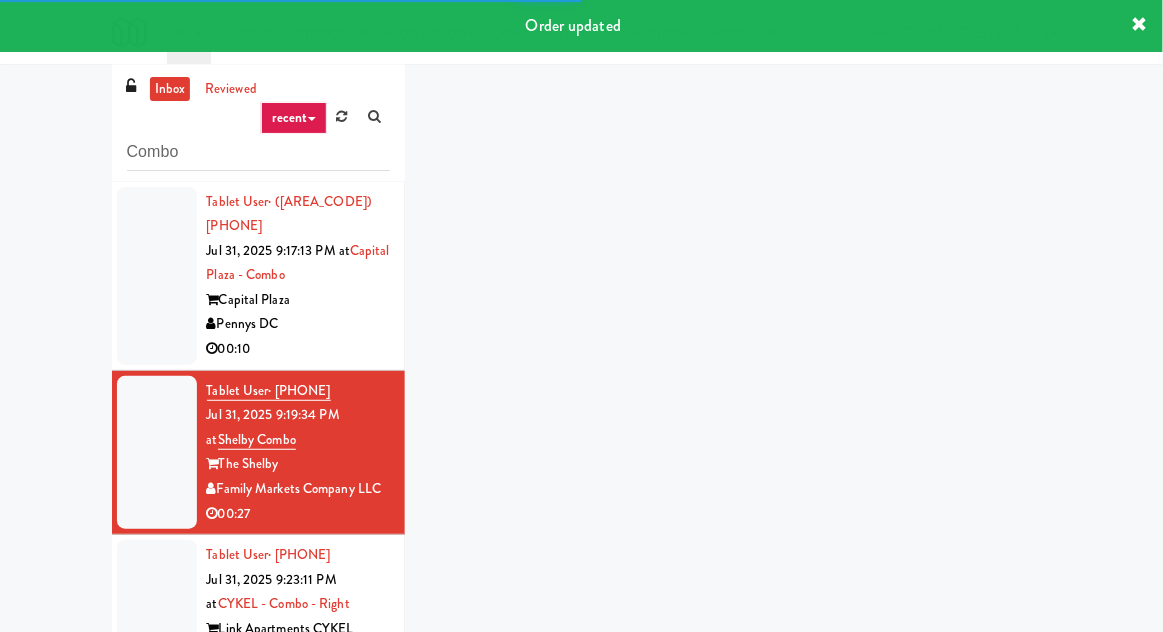 scroll, scrollTop: 0, scrollLeft: 0, axis: both 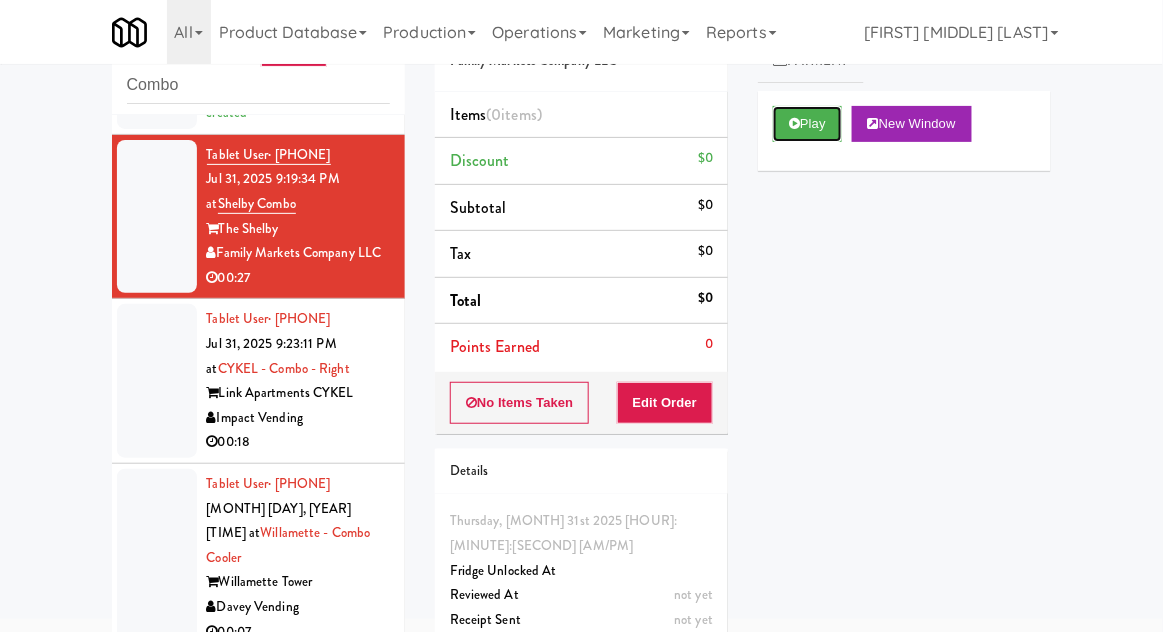 click on "Play" at bounding box center (807, 124) 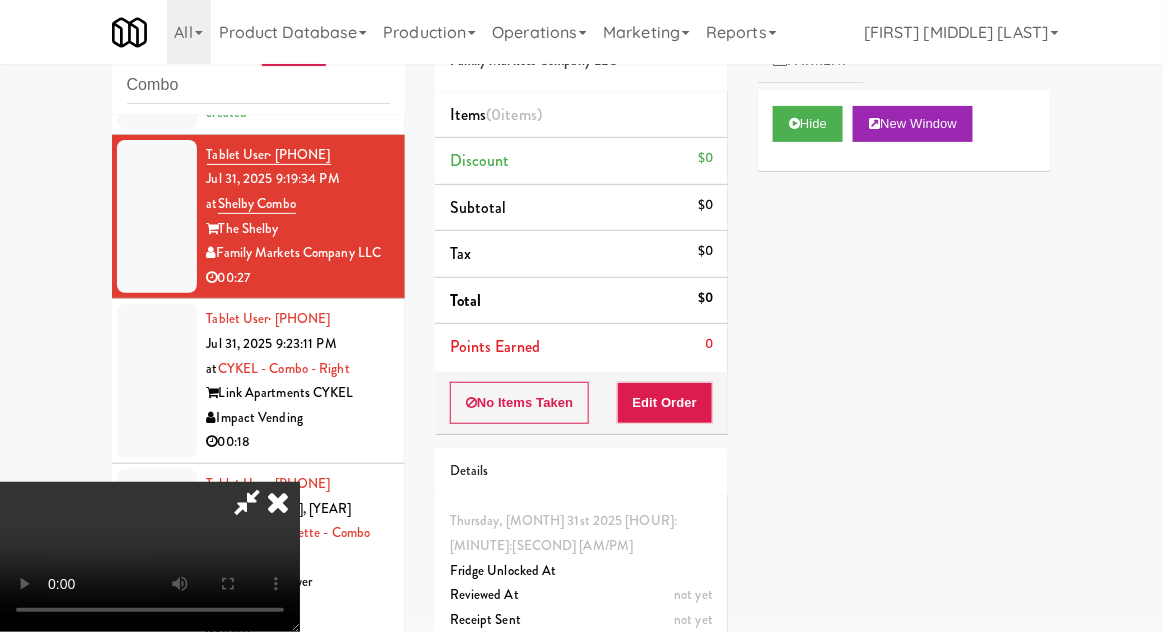 click on "Edit Order" at bounding box center [665, 403] 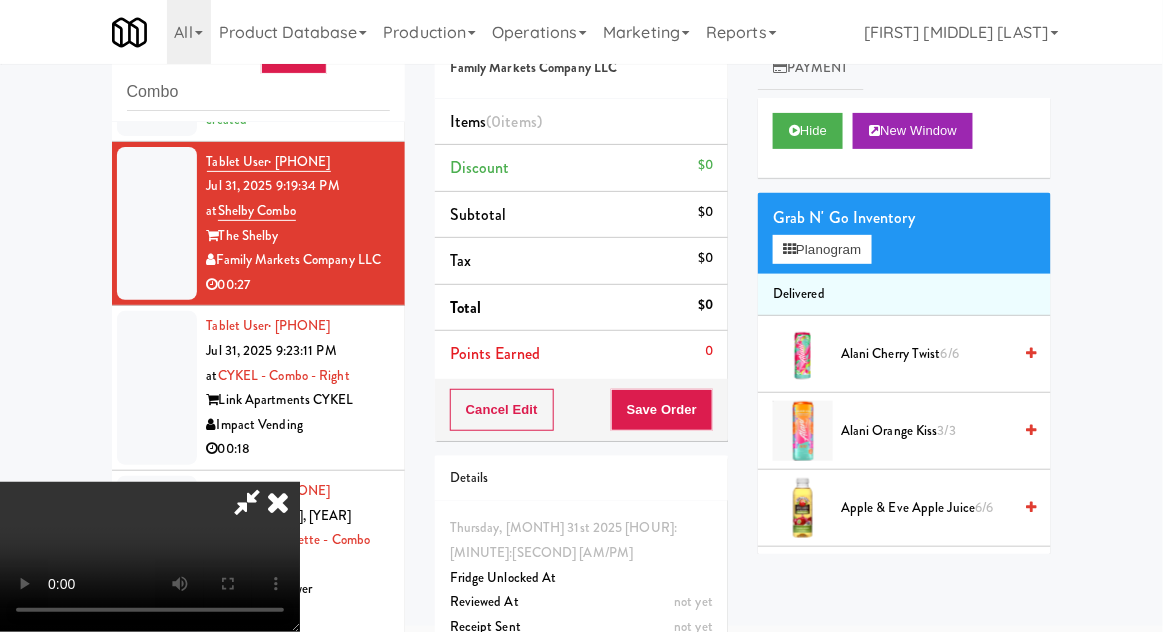 scroll, scrollTop: 77, scrollLeft: 0, axis: vertical 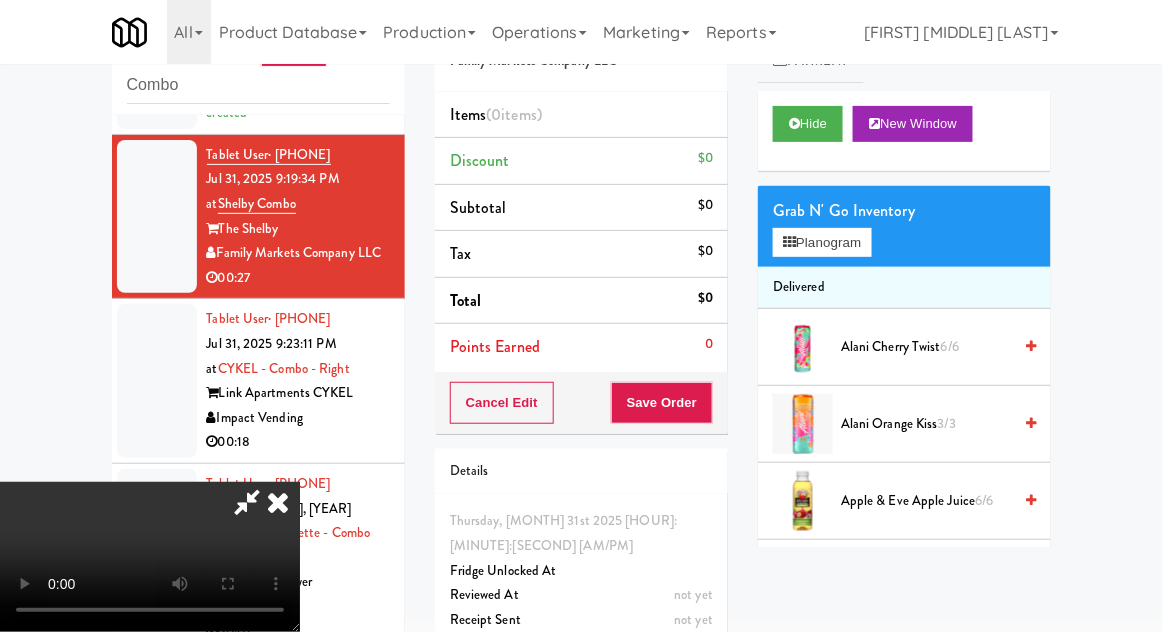 type 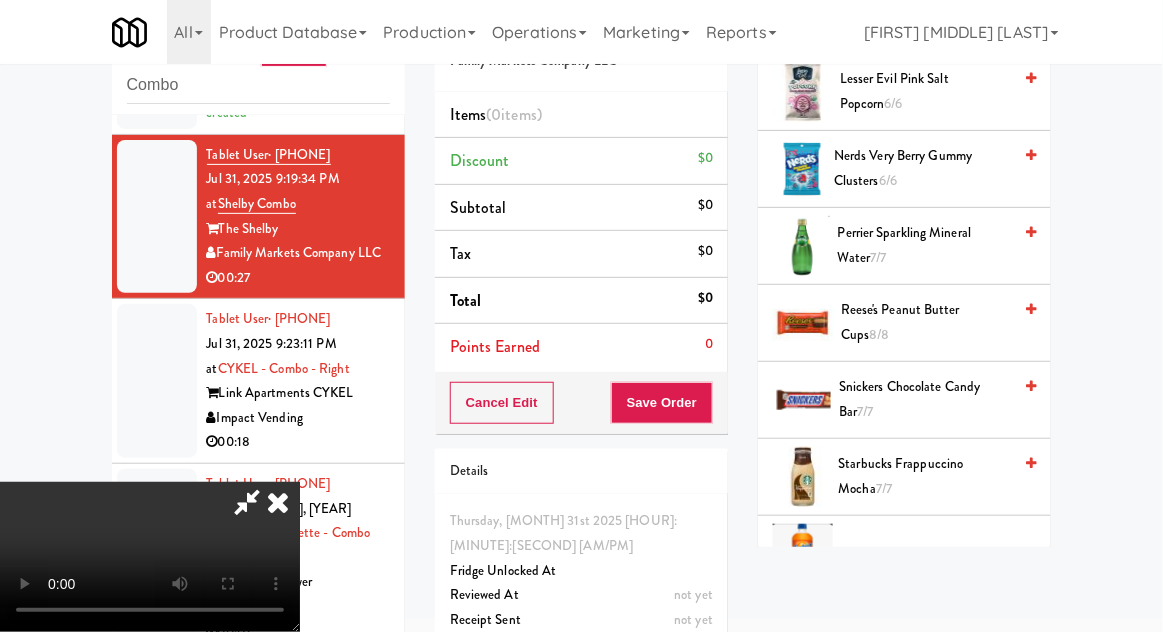 scroll, scrollTop: 2182, scrollLeft: 0, axis: vertical 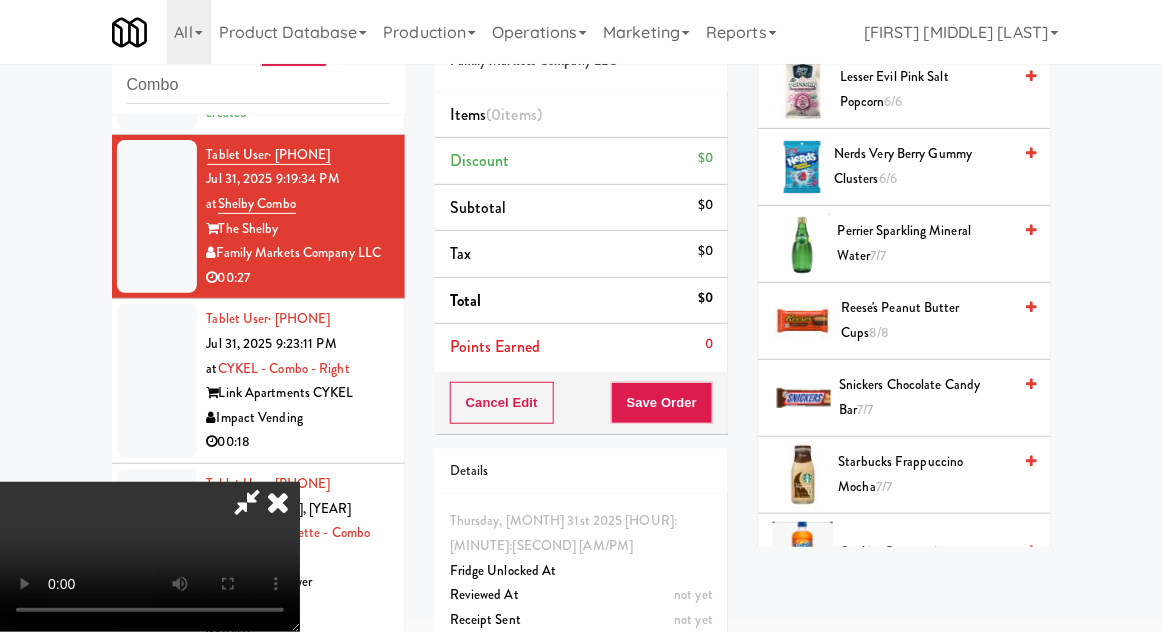 click on "Reese's Peanut Butter Cups  8/8" at bounding box center [926, 320] 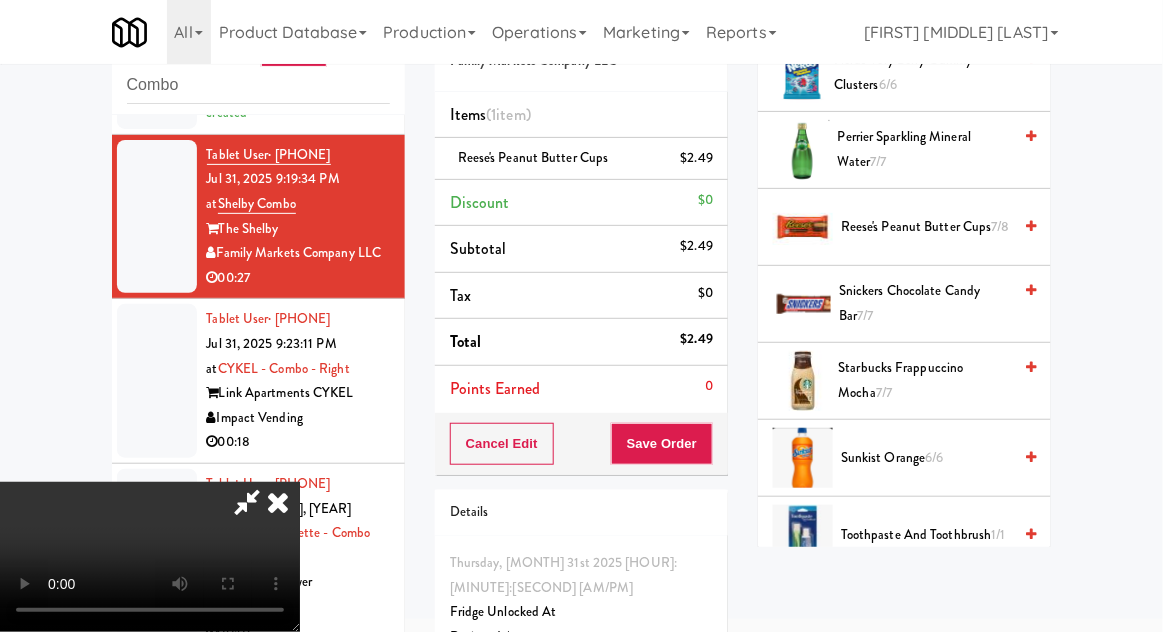 scroll, scrollTop: 2659, scrollLeft: 0, axis: vertical 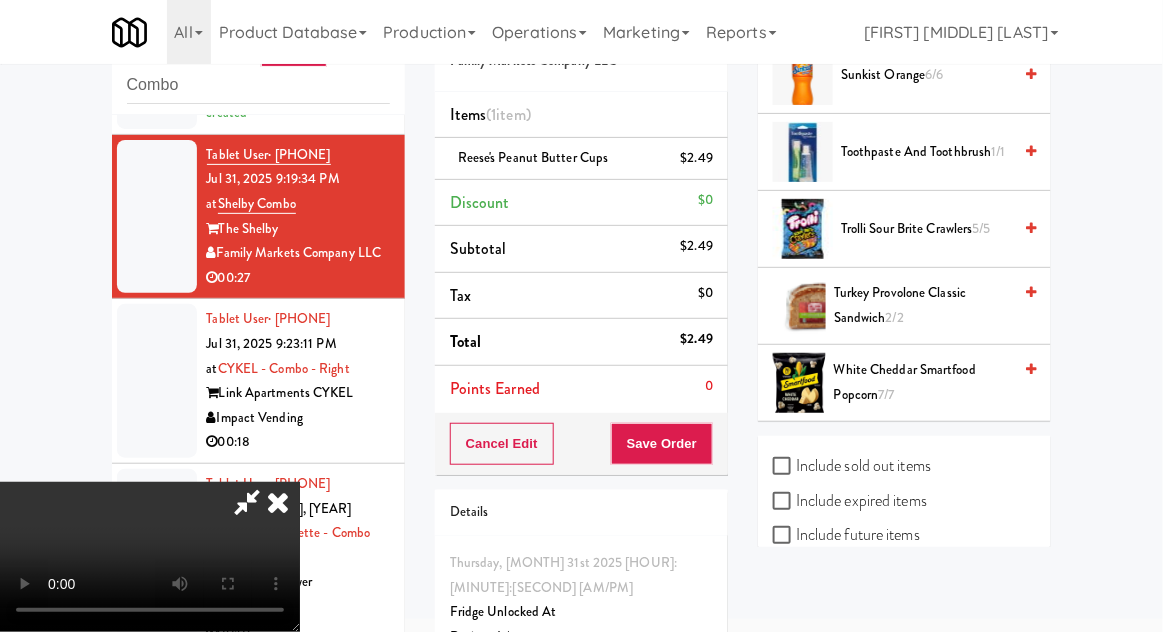click on "Trolli Sour Brite Crawlers  5/5" at bounding box center [926, 229] 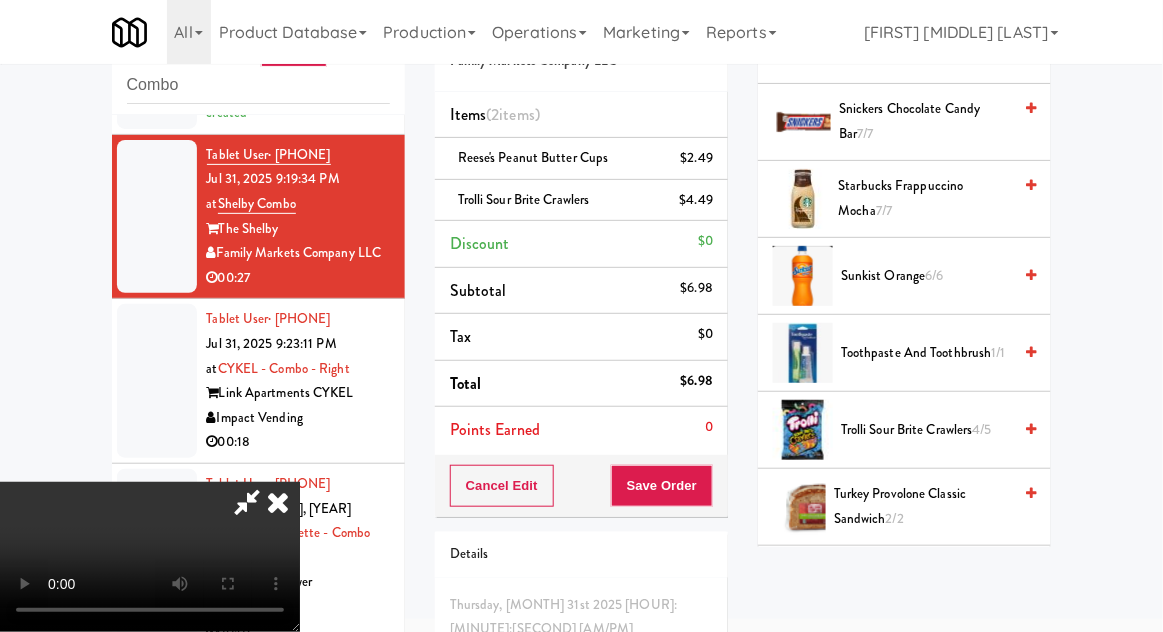 scroll, scrollTop: 2461, scrollLeft: 0, axis: vertical 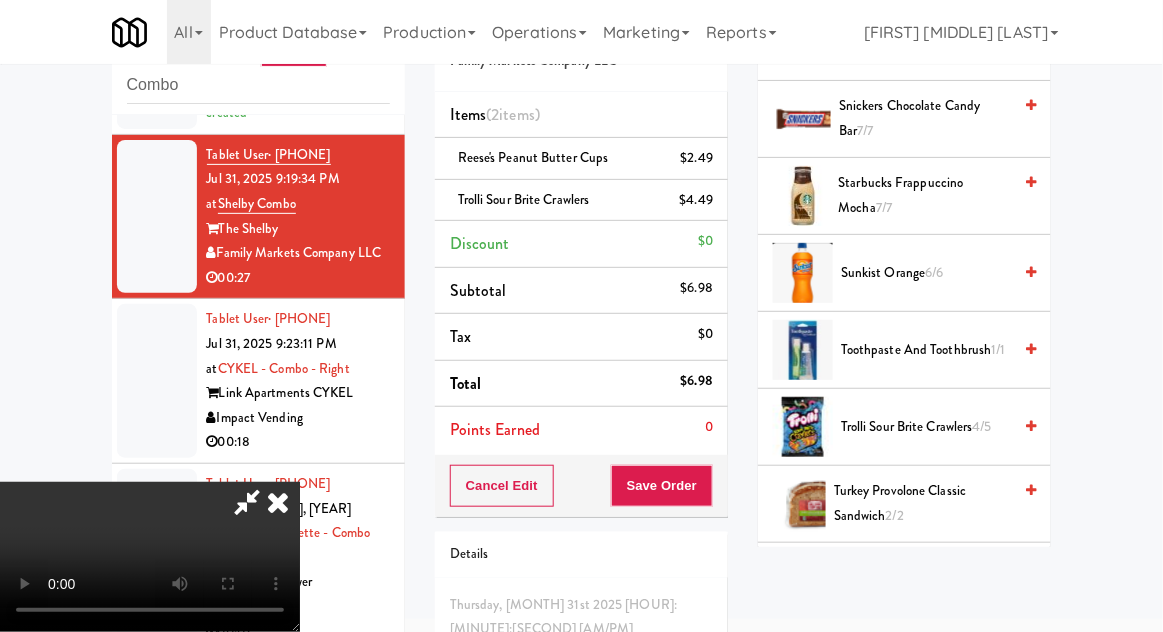 click on "[PRODUCT_NAME]" at bounding box center (926, 273) 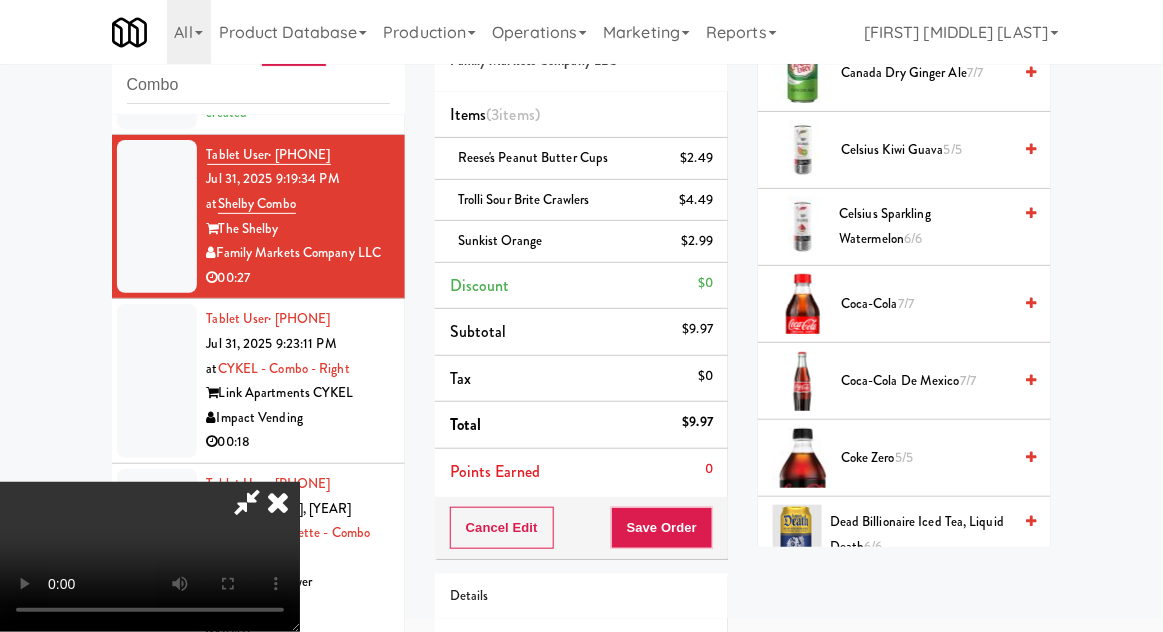 scroll, scrollTop: 0, scrollLeft: 0, axis: both 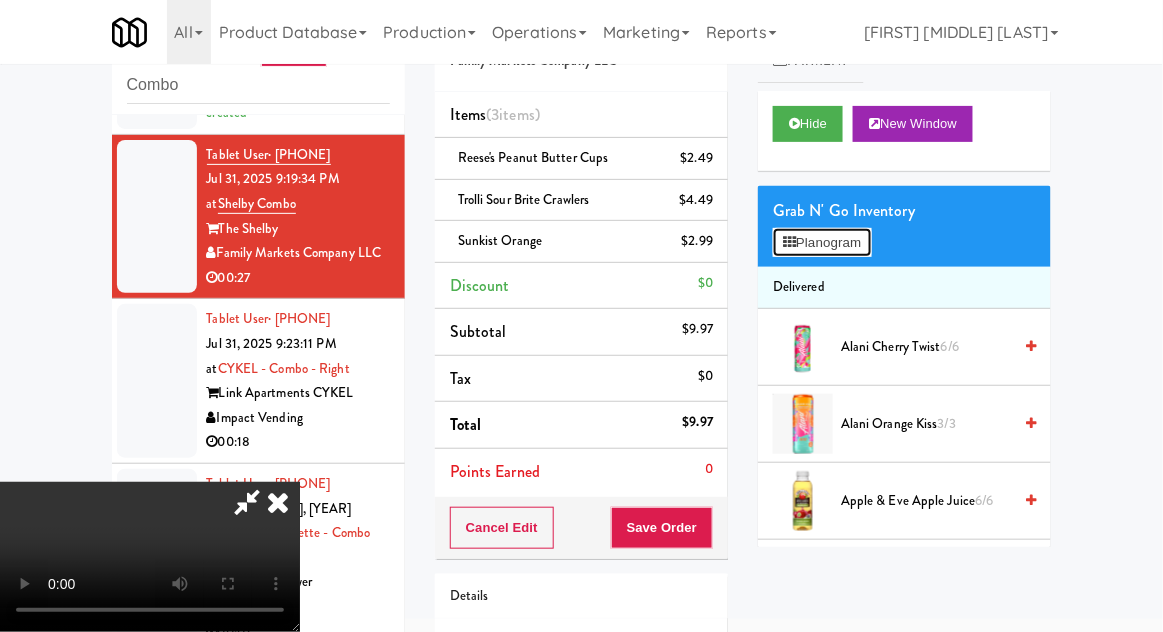 click on "Planogram" at bounding box center [822, 243] 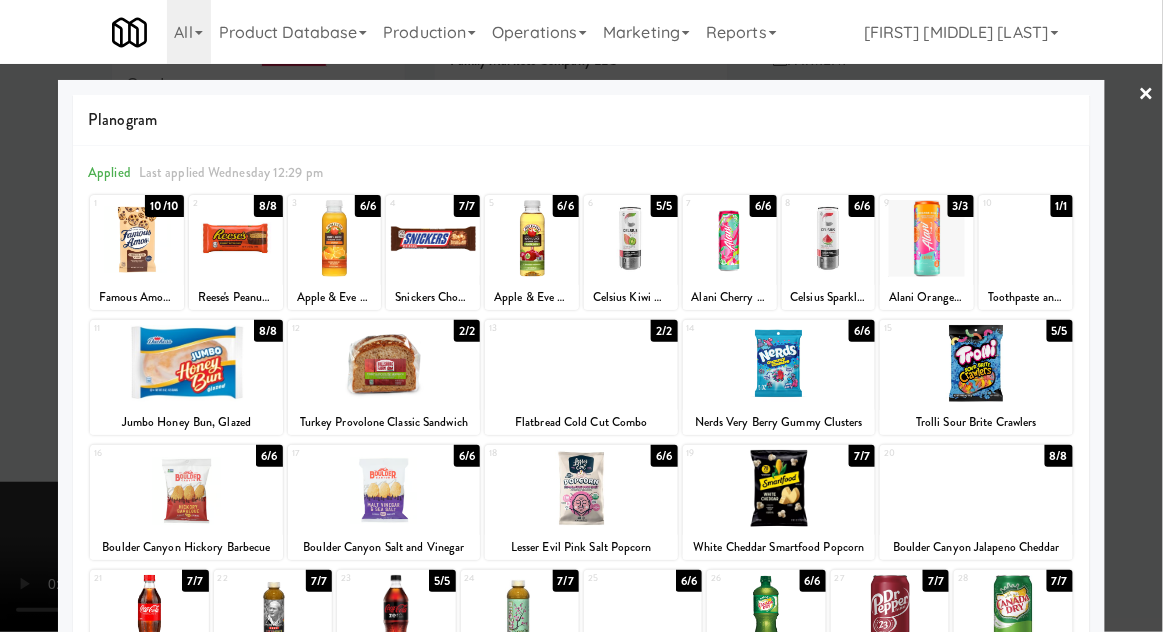 click at bounding box center [581, 316] 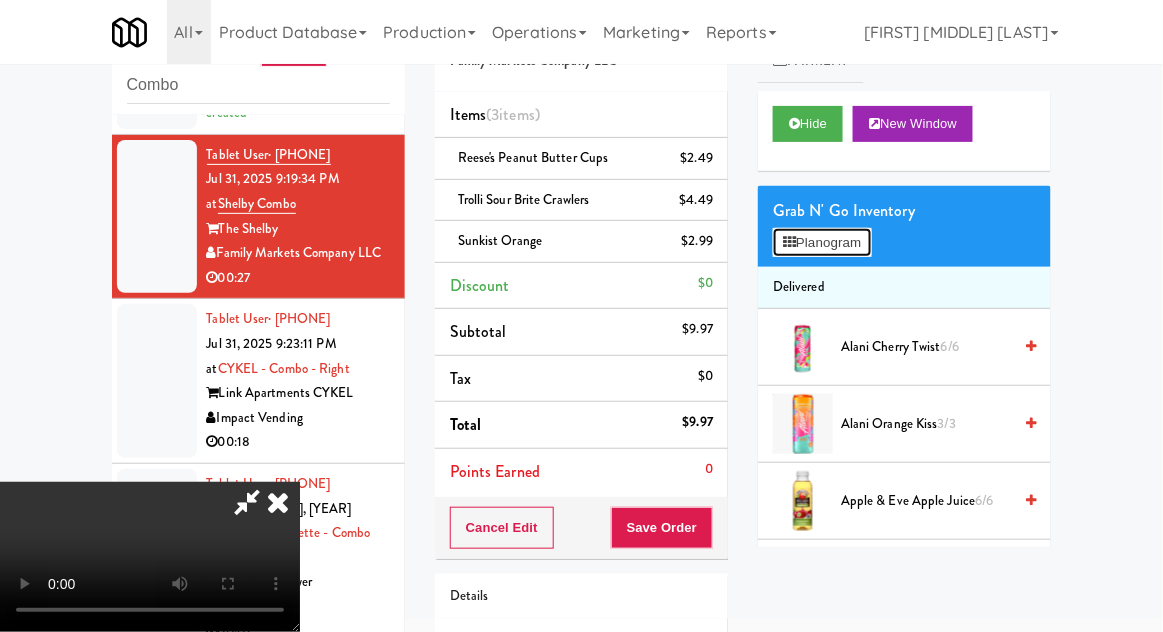 click on "Planogram" at bounding box center [822, 243] 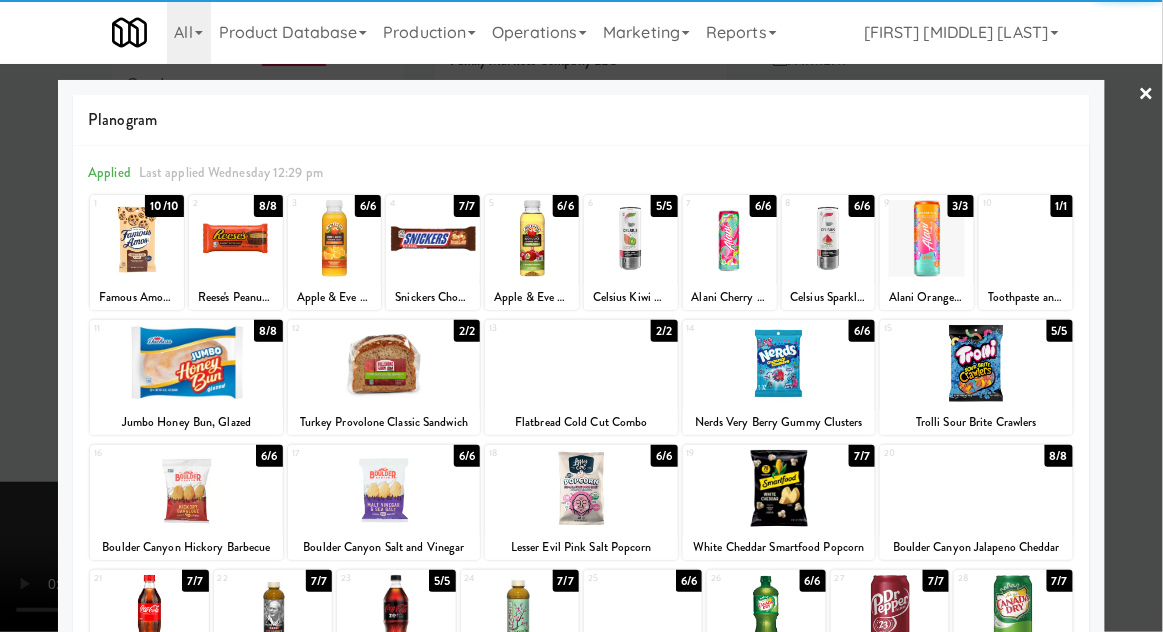 click at bounding box center [433, 238] 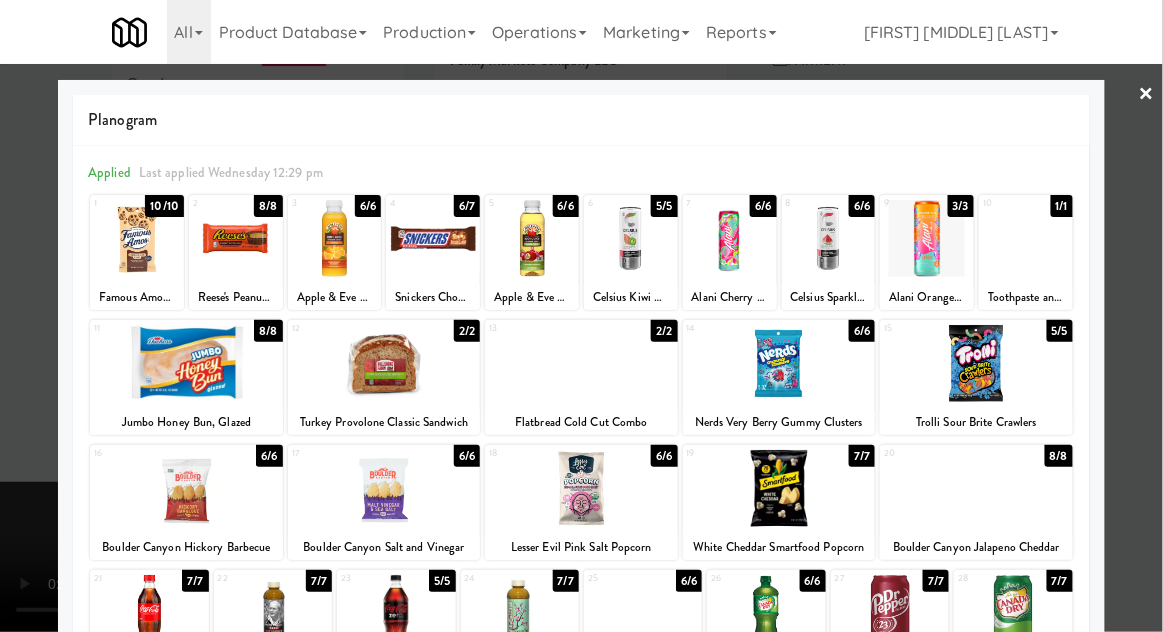 click at bounding box center (581, 316) 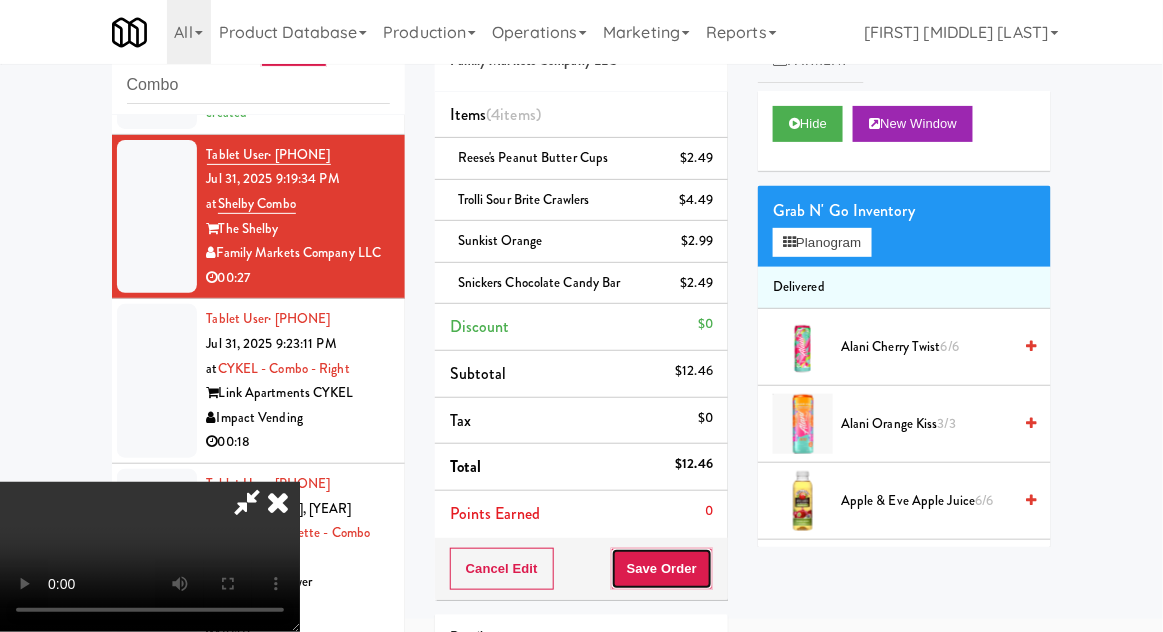 click on "Save Order" at bounding box center (662, 569) 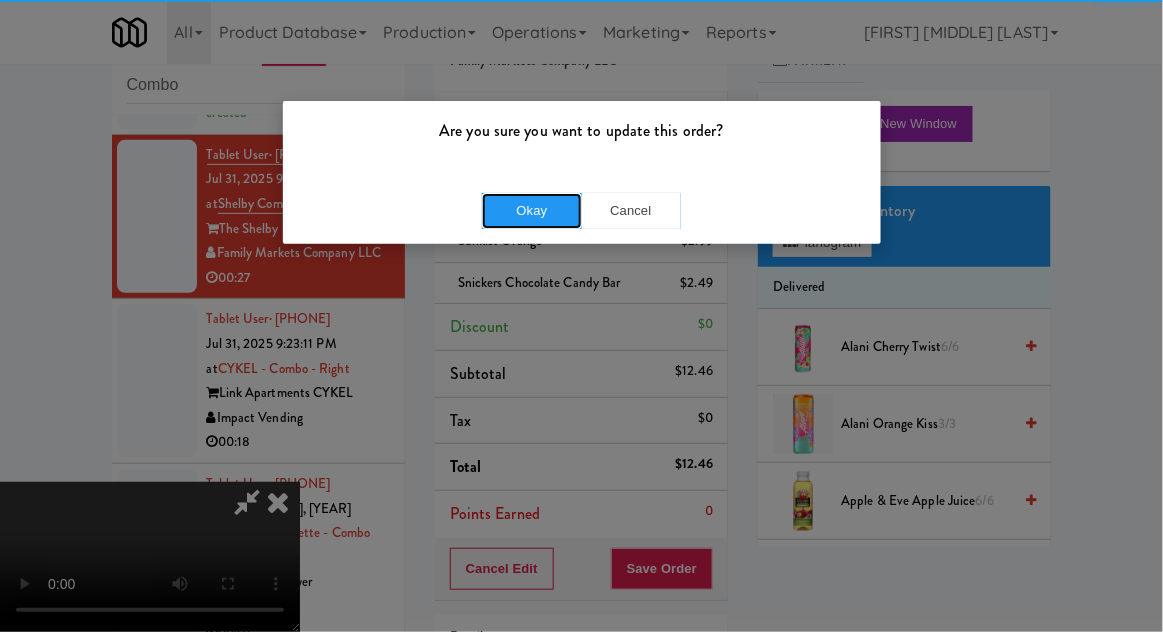 click on "Okay" at bounding box center [532, 211] 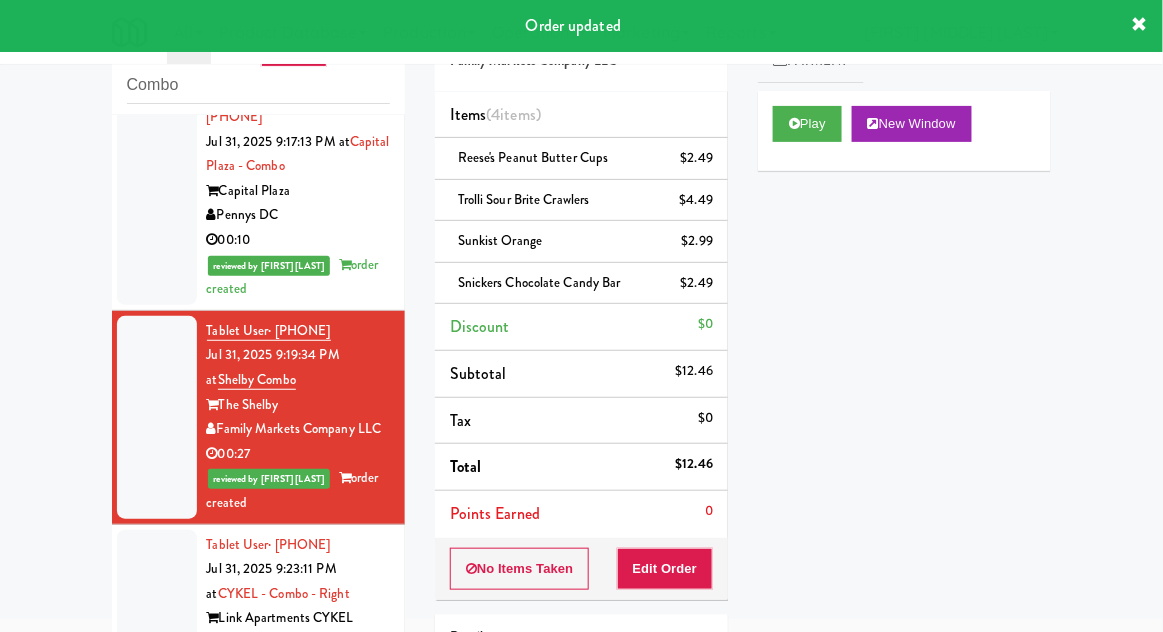 scroll, scrollTop: 0, scrollLeft: 0, axis: both 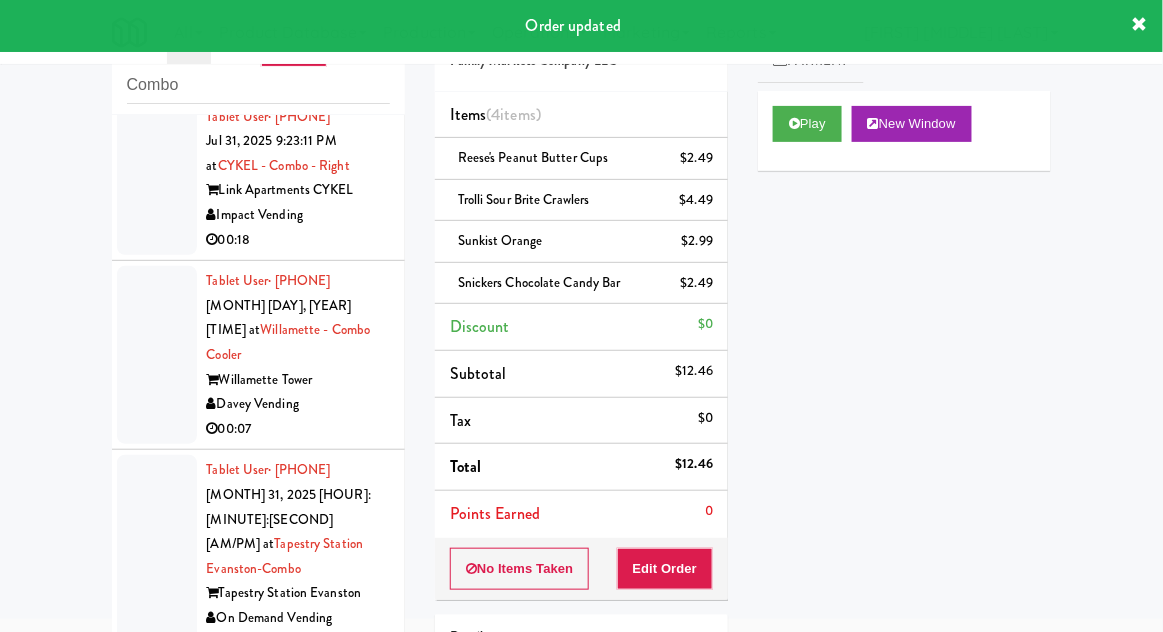 click at bounding box center [157, 355] 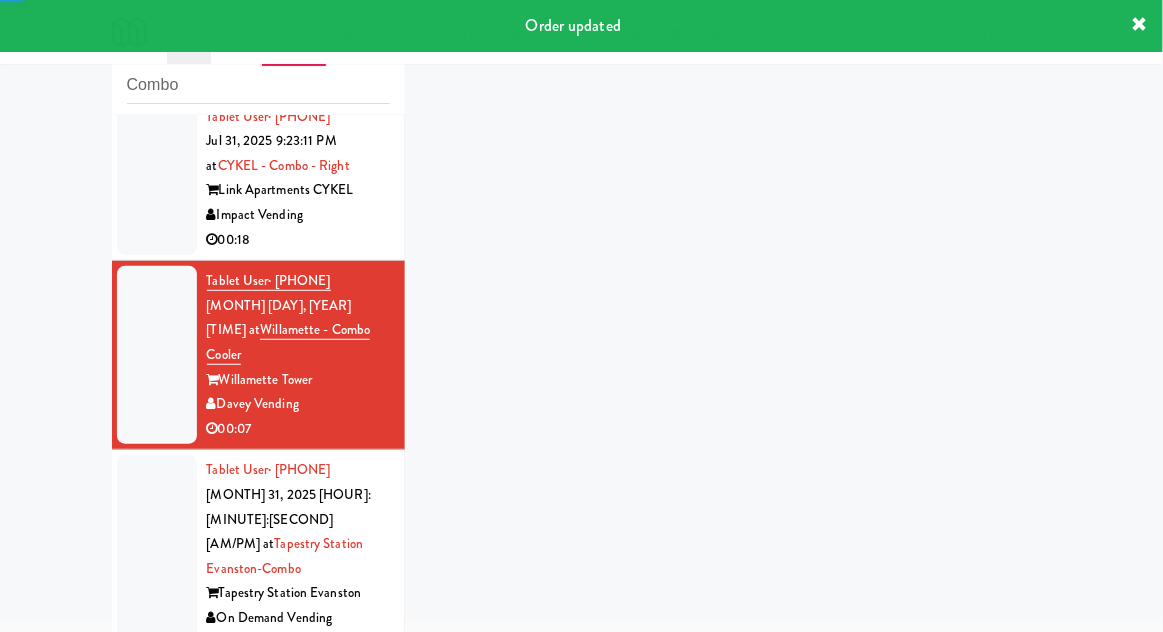 click at bounding box center (157, 179) 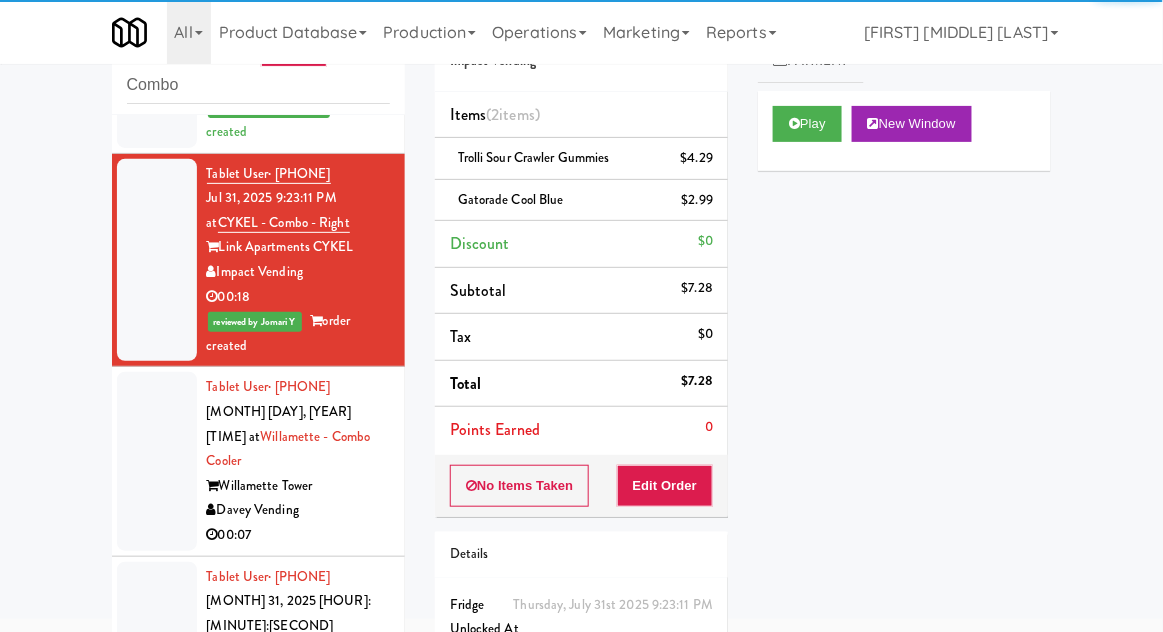 click at bounding box center [157, 461] 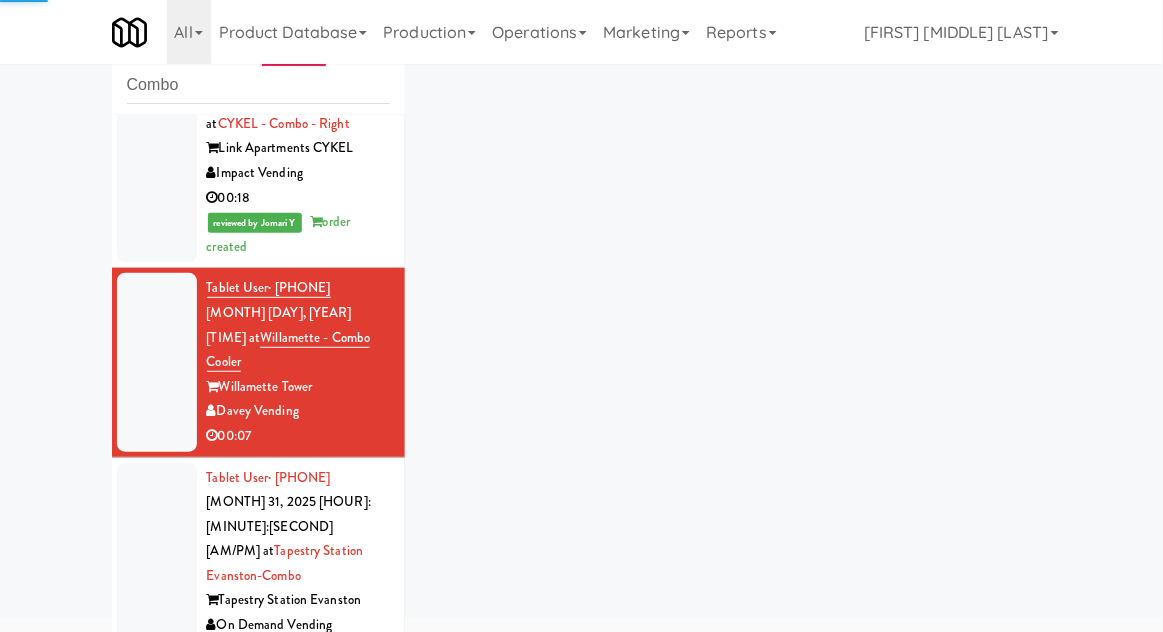 scroll, scrollTop: 612, scrollLeft: 0, axis: vertical 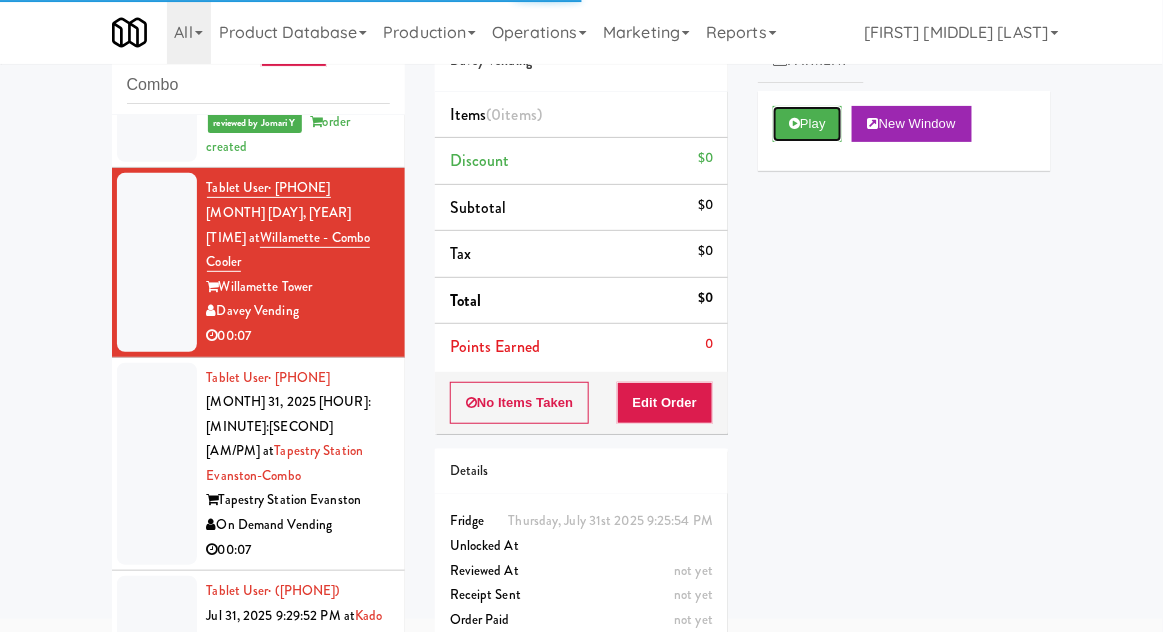 click on "Play" at bounding box center [807, 124] 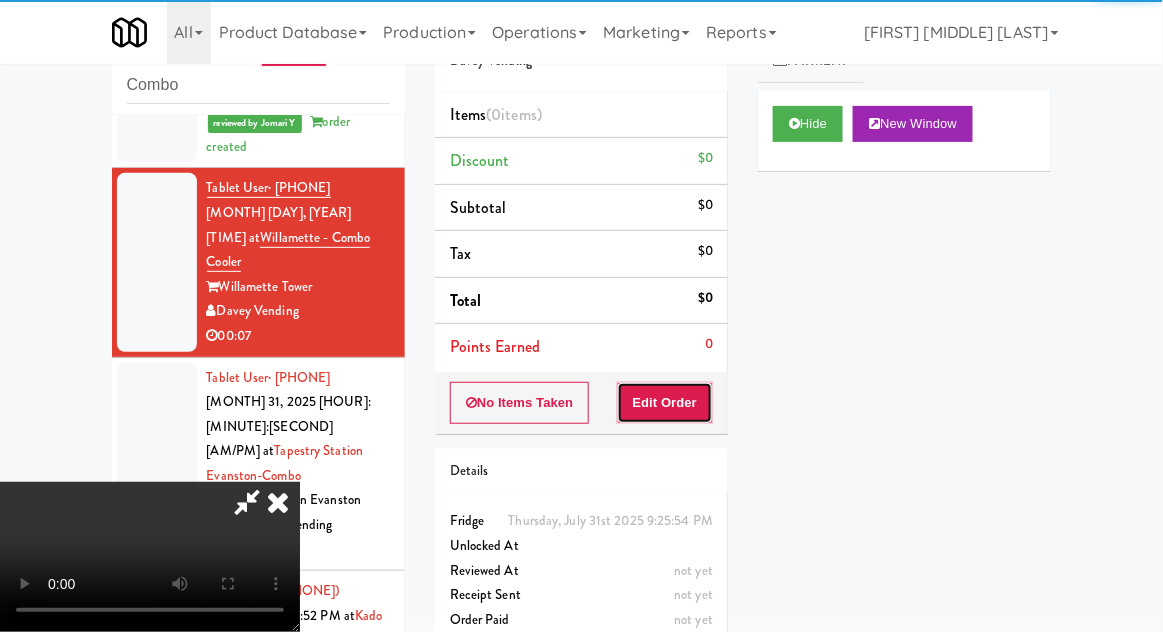 click on "Edit Order" at bounding box center [665, 403] 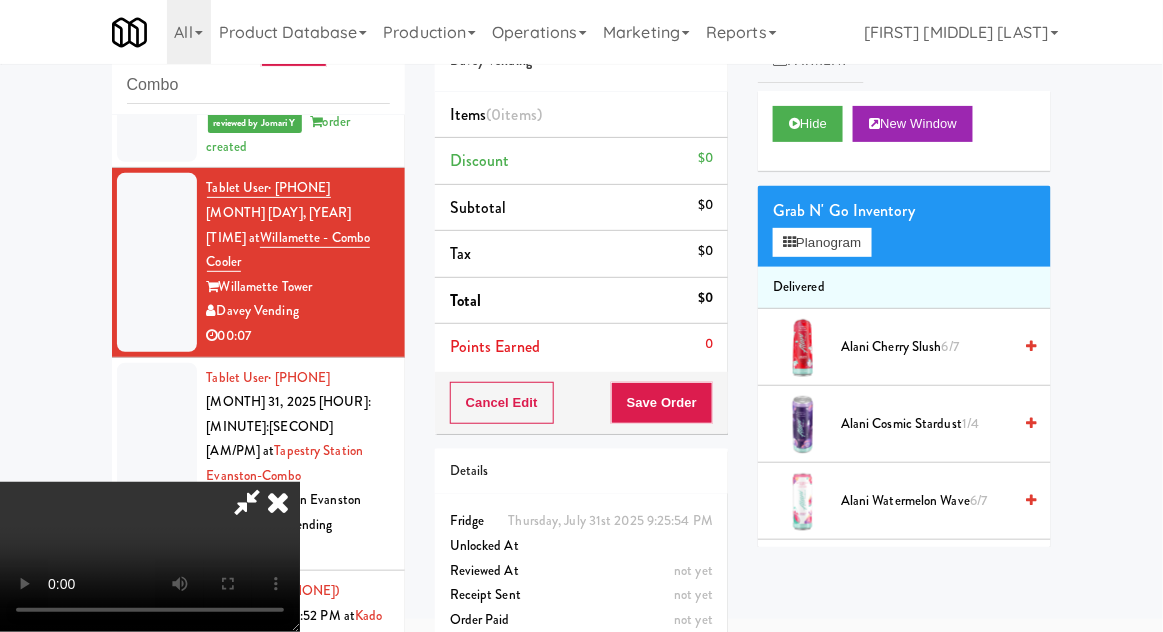 type 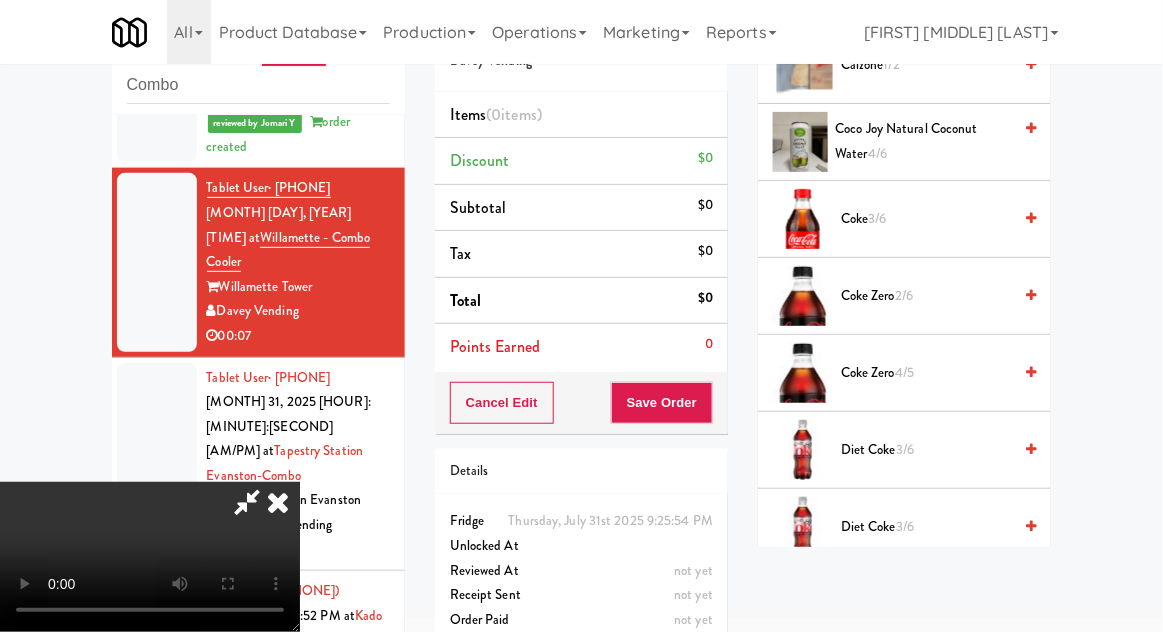 scroll, scrollTop: 506, scrollLeft: 0, axis: vertical 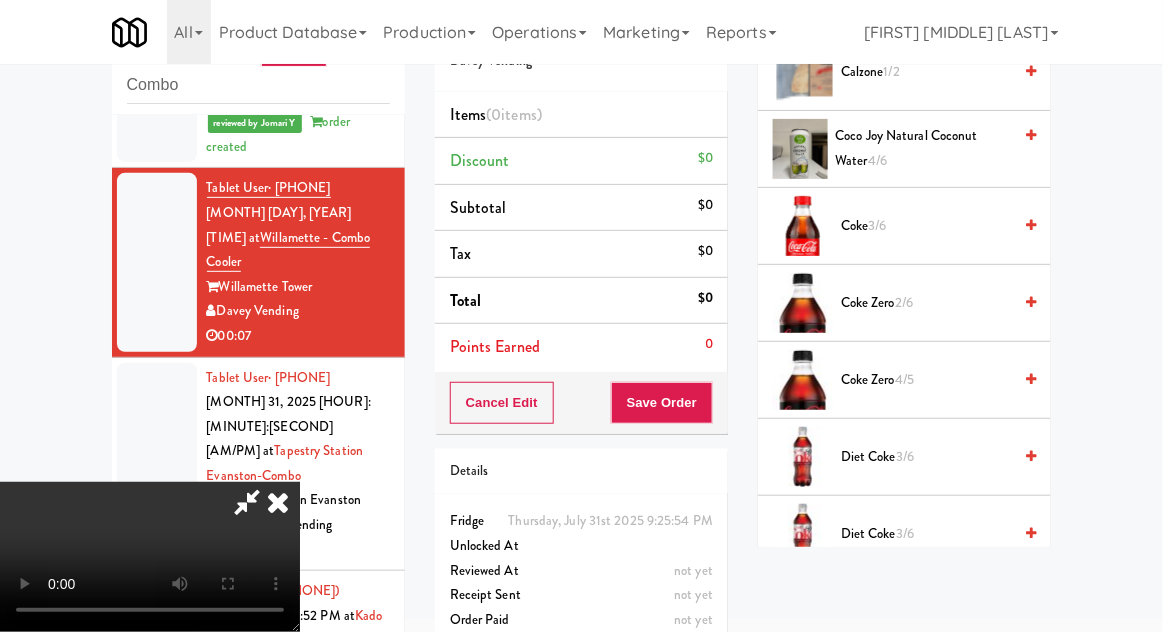click on "Coke  3/6" at bounding box center [926, 226] 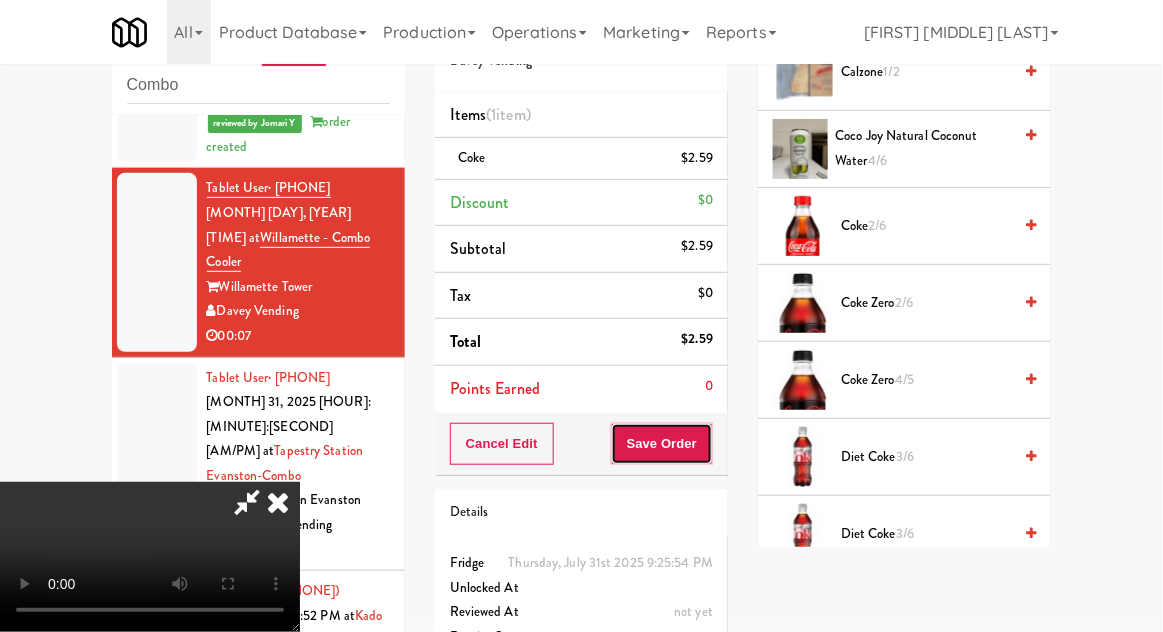 click on "Save Order" at bounding box center [662, 444] 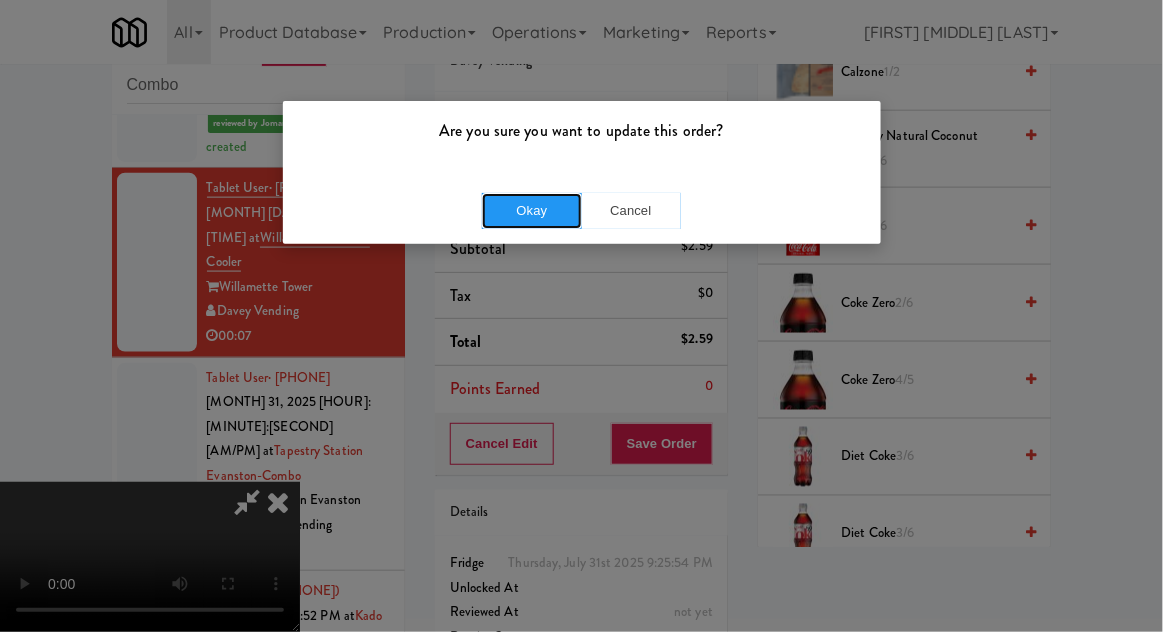 click on "Okay" at bounding box center [532, 211] 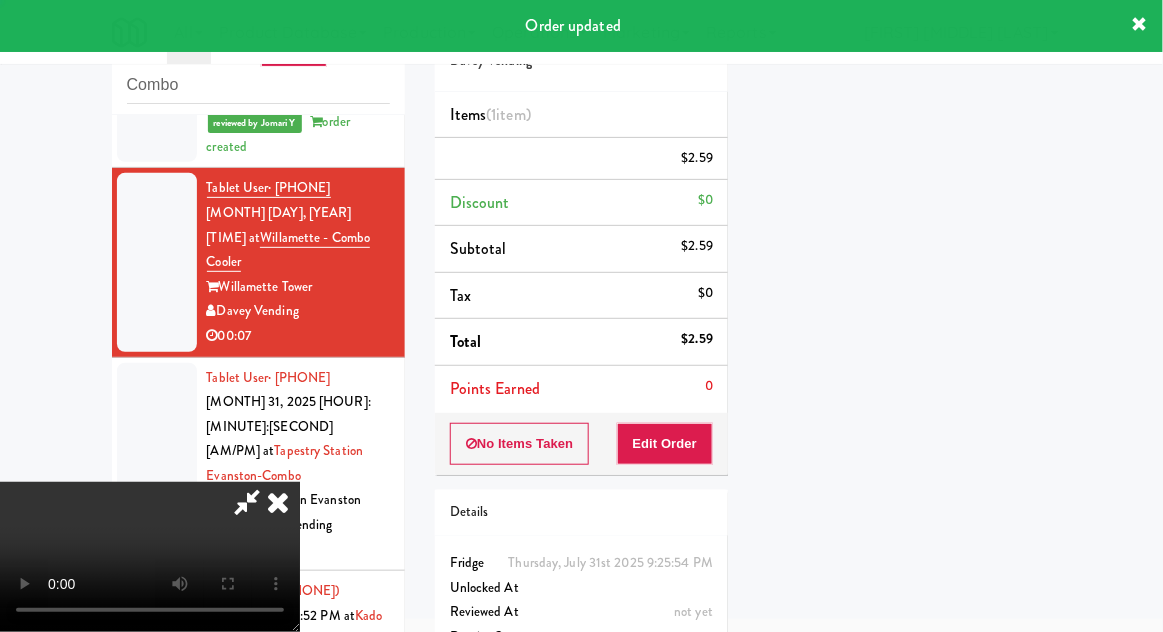 scroll, scrollTop: 197, scrollLeft: 0, axis: vertical 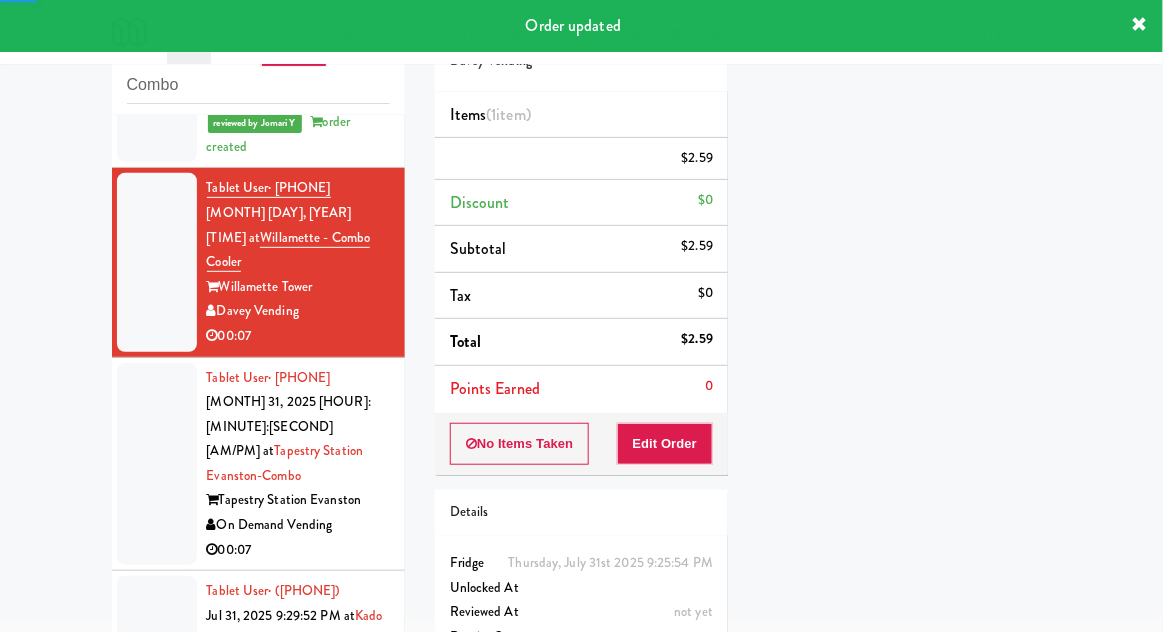 click at bounding box center (157, 464) 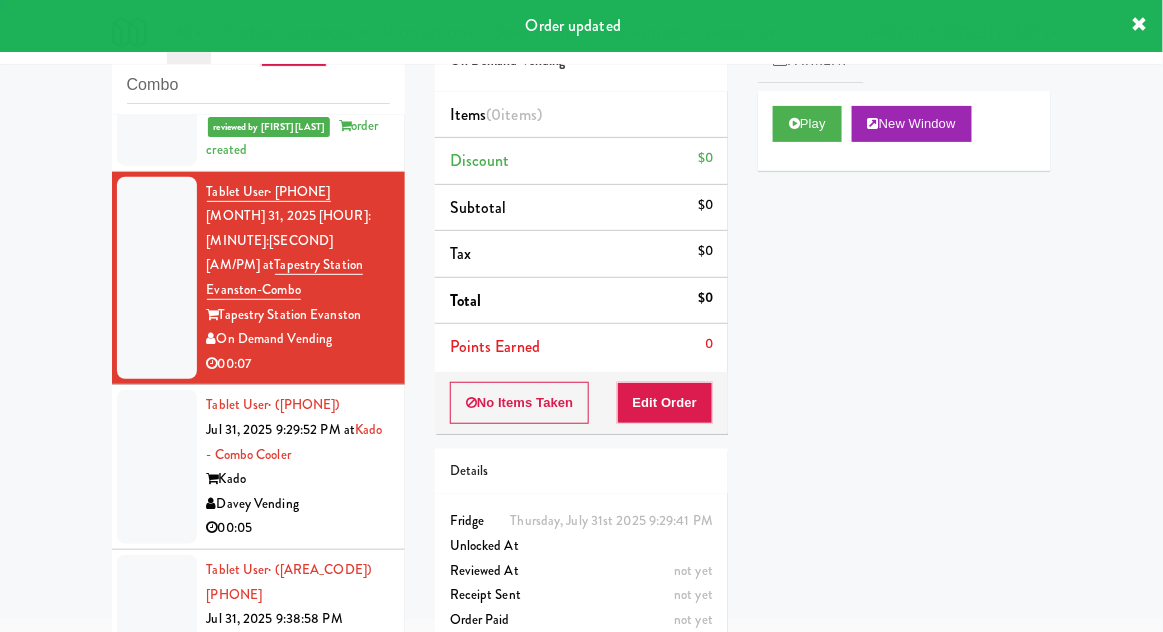 scroll, scrollTop: 848, scrollLeft: 0, axis: vertical 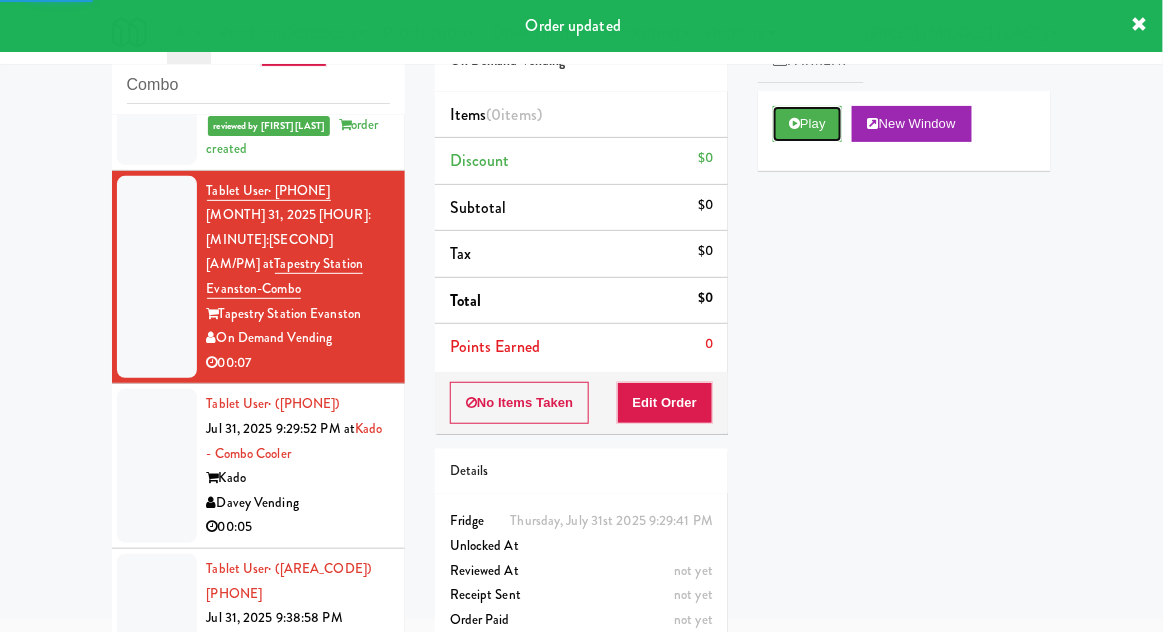 click on "Play" at bounding box center [807, 124] 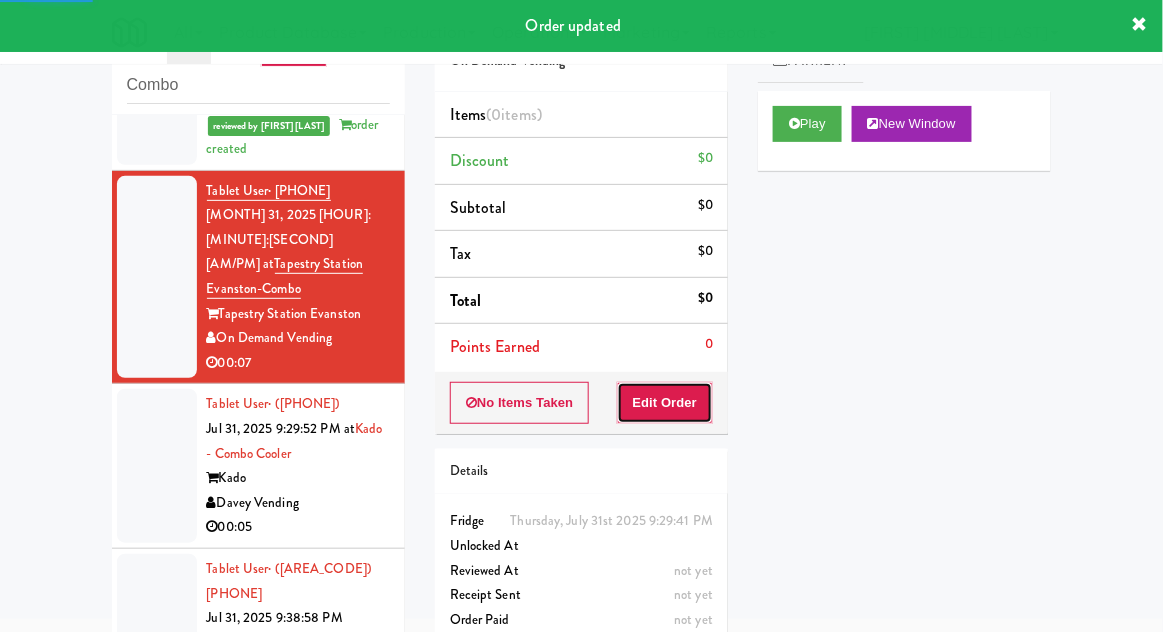 click on "Edit Order" at bounding box center (665, 403) 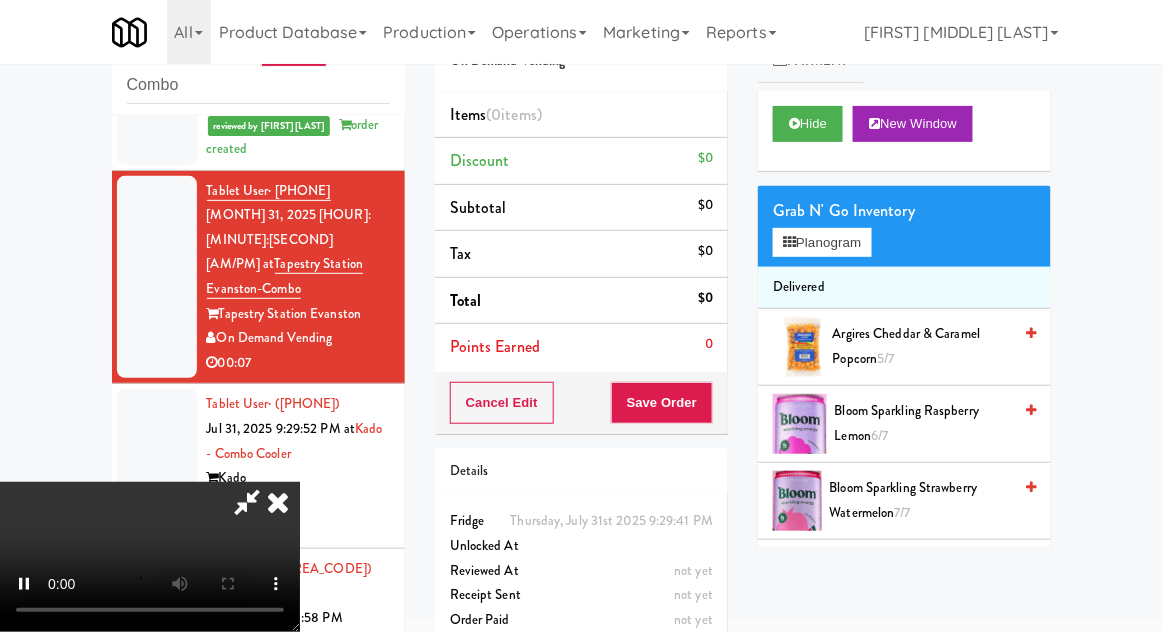 scroll, scrollTop: 73, scrollLeft: 0, axis: vertical 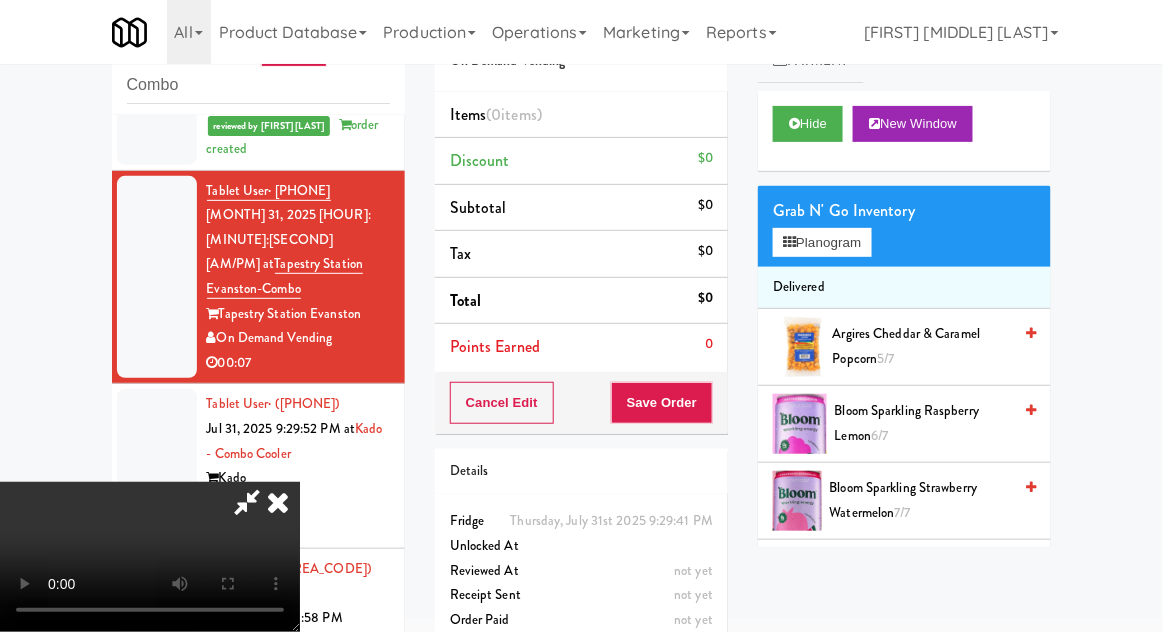 type 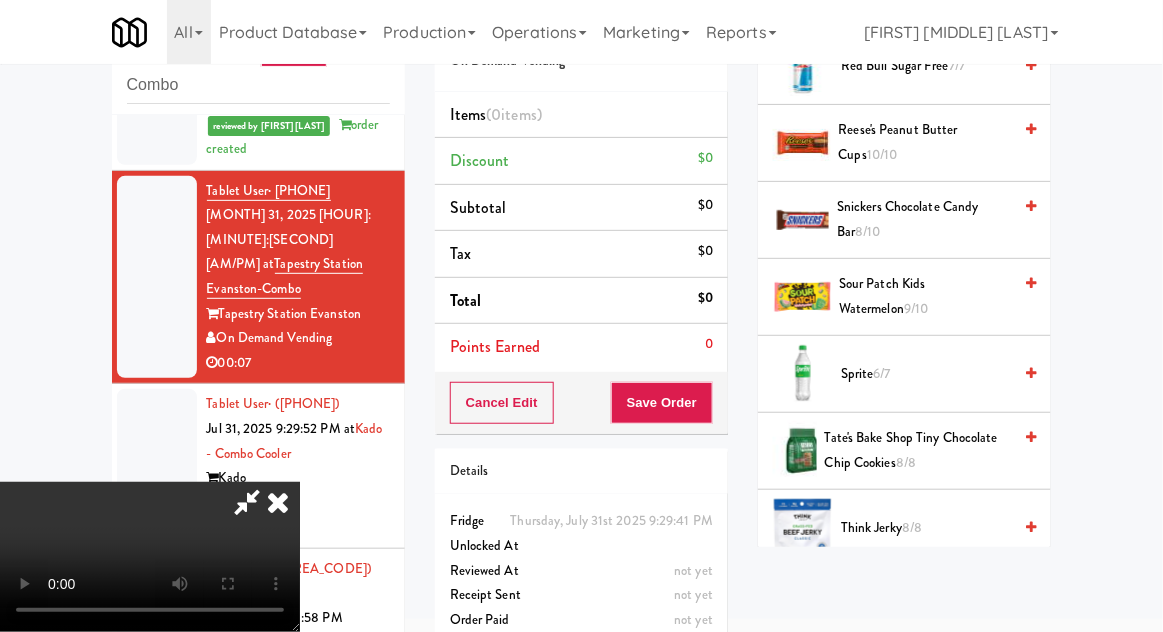 scroll, scrollTop: 2437, scrollLeft: 0, axis: vertical 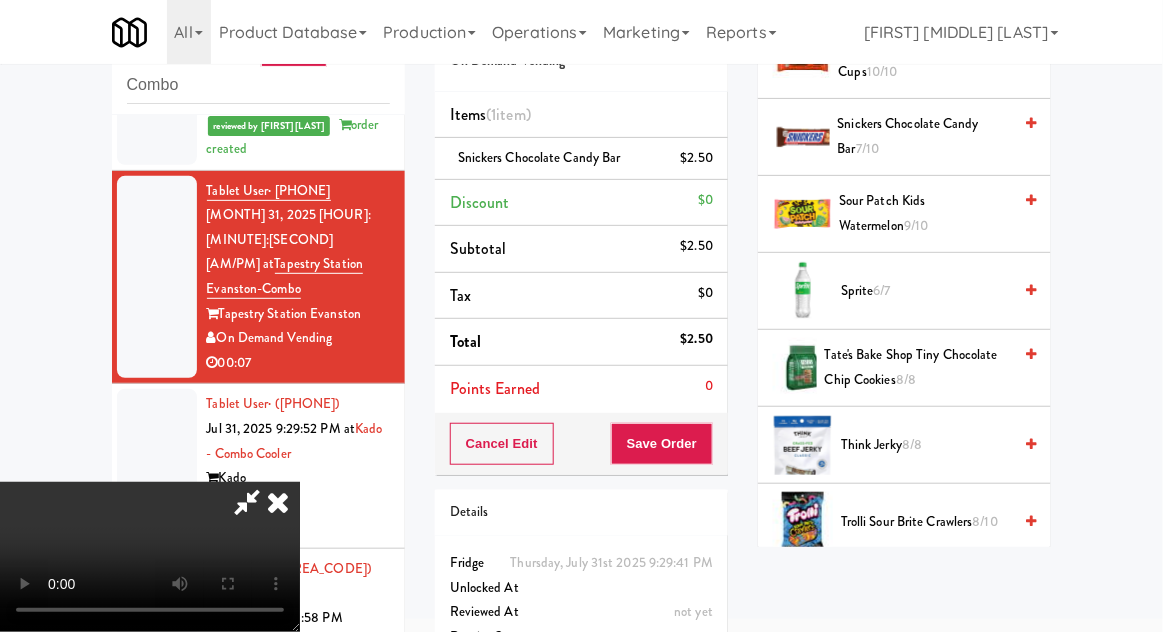 click on "Sprite  6/7" at bounding box center (926, 291) 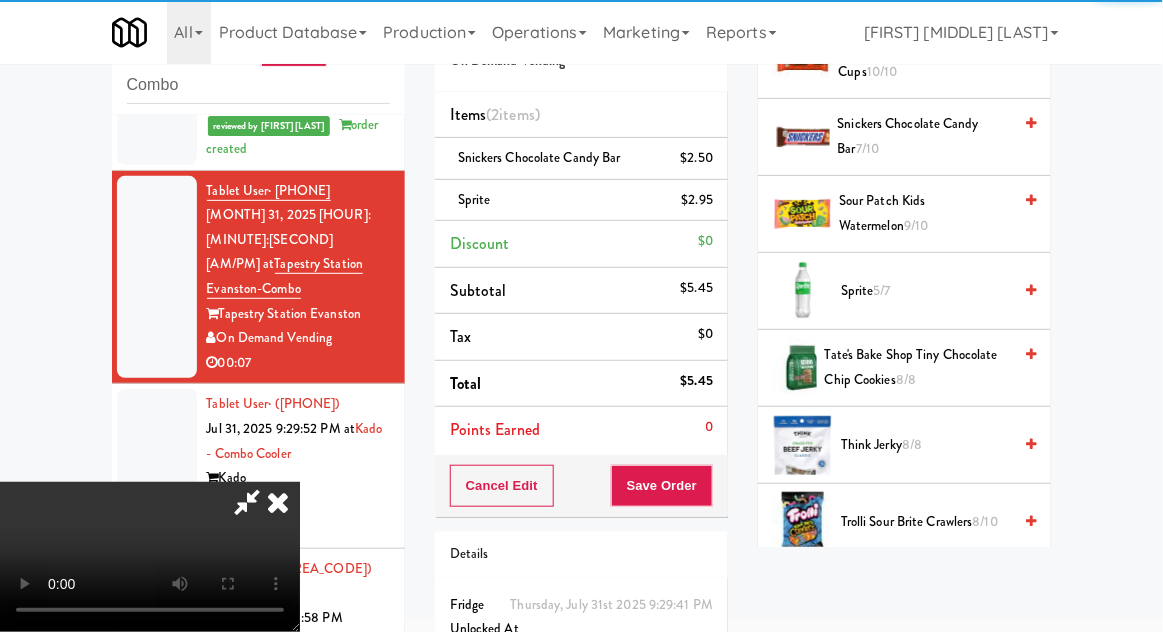 scroll, scrollTop: 73, scrollLeft: 0, axis: vertical 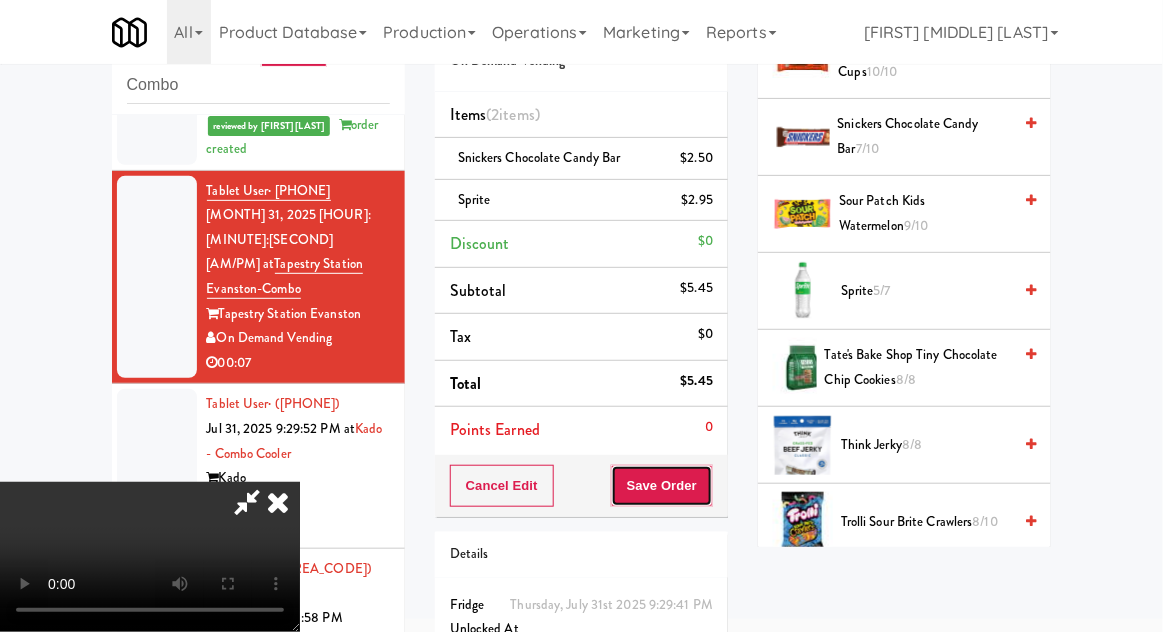 click on "Save Order" at bounding box center (662, 486) 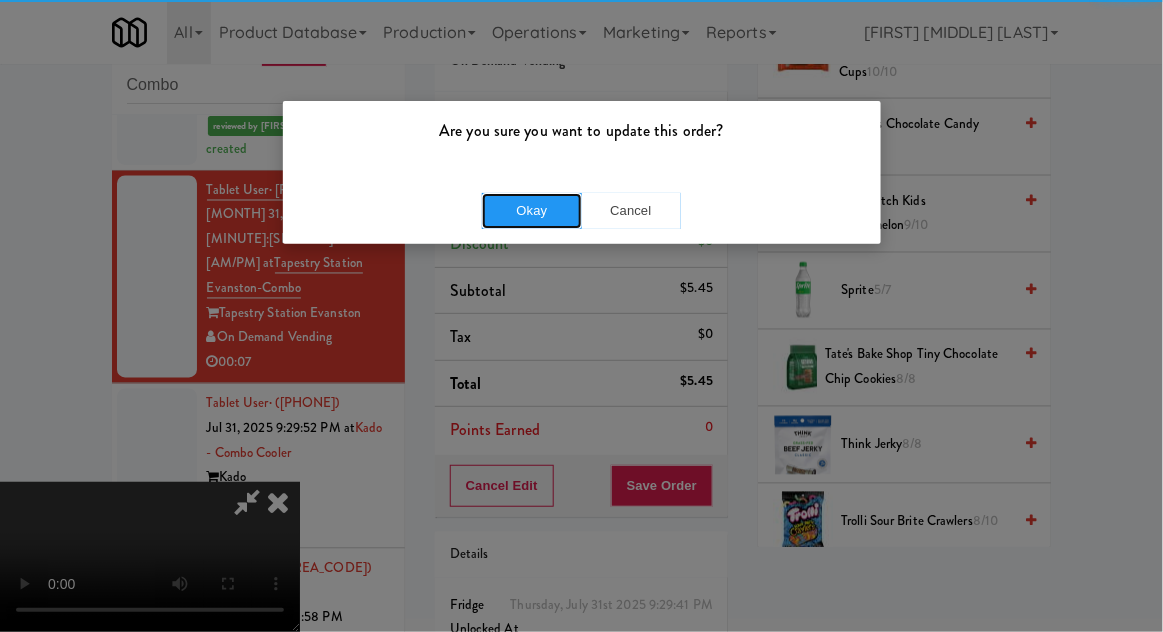 click on "Okay" at bounding box center (532, 211) 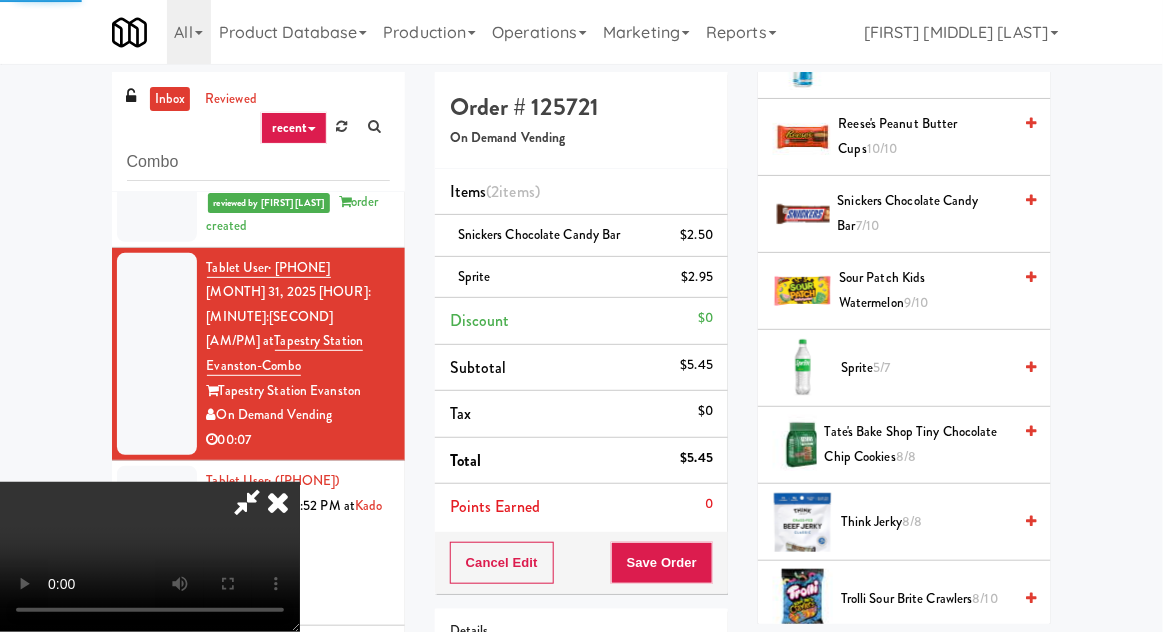 scroll, scrollTop: 22, scrollLeft: 0, axis: vertical 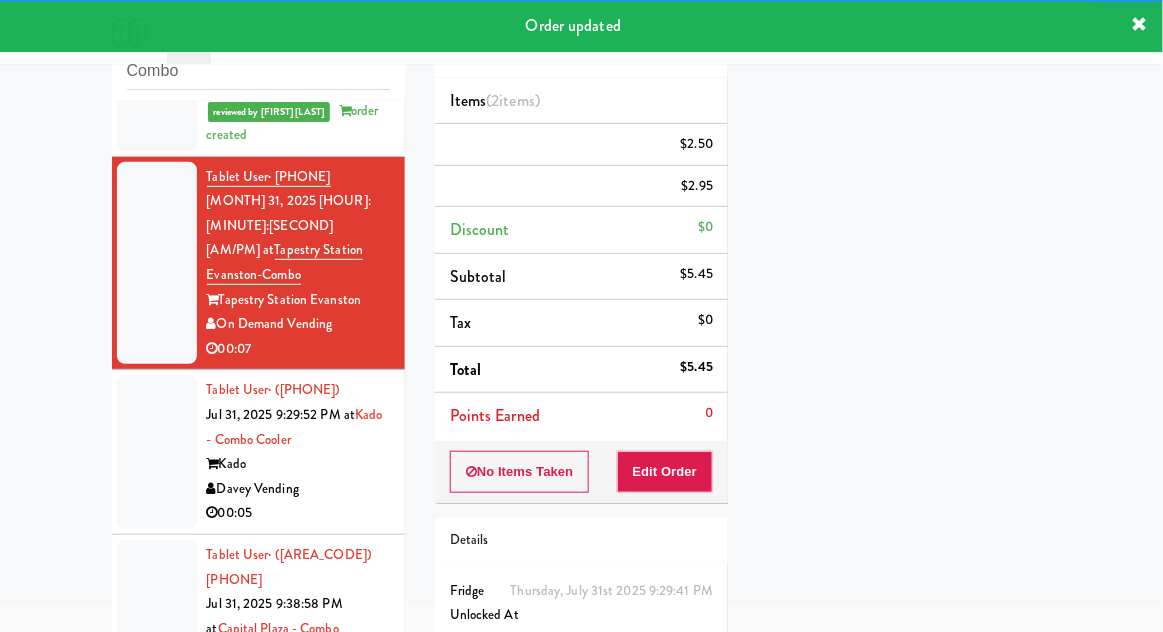 click at bounding box center (157, 452) 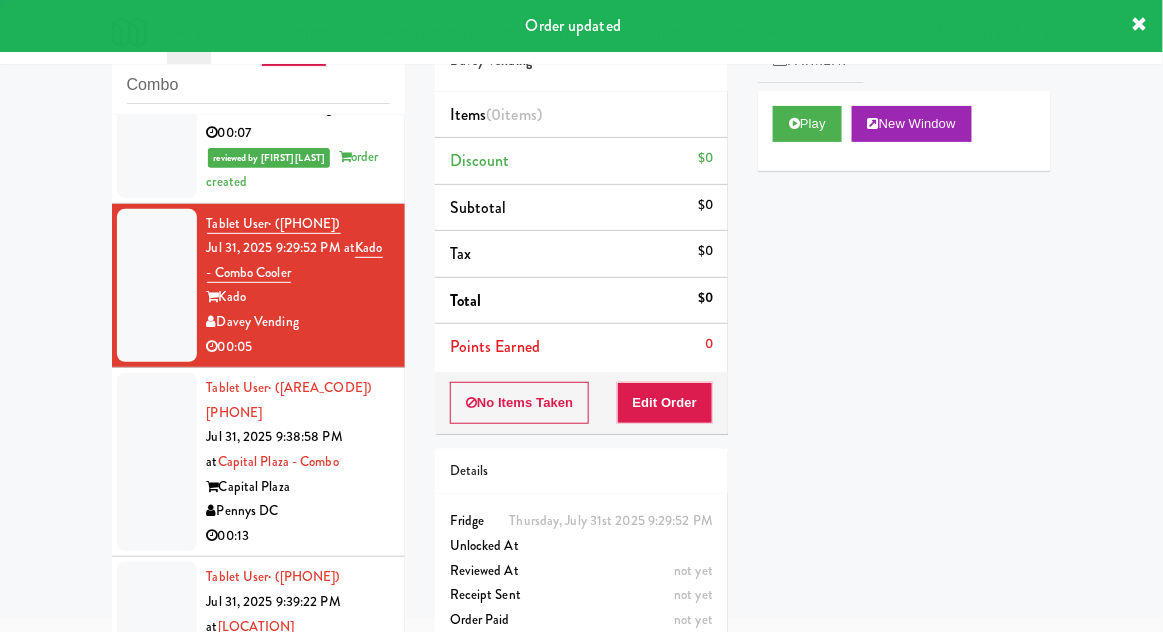 scroll, scrollTop: 1079, scrollLeft: 0, axis: vertical 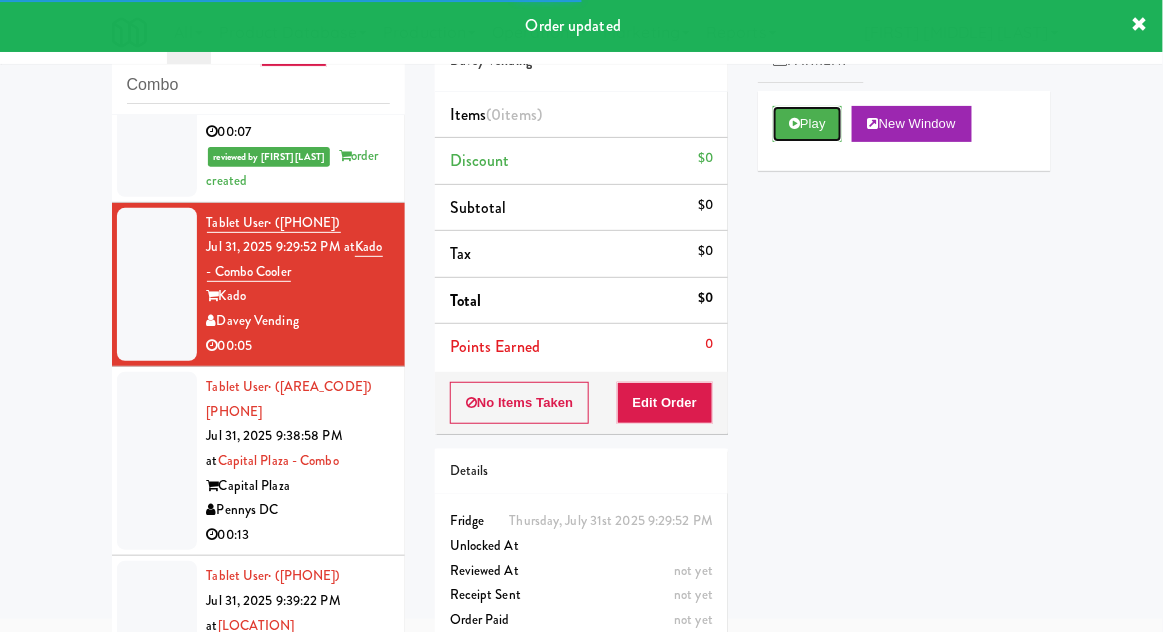 click on "Play" at bounding box center [807, 124] 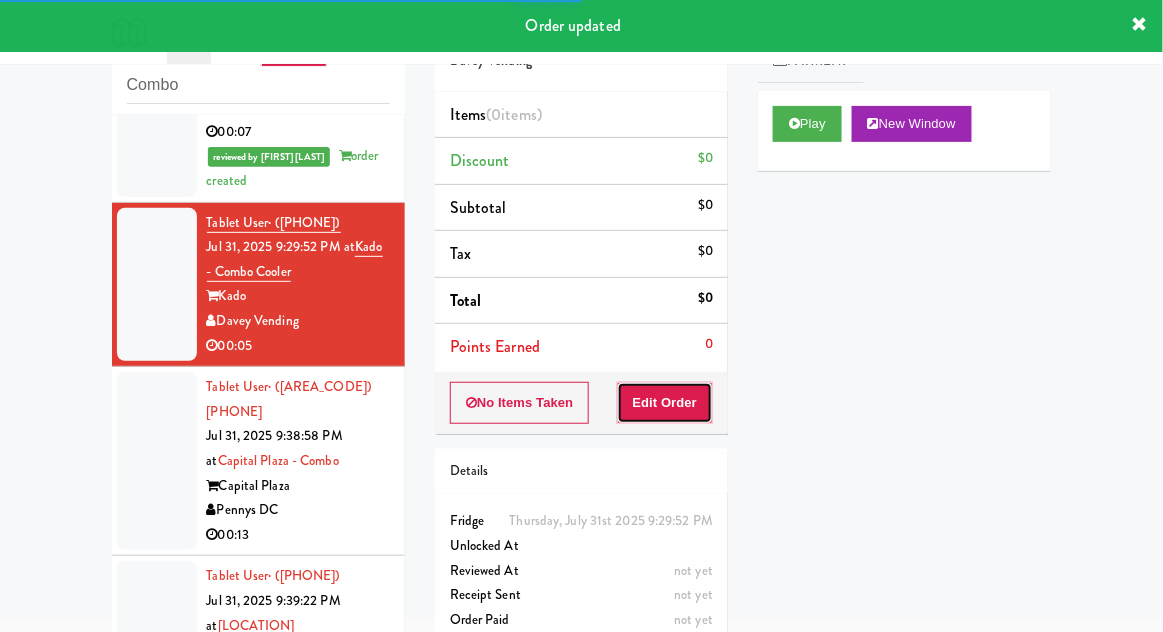 click on "Edit Order" at bounding box center [665, 403] 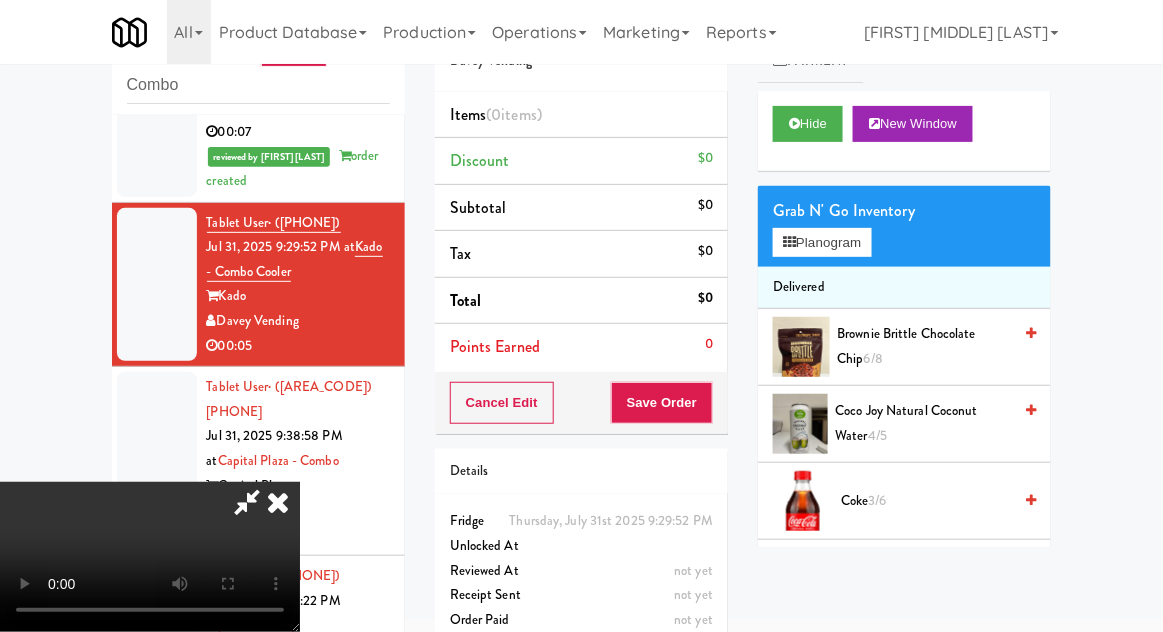 type 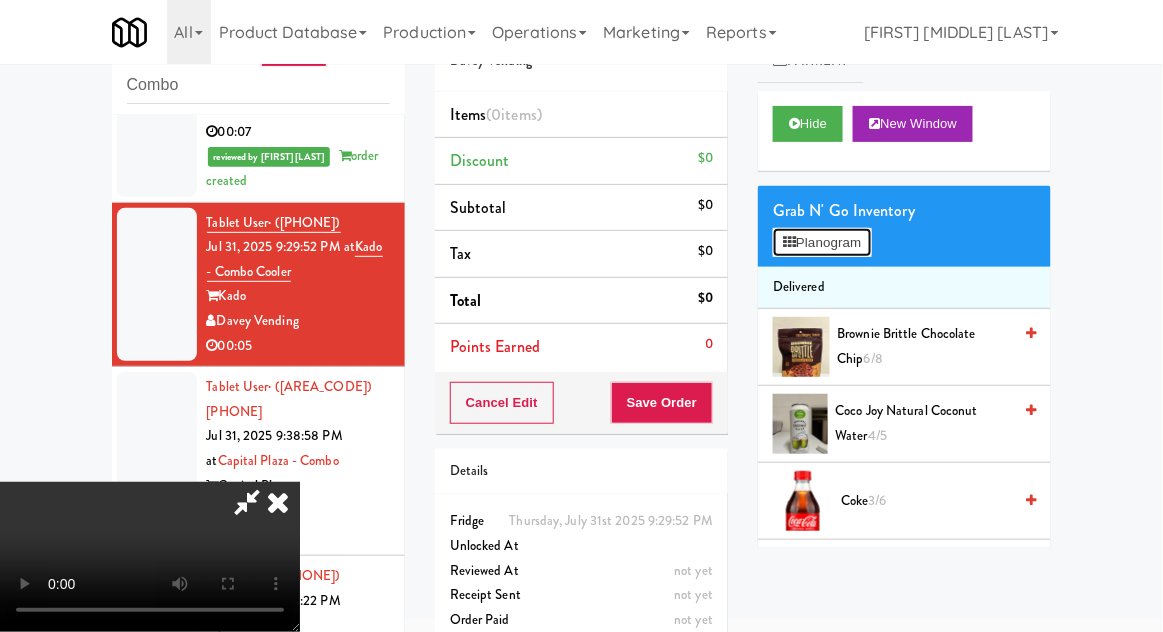 click on "Planogram" at bounding box center [822, 243] 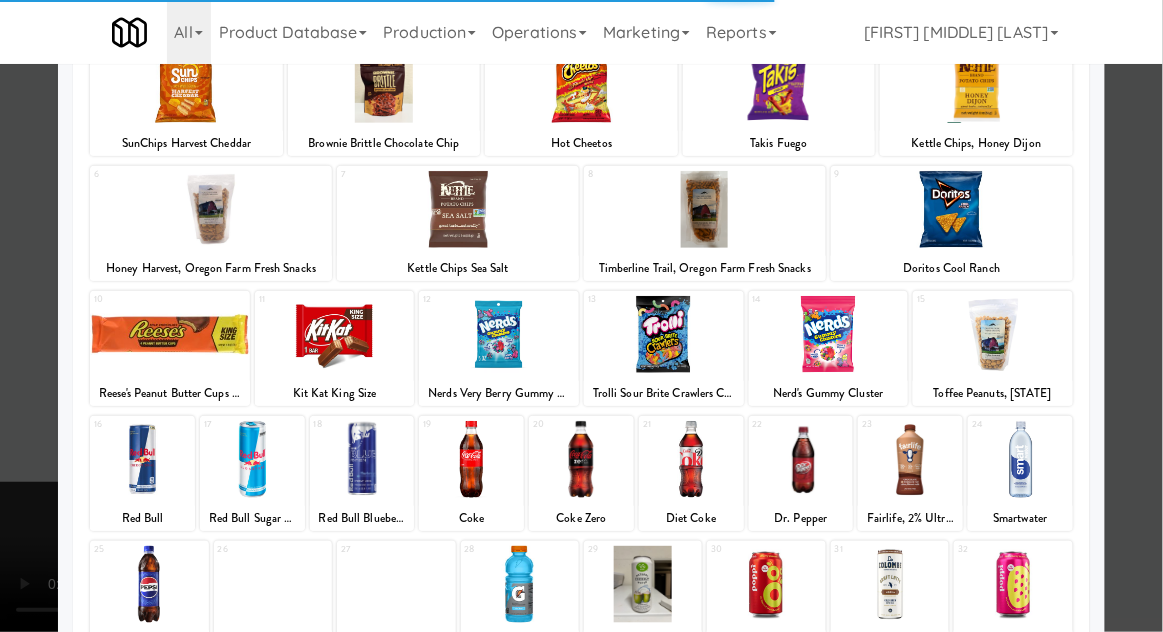 scroll, scrollTop: 166, scrollLeft: 0, axis: vertical 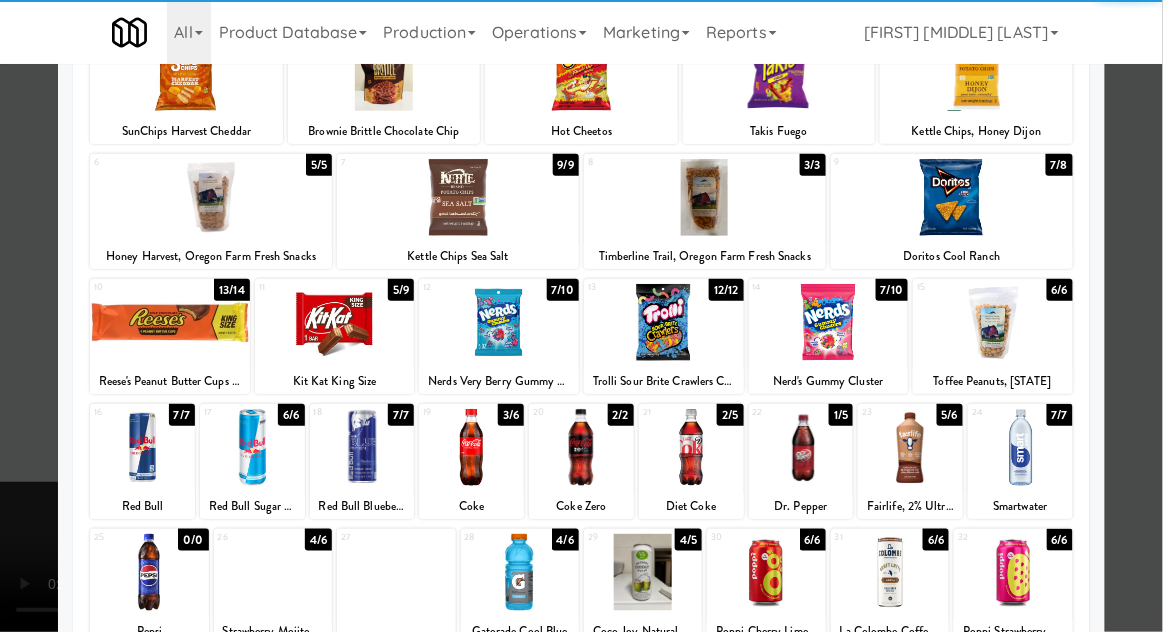 click at bounding box center (273, 572) 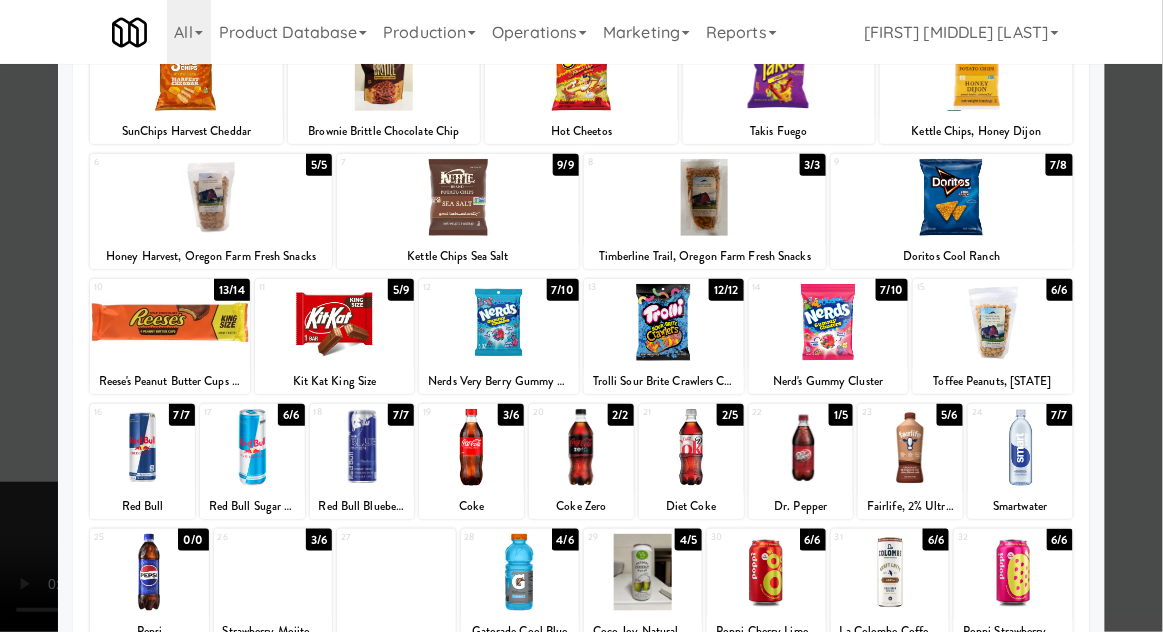 click at bounding box center [581, 316] 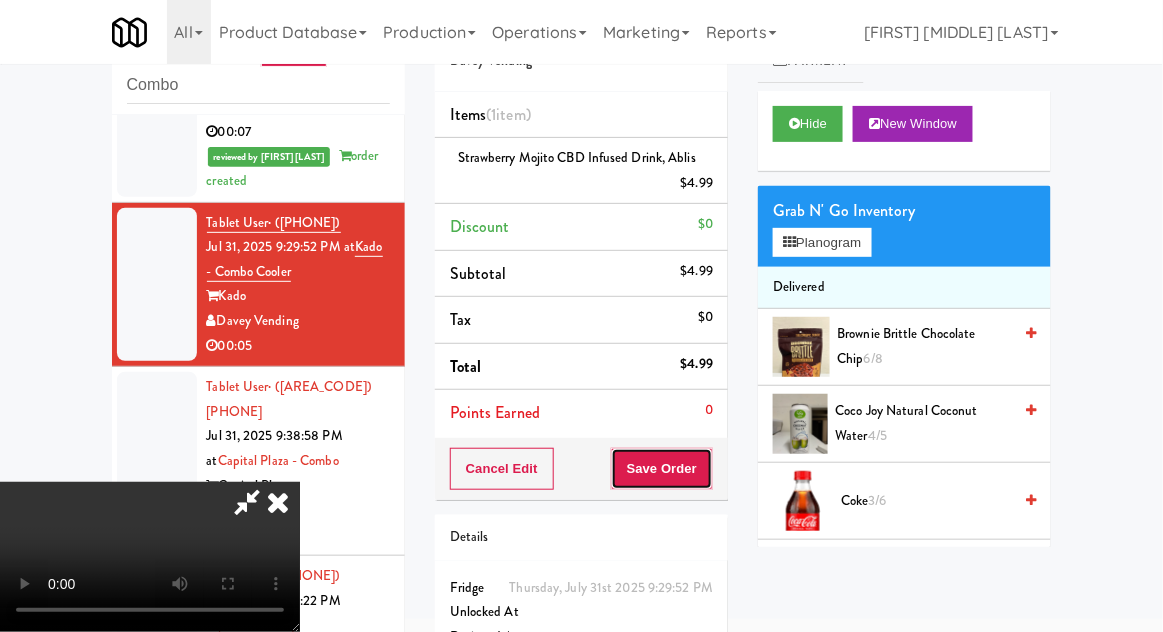 click on "Save Order" at bounding box center [662, 469] 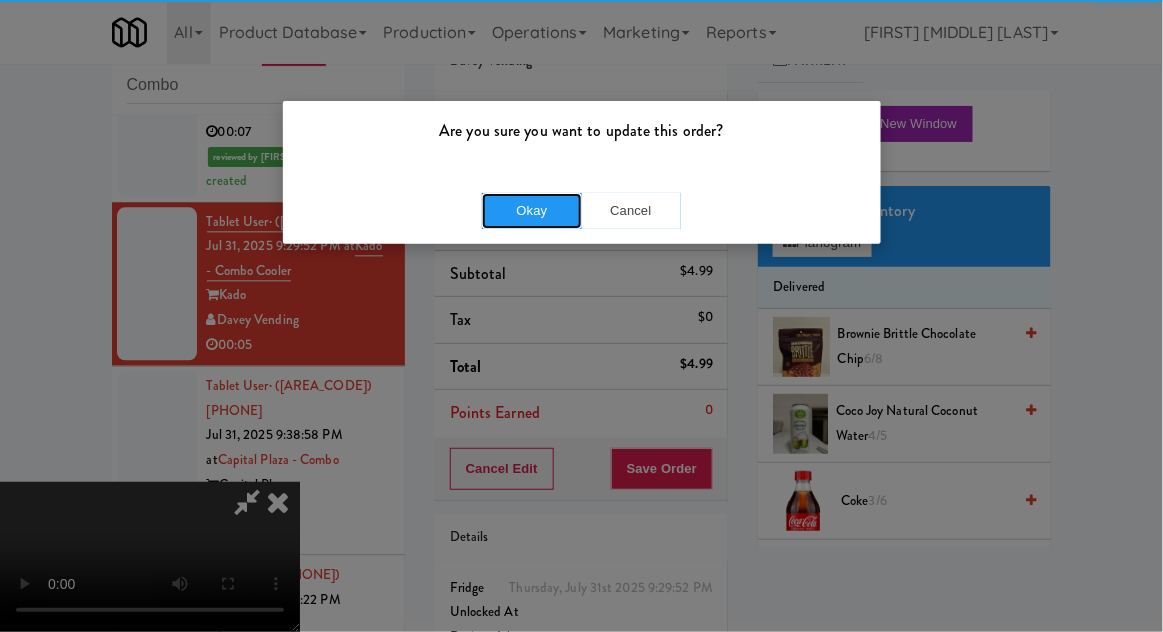 click on "Okay" at bounding box center (532, 211) 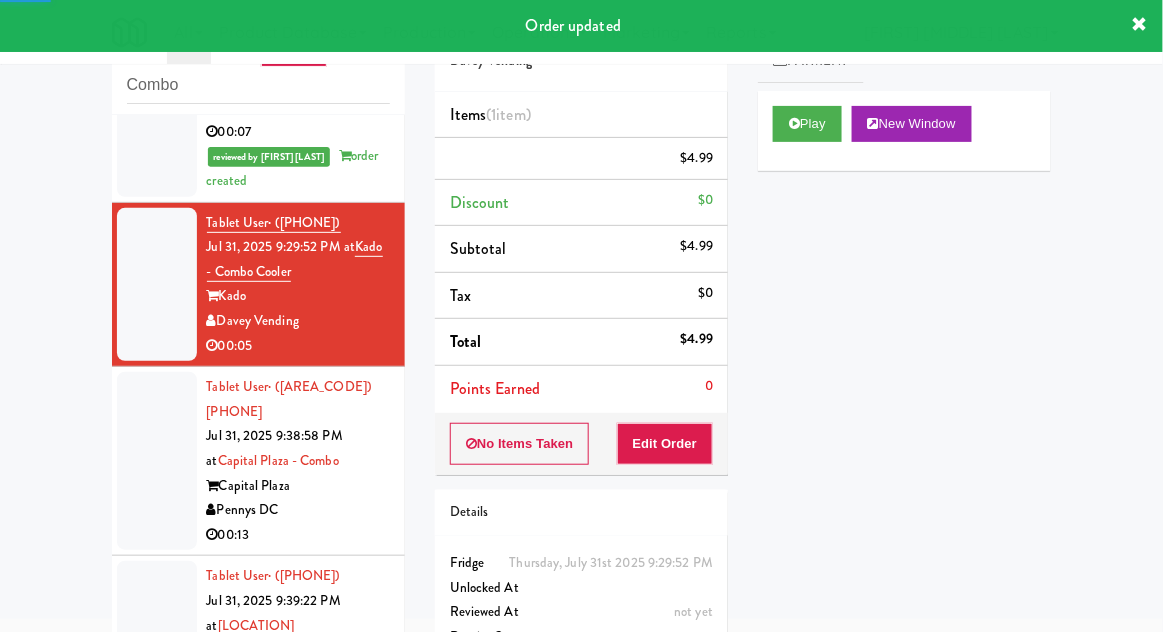click on "Tablet User  · ([AREA_CODE]) [PHONE] [MONTH] 31, 2025 [HOUR]:[MINUTE]:[SECOND] [AM/PM] at  [LOCATION] - Combo  [LOCATION]   [COMPANY]  00:13" at bounding box center [258, 461] 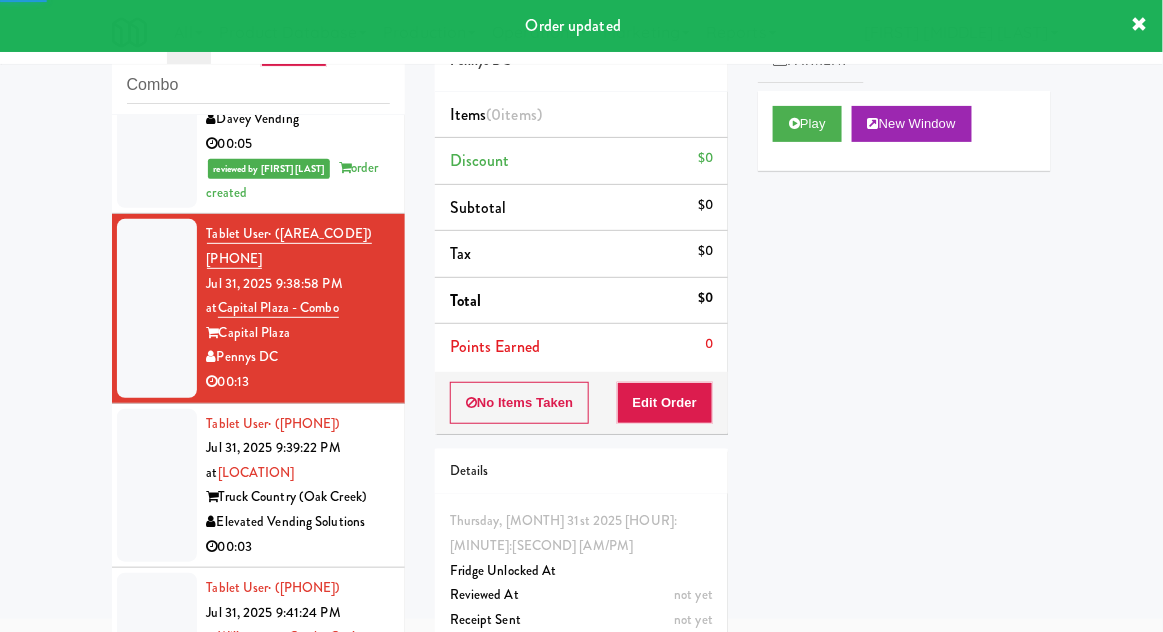 scroll, scrollTop: 1315, scrollLeft: 0, axis: vertical 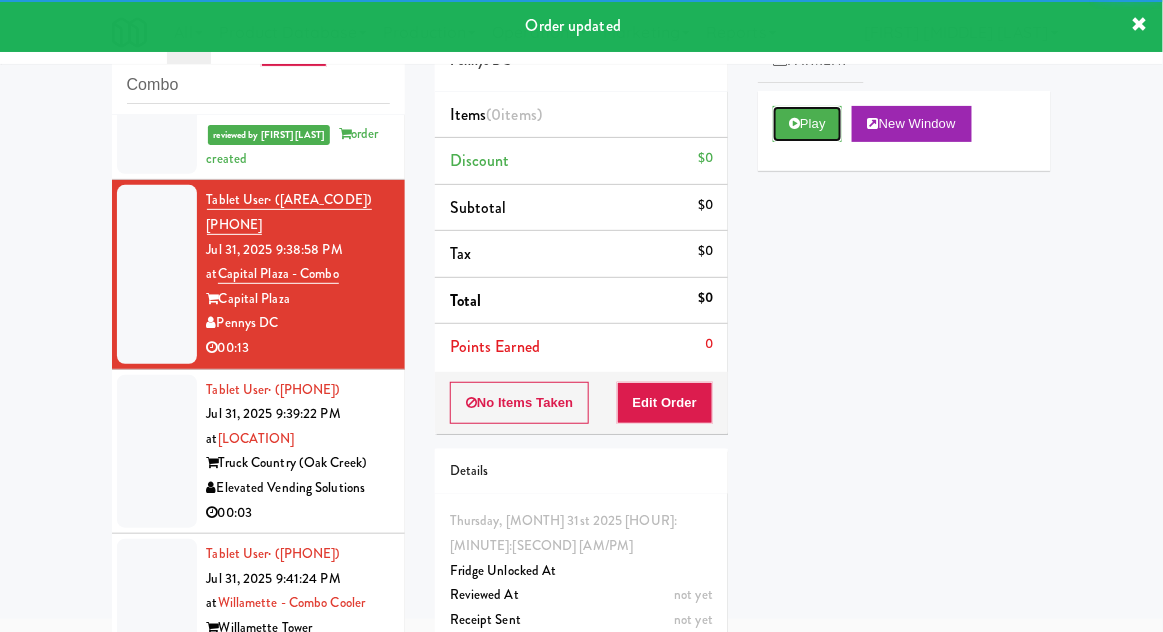 click on "Play" at bounding box center (807, 124) 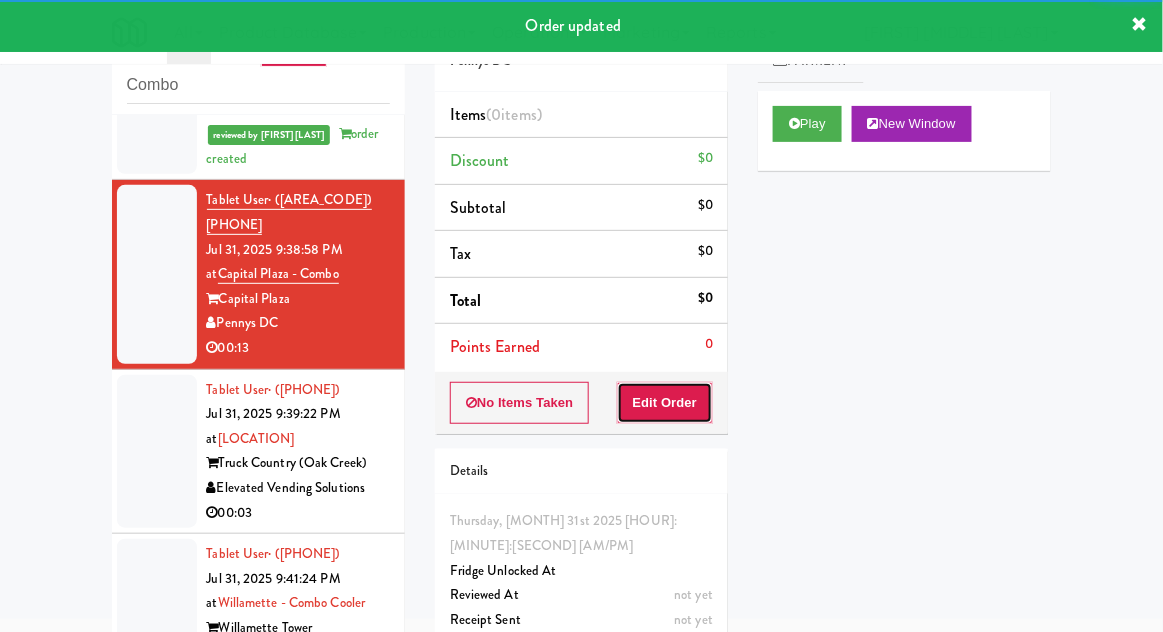 click on "Edit Order" at bounding box center (665, 403) 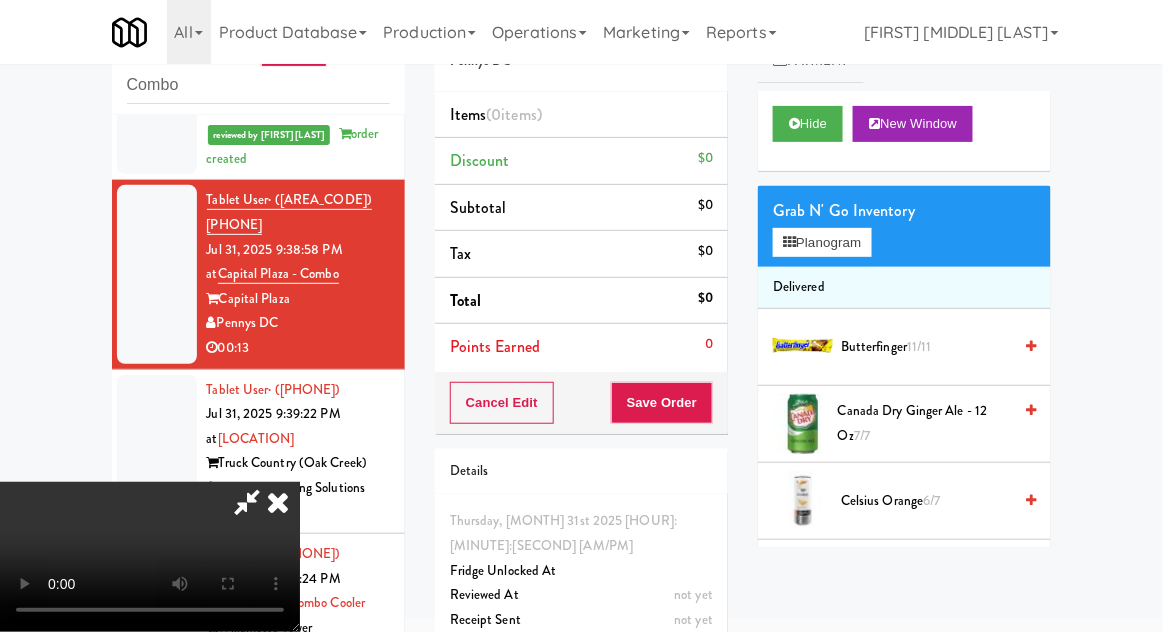 type 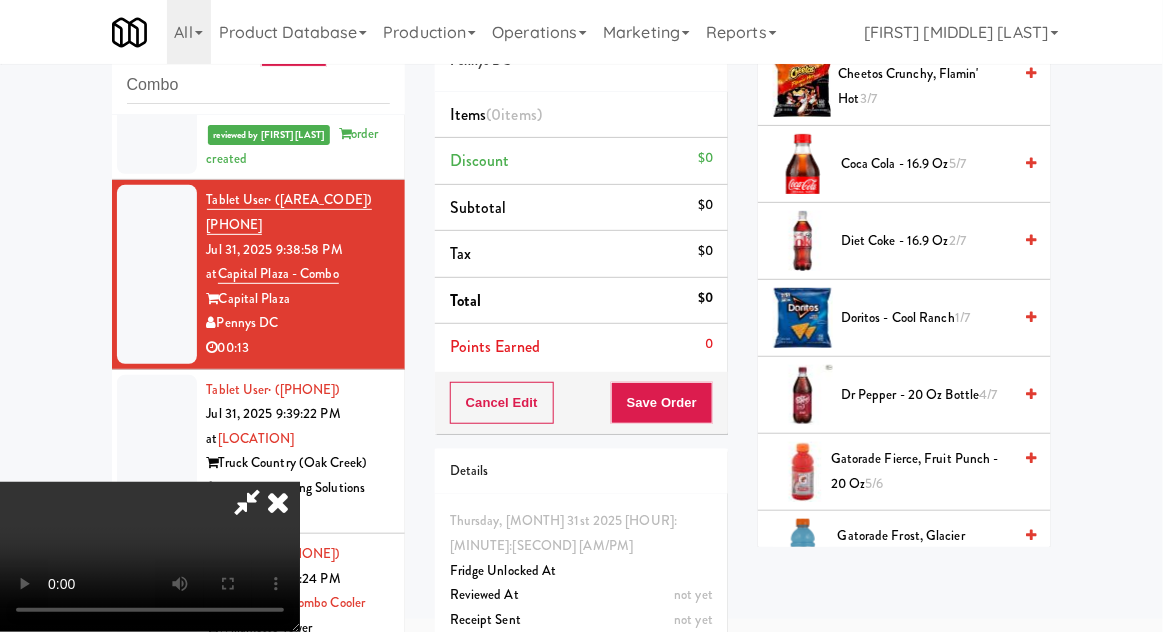 scroll, scrollTop: 591, scrollLeft: 0, axis: vertical 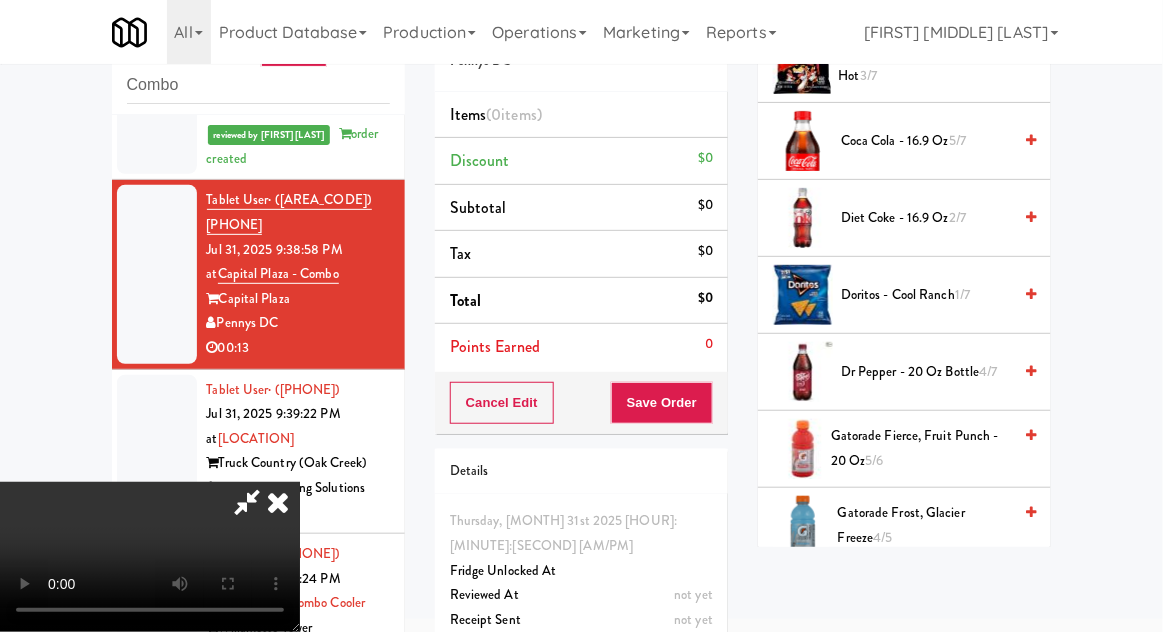 click on "1/7" at bounding box center (962, 294) 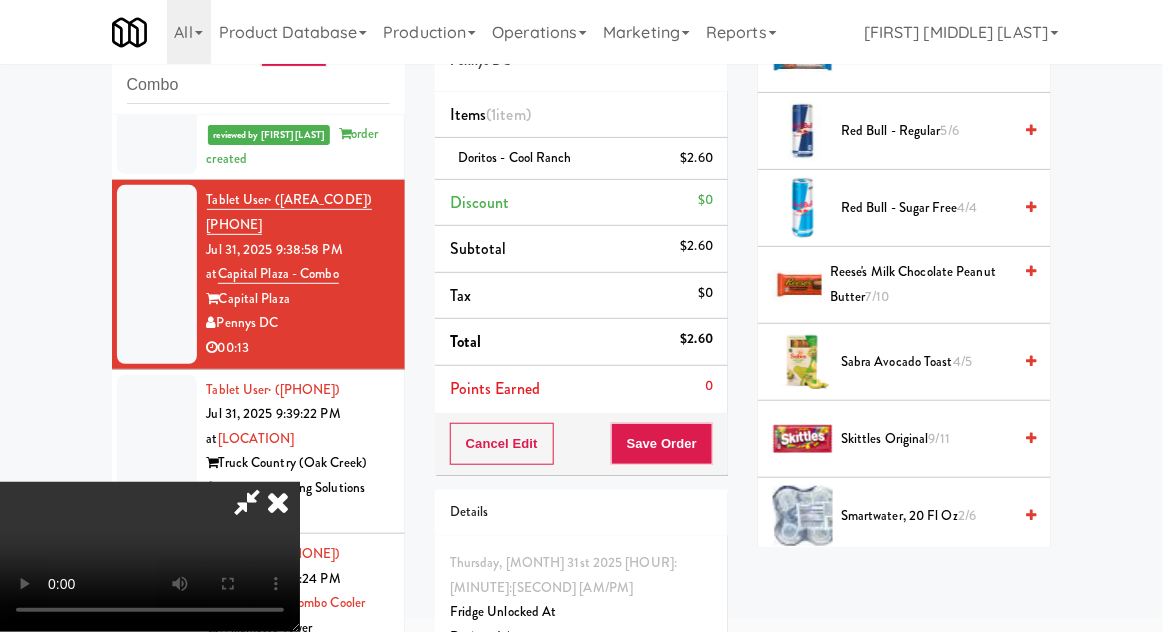 scroll, scrollTop: 1849, scrollLeft: 0, axis: vertical 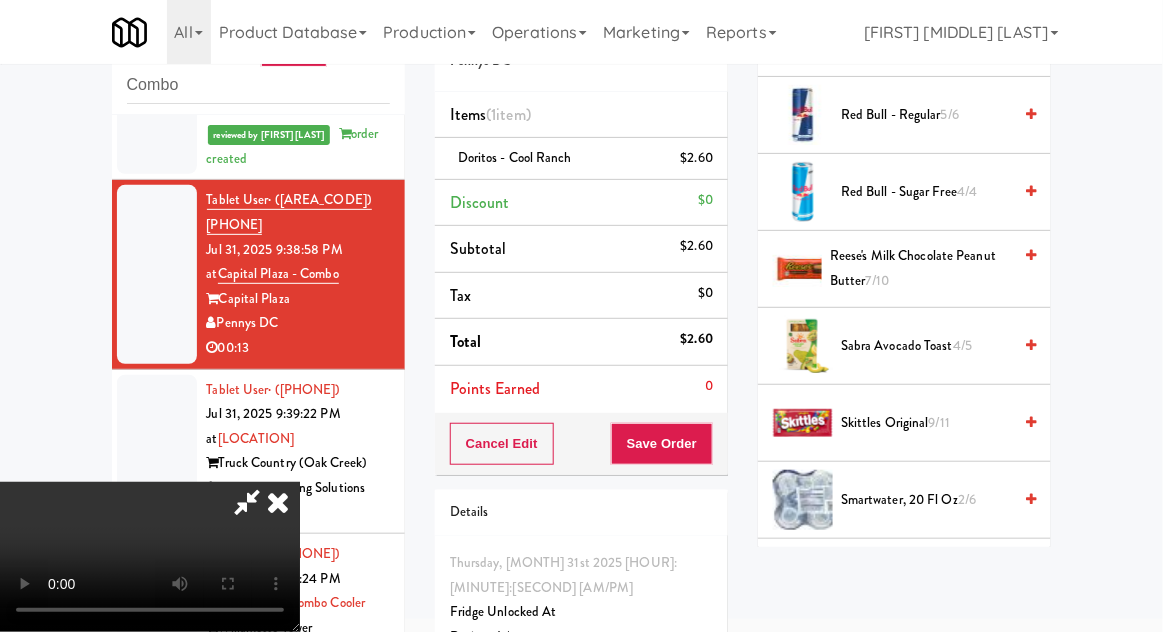 click on "Reese's Milk Chocolate Peanut Butter  7/10" at bounding box center (920, 268) 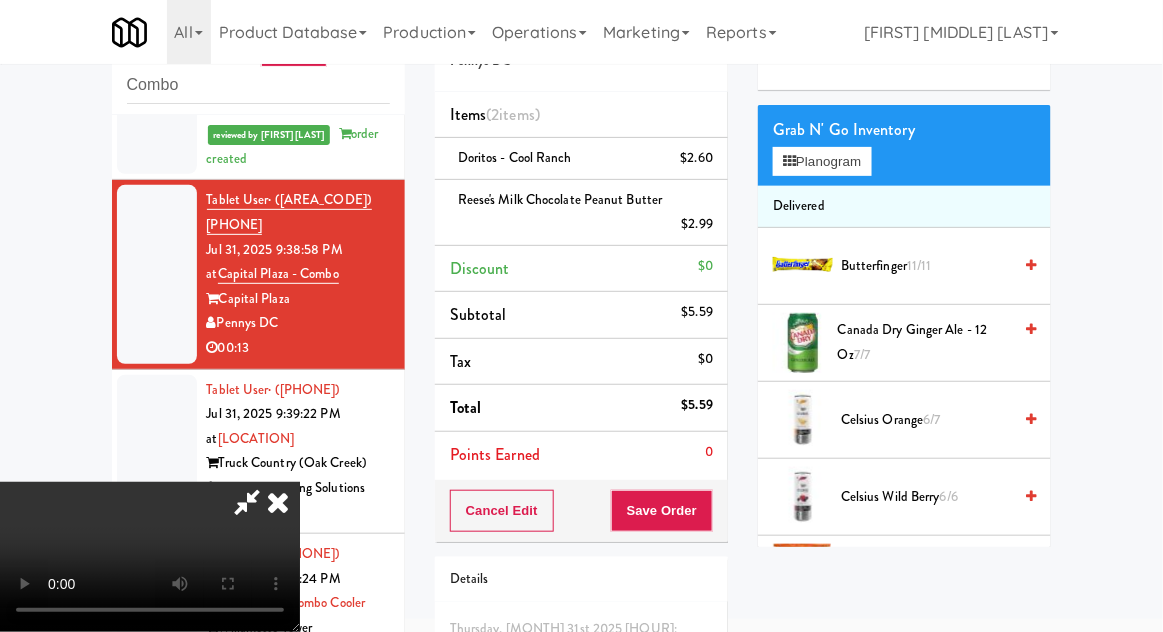 scroll, scrollTop: 0, scrollLeft: 0, axis: both 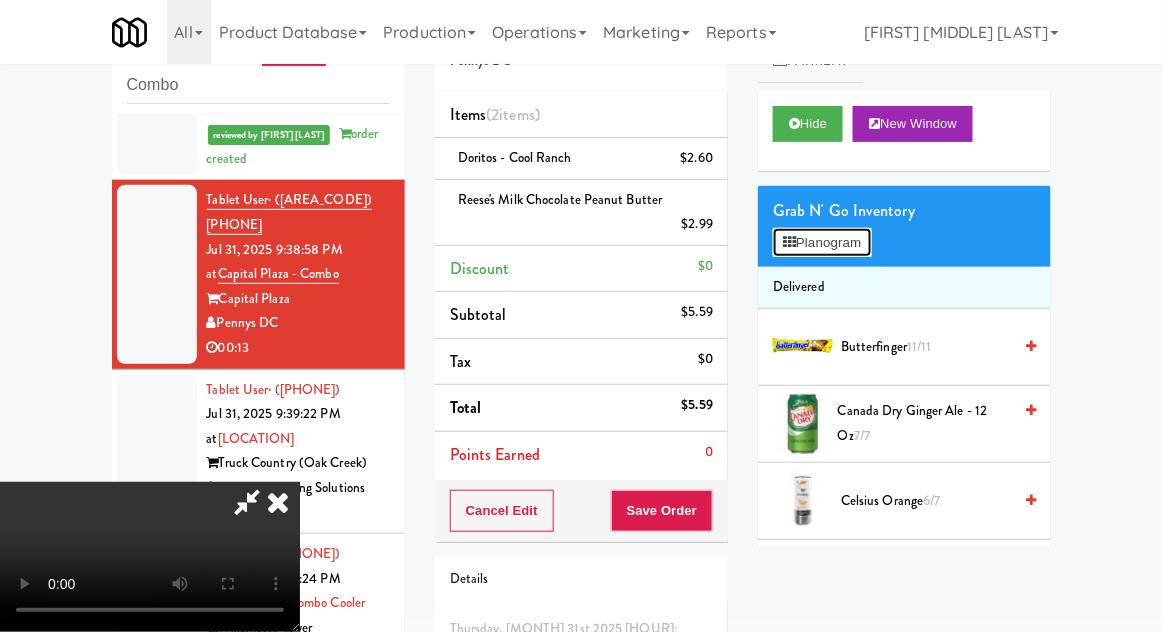 click on "Planogram" at bounding box center (822, 243) 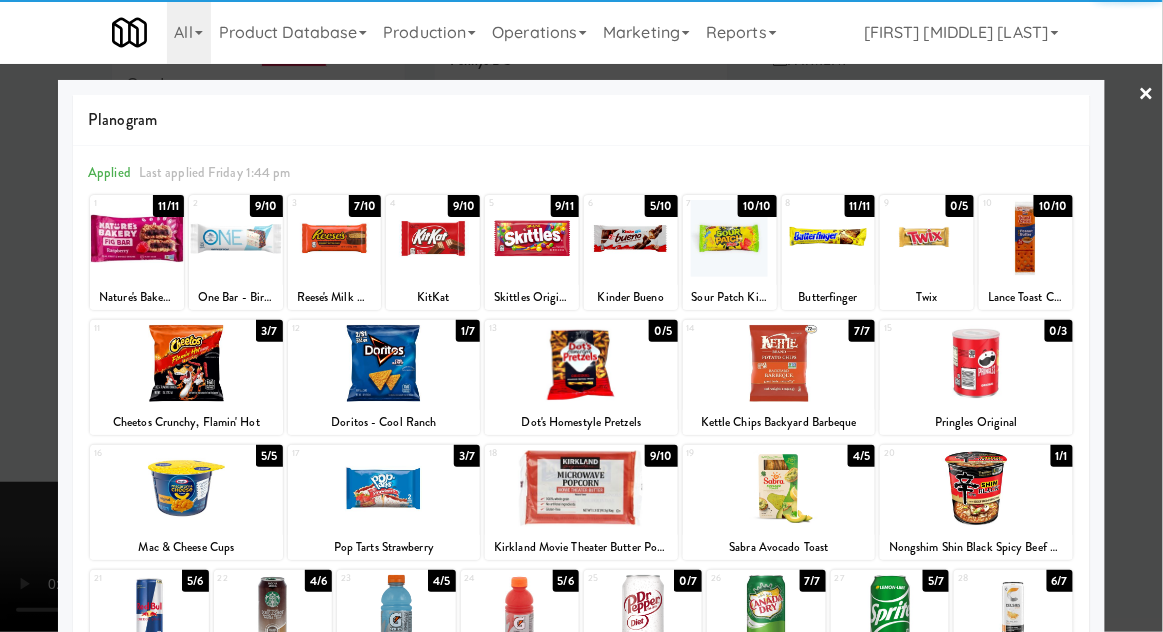 click at bounding box center (1026, 238) 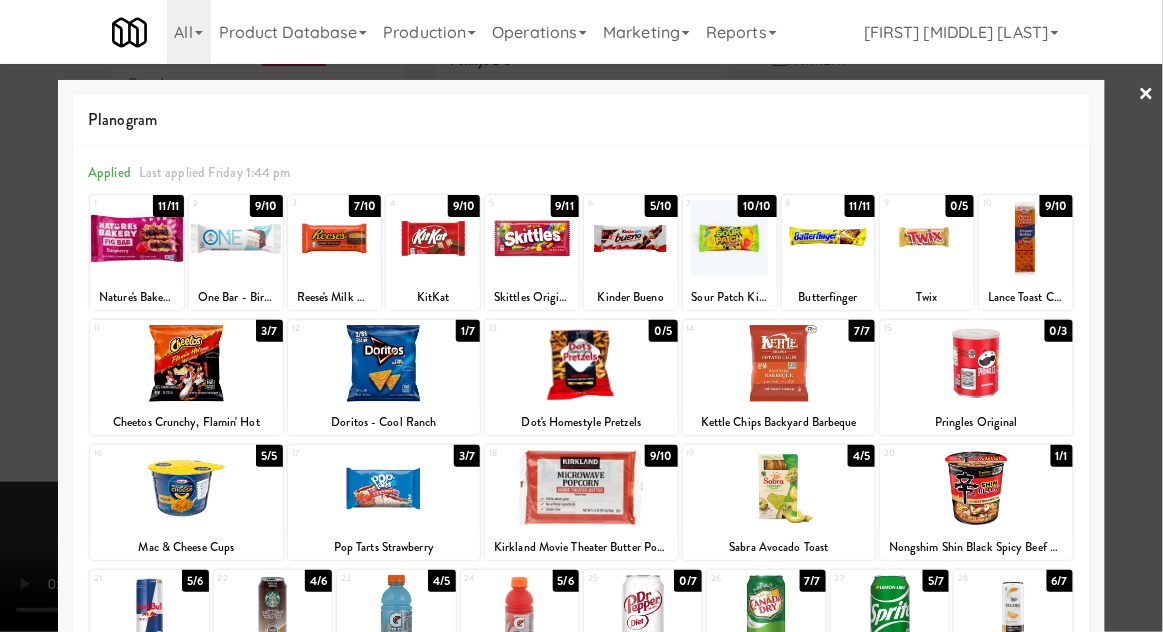 click at bounding box center (581, 316) 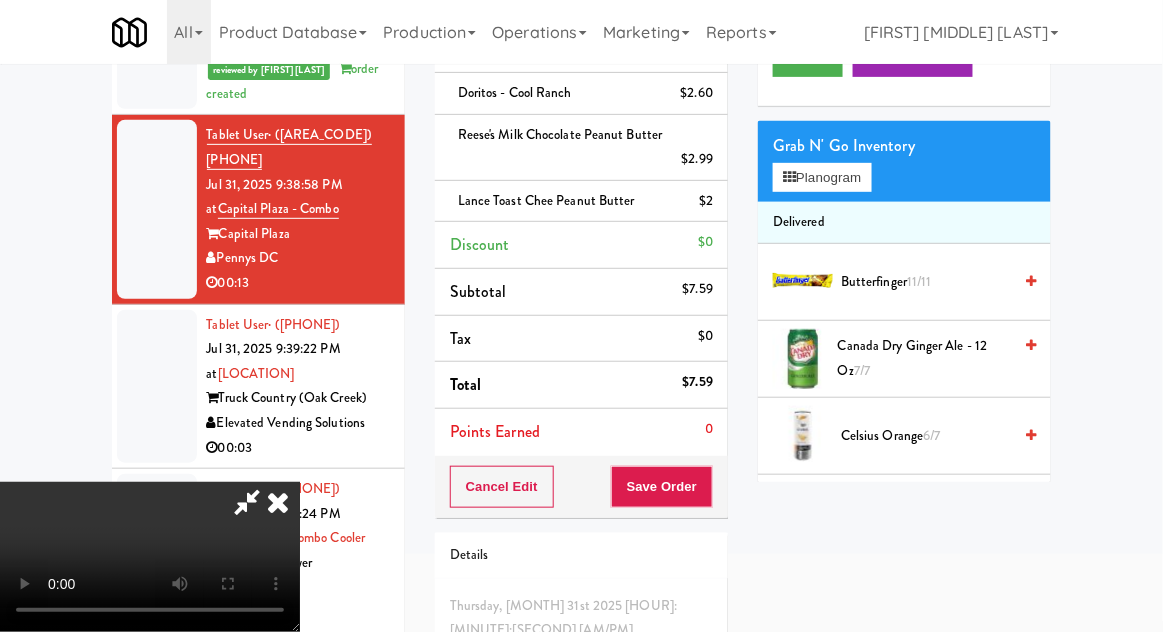 scroll, scrollTop: 157, scrollLeft: 0, axis: vertical 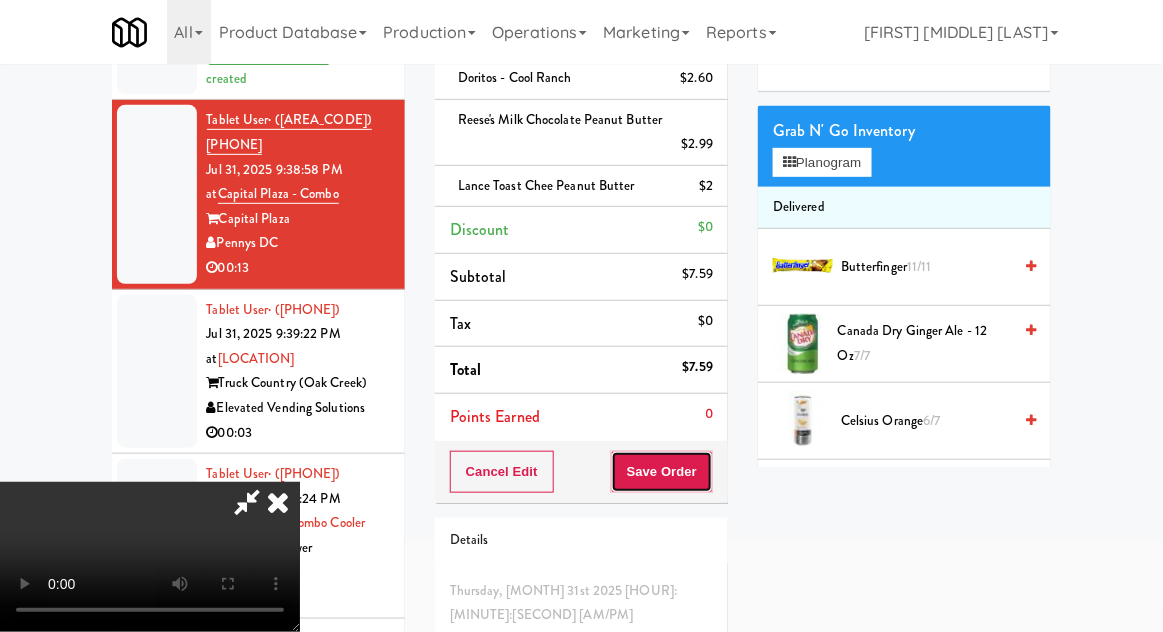 click on "Save Order" at bounding box center (662, 472) 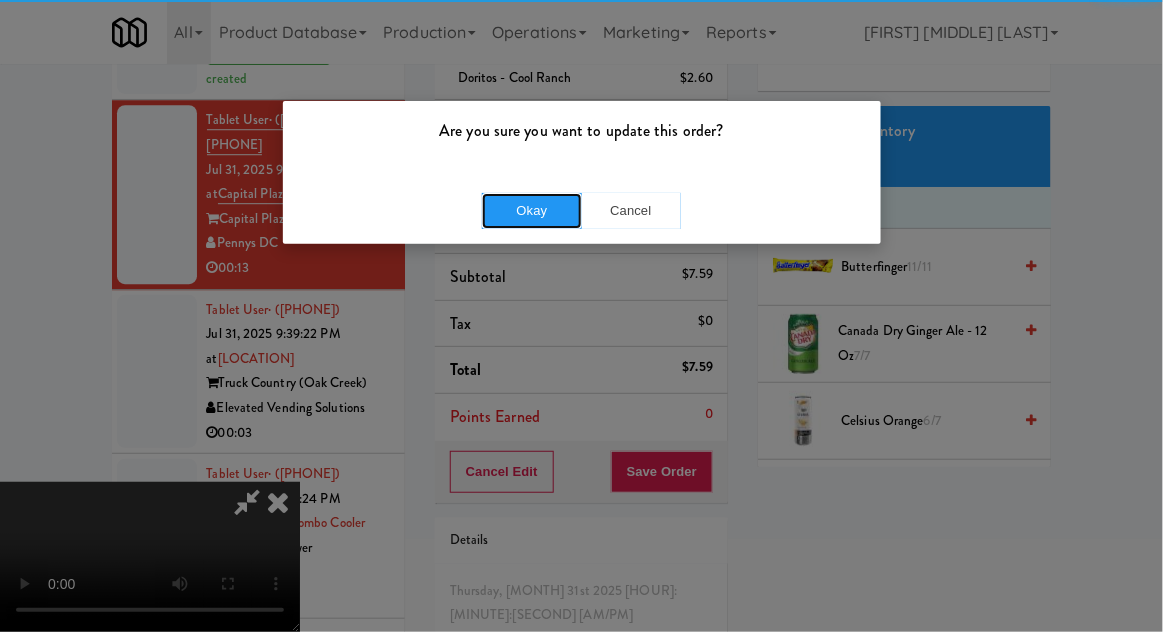 click on "Okay" at bounding box center [532, 211] 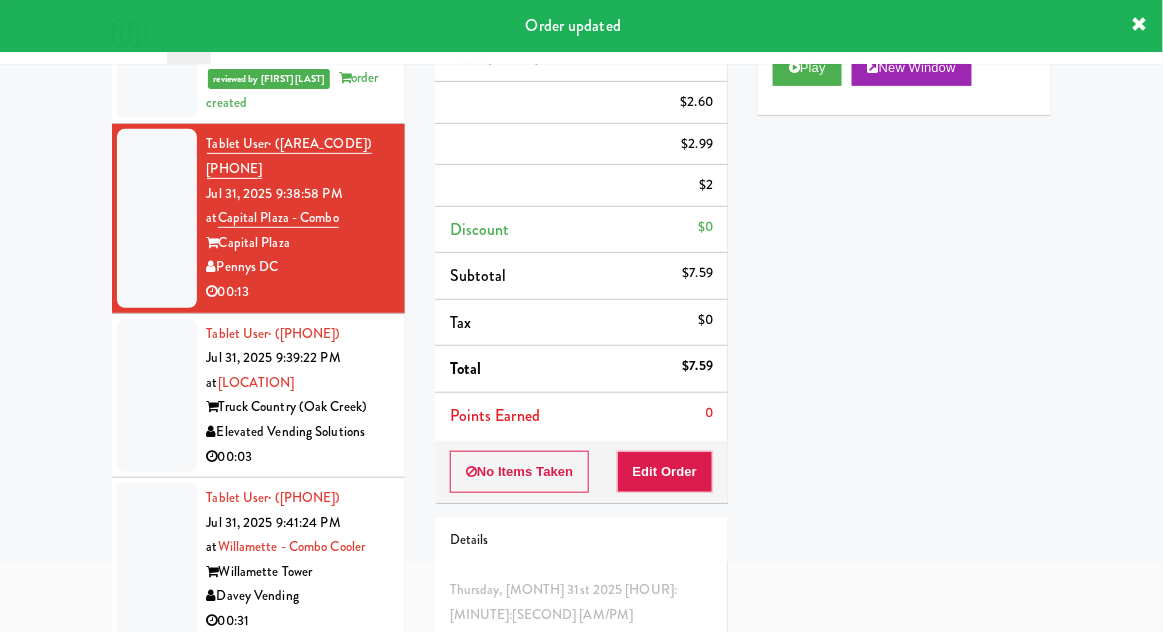 click at bounding box center [157, 396] 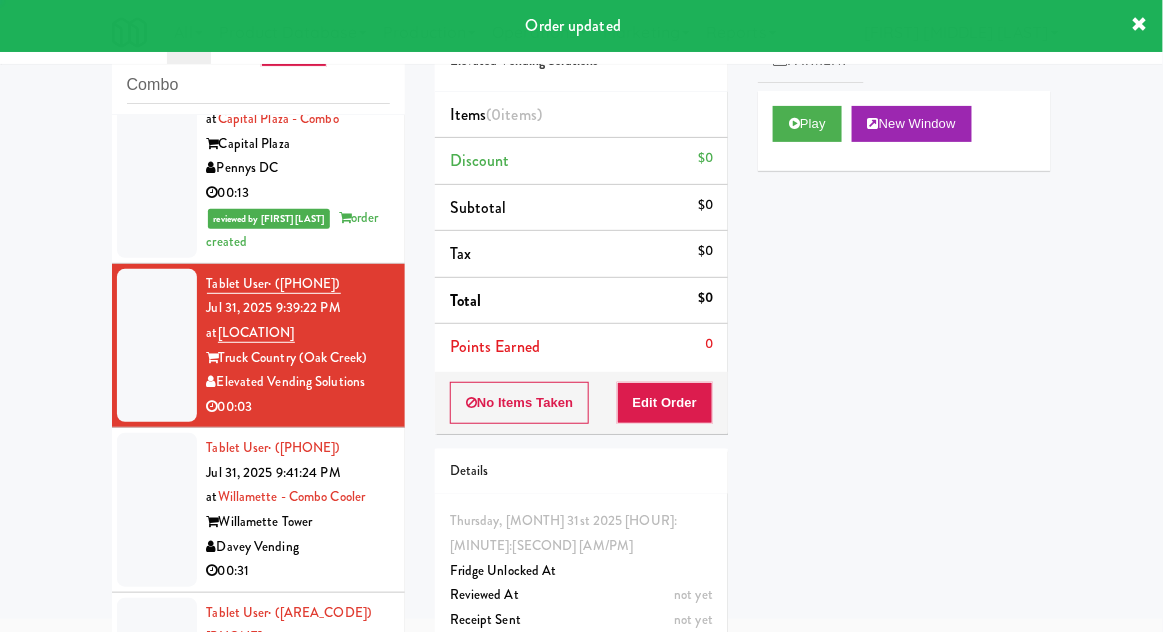 scroll, scrollTop: 1520, scrollLeft: 0, axis: vertical 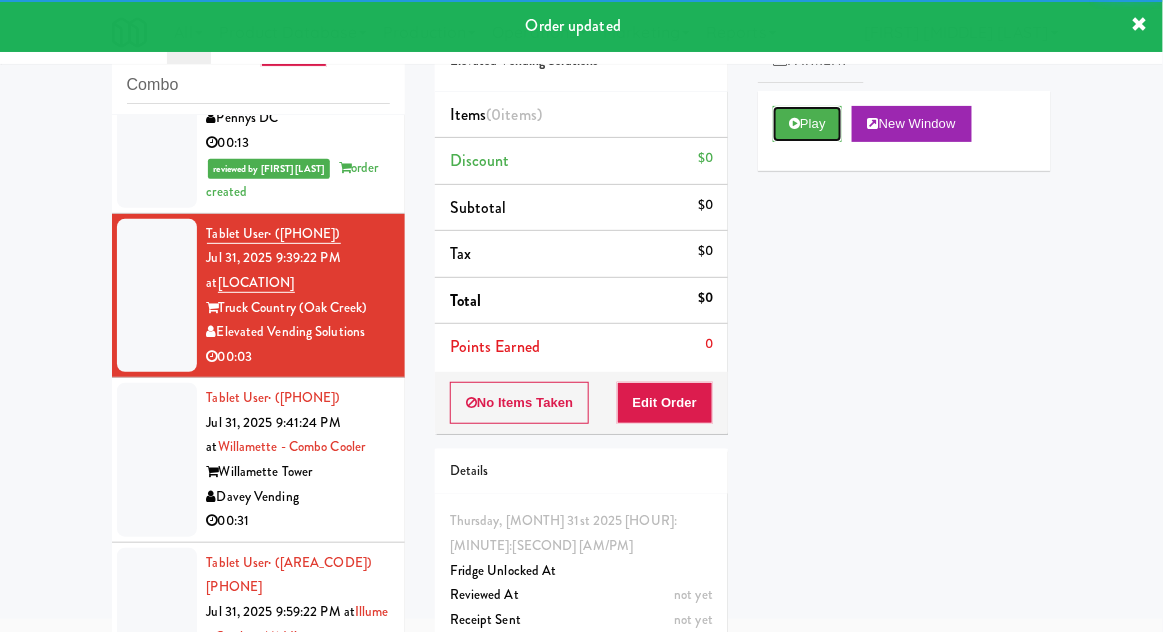 click at bounding box center (794, 123) 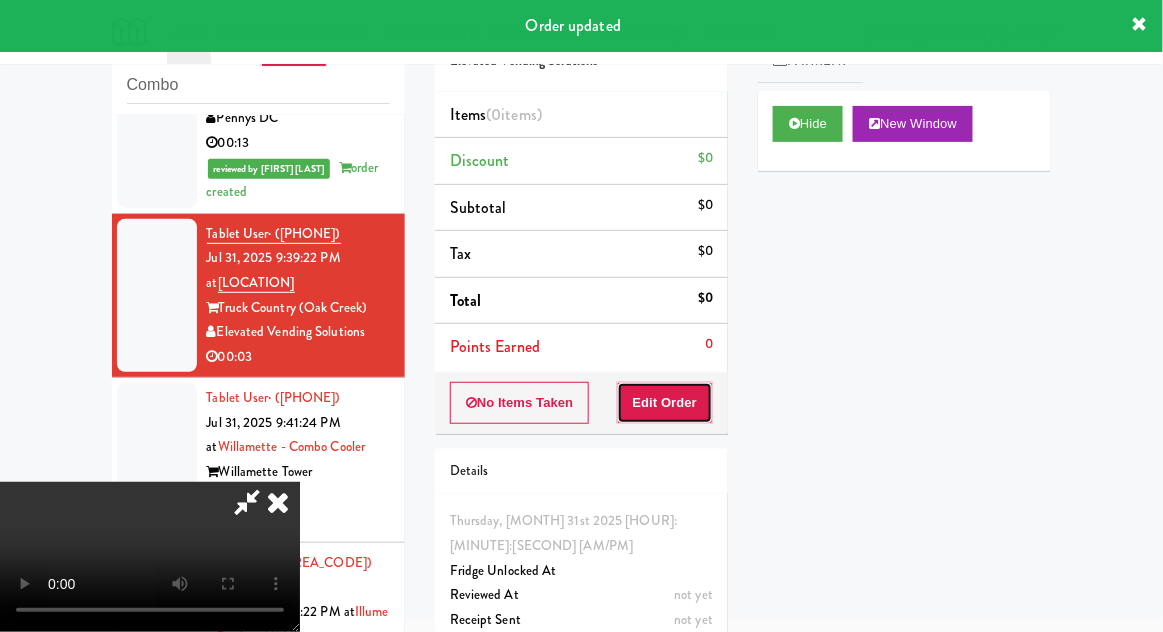 click on "Edit Order" at bounding box center (665, 403) 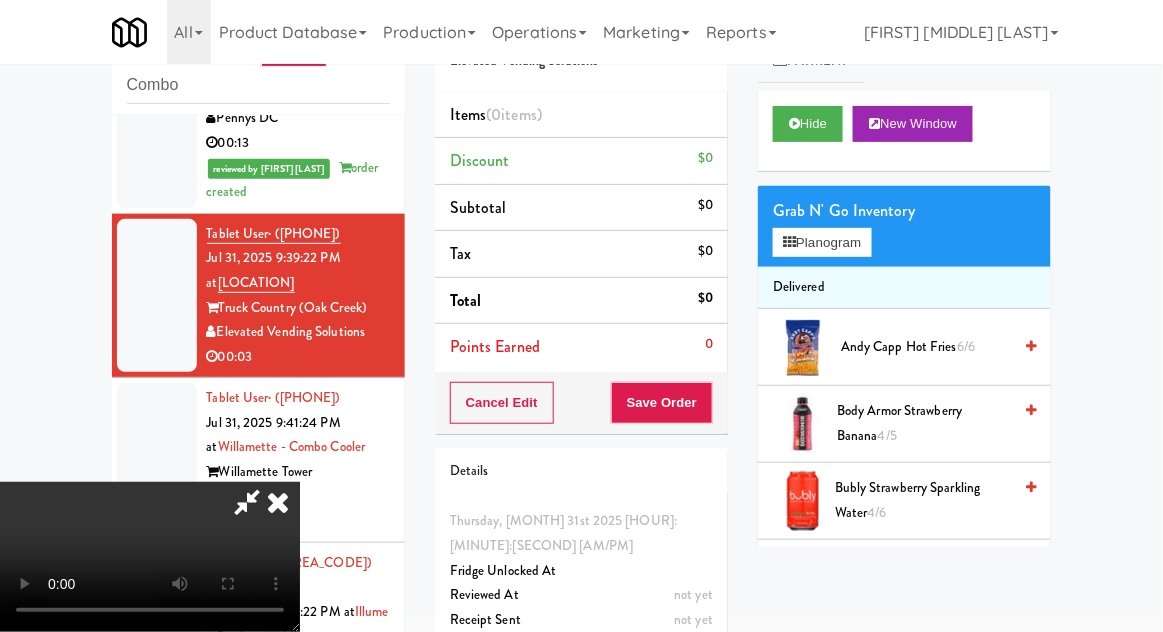 scroll, scrollTop: 73, scrollLeft: 0, axis: vertical 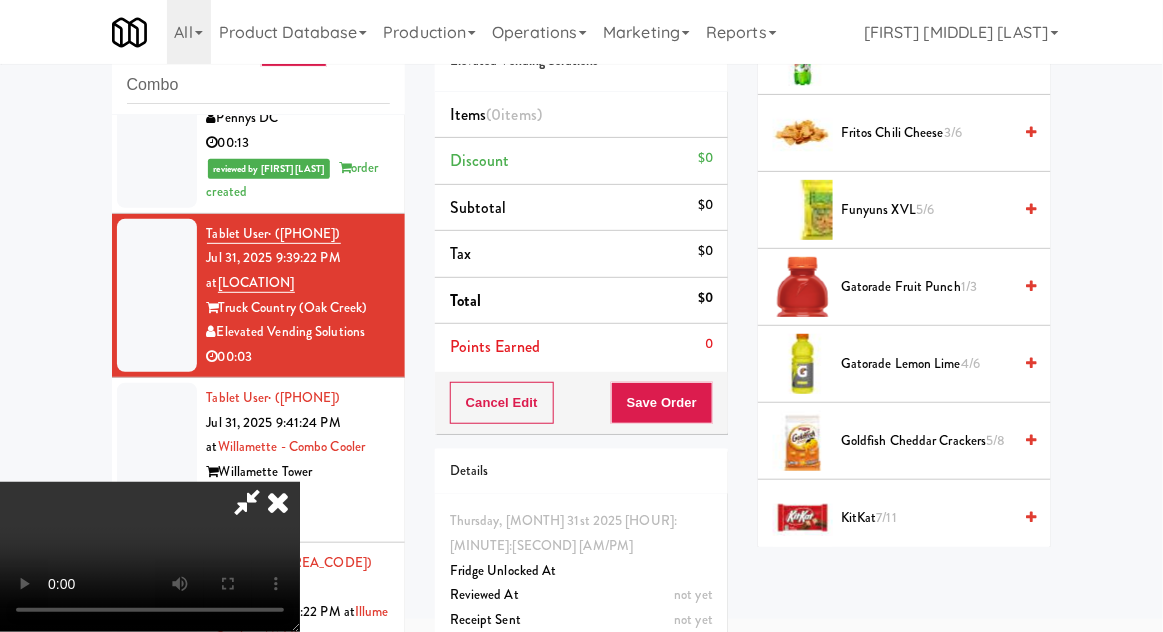 click on "Gatorade Lemon Lime  4/6" at bounding box center [926, 364] 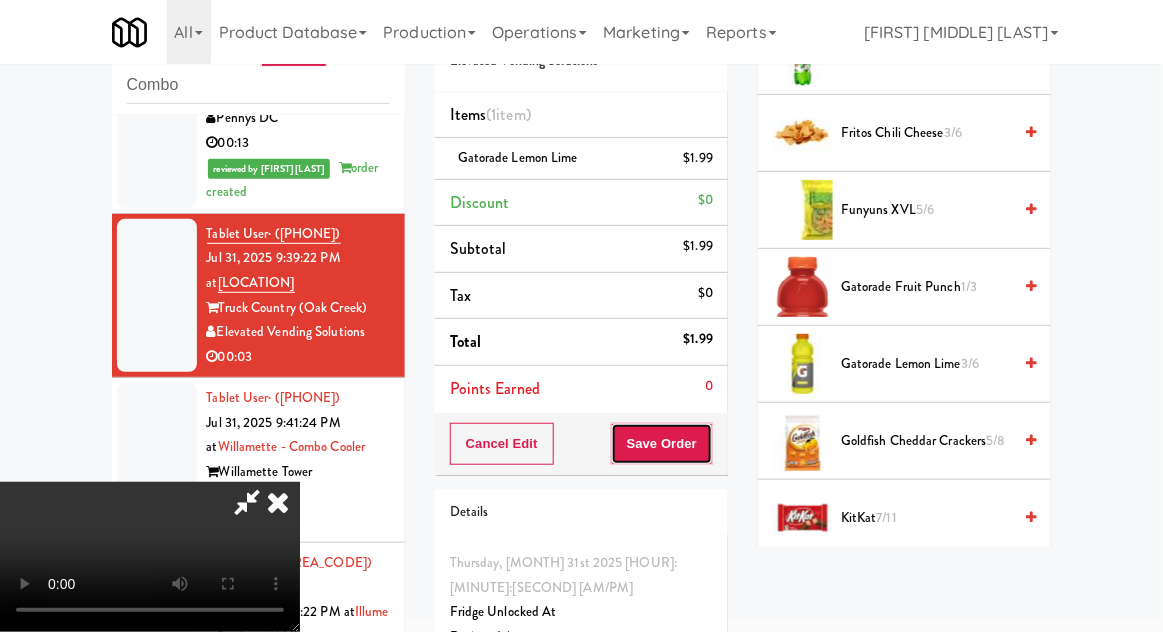 click on "Save Order" at bounding box center [662, 444] 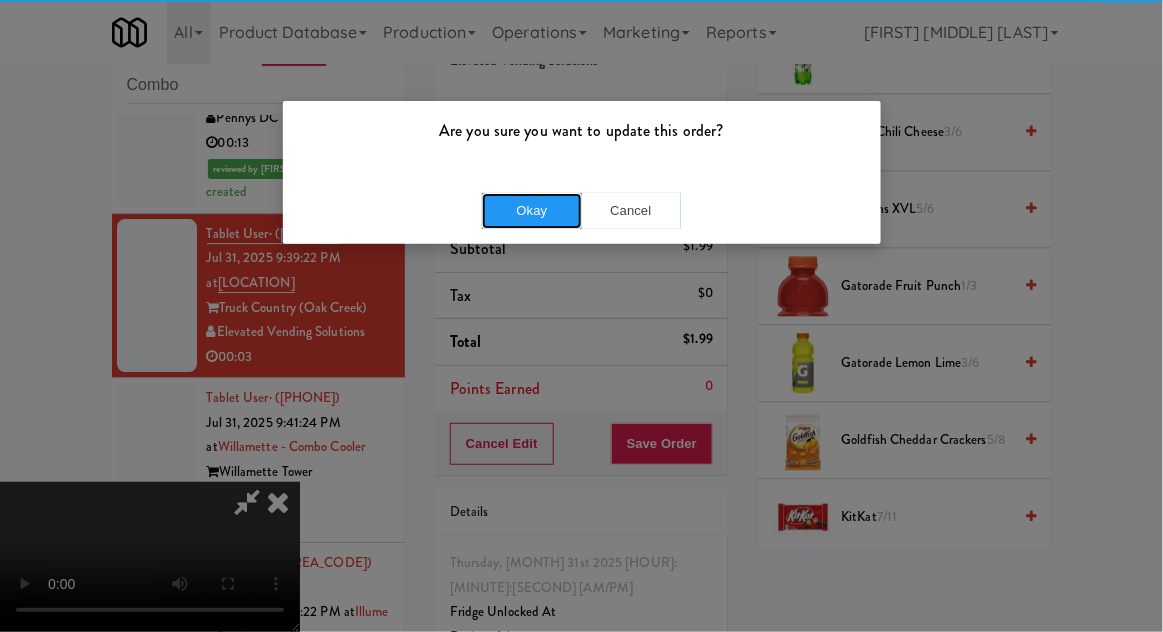 click on "Okay" at bounding box center (532, 211) 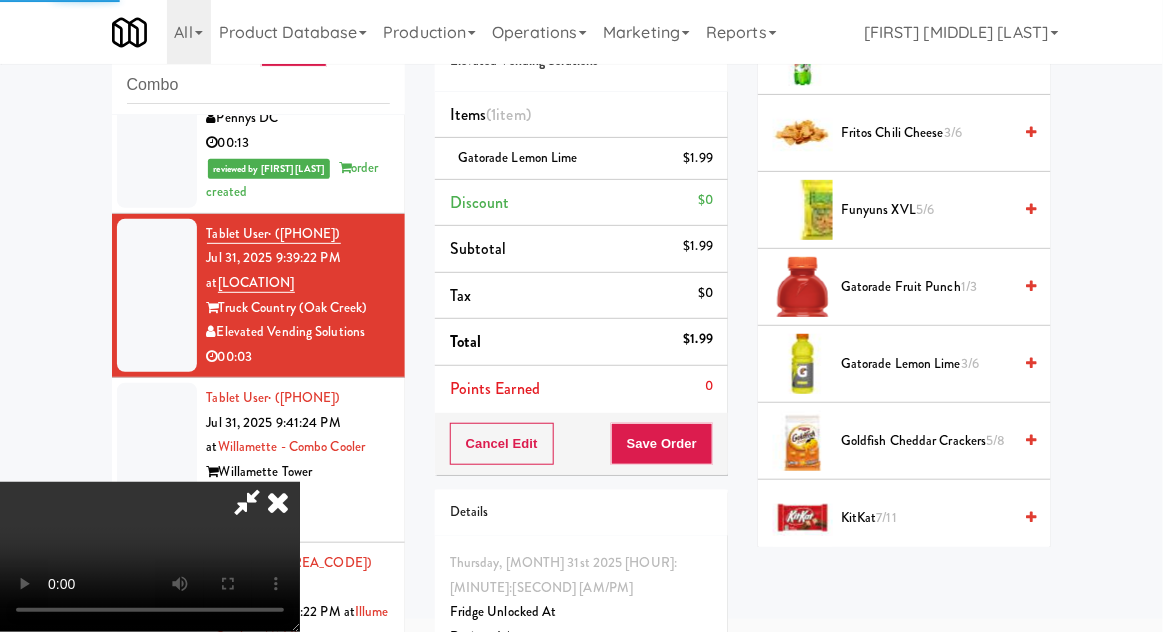 scroll, scrollTop: 197, scrollLeft: 0, axis: vertical 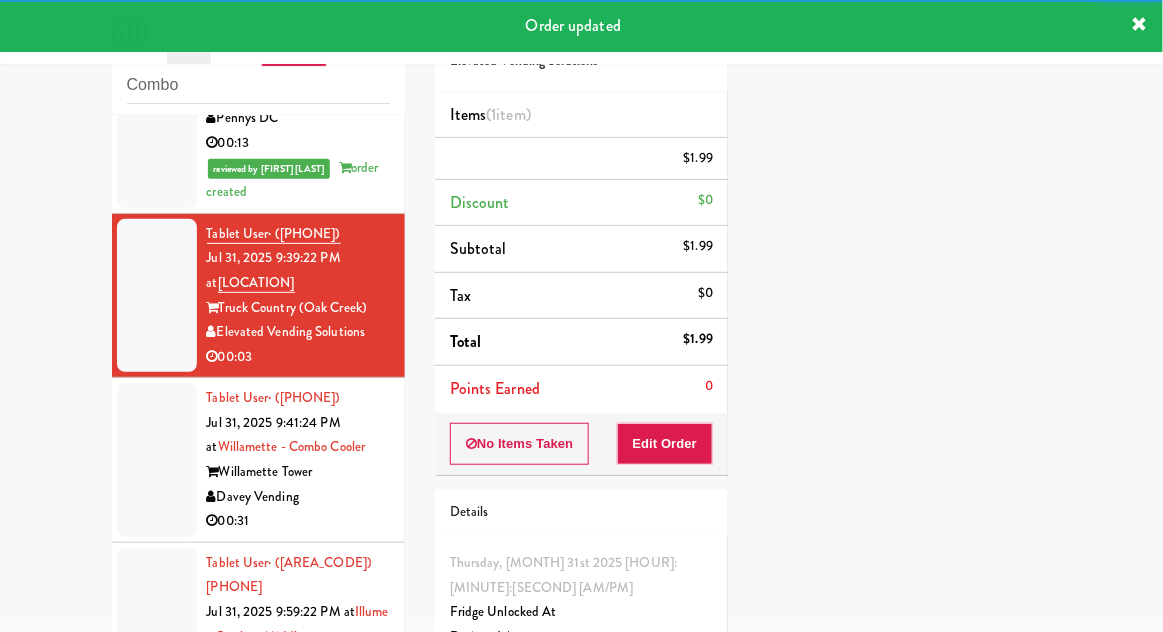click on "[USER]  · [PHONE] [MONTH] [DAY], [YEAR] [TIME] at  [LOCATION] - [LOCATION] [LOCATION]  [LOCATION]  [LOCATION]  [TIME]" at bounding box center [258, 460] 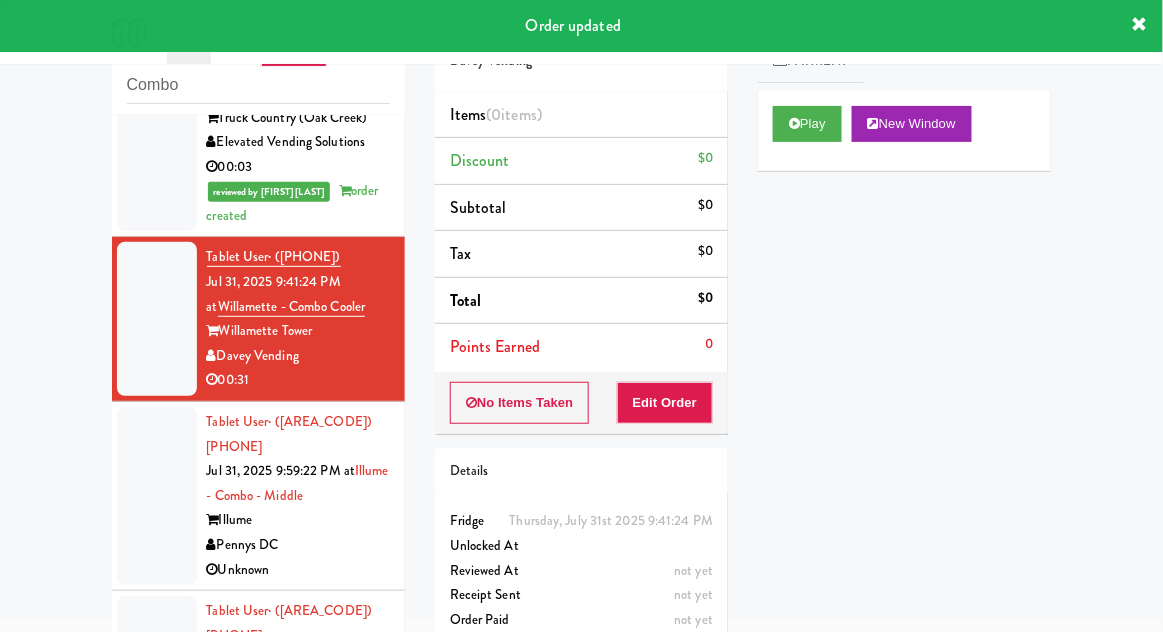 scroll, scrollTop: 1722, scrollLeft: 0, axis: vertical 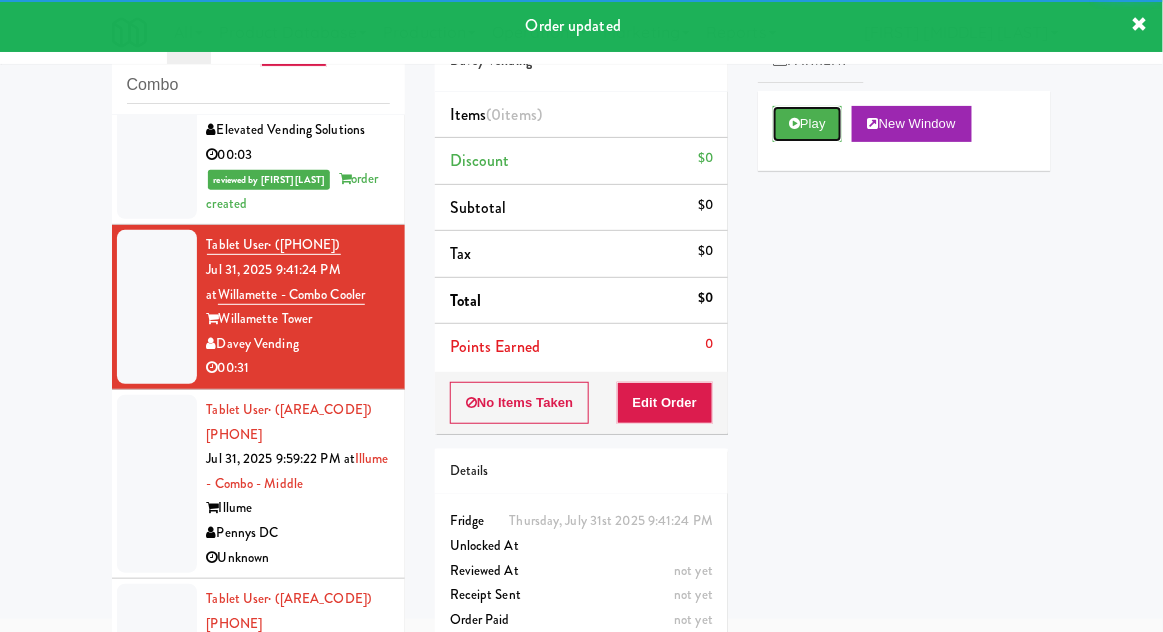 click on "Play" at bounding box center (807, 124) 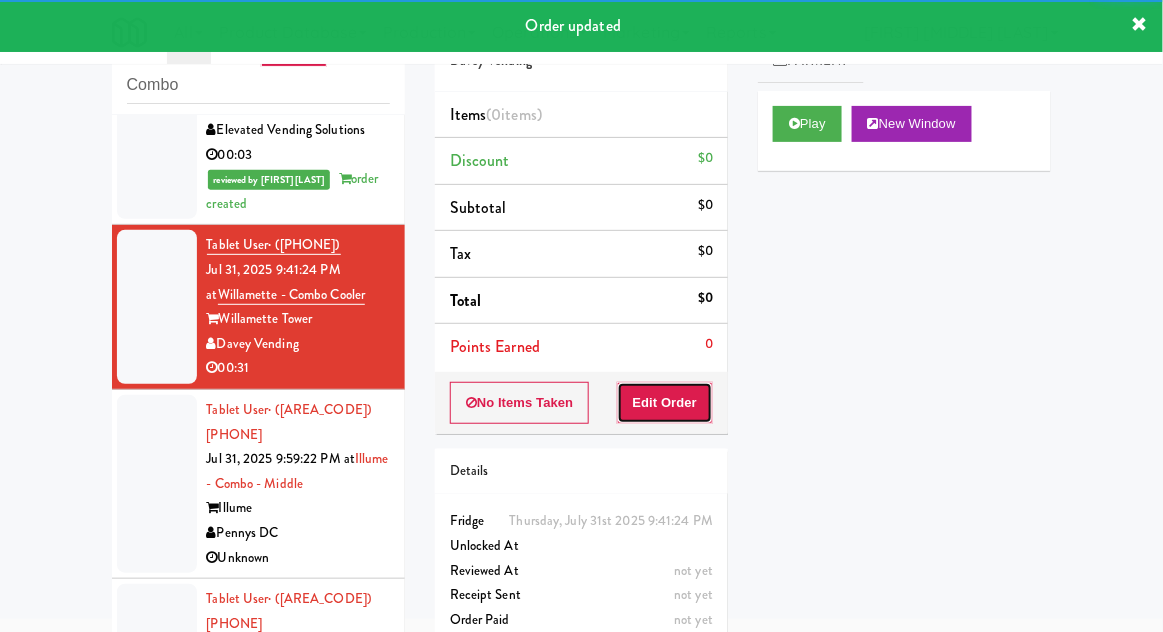 click on "Edit Order" at bounding box center (665, 403) 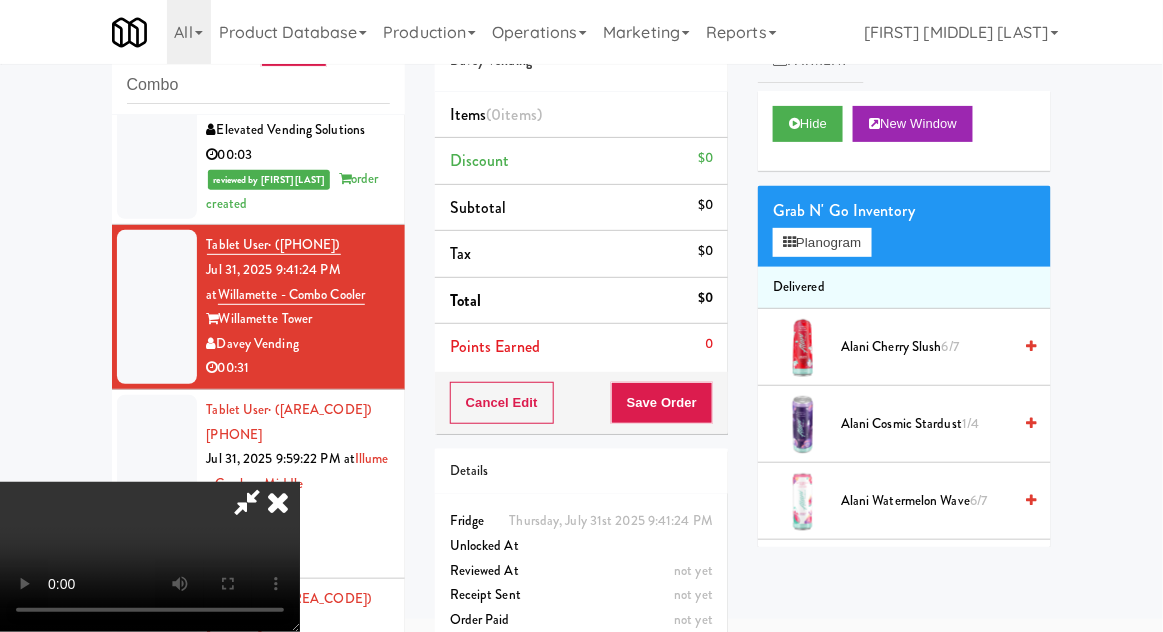 type 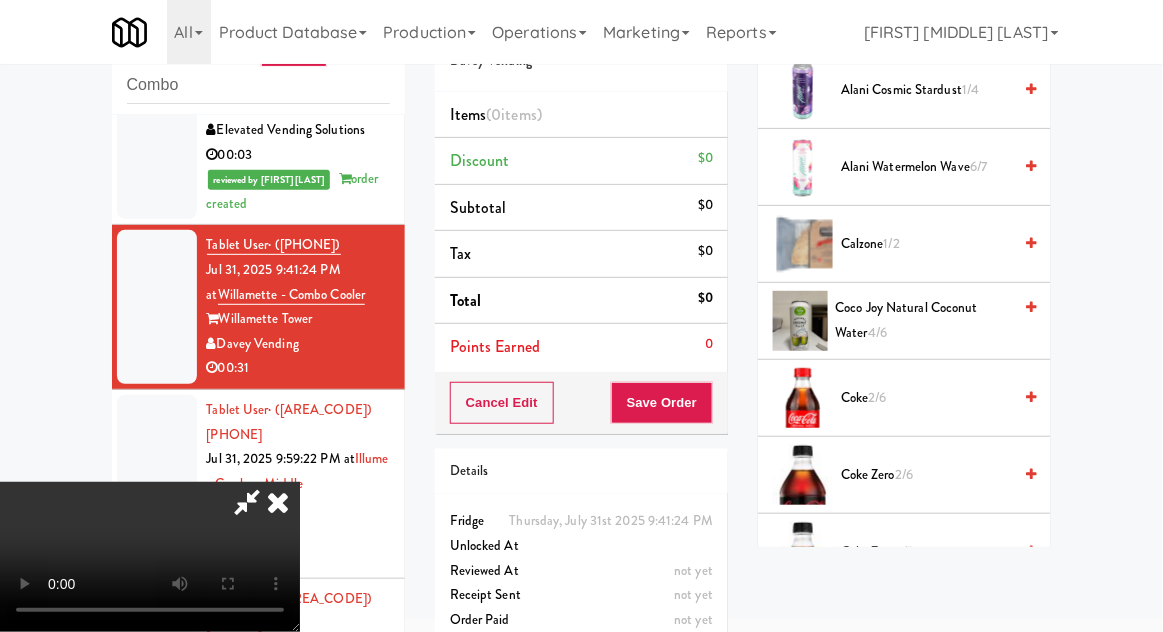 scroll, scrollTop: 334, scrollLeft: 0, axis: vertical 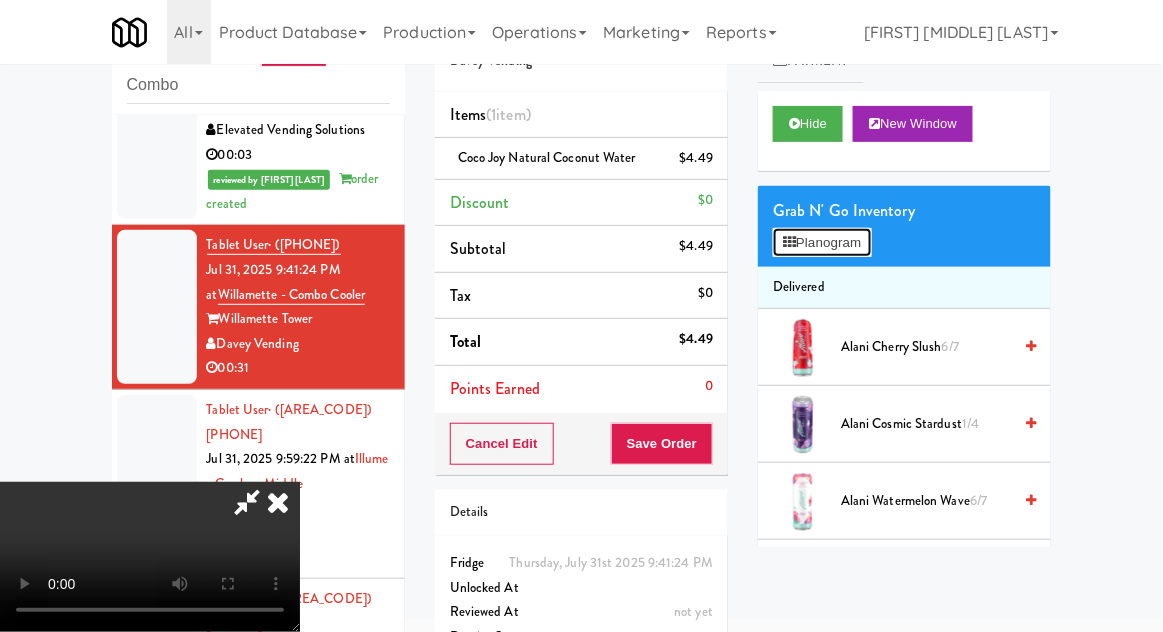 click on "Planogram" at bounding box center [822, 243] 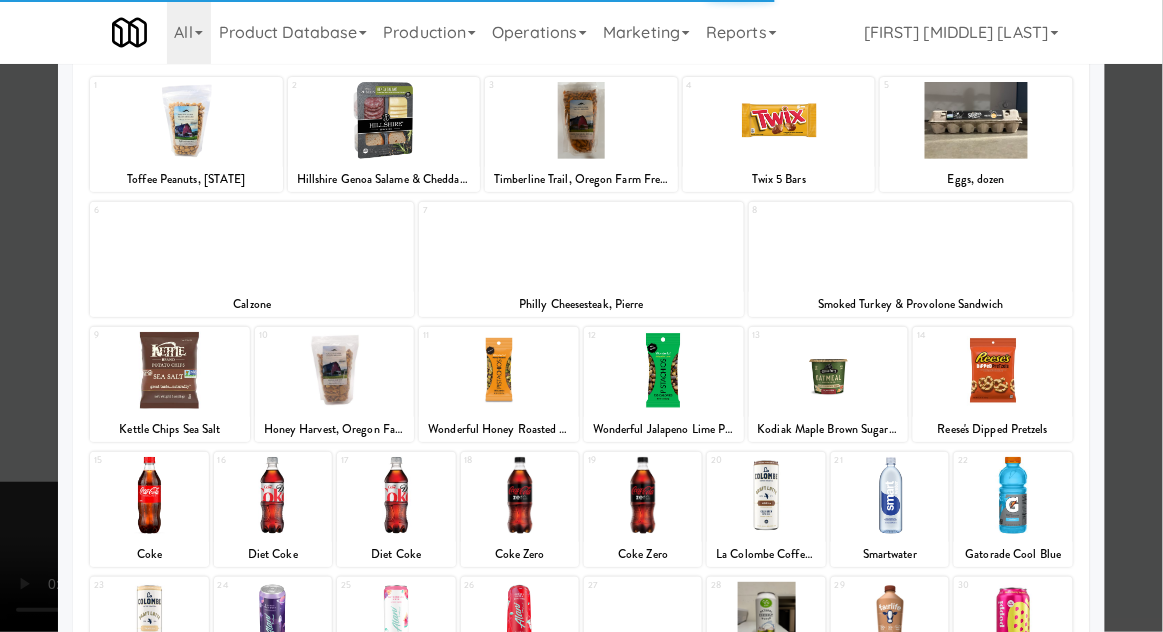 scroll, scrollTop: 253, scrollLeft: 0, axis: vertical 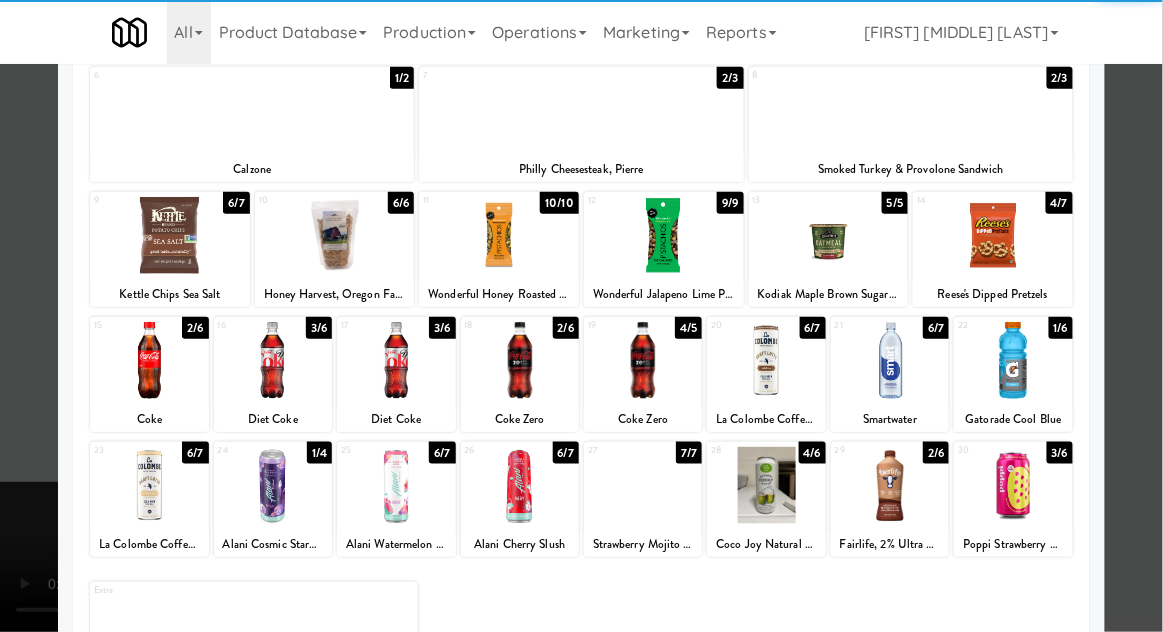 click at bounding box center [1013, 485] 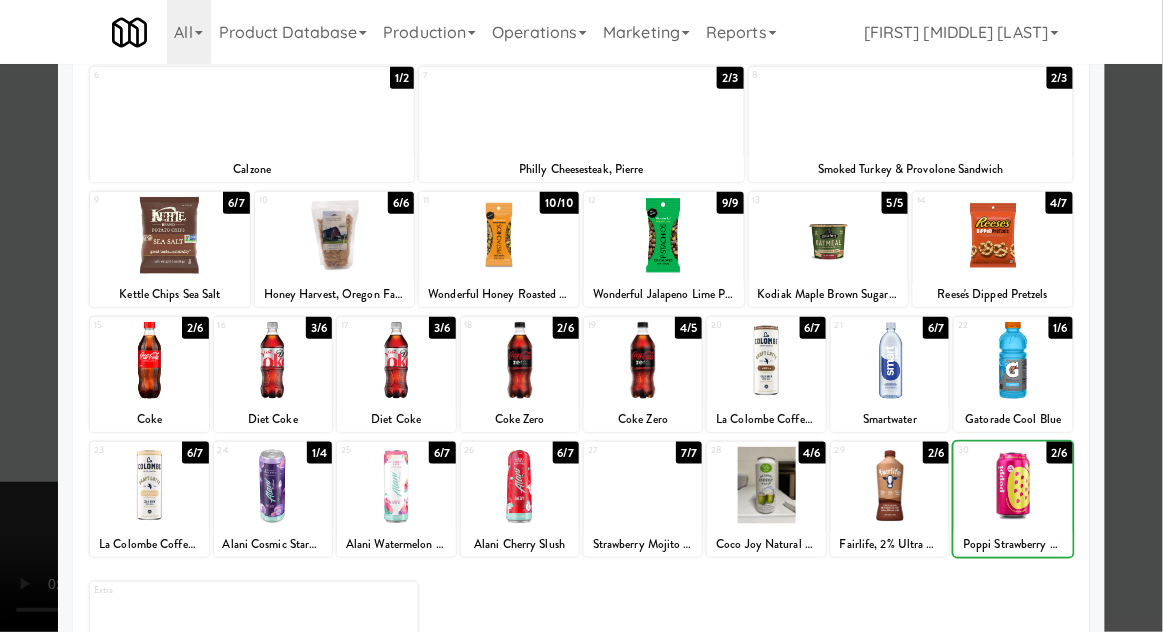 click at bounding box center (581, 316) 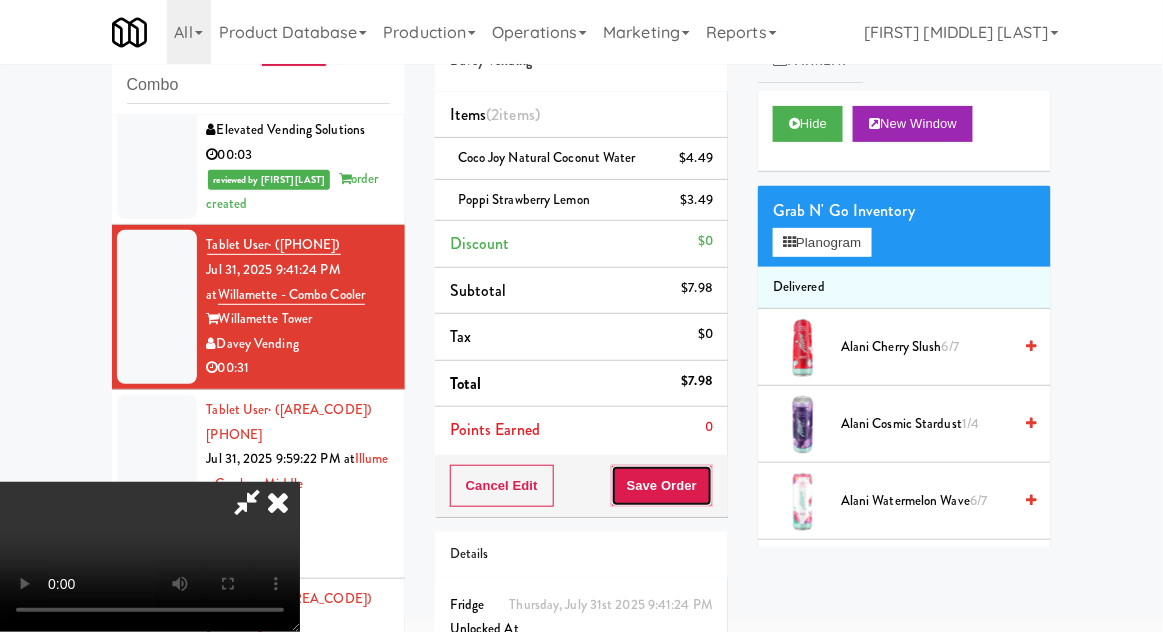 click on "Save Order" at bounding box center (662, 486) 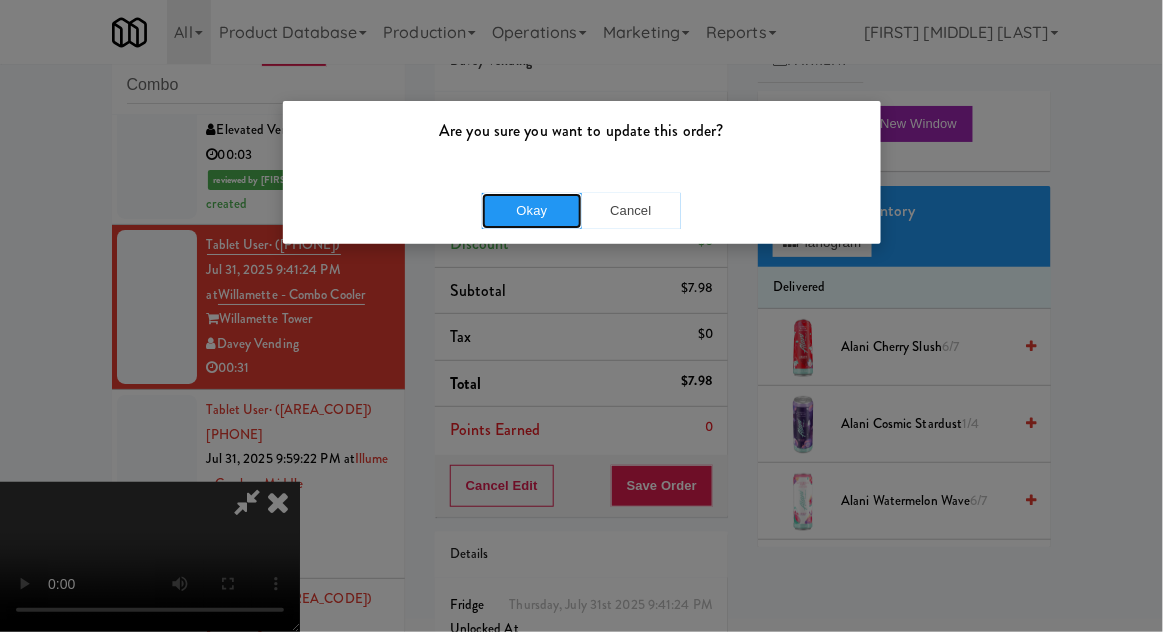 click on "Okay" at bounding box center (532, 211) 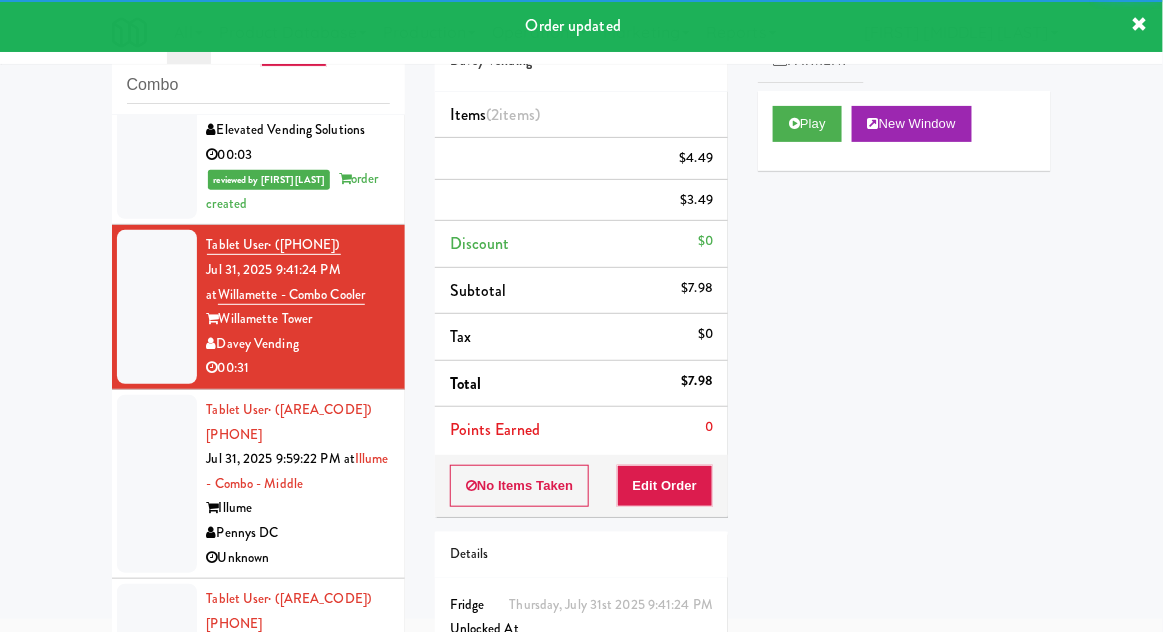click on "Tablet User  · ([PHONE]) Jul 31, 2025 9:59:22 PM at  Illume - Combo - Middle  Illume  Pennys DC  Unknown" at bounding box center (258, 484) 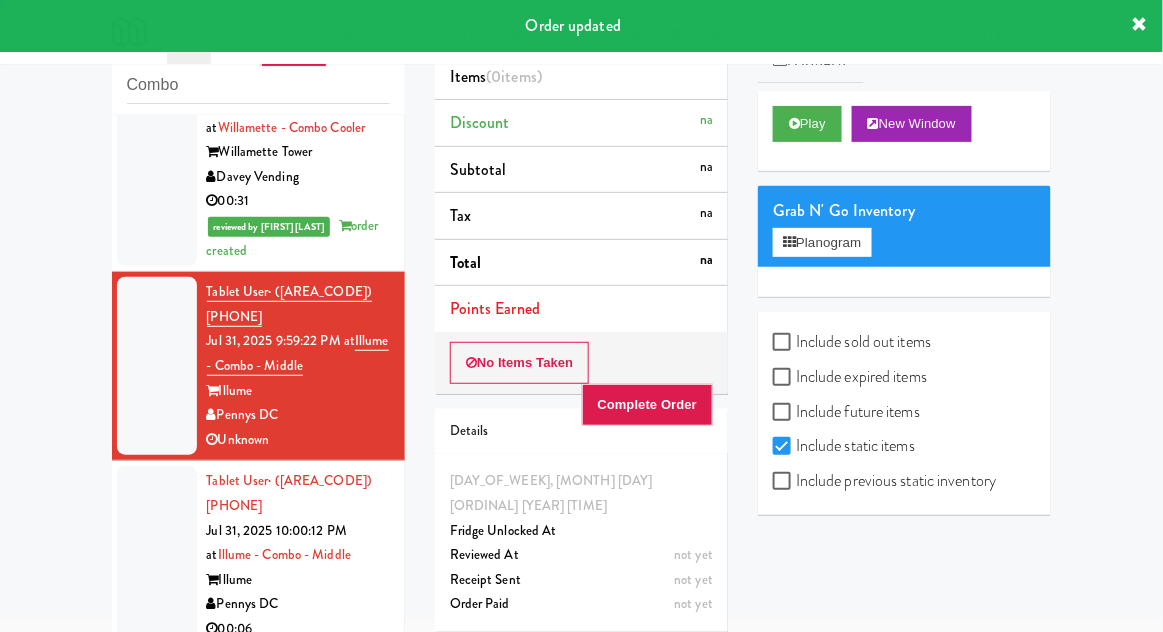 scroll, scrollTop: 1894, scrollLeft: 0, axis: vertical 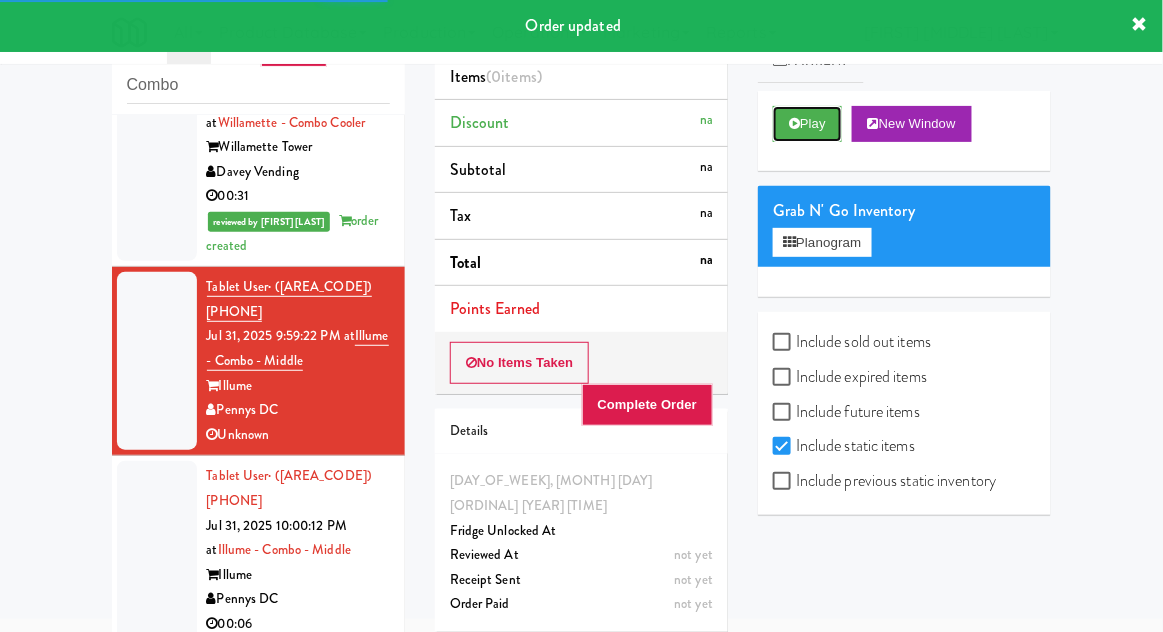 click on "Play" at bounding box center (807, 124) 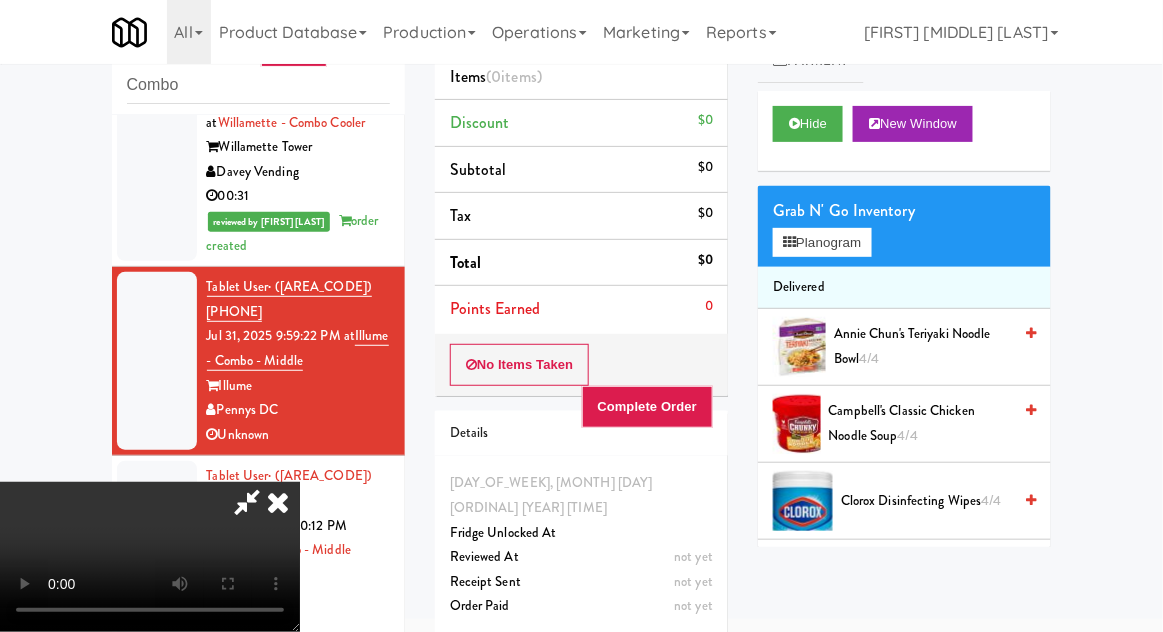 type 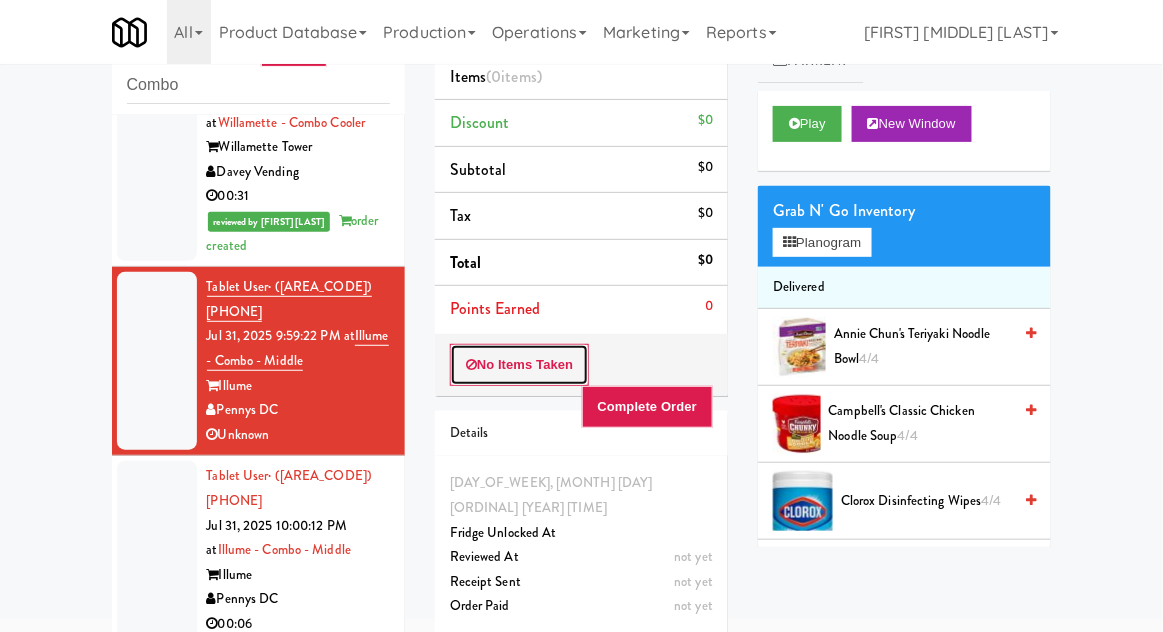 click on "No Items Taken" at bounding box center [520, 365] 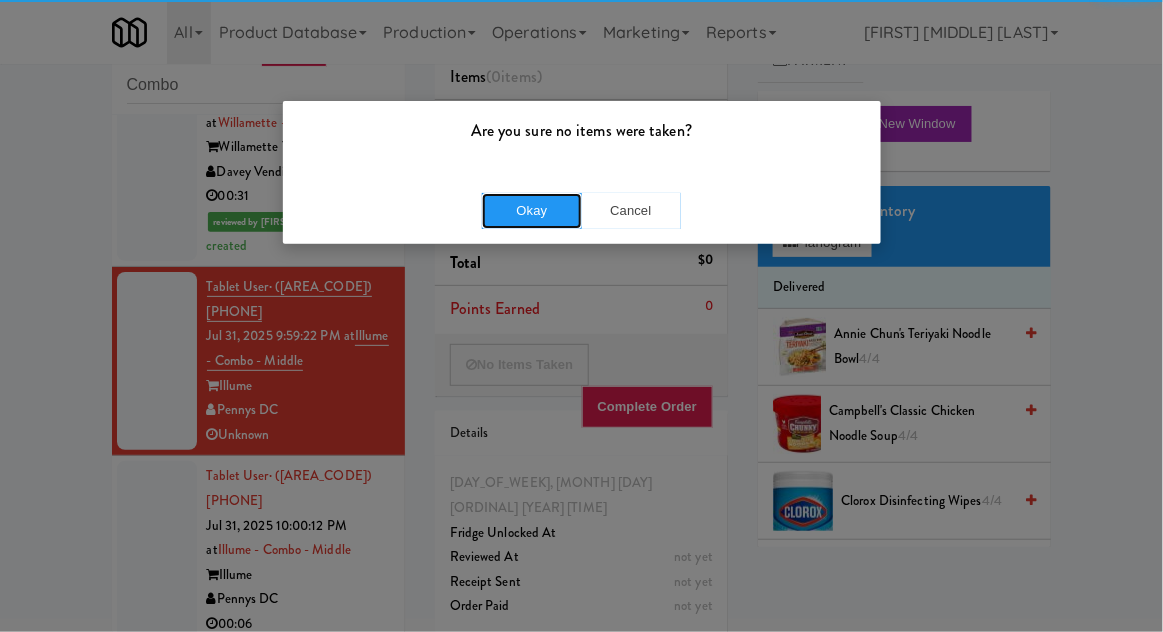 click on "Okay" at bounding box center [532, 211] 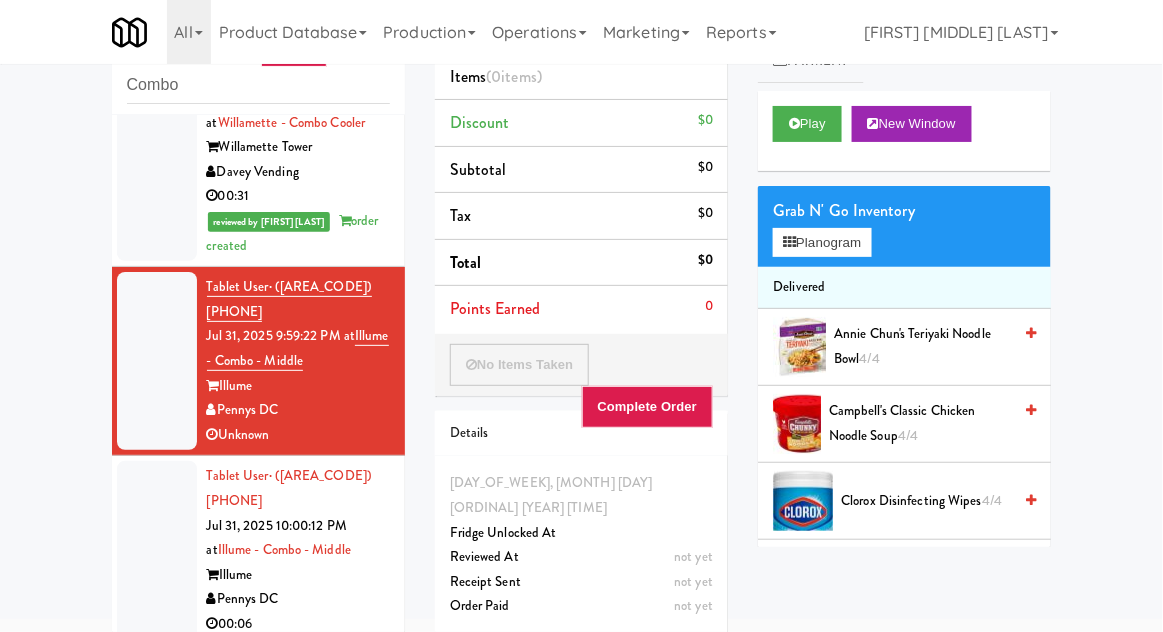 click at bounding box center [157, 550] 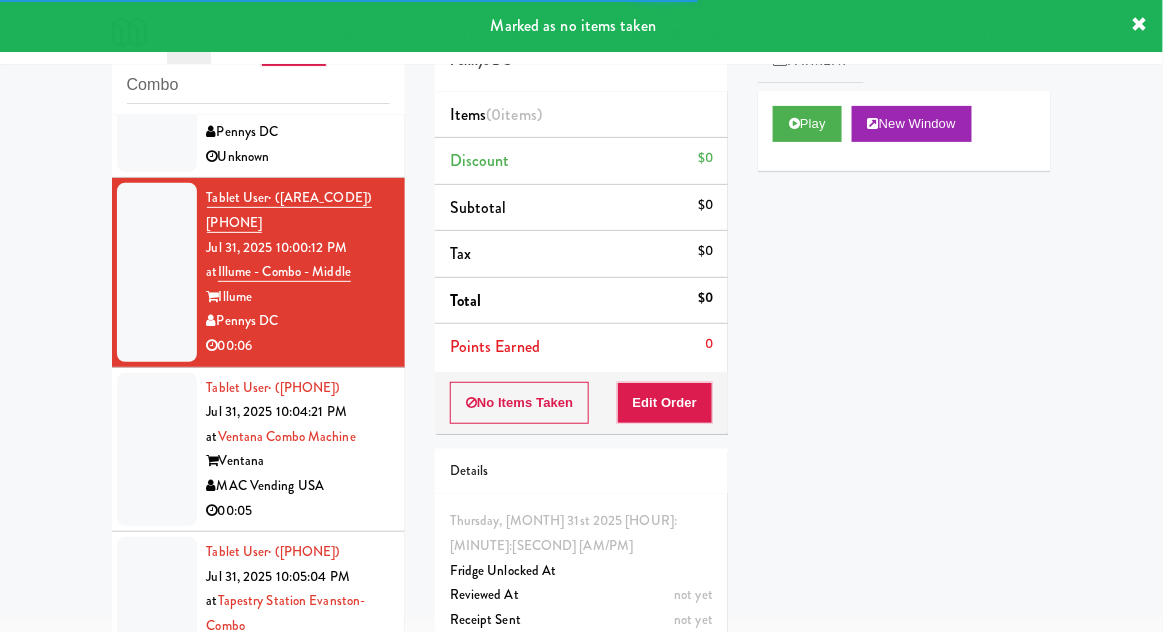 scroll, scrollTop: 2173, scrollLeft: 0, axis: vertical 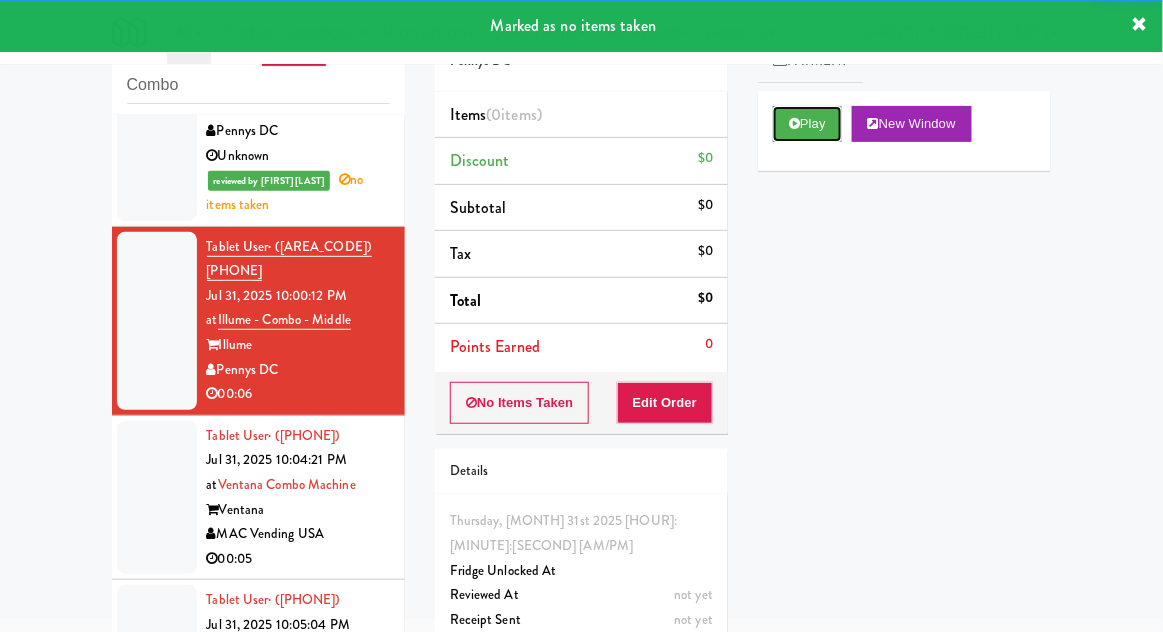 click on "Play" at bounding box center (807, 124) 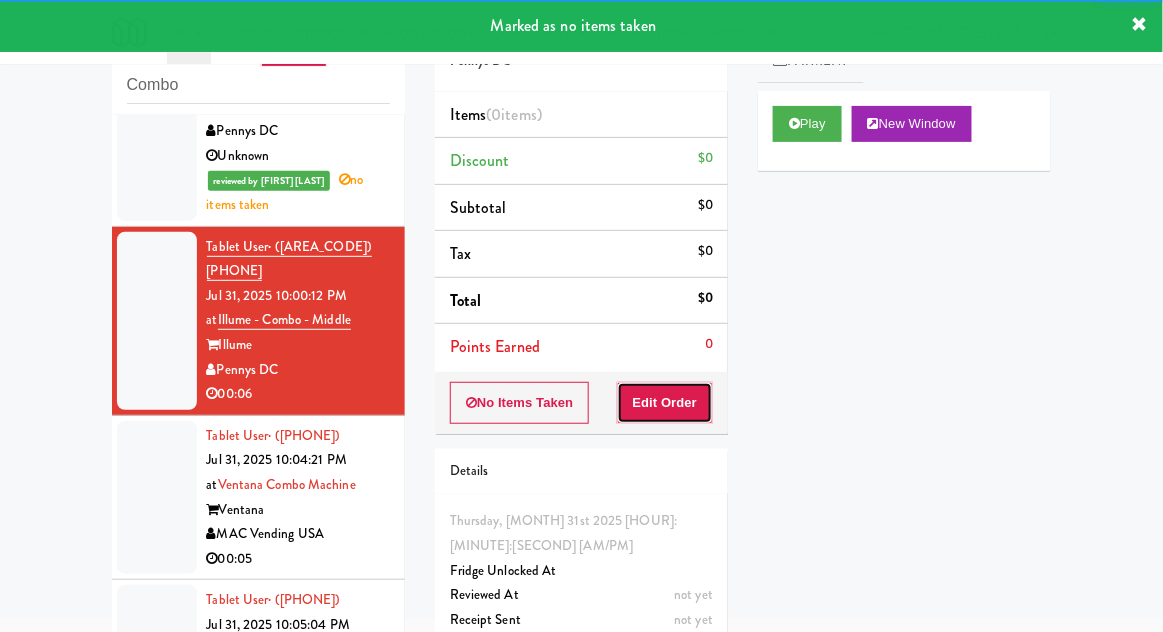 click on "Edit Order" at bounding box center [665, 403] 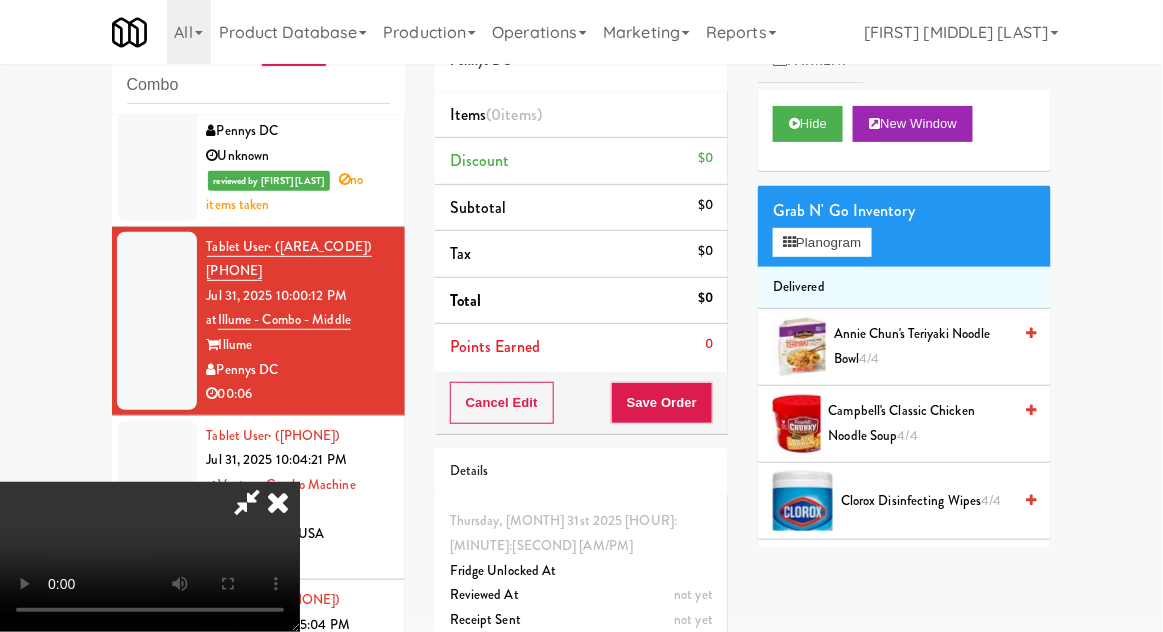 type 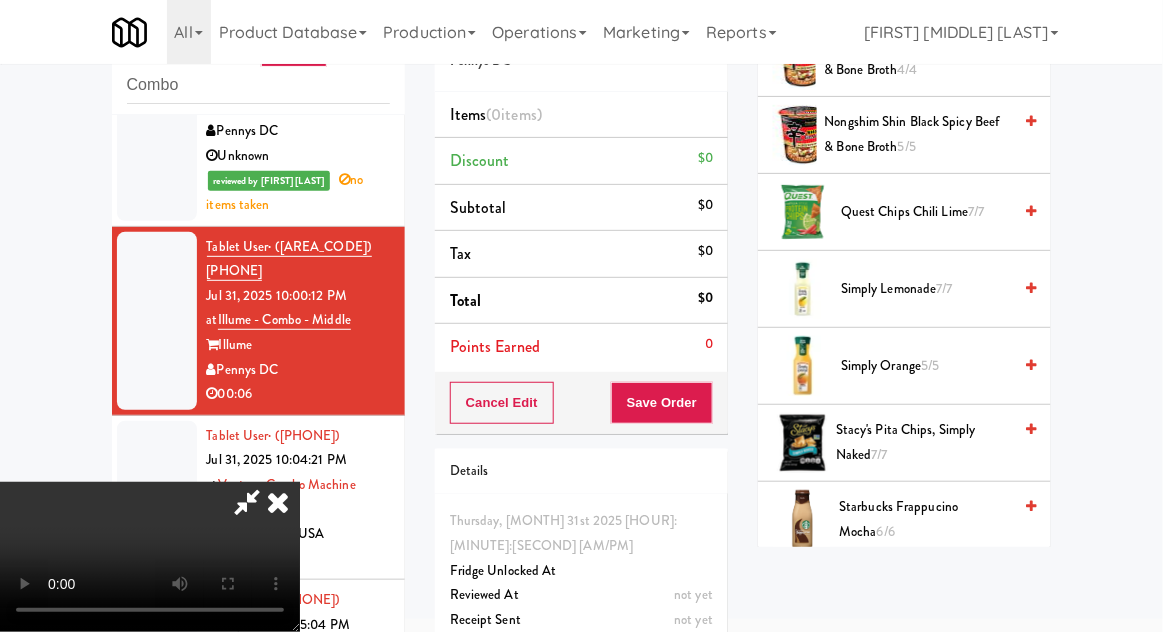 scroll, scrollTop: 1676, scrollLeft: 0, axis: vertical 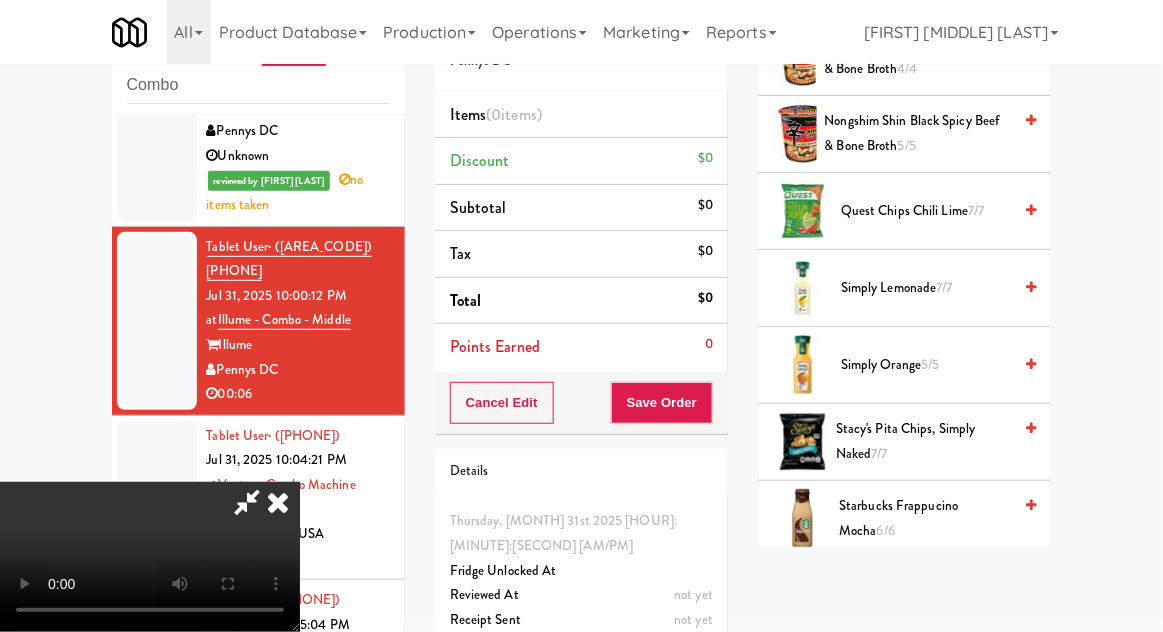 click on "Simply Lemonade  7/7" at bounding box center [926, 288] 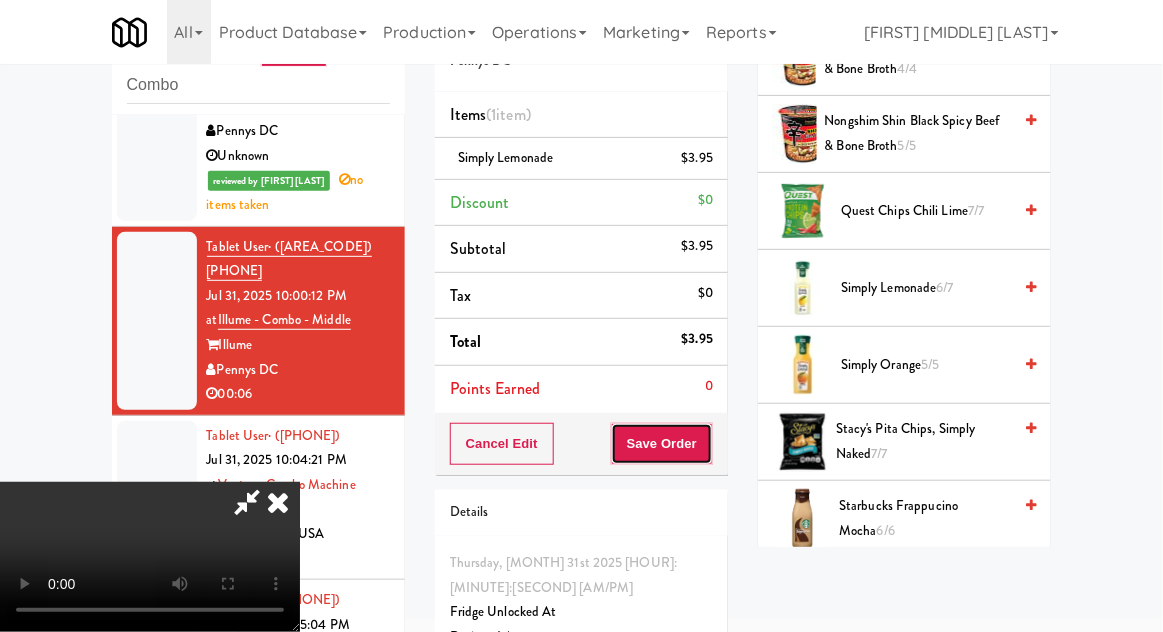 click on "Save Order" at bounding box center (662, 444) 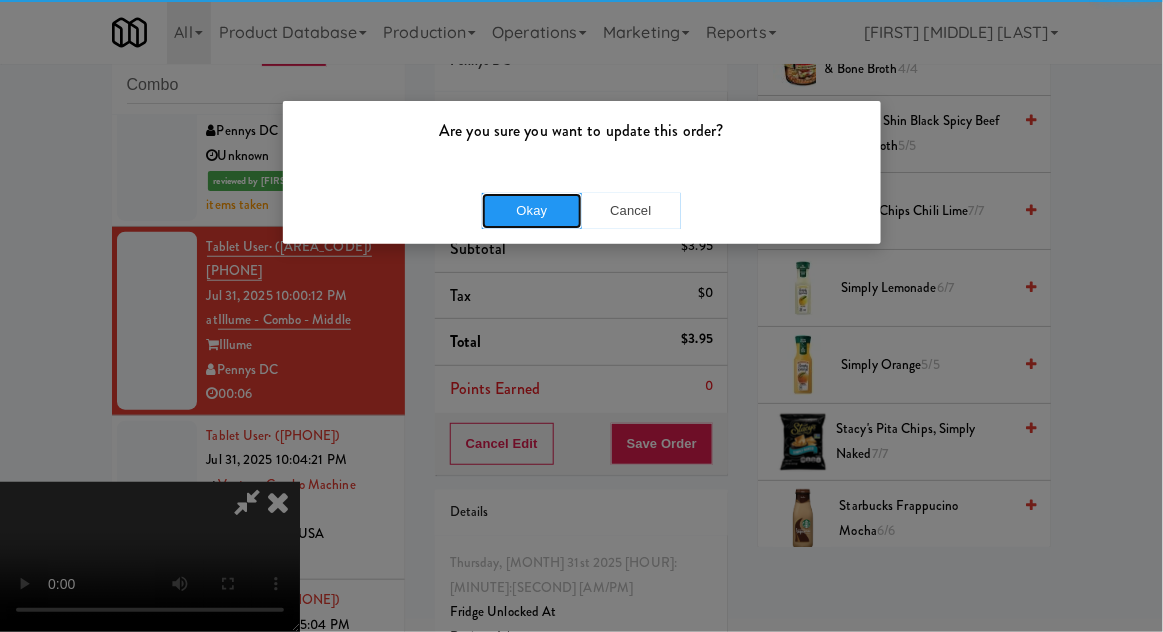 click on "Okay" at bounding box center [532, 211] 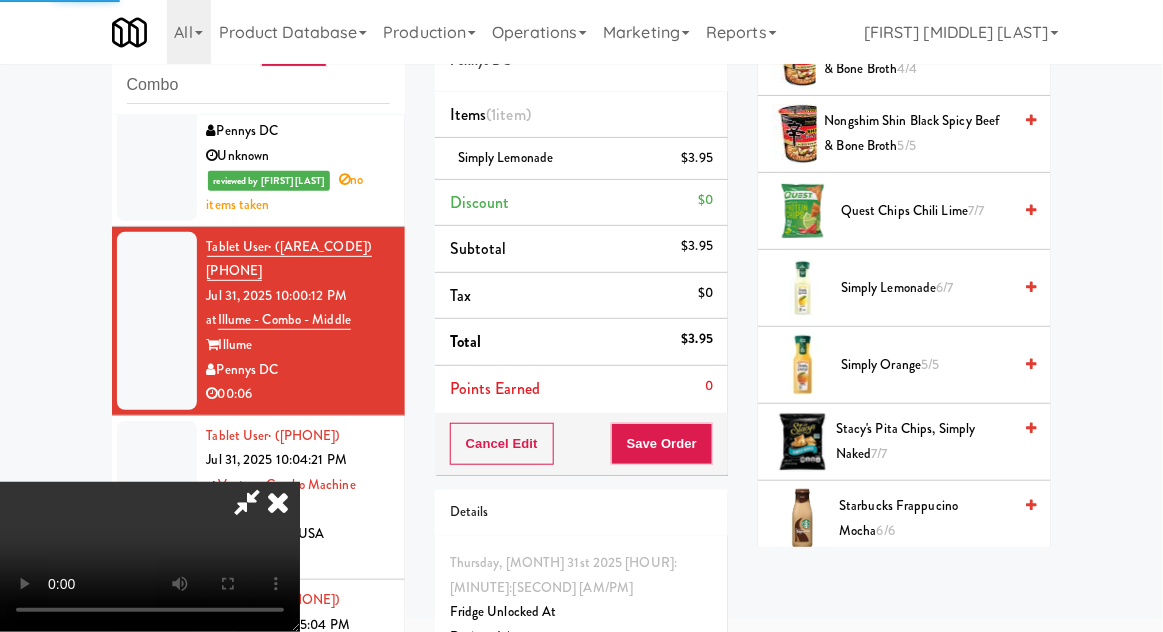 scroll, scrollTop: 197, scrollLeft: 0, axis: vertical 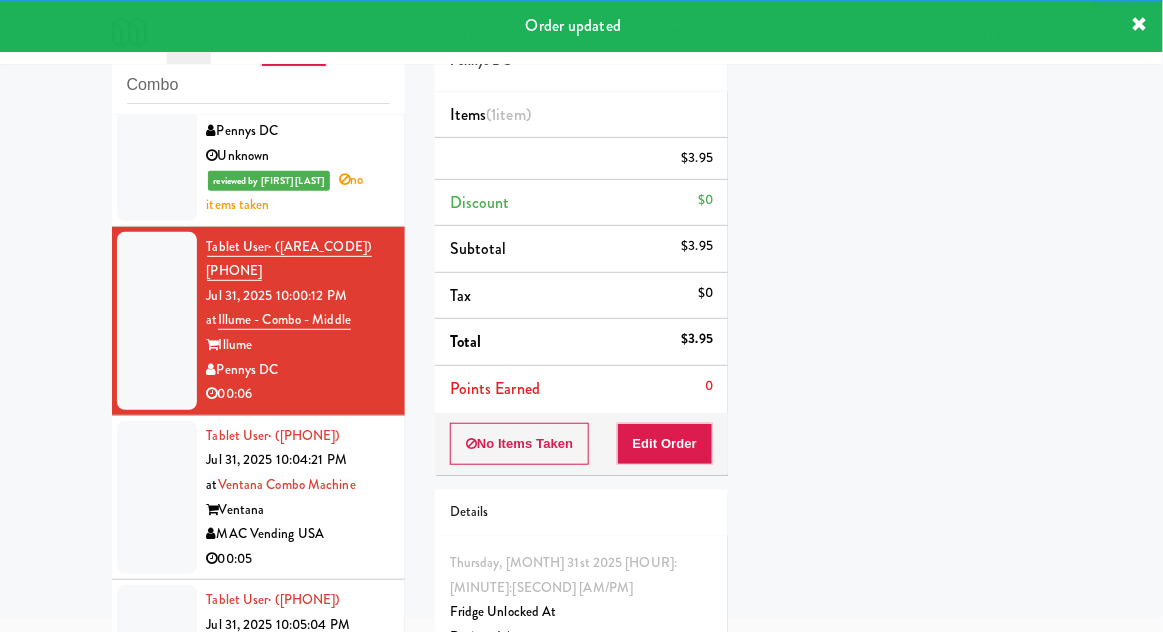 click at bounding box center [157, 498] 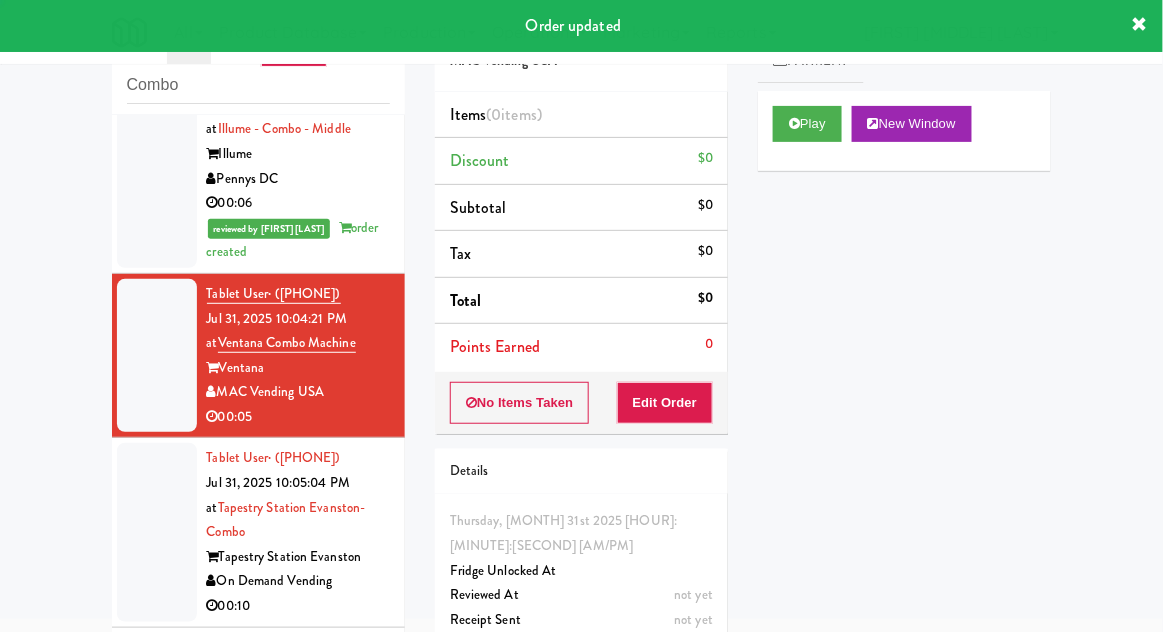 scroll, scrollTop: 2365, scrollLeft: 0, axis: vertical 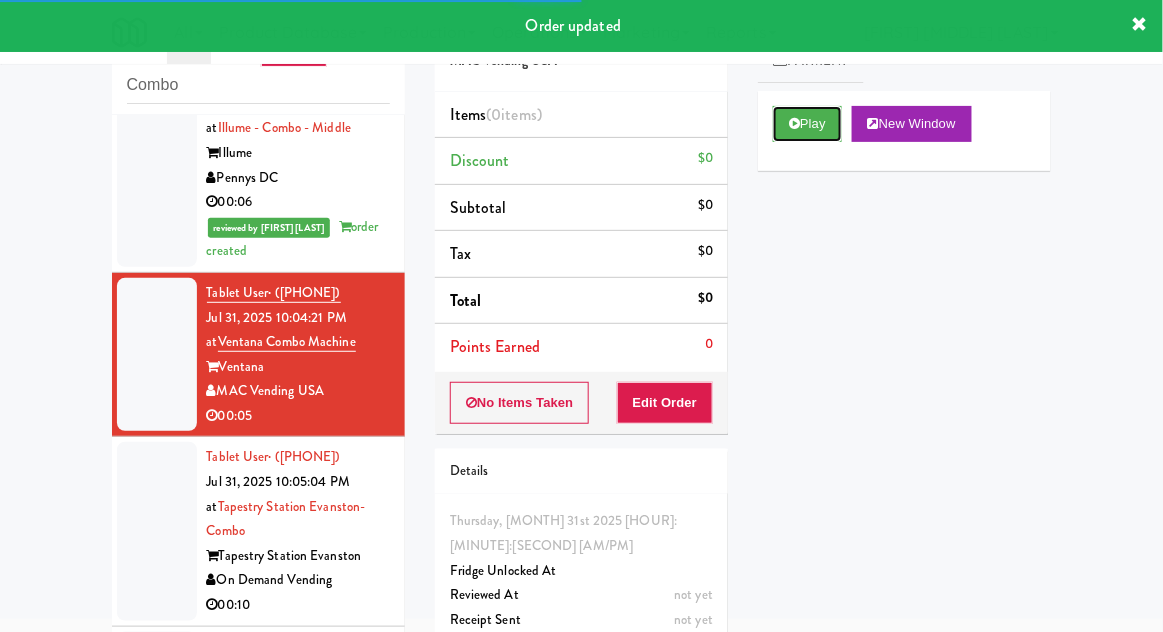 click on "Play" at bounding box center [807, 124] 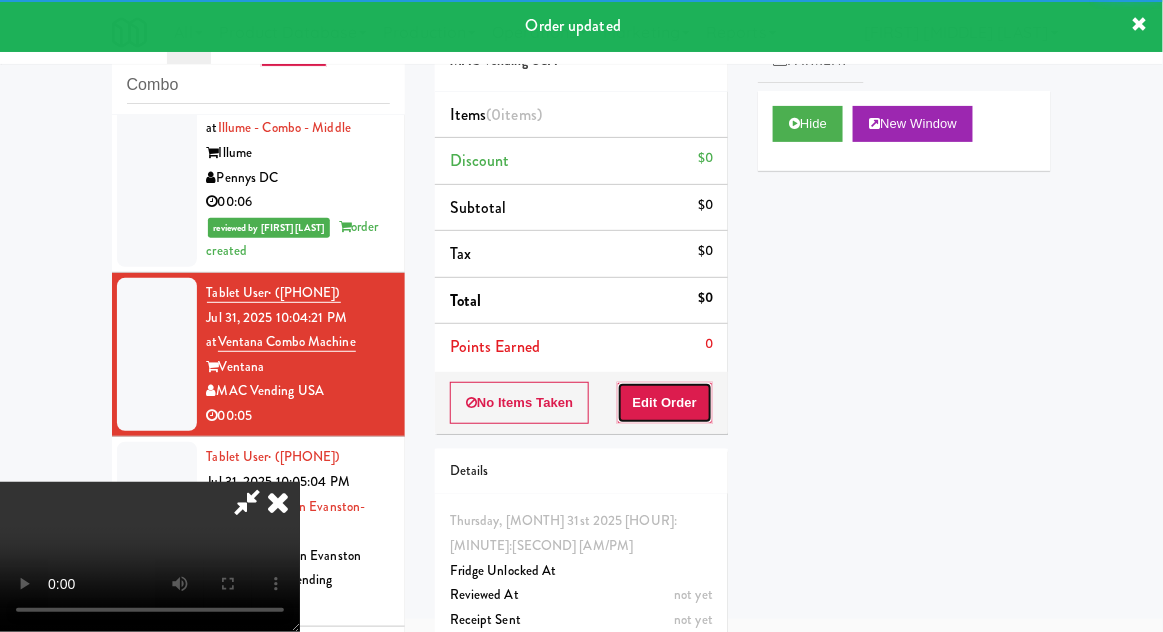 click on "Edit Order" at bounding box center [665, 403] 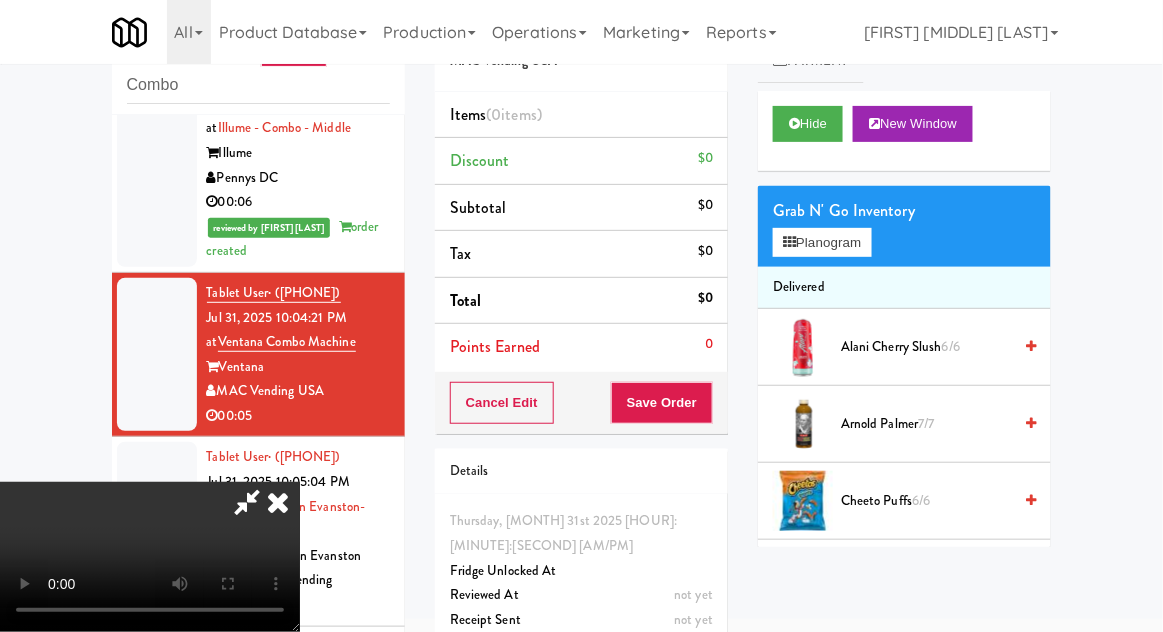 type 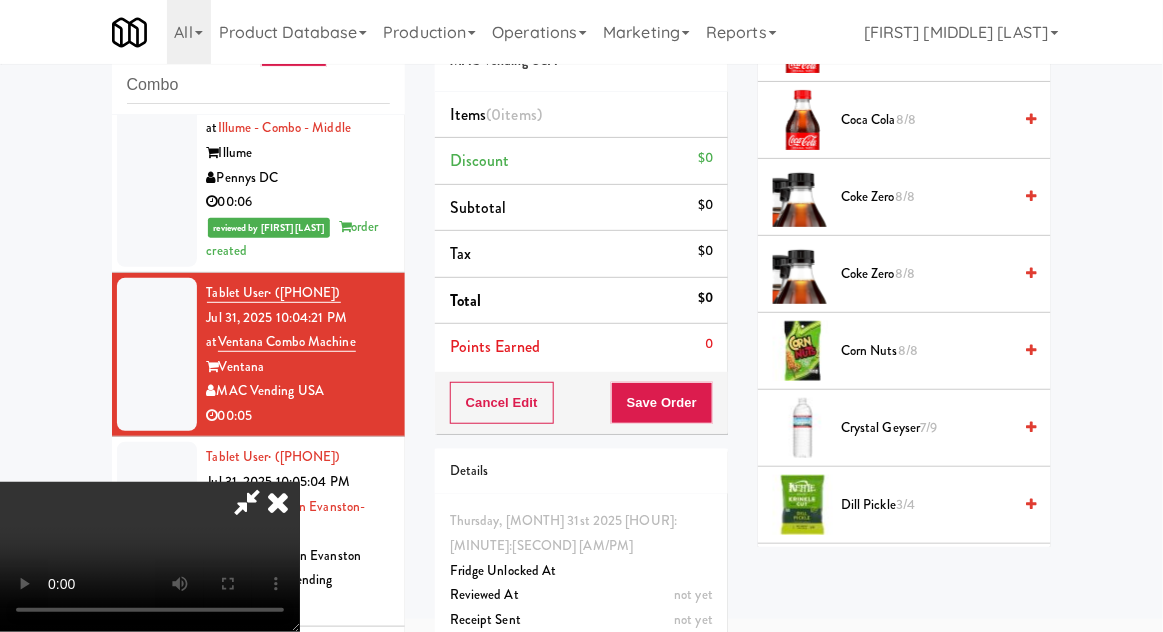 scroll, scrollTop: 586, scrollLeft: 0, axis: vertical 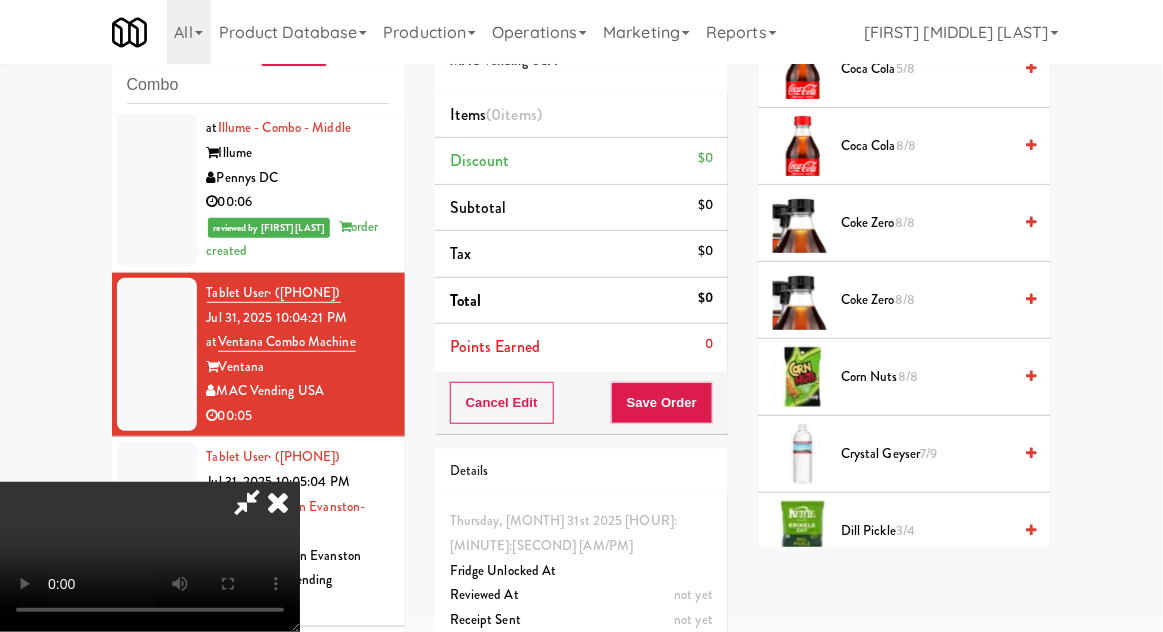 click on "8/8" at bounding box center (905, 222) 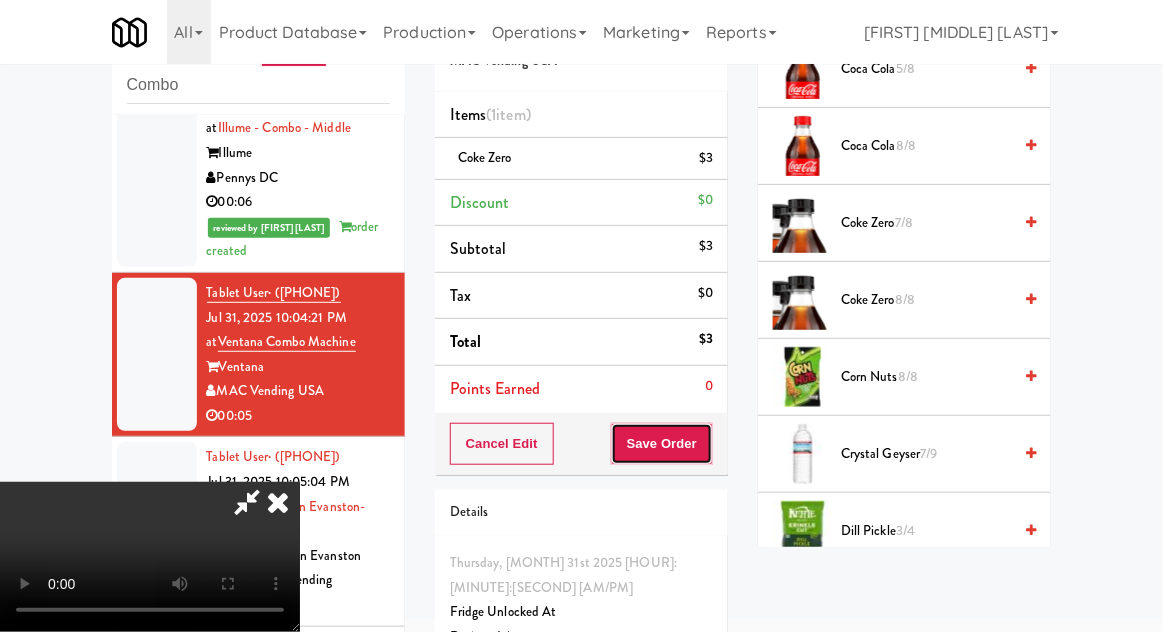 click on "Save Order" at bounding box center [662, 444] 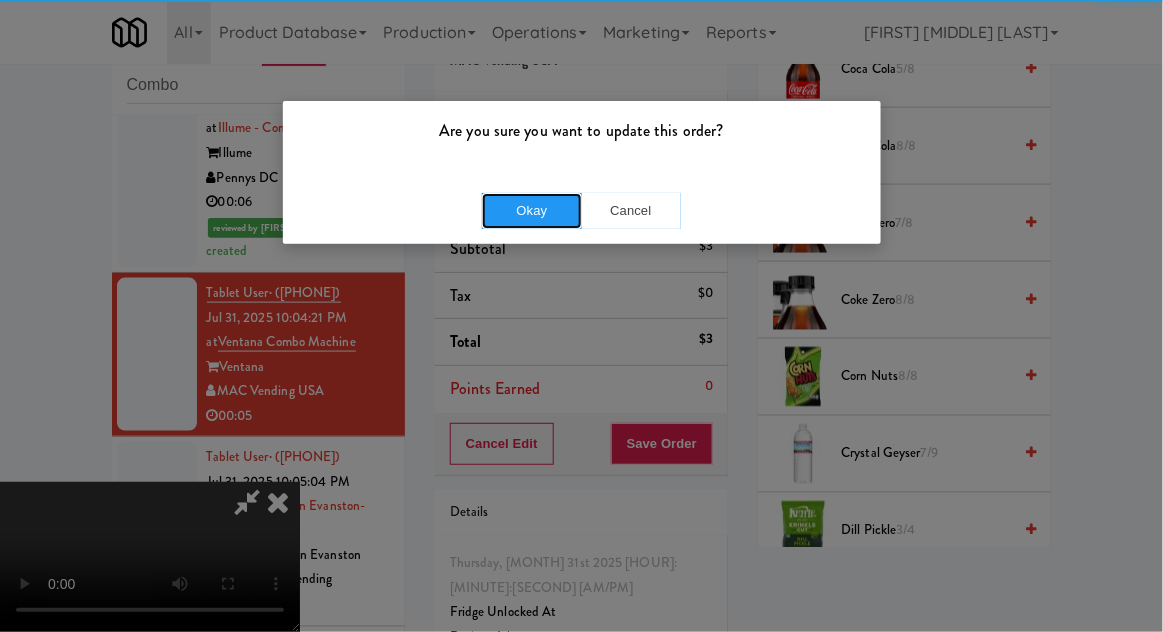 click on "Okay" at bounding box center (532, 211) 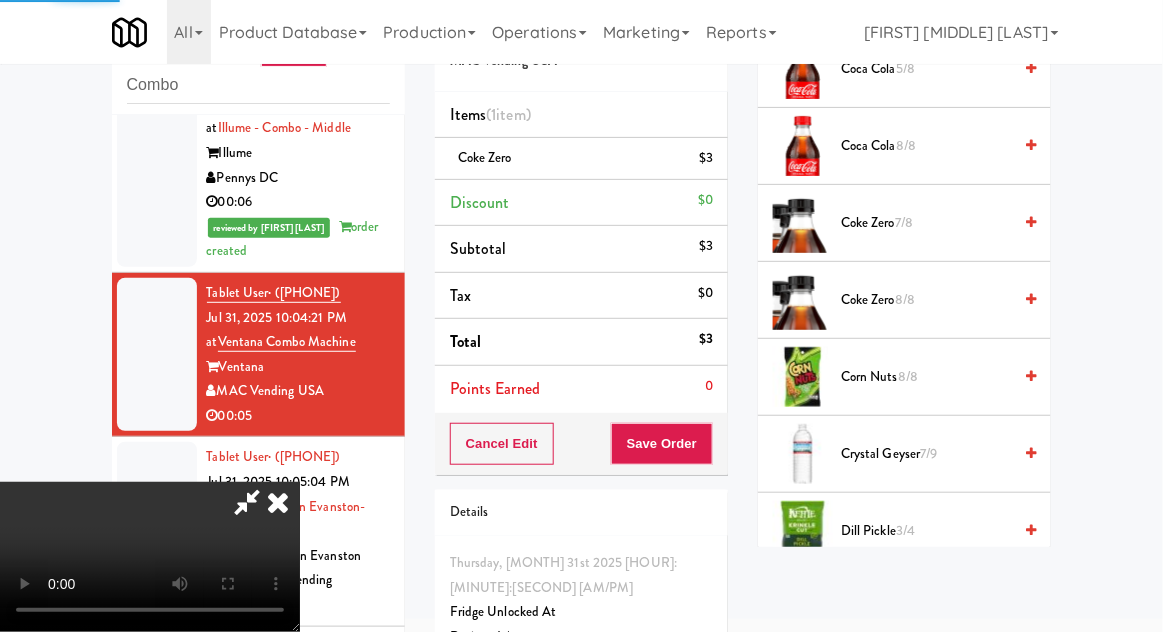 scroll, scrollTop: 197, scrollLeft: 0, axis: vertical 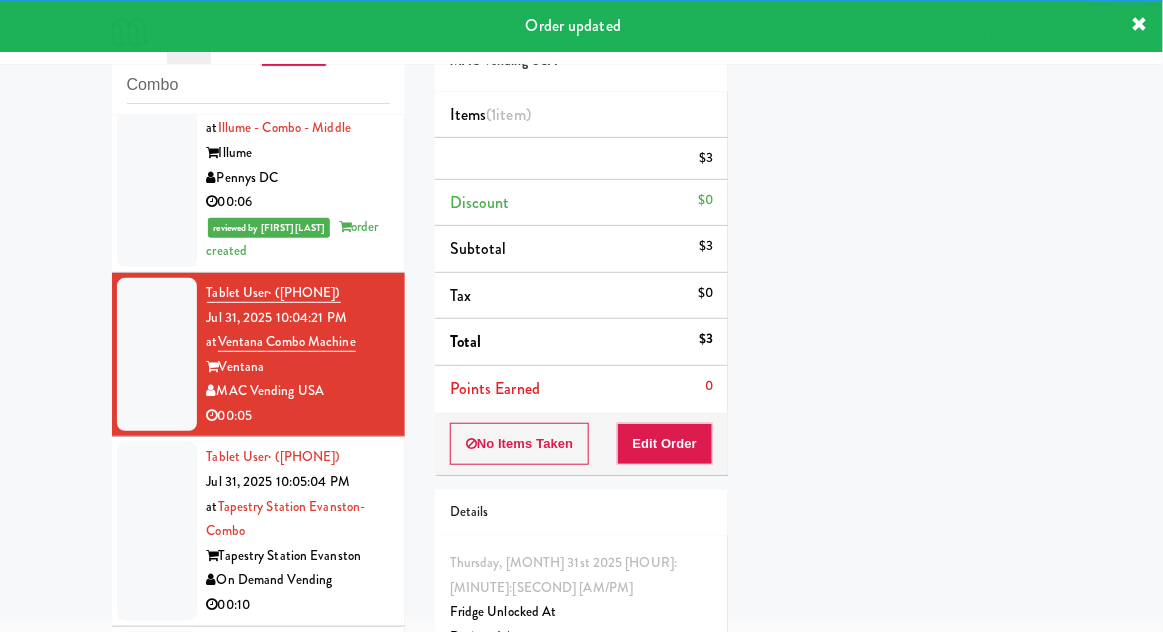 click at bounding box center (157, 531) 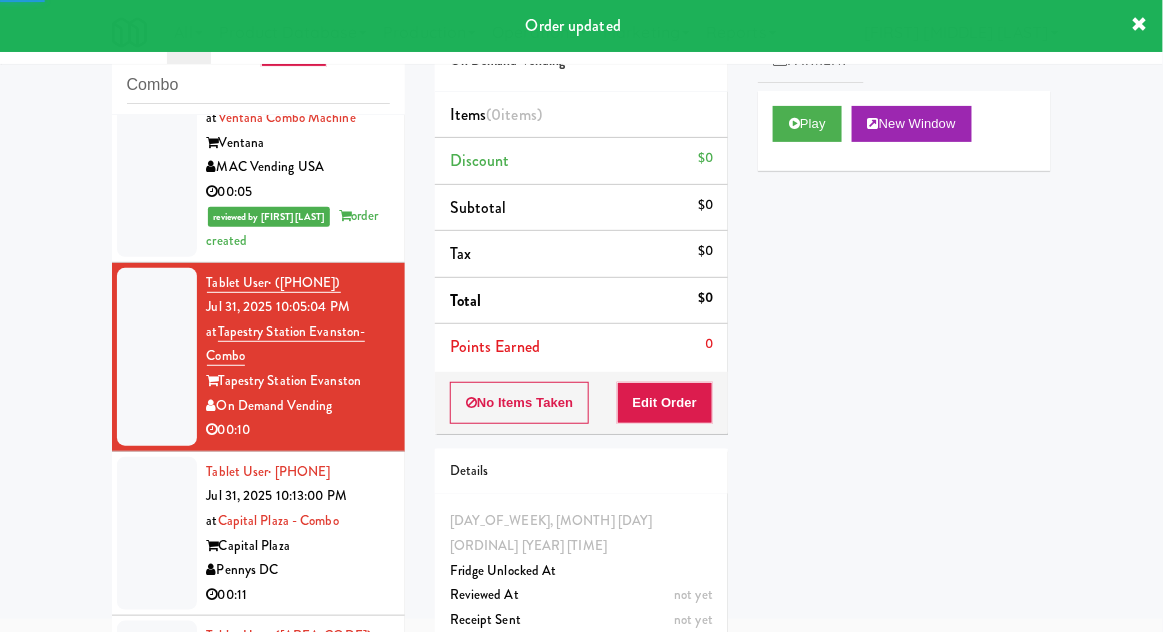 scroll, scrollTop: 2589, scrollLeft: 0, axis: vertical 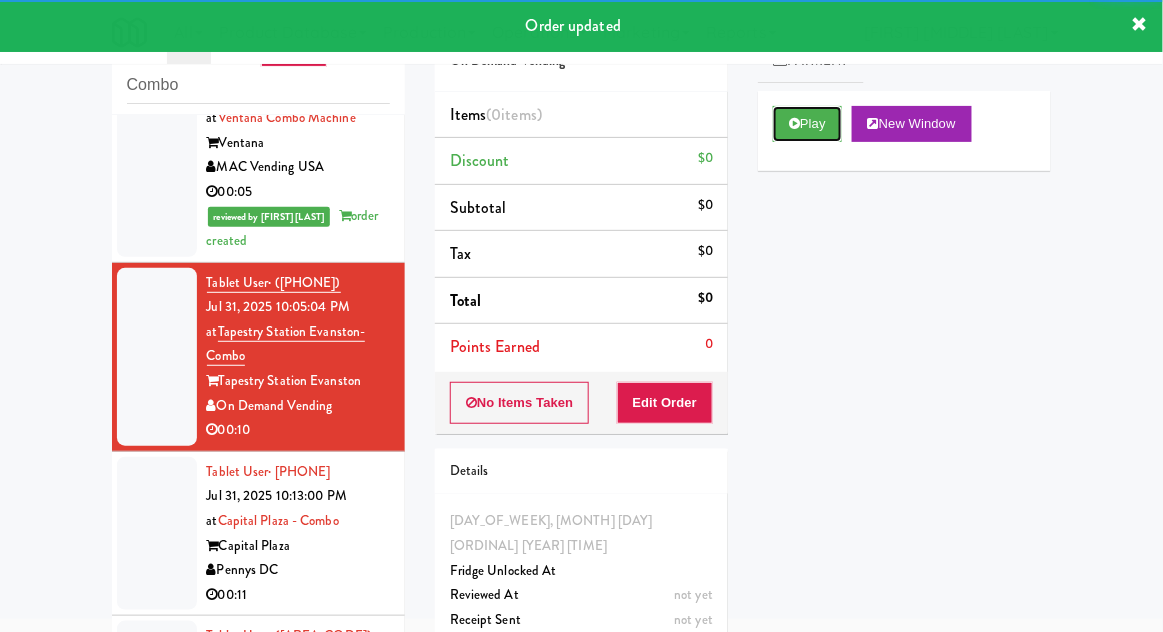 click on "Play" at bounding box center (807, 124) 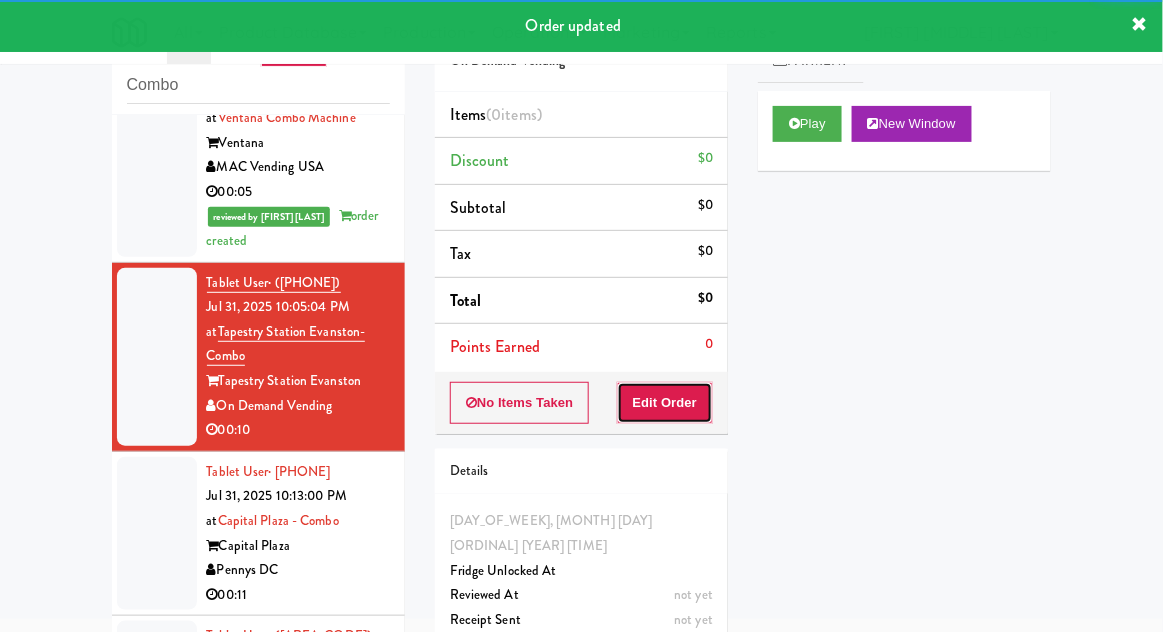 click on "Edit Order" at bounding box center (665, 403) 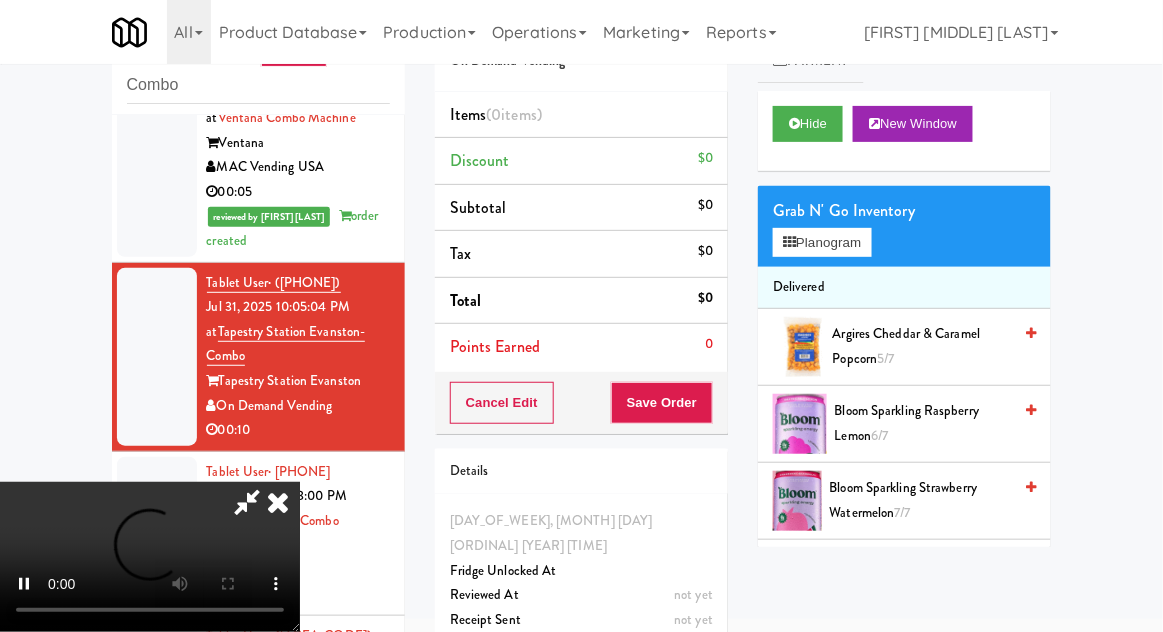 scroll, scrollTop: 73, scrollLeft: 0, axis: vertical 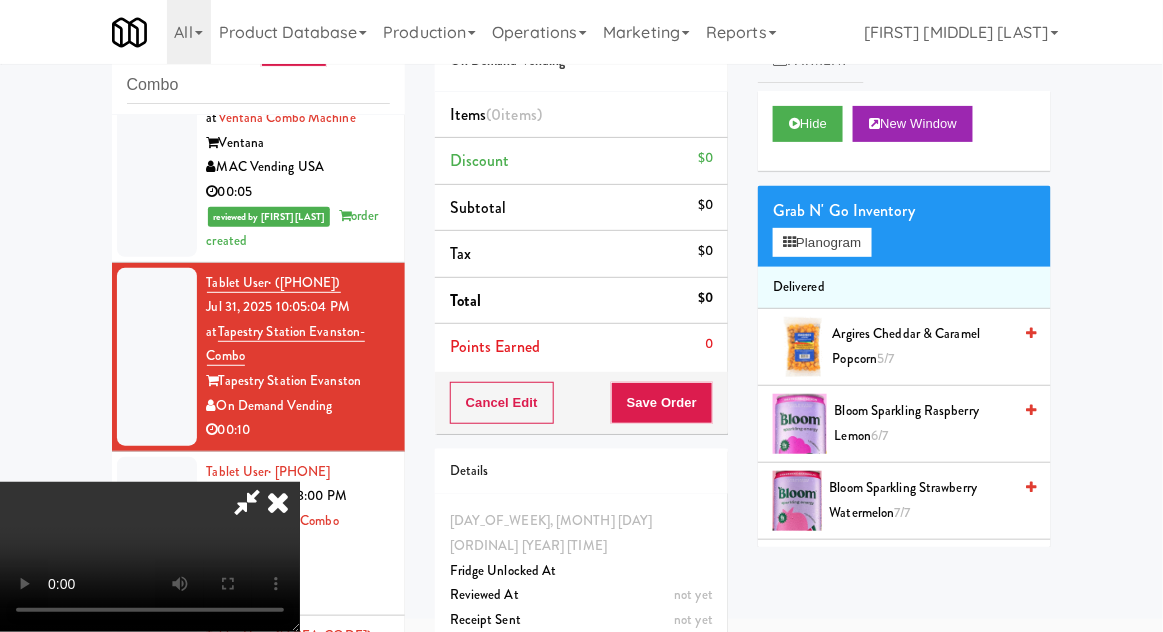 type 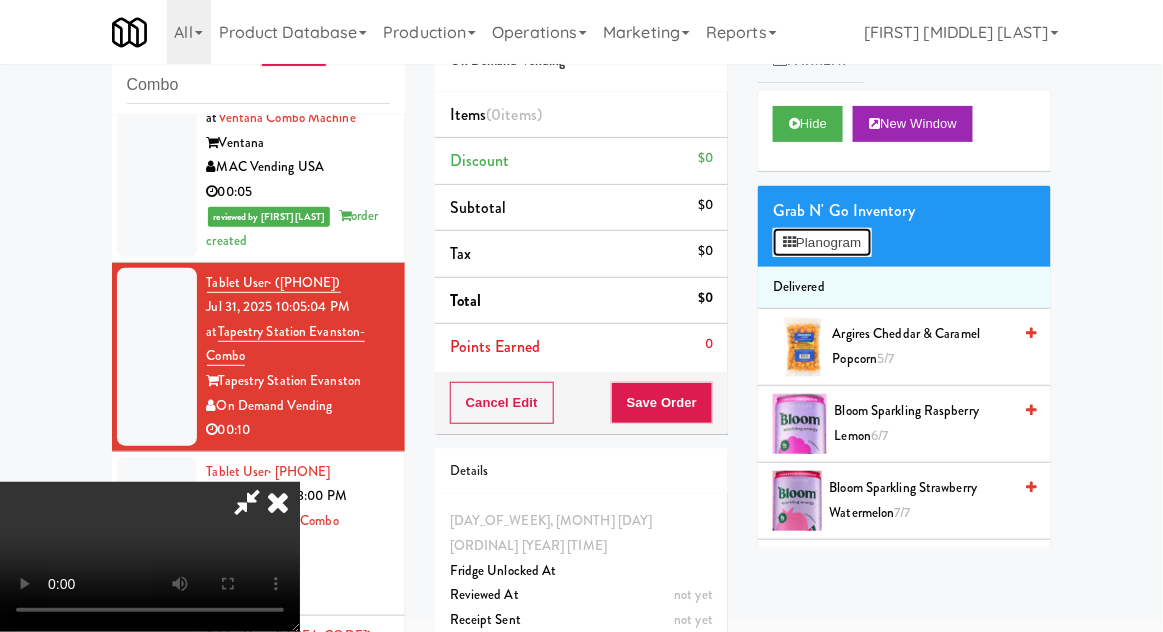 click on "Planogram" at bounding box center [822, 243] 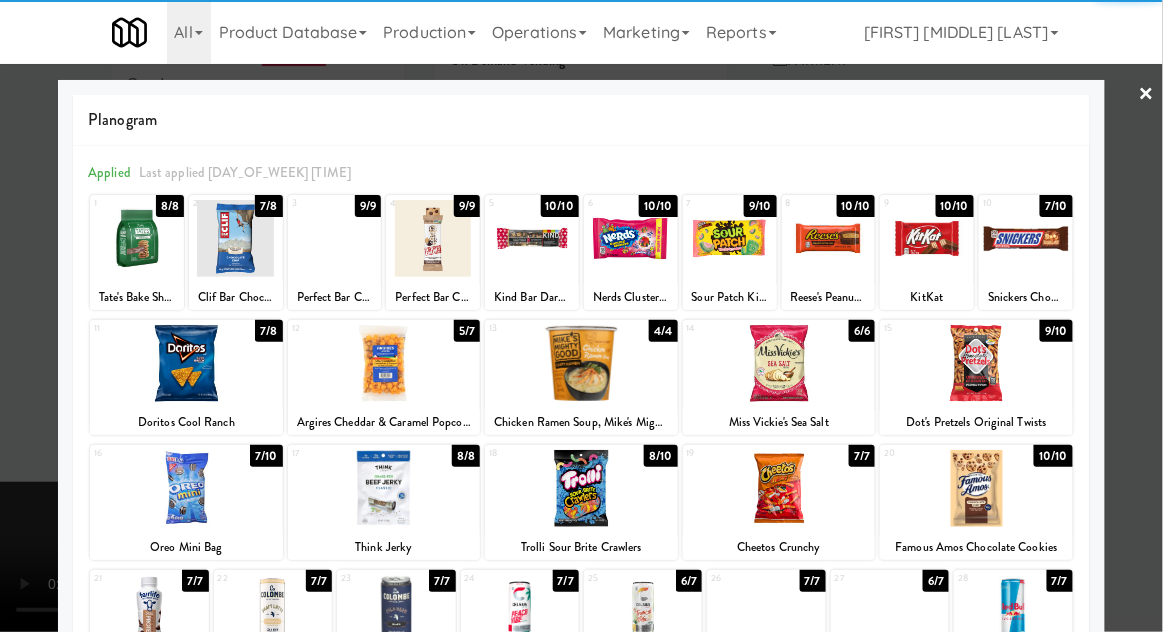 click at bounding box center (236, 238) 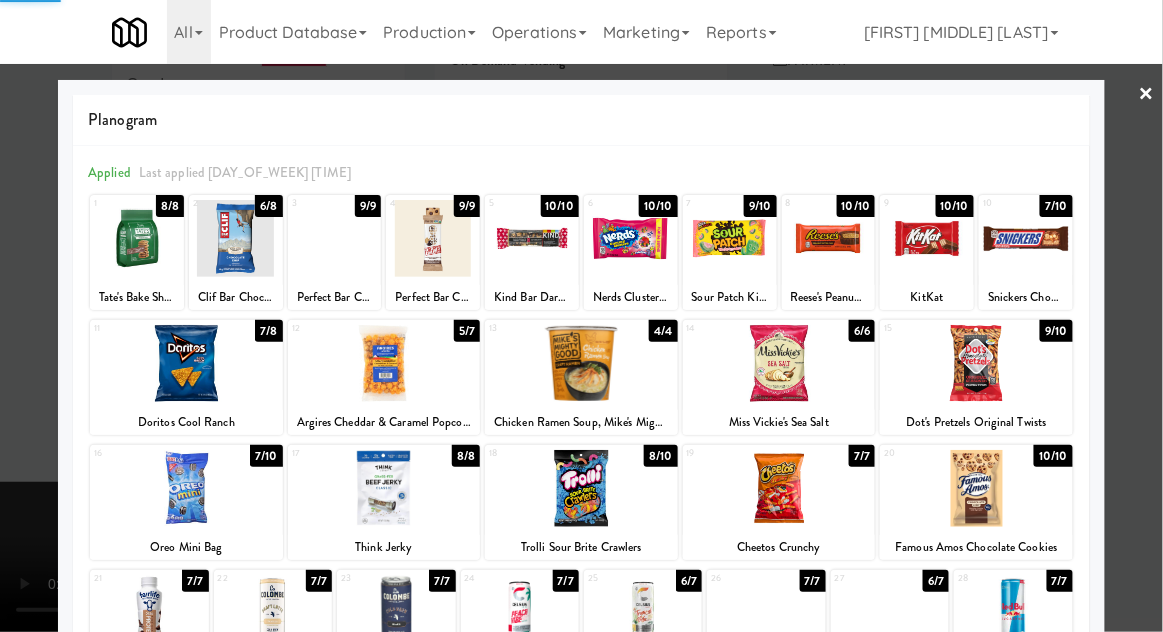 click at bounding box center (581, 316) 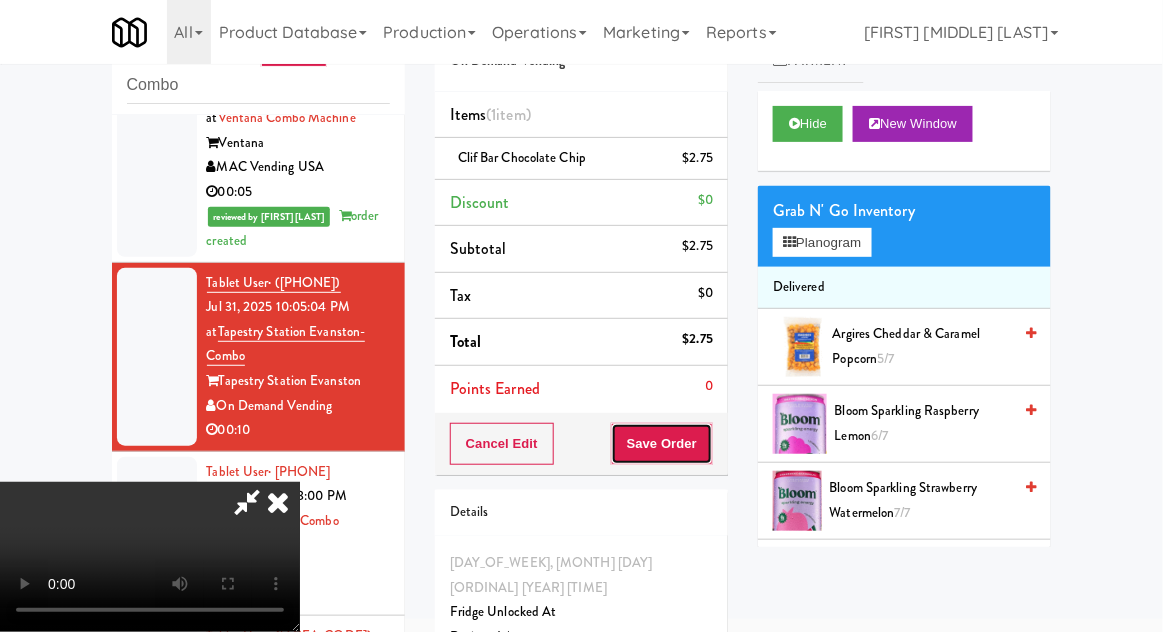 click on "Save Order" at bounding box center (662, 444) 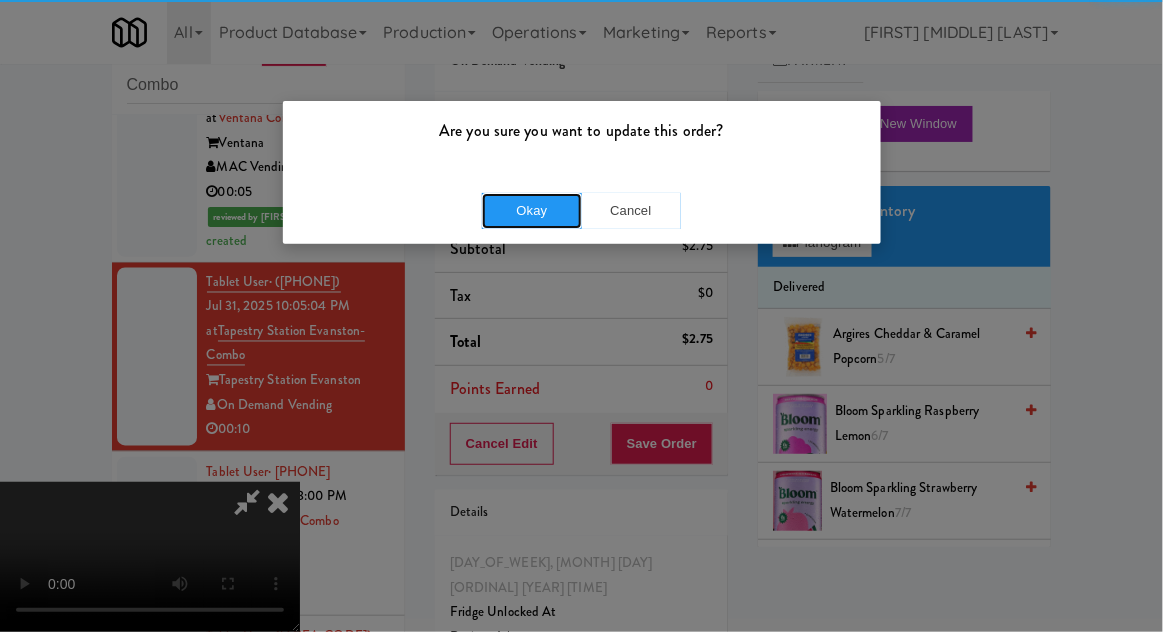 click on "Okay" at bounding box center (532, 211) 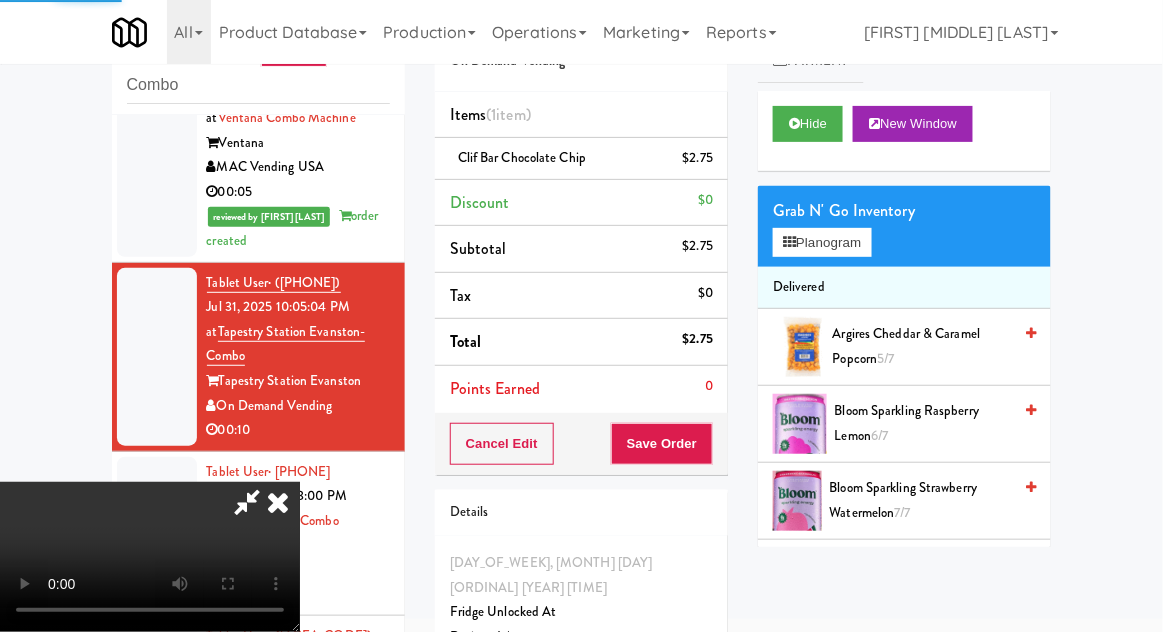 scroll, scrollTop: 0, scrollLeft: 0, axis: both 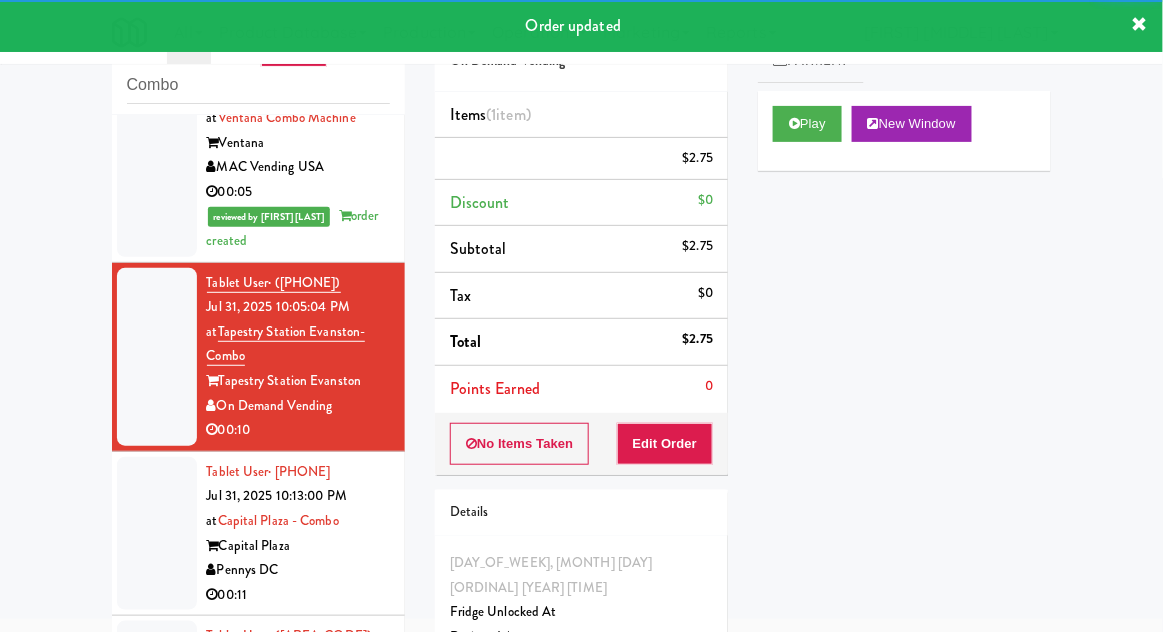 click at bounding box center [157, 534] 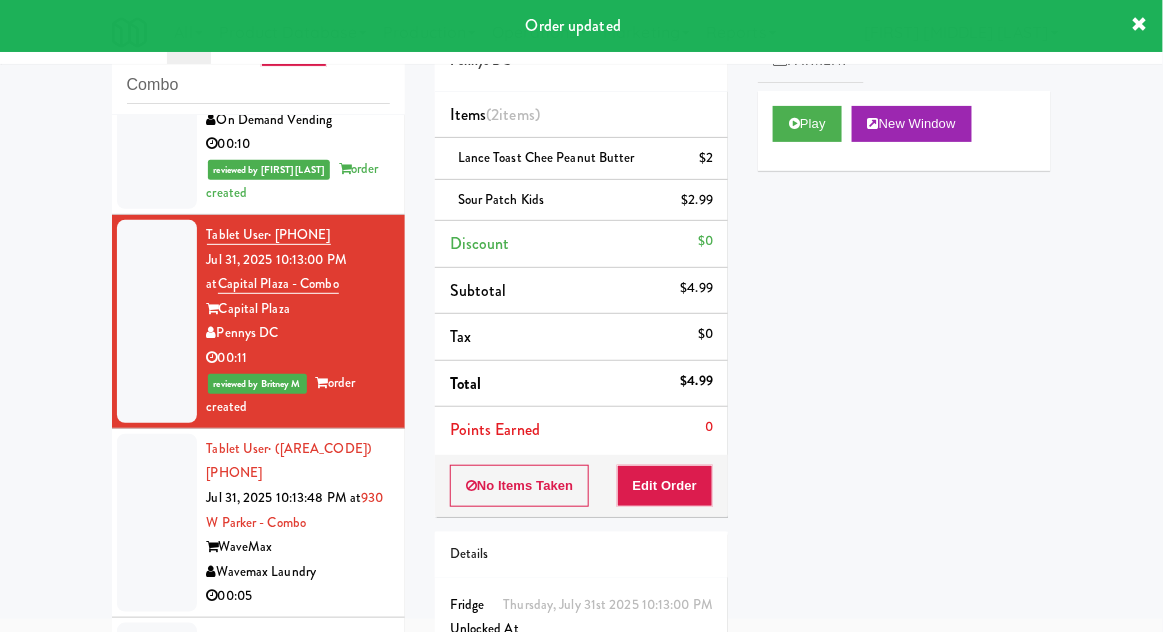 click at bounding box center (157, 523) 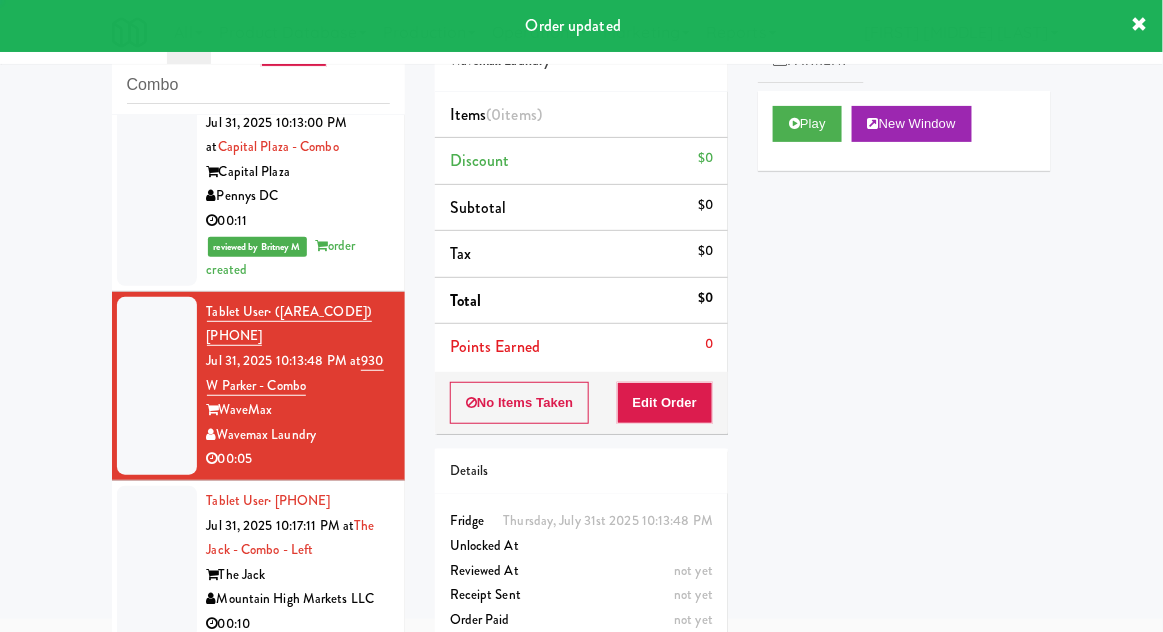 scroll, scrollTop: 3026, scrollLeft: 0, axis: vertical 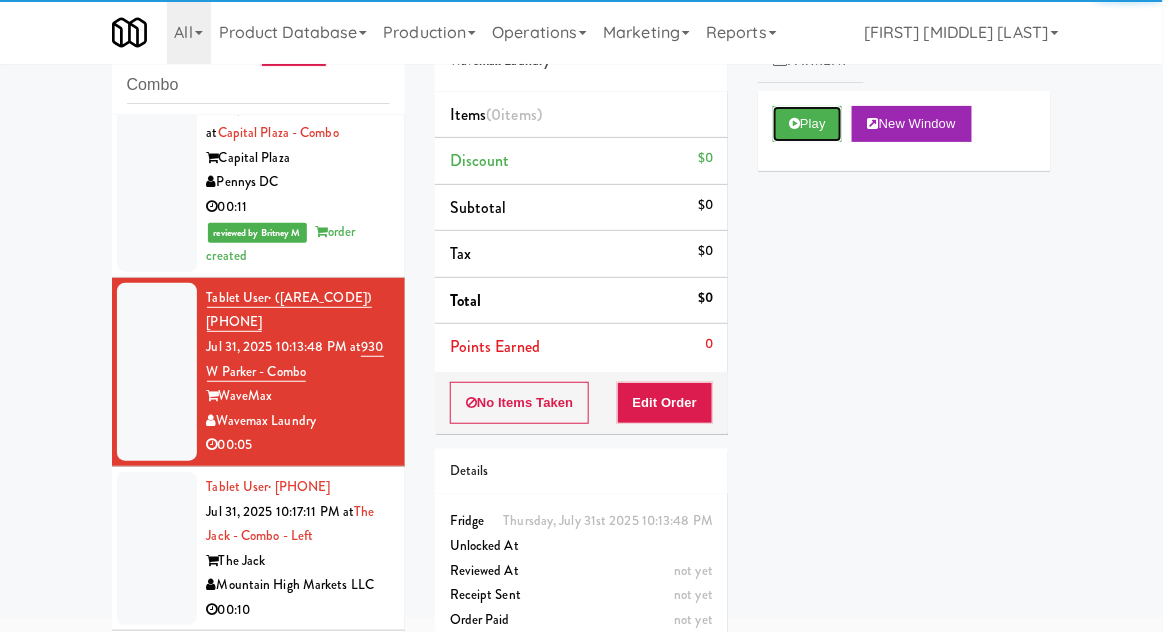 click on "Play" at bounding box center (807, 124) 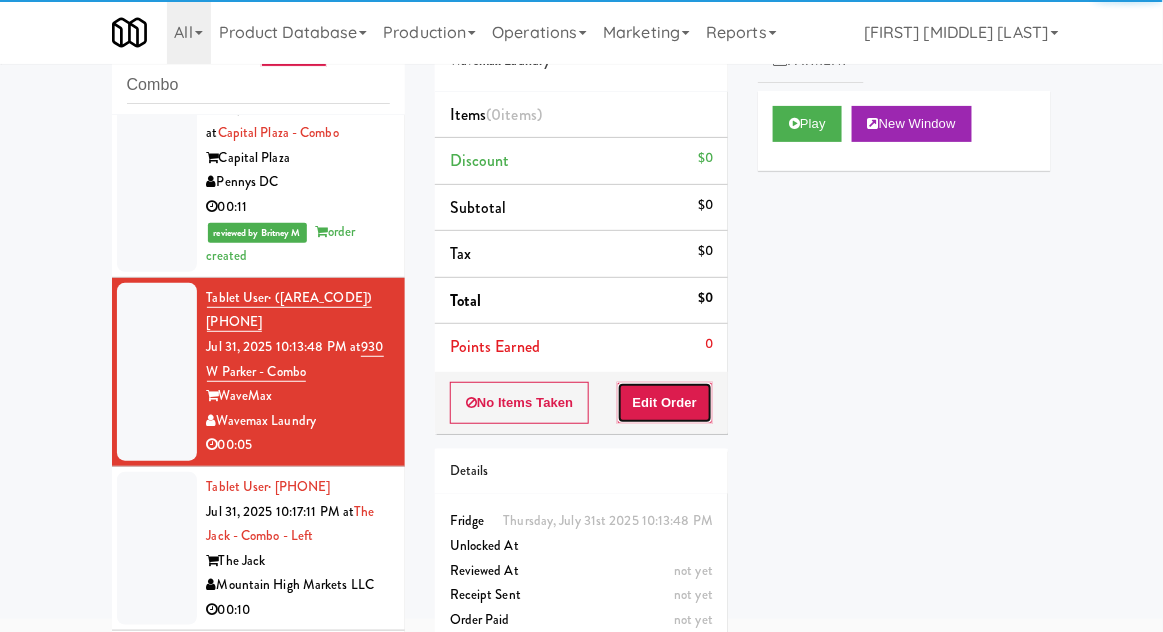 click on "Edit Order" at bounding box center (665, 403) 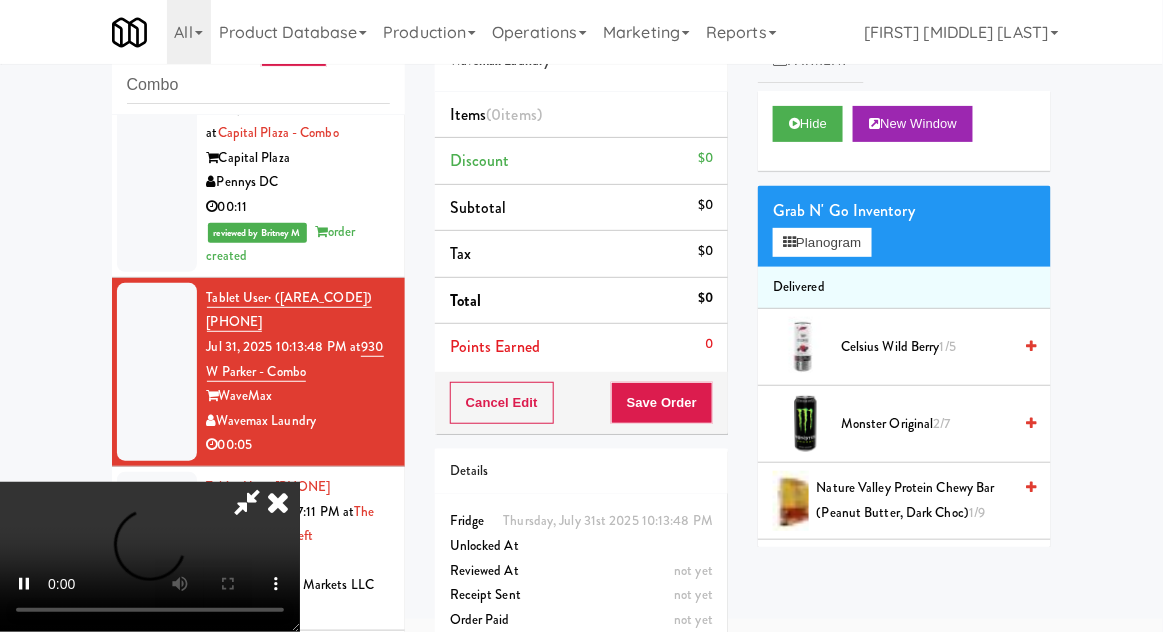 type 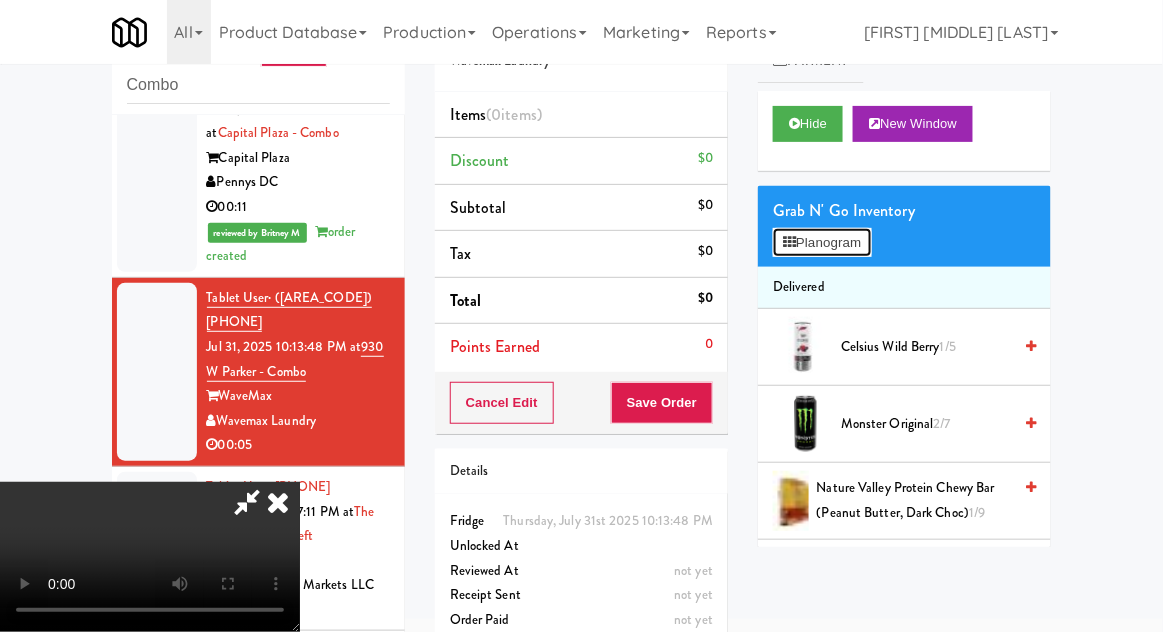 click on "Planogram" at bounding box center (822, 243) 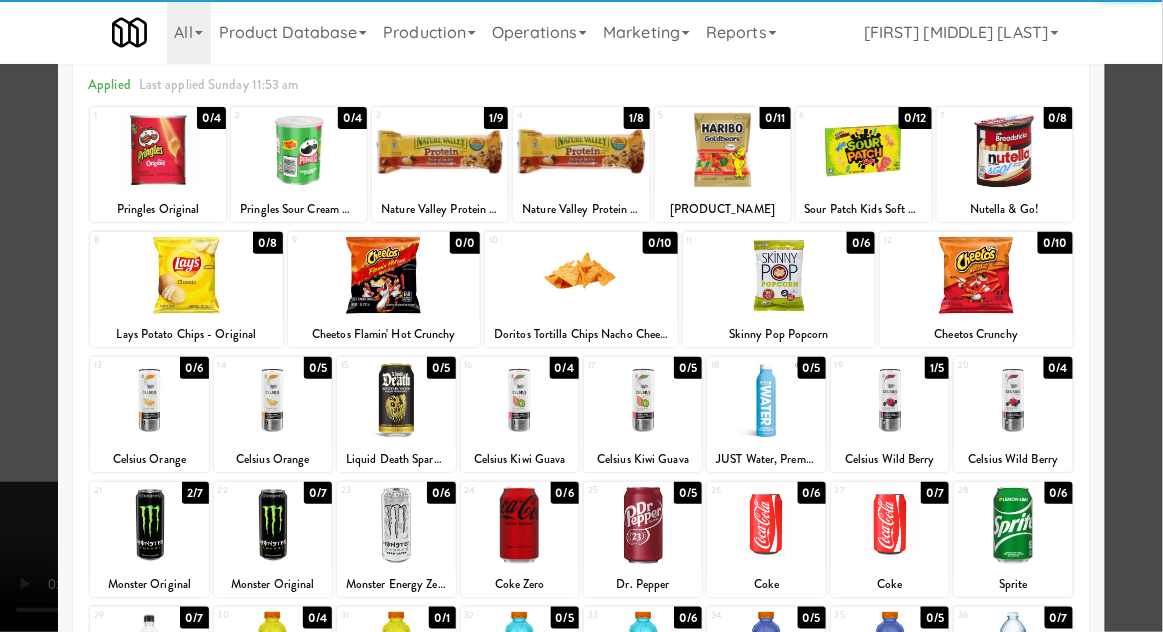 scroll, scrollTop: 98, scrollLeft: 0, axis: vertical 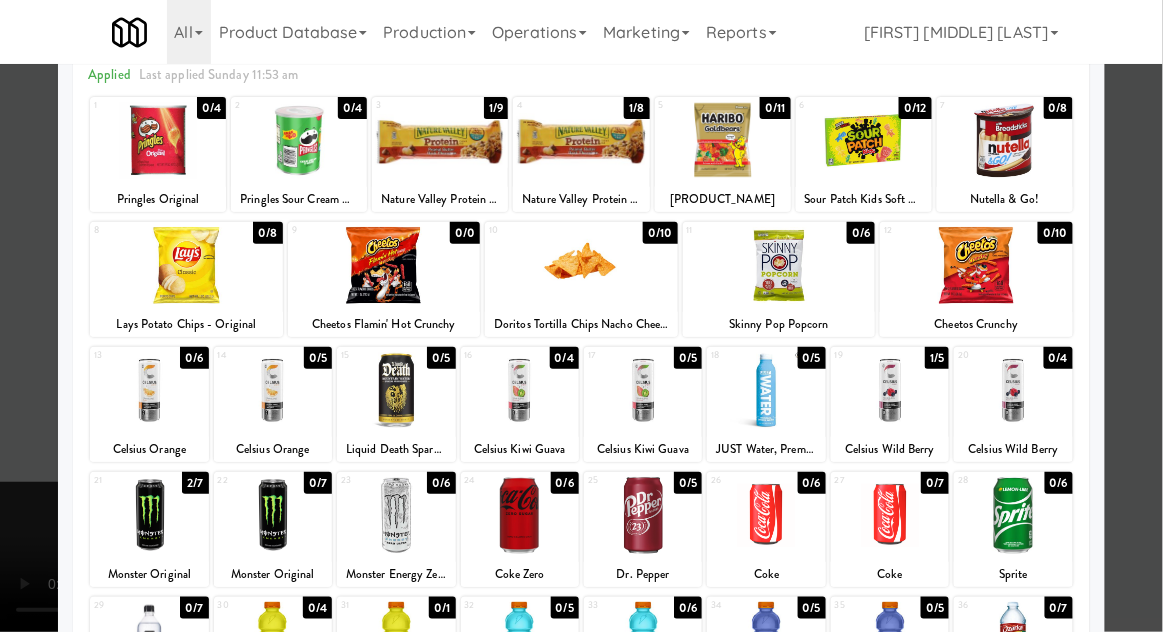 click at bounding box center (581, 316) 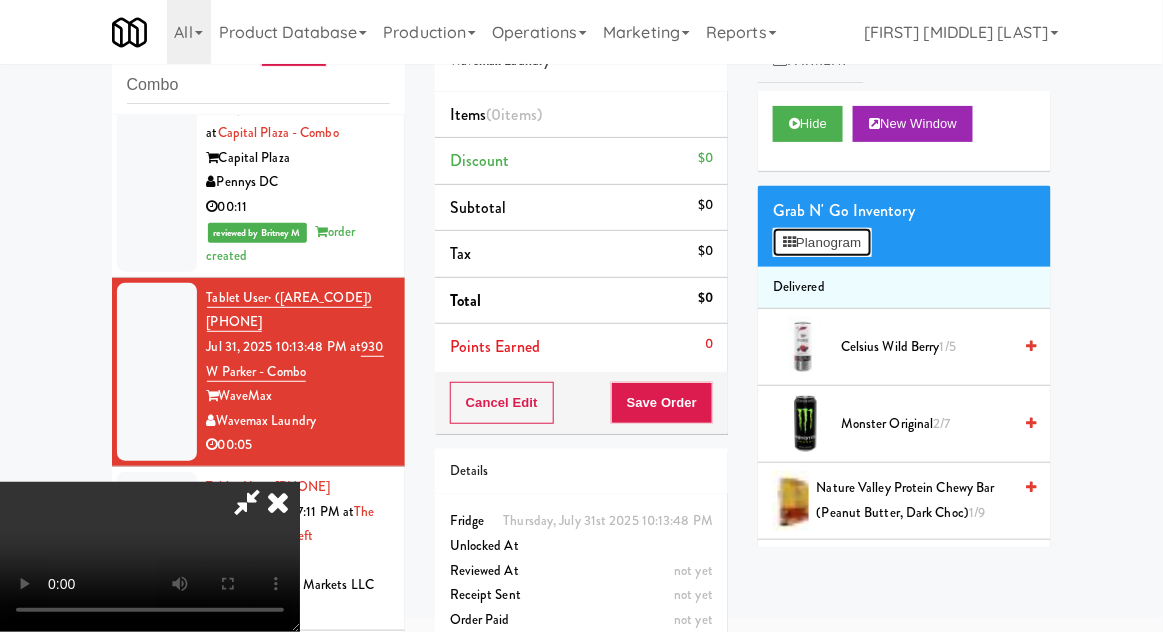 click on "Planogram" at bounding box center (822, 243) 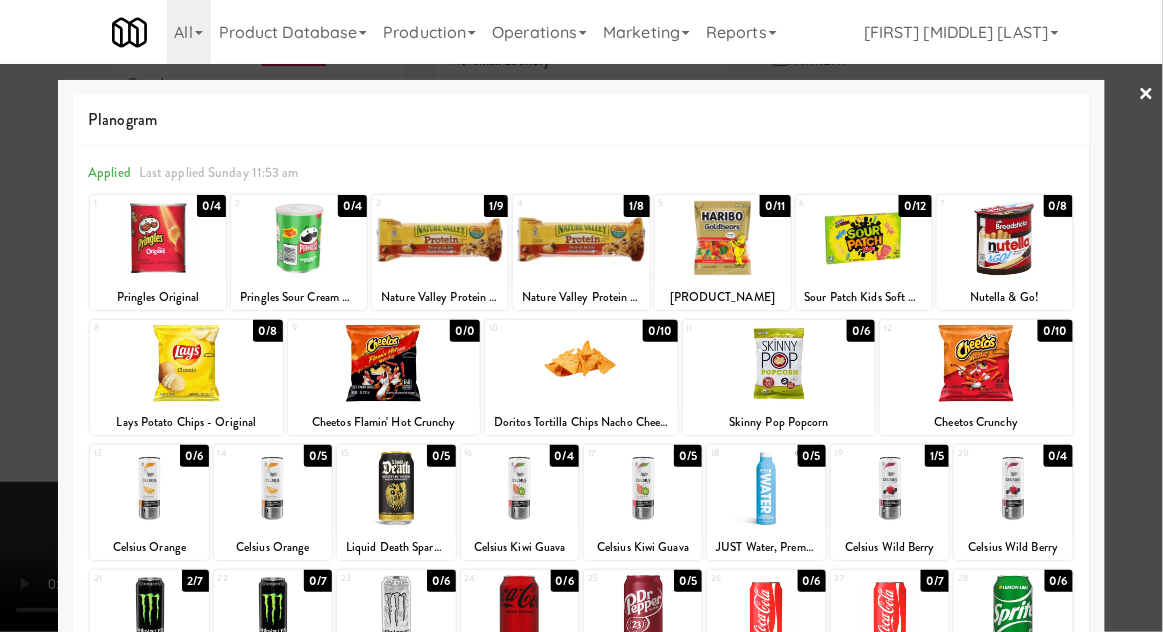 click at bounding box center [520, 488] 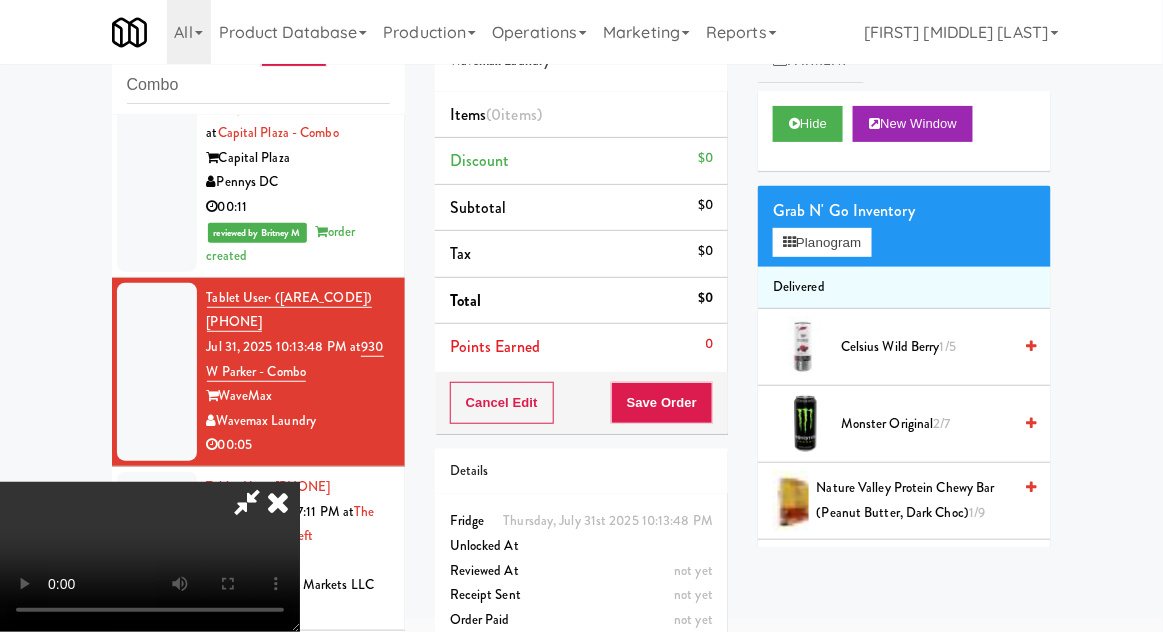 scroll, scrollTop: 204, scrollLeft: 0, axis: vertical 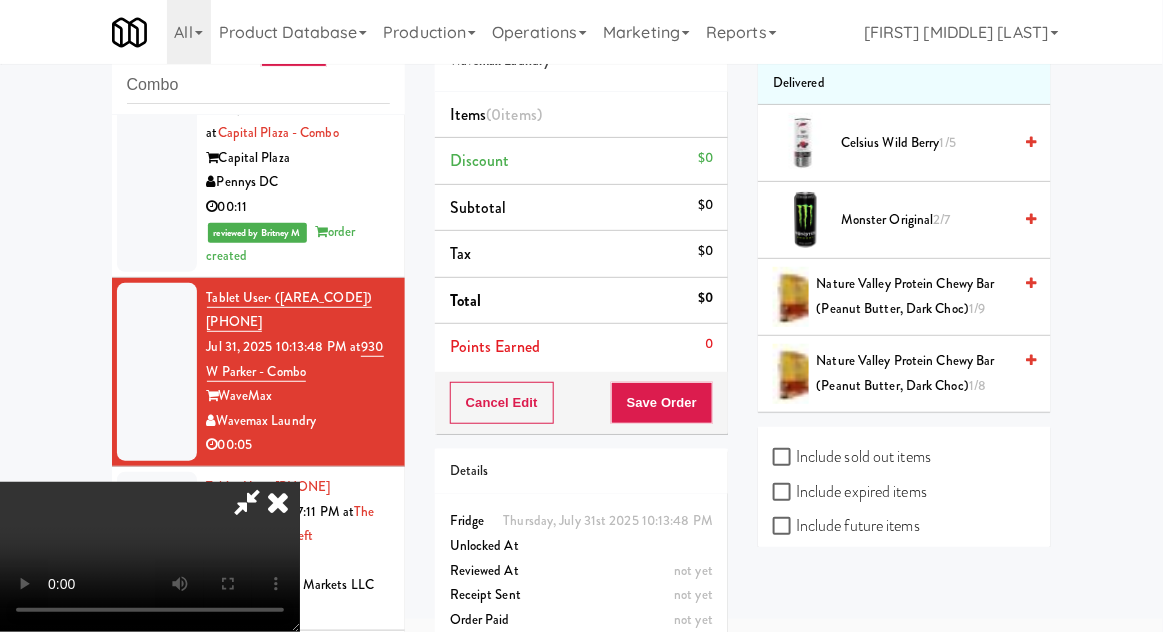 click on "Include sold out items" at bounding box center (852, 457) 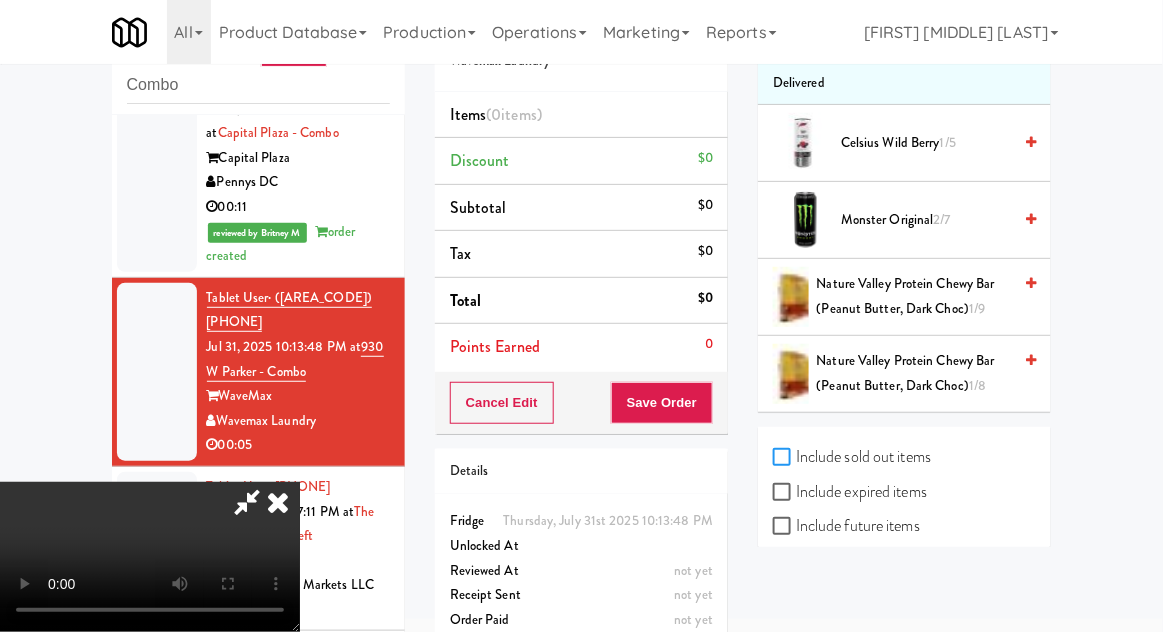click on "Include sold out items" at bounding box center (784, 458) 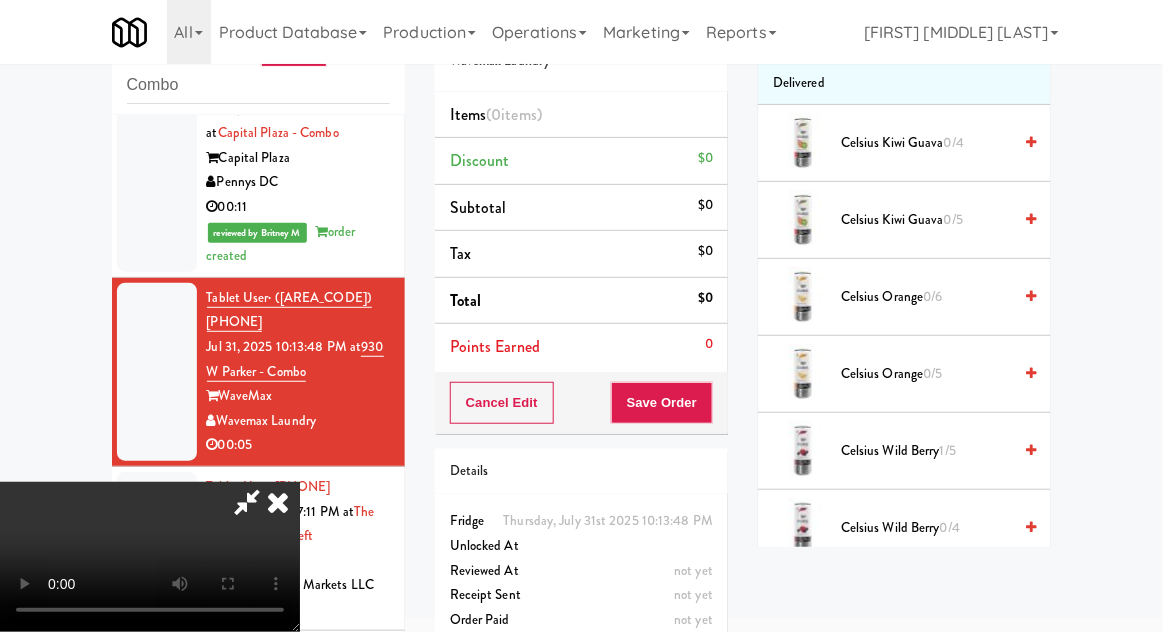 click on "Celsius Kiwi Guava  0/4" at bounding box center (926, 143) 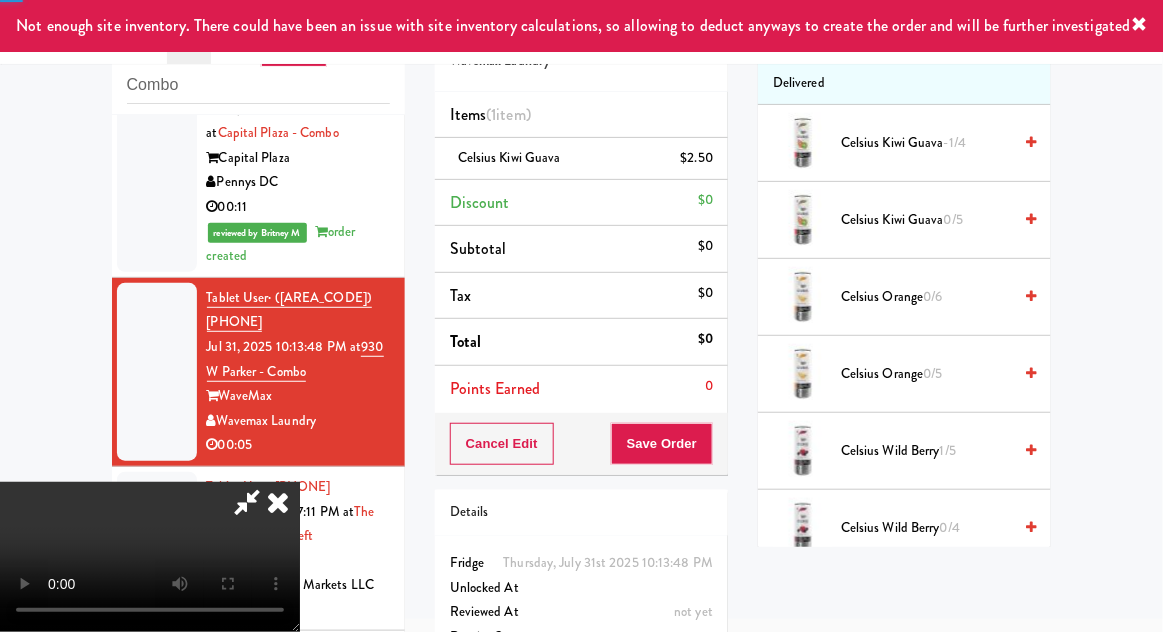 scroll, scrollTop: 0, scrollLeft: 0, axis: both 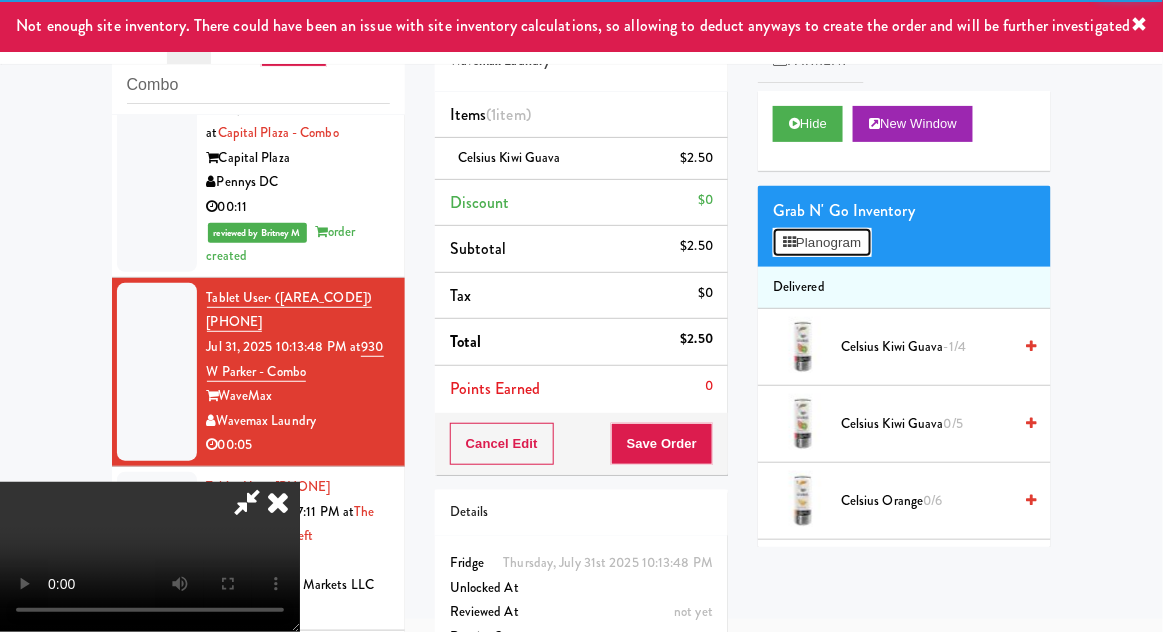 click on "Planogram" at bounding box center [822, 243] 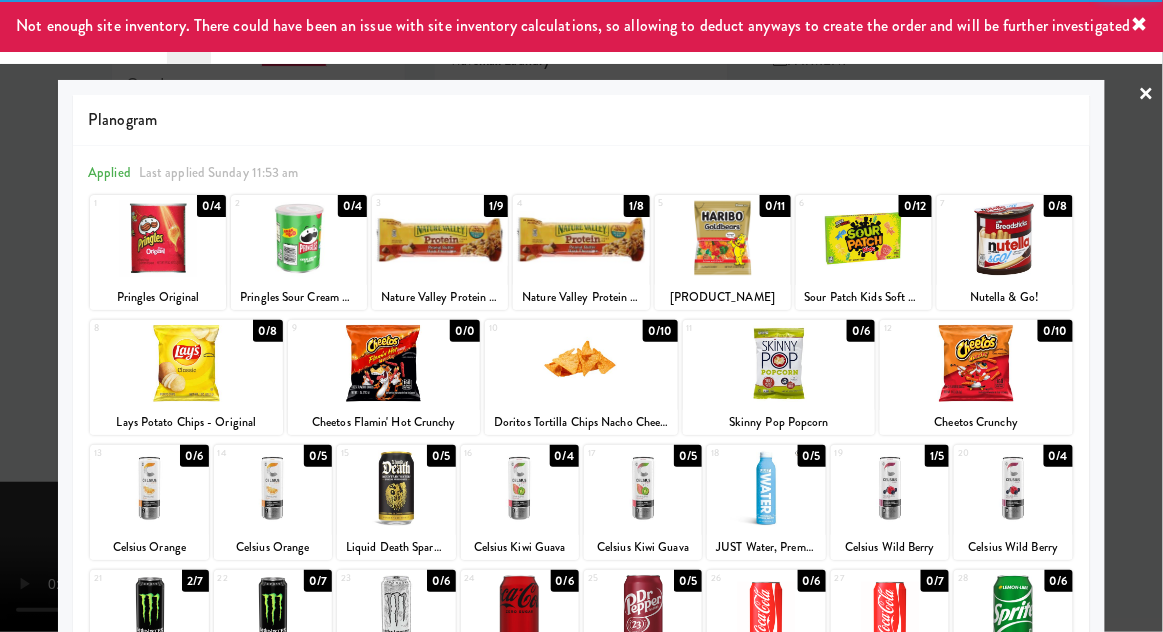 click at bounding box center [581, 316] 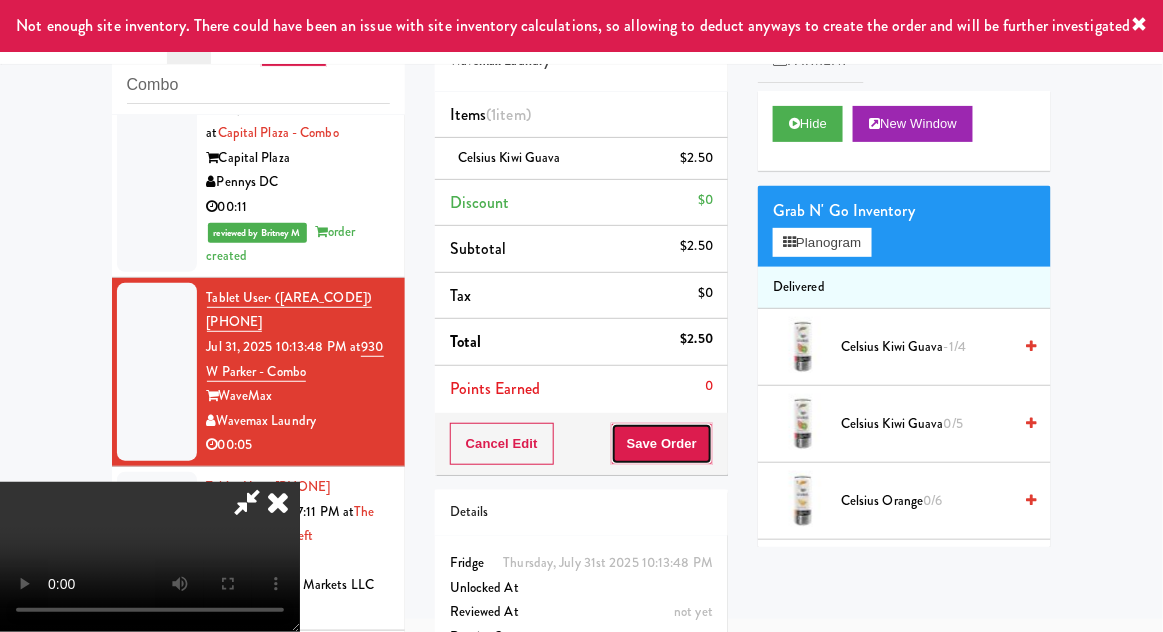 click on "Save Order" at bounding box center [662, 444] 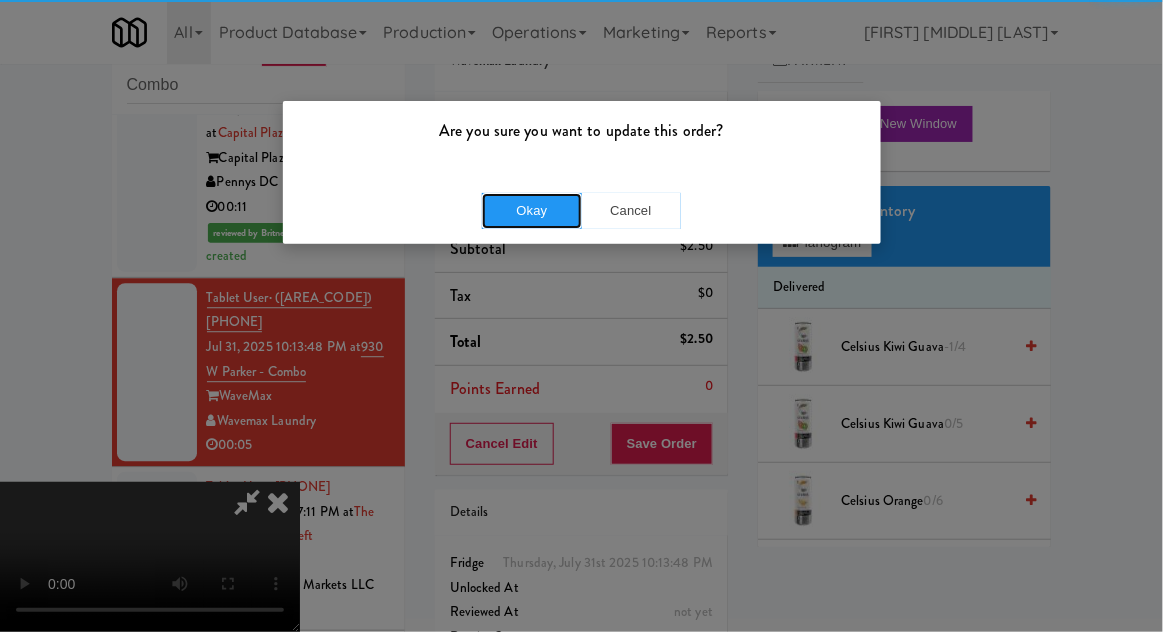click on "Okay" at bounding box center [532, 211] 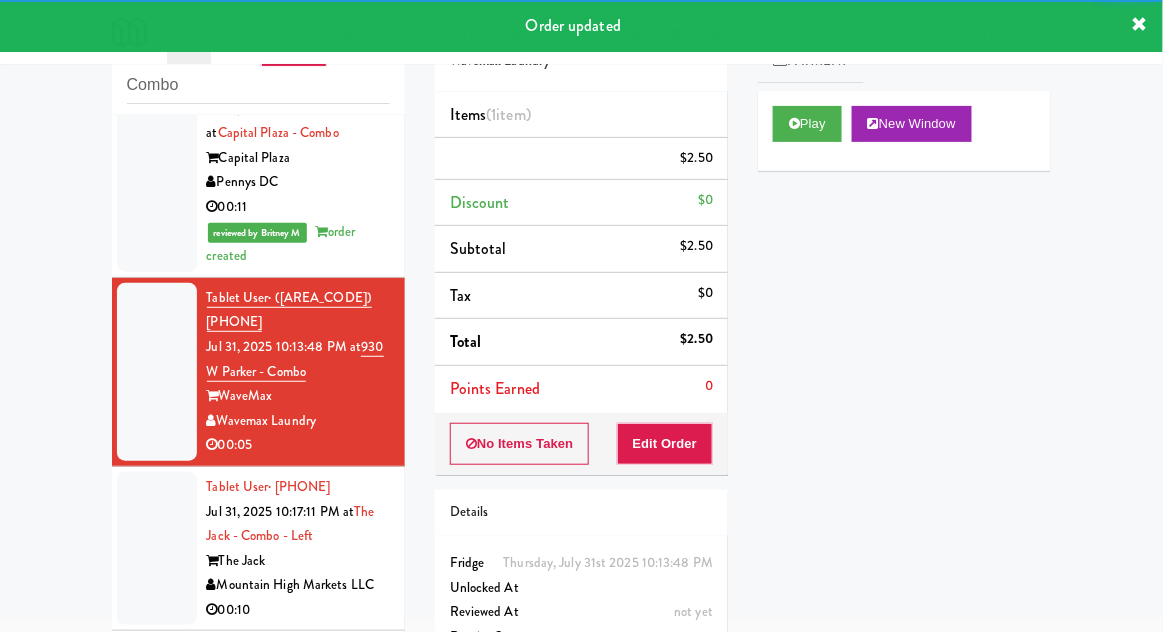 click at bounding box center (157, 549) 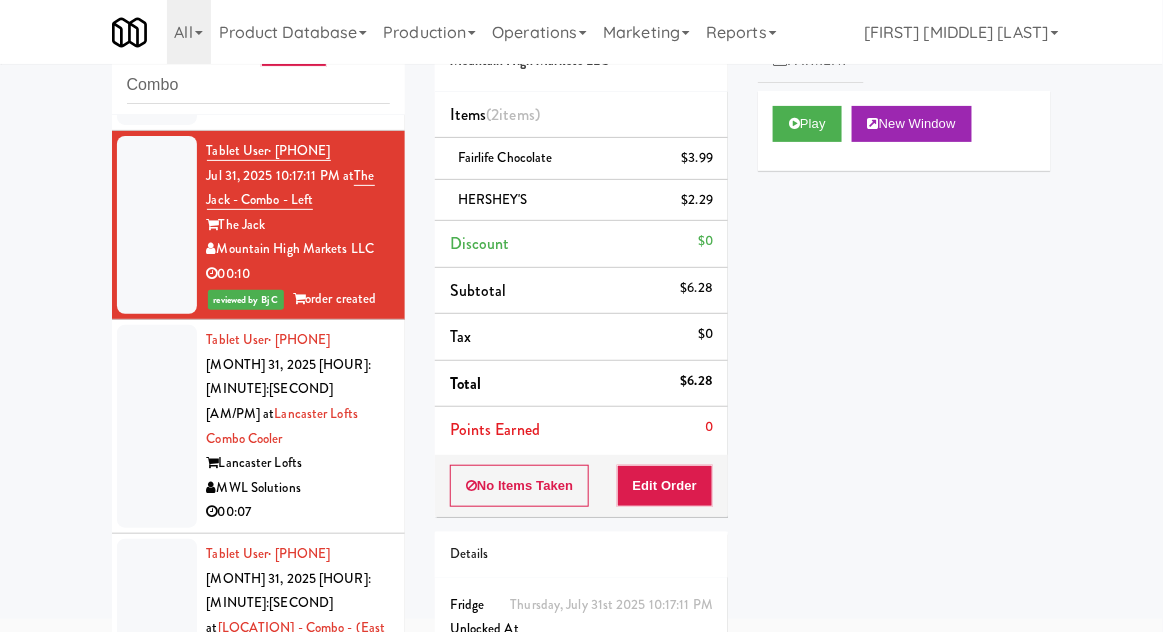 scroll, scrollTop: 3422, scrollLeft: 0, axis: vertical 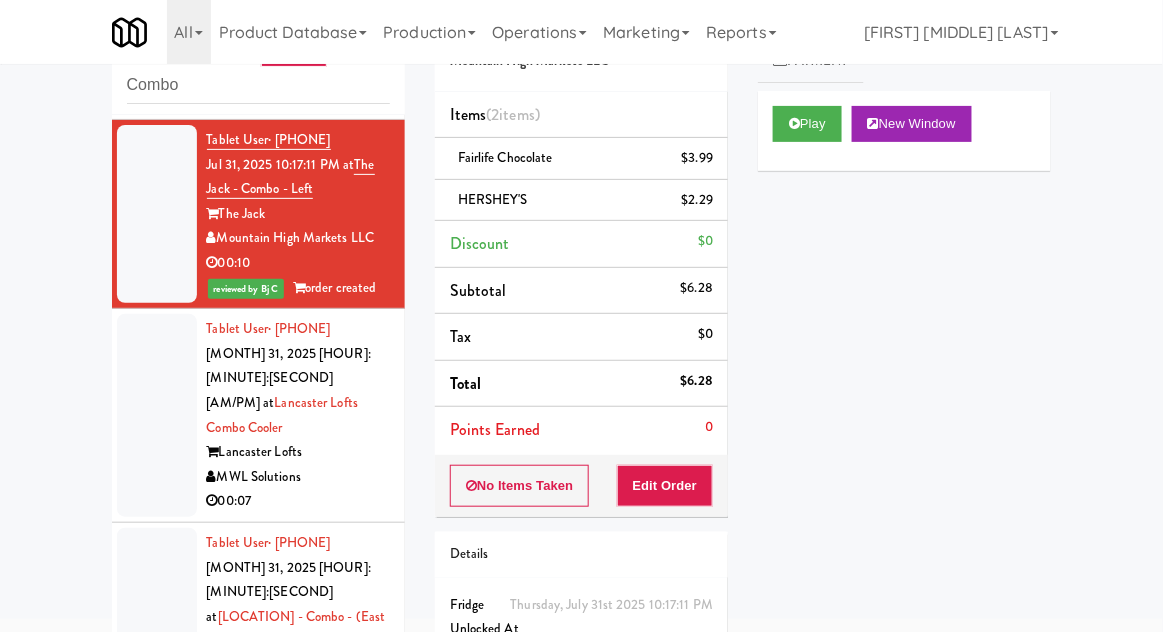 click at bounding box center (157, 415) 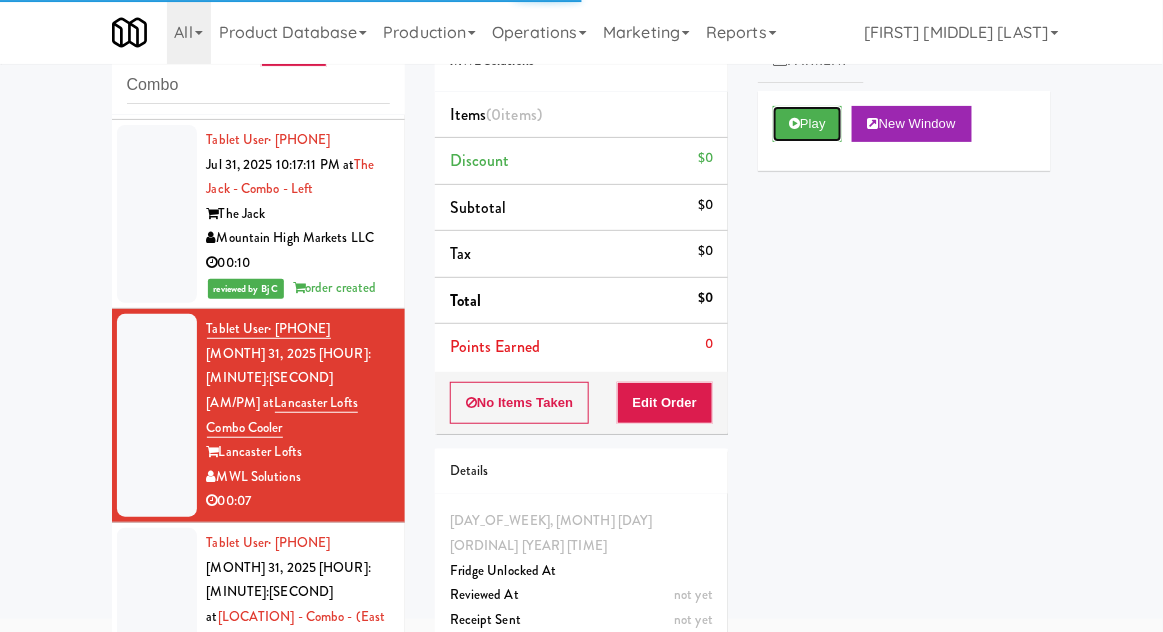 click on "Play" at bounding box center [807, 124] 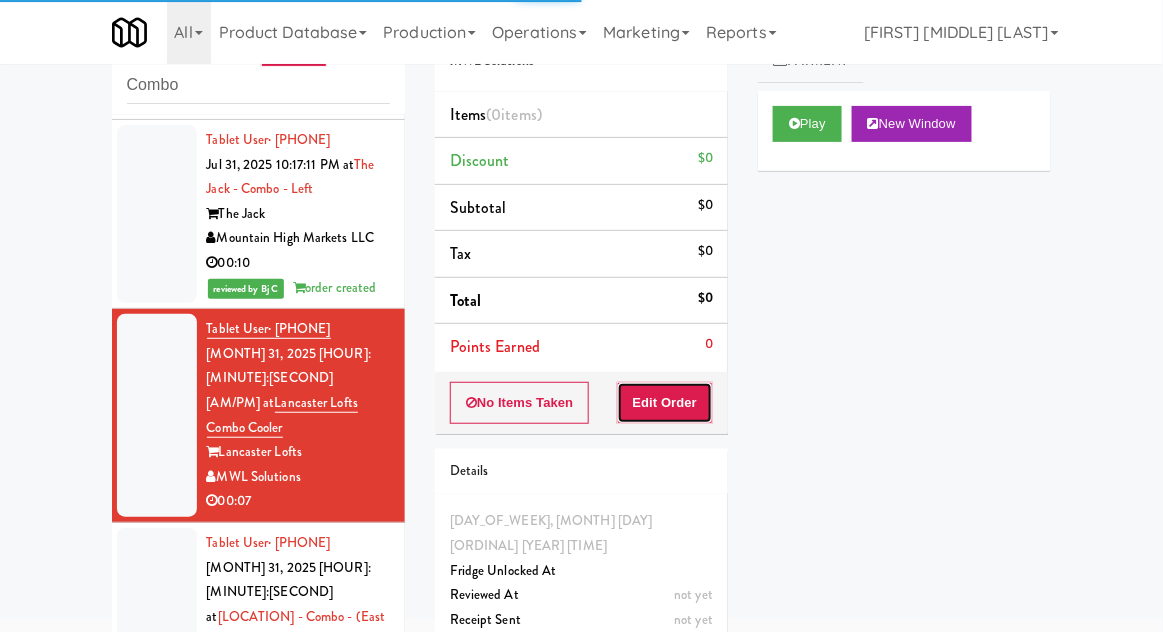 click on "Edit Order" at bounding box center [665, 403] 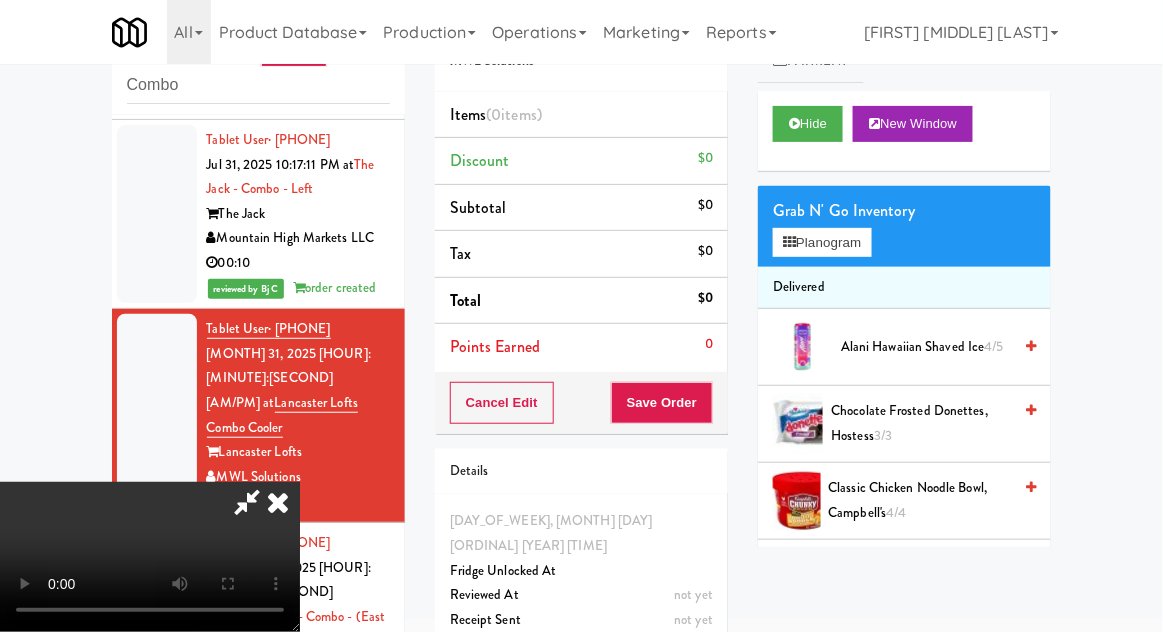 scroll, scrollTop: 73, scrollLeft: 0, axis: vertical 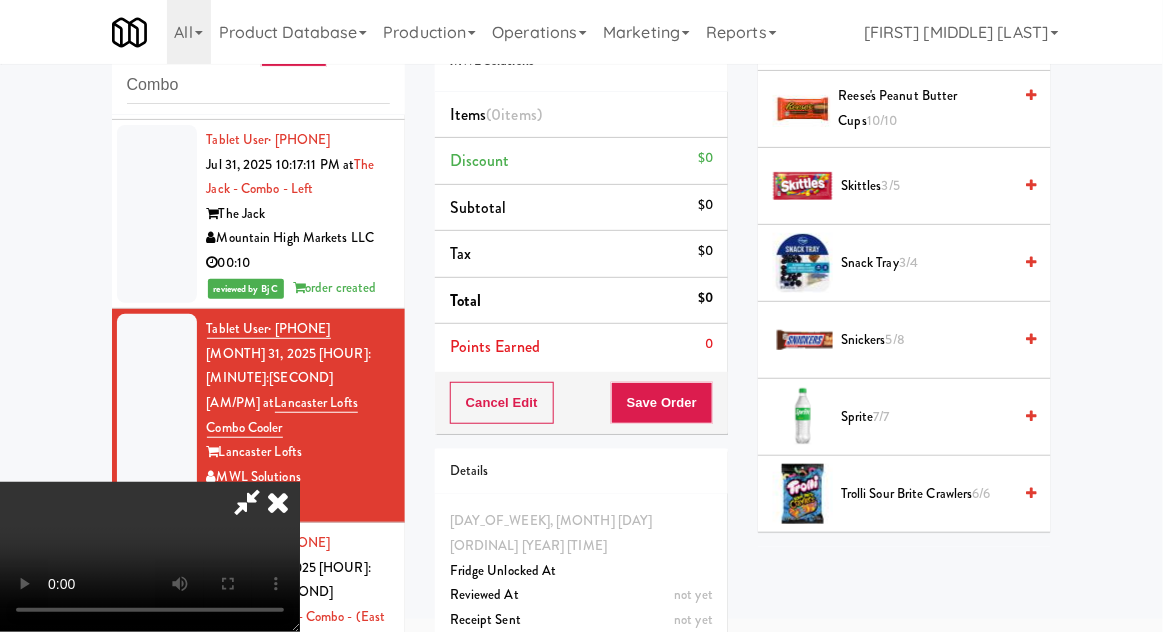 click on "[PRODUCT_NAME]" at bounding box center (926, 494) 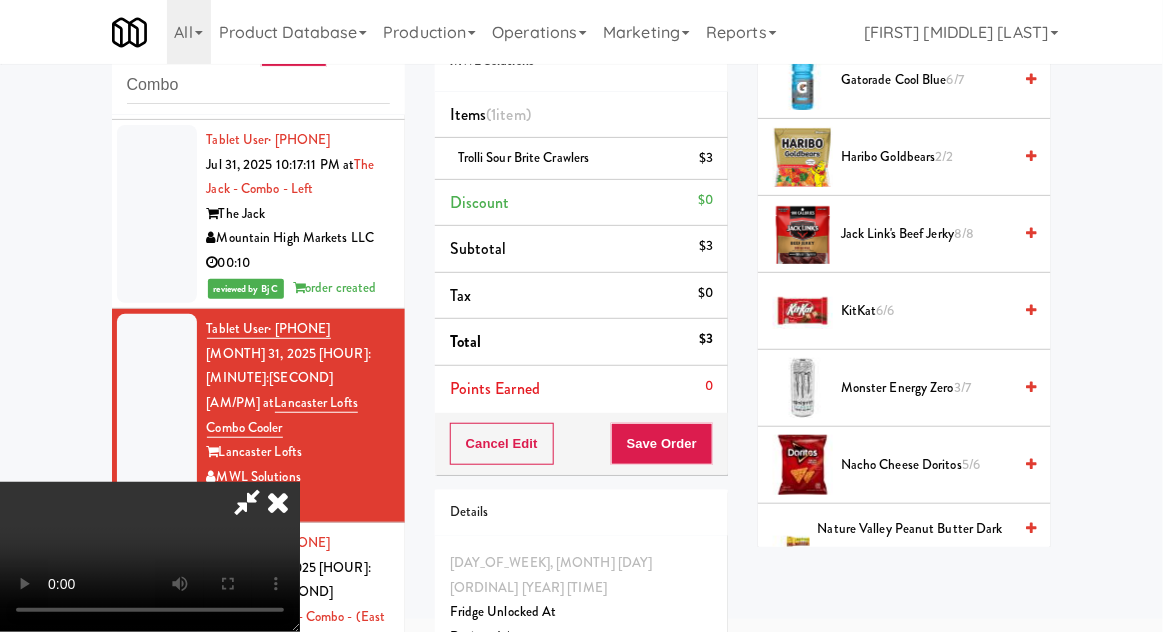 scroll, scrollTop: 1036, scrollLeft: 0, axis: vertical 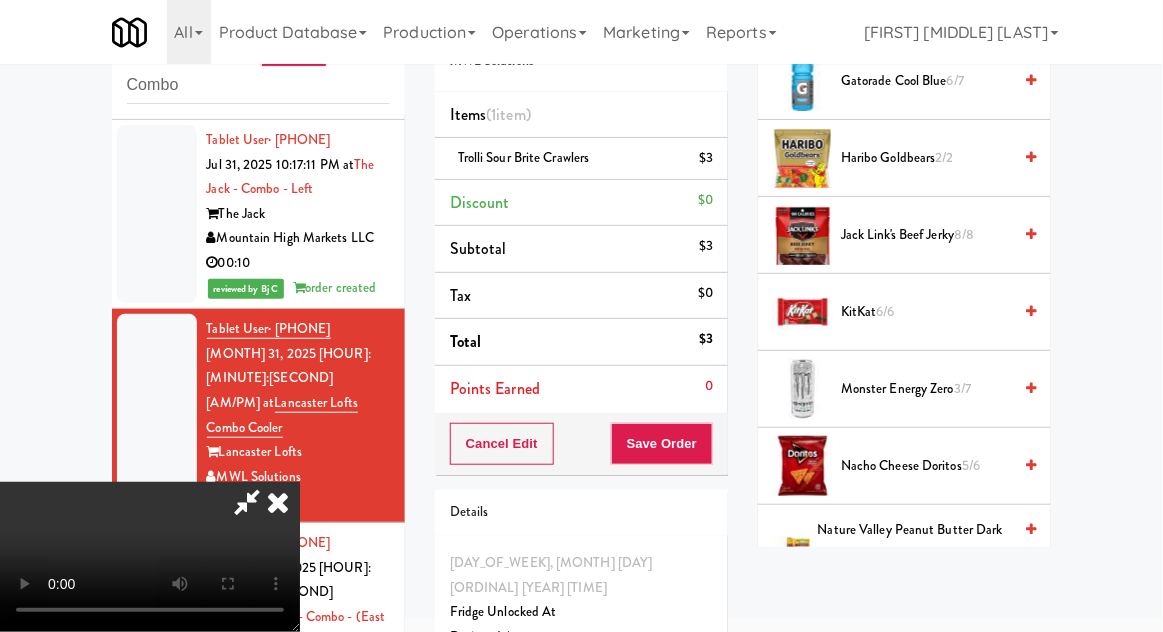 click on "Monster Energy Zero  3/7" at bounding box center [926, 389] 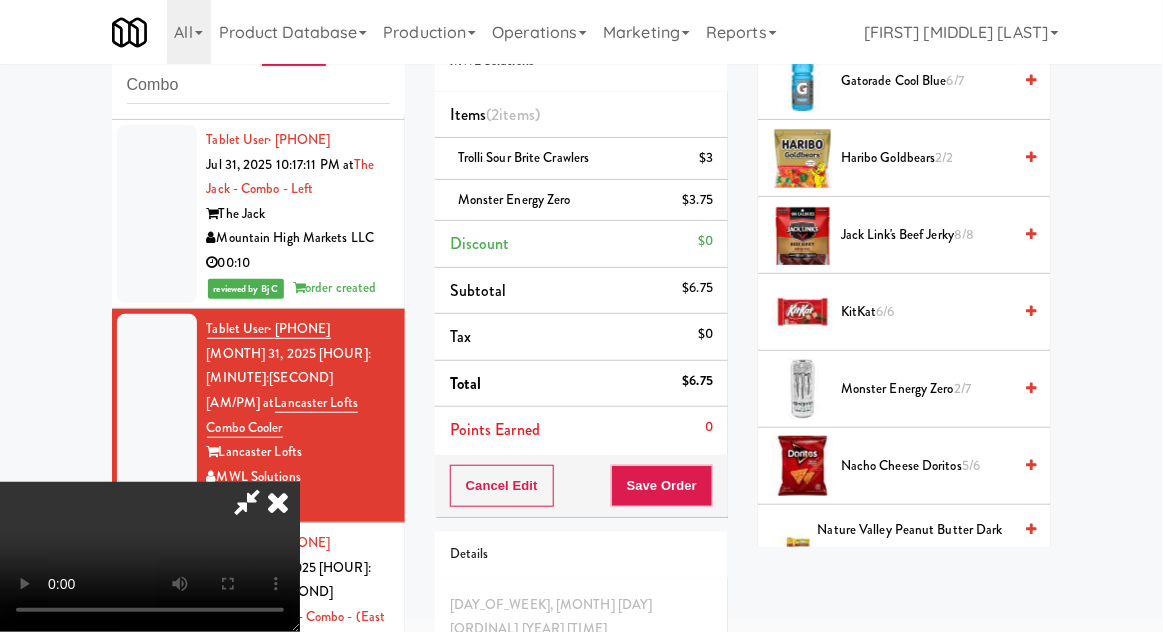 scroll, scrollTop: 91, scrollLeft: 0, axis: vertical 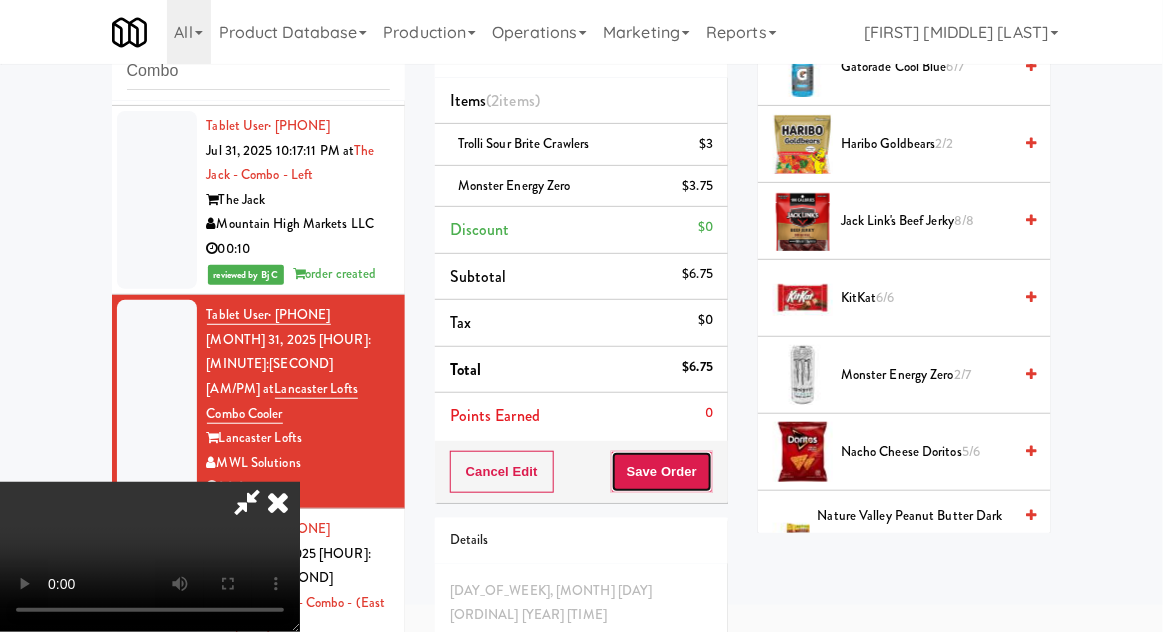 click on "Save Order" at bounding box center (662, 472) 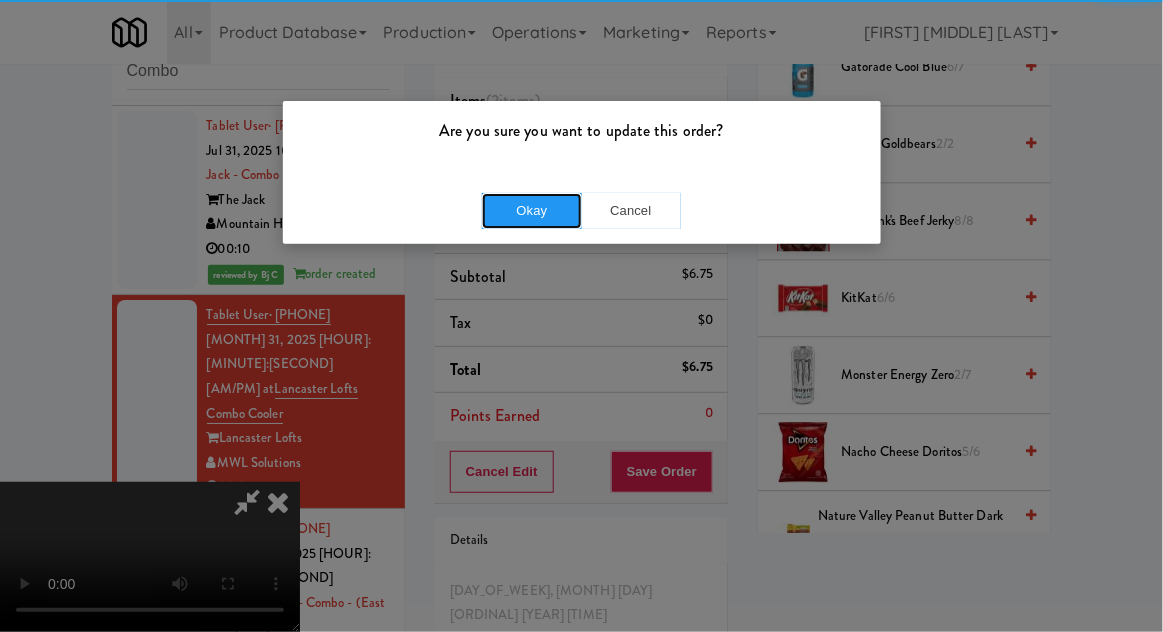 click on "Okay" at bounding box center (532, 211) 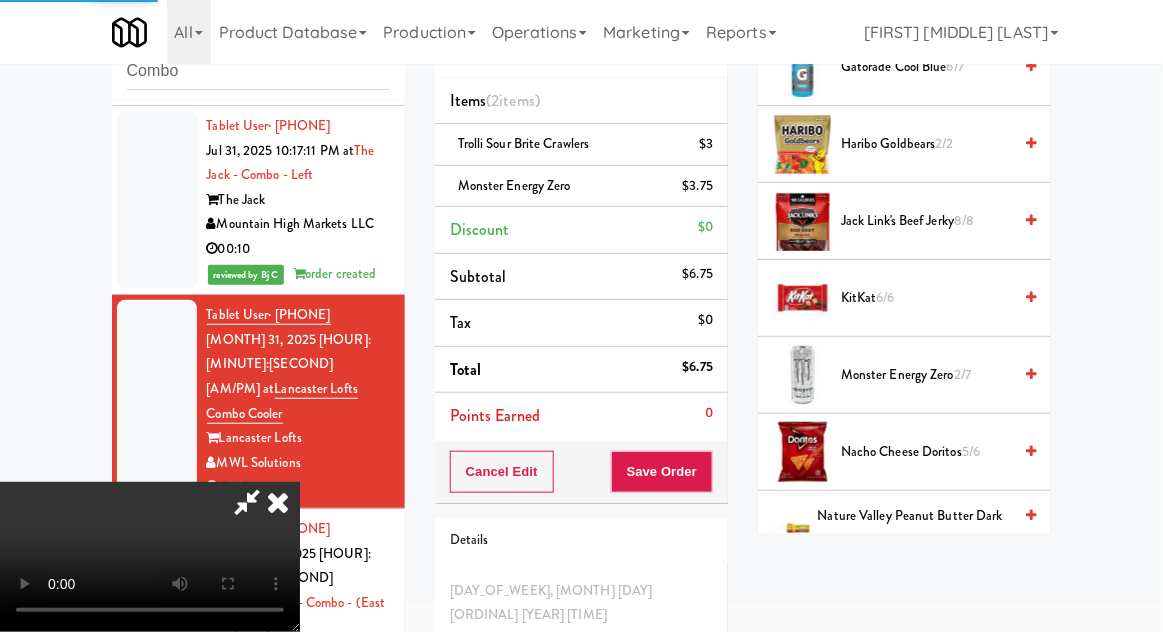 scroll, scrollTop: 197, scrollLeft: 0, axis: vertical 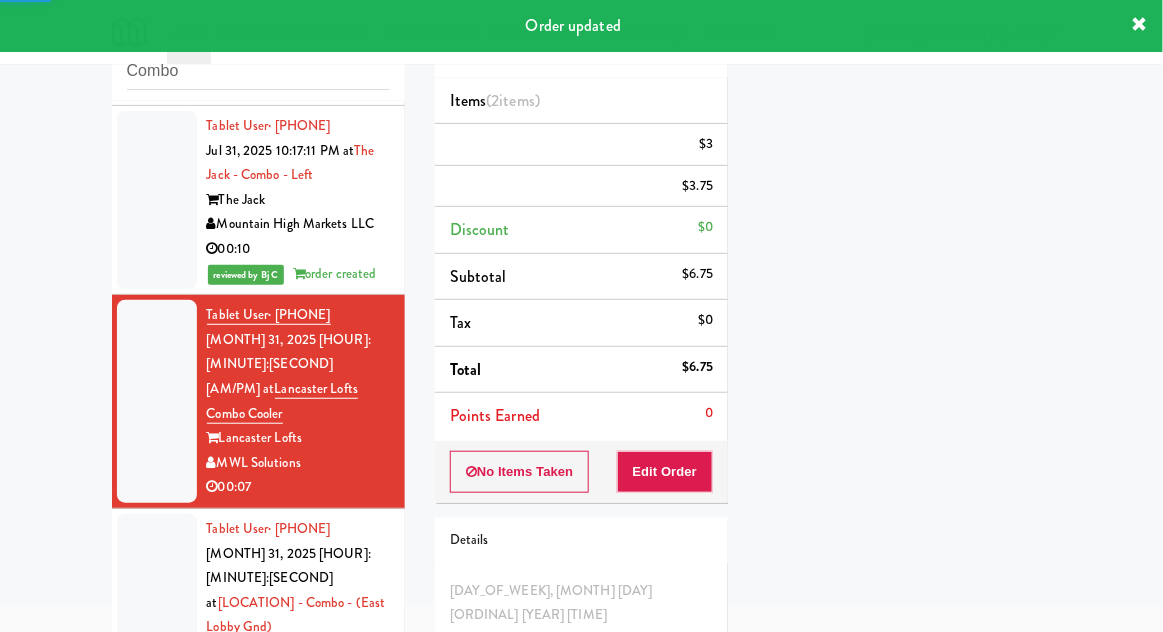 click at bounding box center [157, 615] 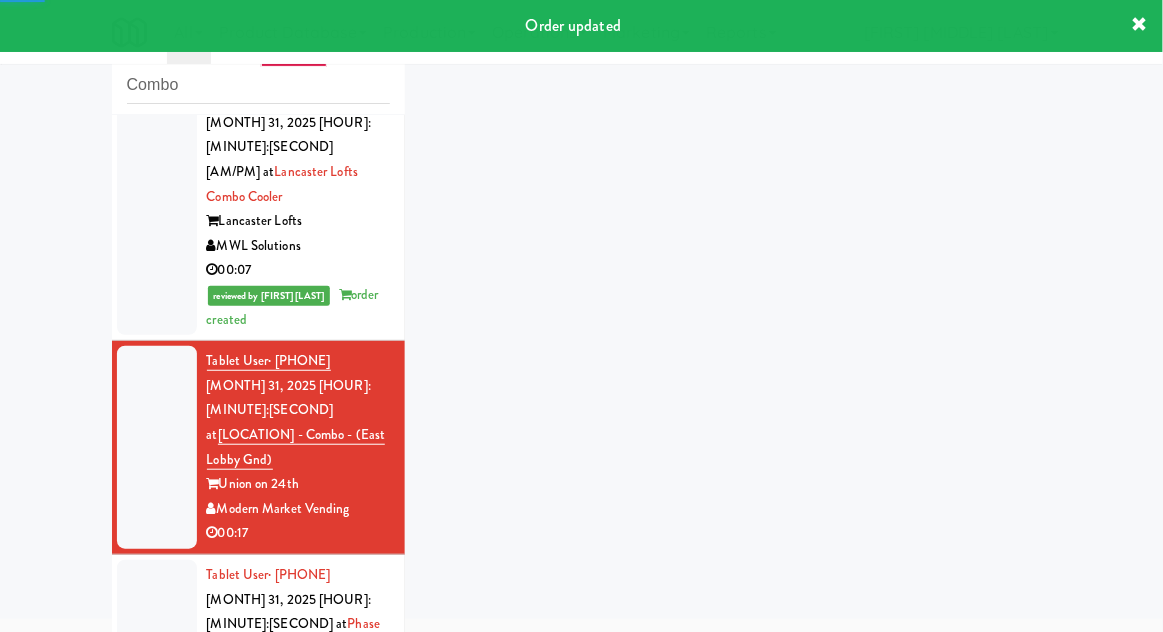 scroll, scrollTop: 3902, scrollLeft: 0, axis: vertical 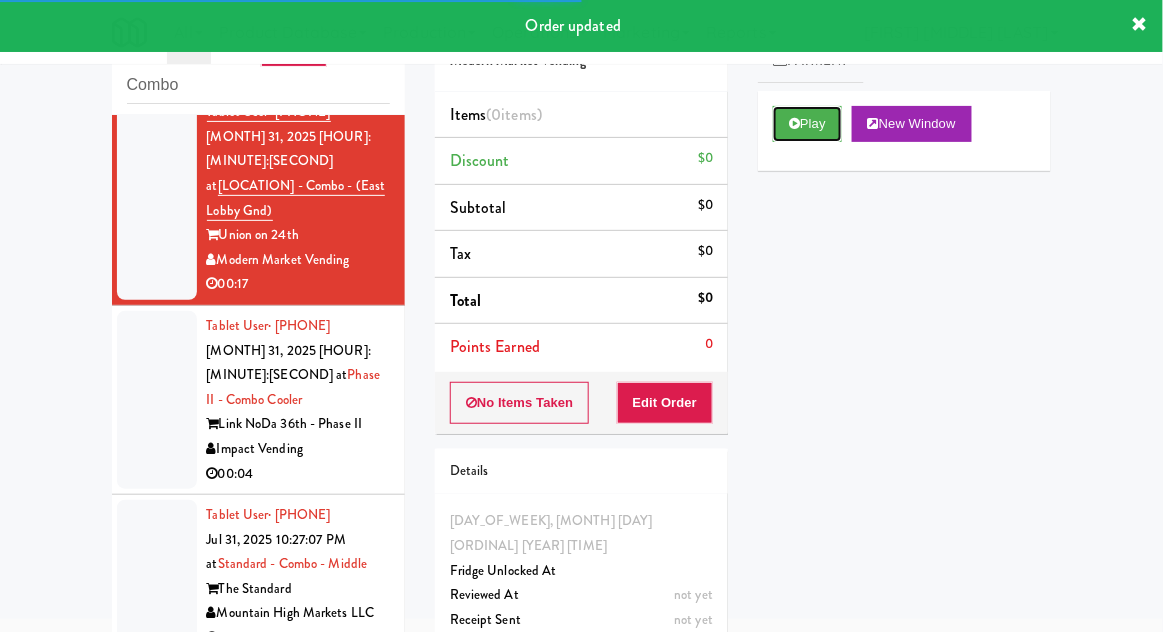 click on "Play" at bounding box center [807, 124] 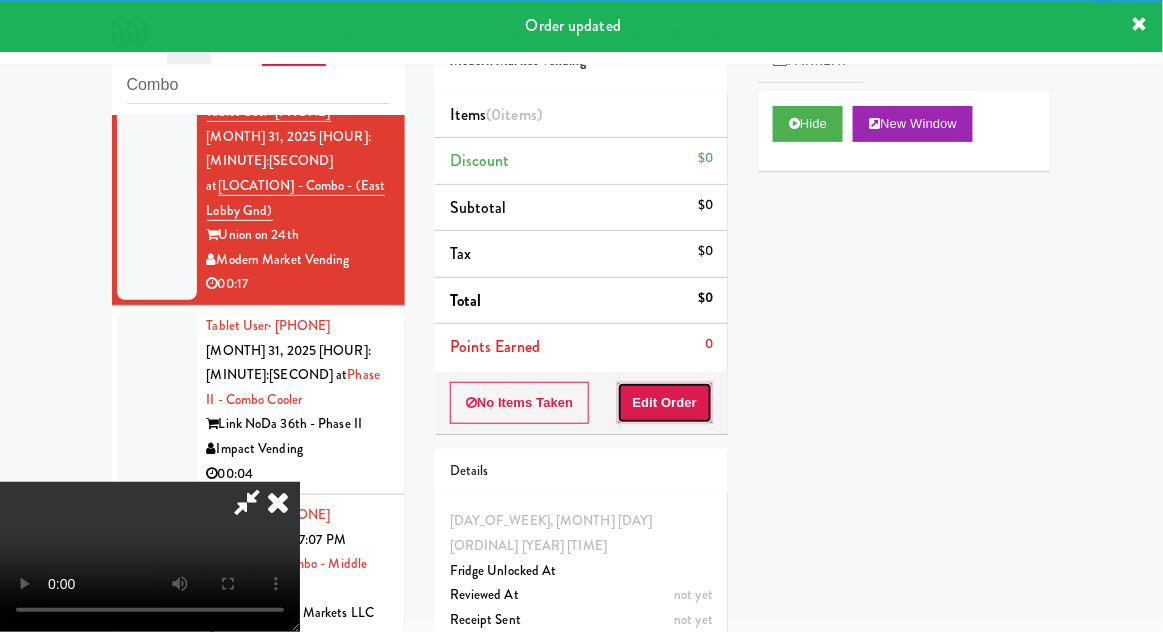 click on "Edit Order" at bounding box center (665, 403) 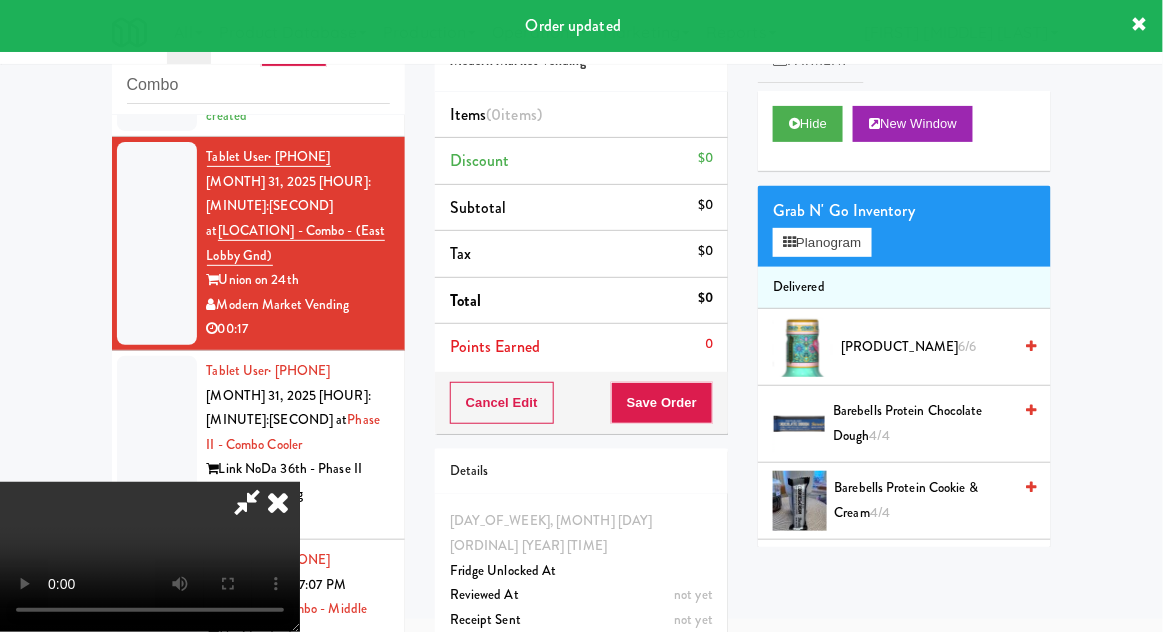 scroll, scrollTop: 3902, scrollLeft: 0, axis: vertical 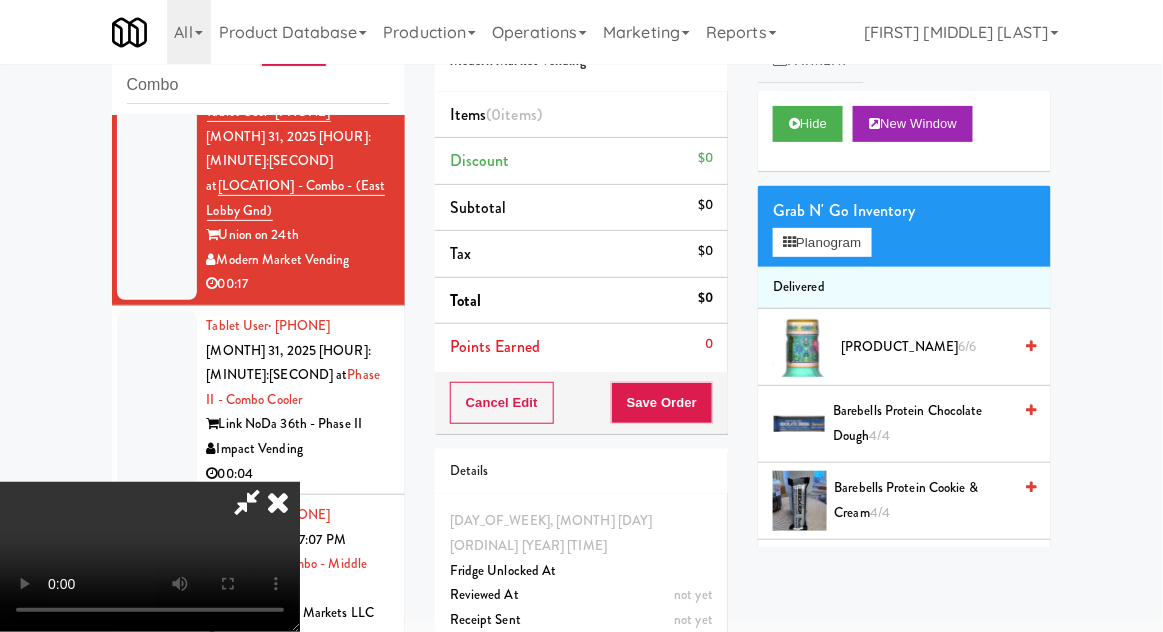 type 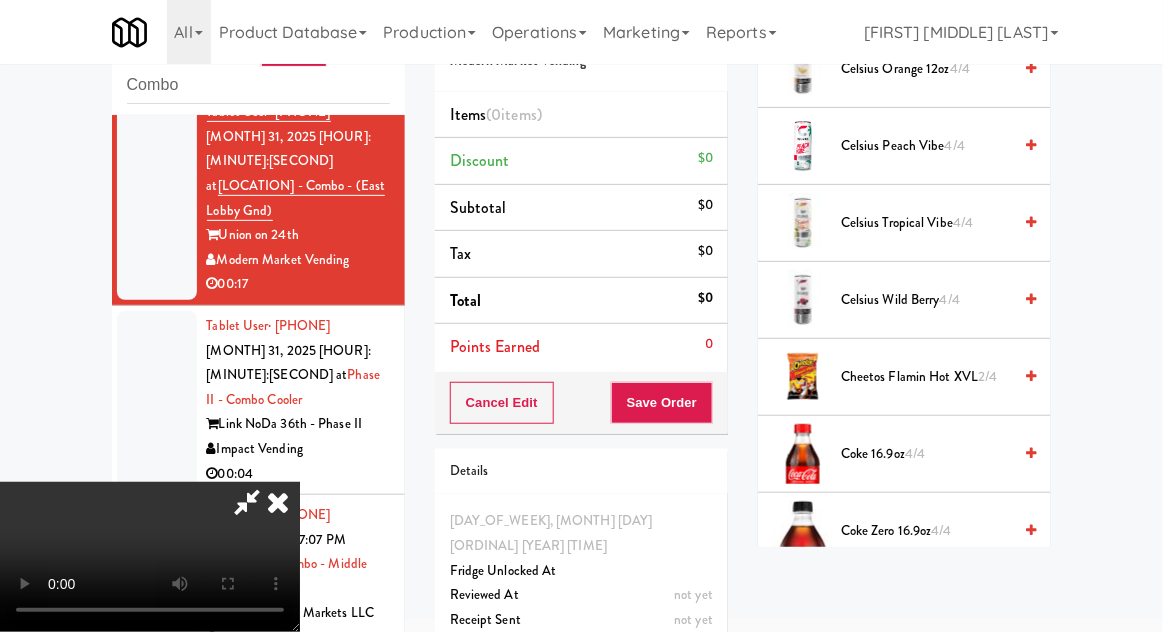 scroll, scrollTop: 544, scrollLeft: 0, axis: vertical 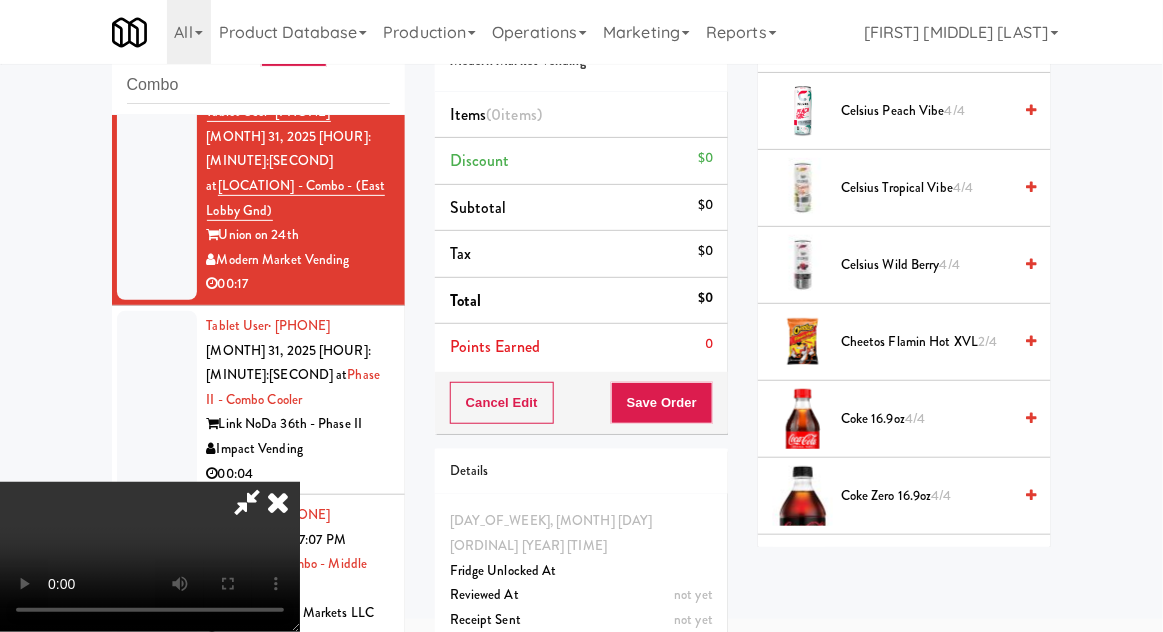 click on "4/4" at bounding box center (915, 418) 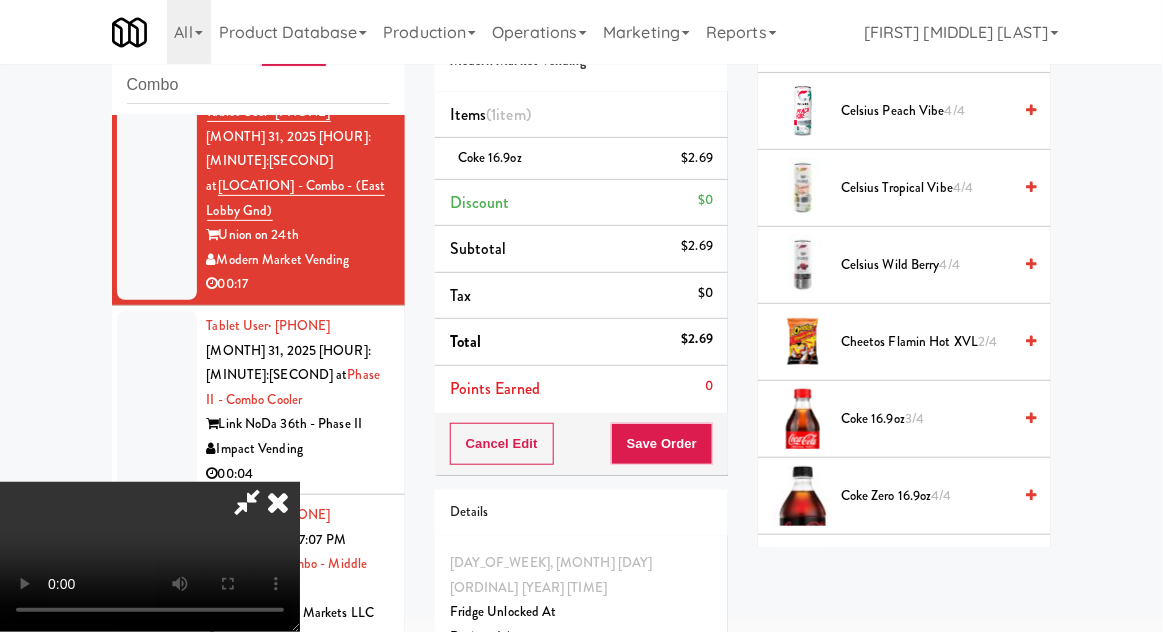 click on "3/4" at bounding box center [914, 418] 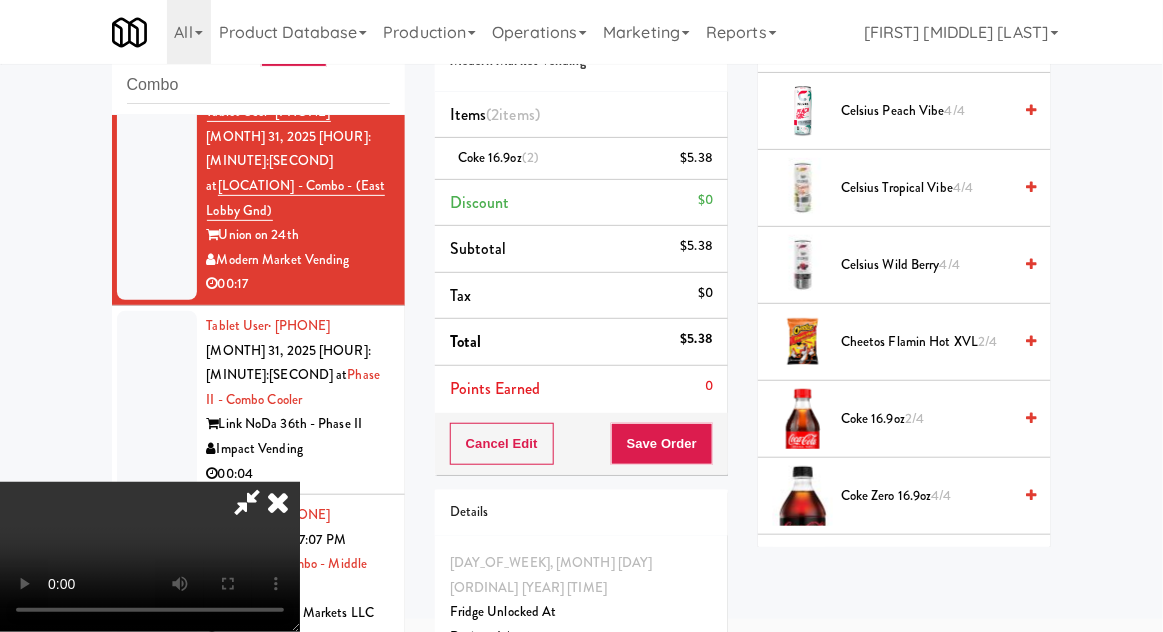 scroll, scrollTop: 73, scrollLeft: 0, axis: vertical 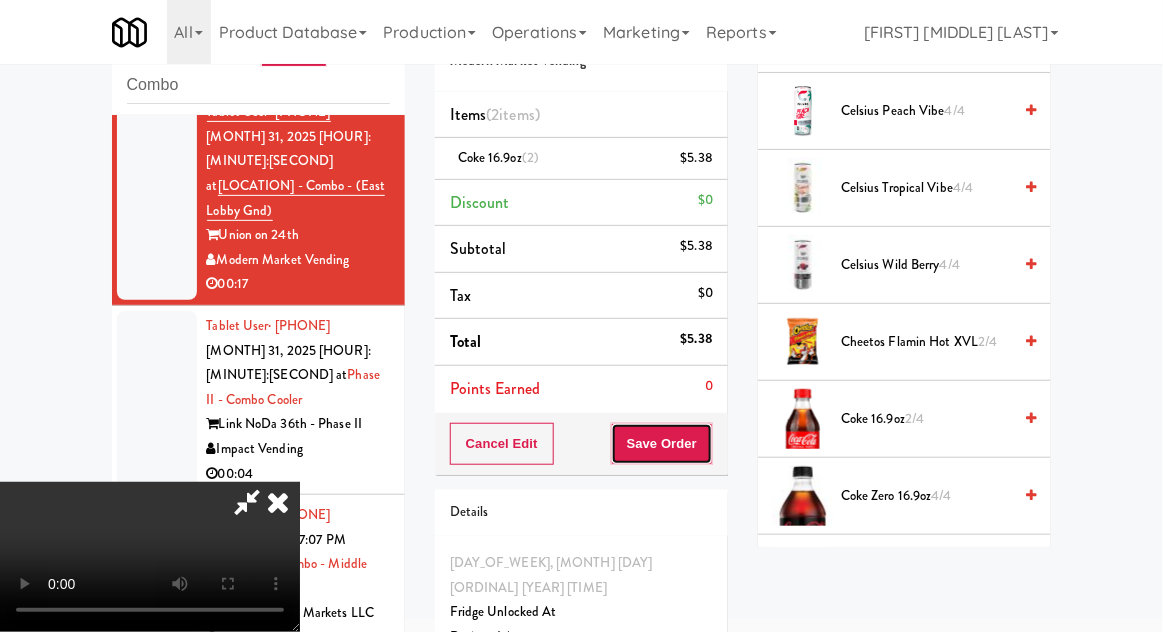 click on "Save Order" at bounding box center [662, 444] 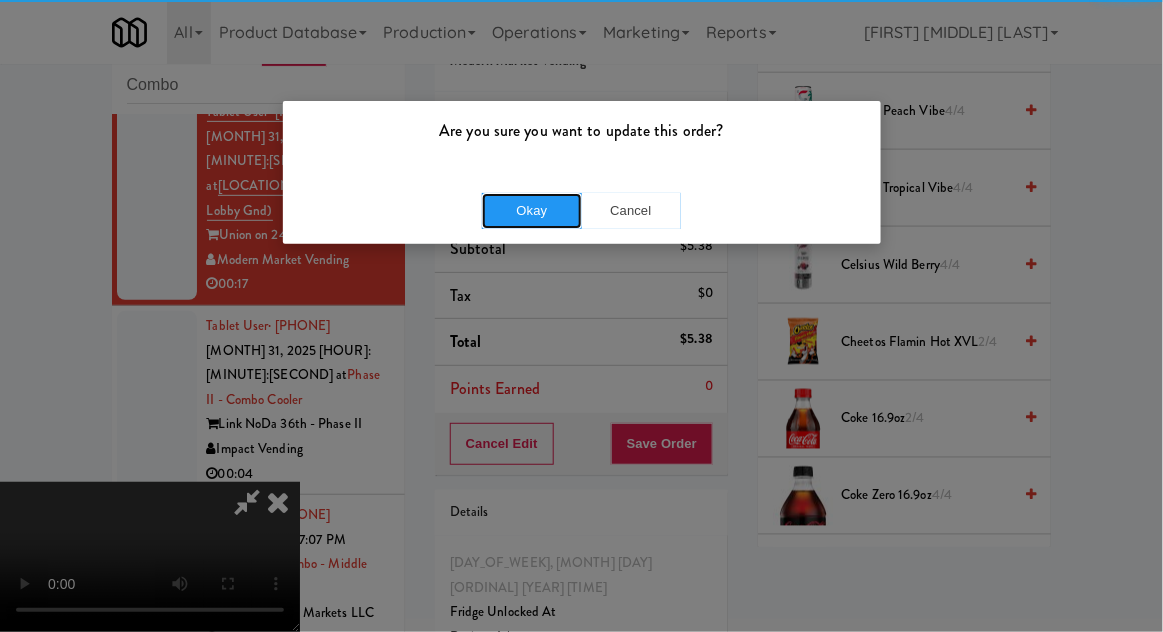 click on "Okay" at bounding box center (532, 211) 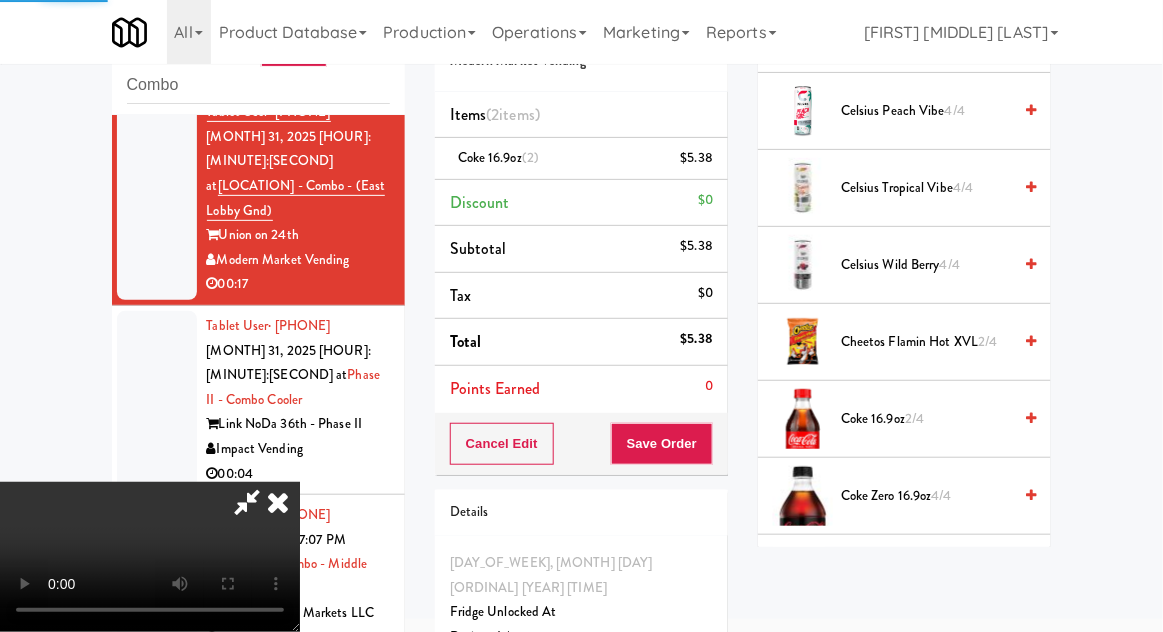 scroll, scrollTop: 197, scrollLeft: 0, axis: vertical 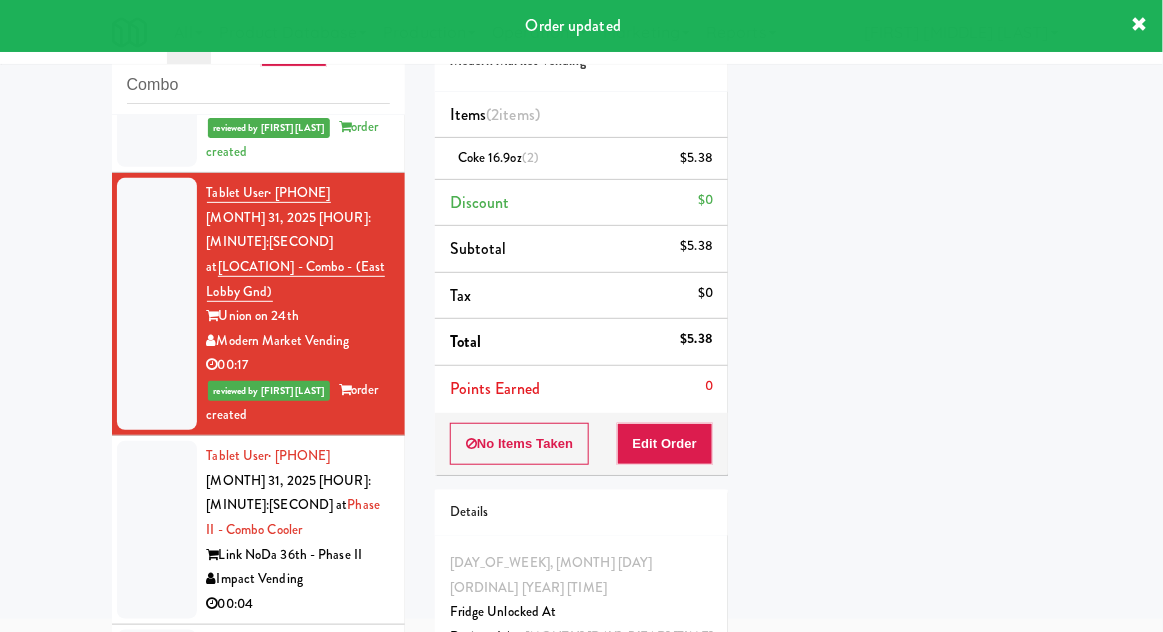 click at bounding box center [157, 530] 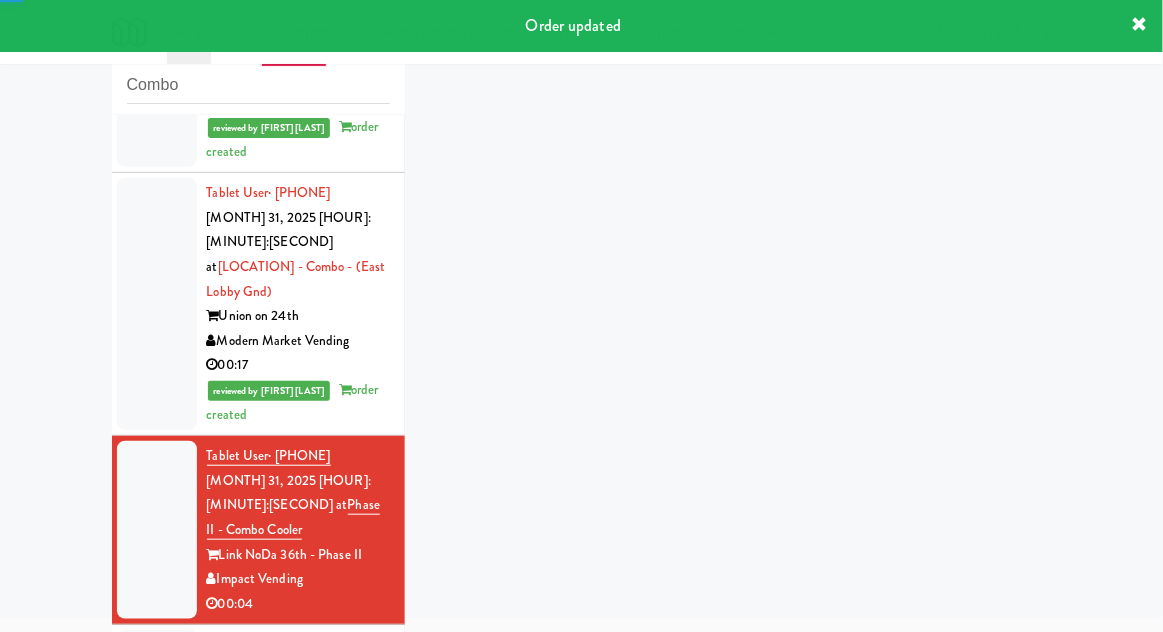 scroll, scrollTop: 3951, scrollLeft: 0, axis: vertical 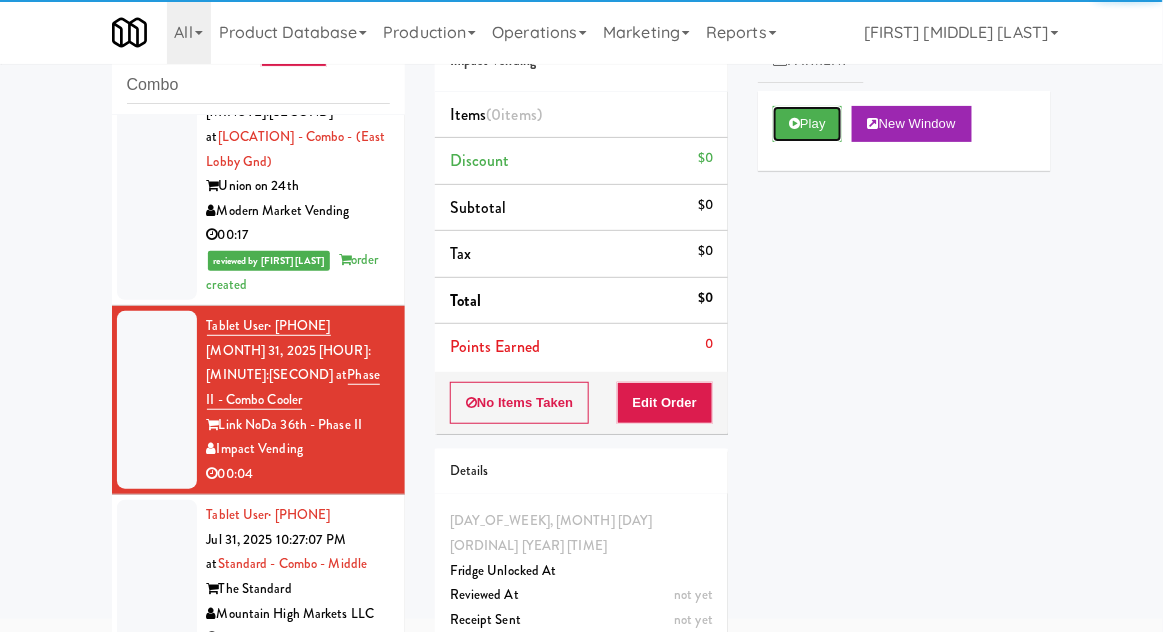 click on "Play" at bounding box center (807, 124) 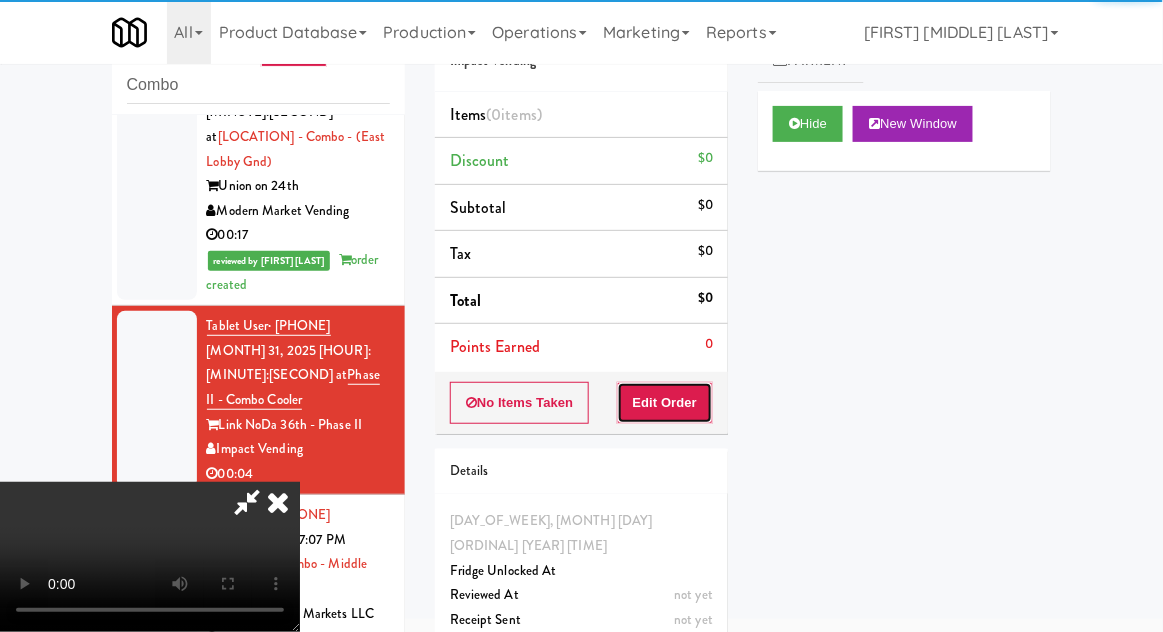 click on "Edit Order" at bounding box center [665, 403] 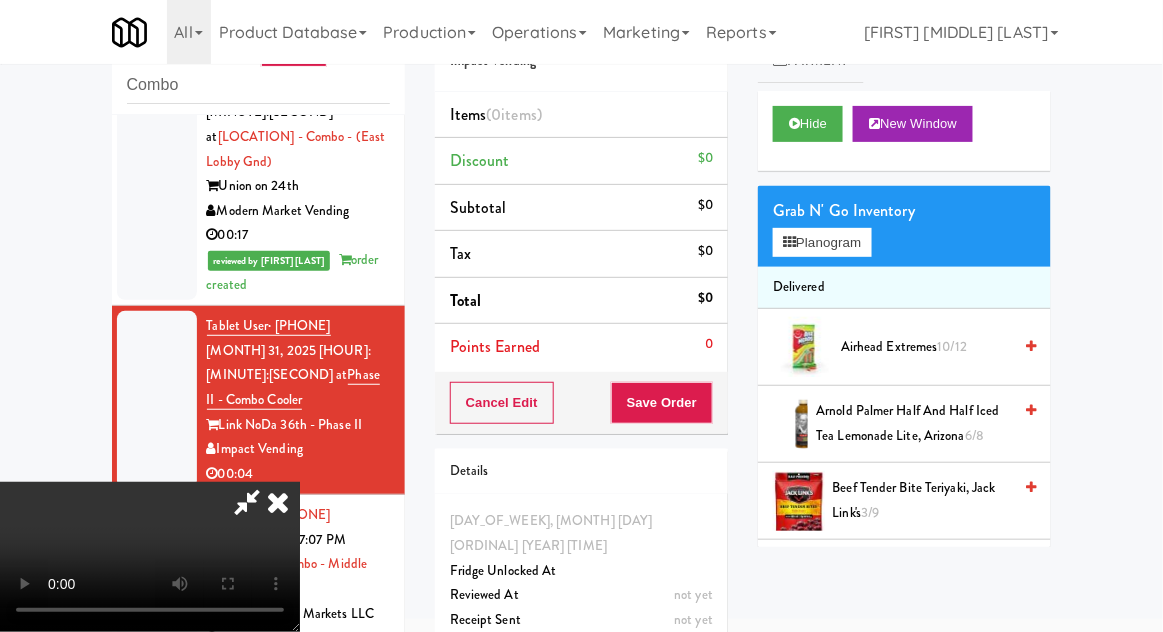 scroll, scrollTop: 73, scrollLeft: 0, axis: vertical 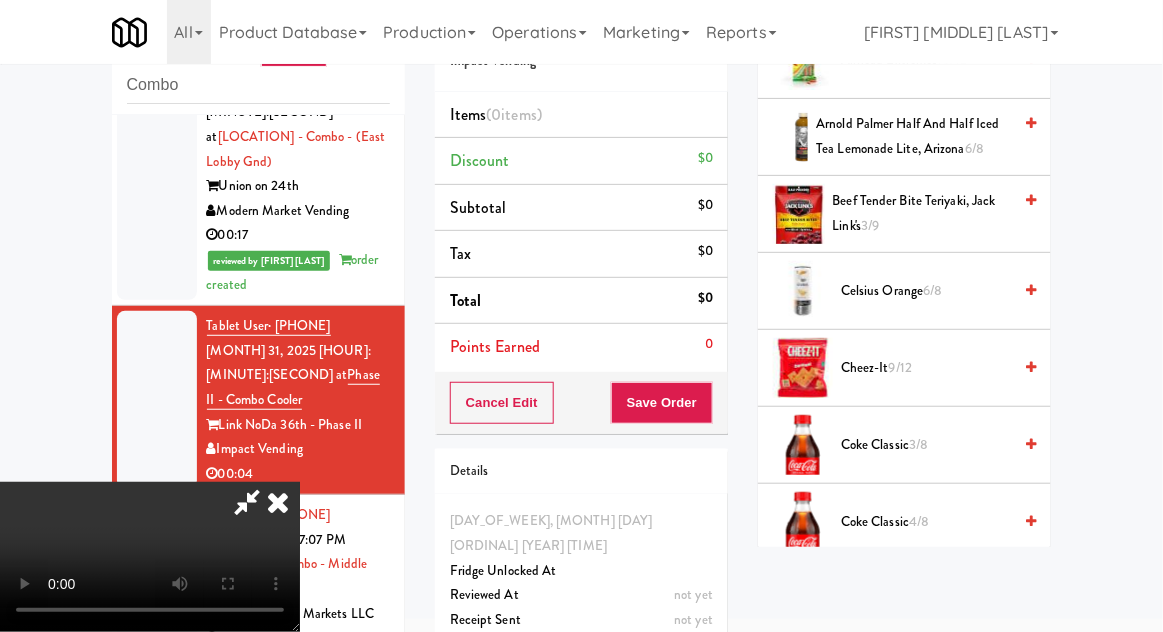click on "Coke Classic  3/8" at bounding box center (926, 445) 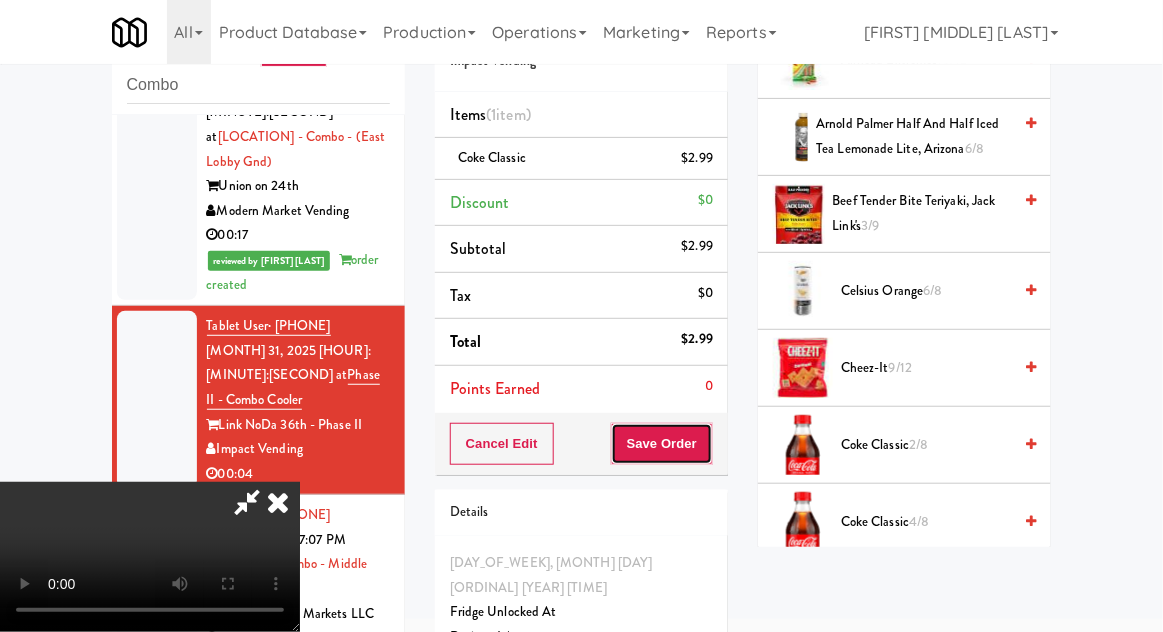 click on "Save Order" at bounding box center [662, 444] 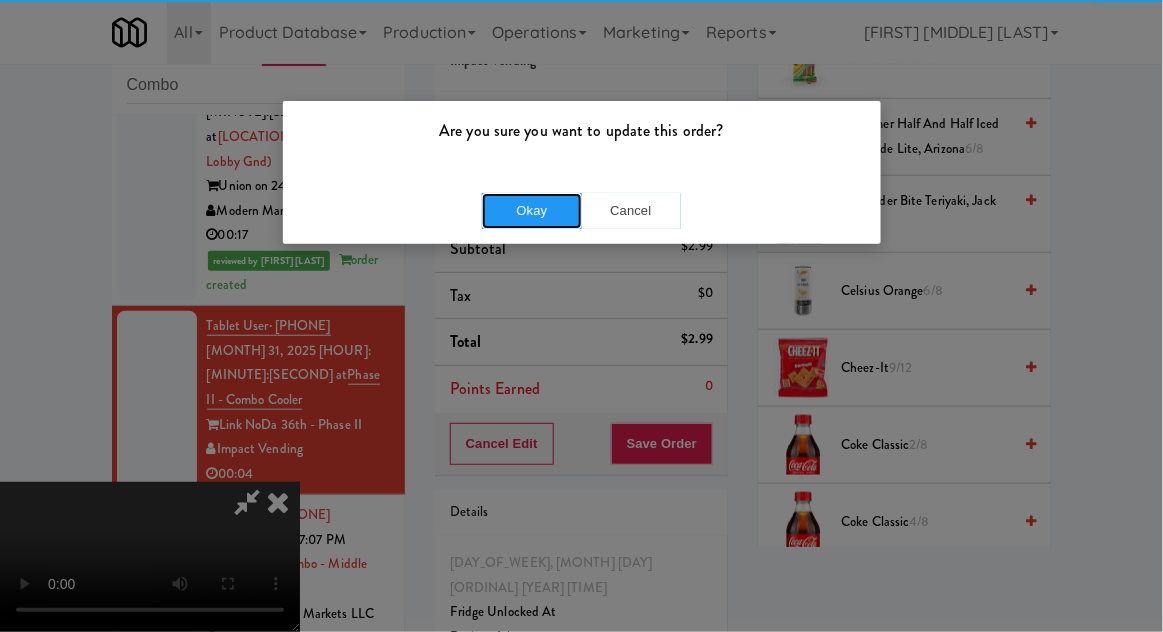 click on "Okay" at bounding box center [532, 211] 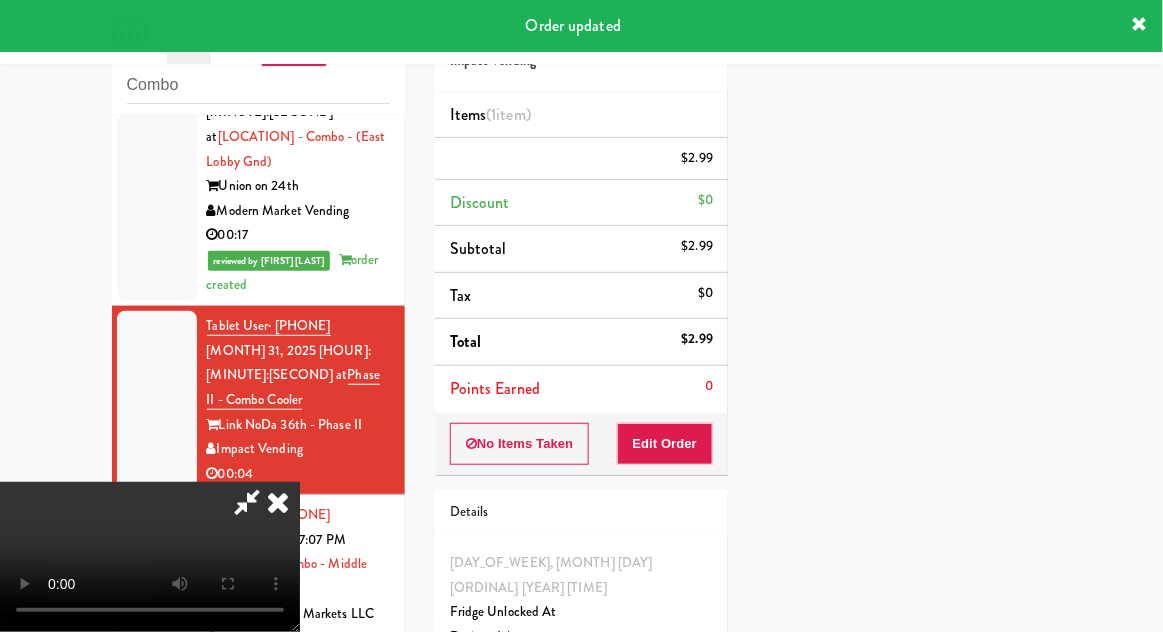 scroll, scrollTop: 197, scrollLeft: 0, axis: vertical 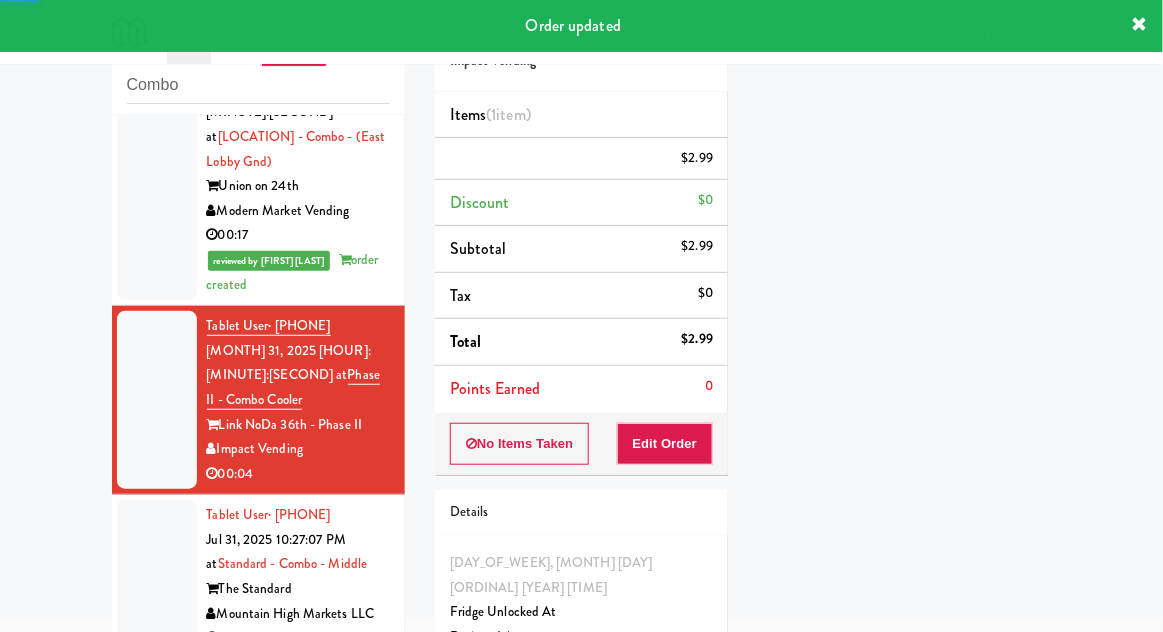 click at bounding box center (157, 754) 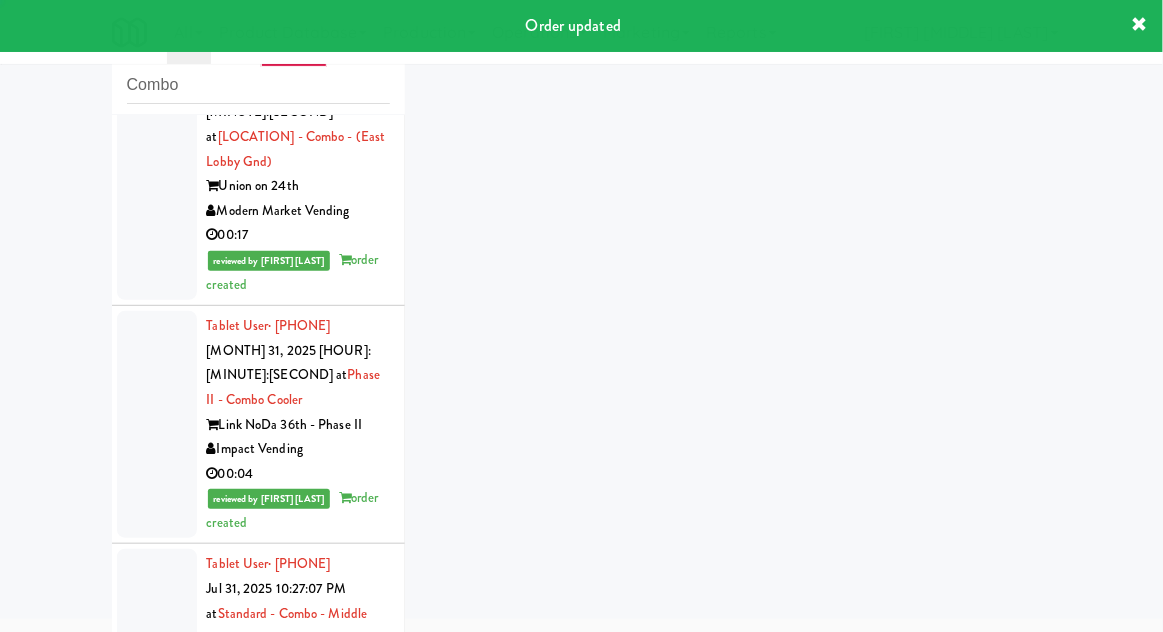 click at bounding box center (157, 626) 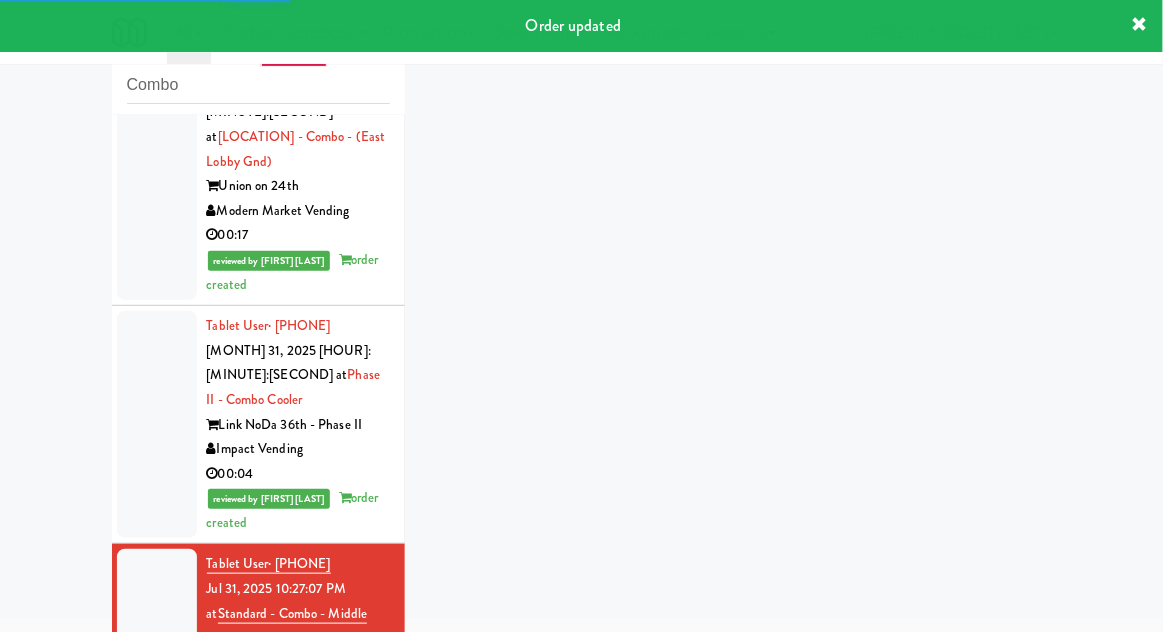 scroll, scrollTop: 4000, scrollLeft: 0, axis: vertical 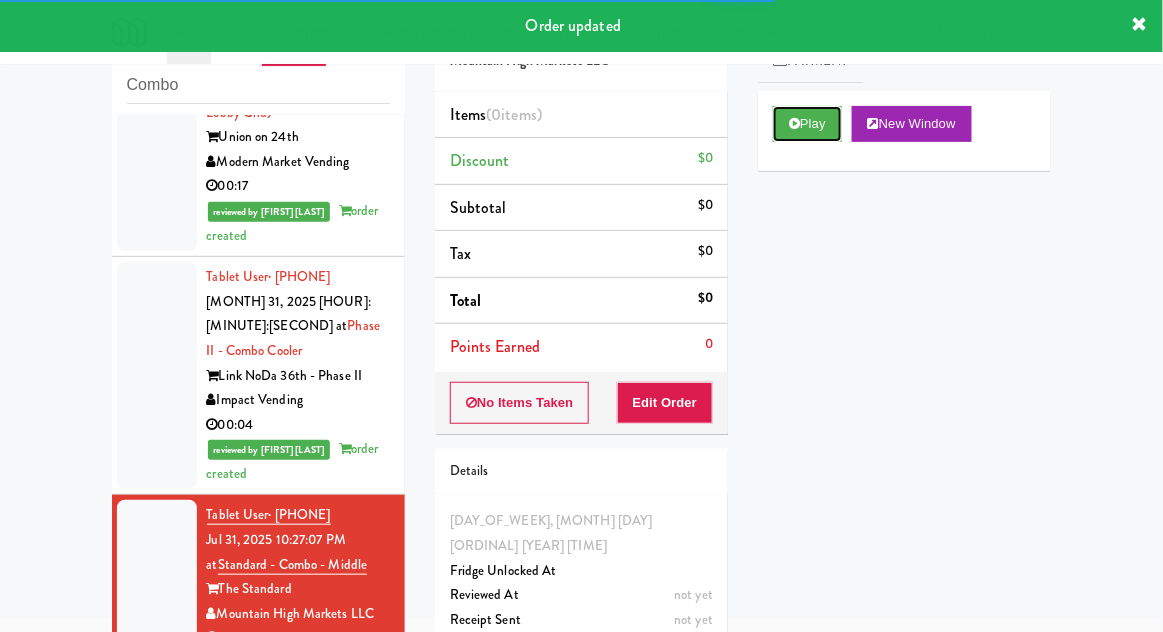 click on "Play" at bounding box center (807, 124) 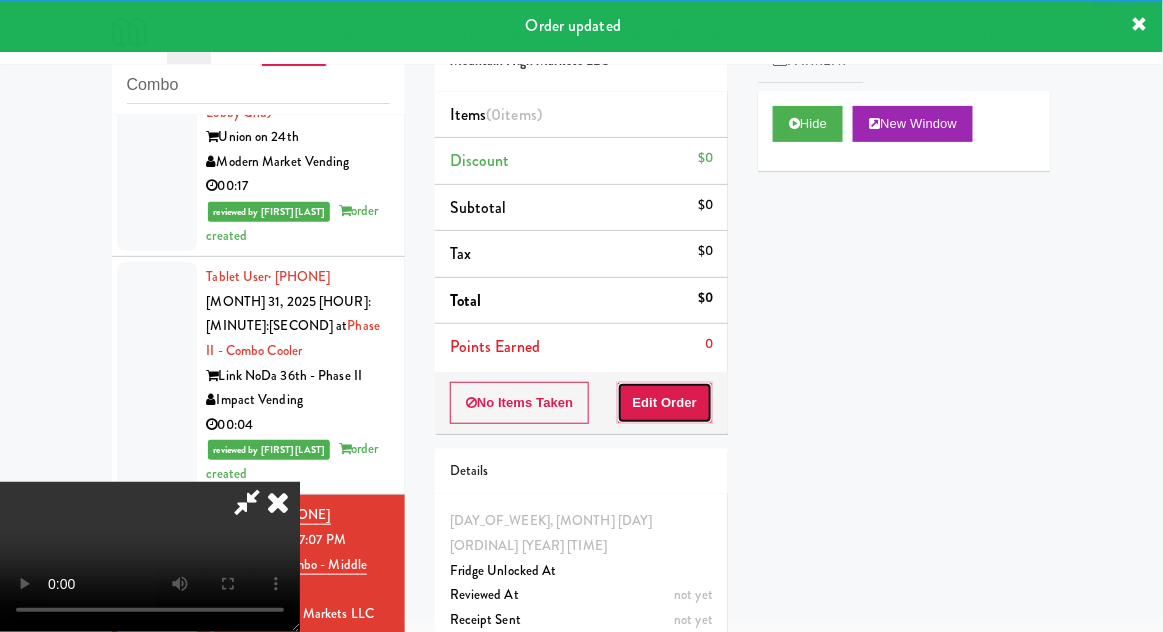 click on "Edit Order" at bounding box center (665, 403) 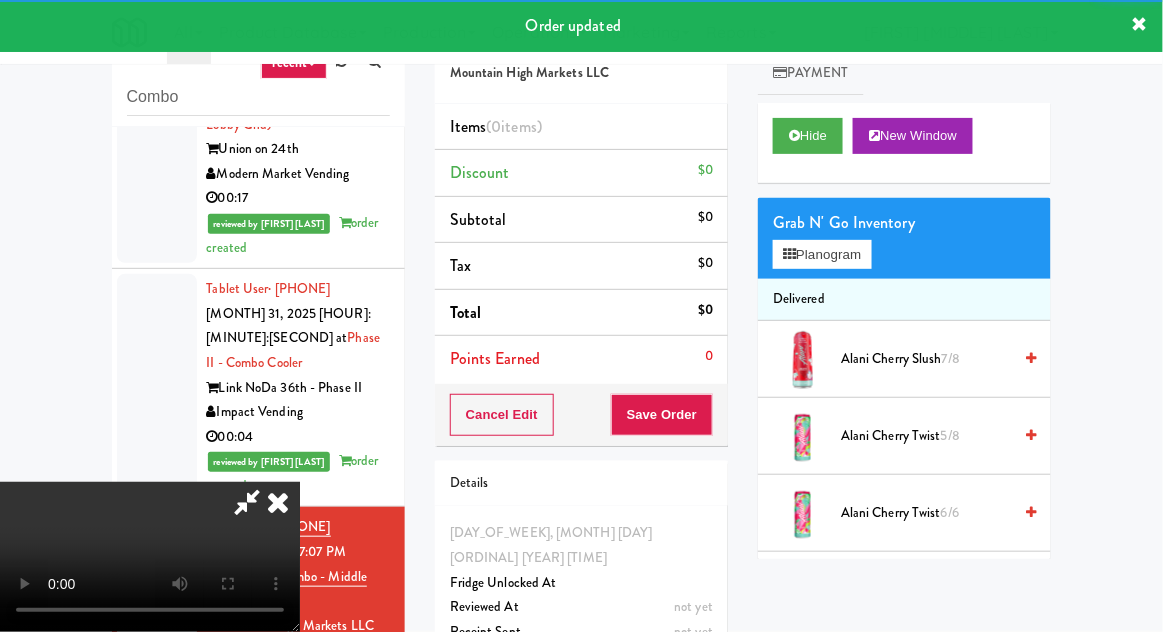scroll, scrollTop: 173, scrollLeft: 0, axis: vertical 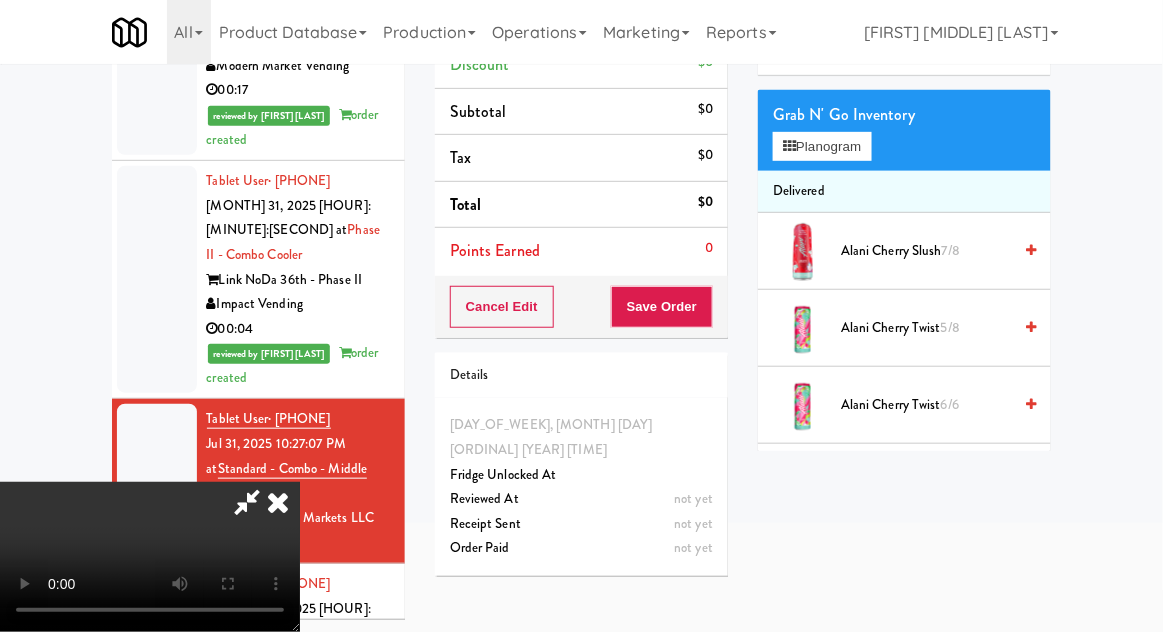 type 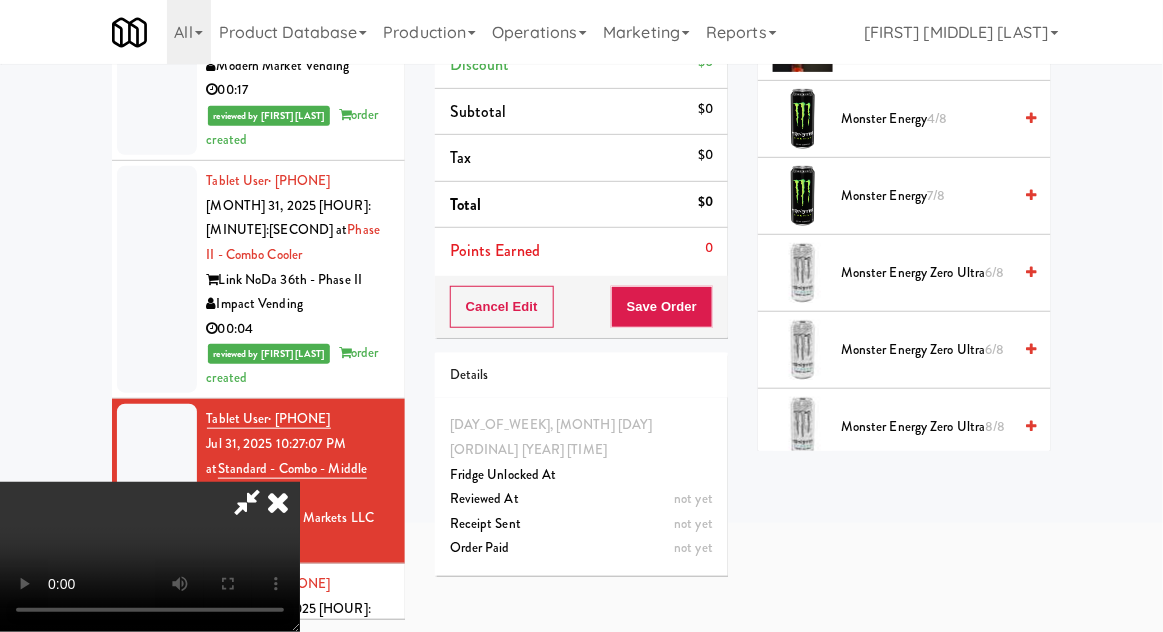 scroll, scrollTop: 2736, scrollLeft: 0, axis: vertical 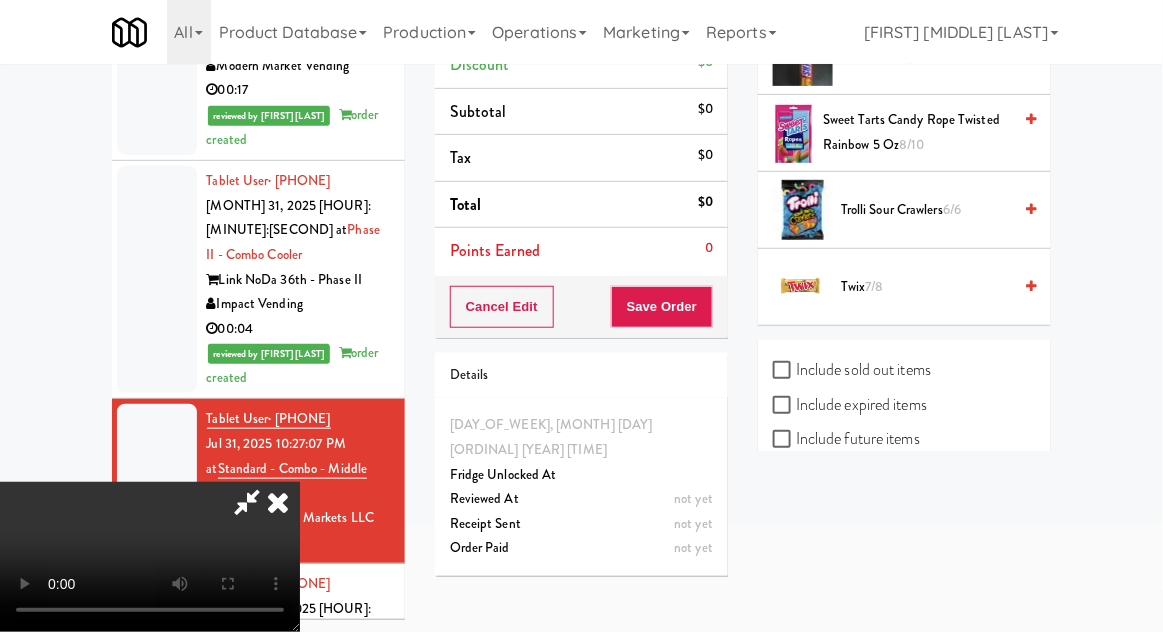 click on "Trolli Sour Crawlers  6/6" at bounding box center [926, 210] 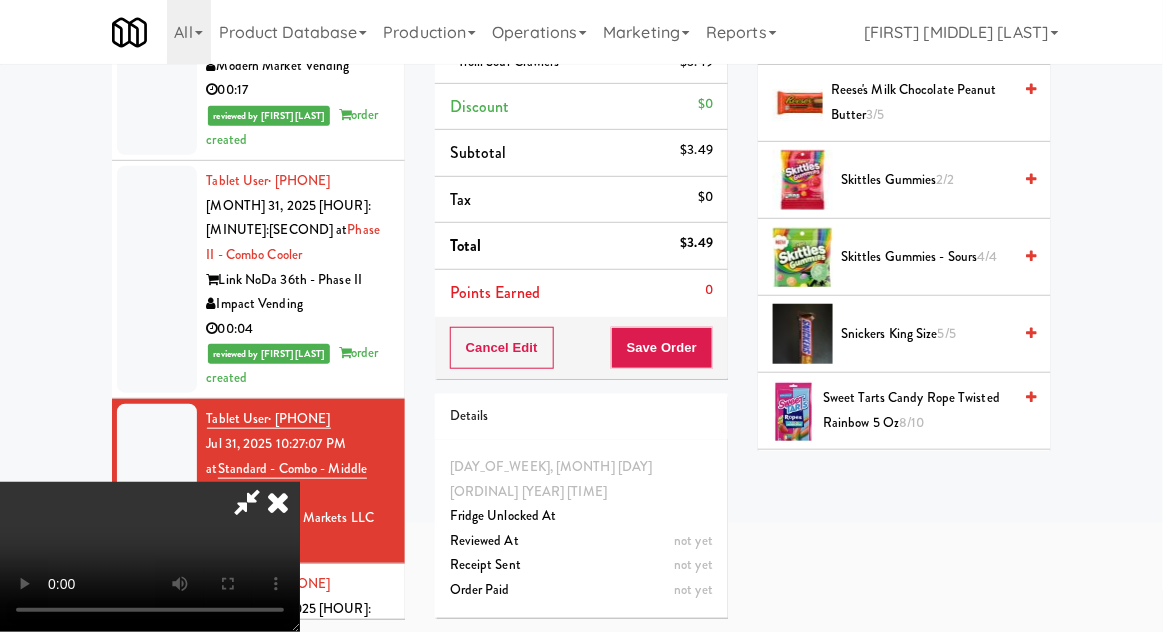 scroll, scrollTop: 2429, scrollLeft: 0, axis: vertical 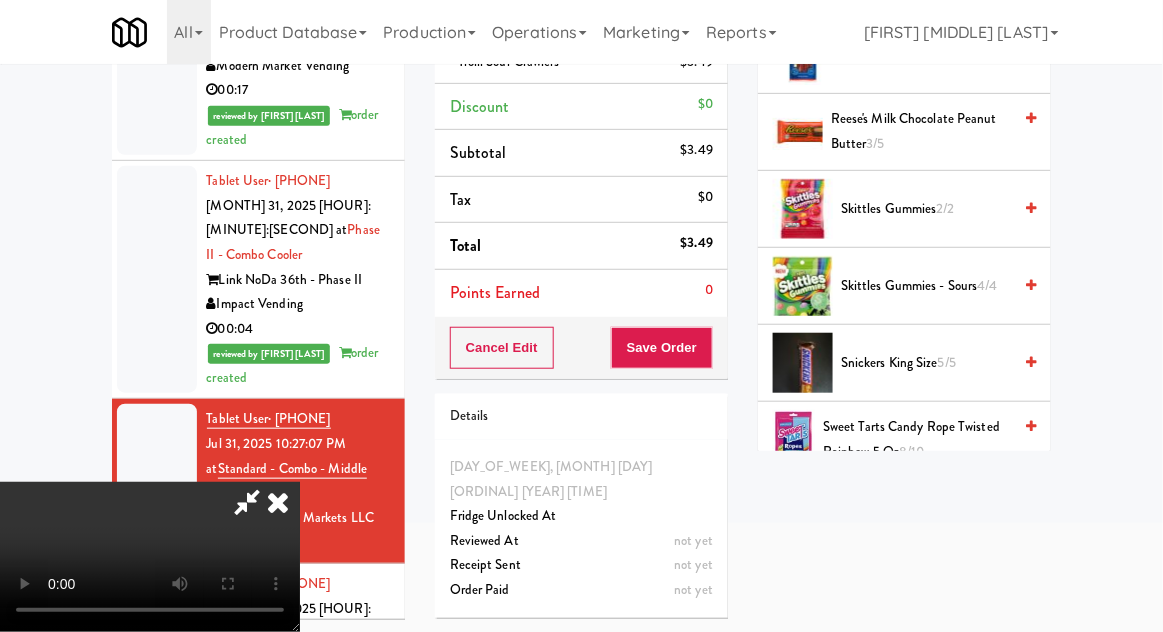 click on "[PRODUCT_NAME]" at bounding box center [926, 363] 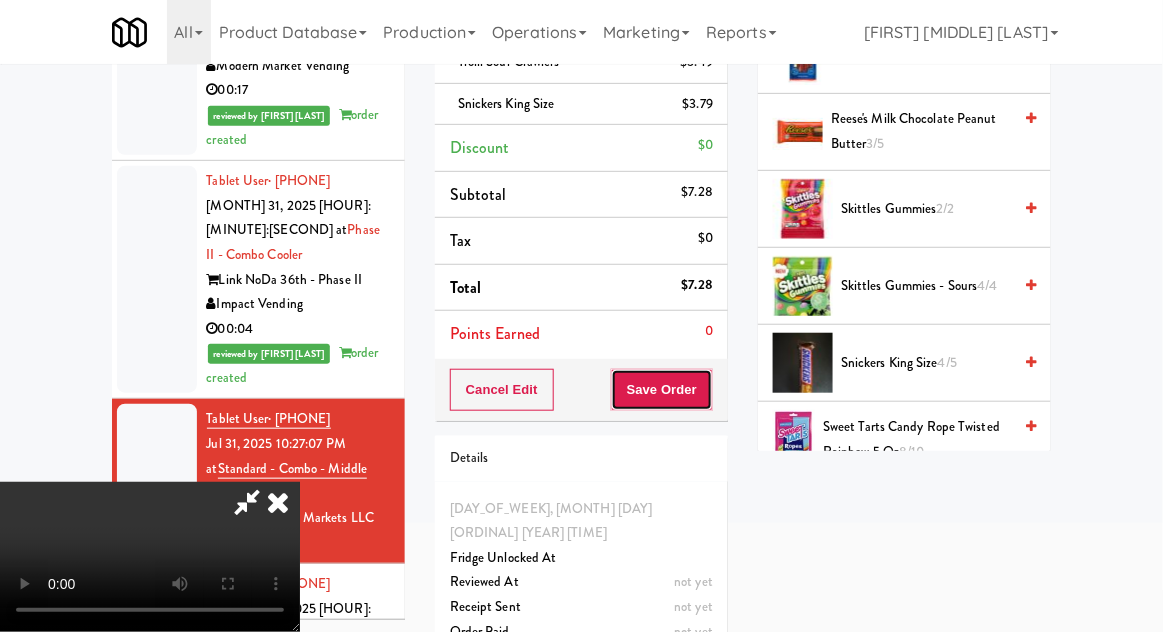 click on "Save Order" at bounding box center (662, 390) 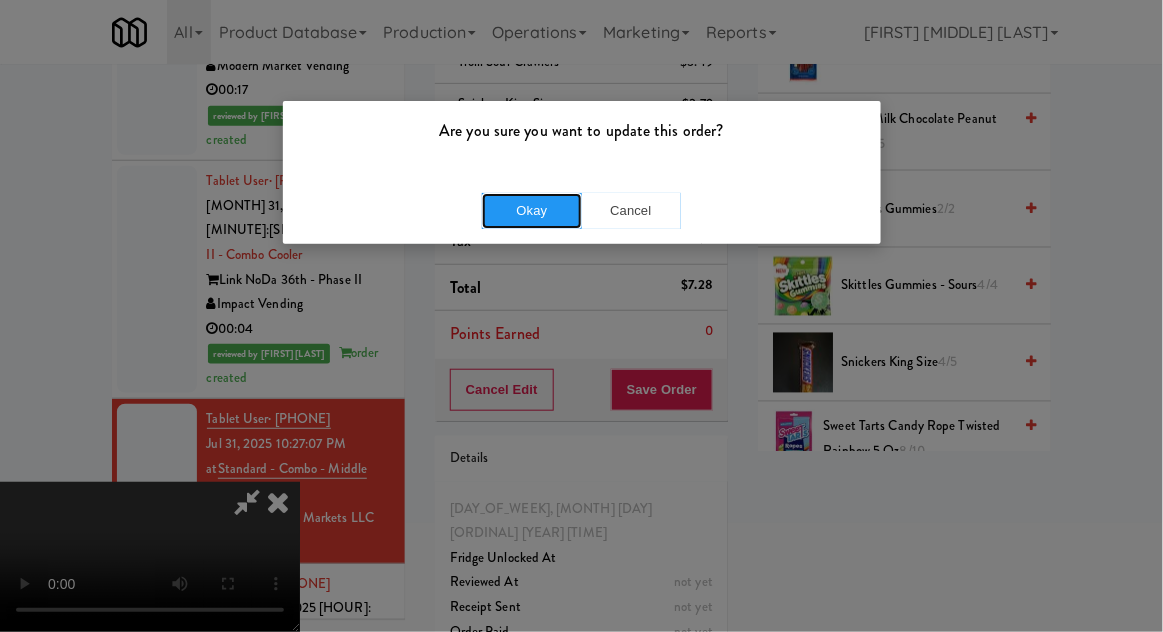 click on "Okay" at bounding box center (532, 211) 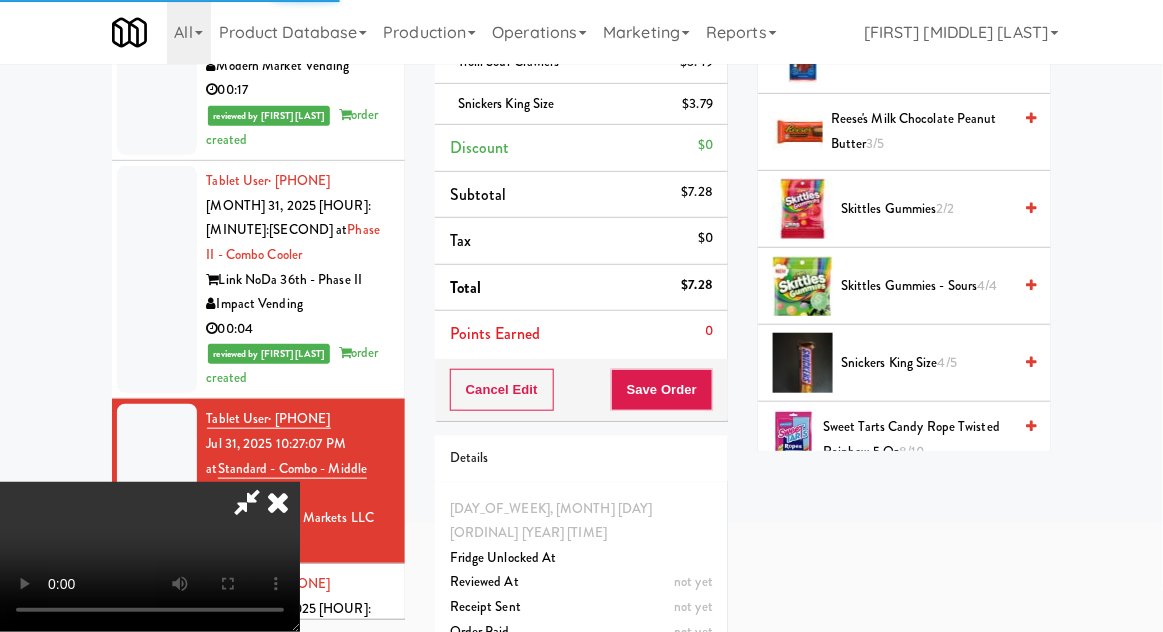 scroll, scrollTop: 197, scrollLeft: 0, axis: vertical 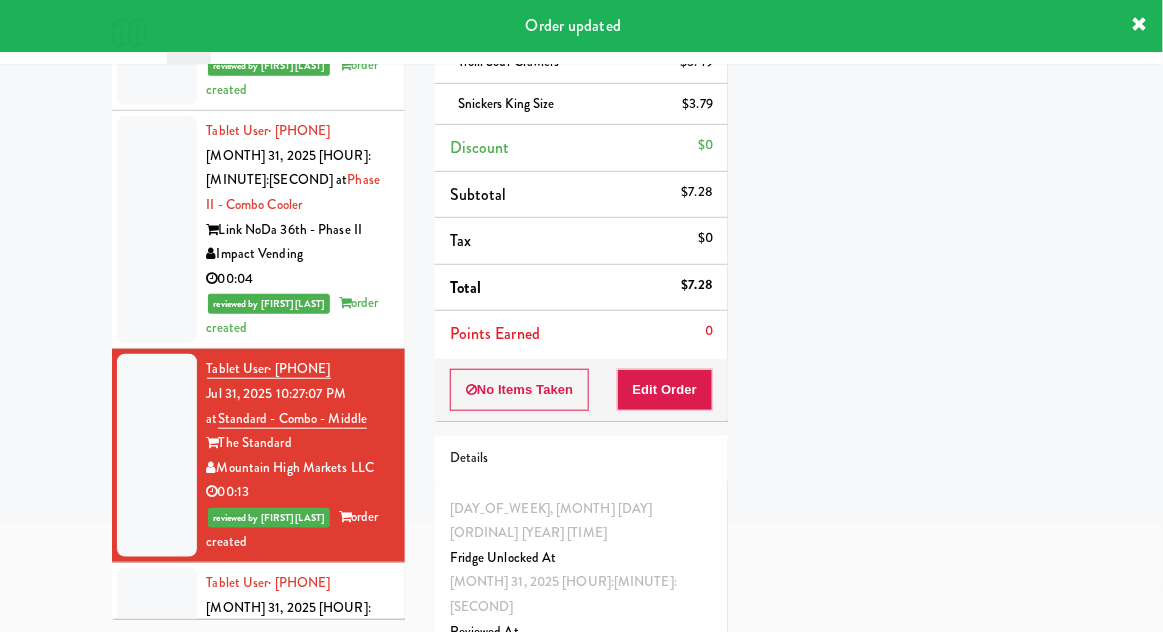 click at bounding box center (157, 657) 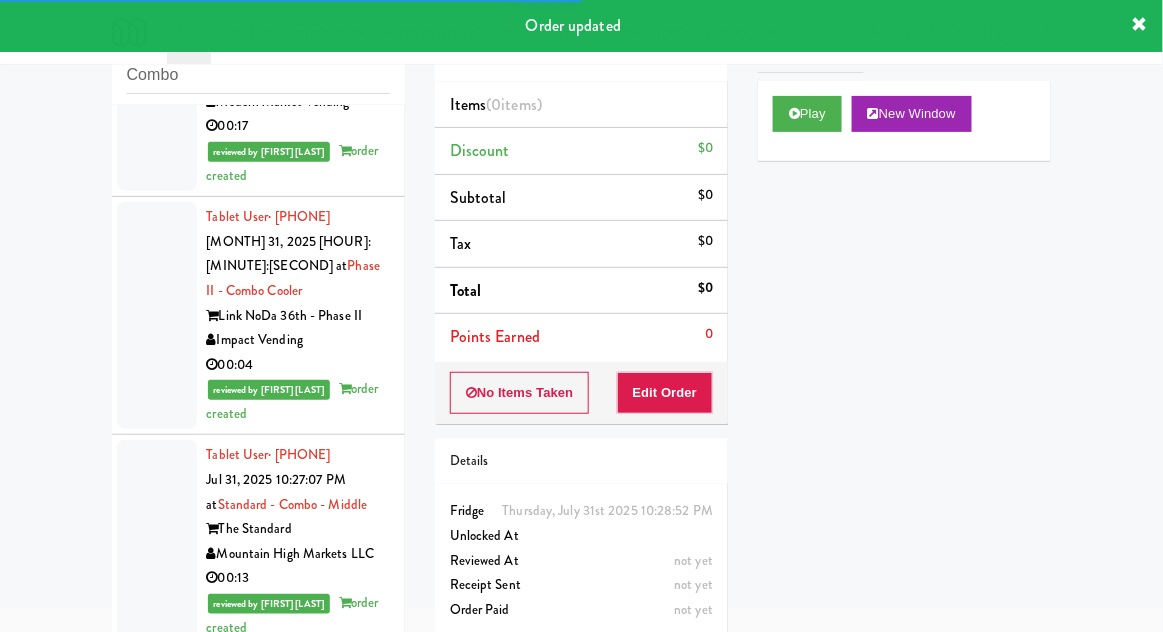 scroll, scrollTop: 0, scrollLeft: 0, axis: both 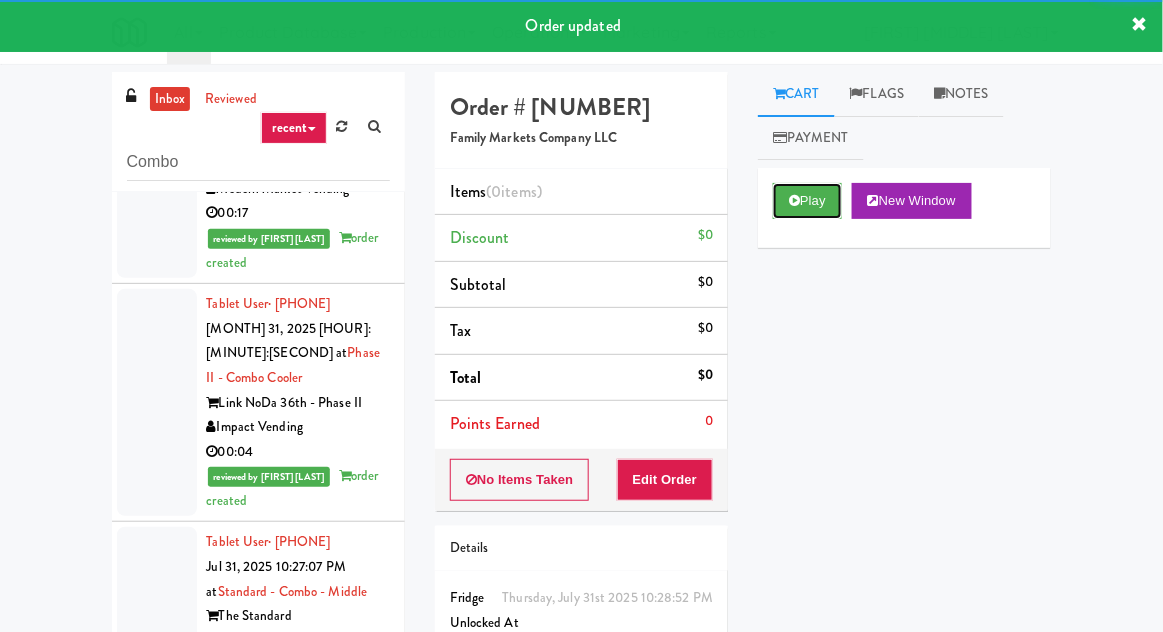 click on "Play" at bounding box center (807, 201) 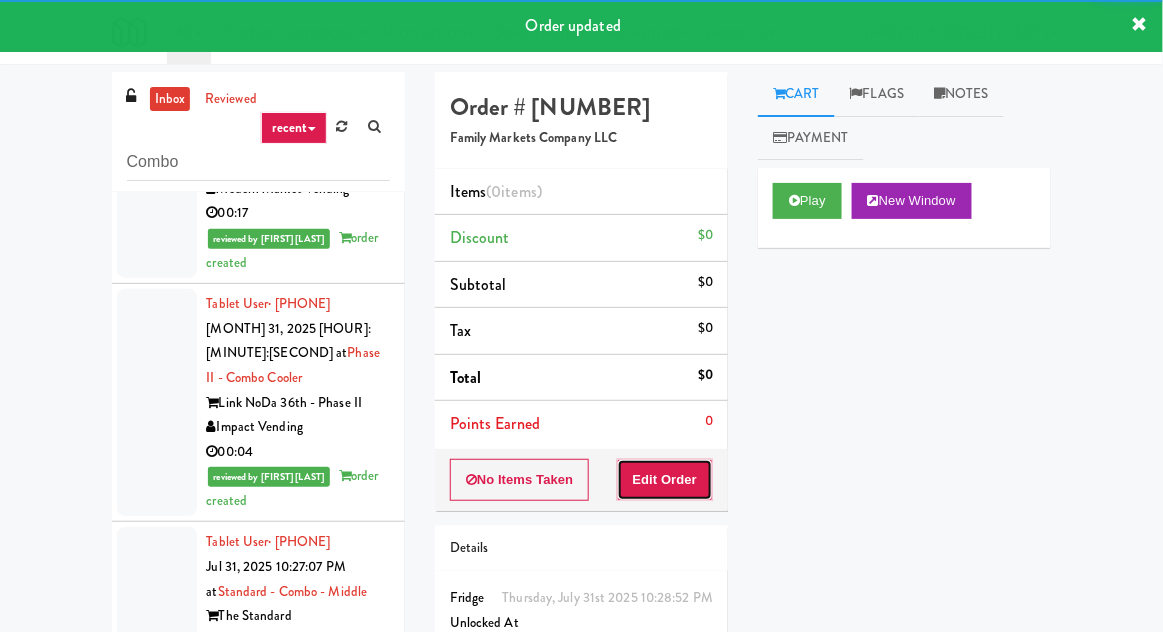 click on "Edit Order" at bounding box center (665, 480) 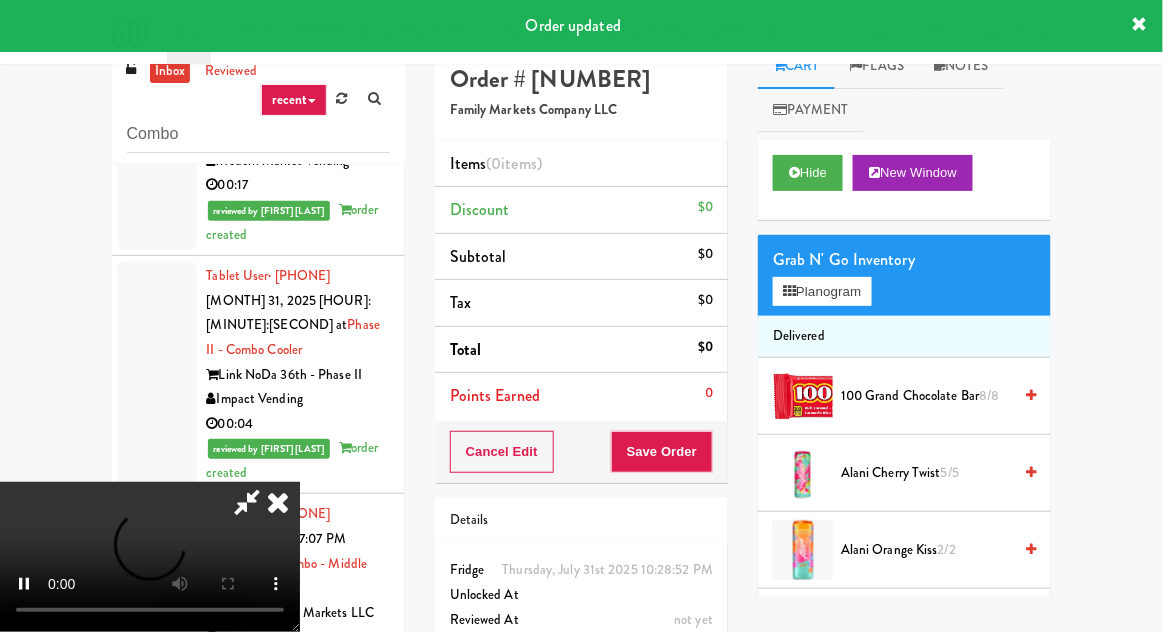 scroll, scrollTop: 77, scrollLeft: 0, axis: vertical 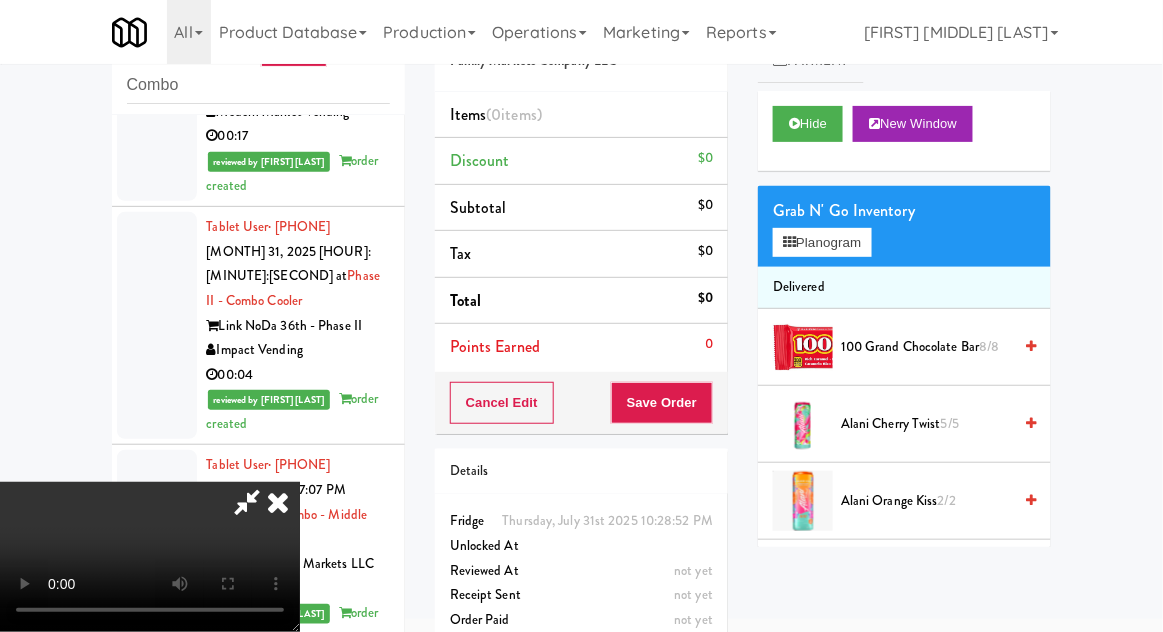 type 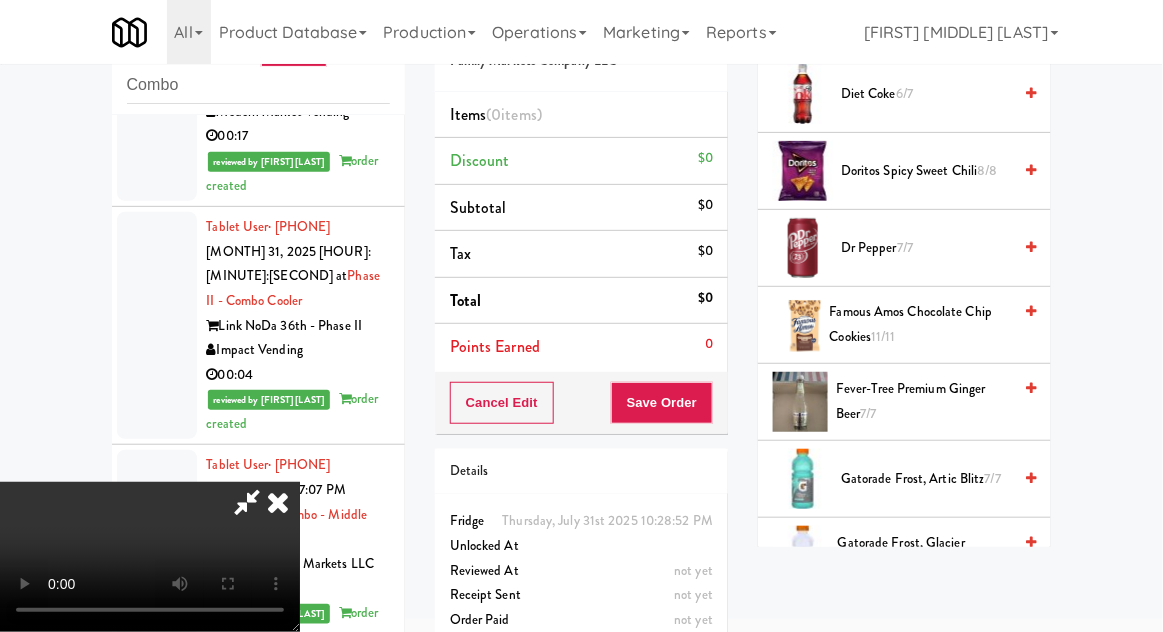 scroll, scrollTop: 1453, scrollLeft: 0, axis: vertical 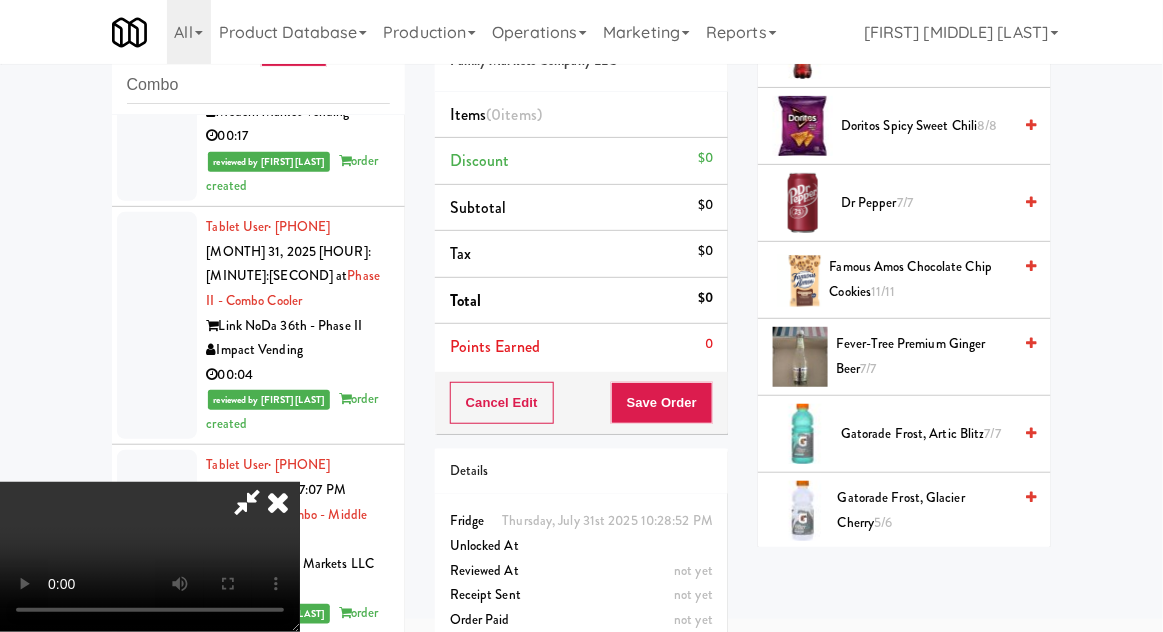 click on "Gatorade Frost, Glacier Freeze  5/5" at bounding box center (924, 587) 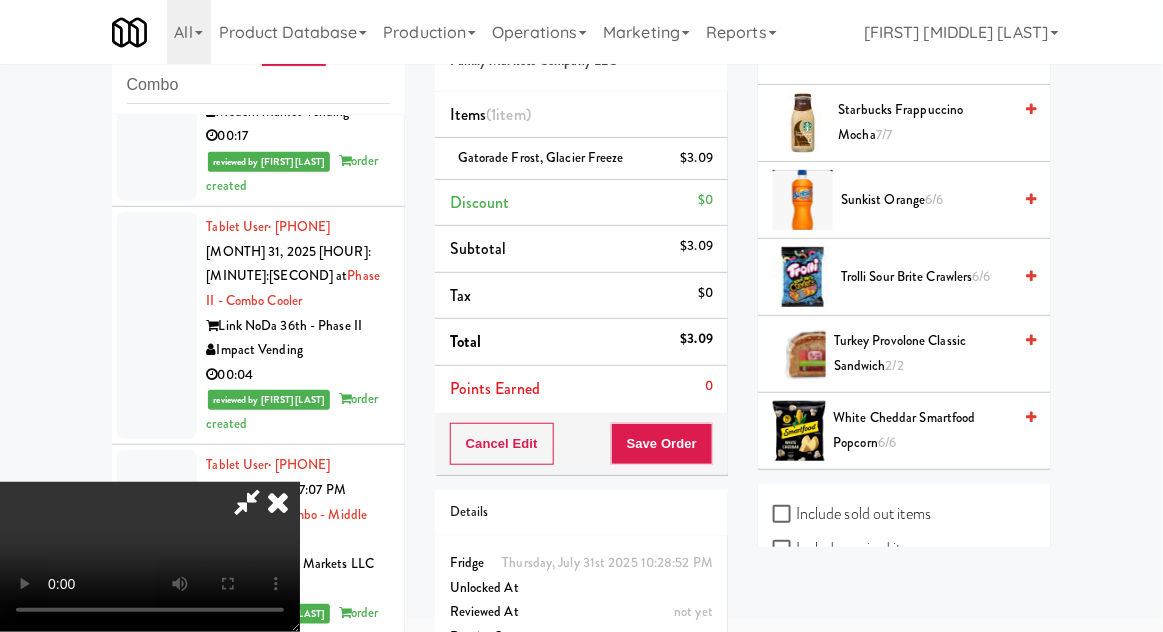 scroll, scrollTop: 2455, scrollLeft: 0, axis: vertical 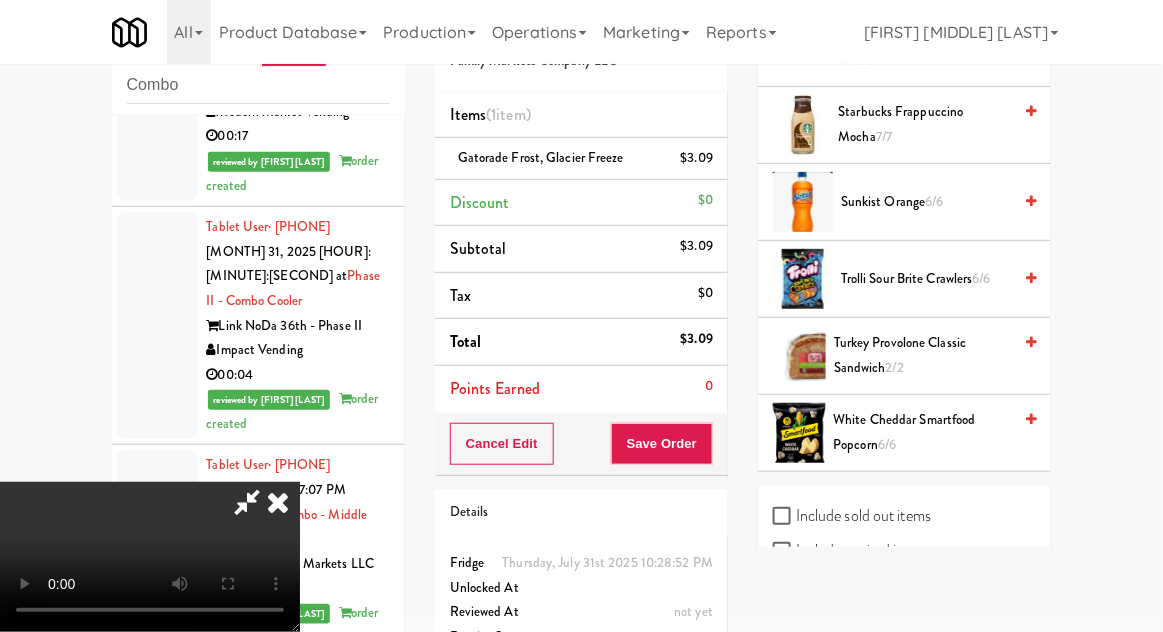 click on "White Cheddar Smartfood Popcorn  6/6" at bounding box center (923, 432) 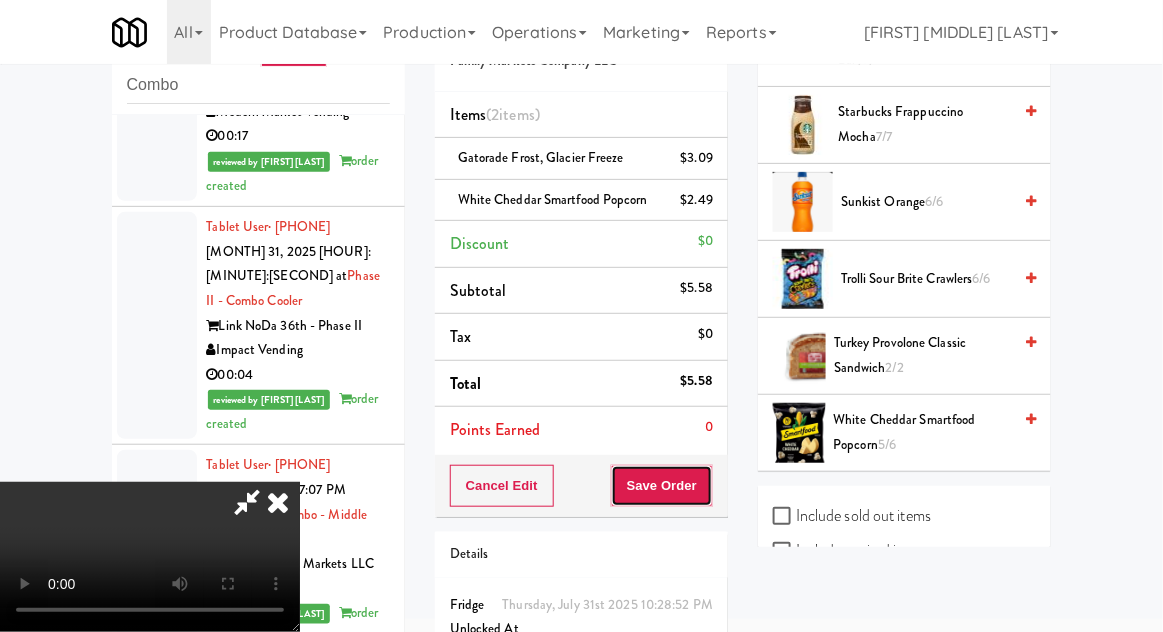 click on "Save Order" at bounding box center (662, 486) 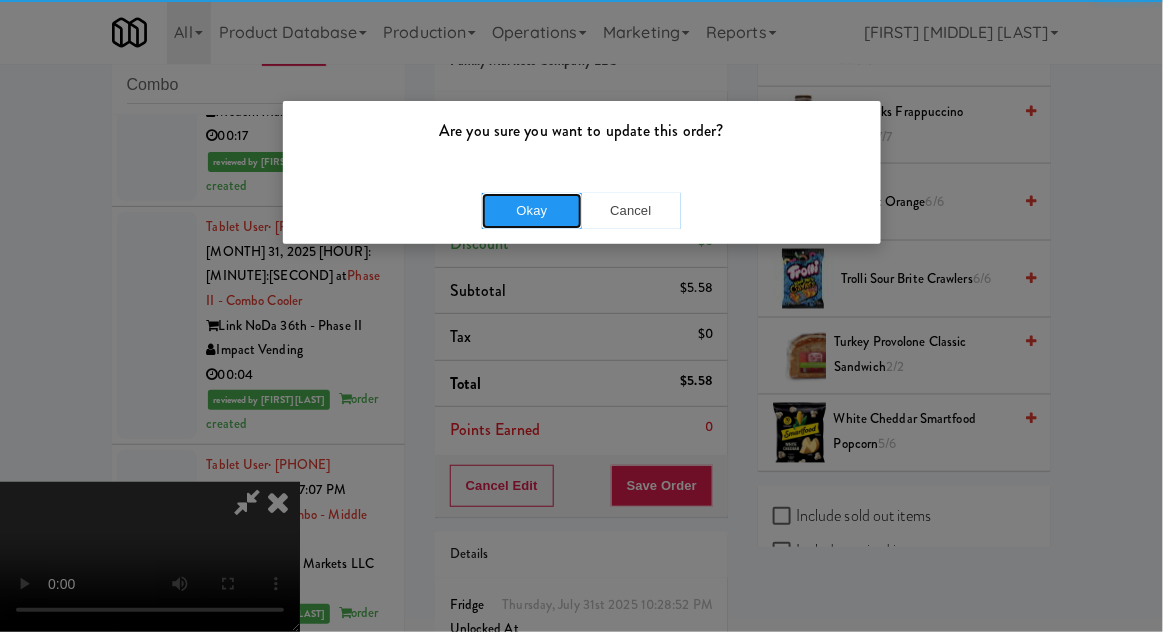 click on "Okay" at bounding box center [532, 211] 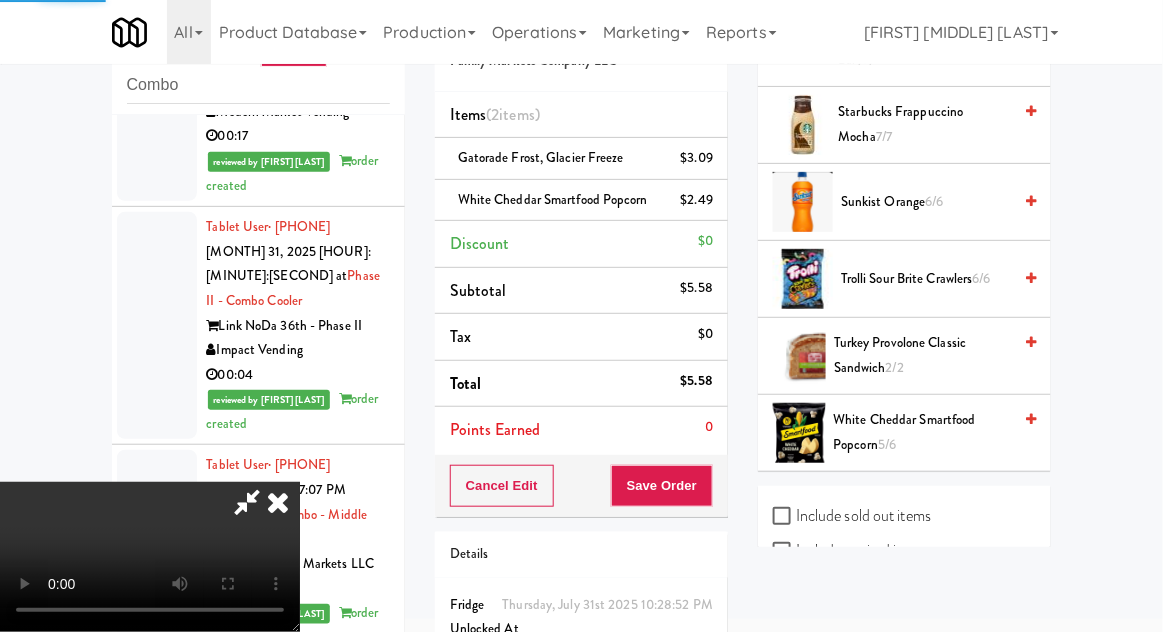 scroll, scrollTop: 197, scrollLeft: 0, axis: vertical 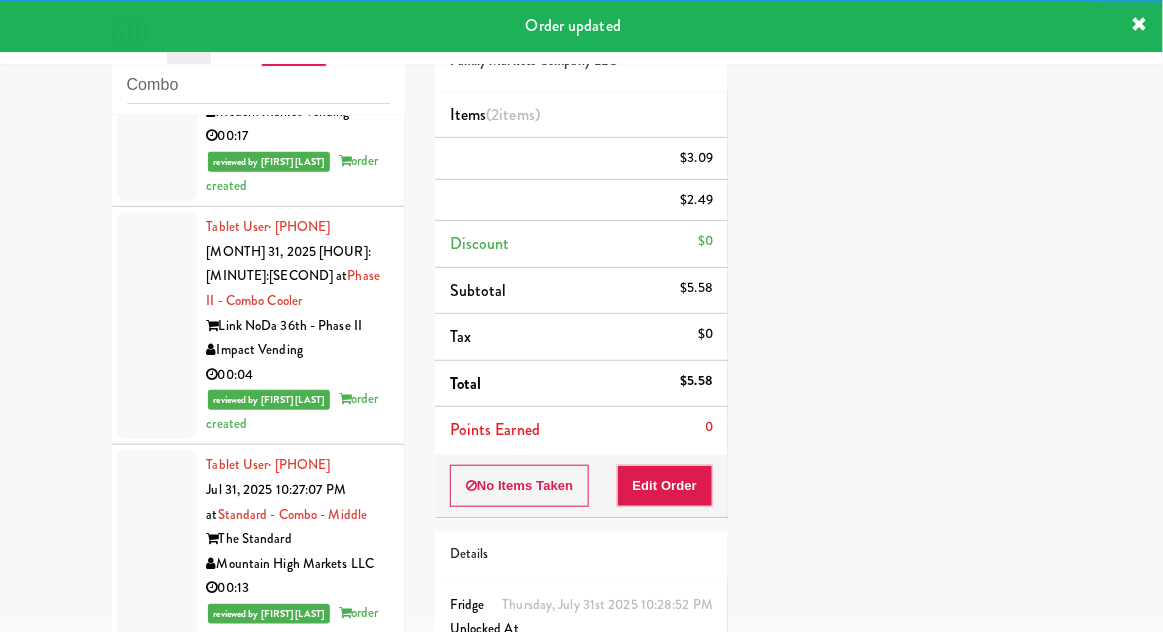 click at bounding box center [157, 954] 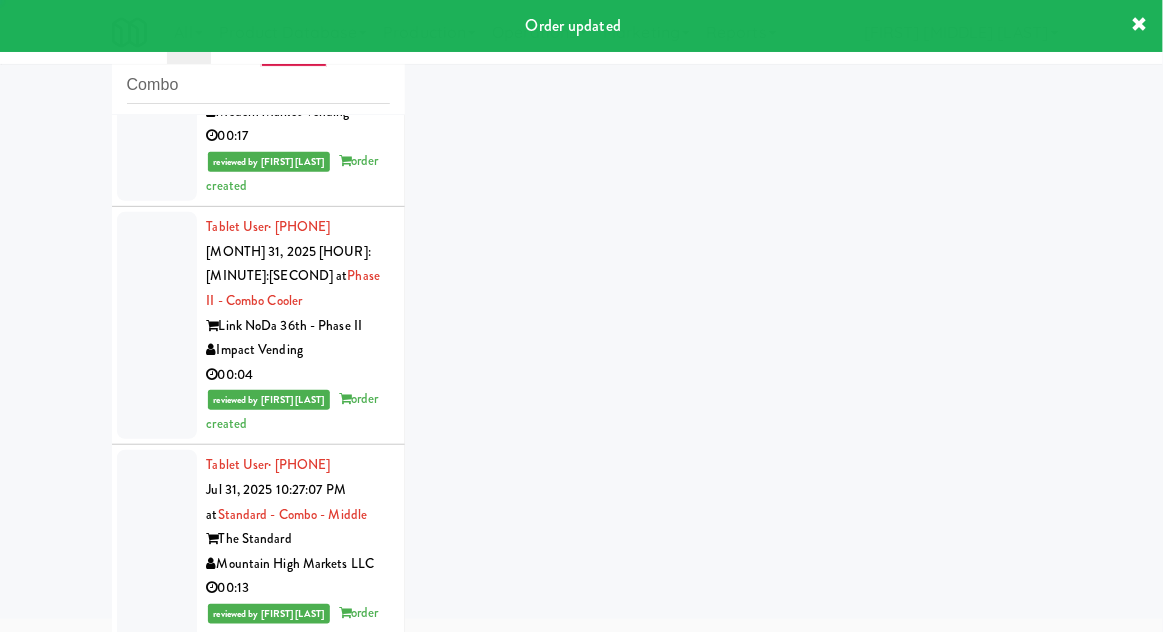 scroll, scrollTop: 4099, scrollLeft: 0, axis: vertical 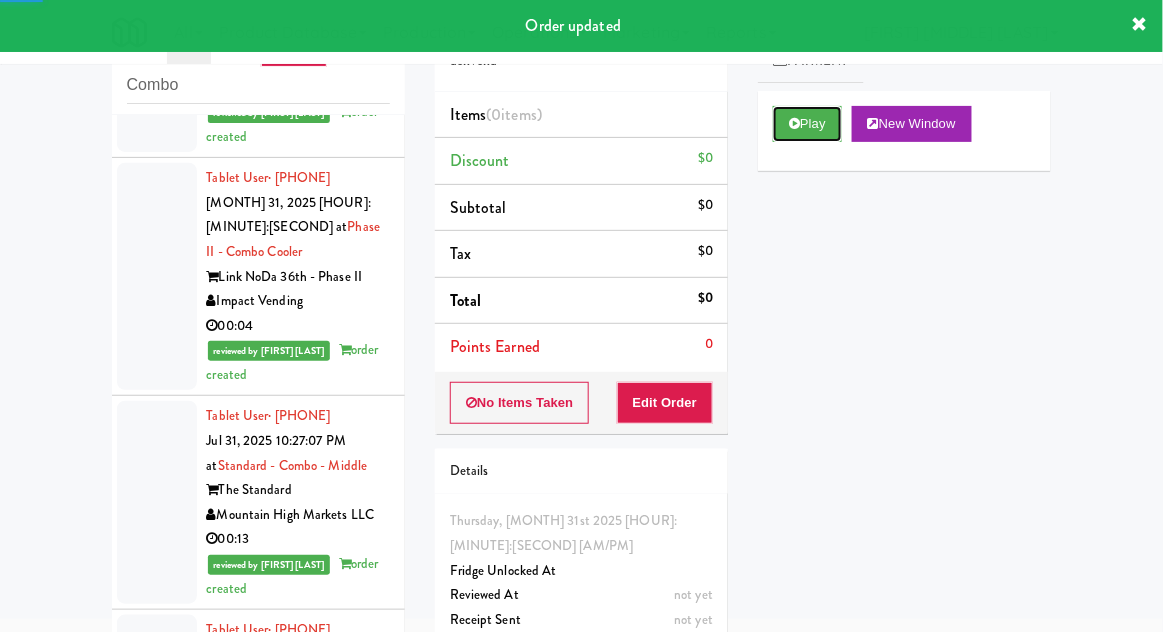 click on "Play" at bounding box center [807, 124] 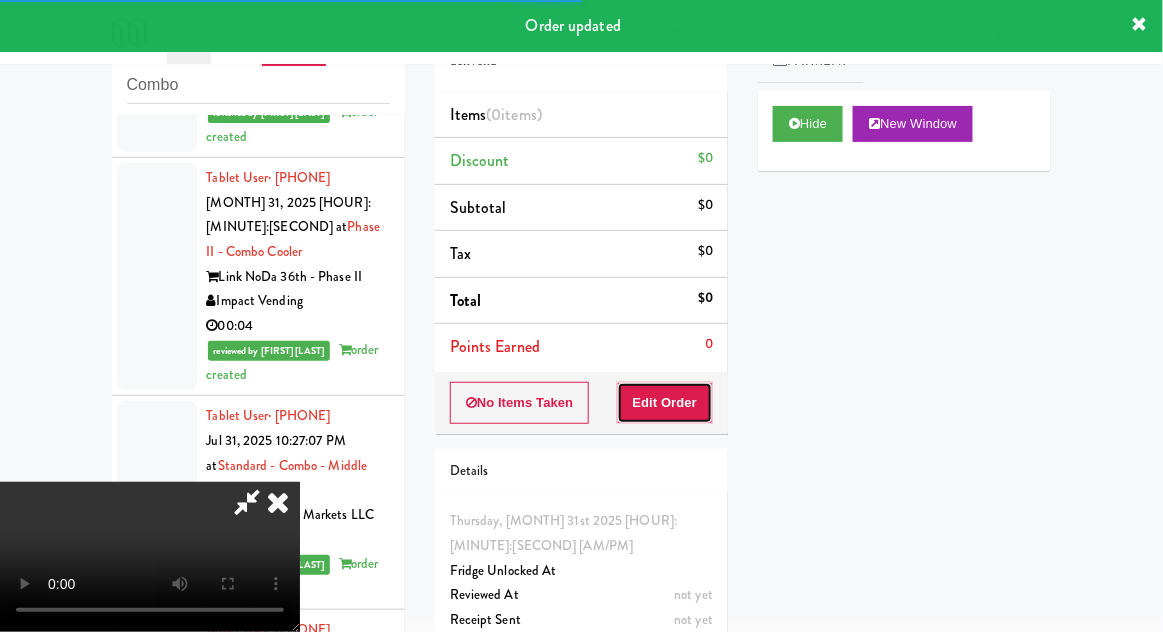 click on "Edit Order" at bounding box center (665, 403) 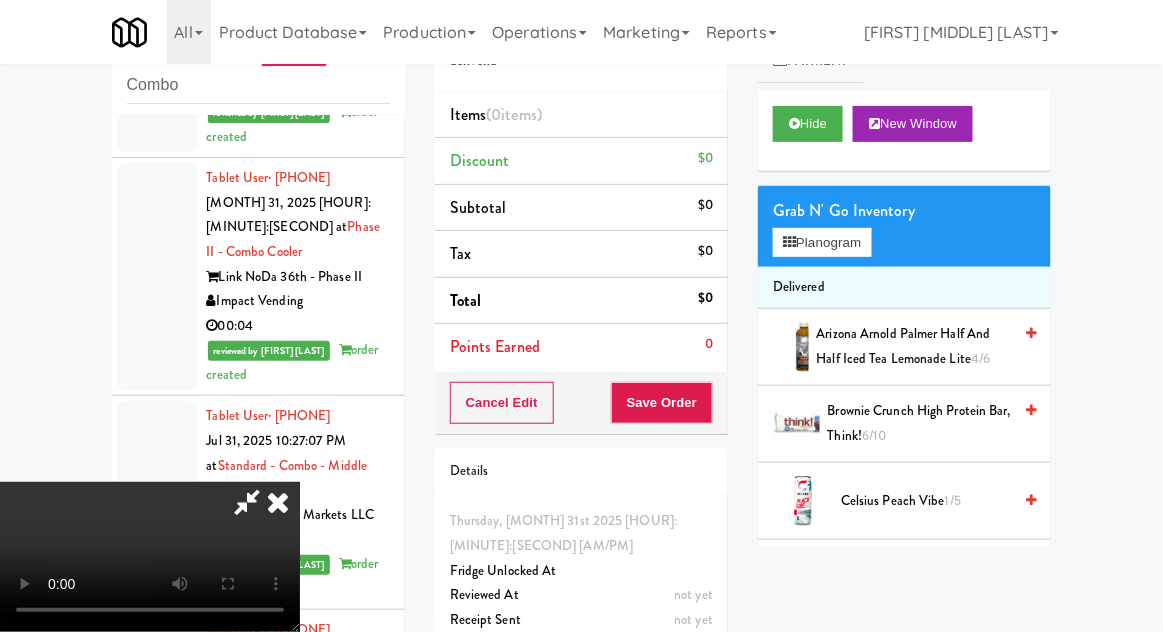 type 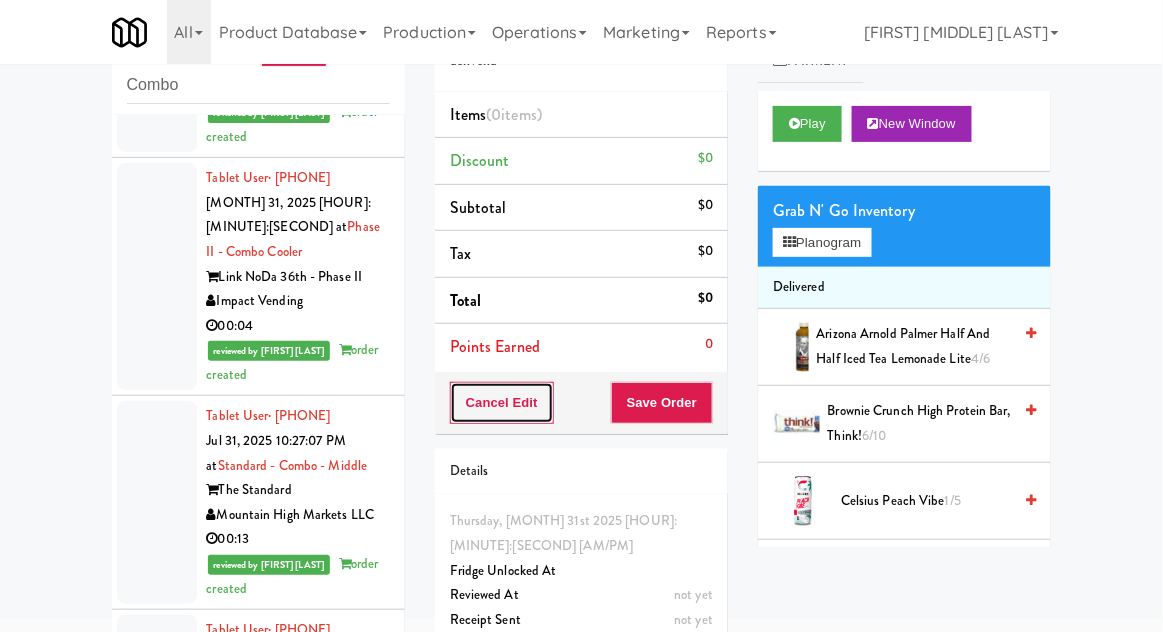 click on "Cancel Edit" at bounding box center (502, 403) 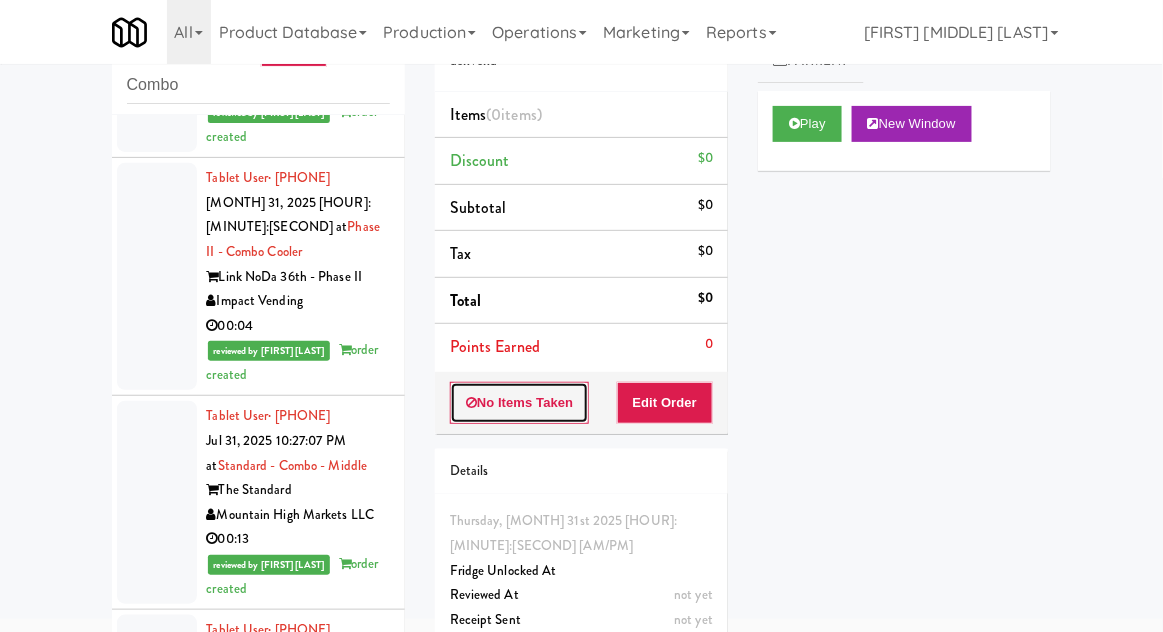click on "No Items Taken" at bounding box center [520, 403] 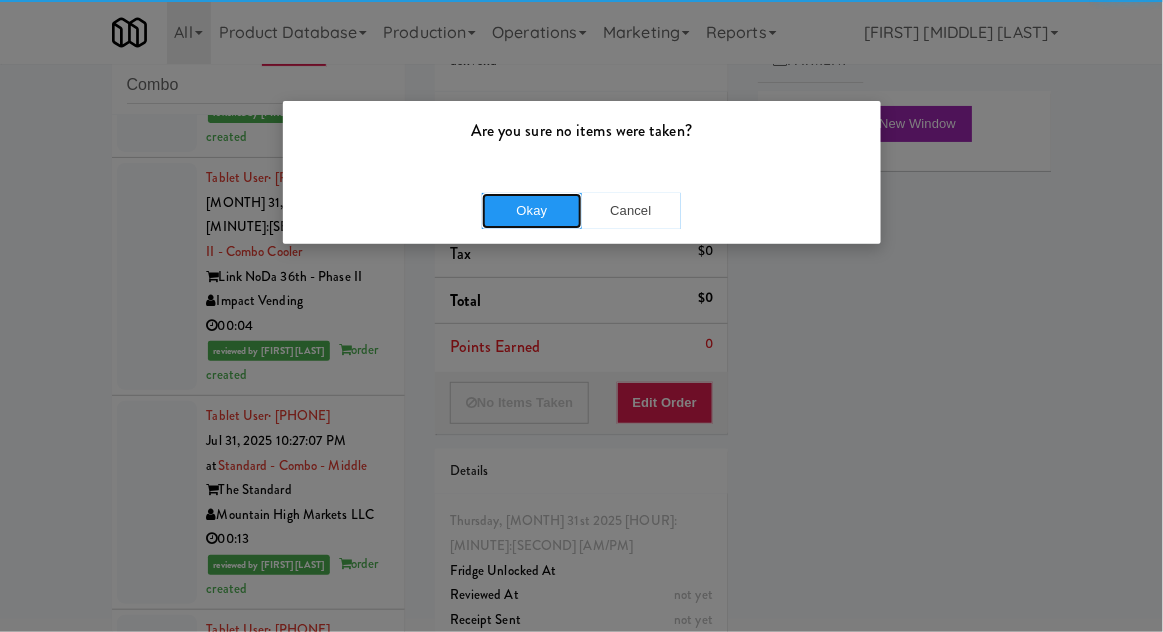 click on "Okay" at bounding box center (532, 211) 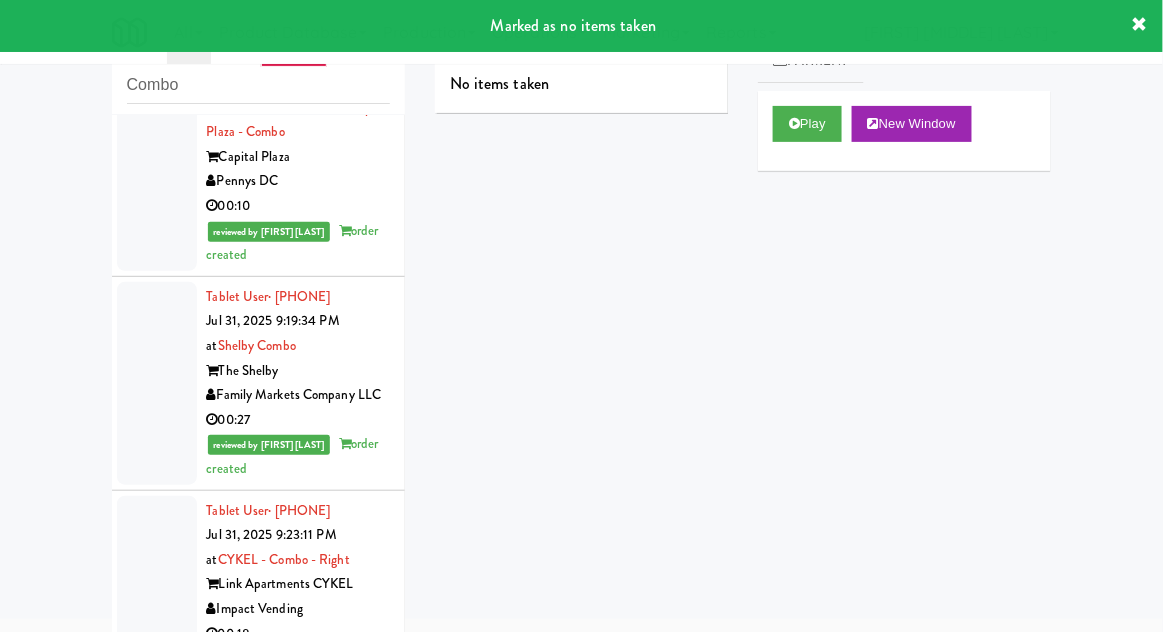 scroll, scrollTop: 0, scrollLeft: 0, axis: both 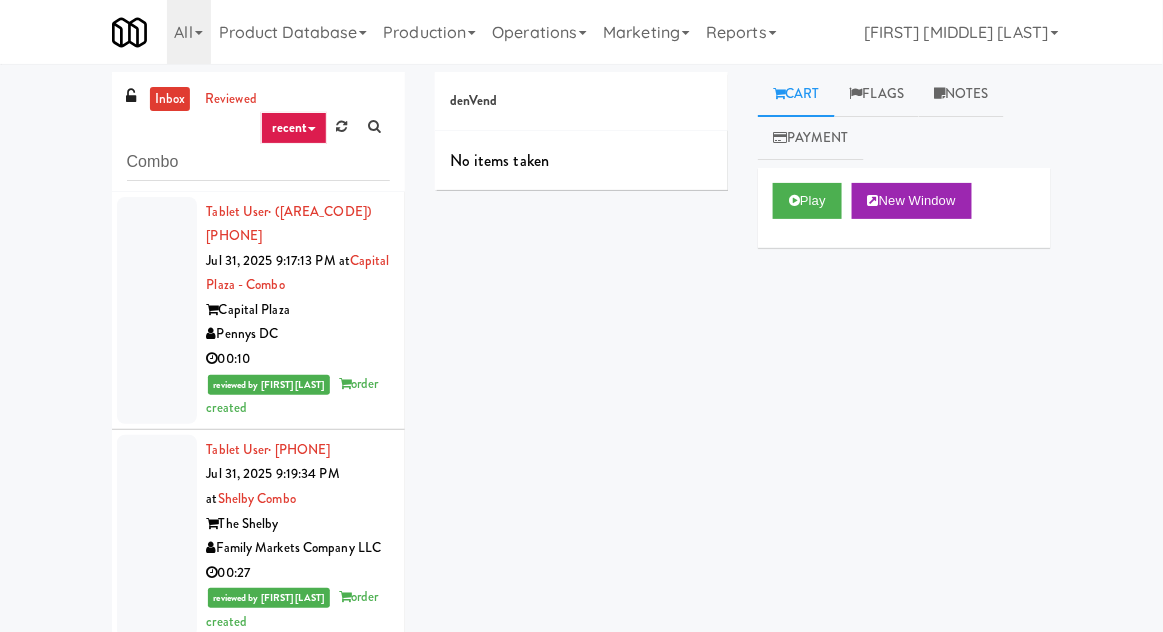 click at bounding box center [157, 310] 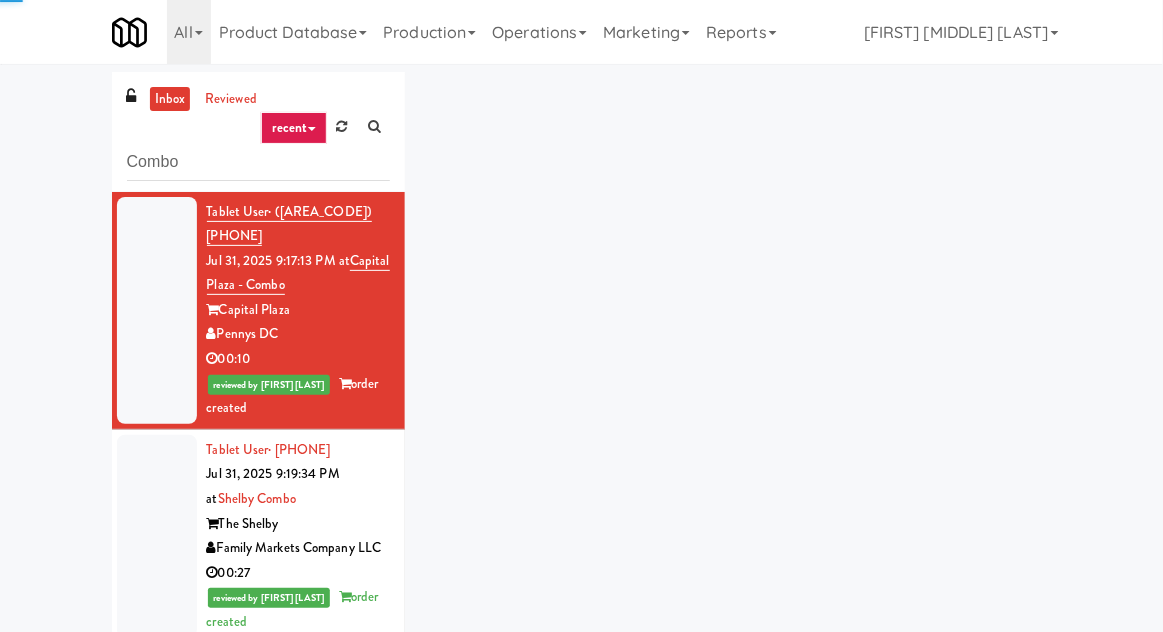 click at bounding box center (157, 536) 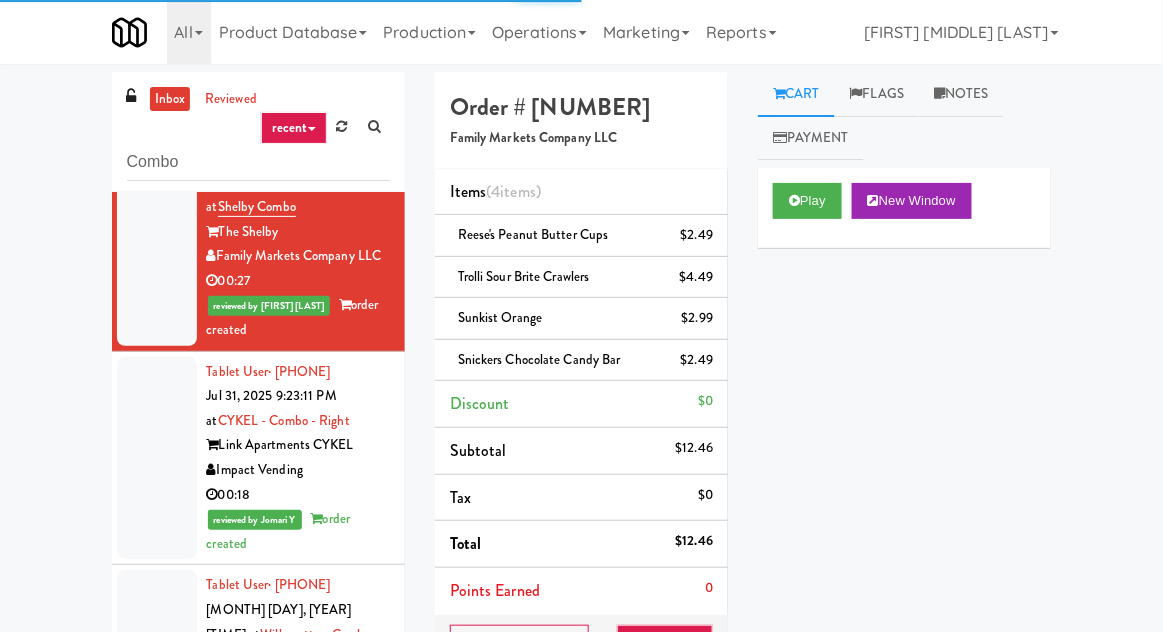 click at bounding box center (157, 458) 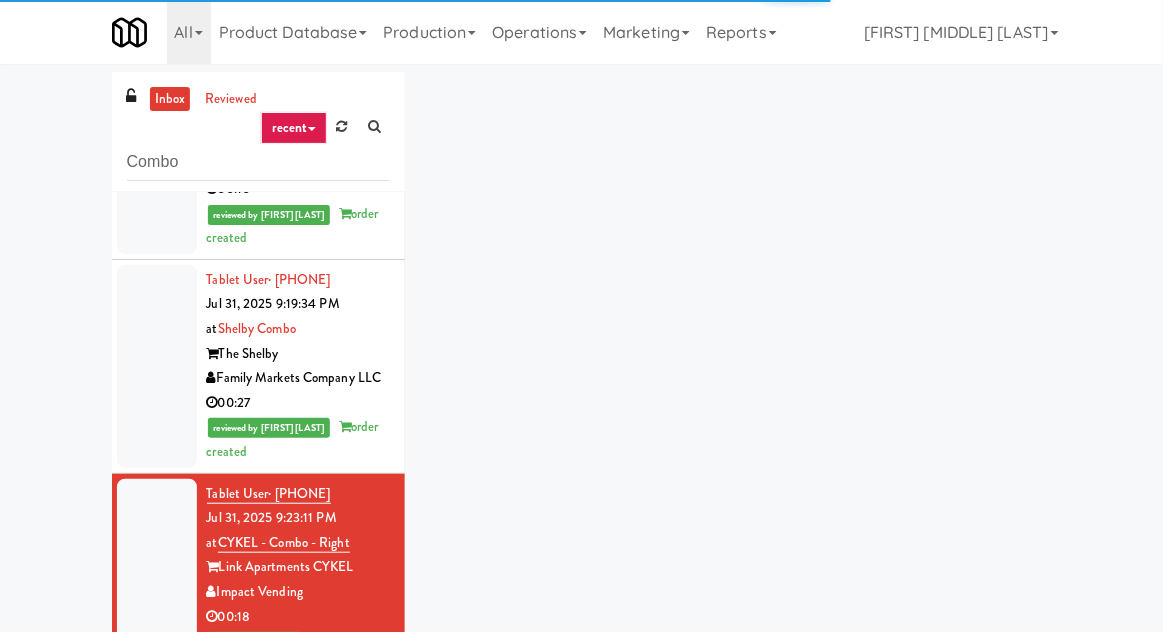 scroll, scrollTop: 0, scrollLeft: 0, axis: both 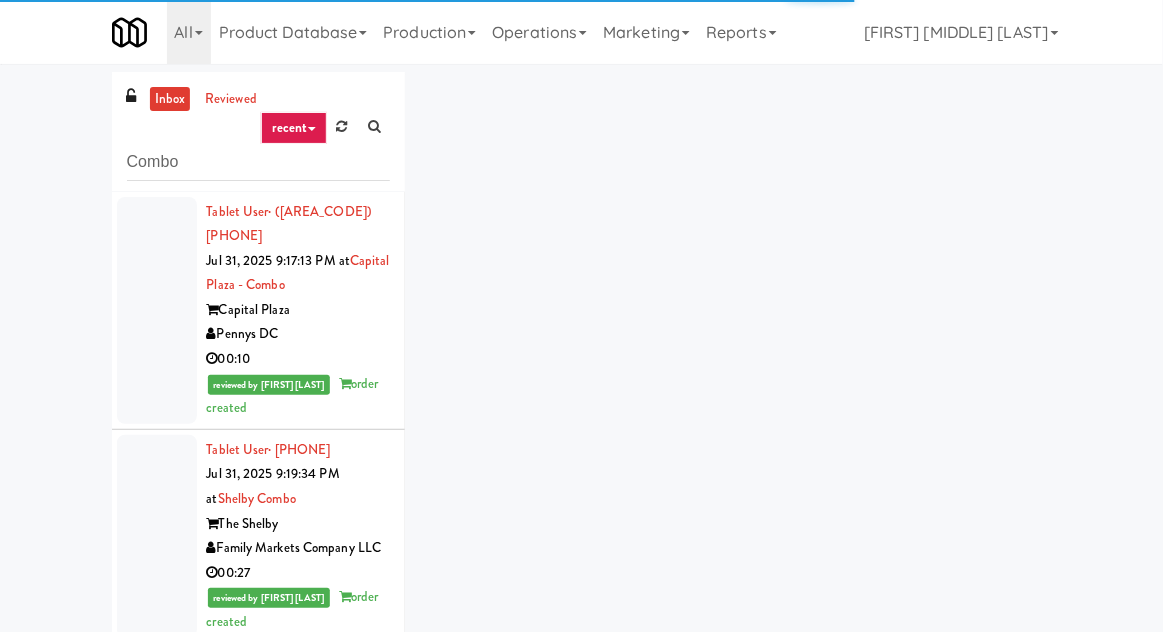 click at bounding box center (157, 310) 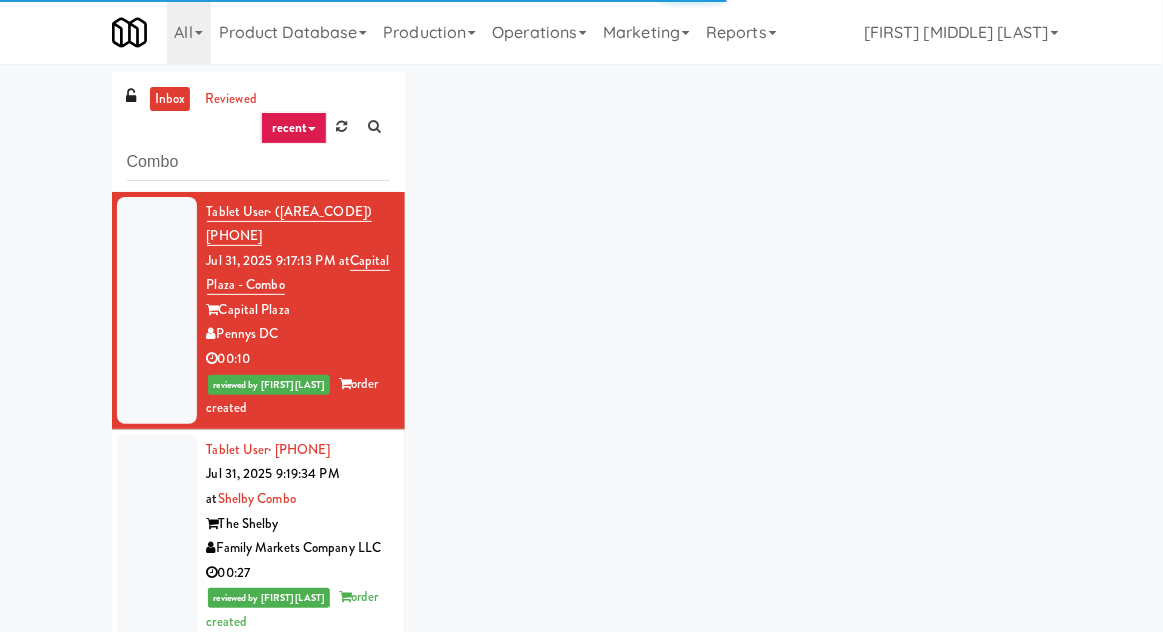 click at bounding box center (157, 536) 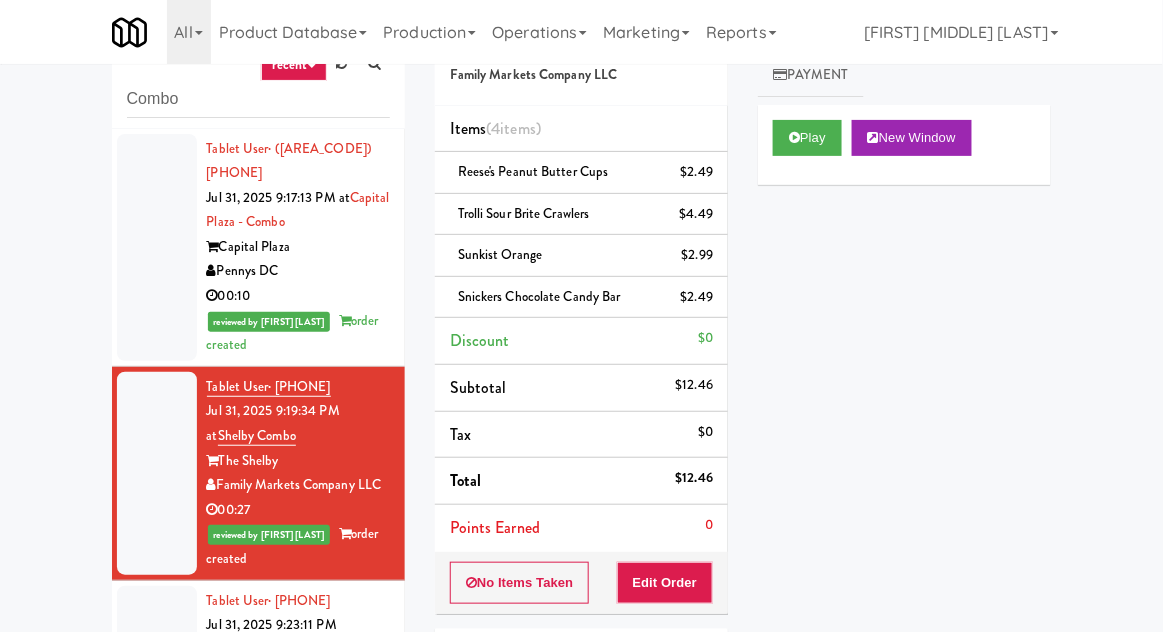 scroll, scrollTop: 59, scrollLeft: 0, axis: vertical 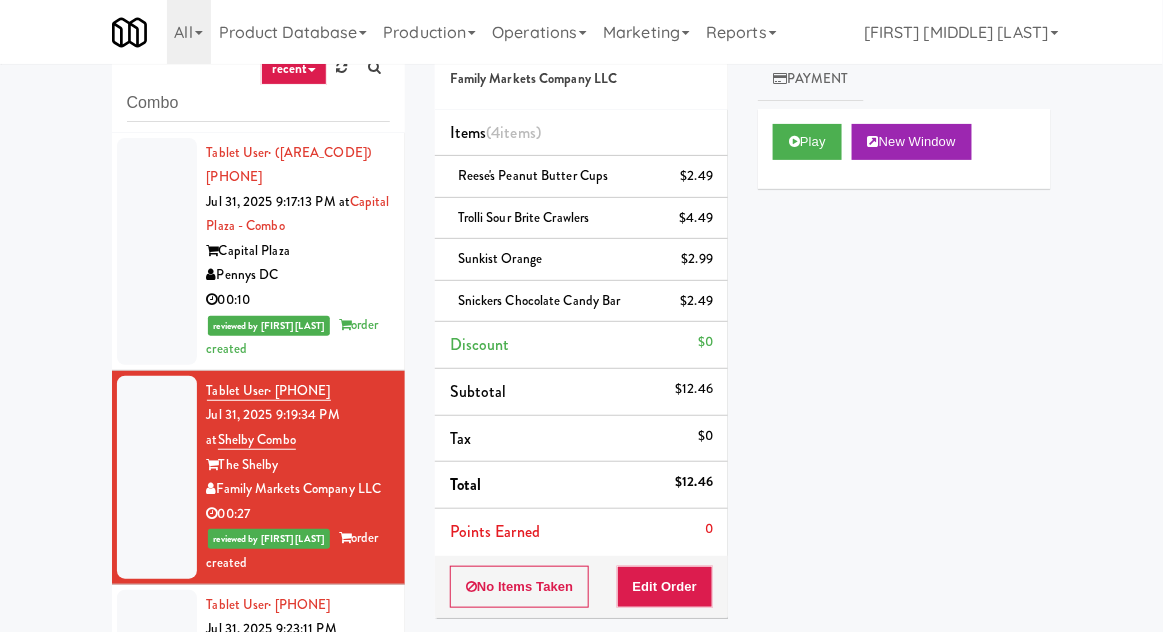 click at bounding box center [157, 251] 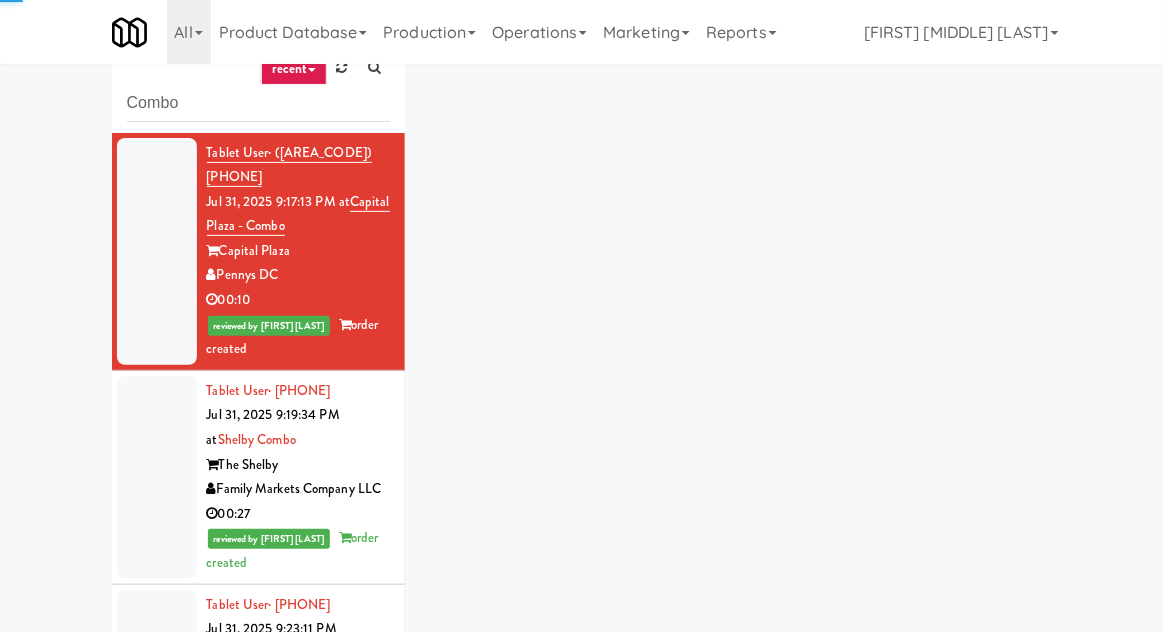 click at bounding box center (157, 477) 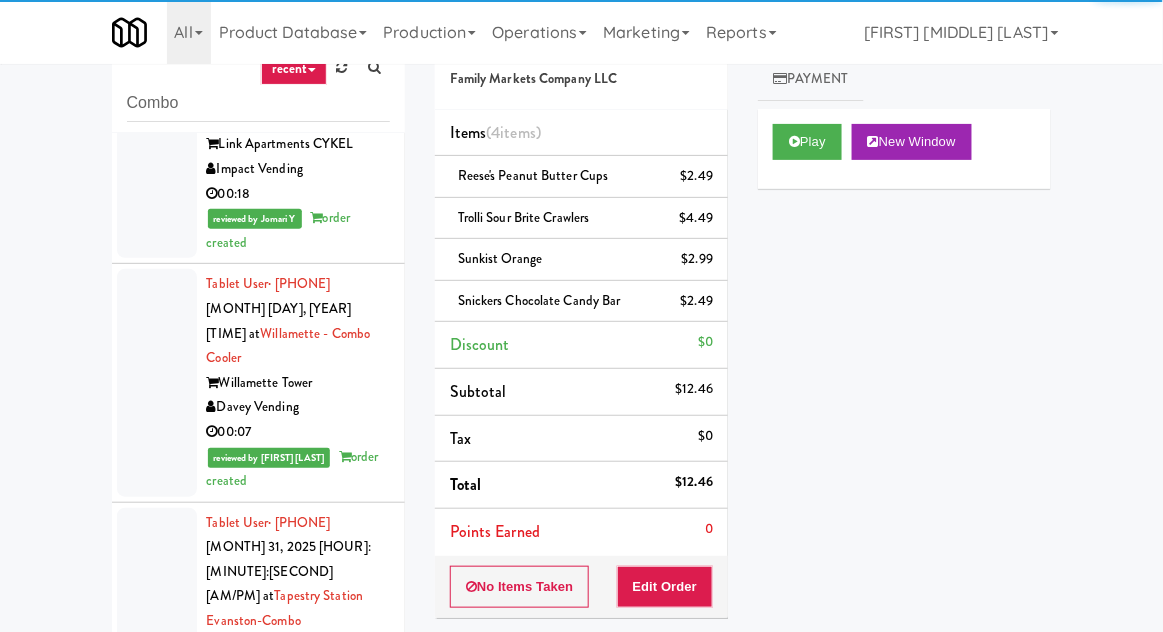 click at bounding box center [157, 382] 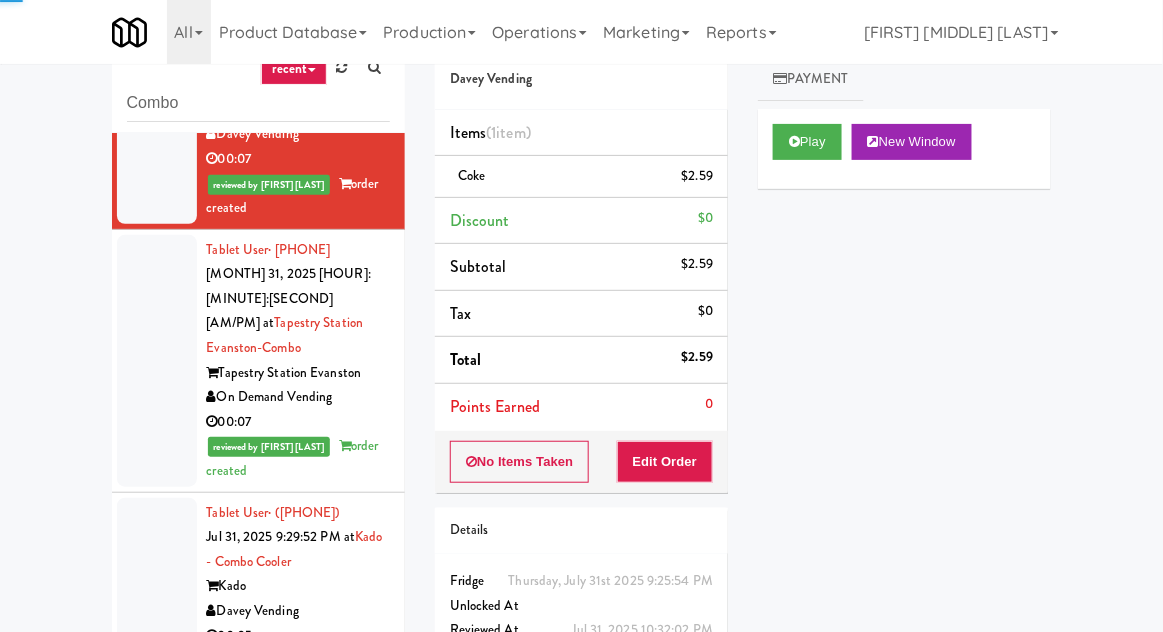 click at bounding box center (157, 361) 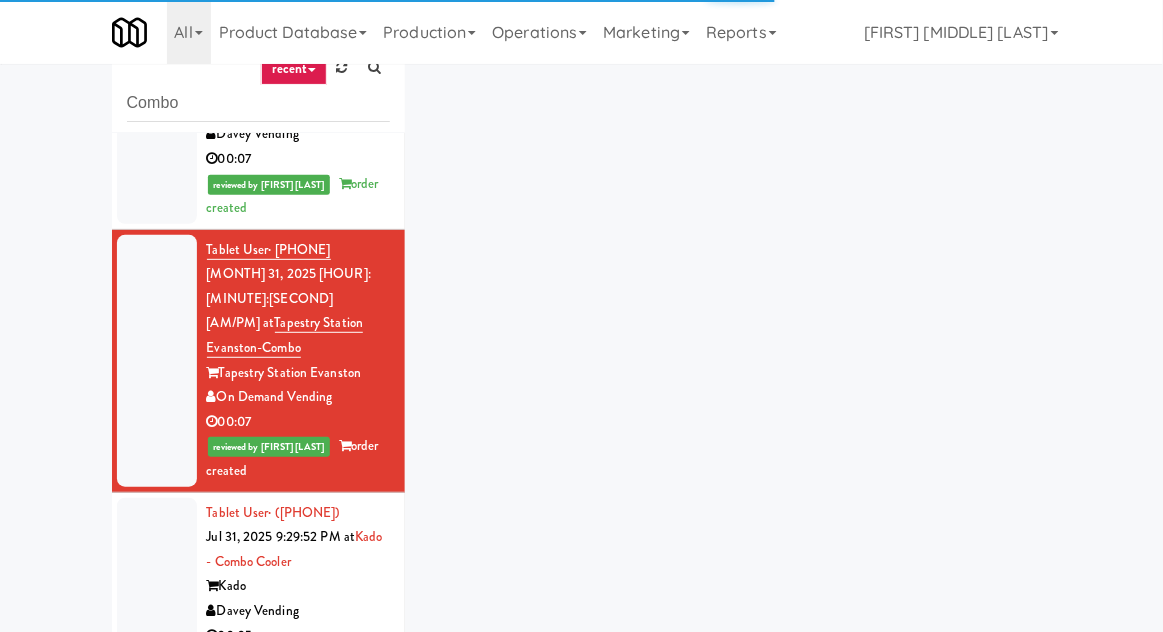 click at bounding box center [157, 599] 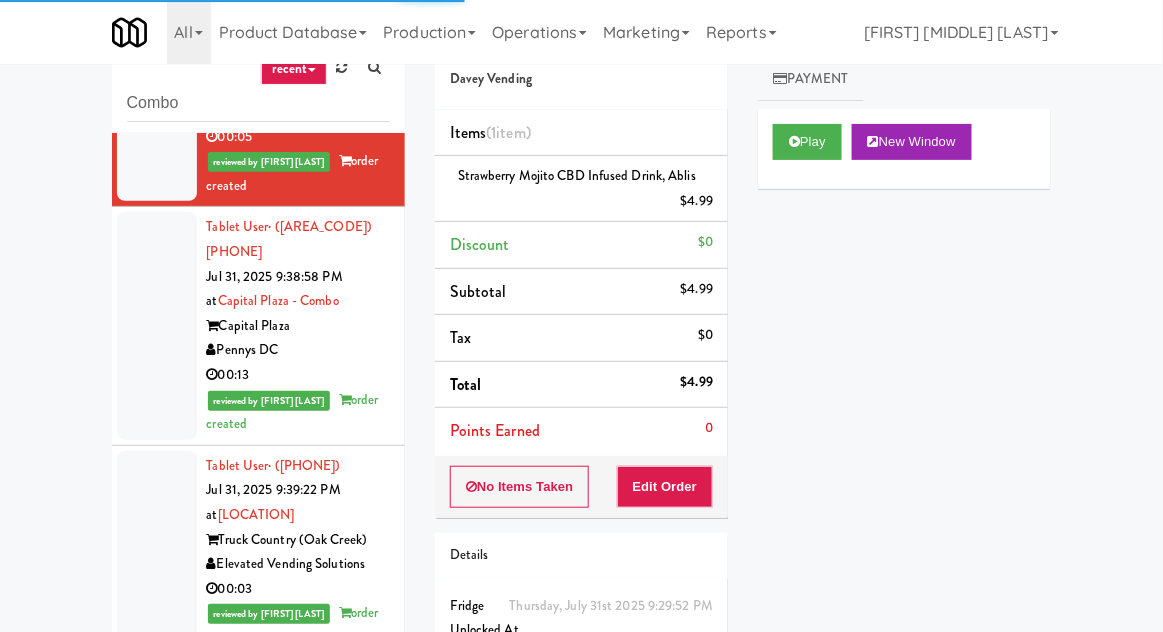 scroll, scrollTop: 1321, scrollLeft: 0, axis: vertical 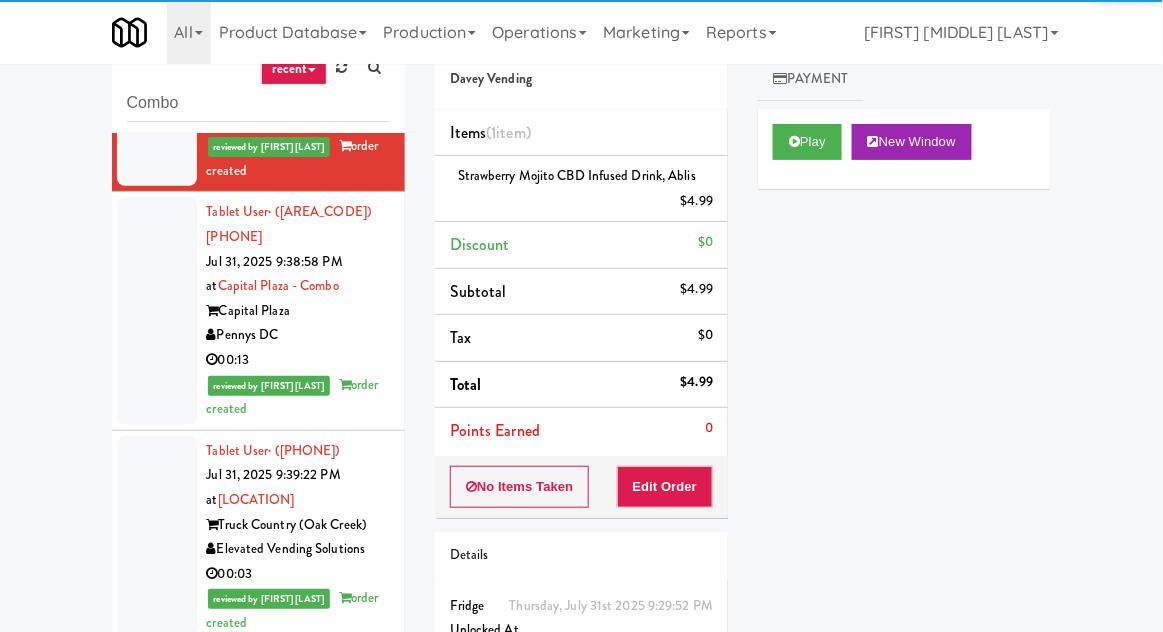 click at bounding box center [157, 310] 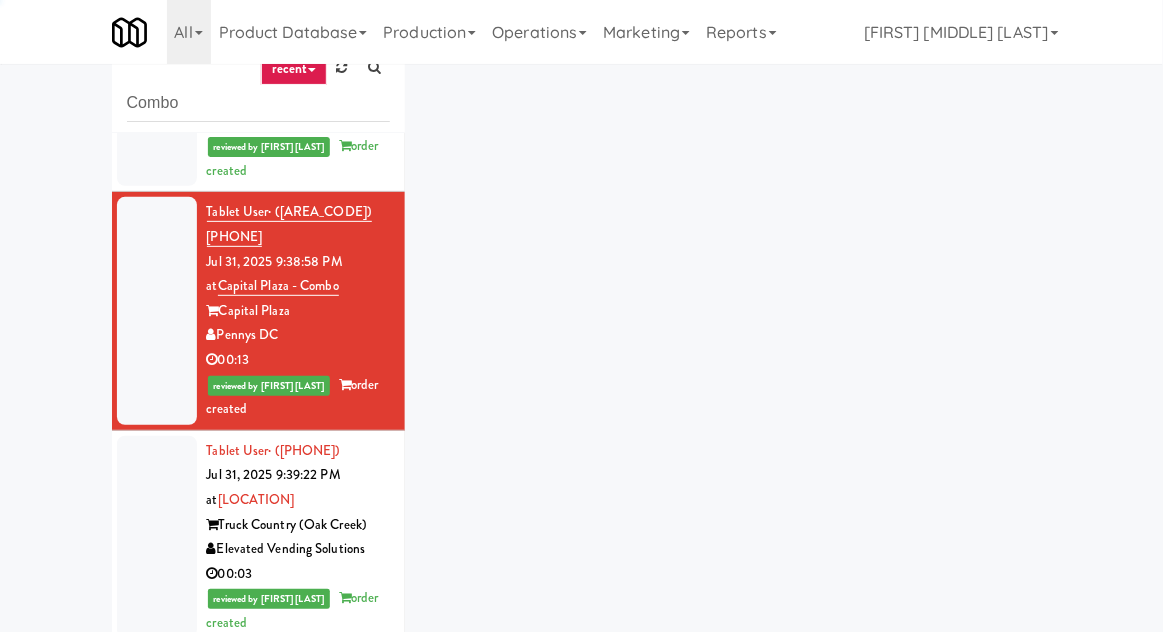 click at bounding box center [157, 537] 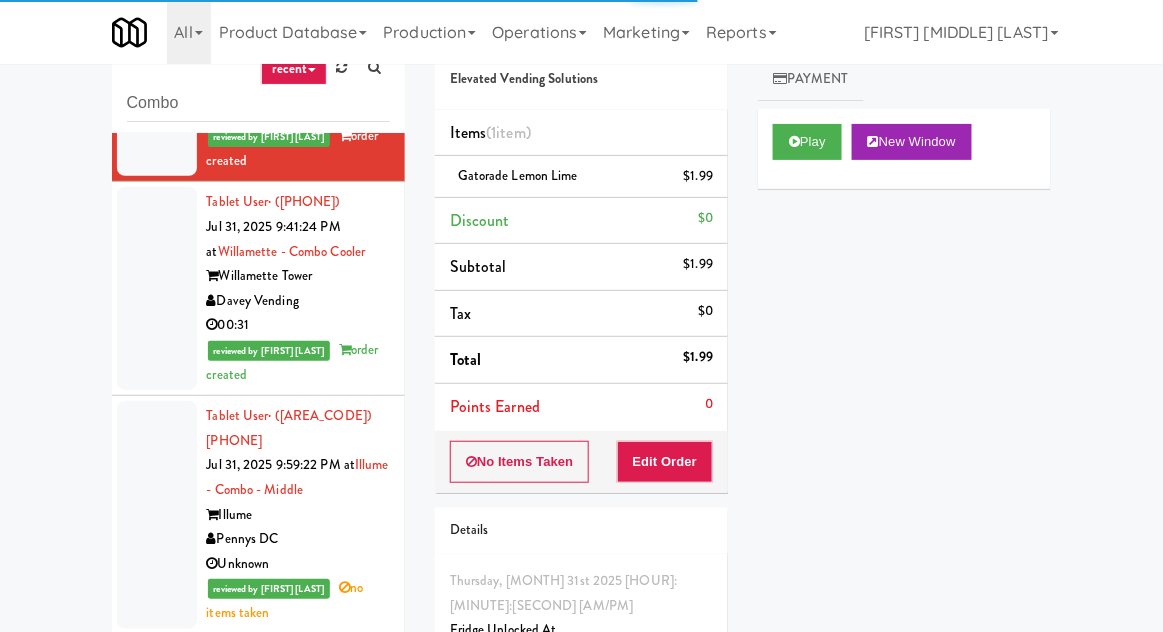 click at bounding box center [157, 288] 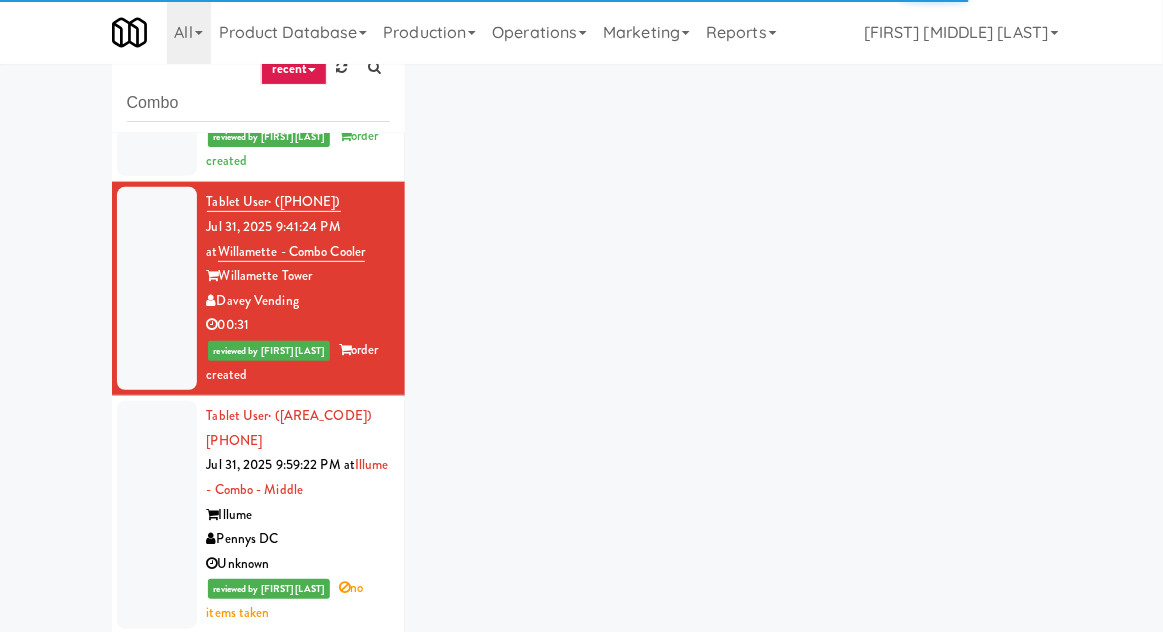 click at bounding box center [157, 514] 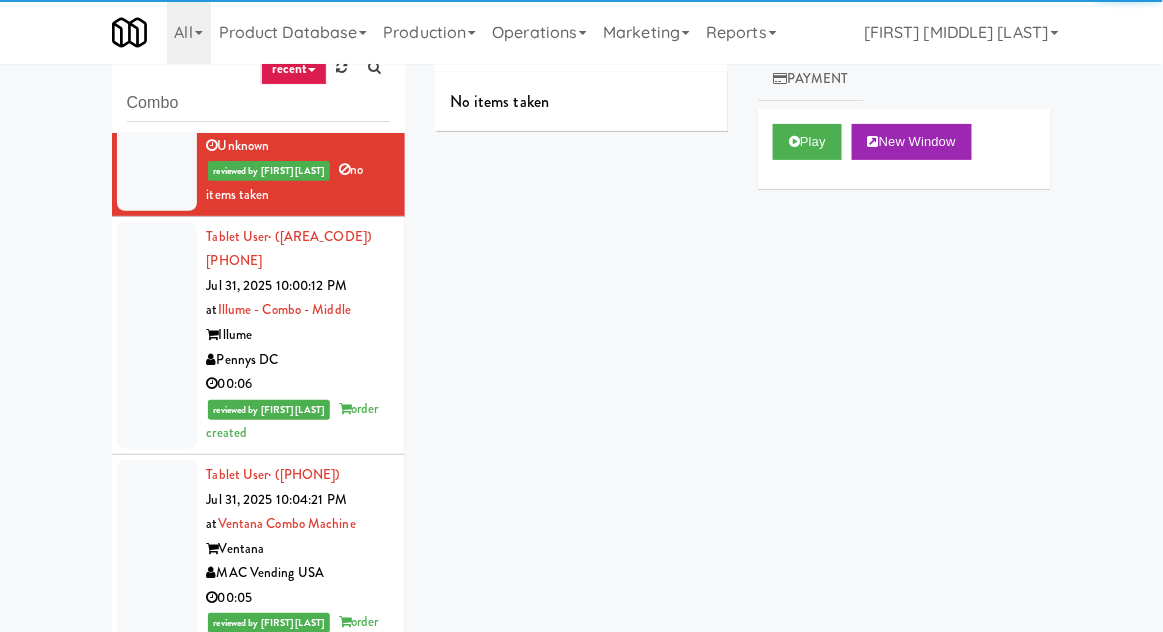 scroll, scrollTop: 2202, scrollLeft: 0, axis: vertical 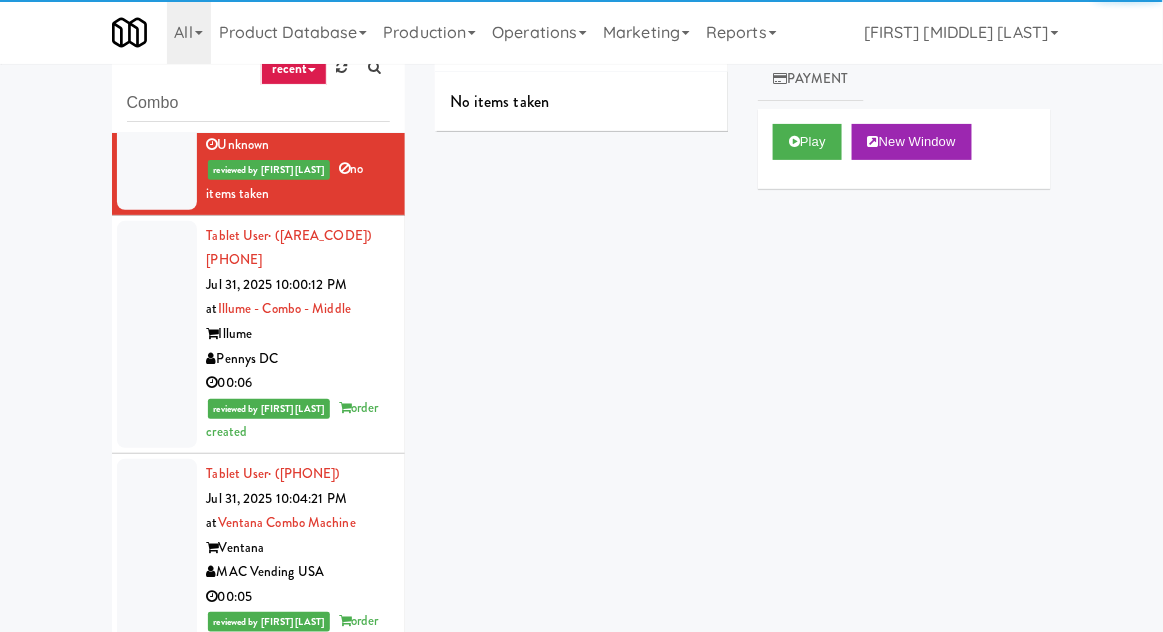 click at bounding box center (157, 334) 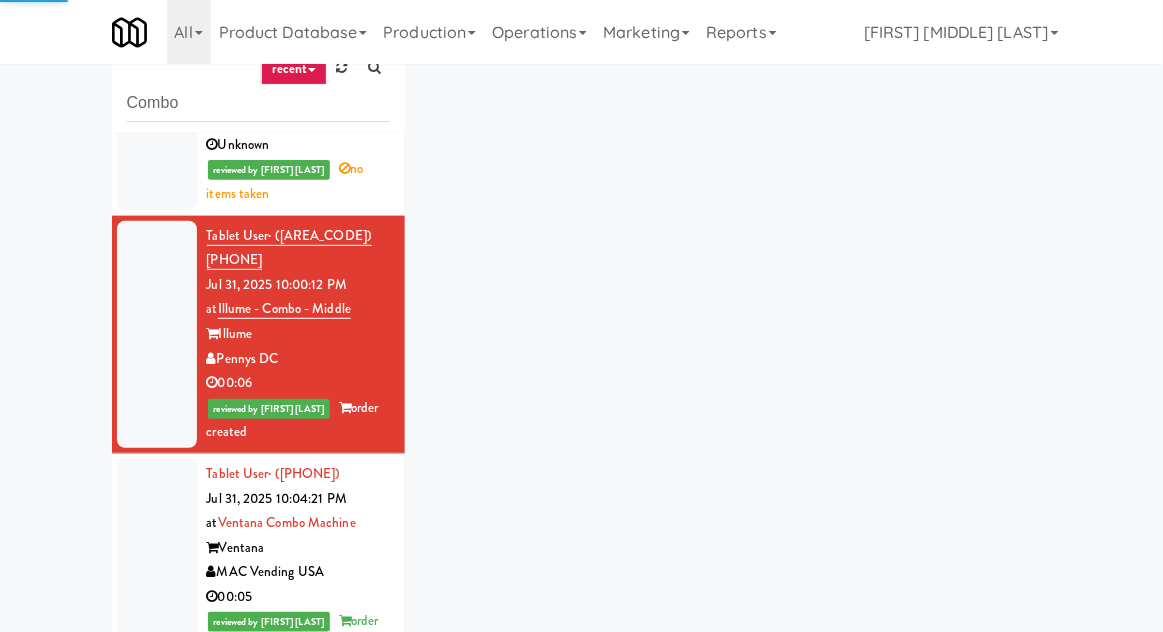 click at bounding box center [157, 560] 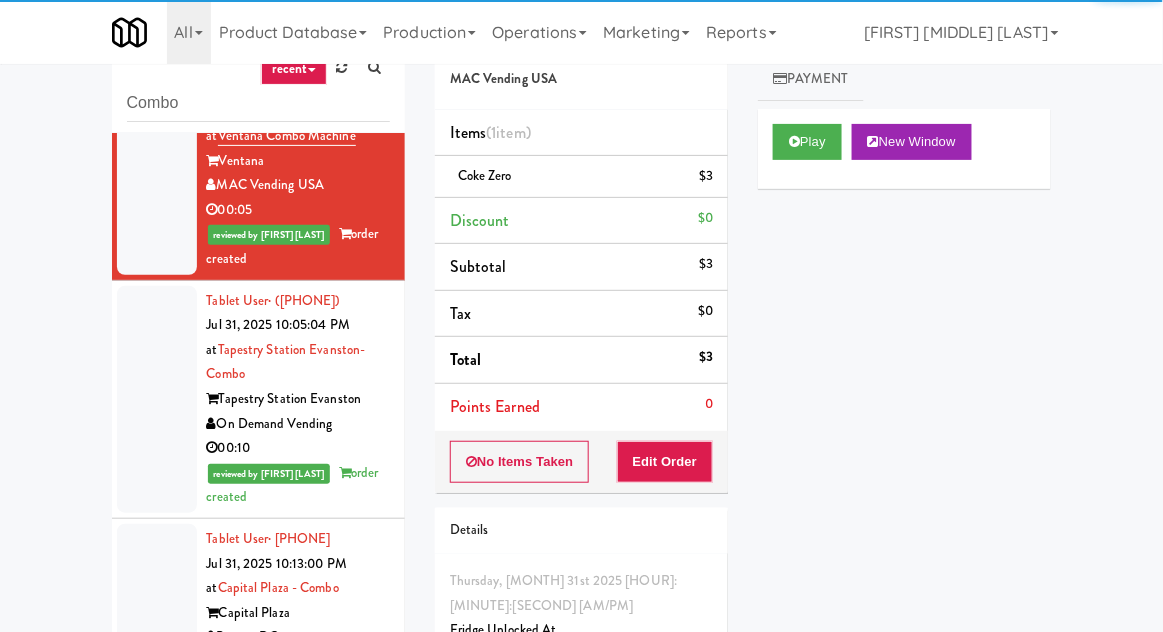 click at bounding box center [157, 399] 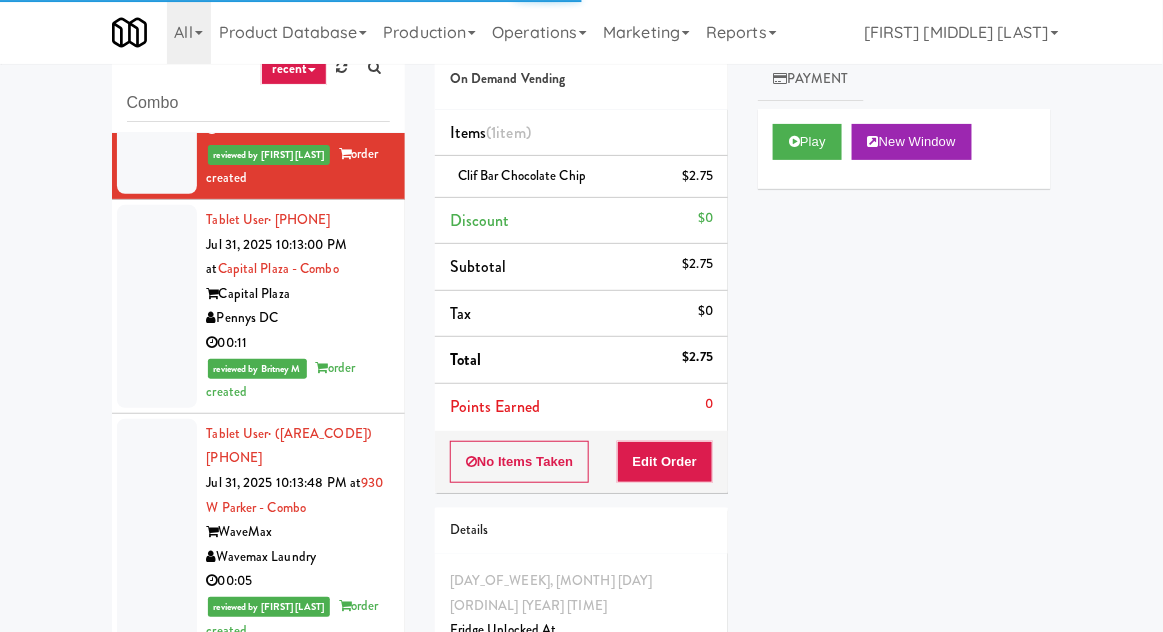 click at bounding box center [157, 532] 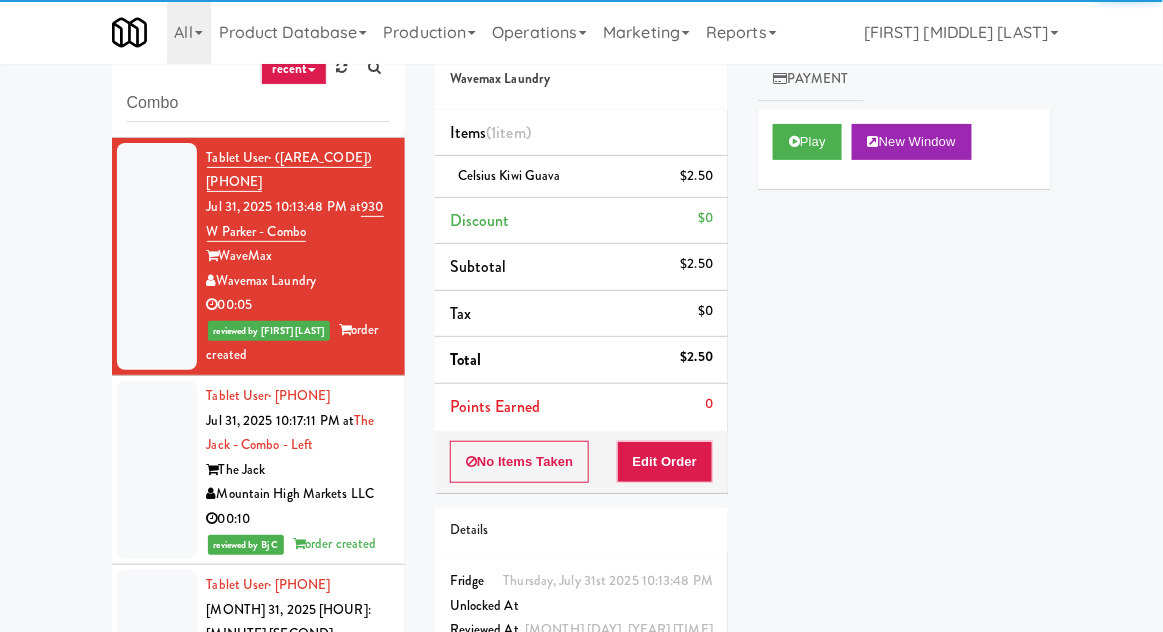 click at bounding box center [157, 696] 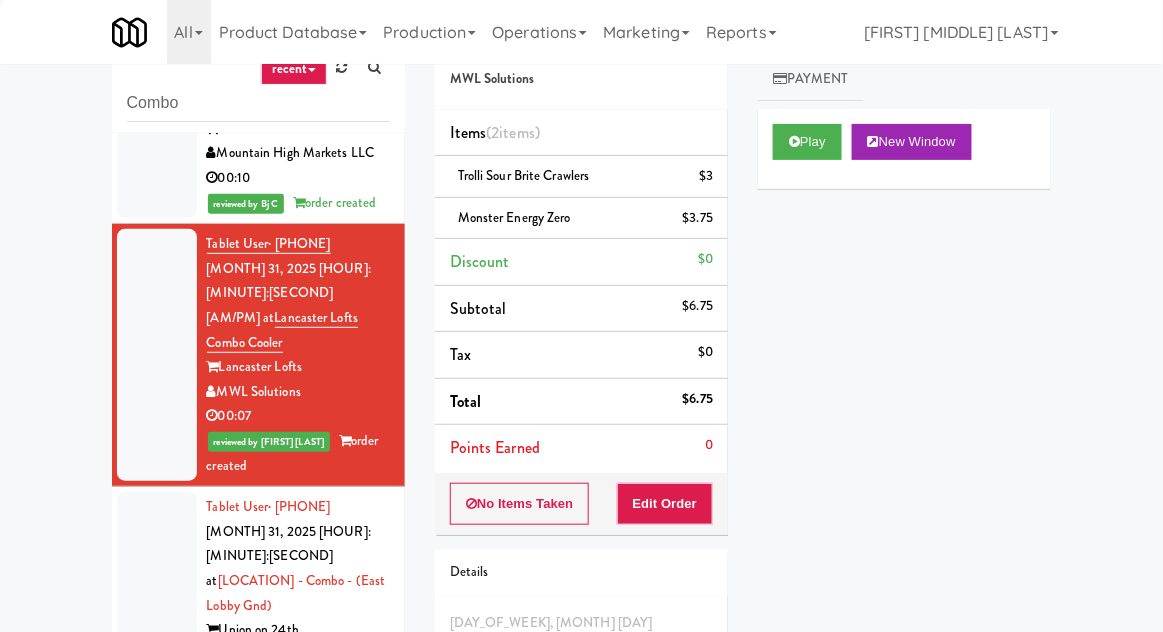 click at bounding box center (157, 618) 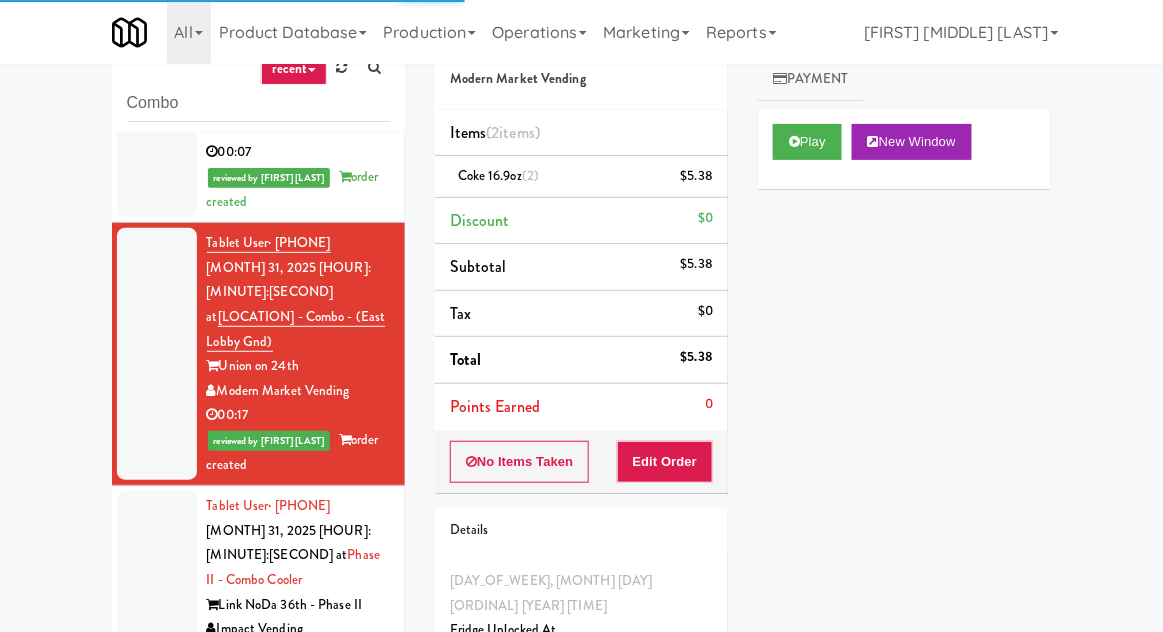 scroll, scrollTop: 3801, scrollLeft: 0, axis: vertical 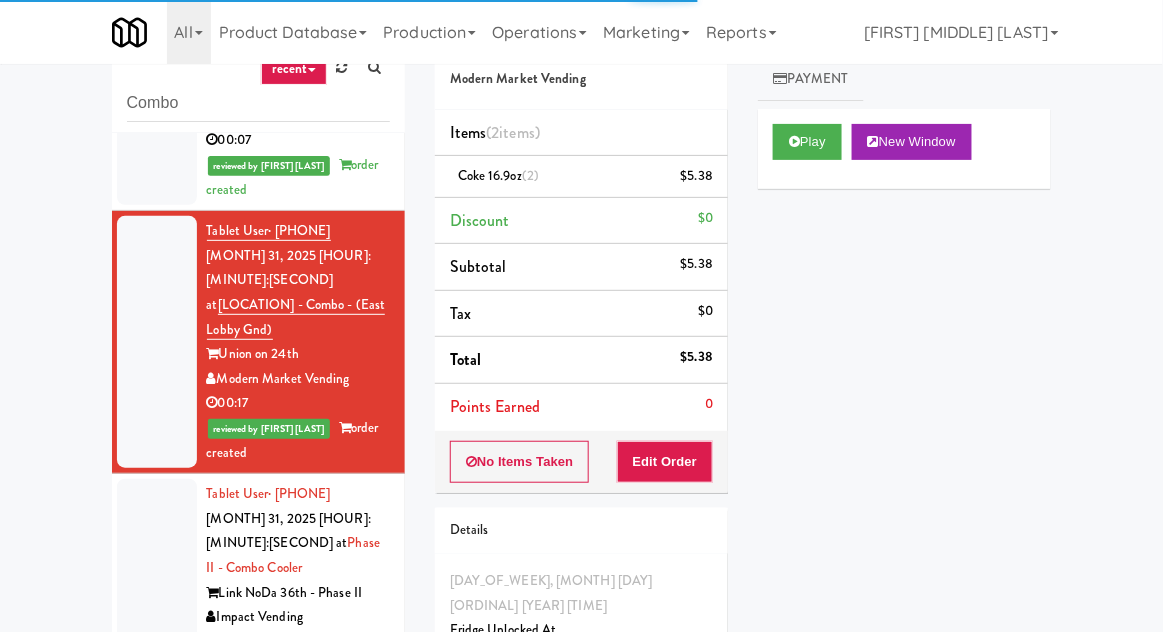 click at bounding box center [157, 592] 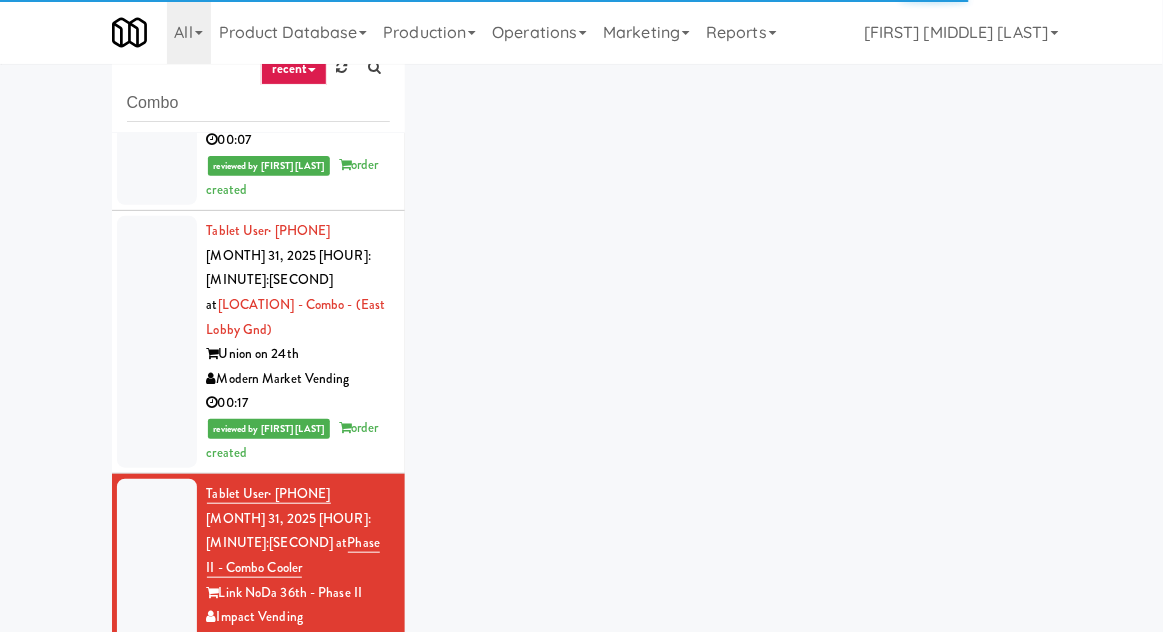 click at bounding box center (157, 818) 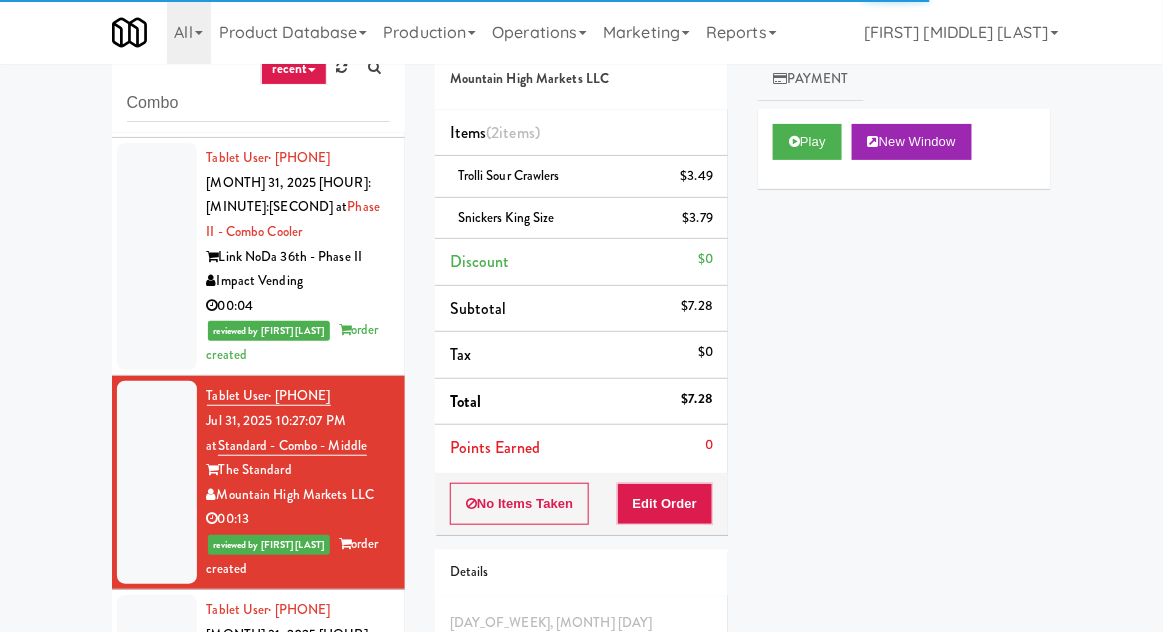 click at bounding box center [157, 708] 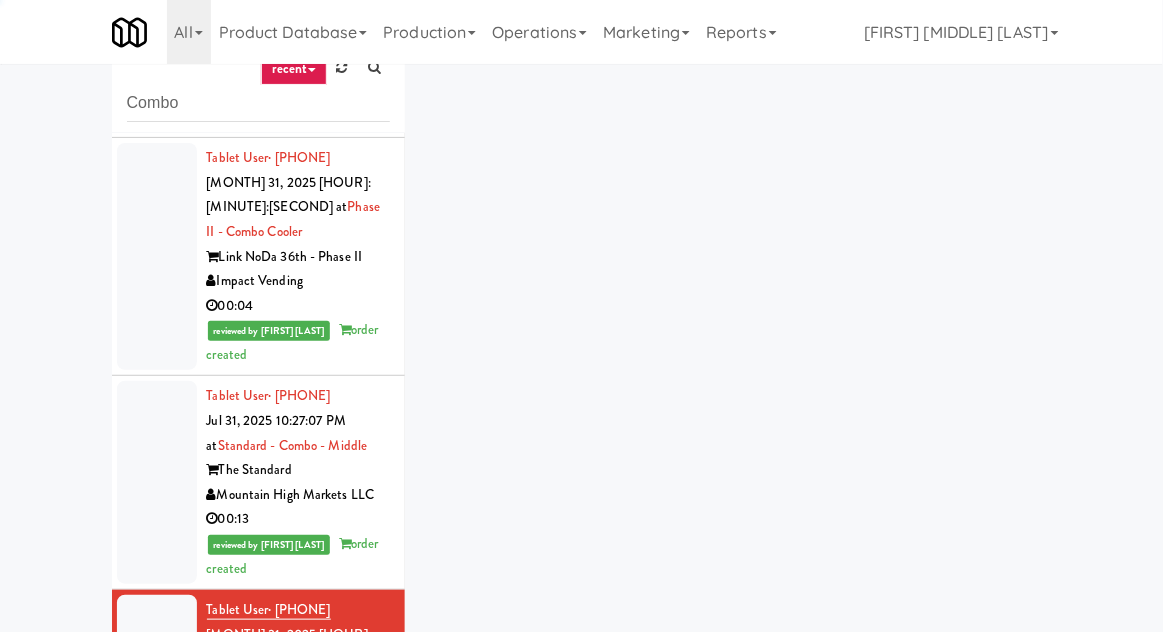 scroll, scrollTop: 4148, scrollLeft: 0, axis: vertical 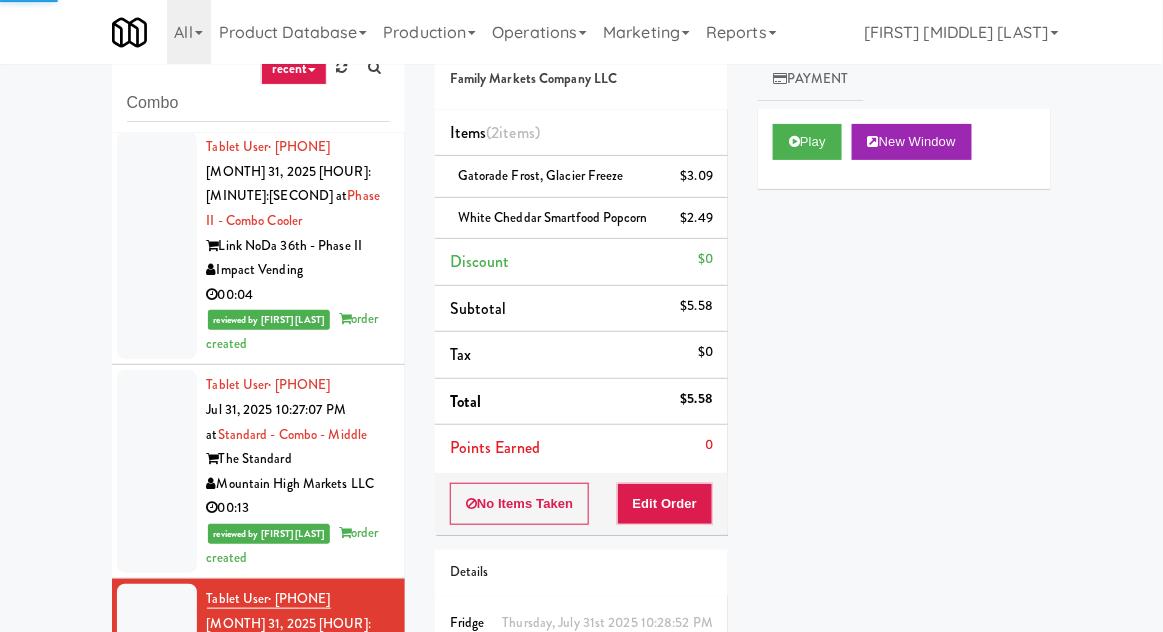 click at bounding box center [157, 949] 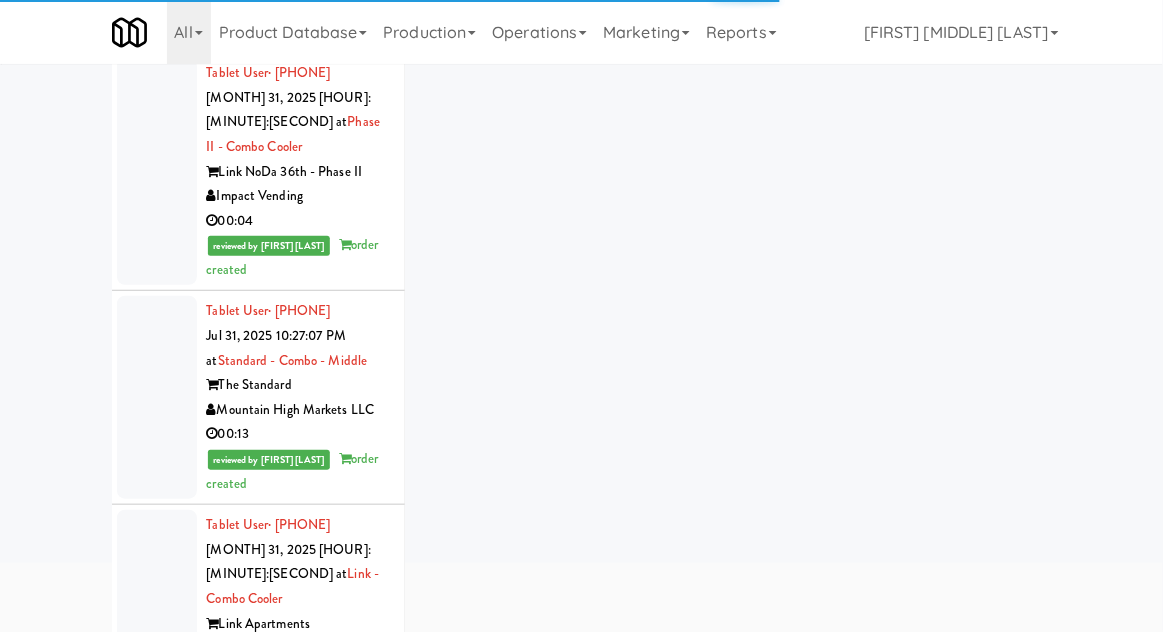 scroll, scrollTop: 173, scrollLeft: 0, axis: vertical 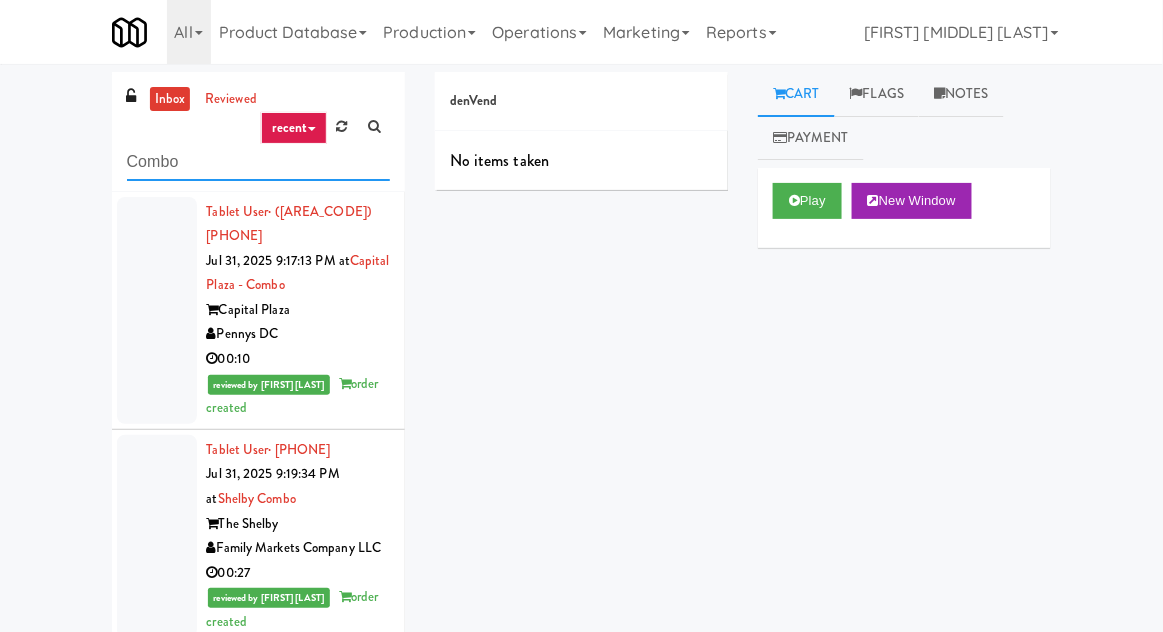click on "Combo" at bounding box center (258, 162) 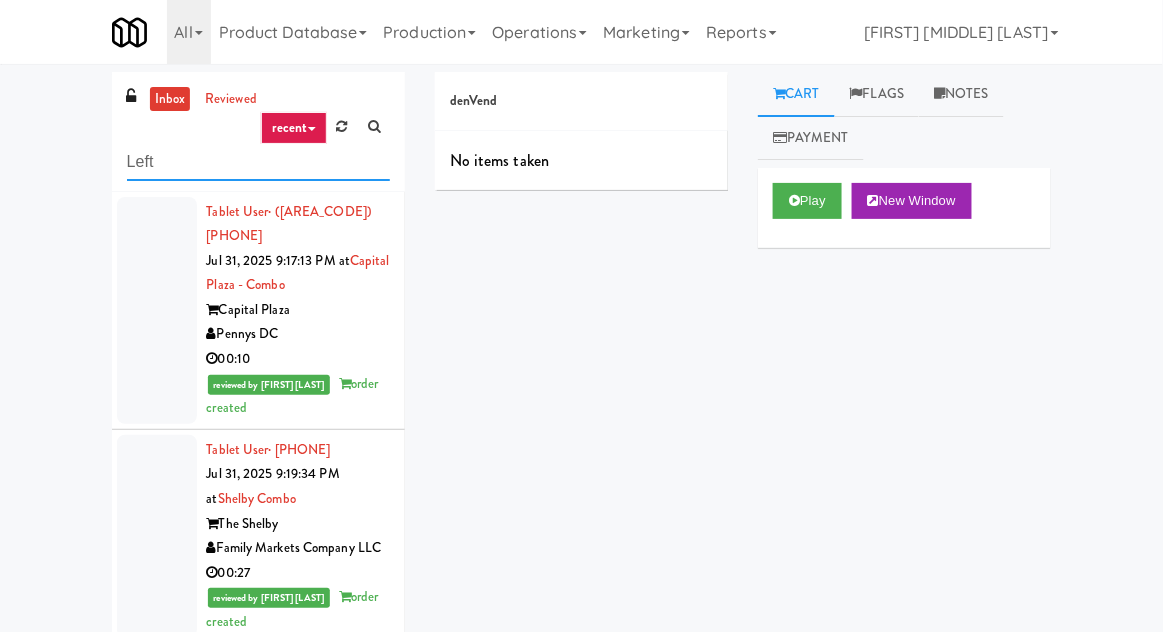 type on "Left" 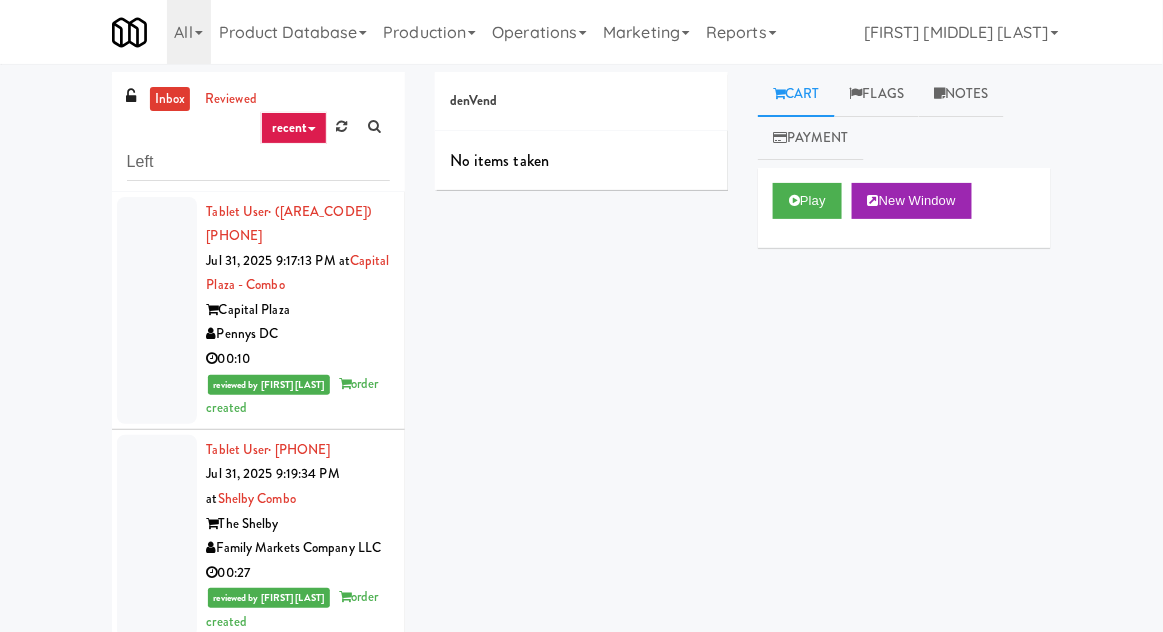 click on "inbox reviewed recent    all     unclear take     inventory issue     suspicious     failed     recent   Left Tablet User  · ([PHONE]) Jul 31, 2025 9:17:13 PM at  Capital Plaza - Combo  Capital Plaza   Pennys DC  00:10 reviewed by John C  order created     Tablet User  · ([PHONE]) Jul 31, 2025 9:19:34 PM at  Shelby Combo  The Shelby  Family Markets Company LLC  00:27 reviewed by John C  order created     Tablet User  · ([PHONE]) Jul 31, 2025 9:23:11 PM at  CYKEL - Combo - Right  Link Apartments CYKEL  Impact Vending  00:18 reviewed by Jomari Y  order created     Tablet User  · ([PHONE]) Jul 31, 2025 9:25:54 PM at  Willamette - Combo Cooler  Willamette Tower  Davey Vending  00:07 reviewed by John C  order created     Tablet User  · ([PHONE]) Jul 31, 2025 9:29:41 PM at  Tapestry Station Evanston-Combo  Tapestry Station Evanston   On Demand Vending  00:07 reviewed by John C  order created     Tablet User  · ([PHONE]) Jul 31, 2025 9:29:52 PM at   Kado  00:05" at bounding box center [581, 439] 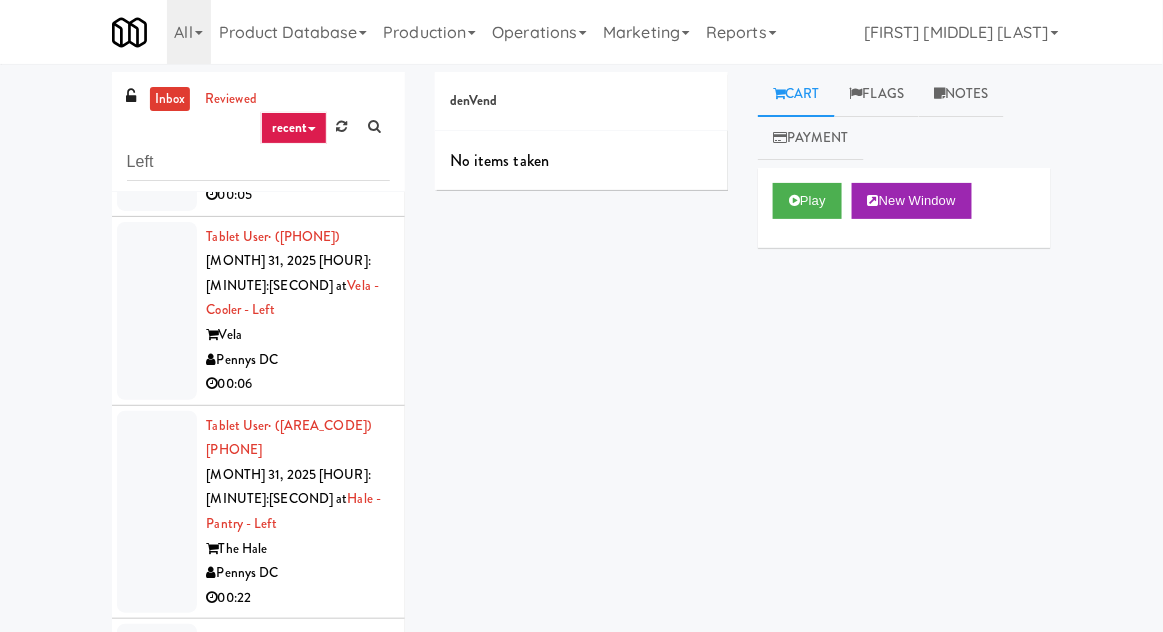 scroll, scrollTop: 5326, scrollLeft: 0, axis: vertical 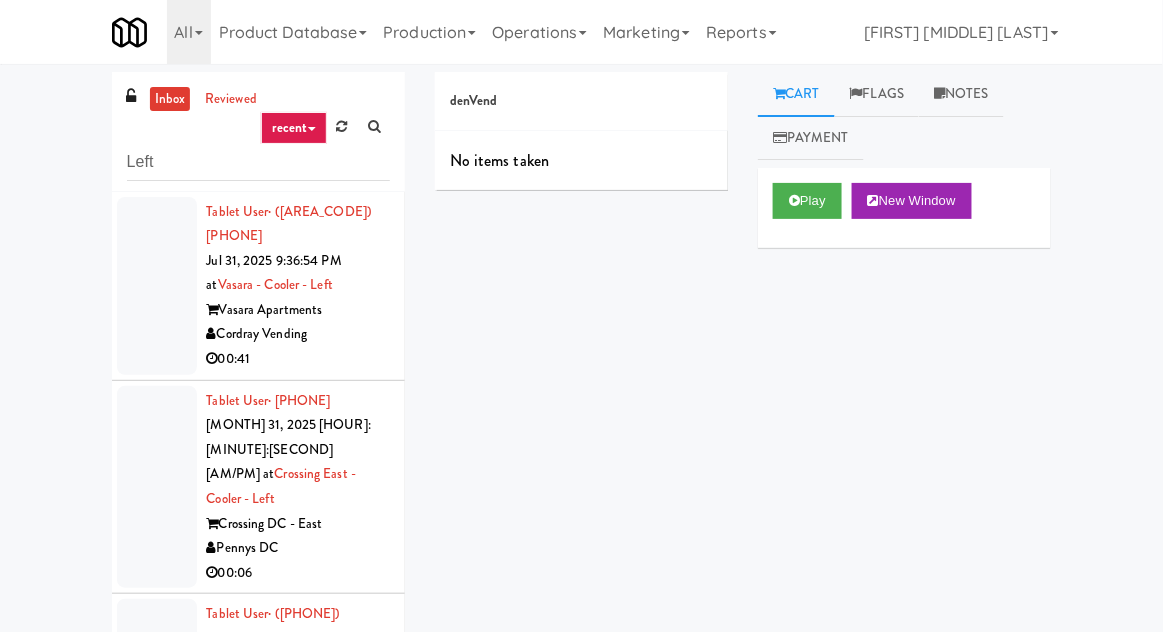 click at bounding box center (157, 286) 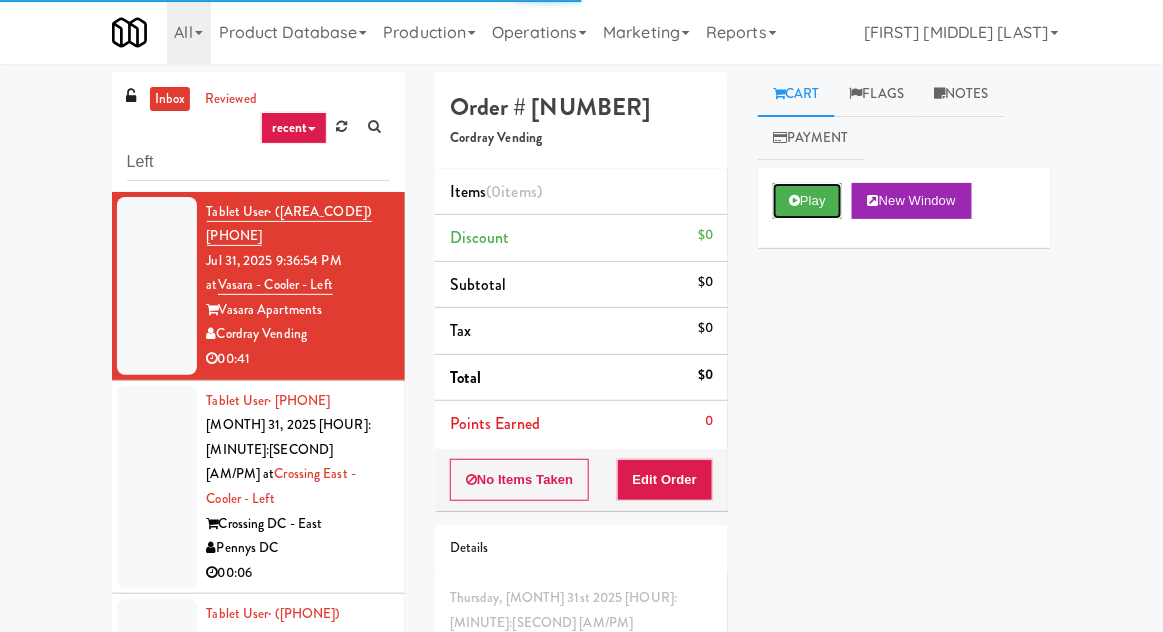 click on "Play" at bounding box center (807, 201) 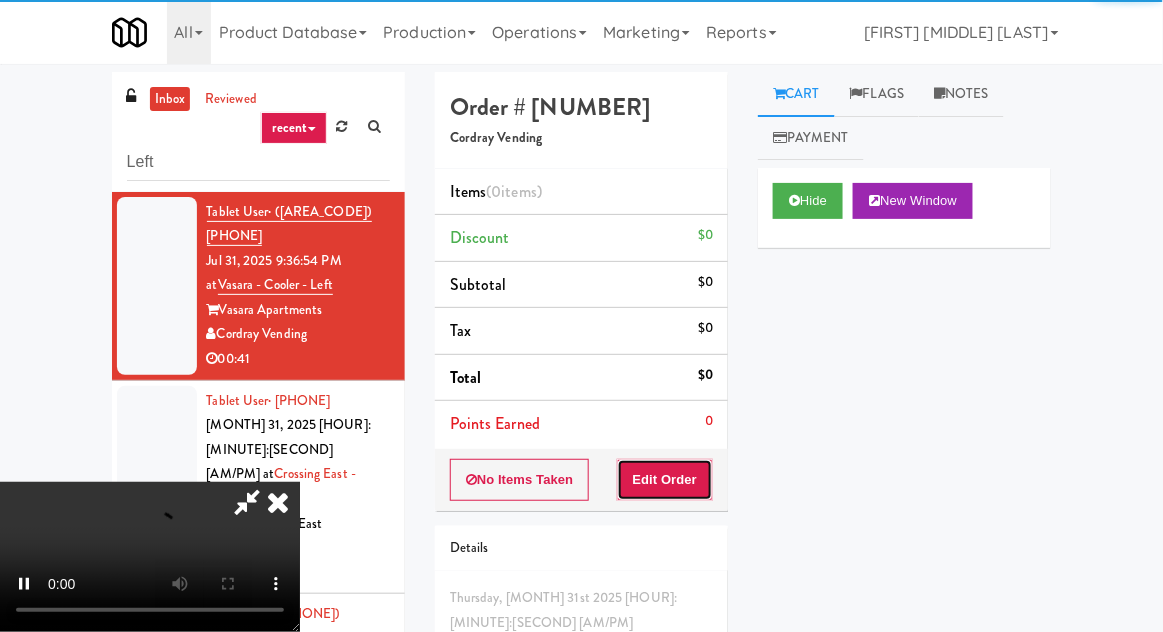 click on "Edit Order" at bounding box center [665, 480] 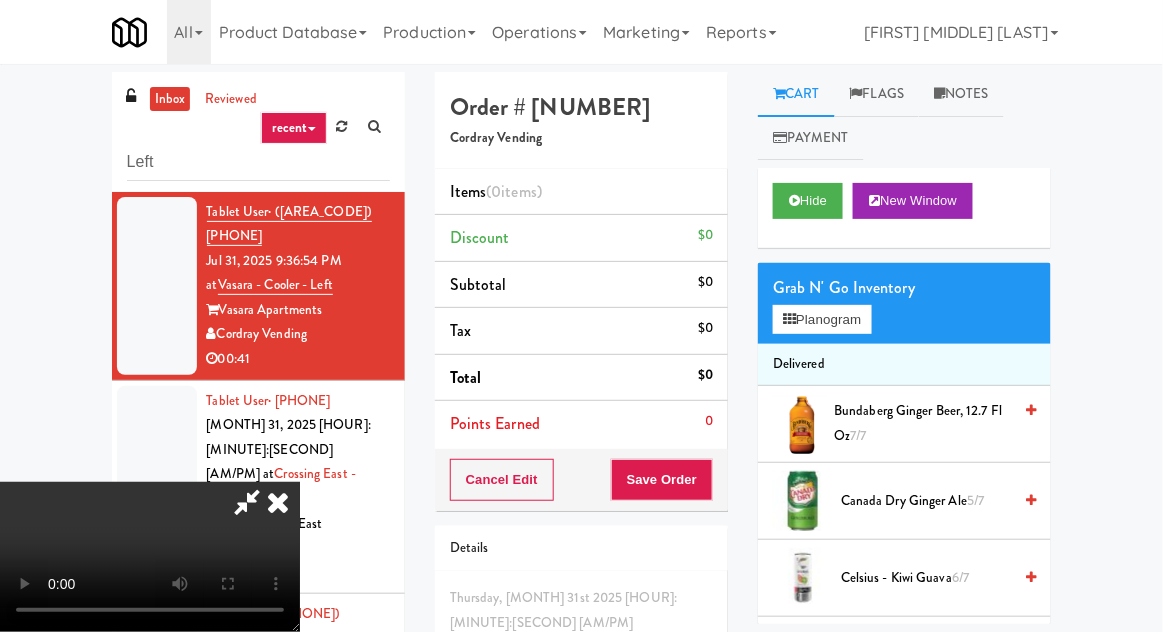 type 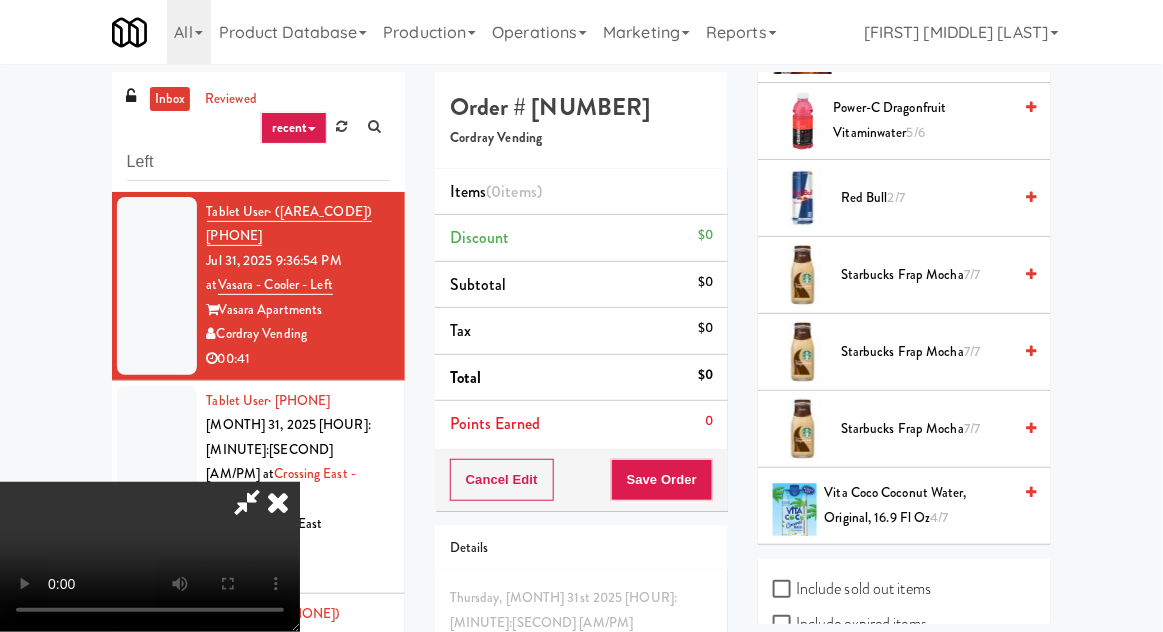 scroll, scrollTop: 2462, scrollLeft: 0, axis: vertical 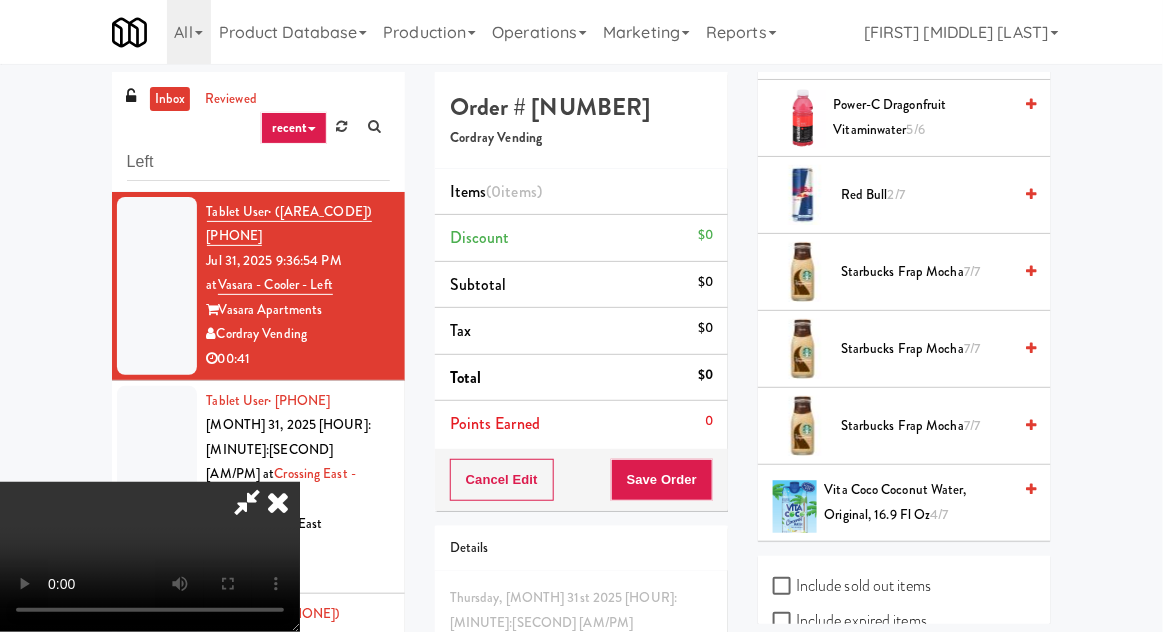 click on "[QUANTITY] [PRODUCT_NAME]" at bounding box center (918, 502) 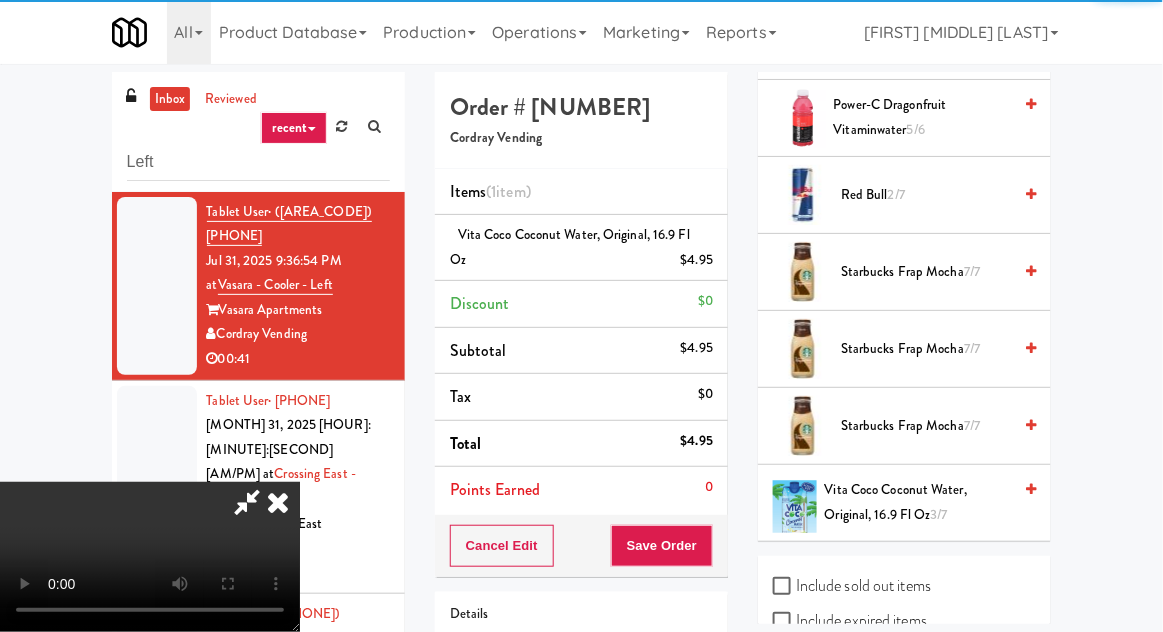 click on "Vita Coco Coconut Water, Original, 16.9 fl oz  3/7" at bounding box center (918, 502) 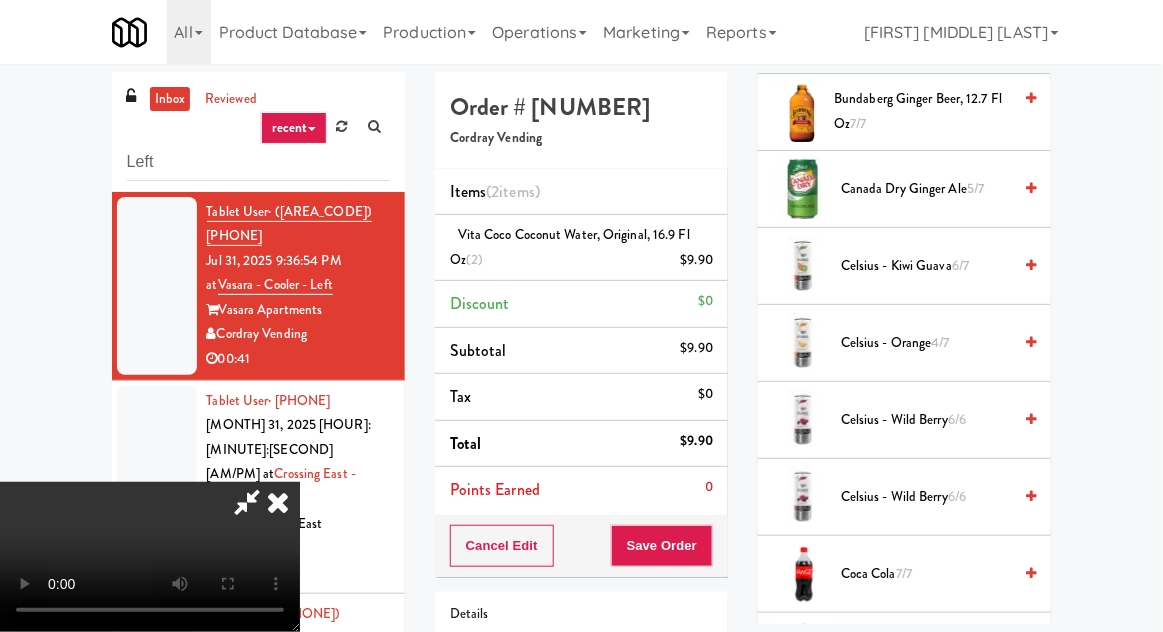 scroll, scrollTop: 0, scrollLeft: 0, axis: both 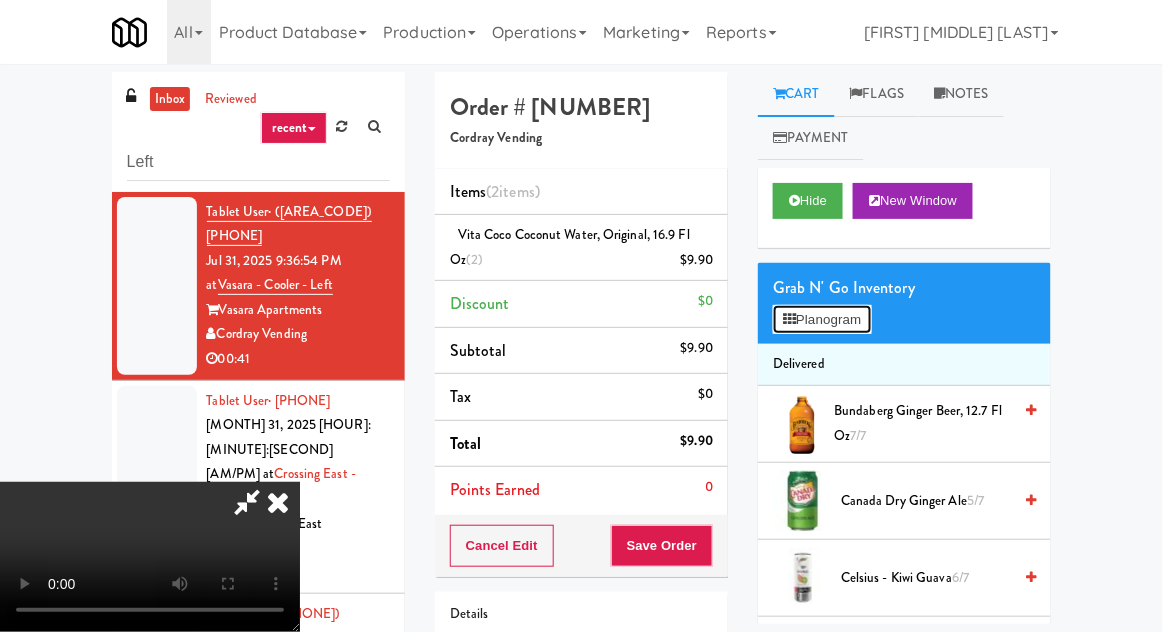click on "Planogram" at bounding box center [822, 320] 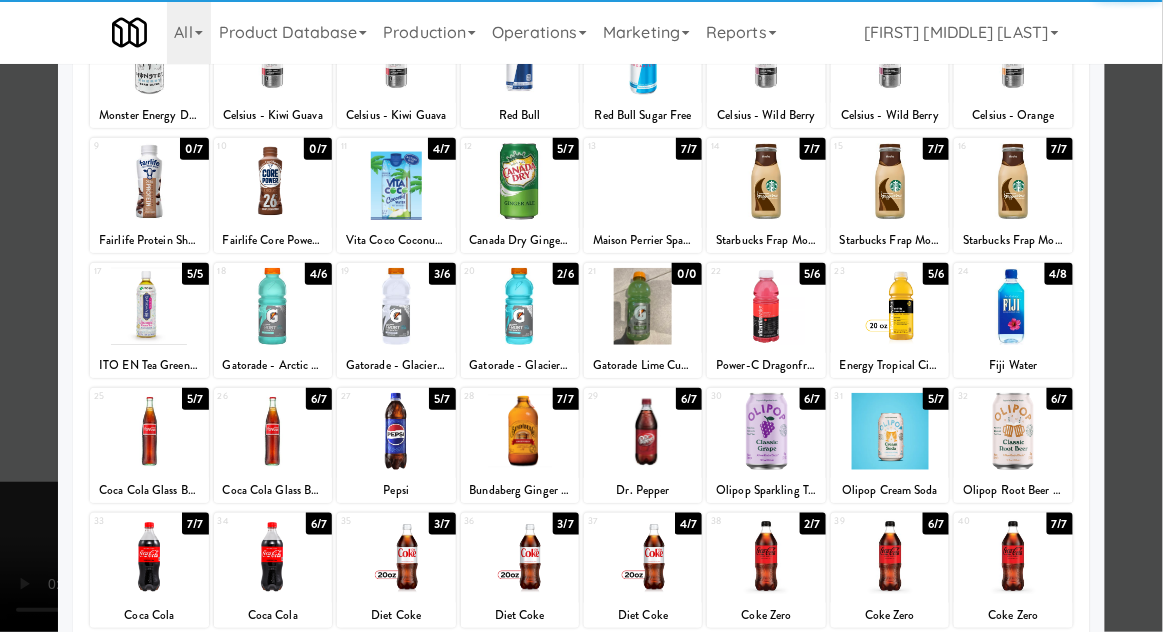 scroll, scrollTop: 184, scrollLeft: 0, axis: vertical 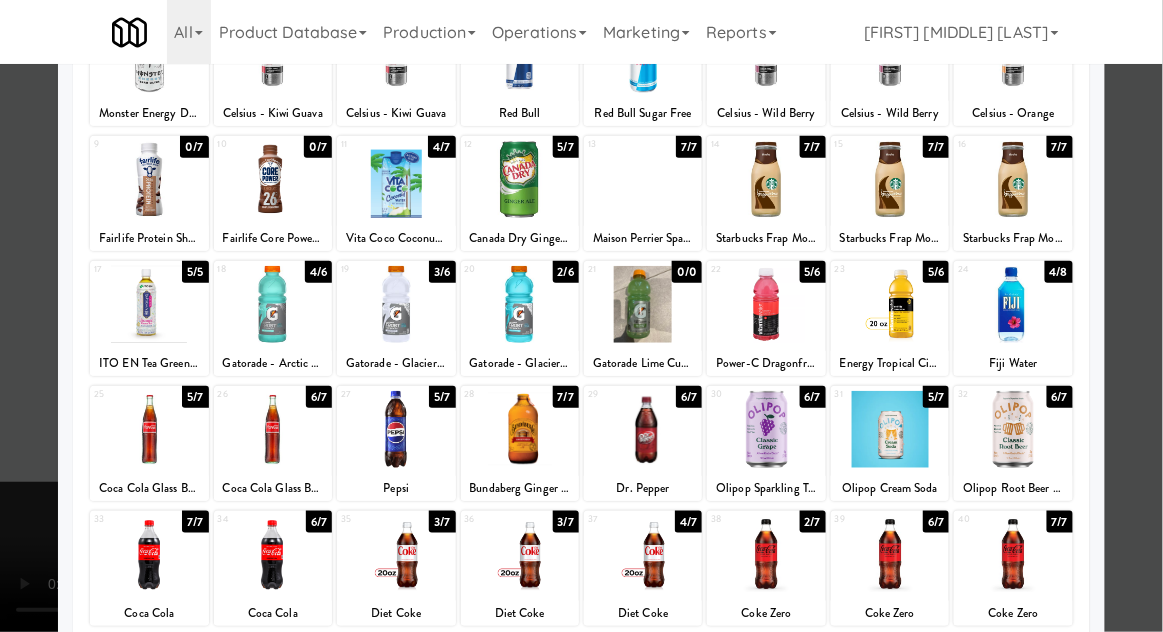 click at bounding box center (890, 429) 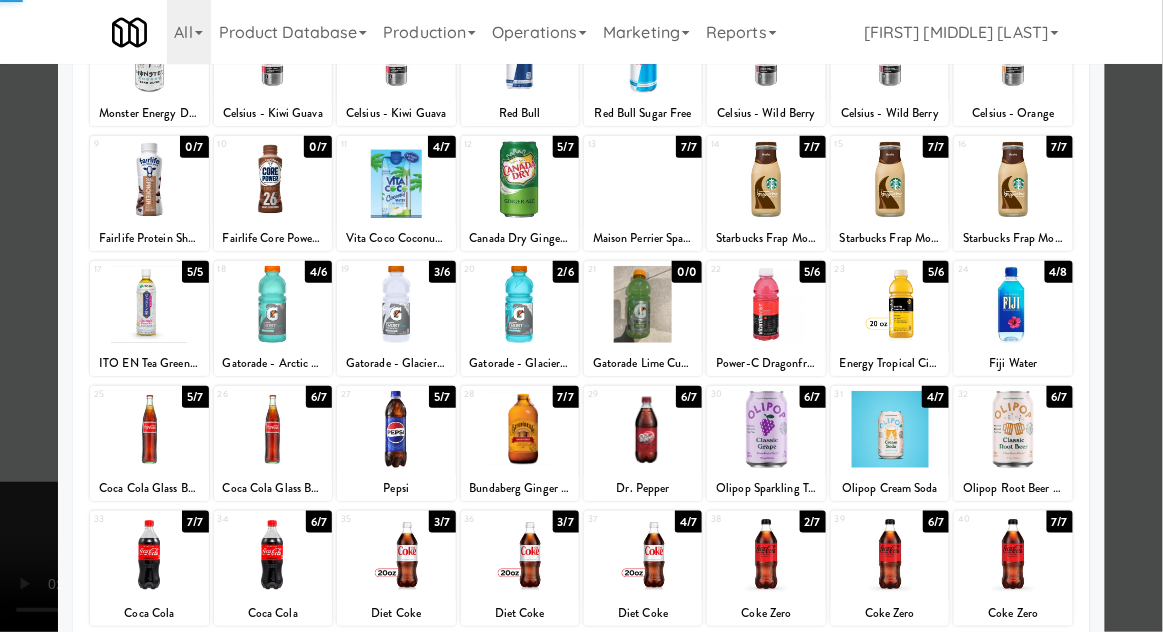 click at bounding box center (581, 316) 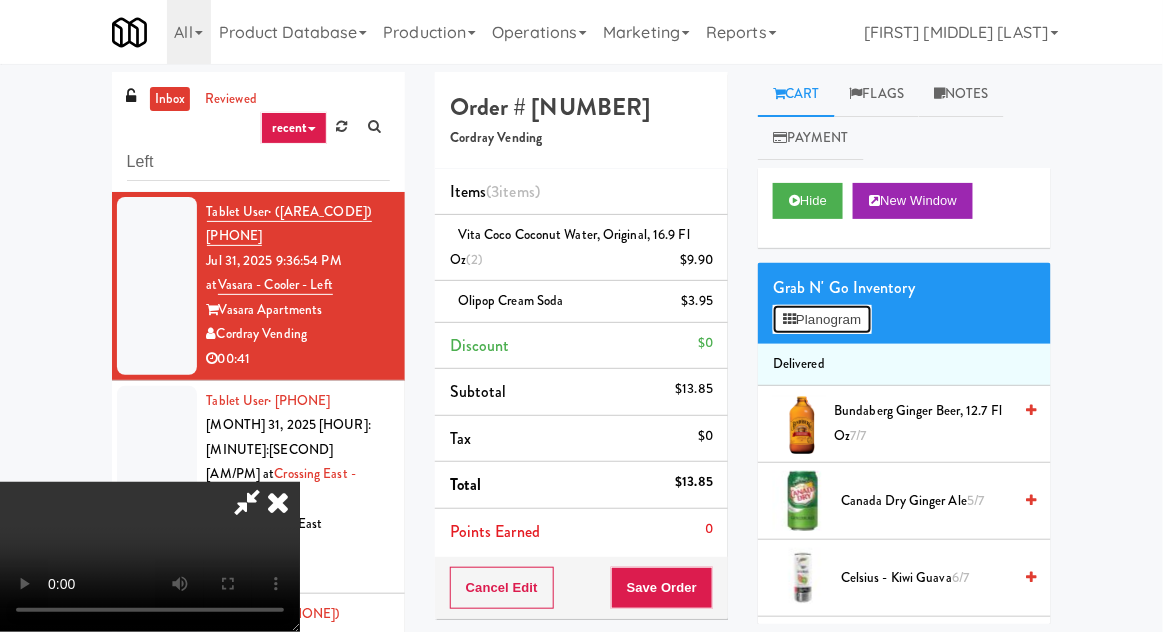 click on "Planogram" at bounding box center [822, 320] 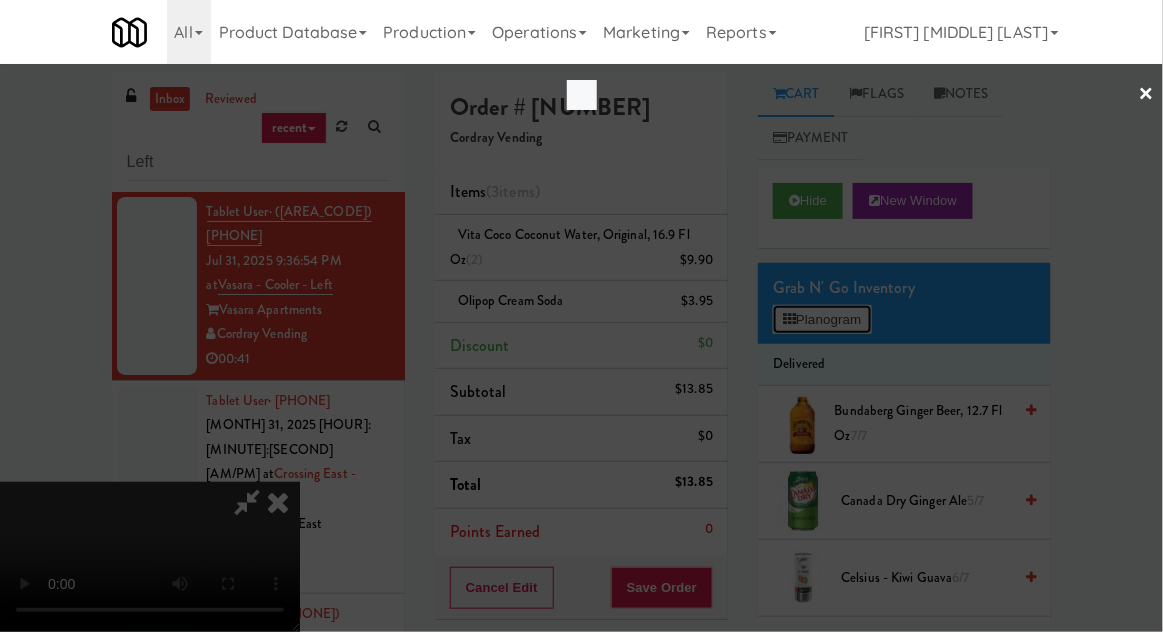 scroll, scrollTop: 0, scrollLeft: 0, axis: both 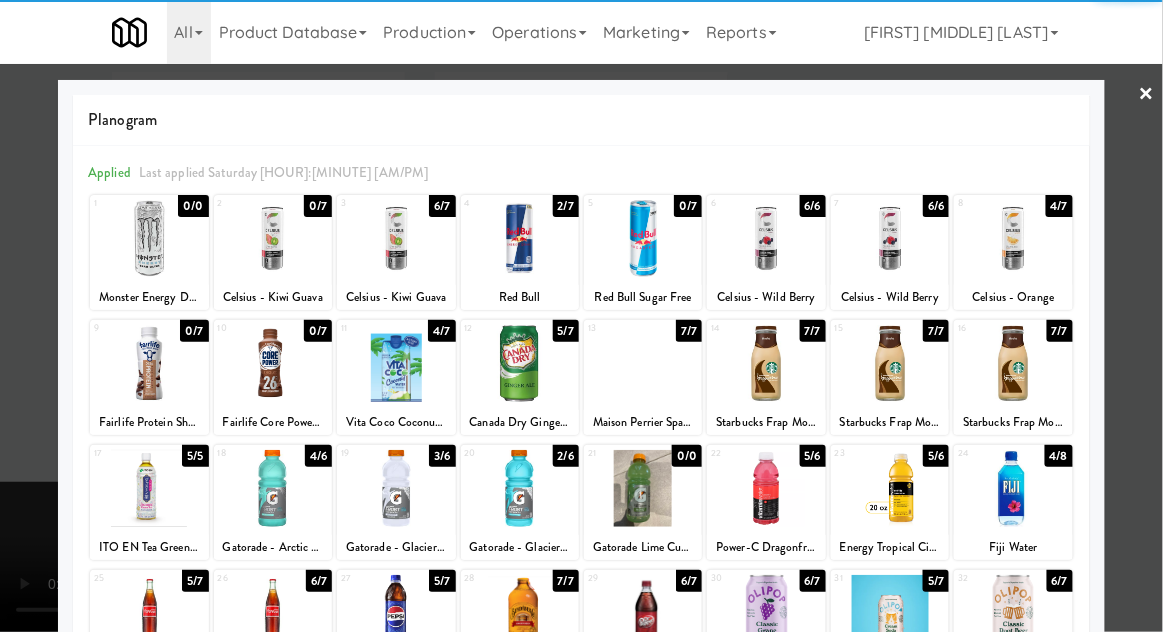 click at bounding box center [890, 613] 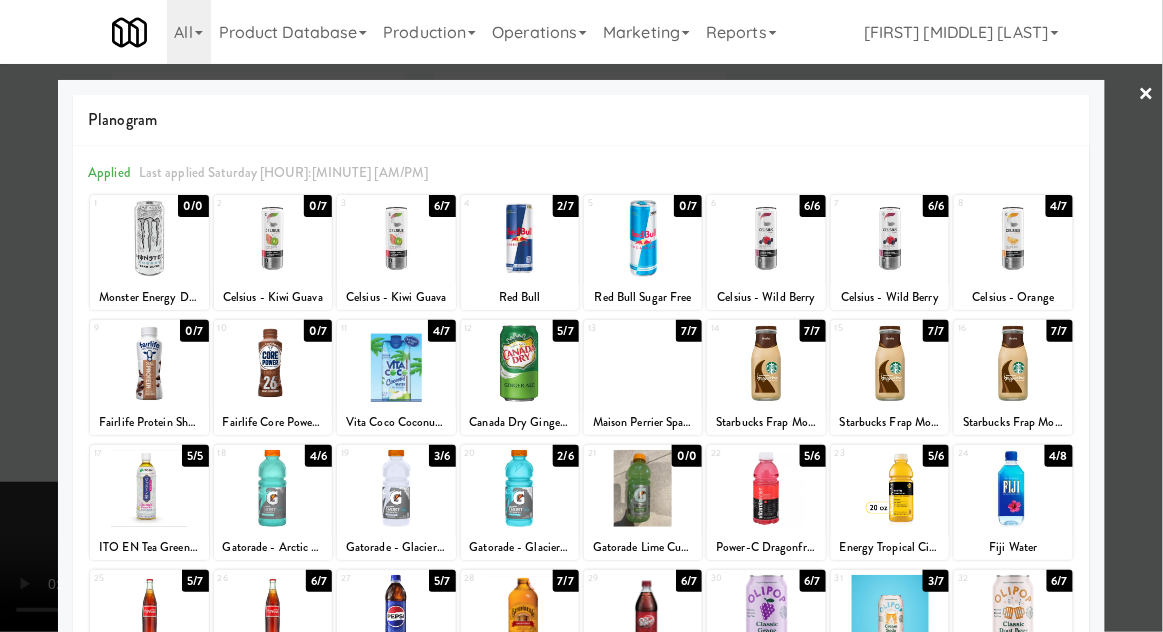 click at bounding box center [581, 316] 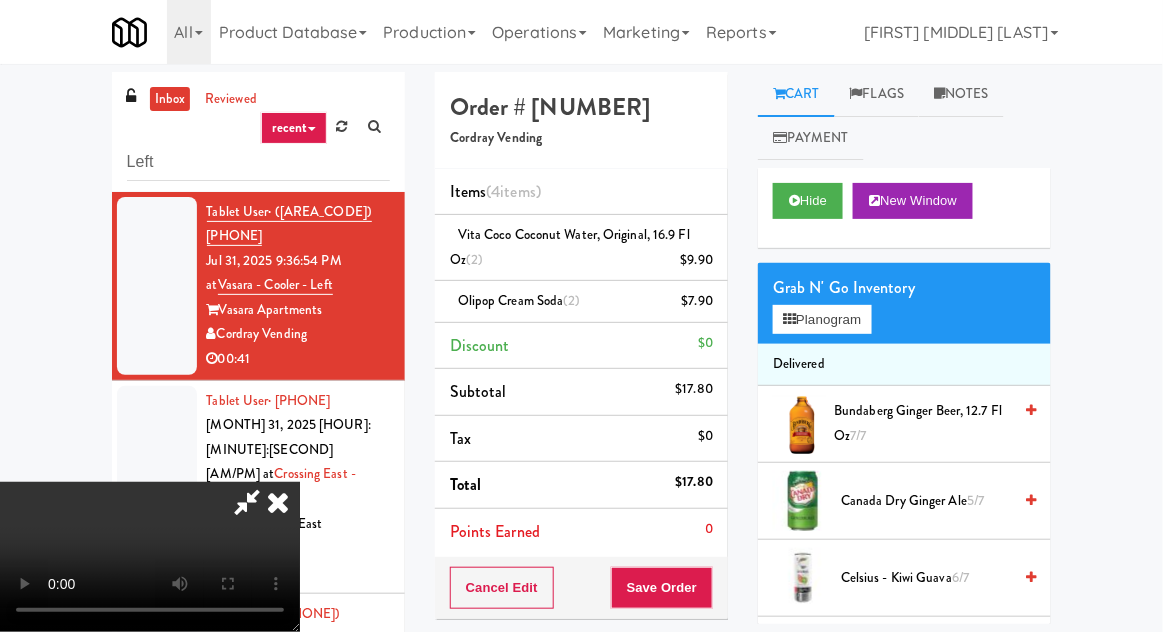 click on "$7.90" at bounding box center [698, 301] 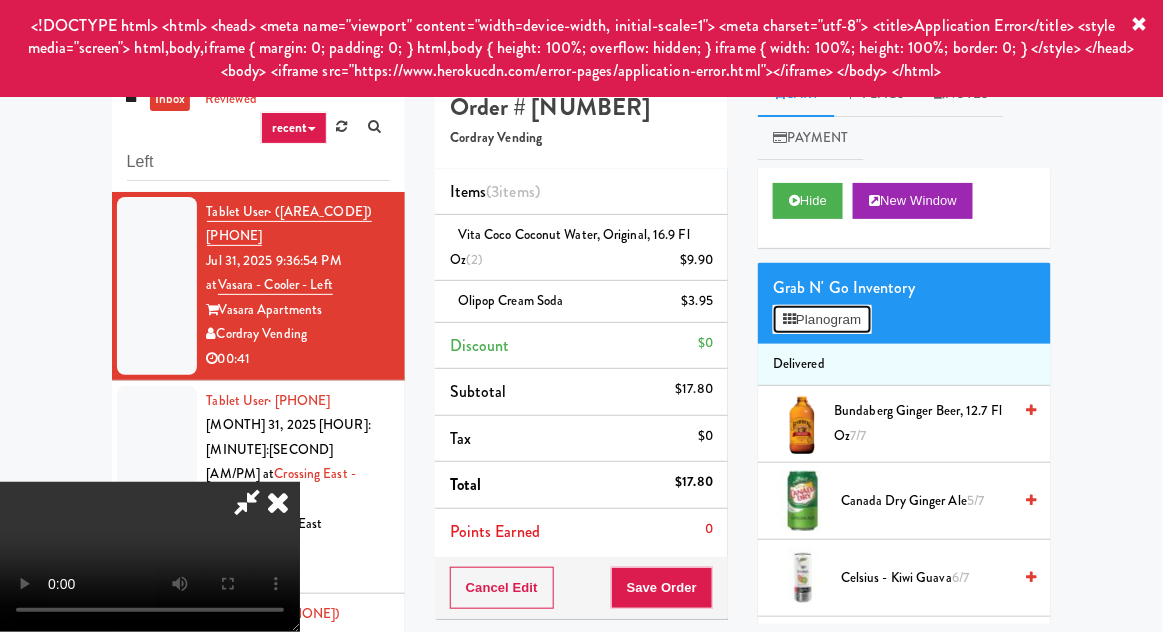 click on "Planogram" at bounding box center [822, 320] 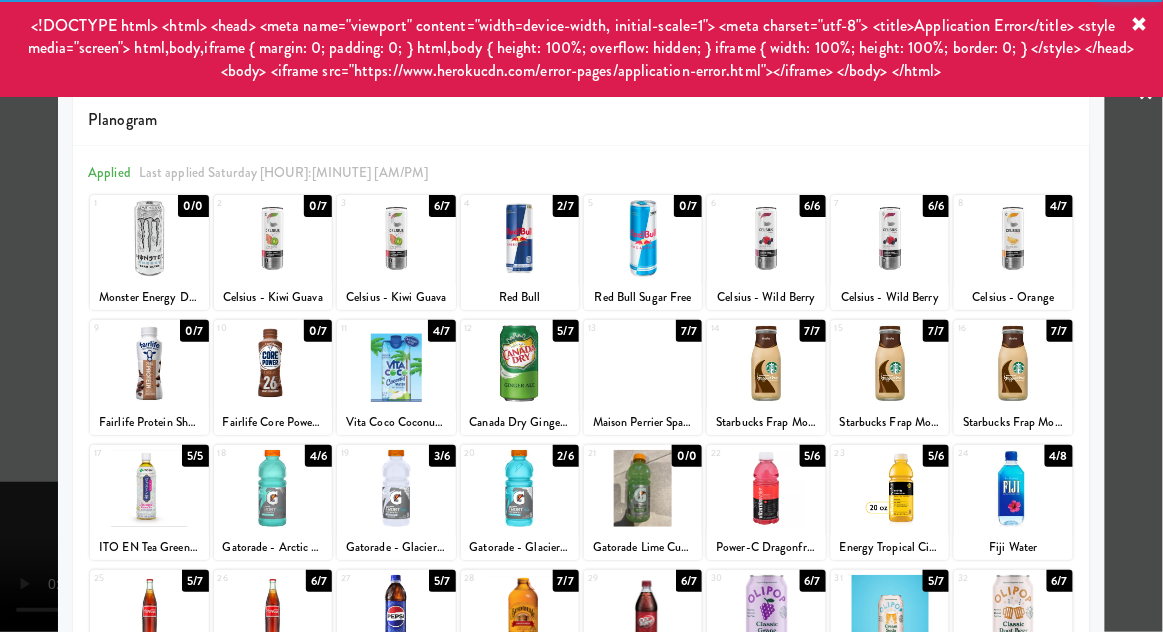 click at bounding box center (766, 613) 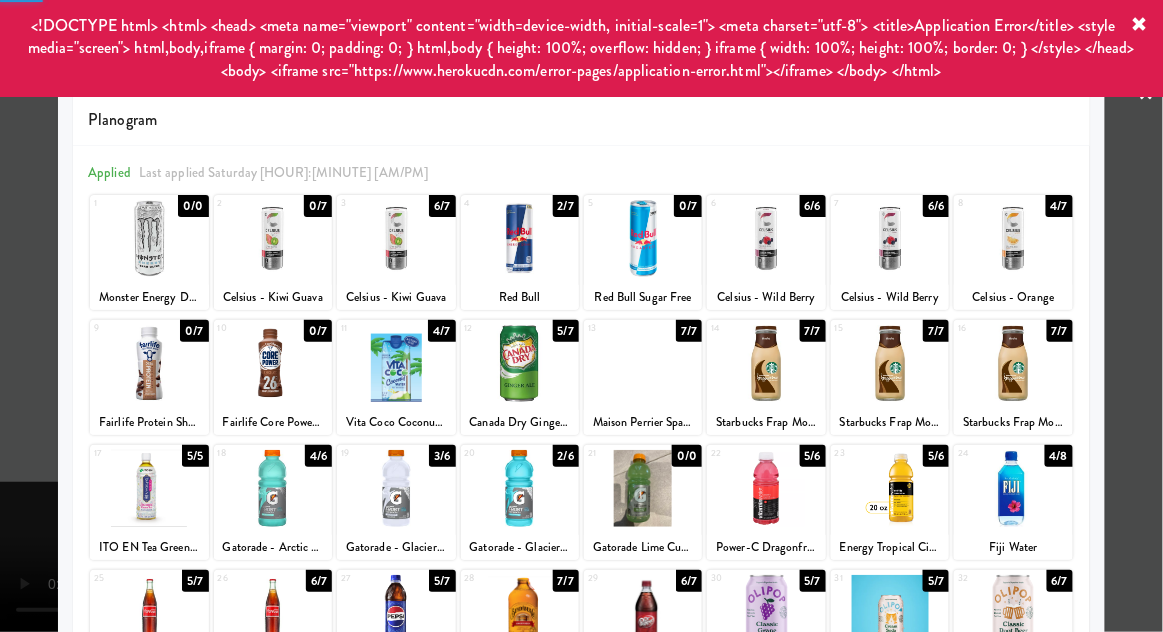 click at bounding box center (581, 316) 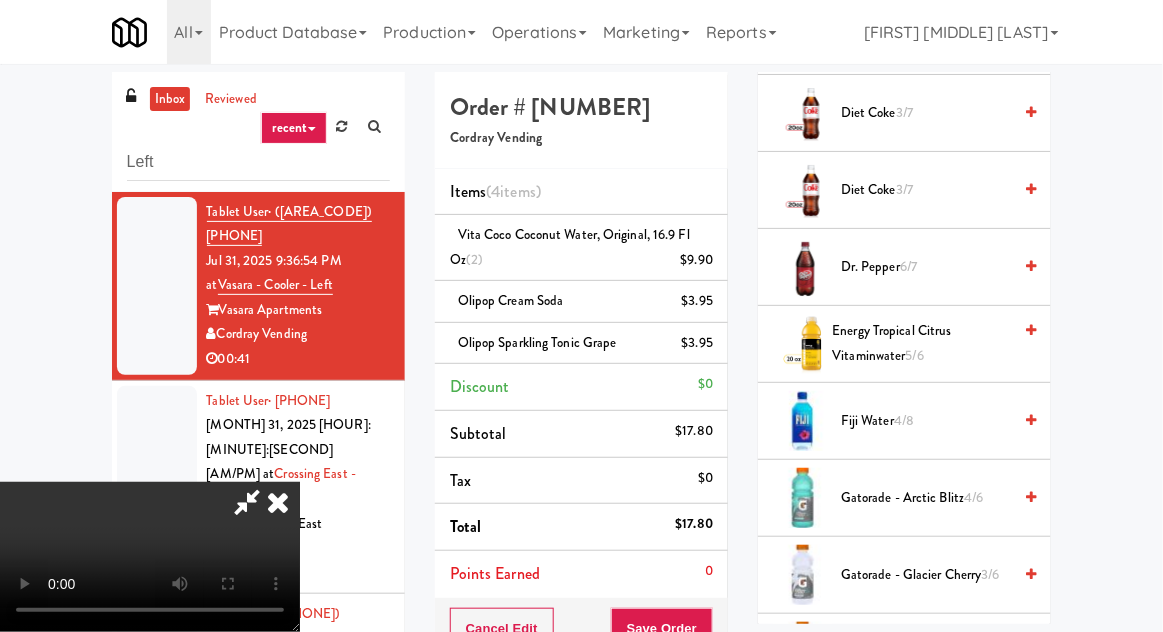 scroll, scrollTop: 1374, scrollLeft: 0, axis: vertical 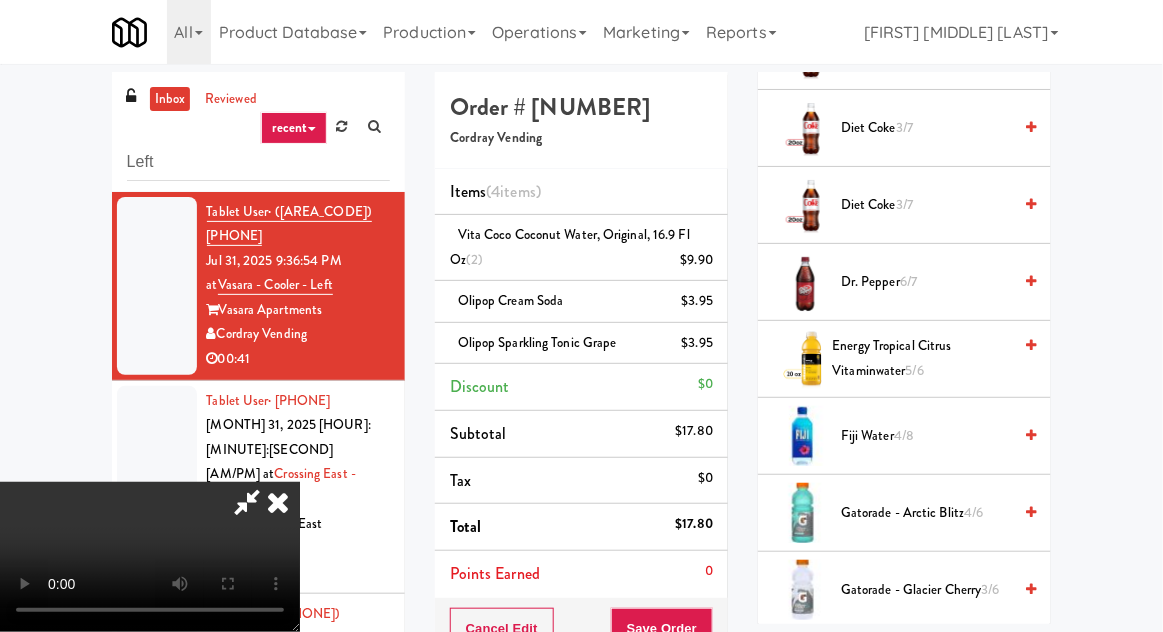 click on "4/8" at bounding box center (904, 435) 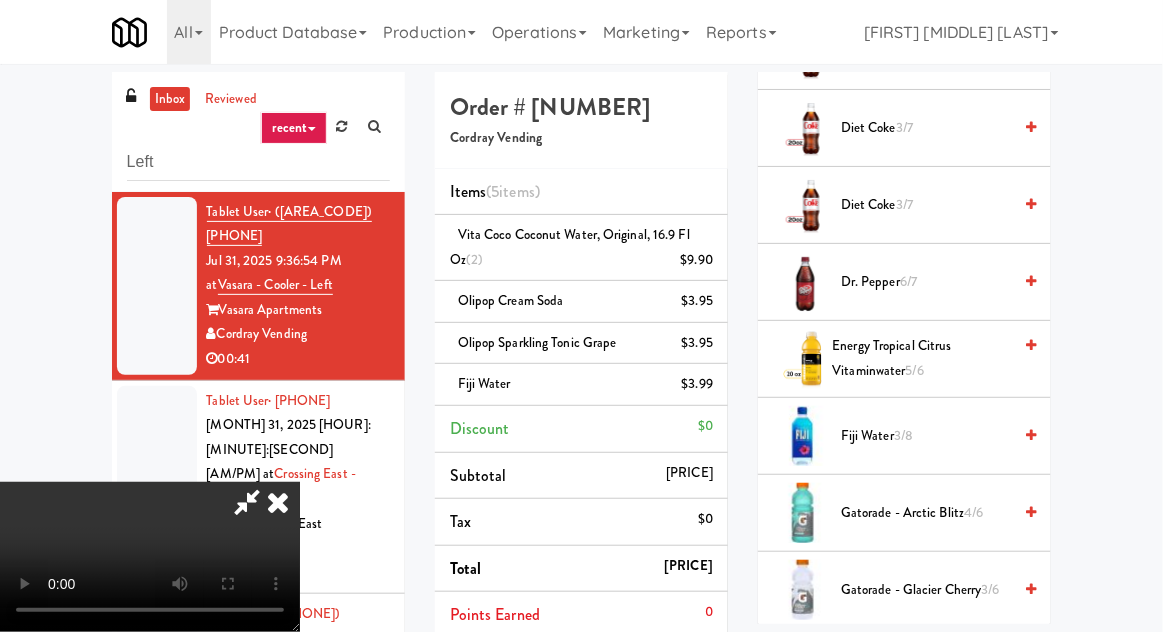 click on "Fiji Water  3/8" at bounding box center [926, 436] 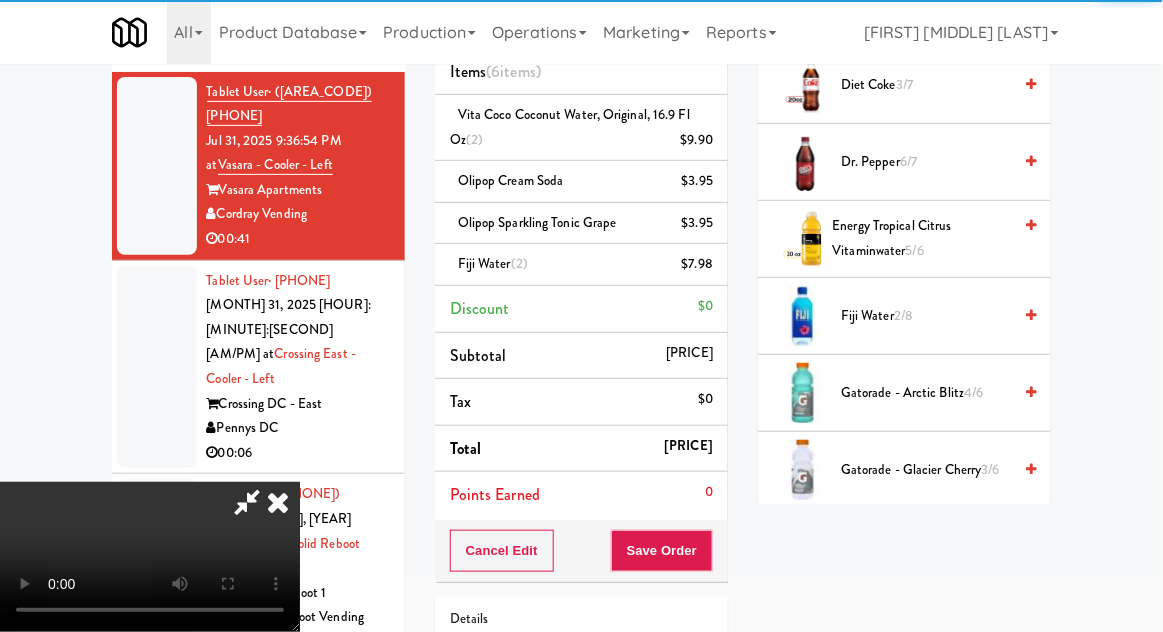scroll, scrollTop: 198, scrollLeft: 0, axis: vertical 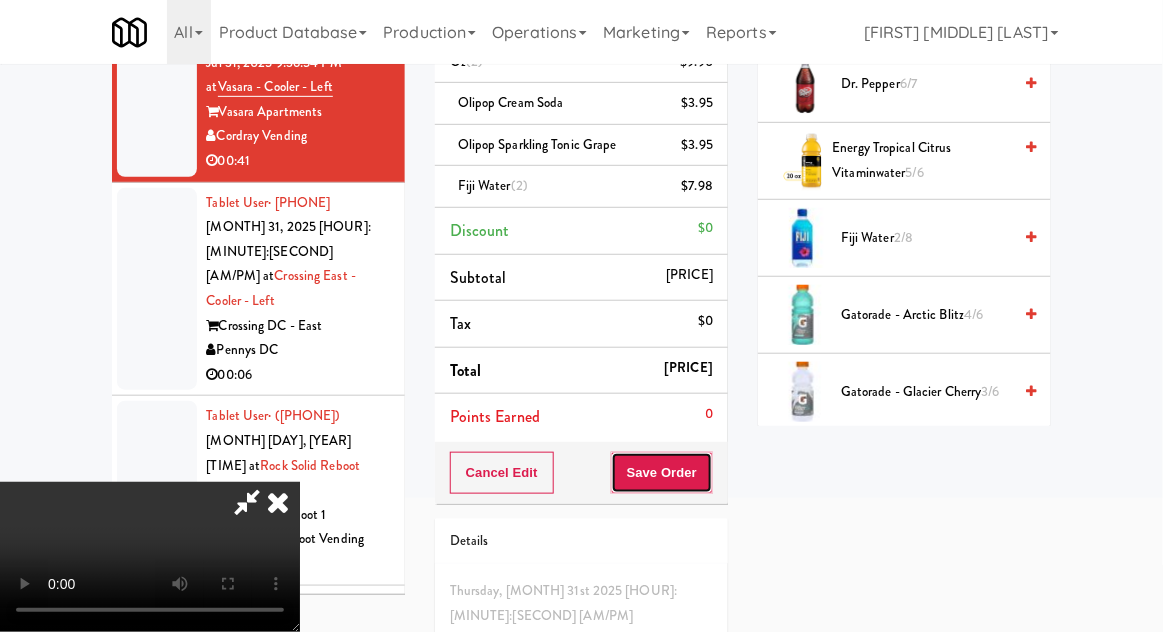 click on "Save Order" at bounding box center [662, 473] 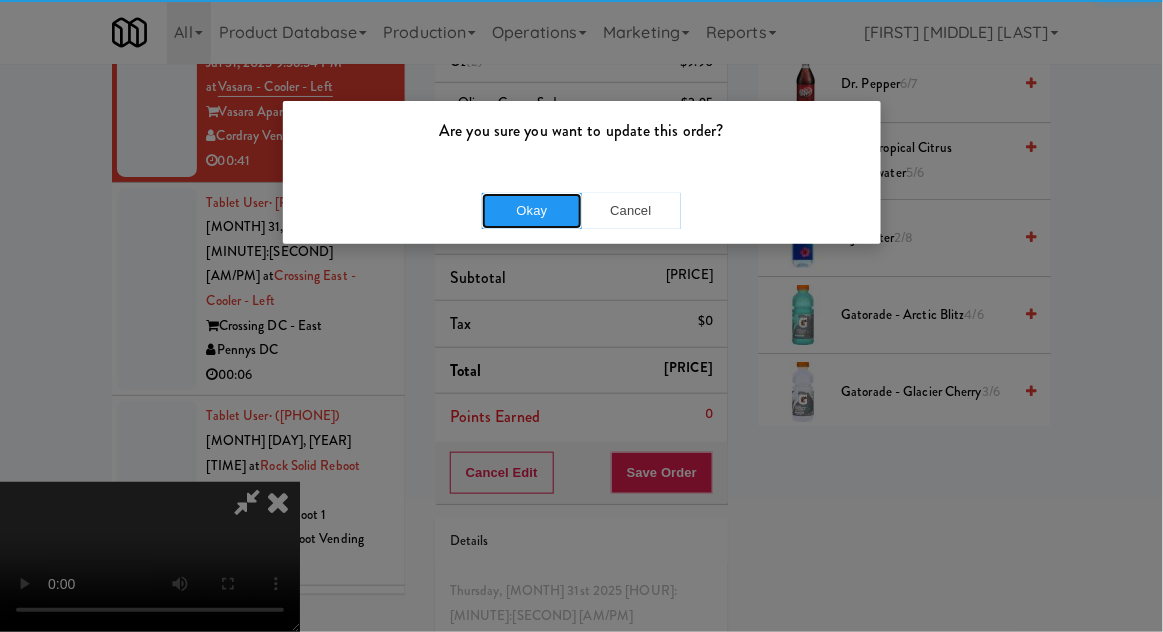 click on "Okay" at bounding box center (532, 211) 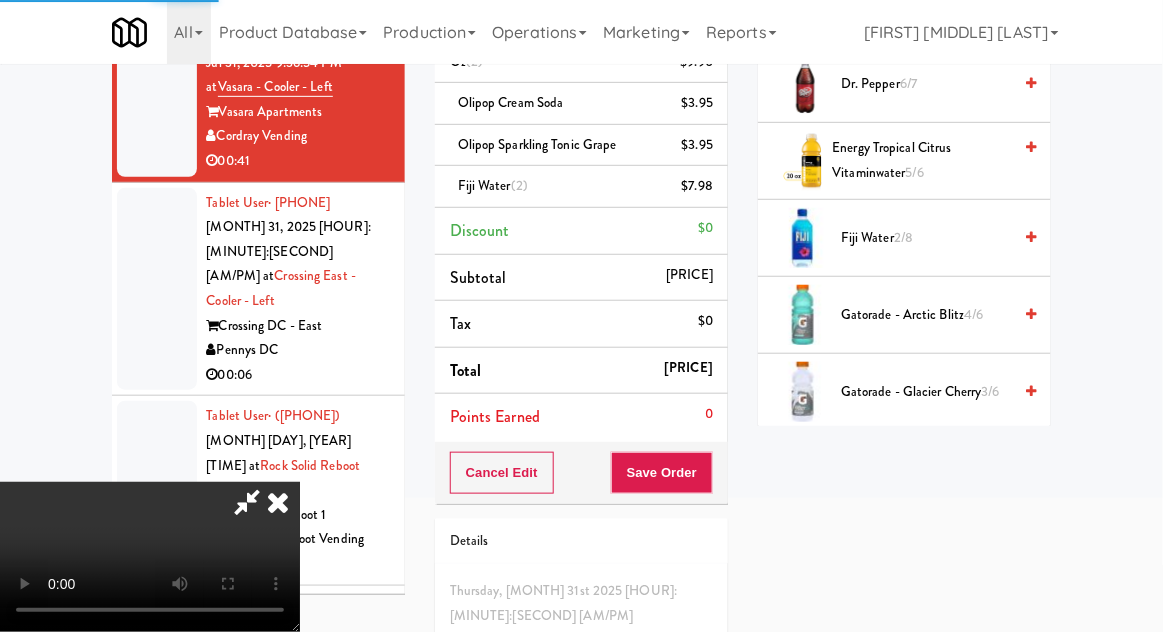 scroll, scrollTop: 174, scrollLeft: 0, axis: vertical 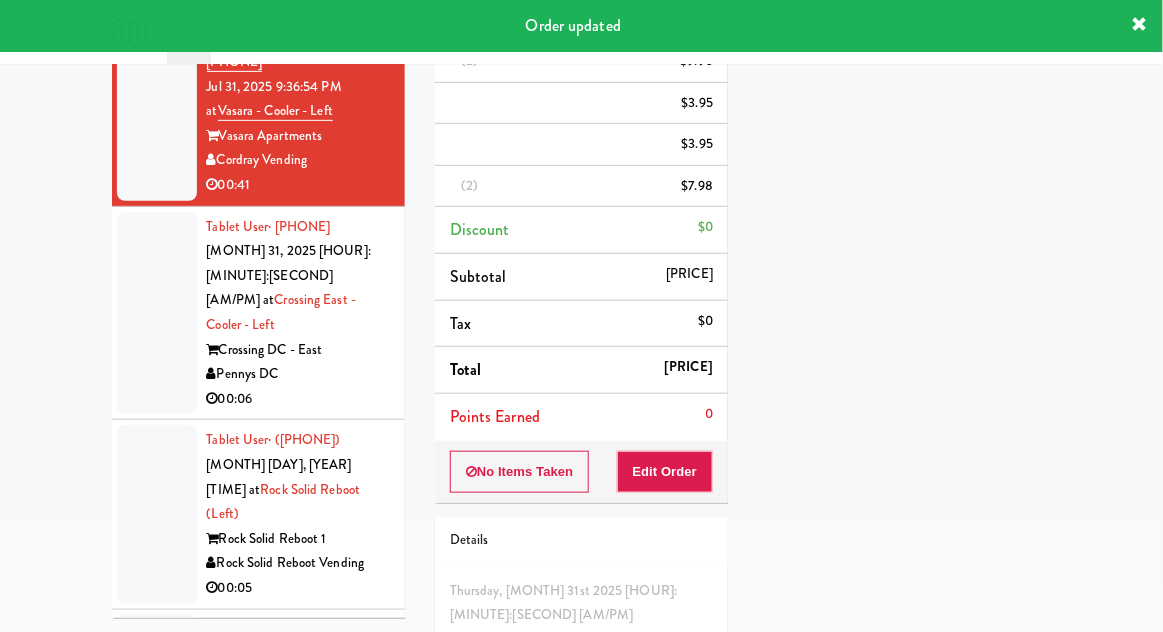 click at bounding box center (157, 313) 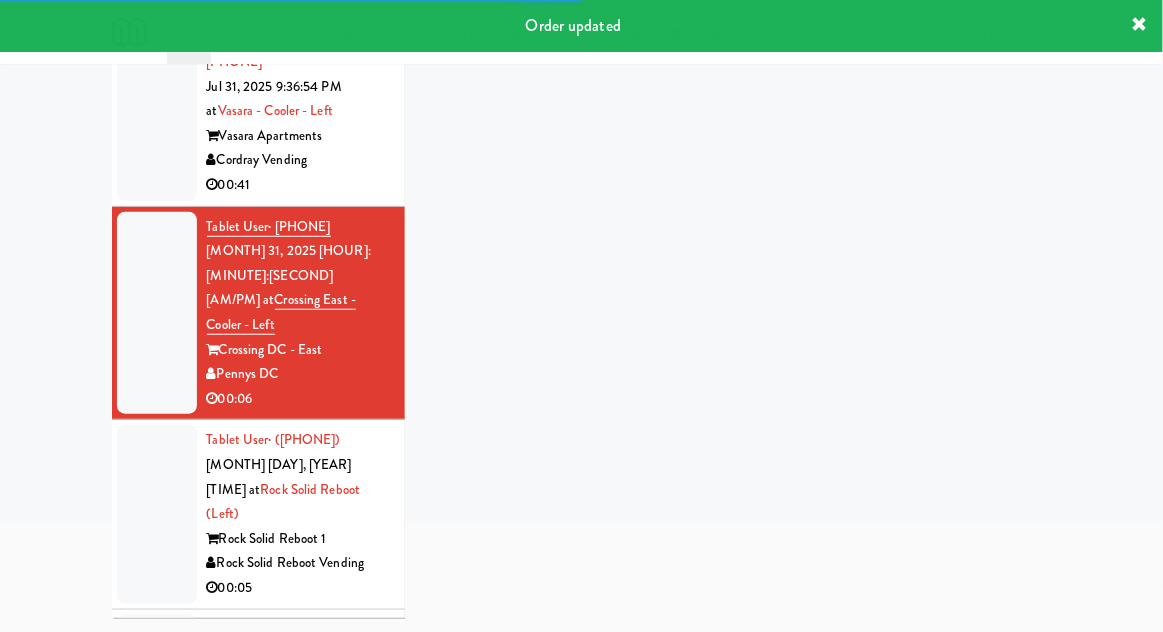 scroll, scrollTop: 77, scrollLeft: 0, axis: vertical 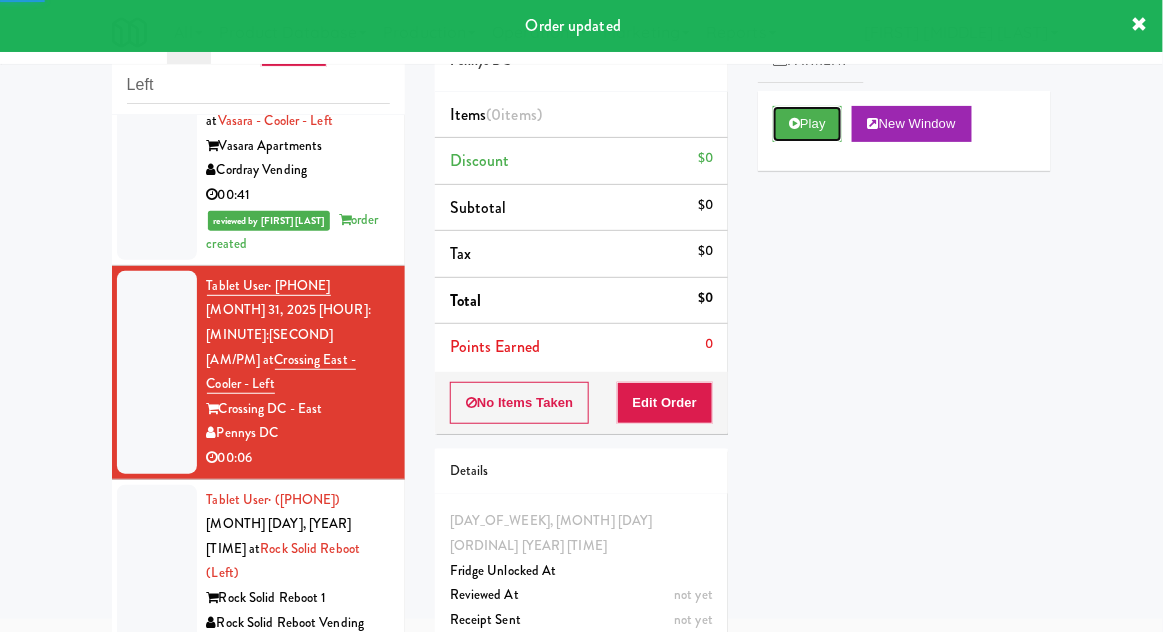 click on "Play" at bounding box center [807, 124] 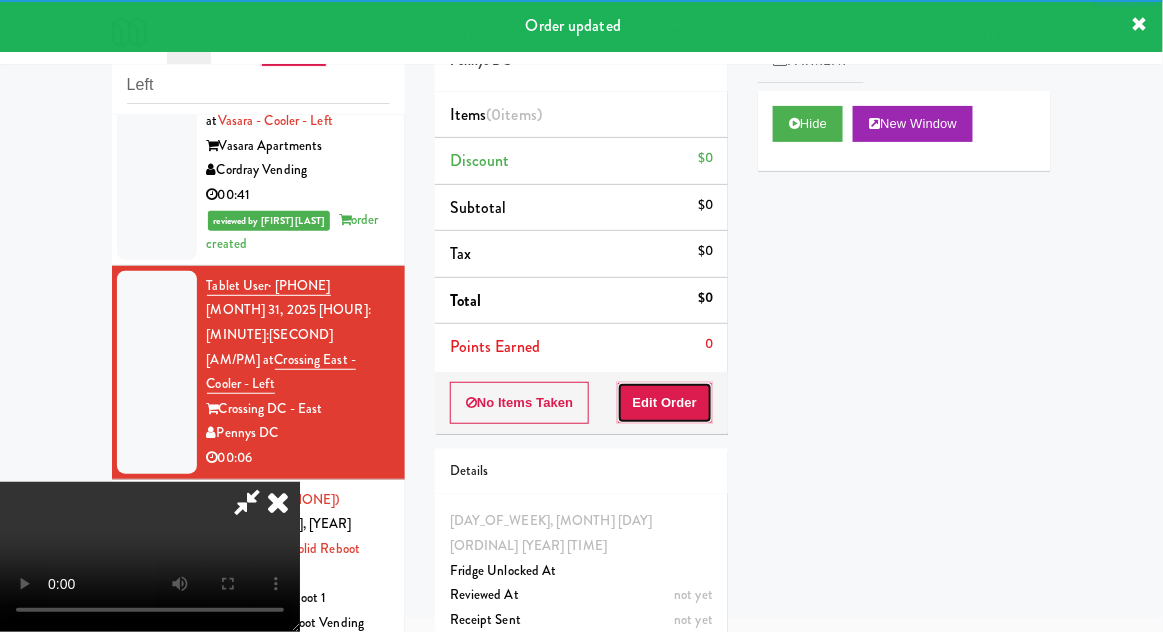 click on "Edit Order" at bounding box center [665, 403] 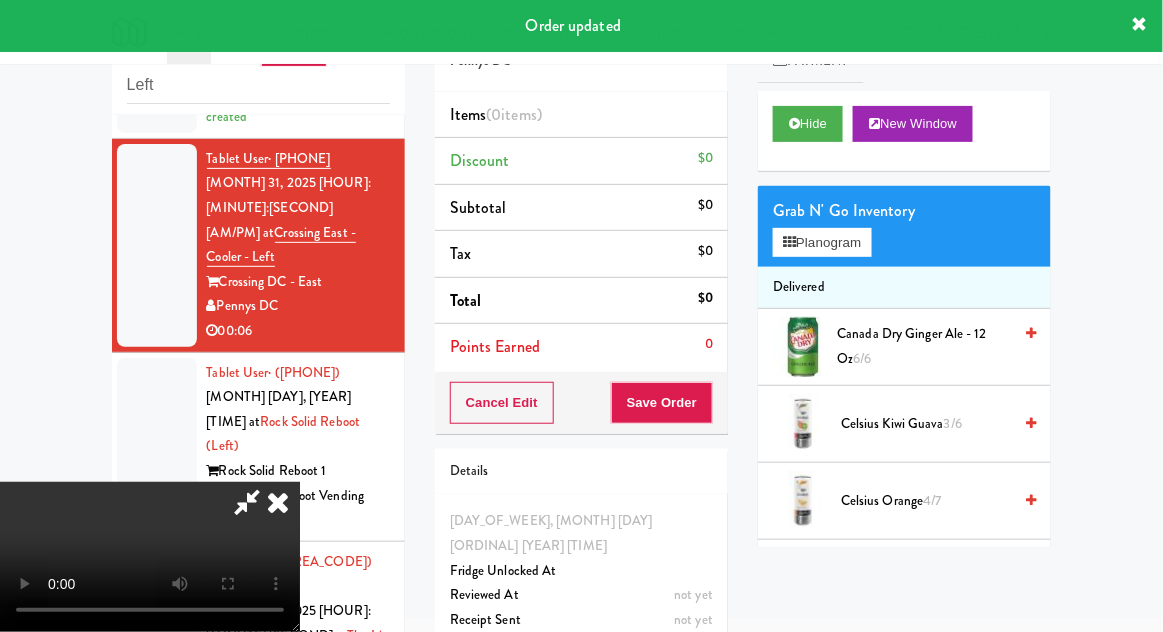 scroll, scrollTop: 220, scrollLeft: 0, axis: vertical 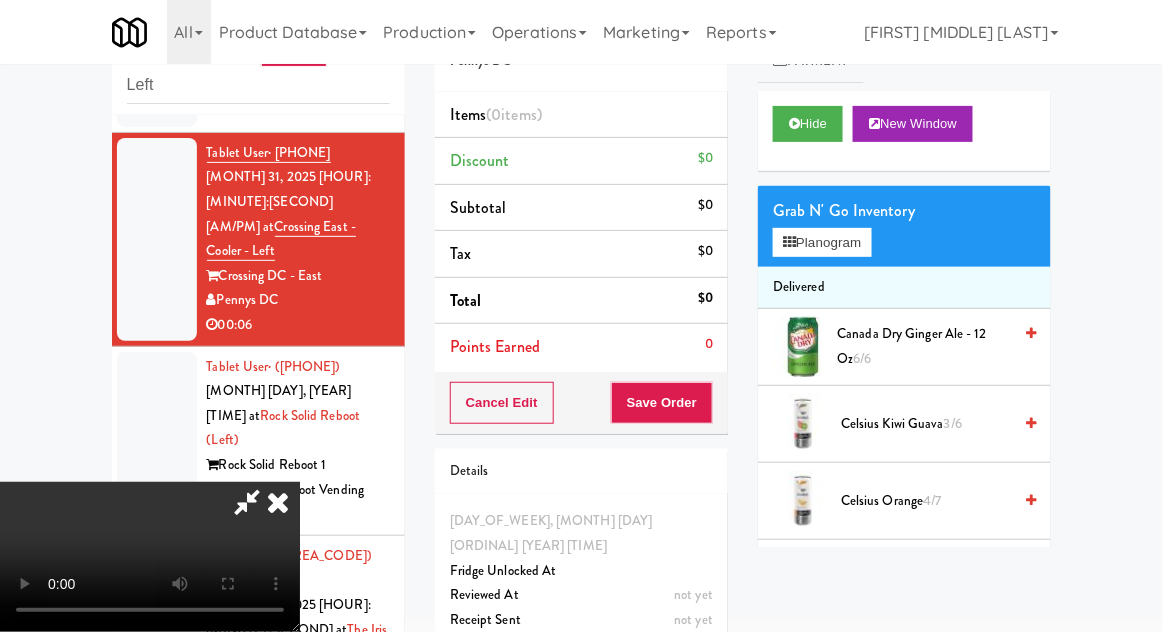 type 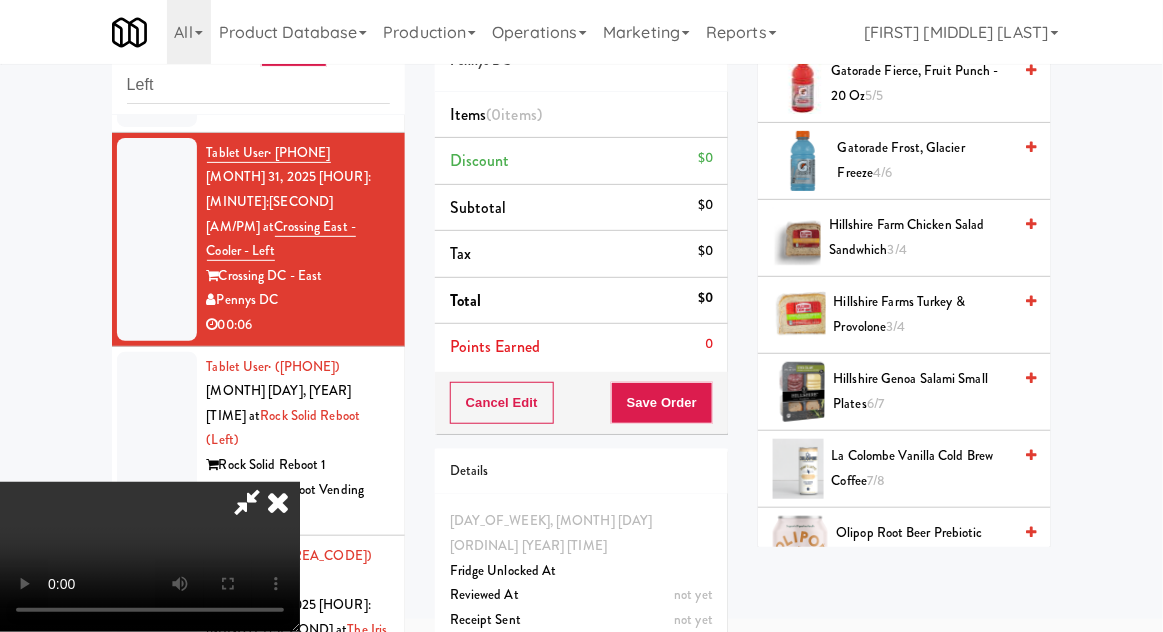 scroll, scrollTop: 1250, scrollLeft: 0, axis: vertical 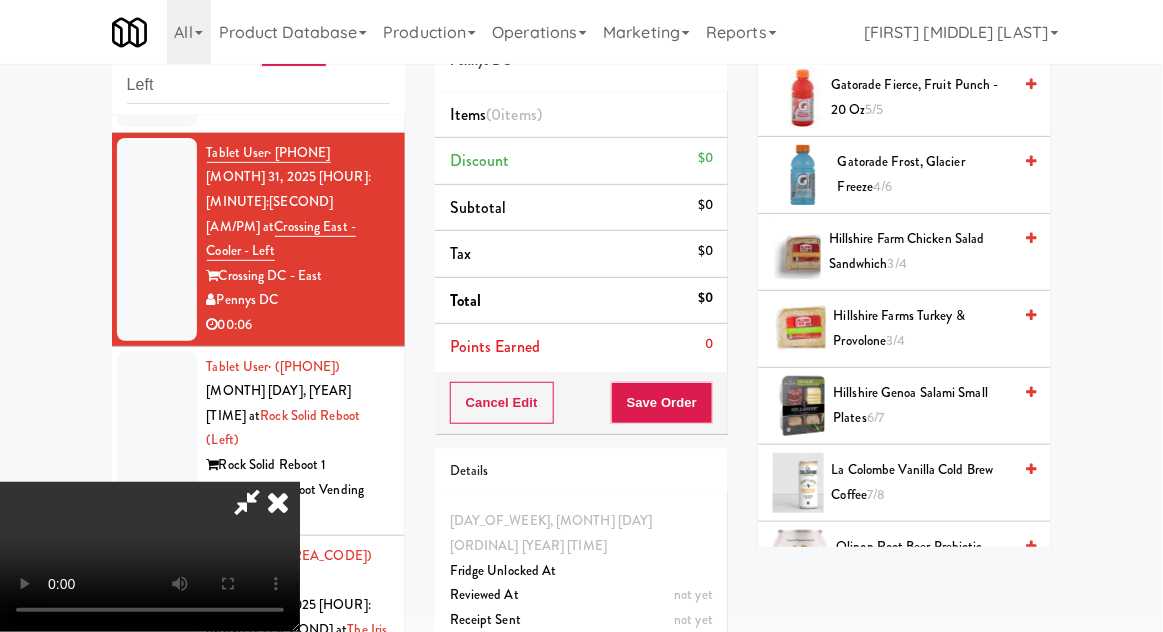 click on "[PRODUCT_NAME]" at bounding box center [924, 174] 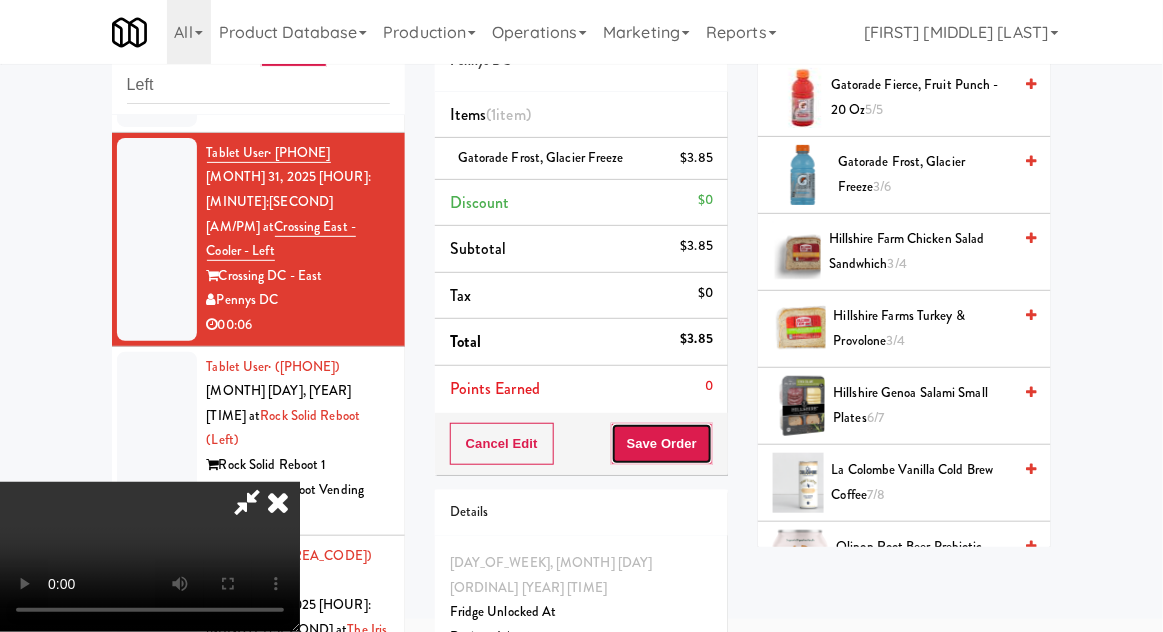 click on "Save Order" at bounding box center (662, 444) 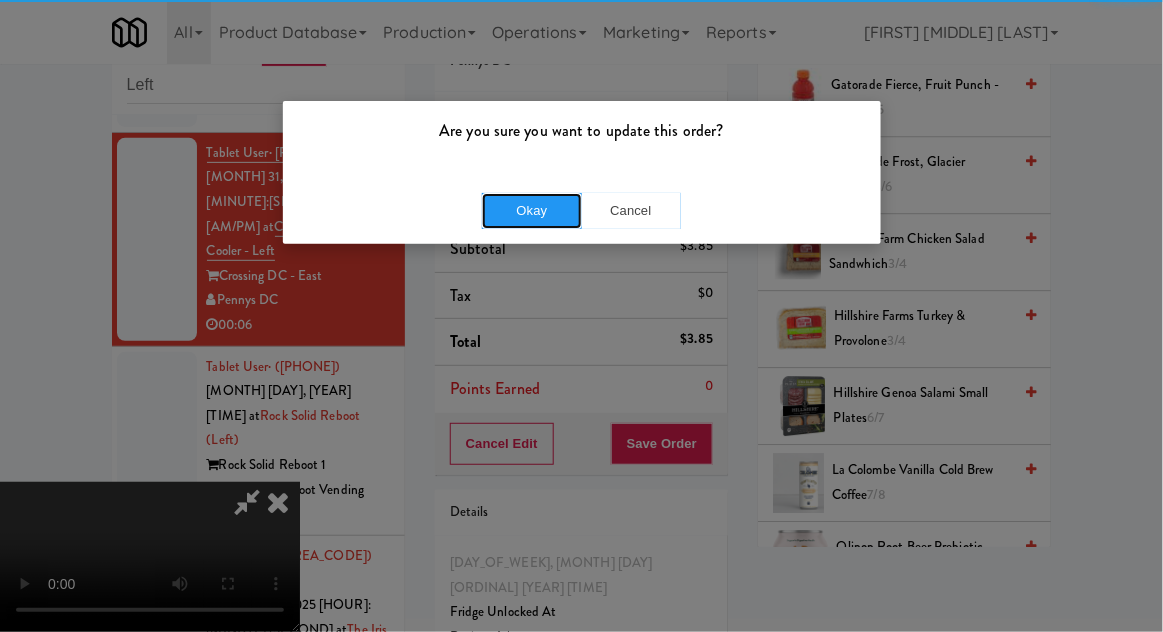 click on "Okay" at bounding box center (532, 211) 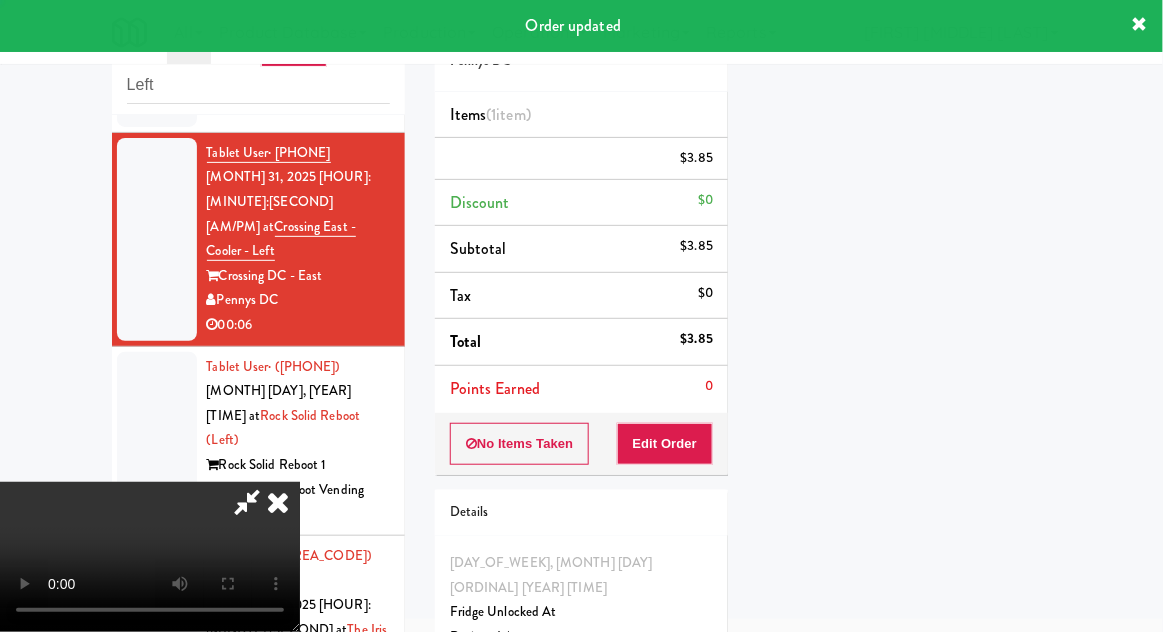 scroll, scrollTop: 197, scrollLeft: 0, axis: vertical 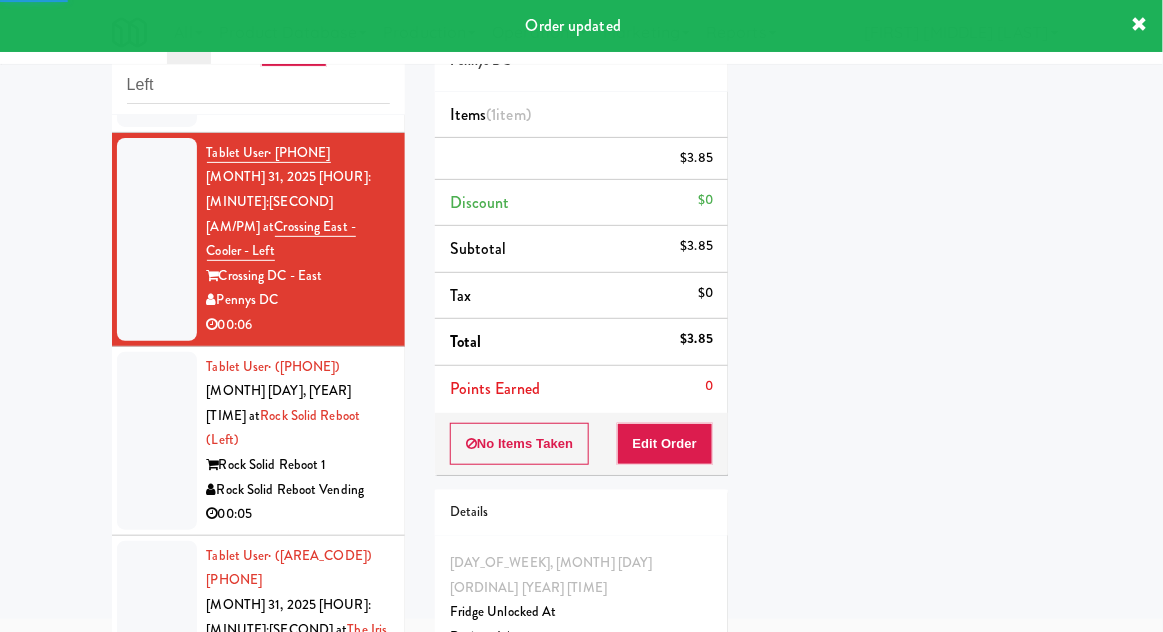 click at bounding box center [157, 441] 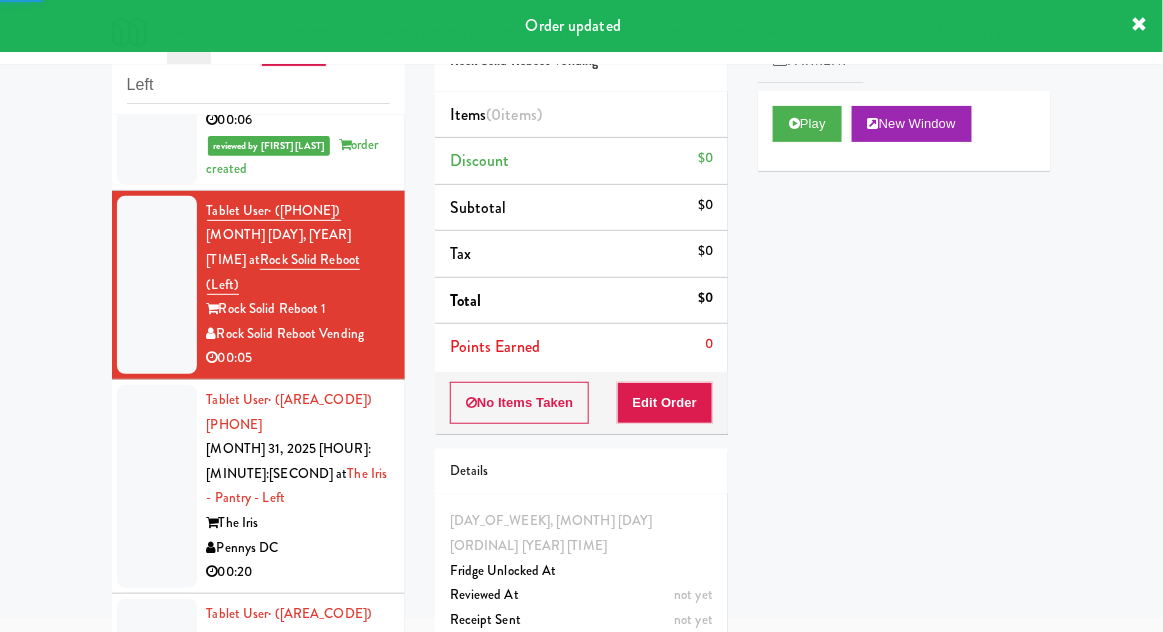 scroll, scrollTop: 425, scrollLeft: 0, axis: vertical 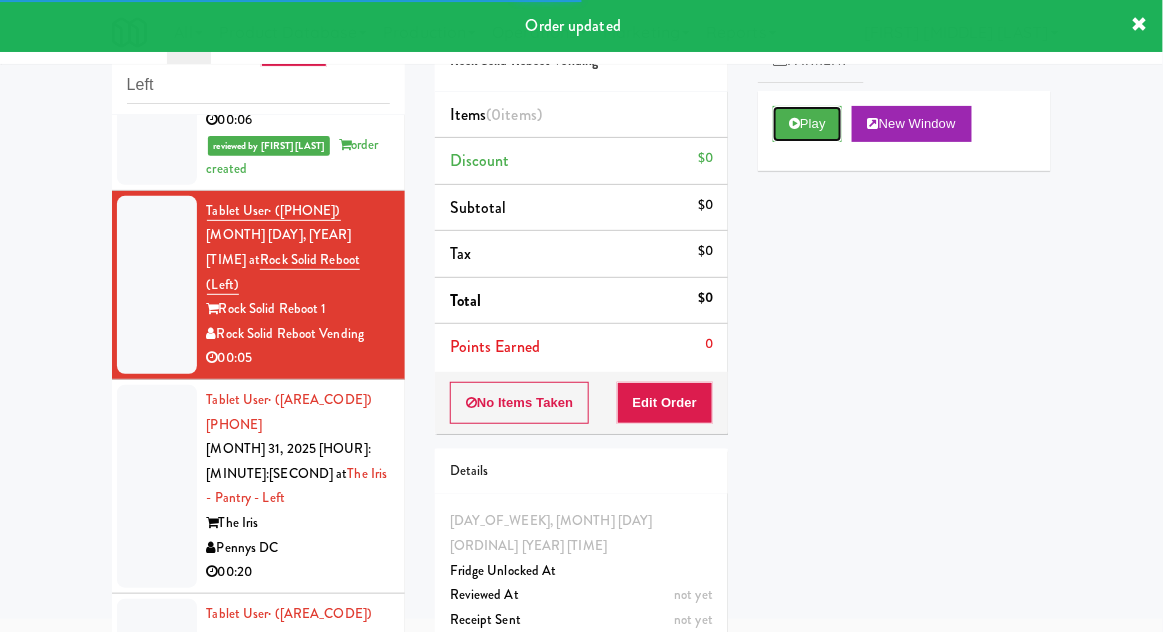 click on "Play" at bounding box center [807, 124] 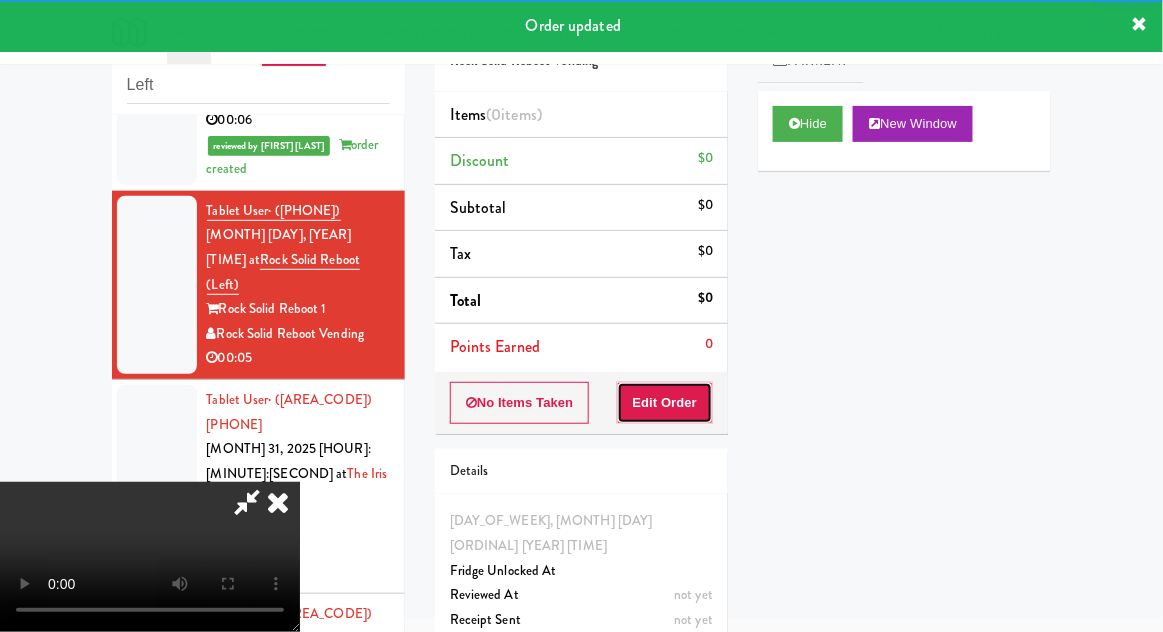 click on "Edit Order" at bounding box center (665, 403) 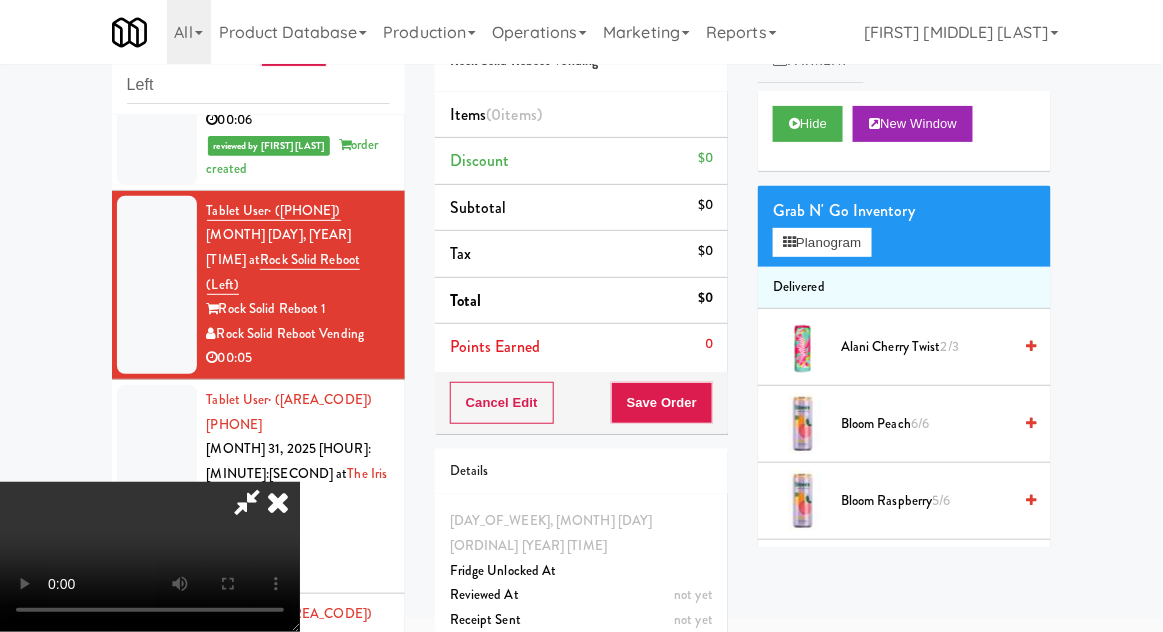 scroll, scrollTop: 73, scrollLeft: 0, axis: vertical 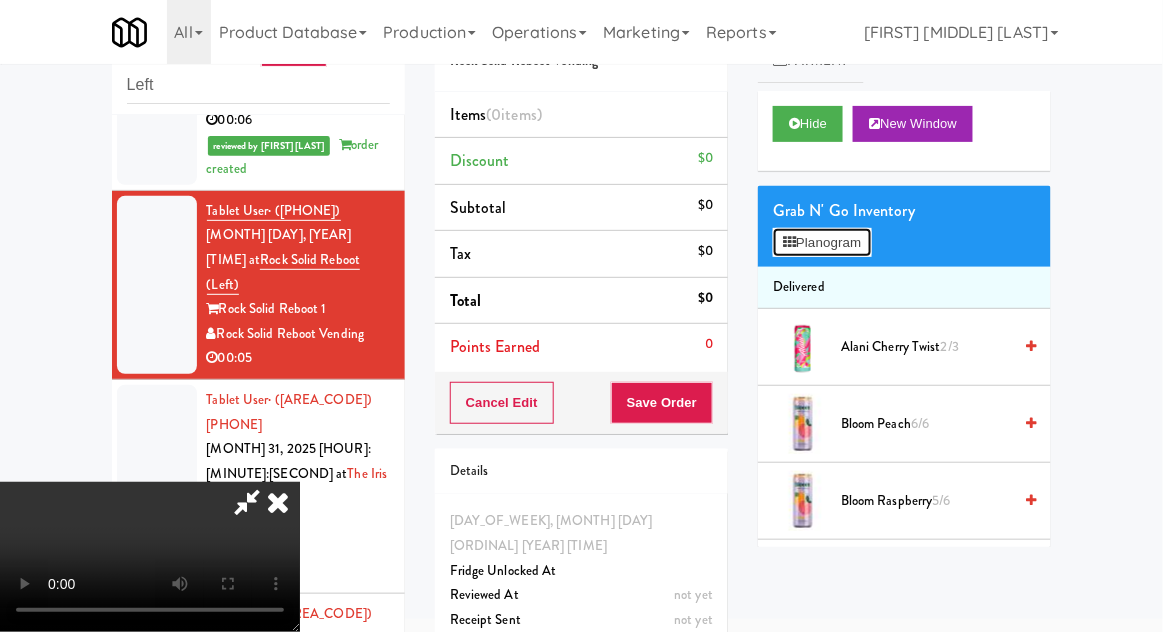 click on "Planogram" at bounding box center (822, 243) 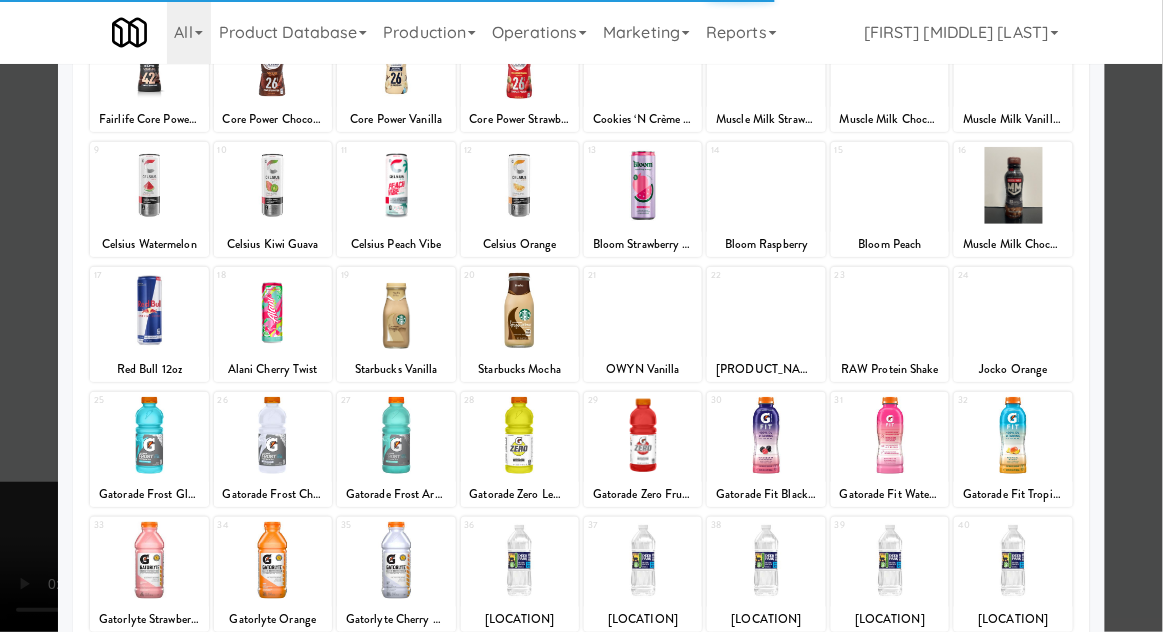 scroll, scrollTop: 253, scrollLeft: 0, axis: vertical 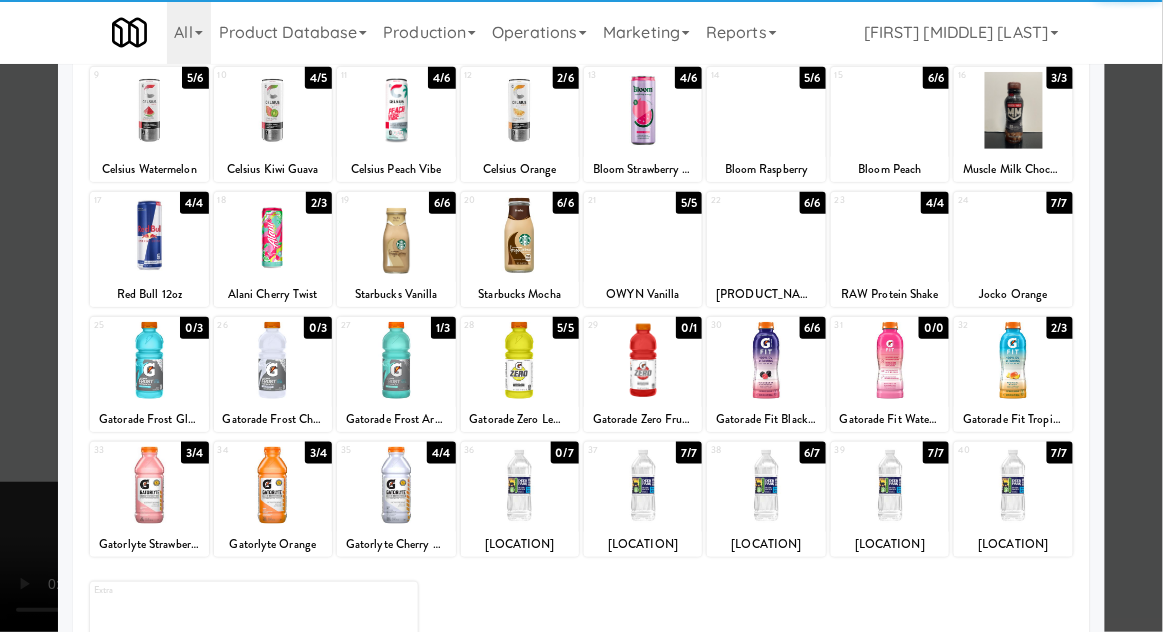 click at bounding box center [149, 485] 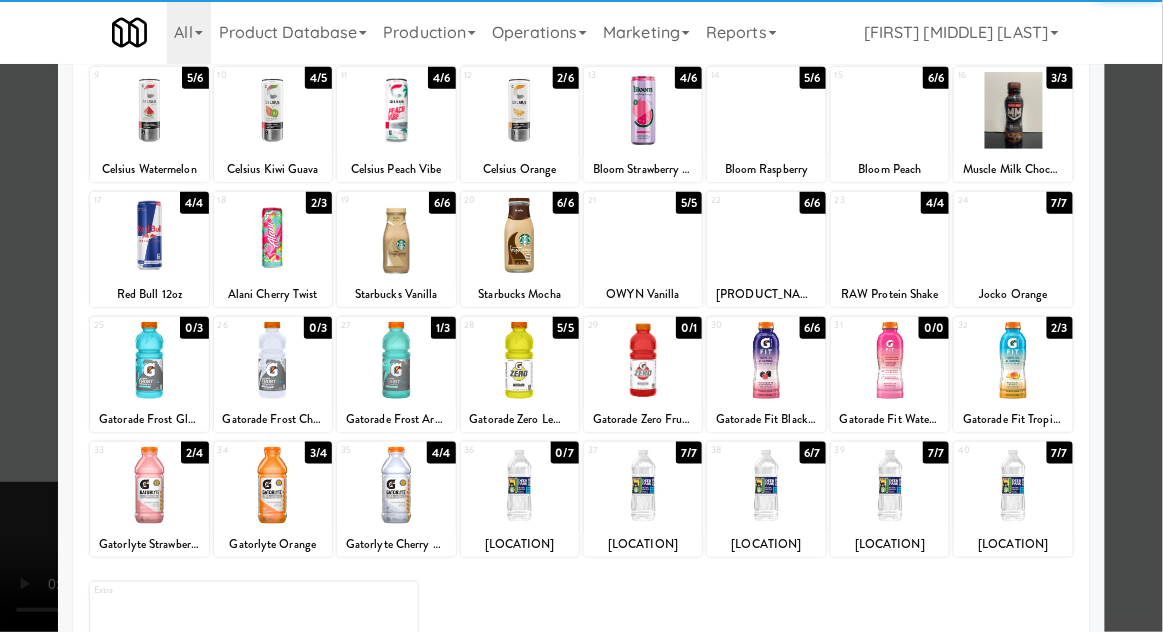 click at bounding box center (581, 316) 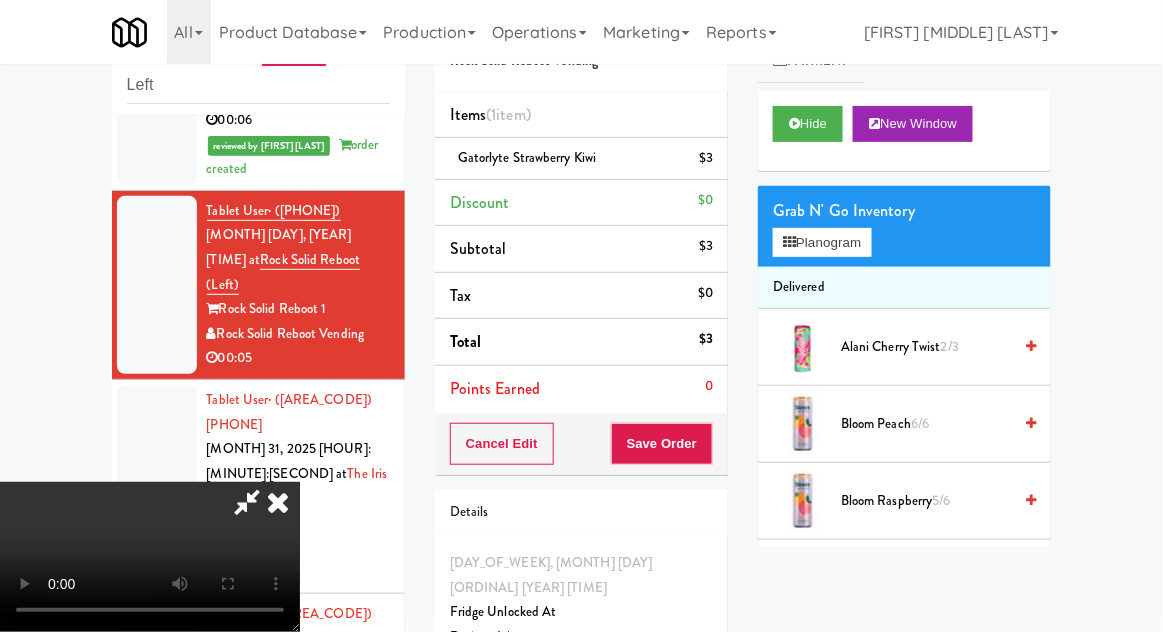 scroll, scrollTop: 73, scrollLeft: 0, axis: vertical 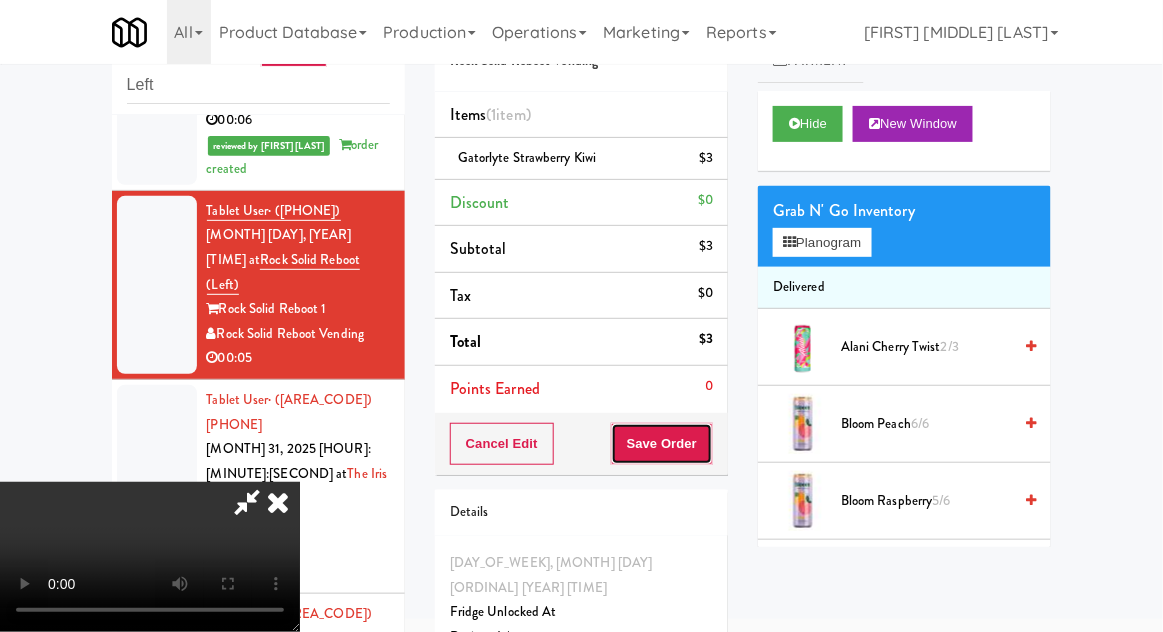 click on "Save Order" at bounding box center [662, 444] 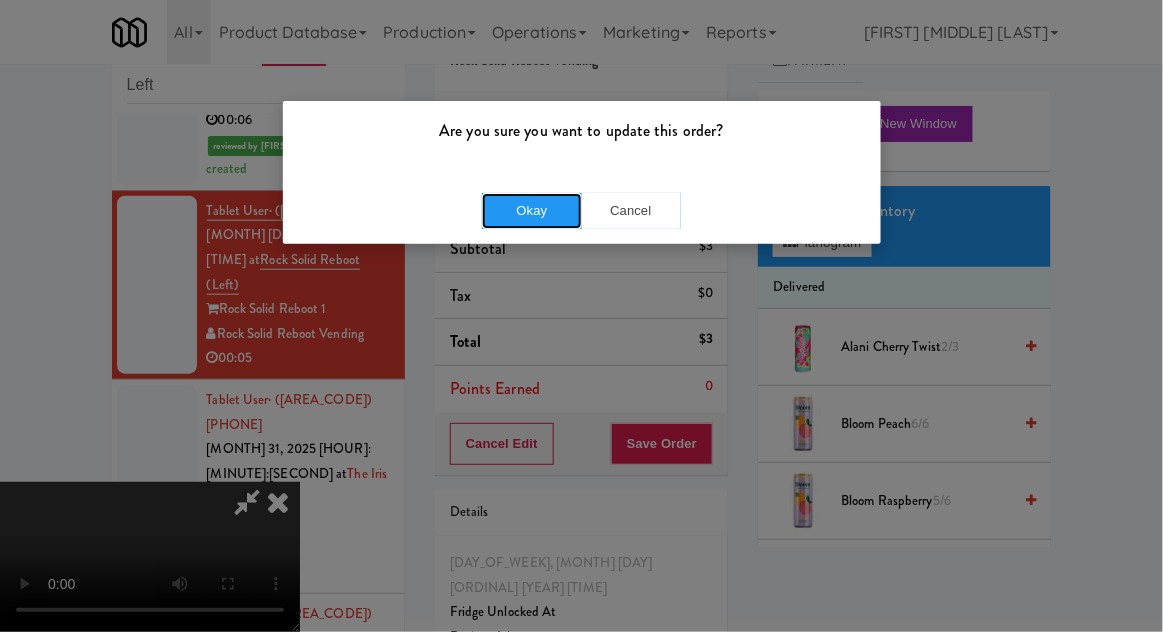 click on "Okay" at bounding box center (532, 211) 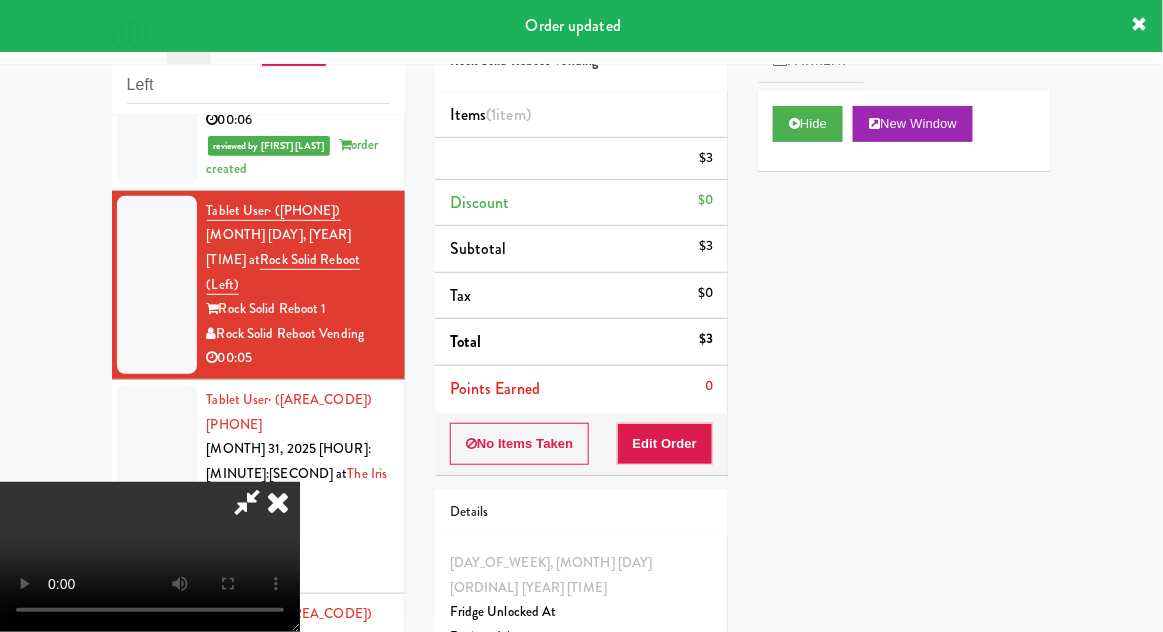 scroll, scrollTop: 0, scrollLeft: 0, axis: both 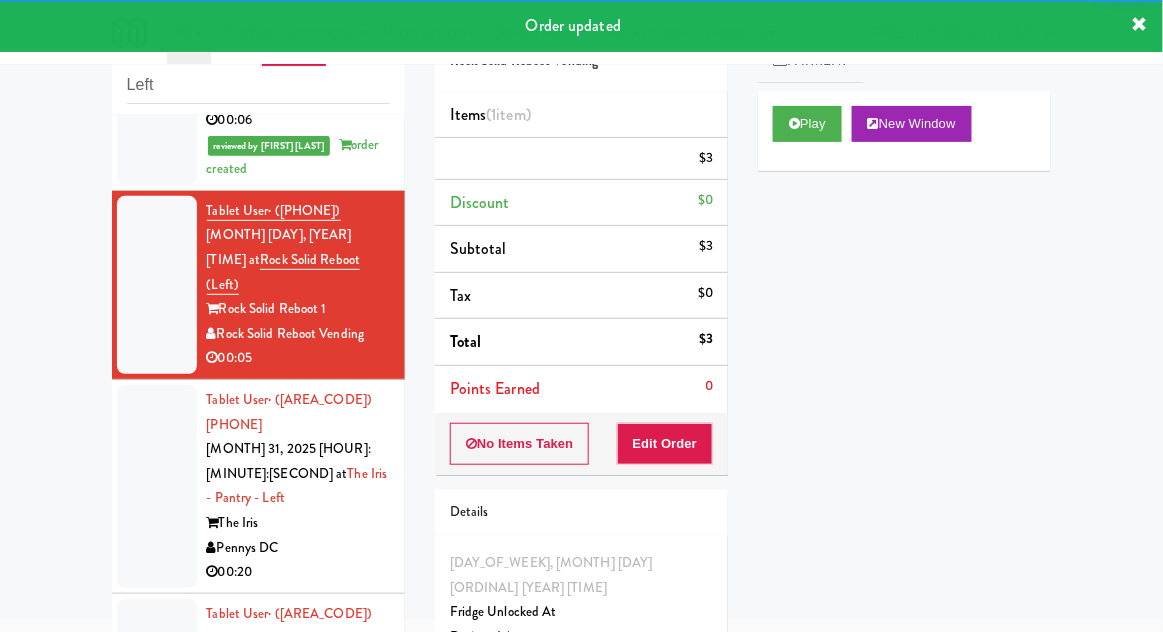click at bounding box center (157, 486) 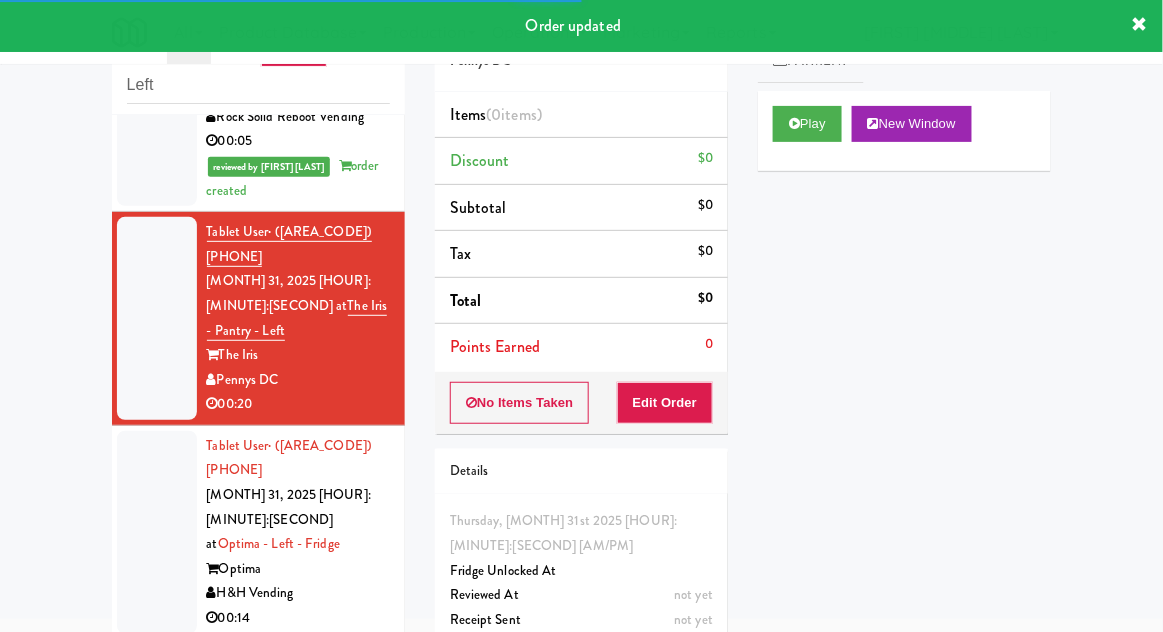 scroll, scrollTop: 643, scrollLeft: 0, axis: vertical 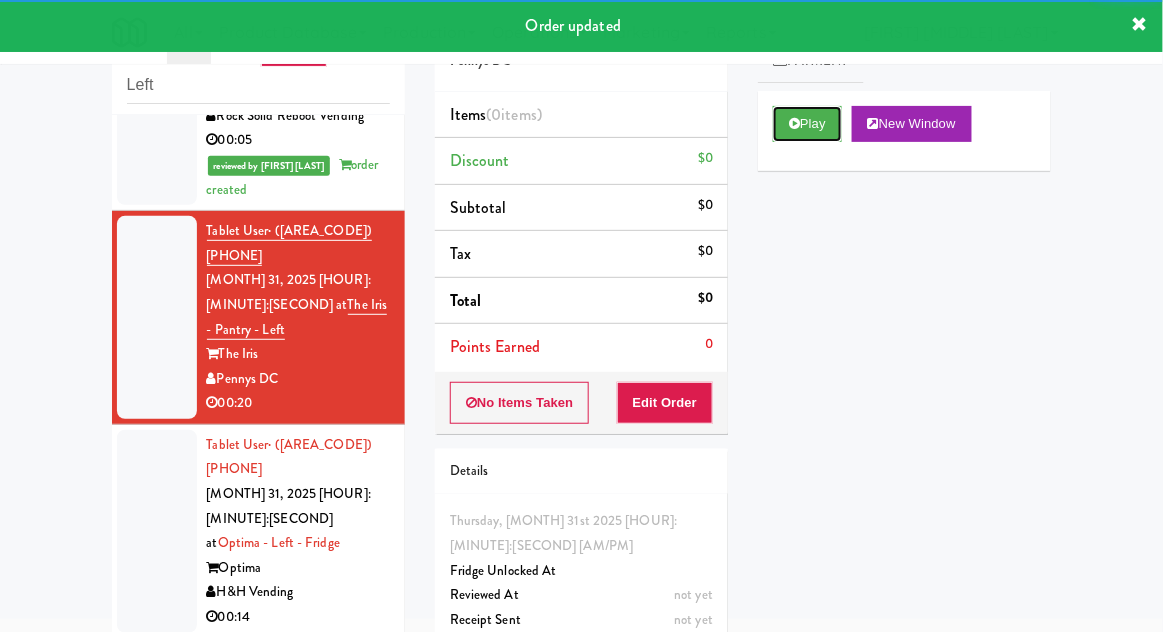 click on "Play" at bounding box center [807, 124] 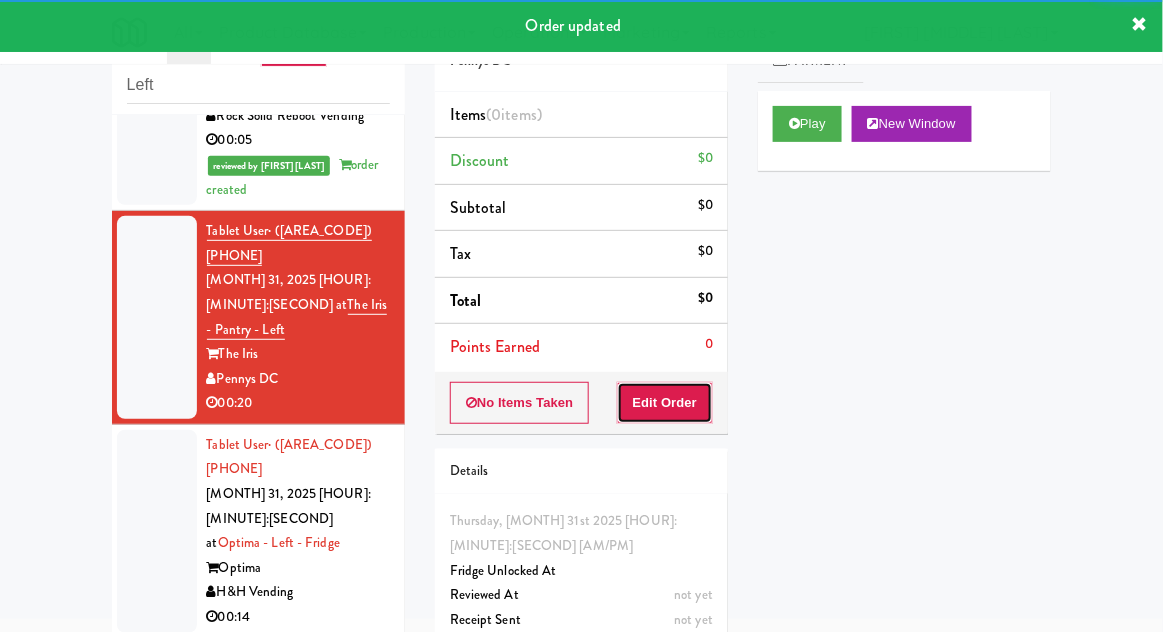 click on "Edit Order" at bounding box center (665, 403) 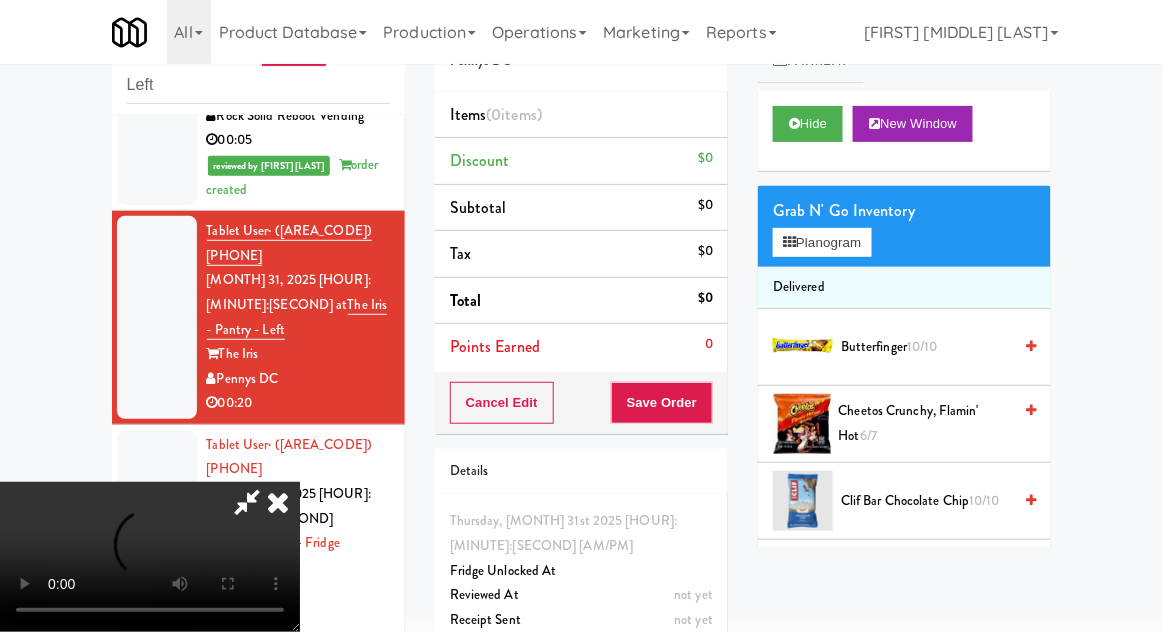 type 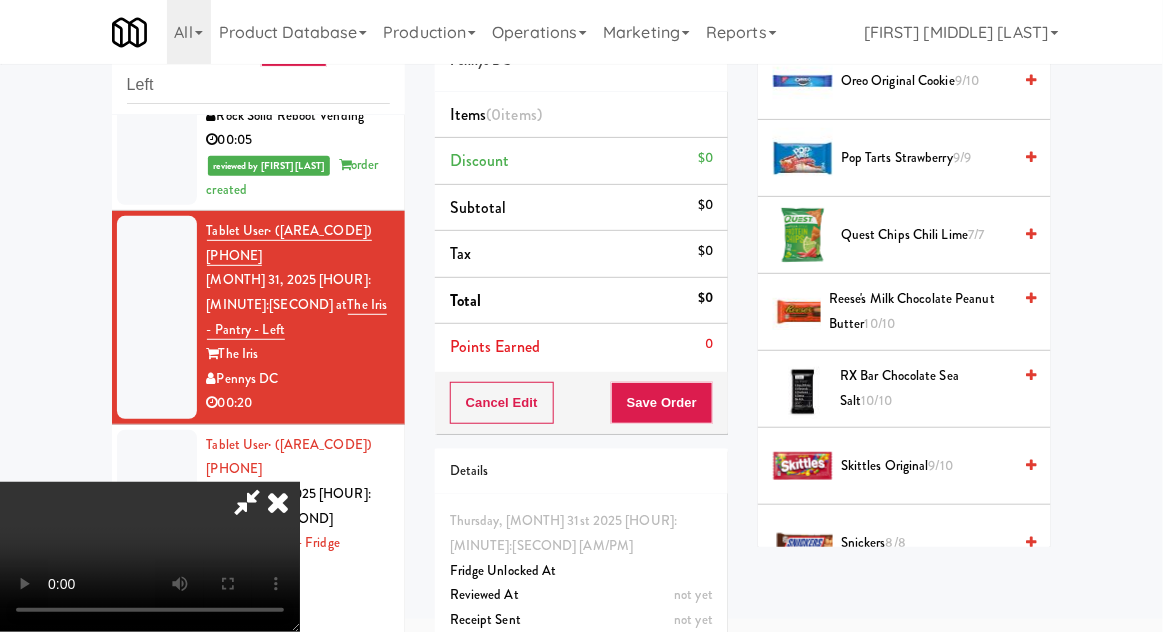 scroll, scrollTop: 2038, scrollLeft: 0, axis: vertical 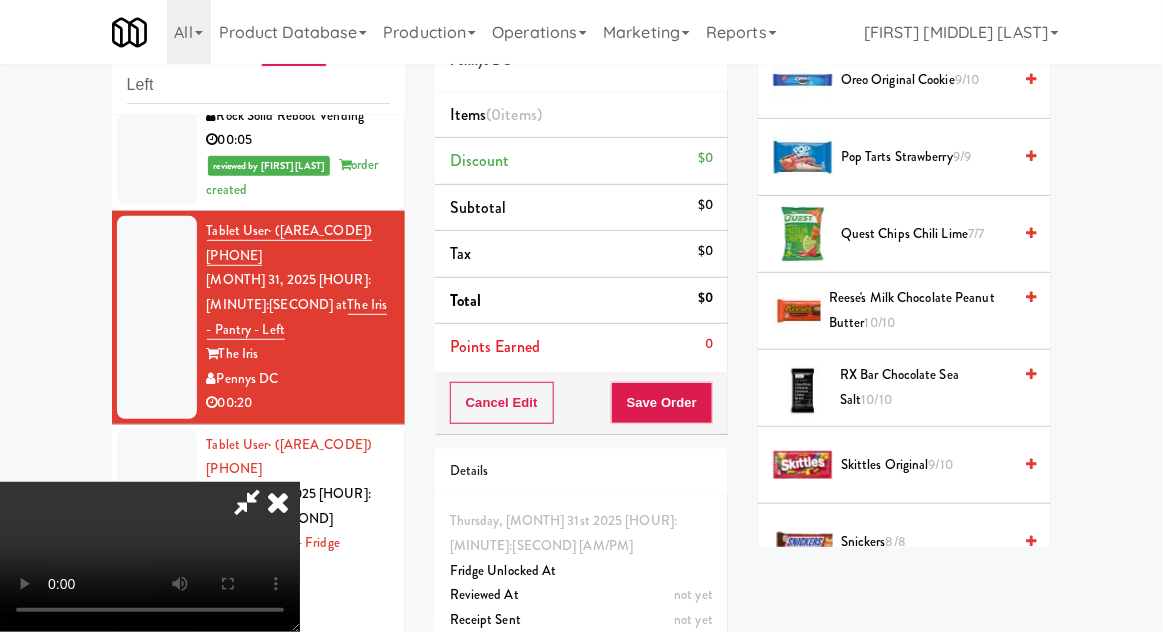 click on "Reese's Milk Chocolate Peanut Butter  10/10" at bounding box center [920, 310] 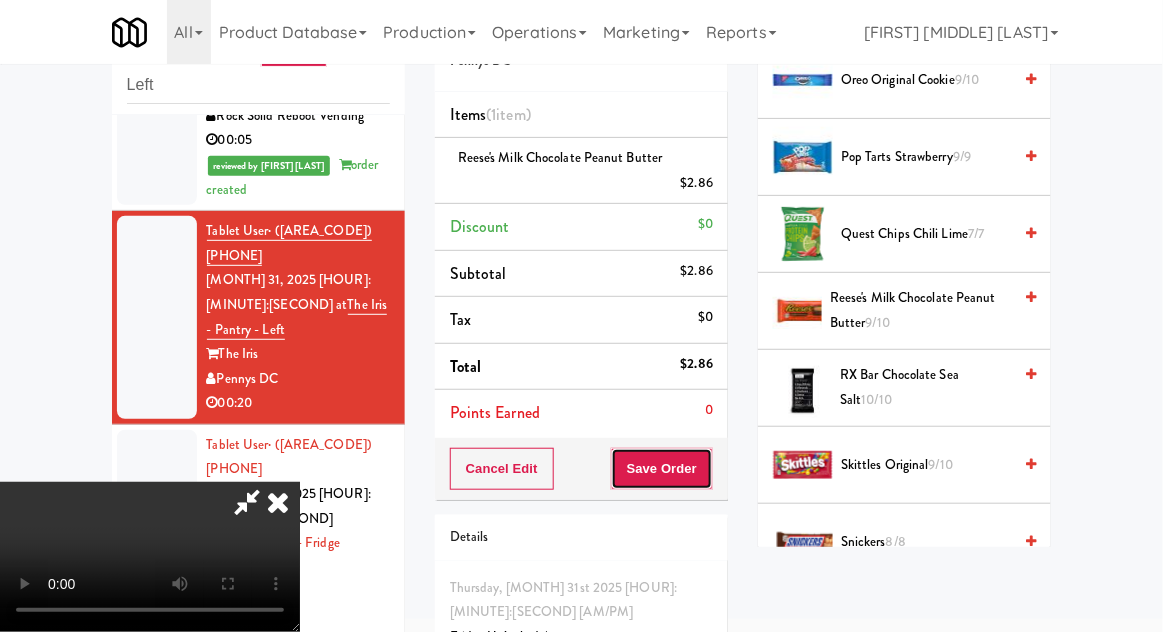 click on "Save Order" at bounding box center (662, 469) 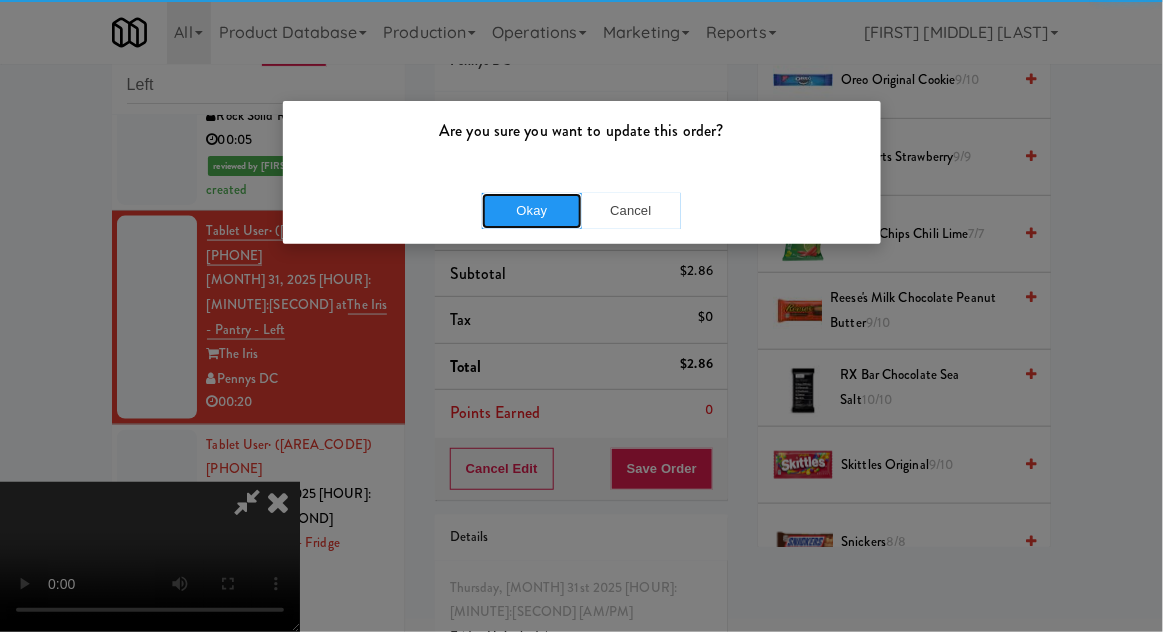 click on "Okay" at bounding box center (532, 211) 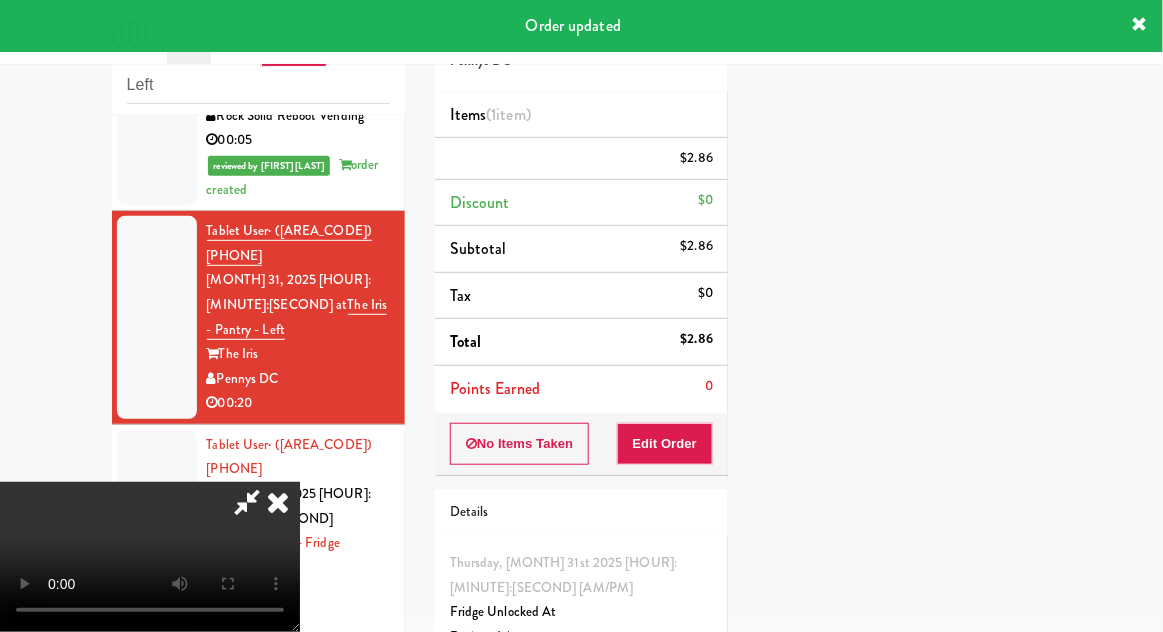 scroll, scrollTop: 197, scrollLeft: 0, axis: vertical 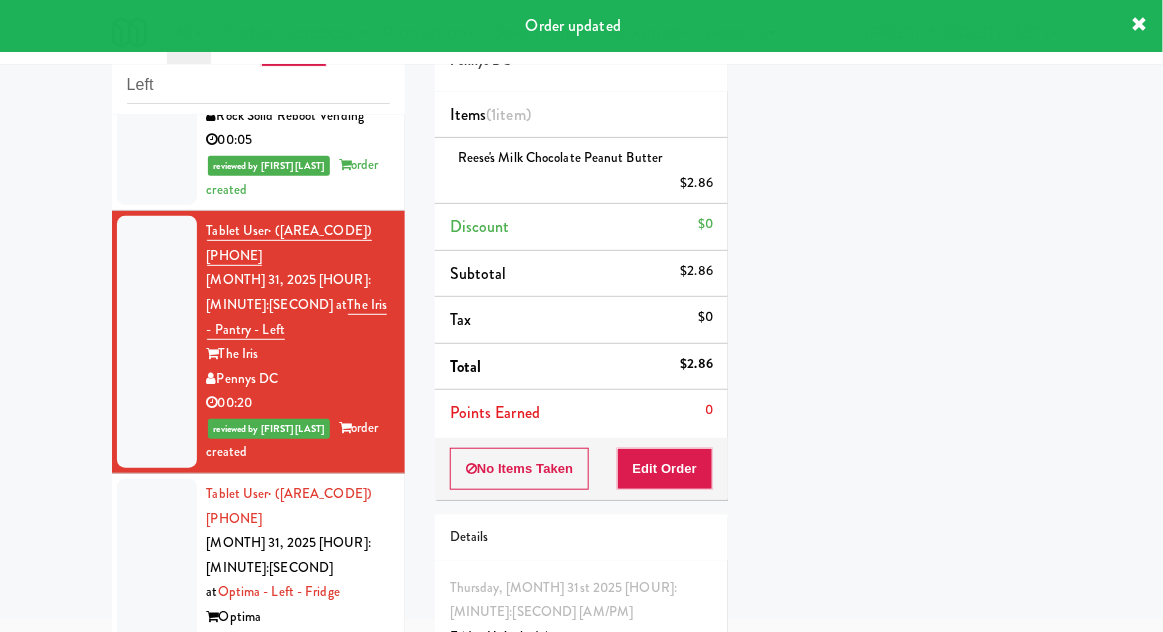 click at bounding box center [157, 580] 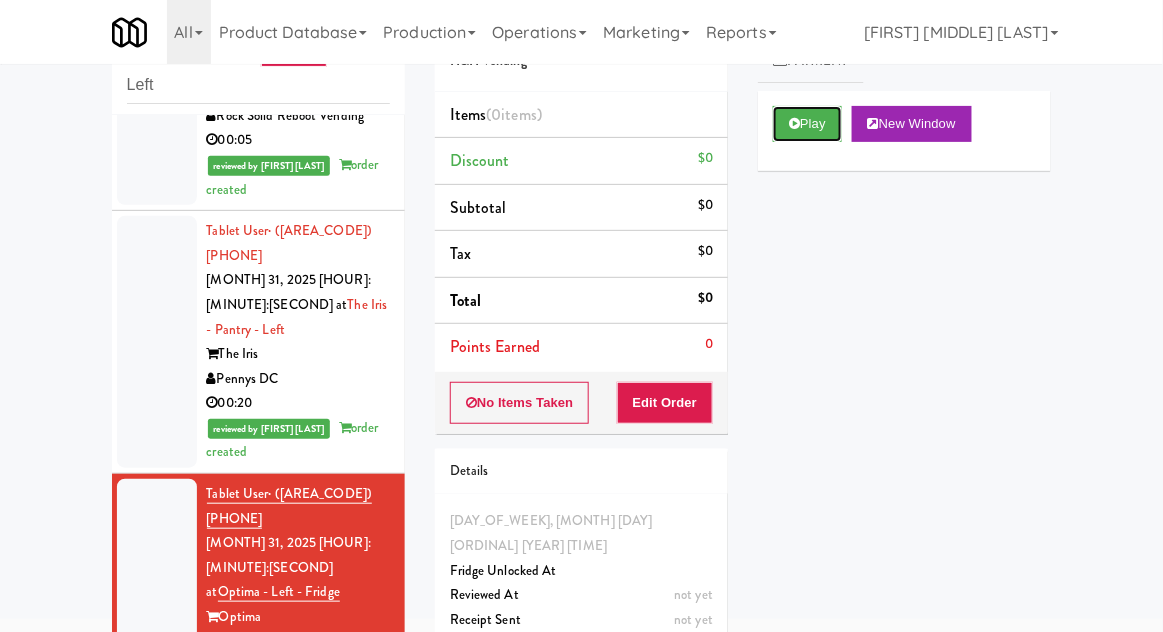click on "Play" at bounding box center (807, 124) 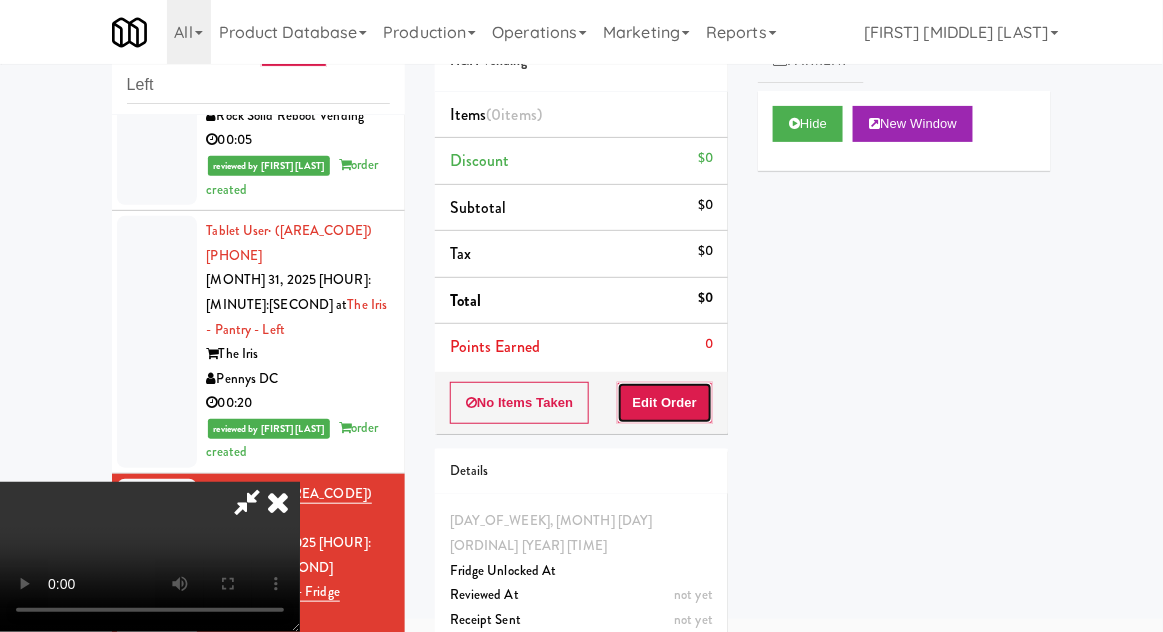 click on "Edit Order" at bounding box center [665, 403] 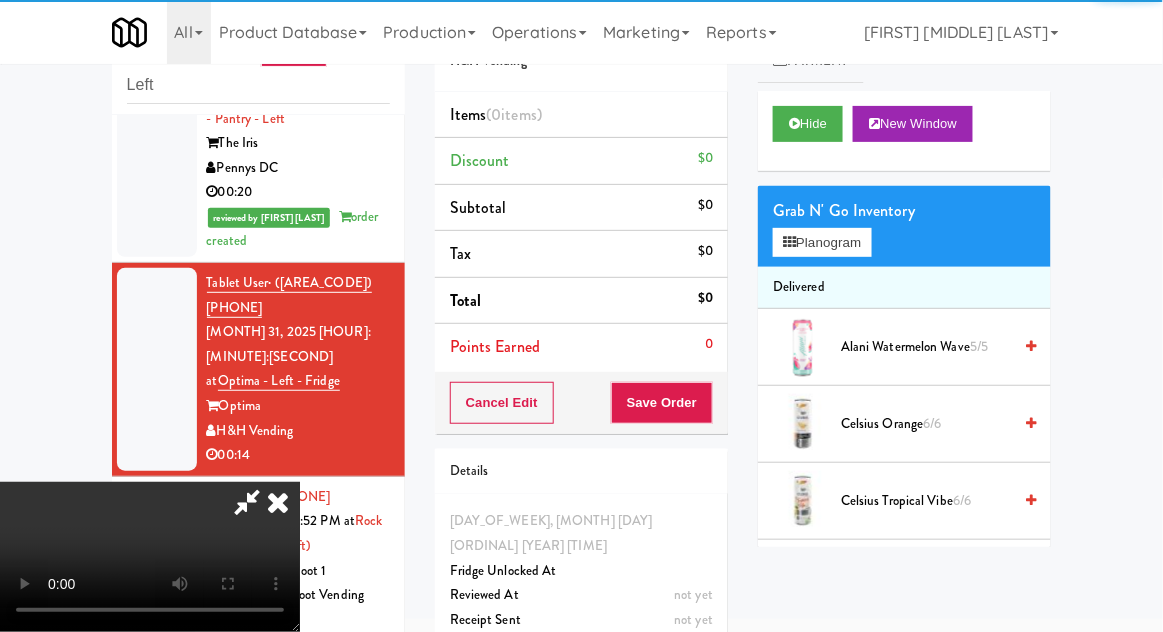 scroll, scrollTop: 864, scrollLeft: 0, axis: vertical 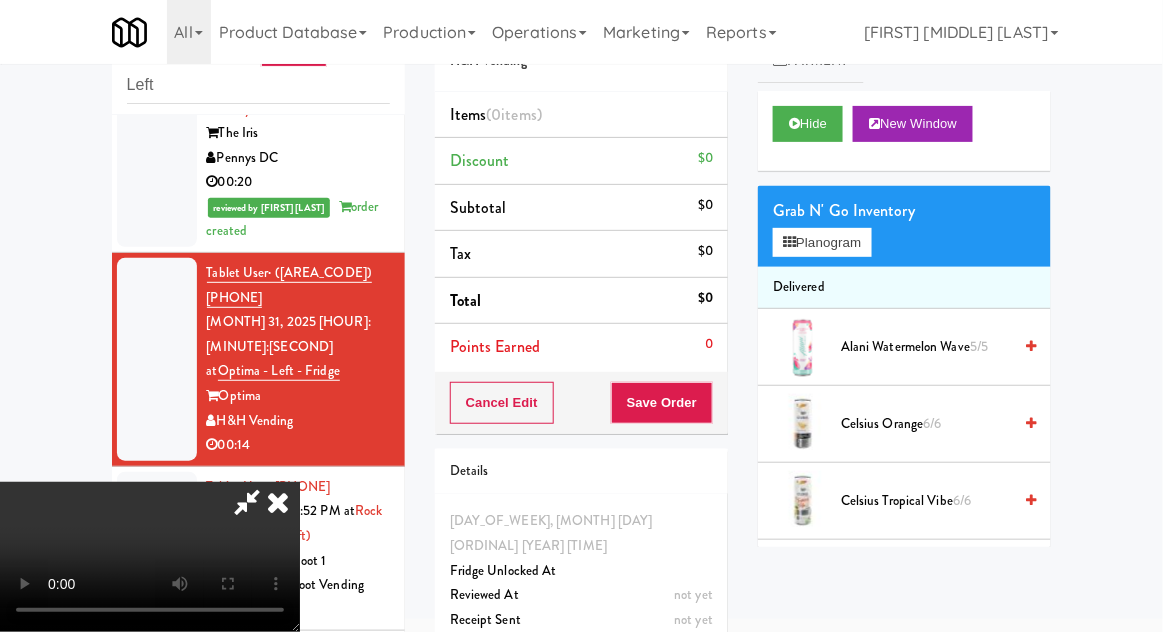 type 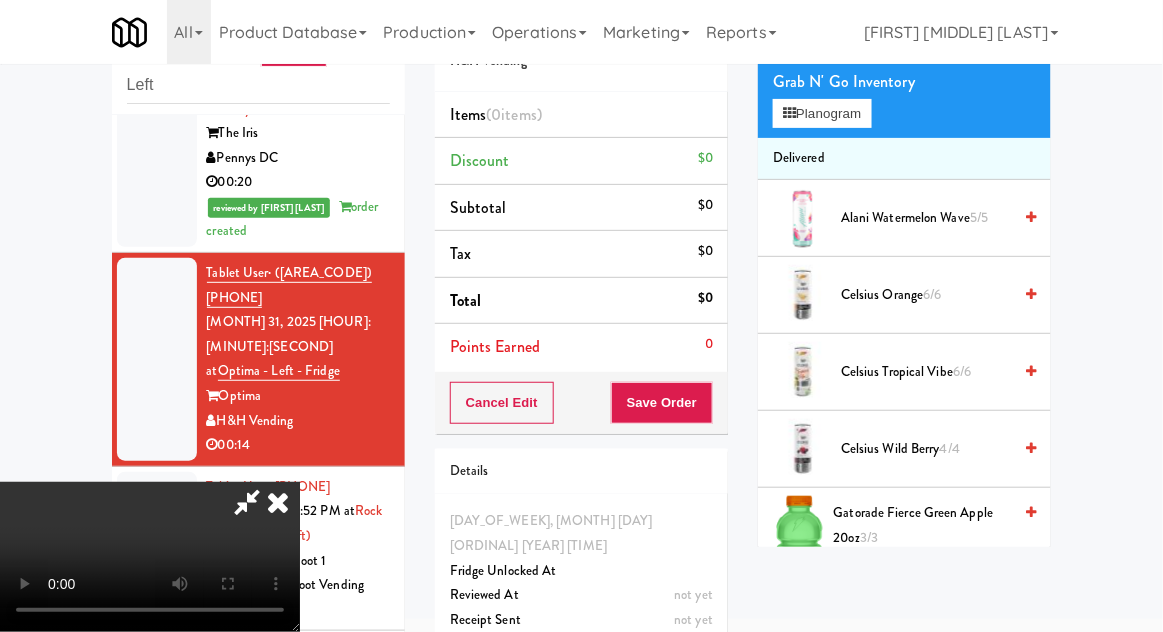 scroll, scrollTop: 0, scrollLeft: 0, axis: both 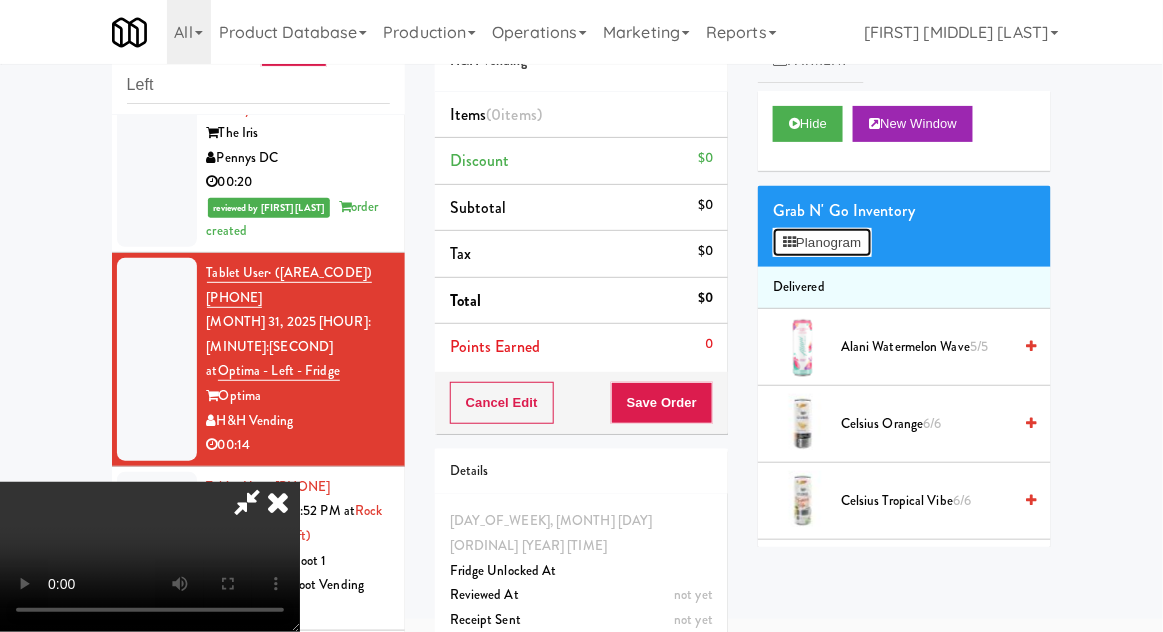 click on "Planogram" at bounding box center (822, 243) 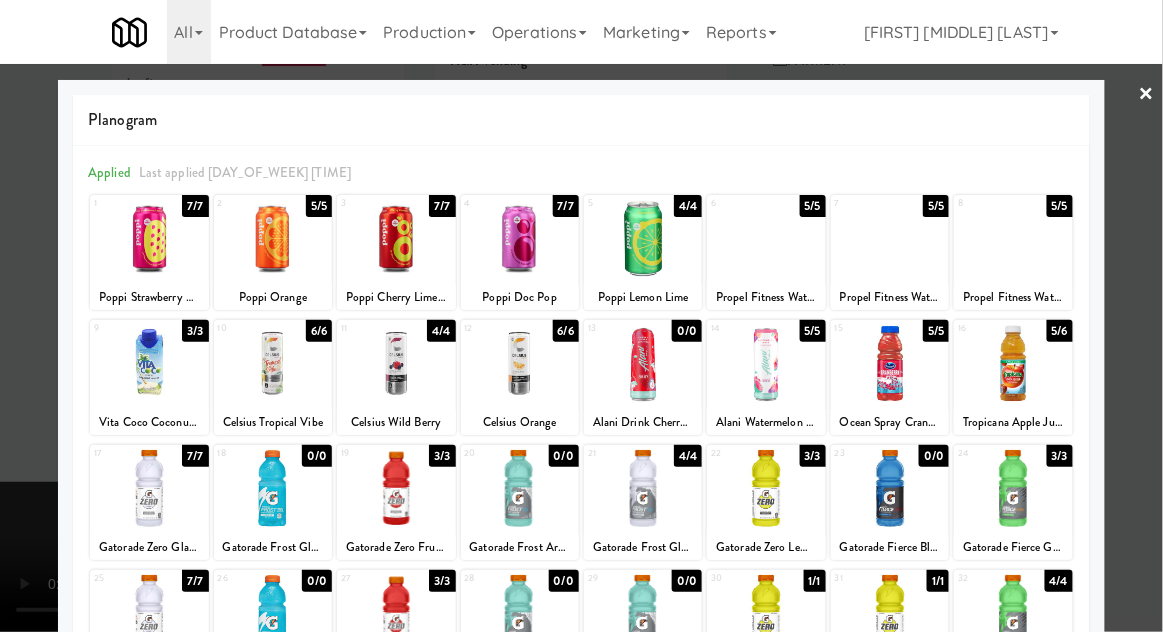 click at bounding box center (396, 488) 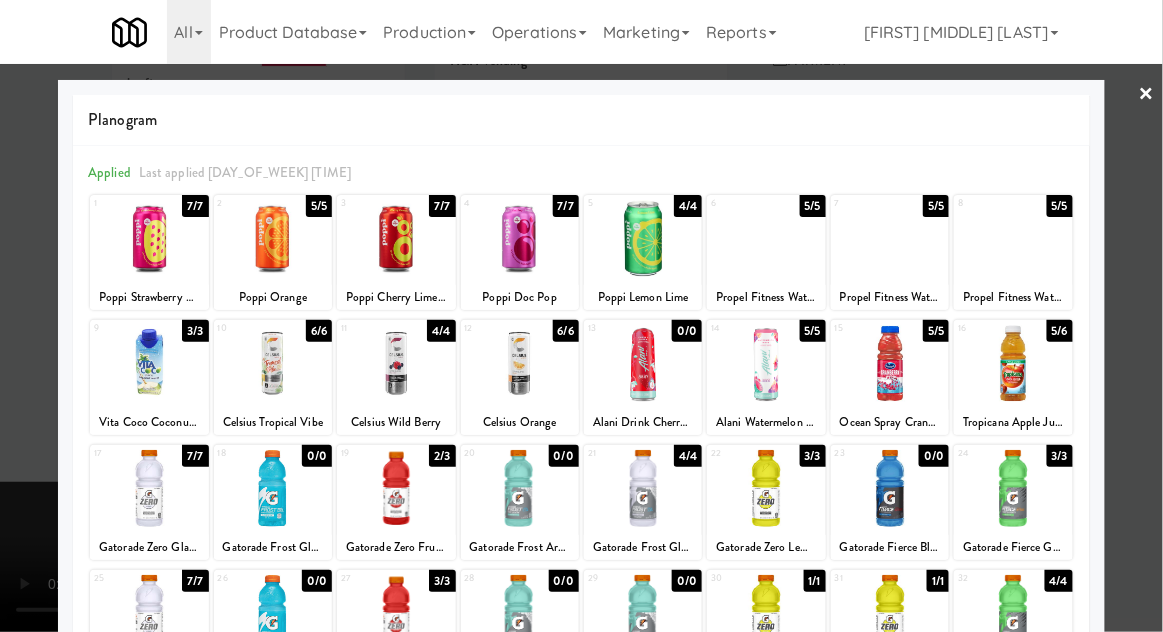click at bounding box center (581, 316) 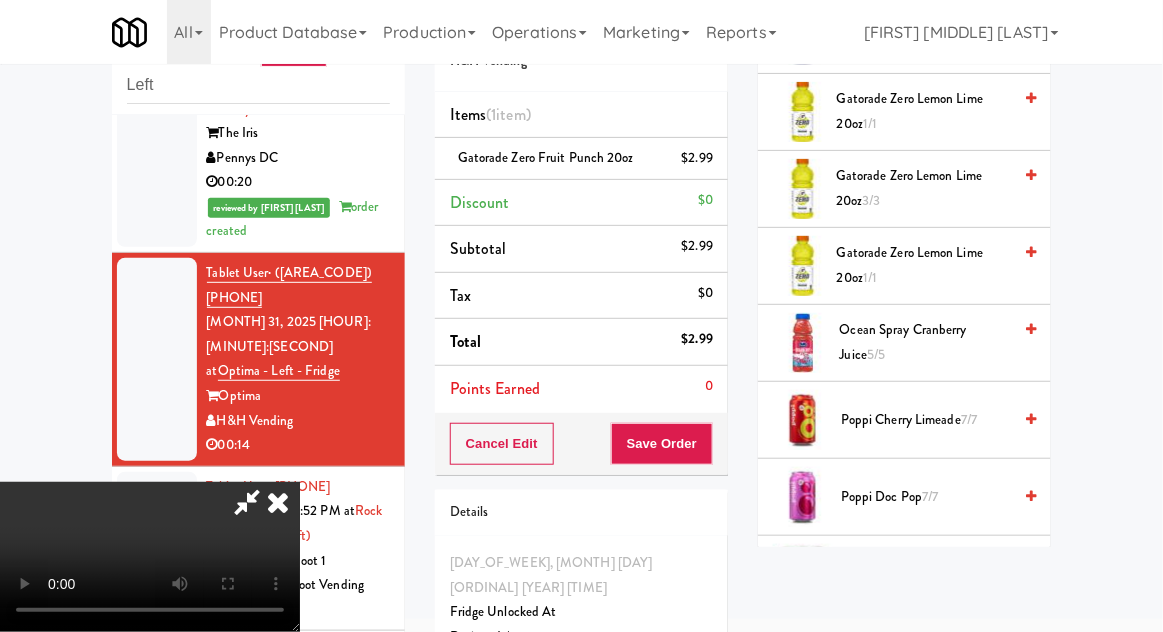 scroll, scrollTop: 1080, scrollLeft: 0, axis: vertical 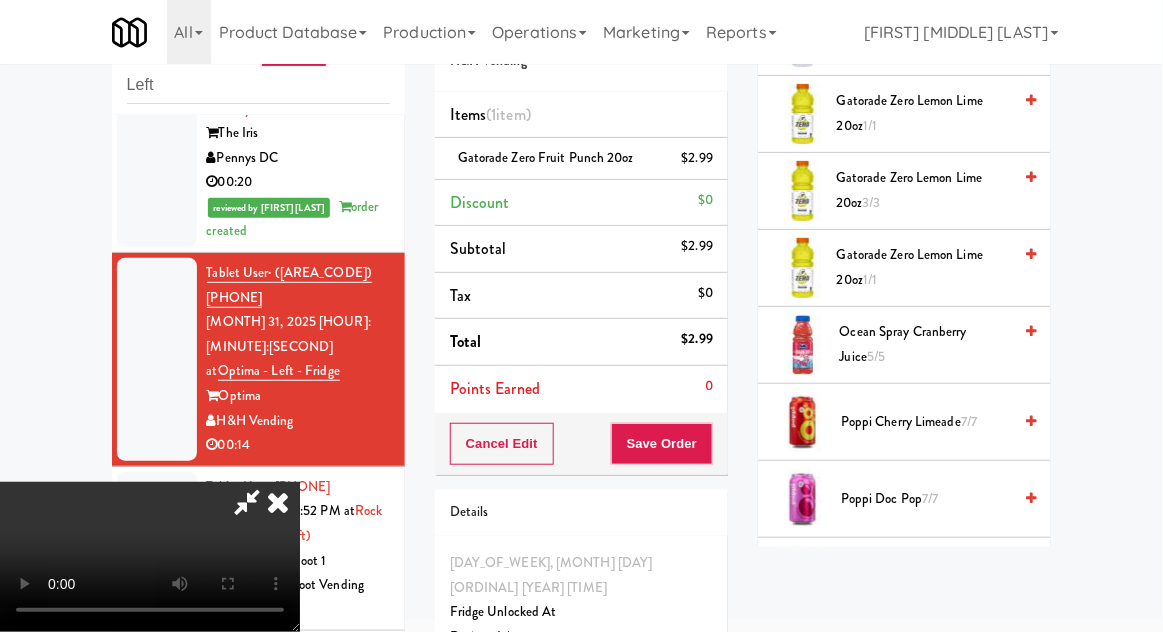 click on "Poppi Cherry Limeade  7/7" at bounding box center (926, 422) 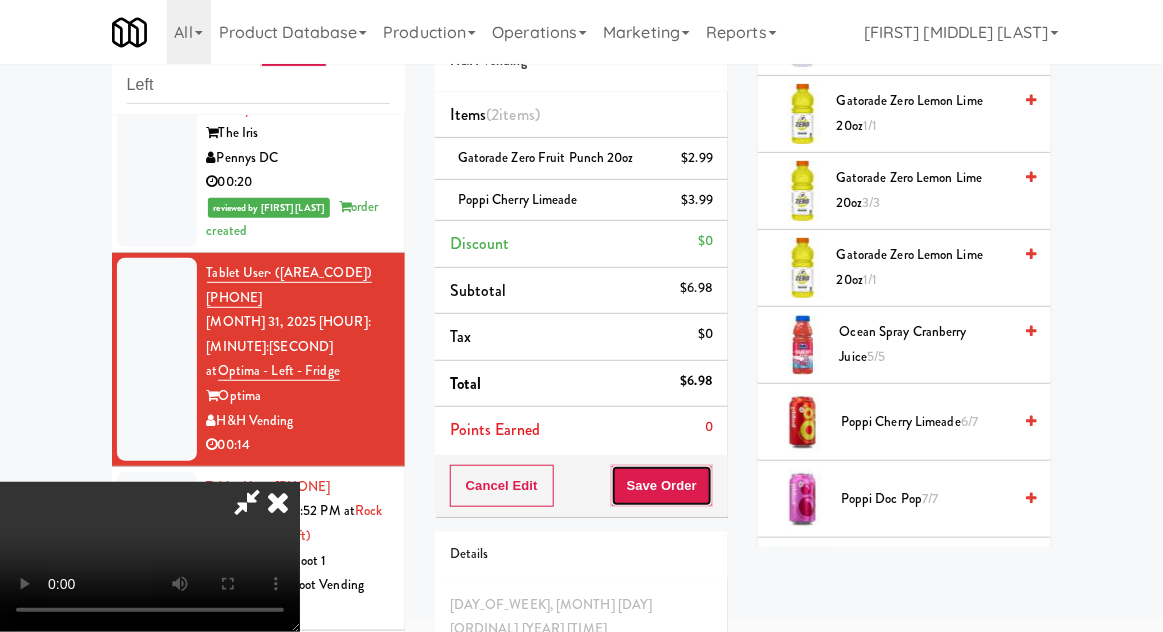 click on "Save Order" at bounding box center [662, 486] 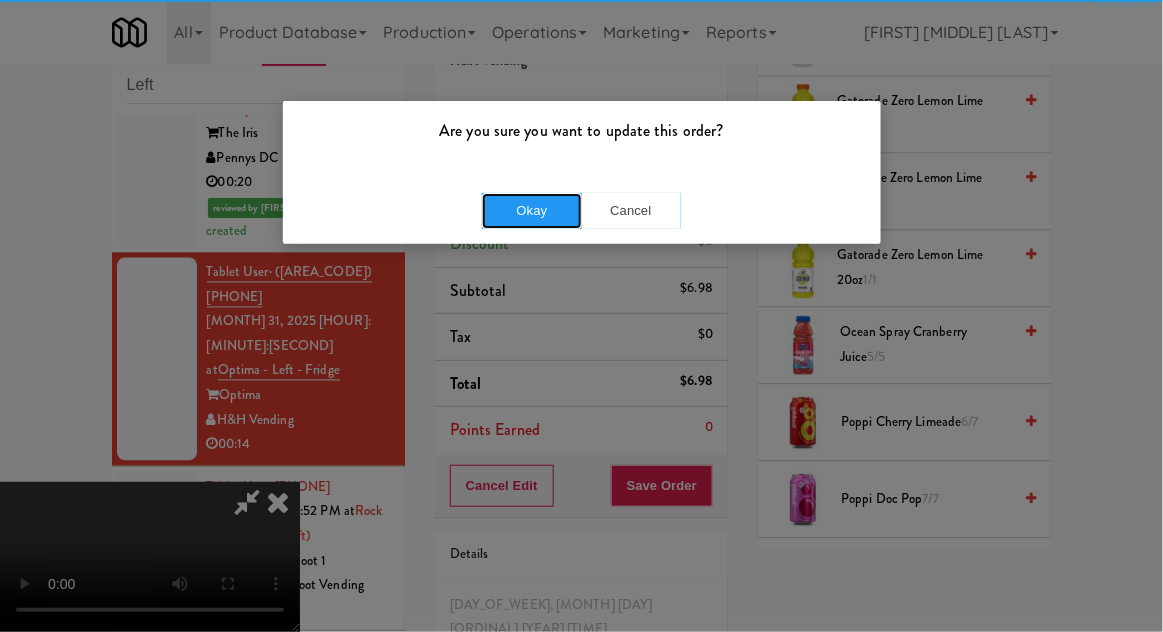 click on "Okay" at bounding box center (532, 211) 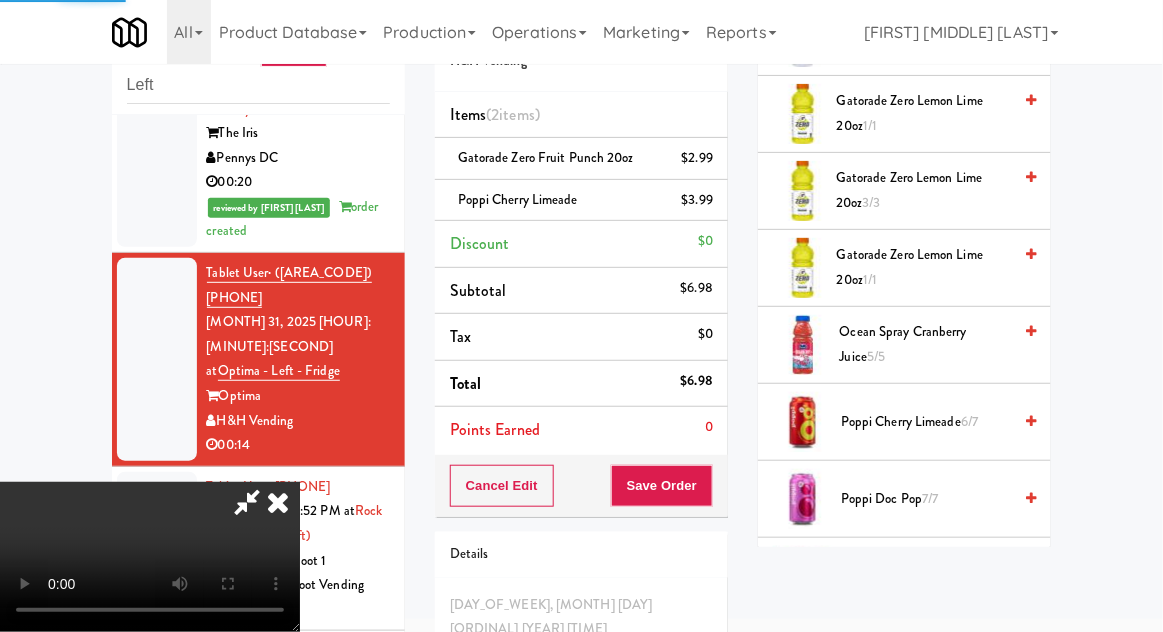 scroll, scrollTop: 197, scrollLeft: 0, axis: vertical 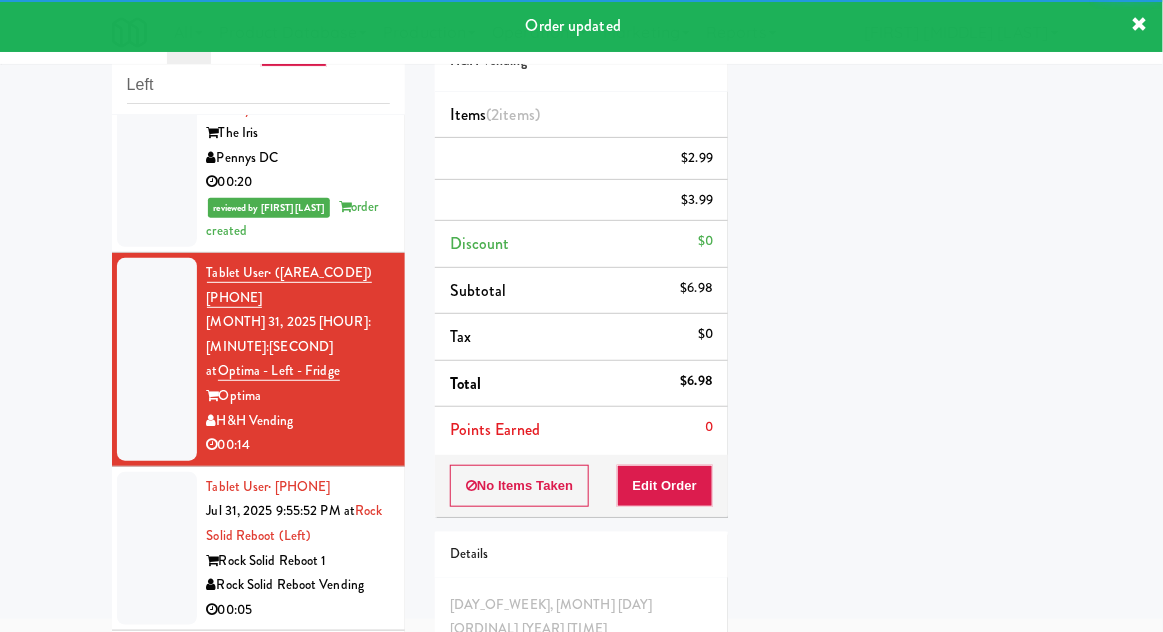 click at bounding box center [157, 549] 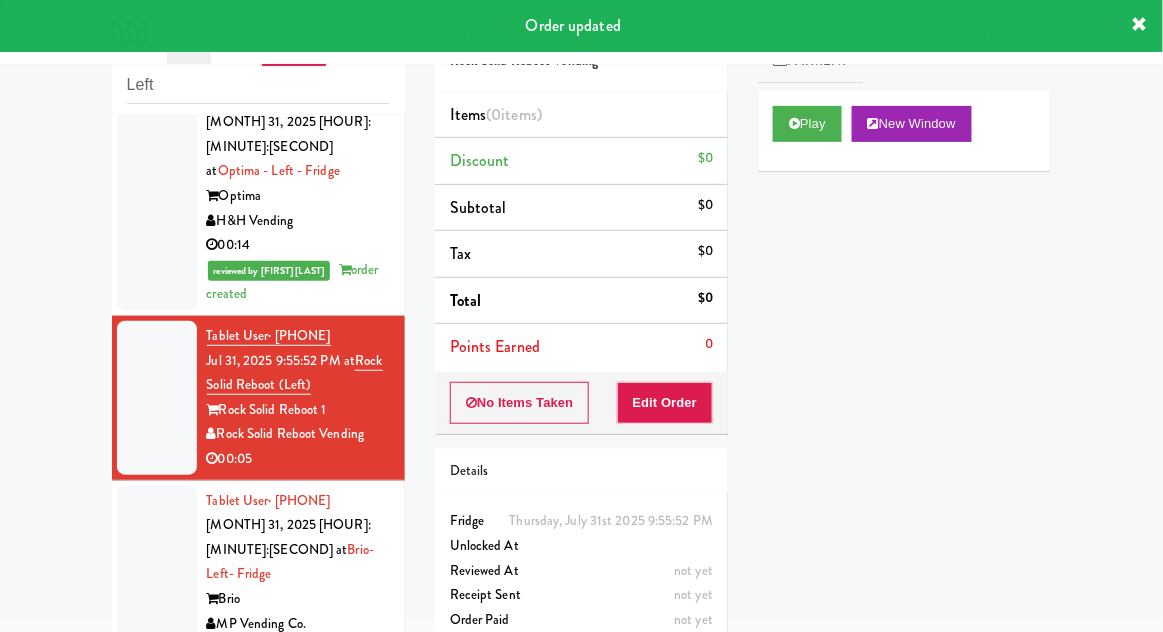 scroll, scrollTop: 1067, scrollLeft: 0, axis: vertical 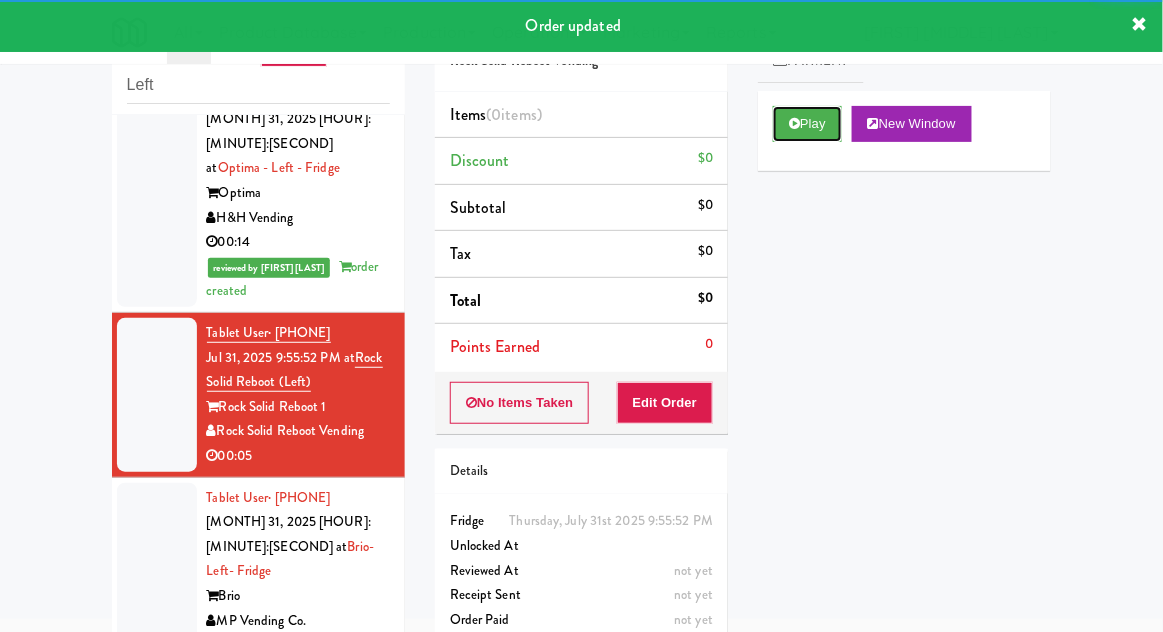 click on "Play" at bounding box center [807, 124] 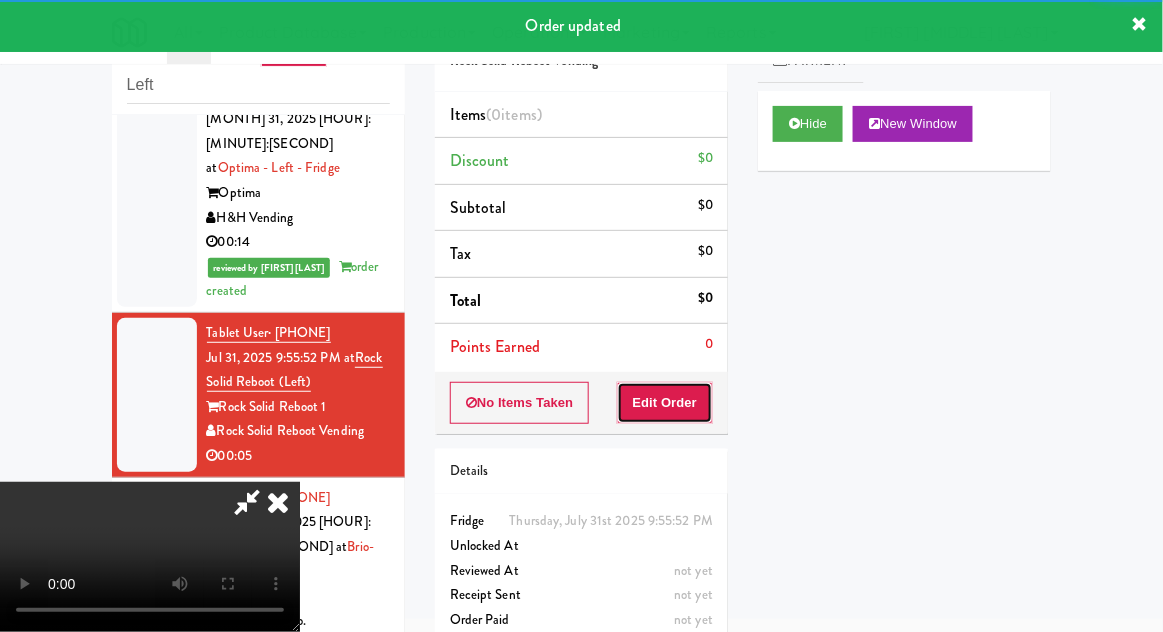 click on "Edit Order" at bounding box center [665, 403] 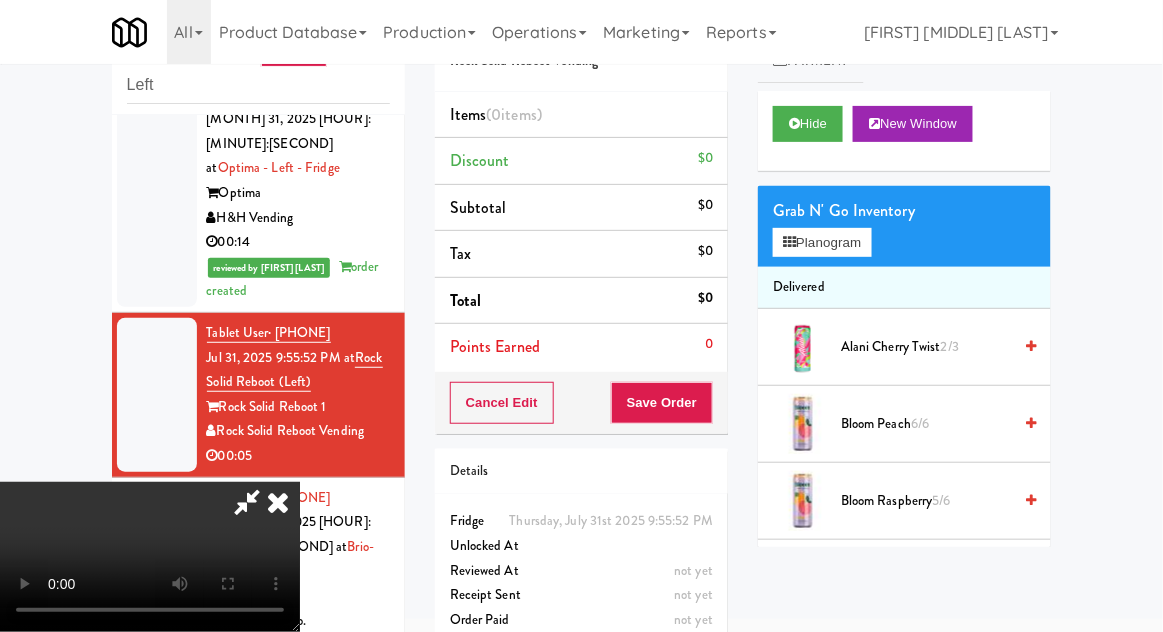 scroll, scrollTop: 73, scrollLeft: 0, axis: vertical 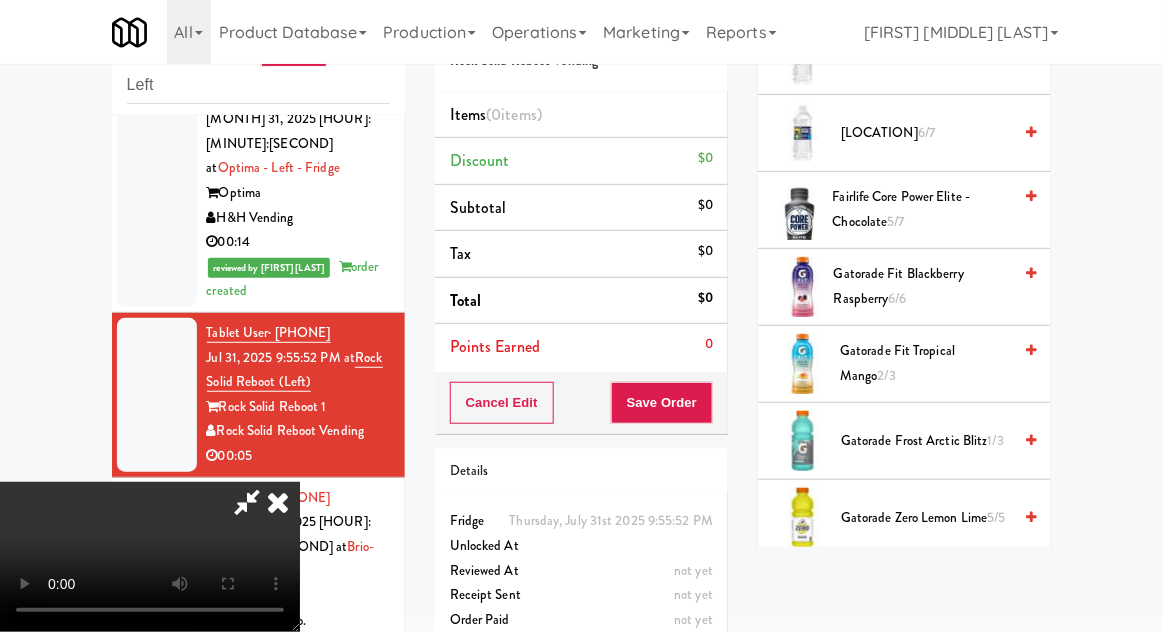 click on "1/3" at bounding box center (996, 440) 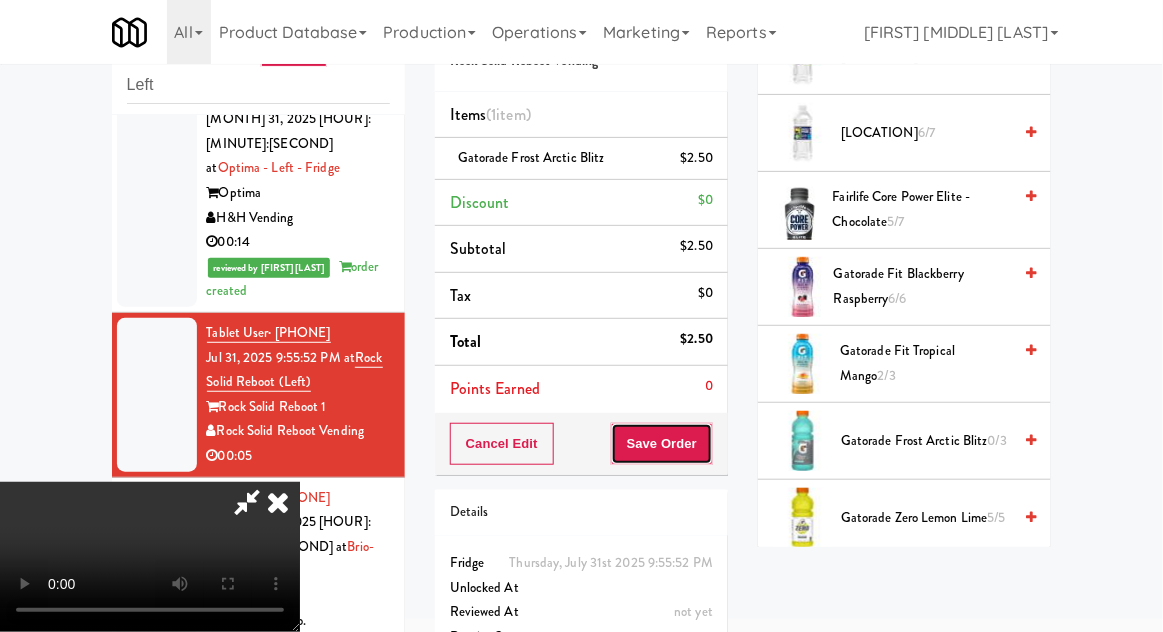 click on "Save Order" at bounding box center (662, 444) 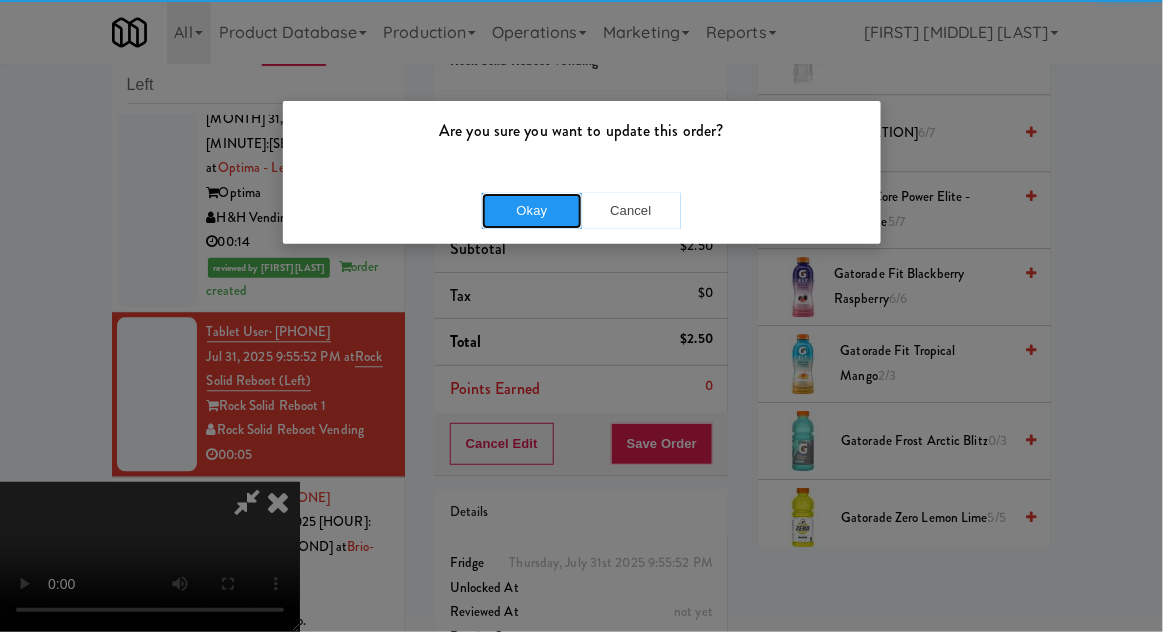 click on "Okay" at bounding box center (532, 211) 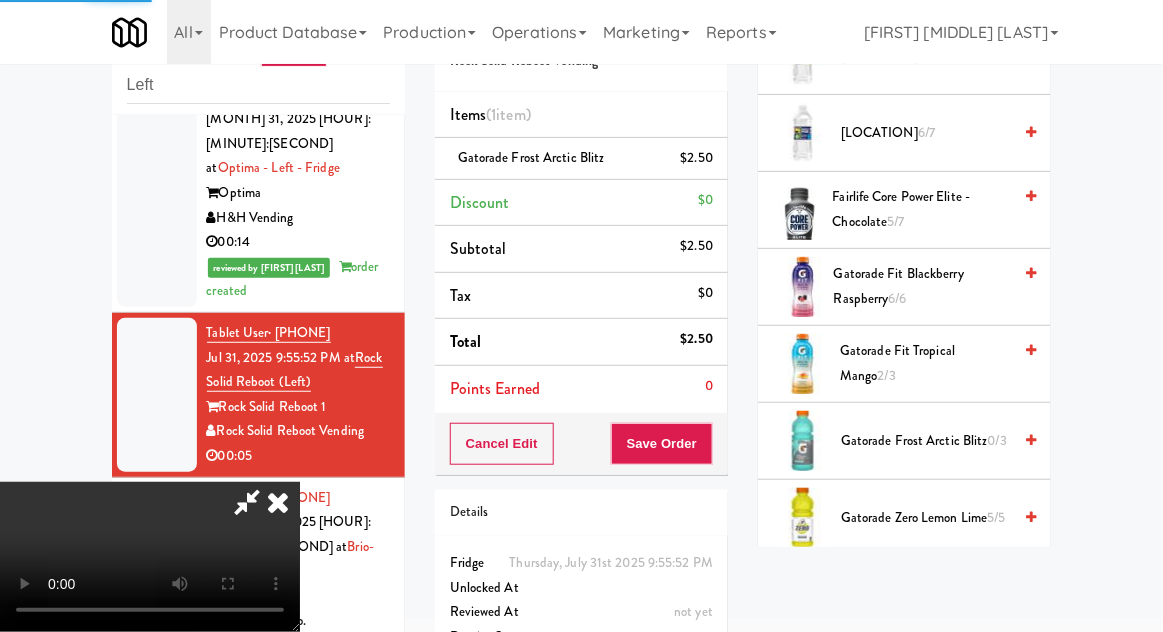 scroll, scrollTop: 197, scrollLeft: 0, axis: vertical 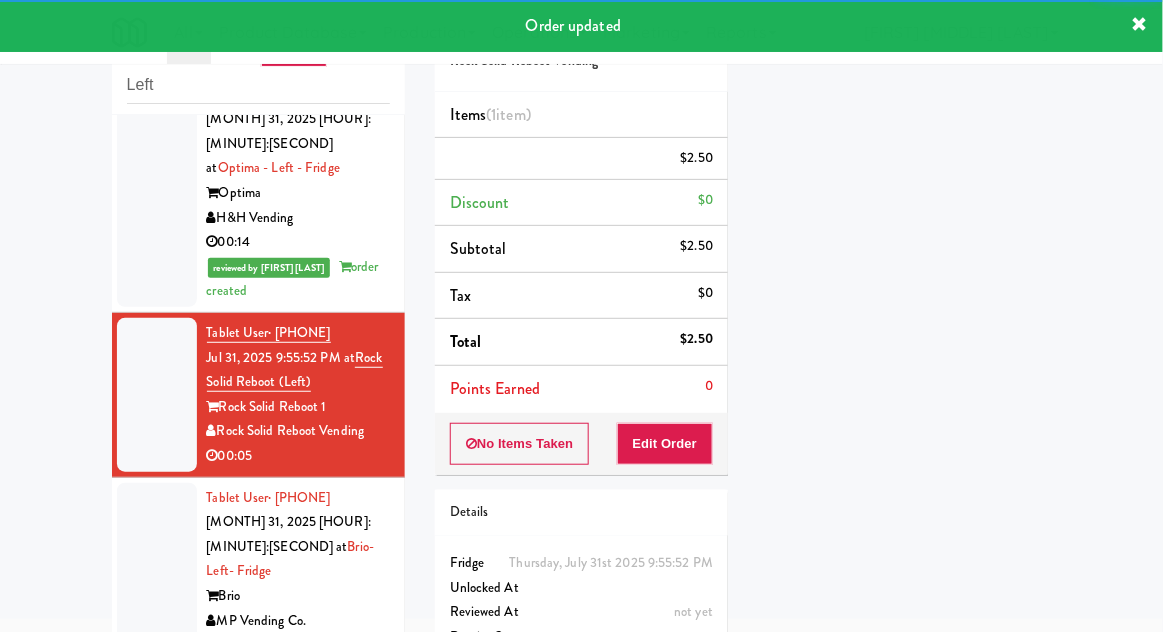 click at bounding box center [157, 572] 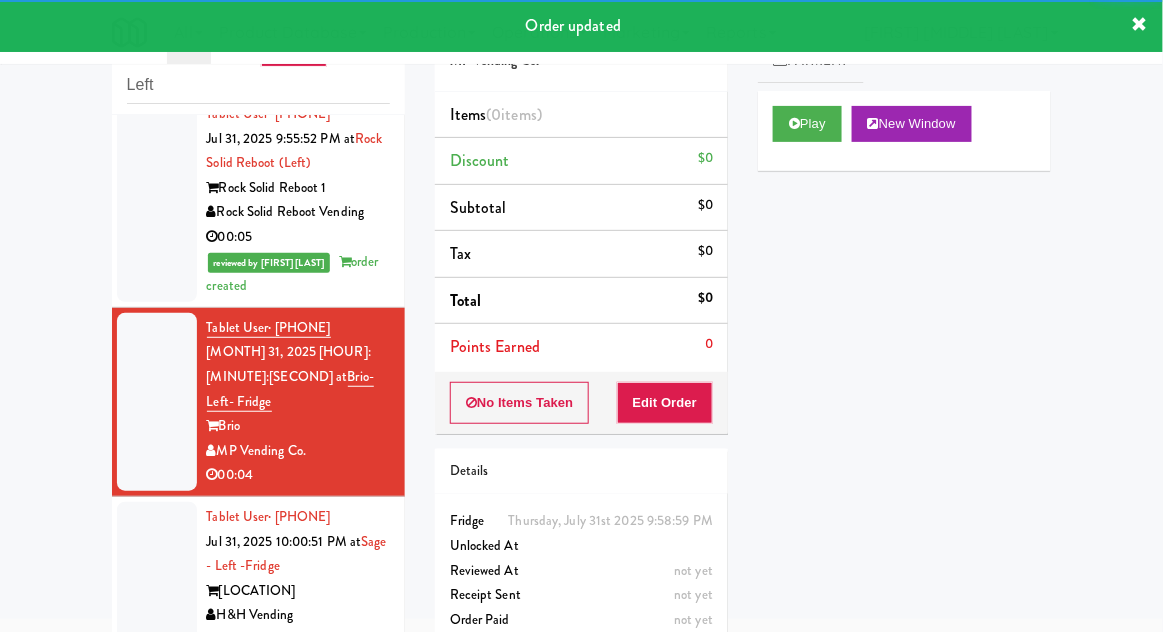 scroll, scrollTop: 1289, scrollLeft: 0, axis: vertical 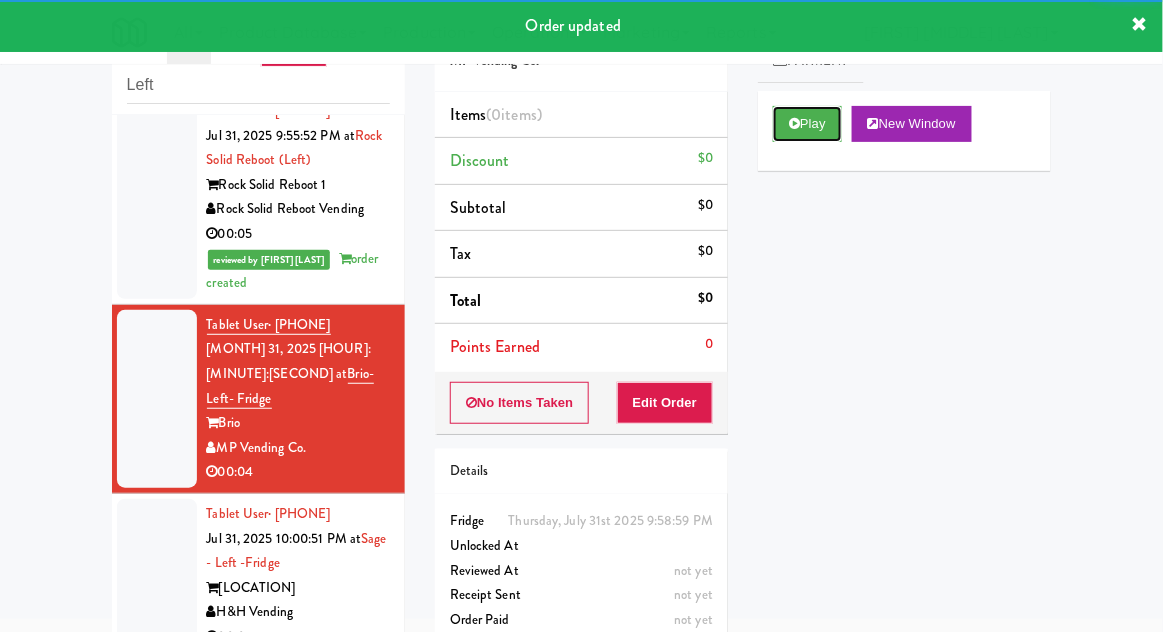 click on "Play" at bounding box center (807, 124) 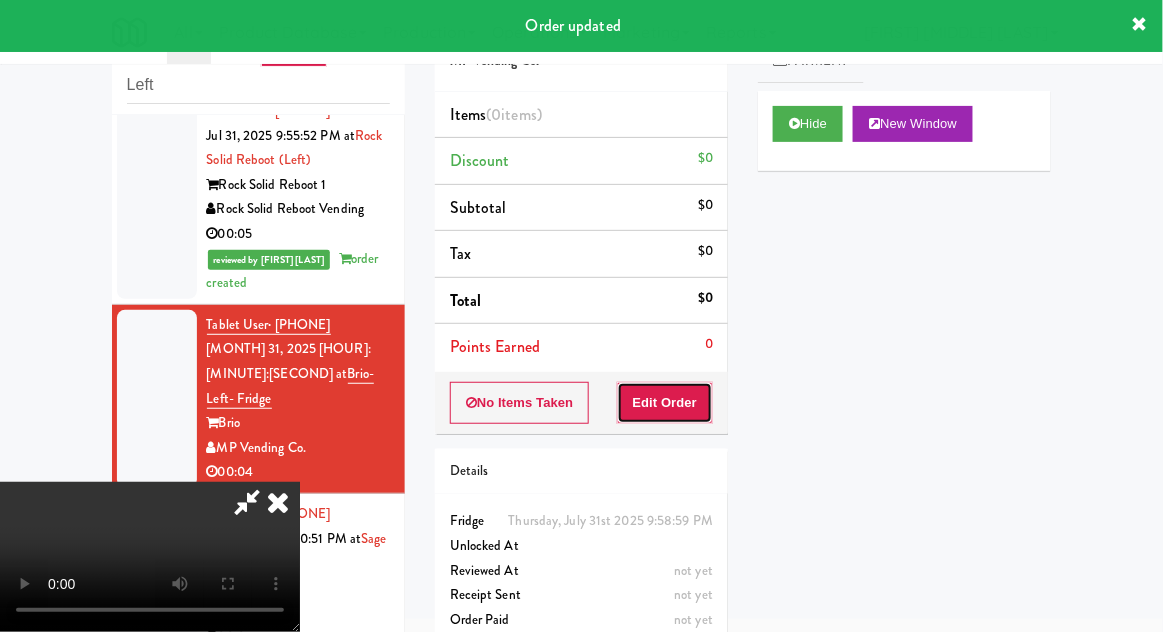 click on "Edit Order" at bounding box center [665, 403] 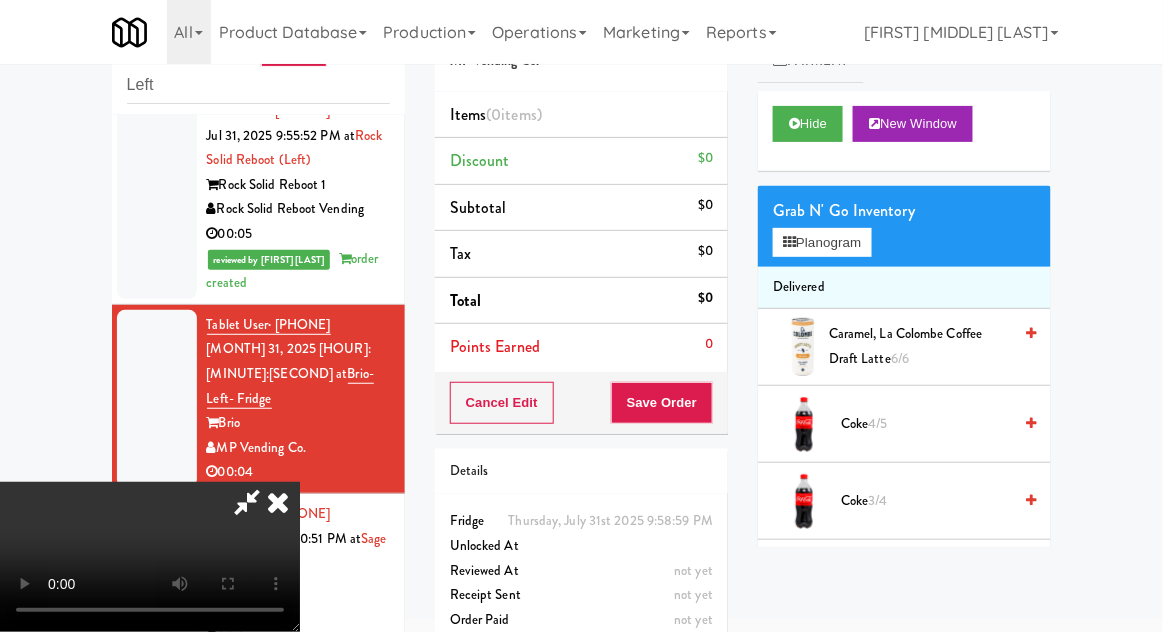 type 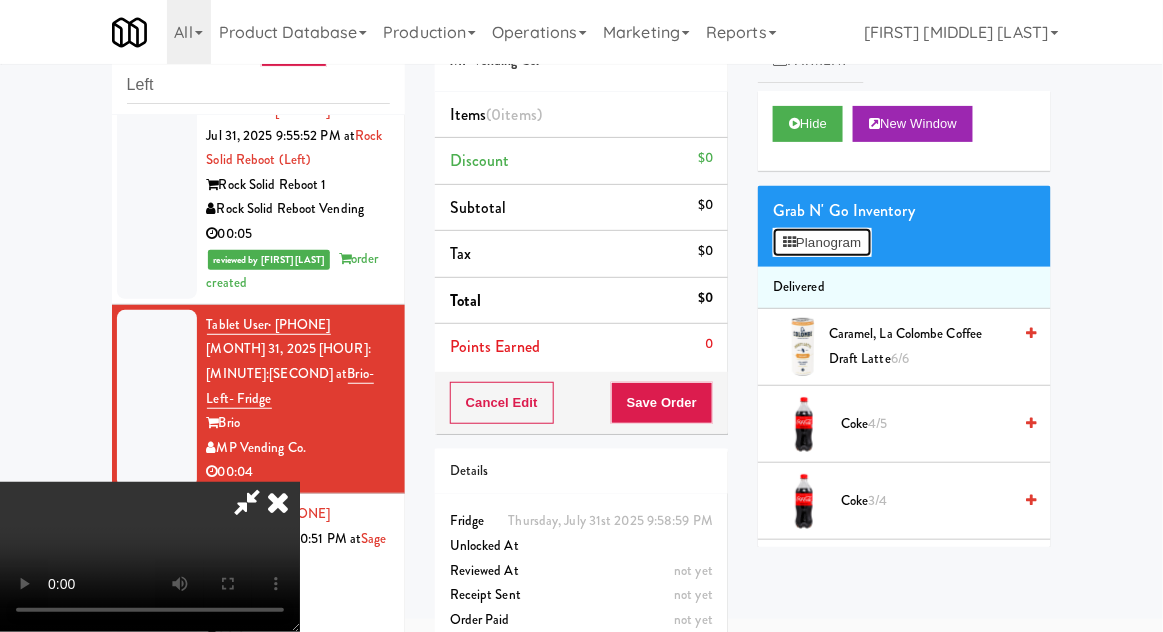 click on "Planogram" at bounding box center (822, 243) 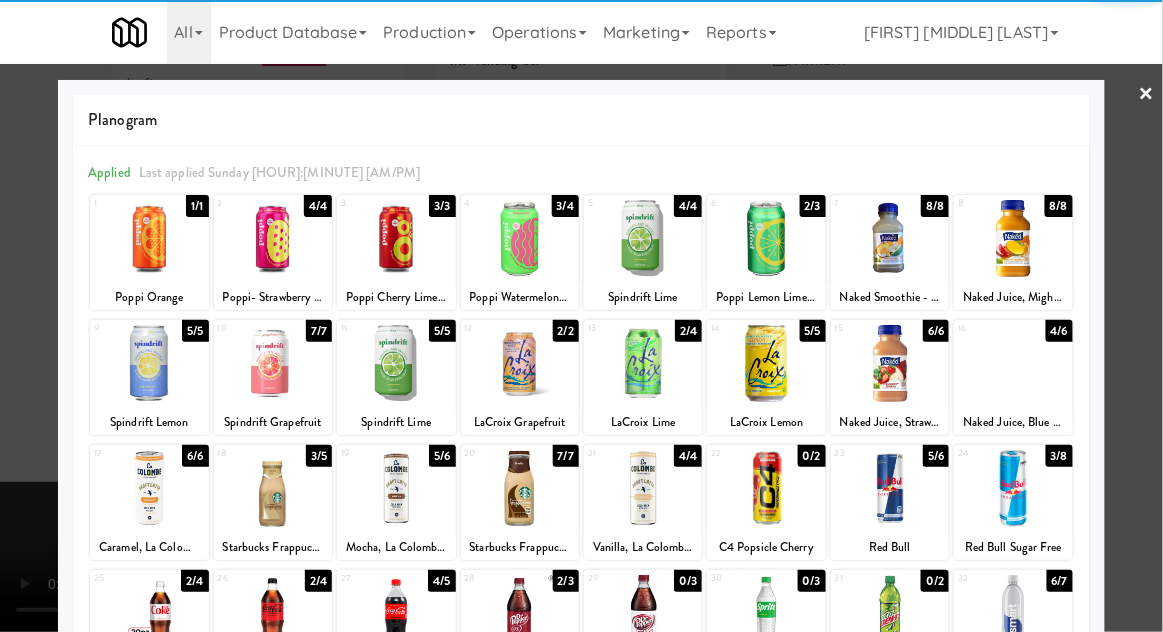 click at bounding box center (273, 613) 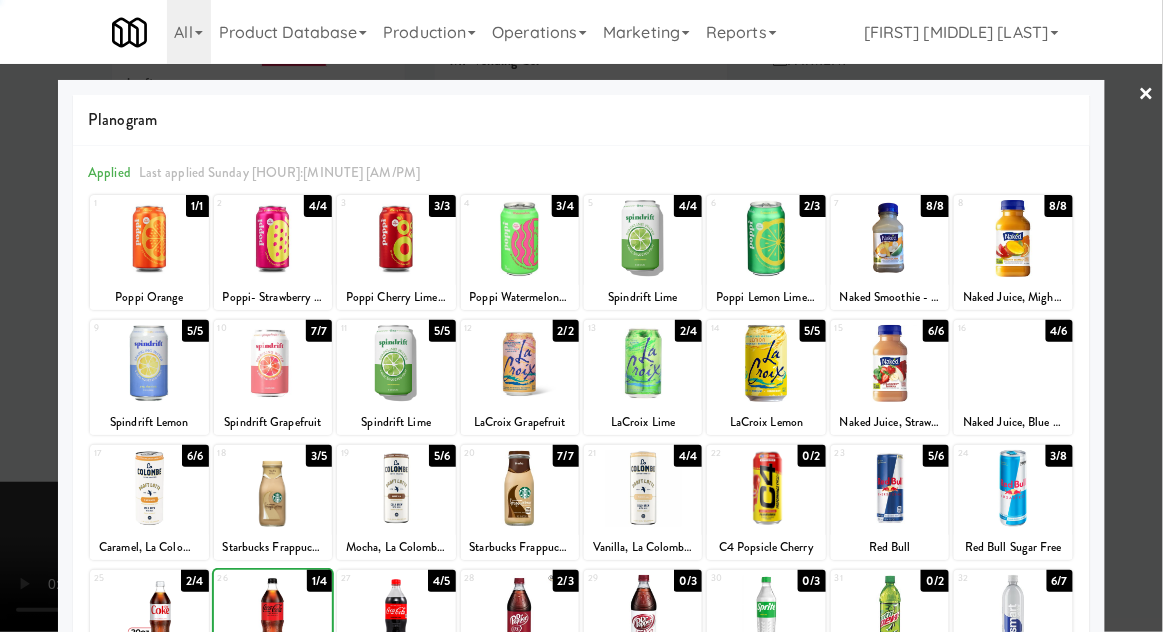 click at bounding box center [581, 316] 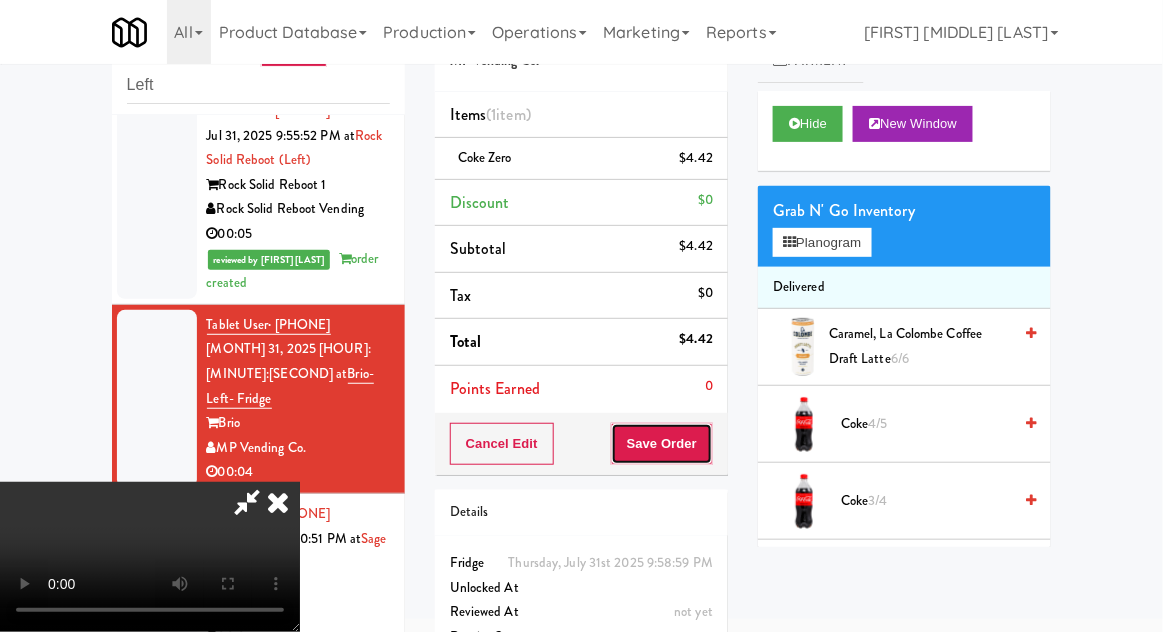 click on "Save Order" at bounding box center [662, 444] 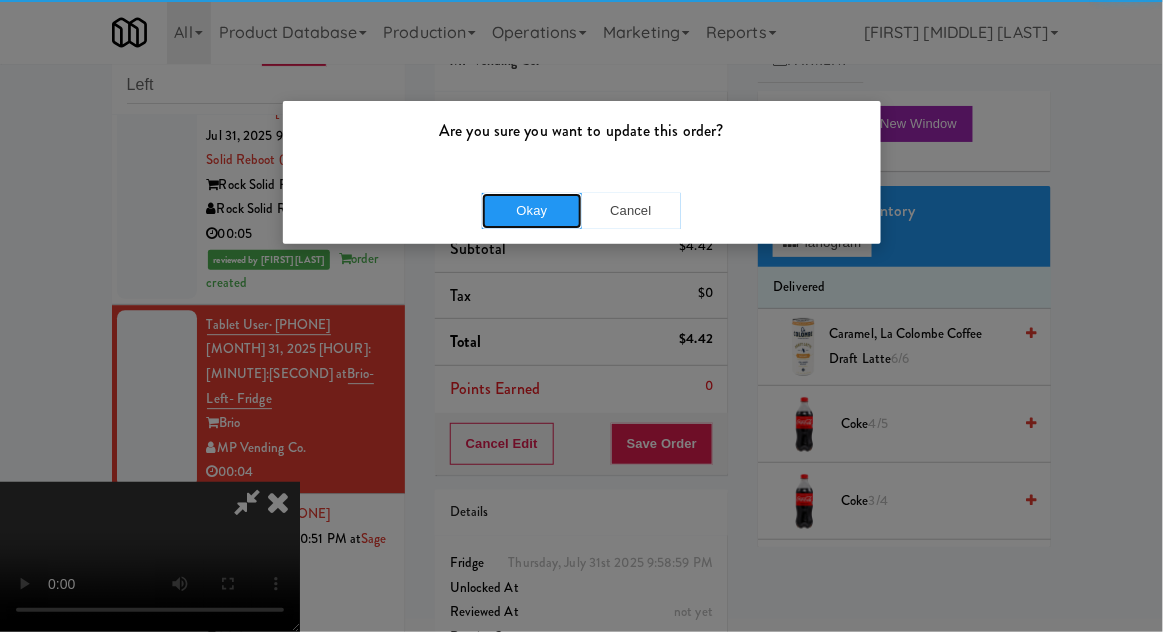 click on "Okay" at bounding box center [532, 211] 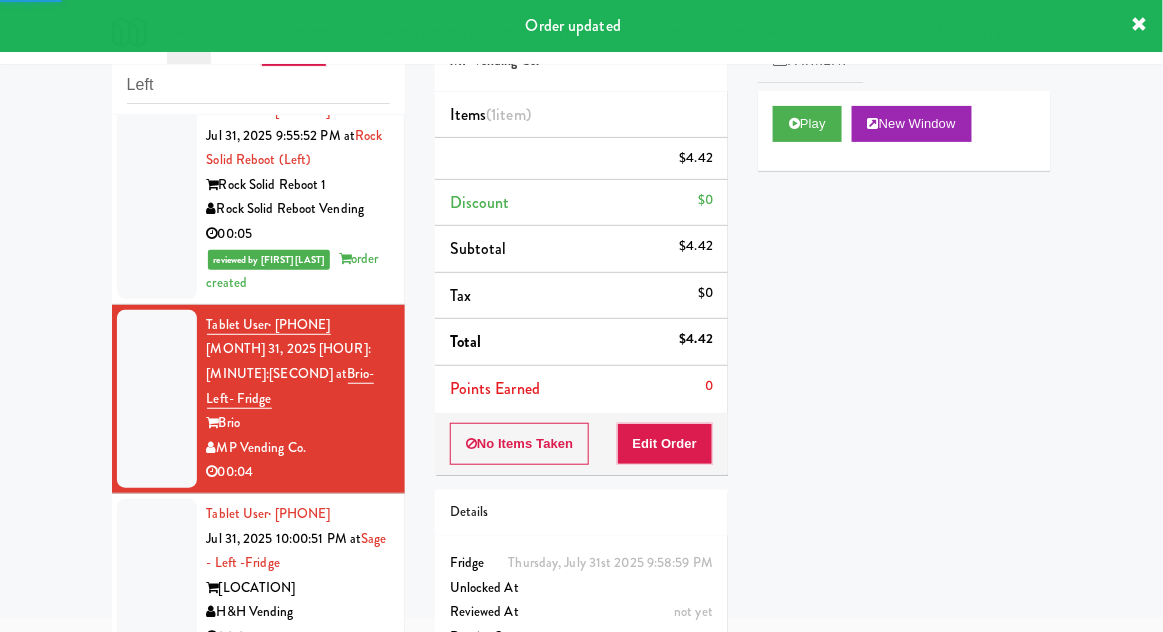 click at bounding box center [157, 576] 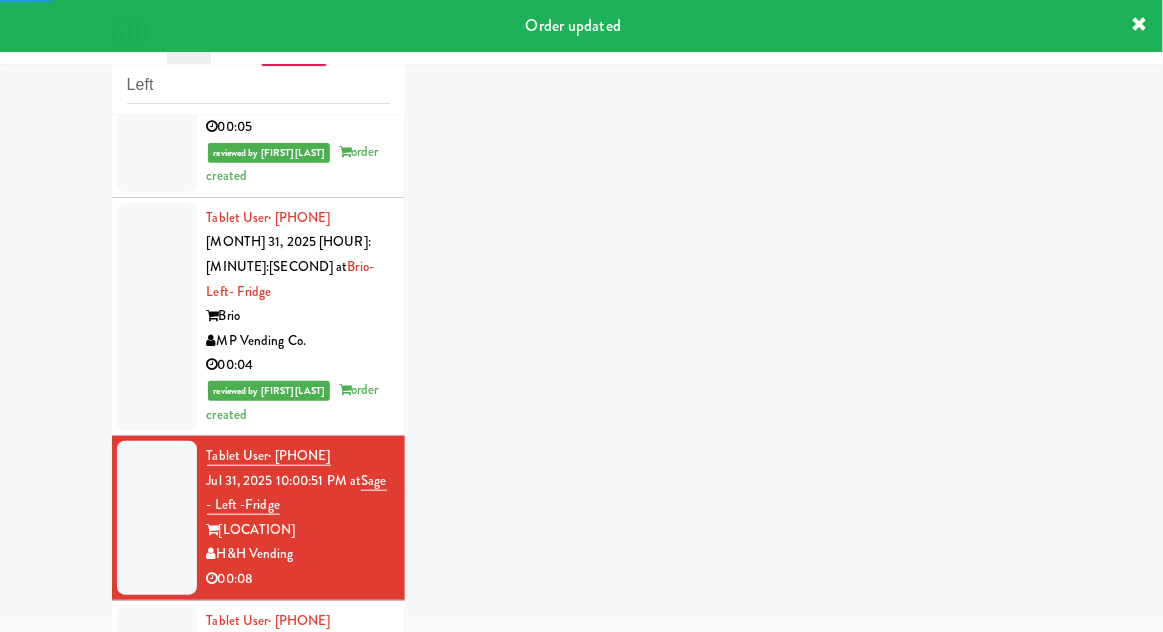 scroll, scrollTop: 1474, scrollLeft: 0, axis: vertical 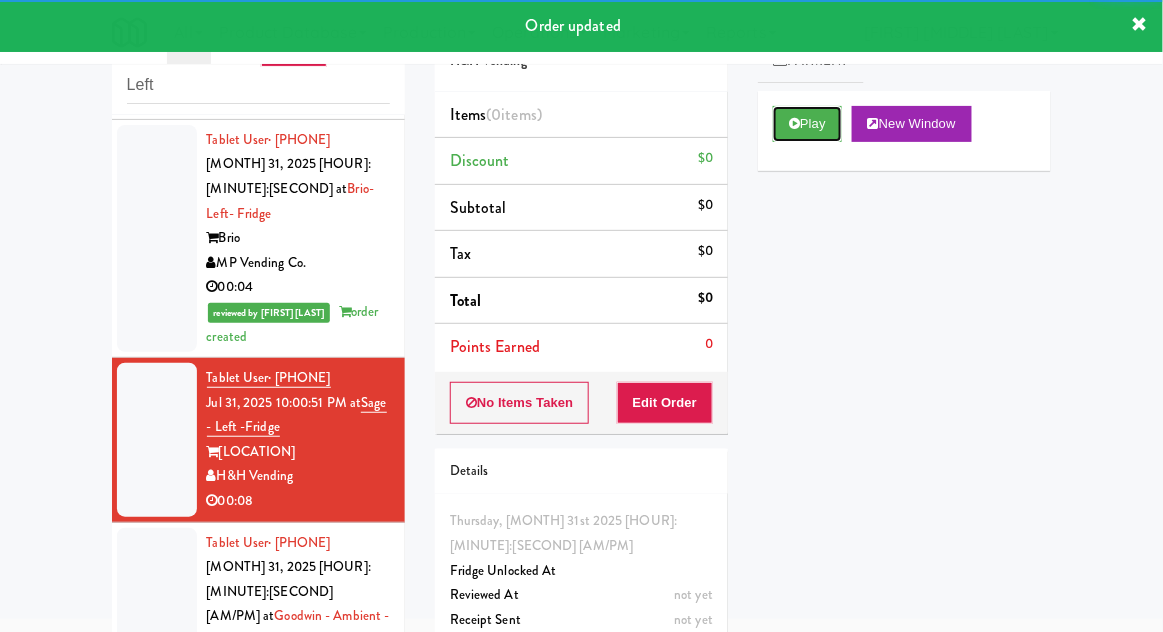 click on "Play" at bounding box center (807, 124) 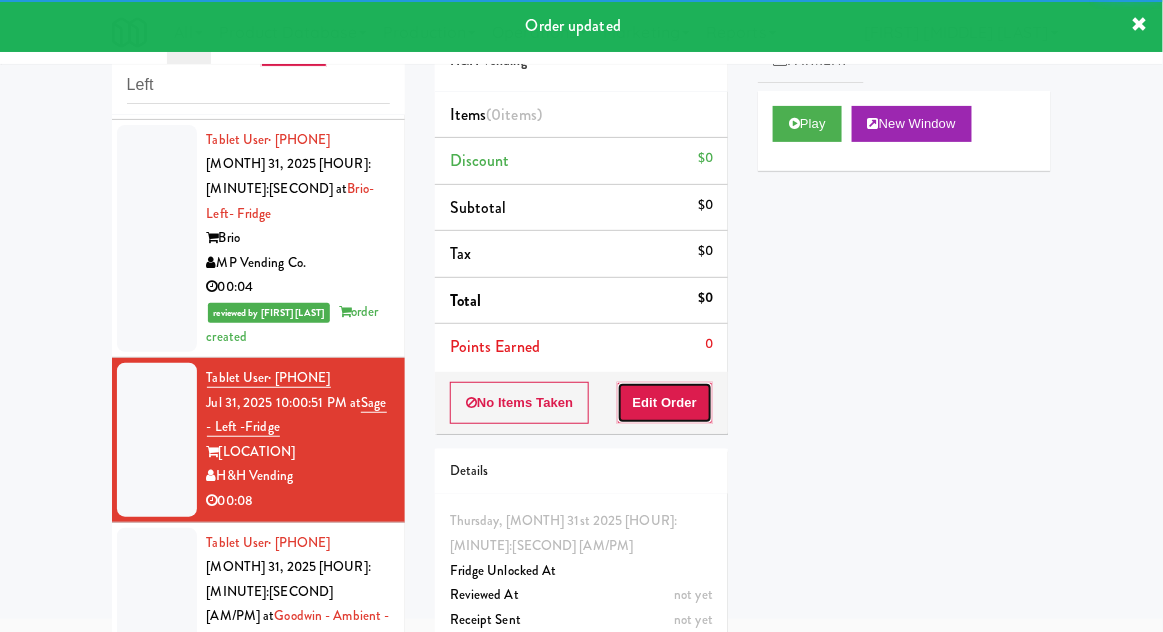 click on "Edit Order" at bounding box center [665, 403] 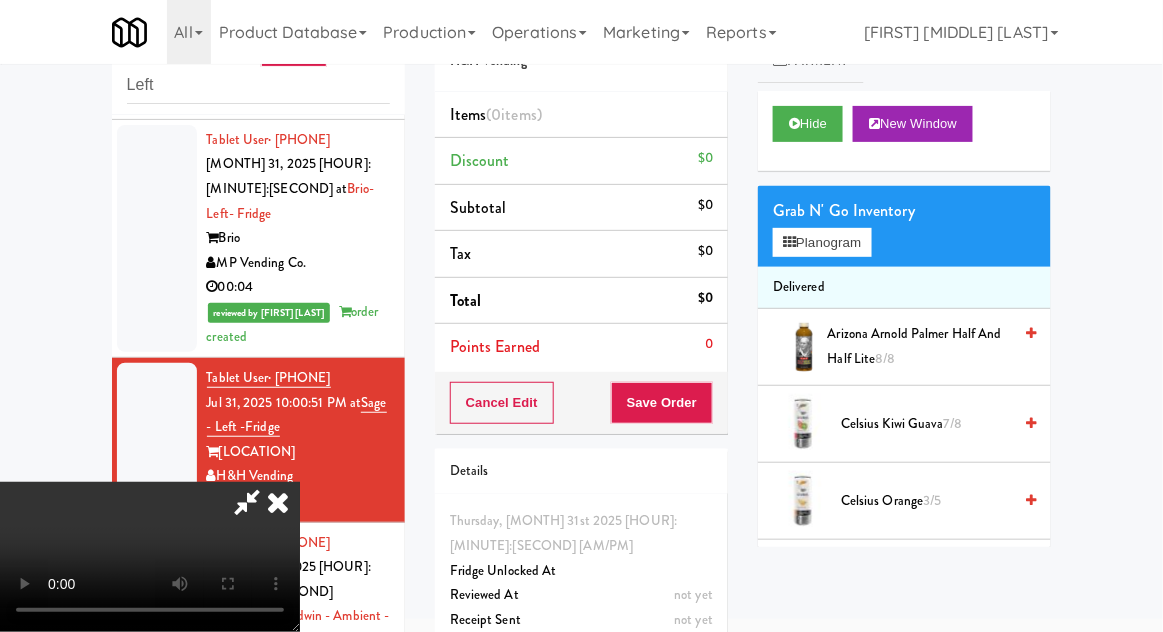 type 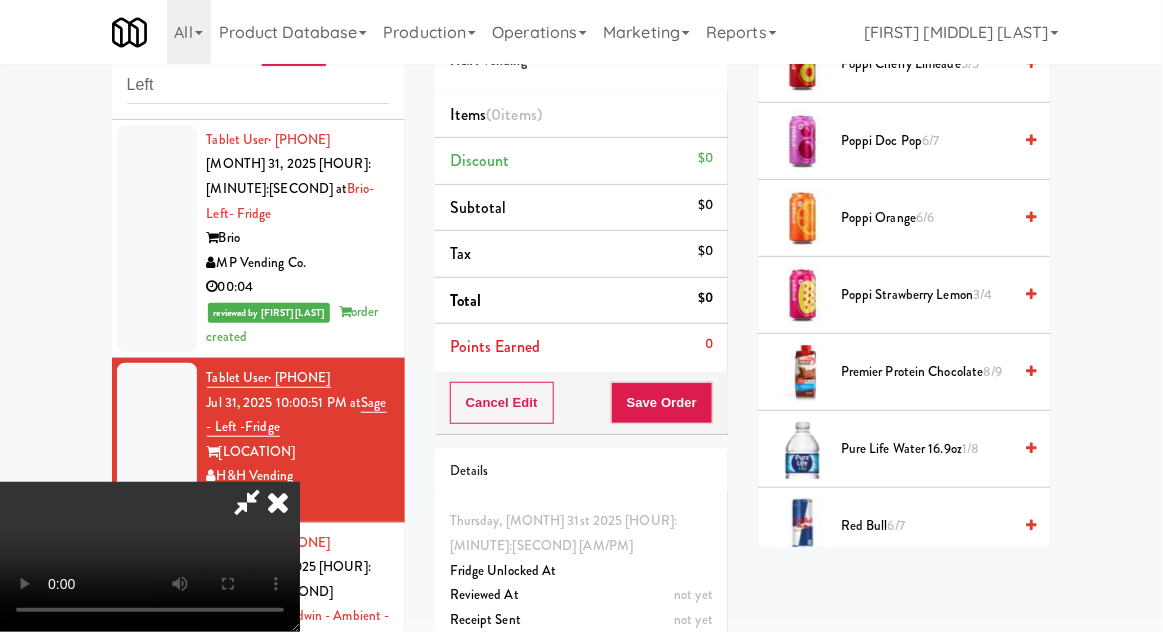 click on "Premier Protein Chocolate  8/9" at bounding box center (926, 372) 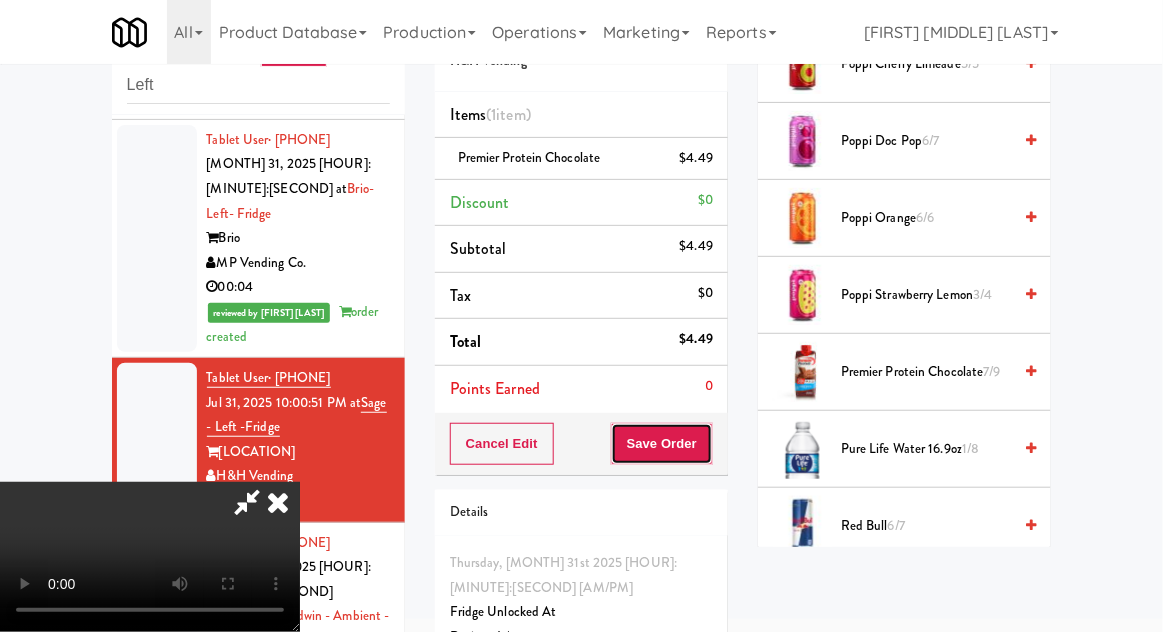 click on "Save Order" at bounding box center (662, 444) 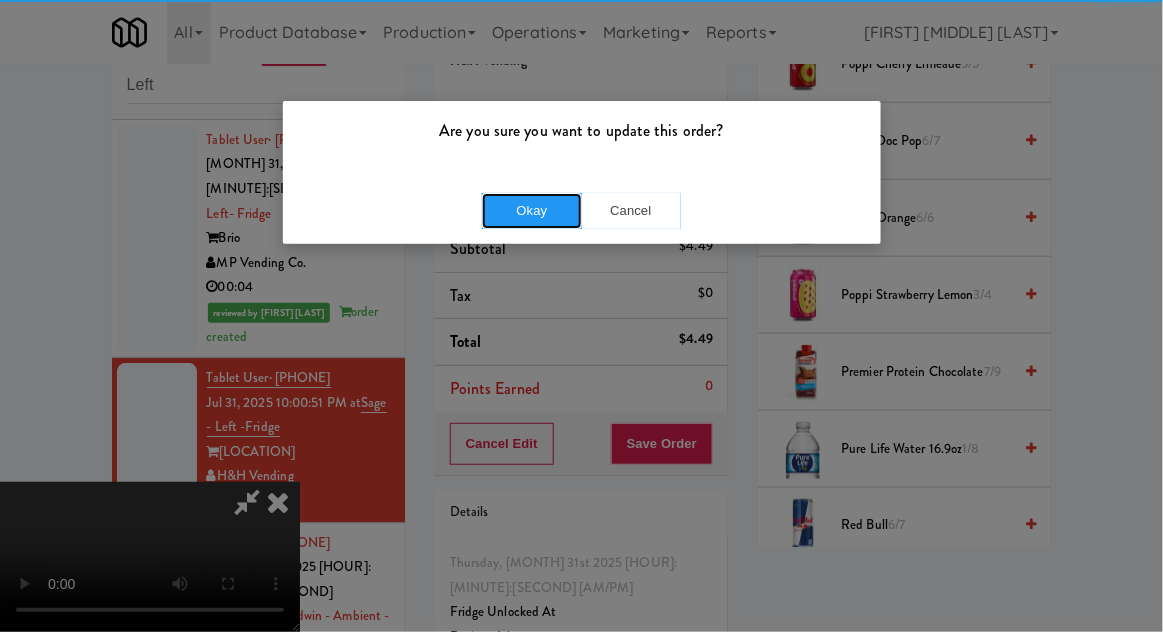click on "Okay" at bounding box center (532, 211) 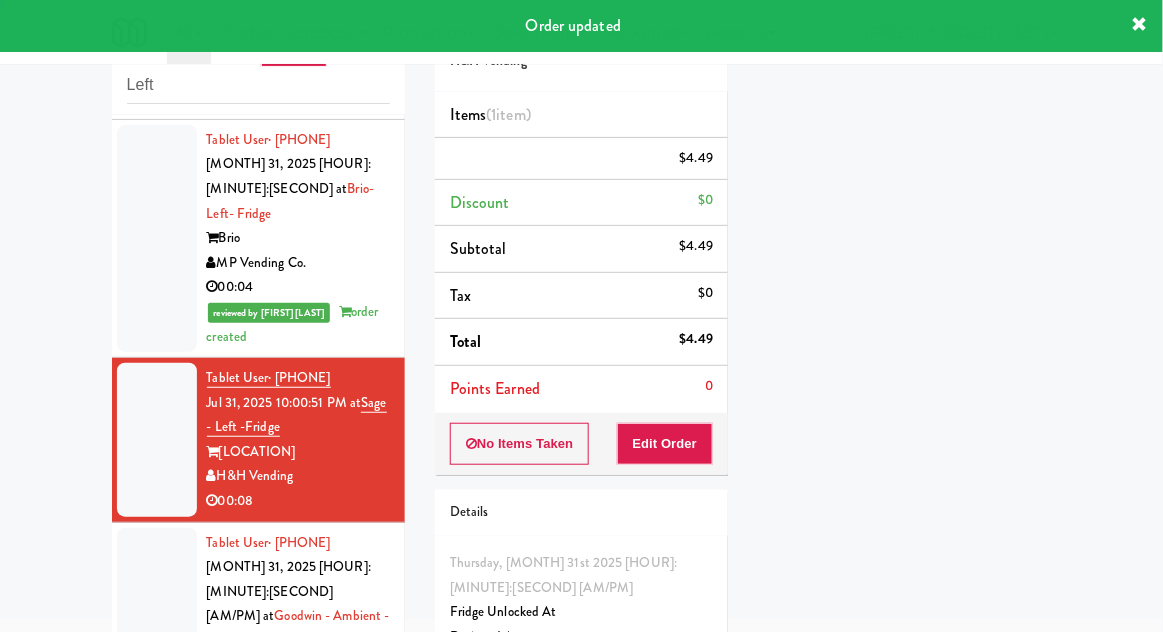 scroll, scrollTop: 197, scrollLeft: 0, axis: vertical 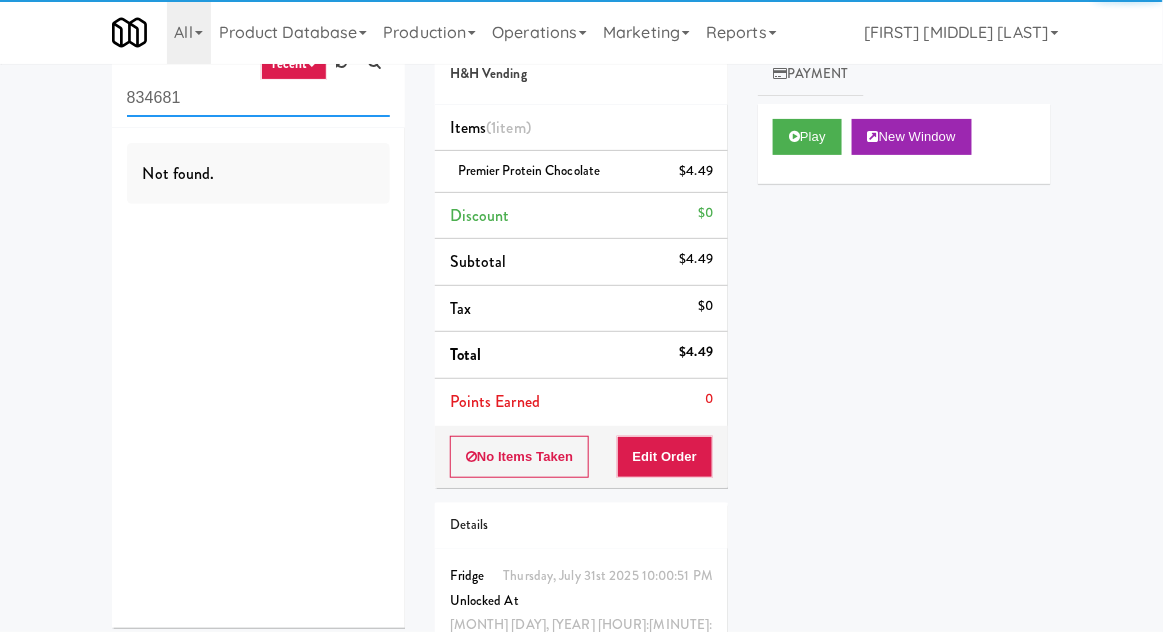 click on "834681" at bounding box center (258, 98) 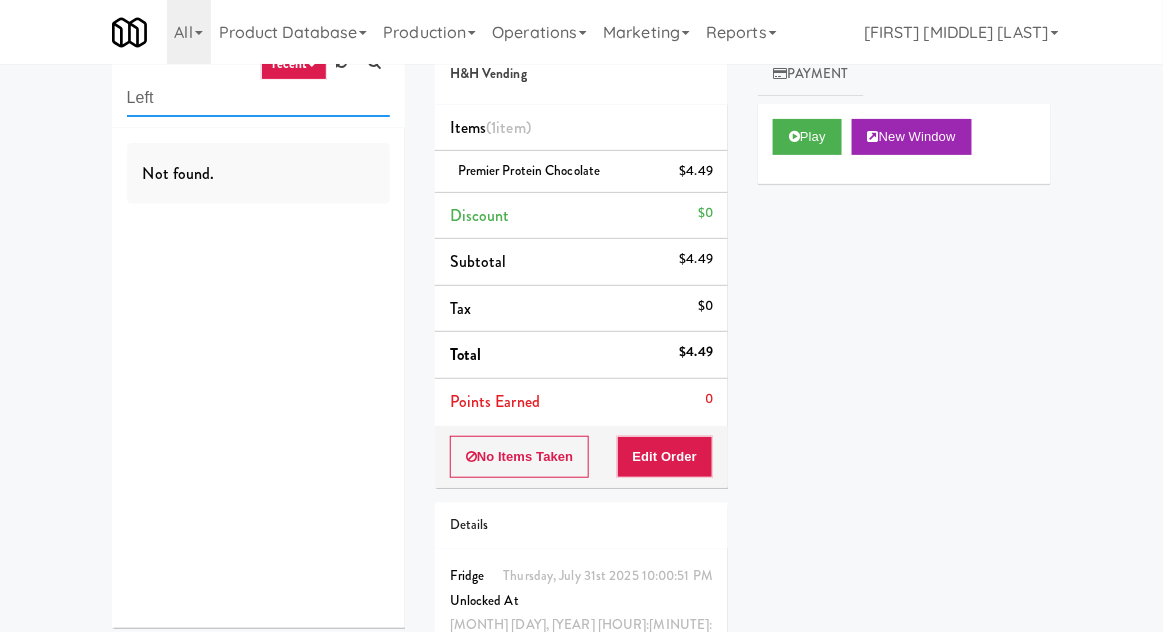 type on "Left" 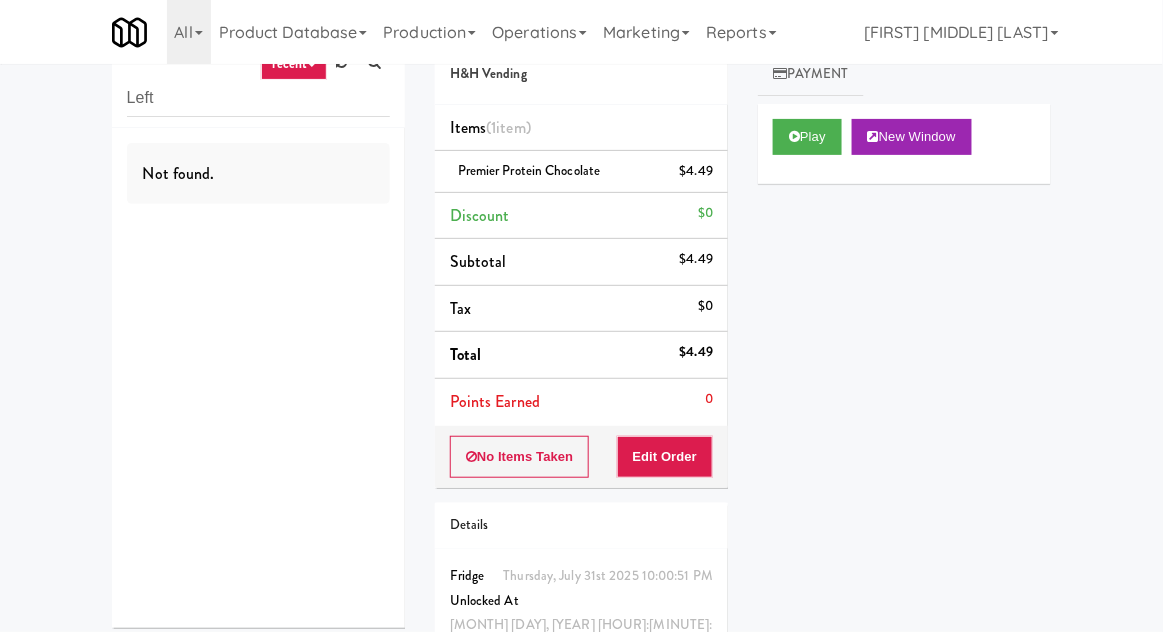 click on "inbox reviewed recent    all     unclear take     inventory issue     suspicious     failed     recent   Left   Not found. Order # 599629 H&H Vending Items  (1  item ) Premier Protein Chocolate  $4.49 Discount  $0 Subtotal $4.49 Tax $0 Total $4.49 Points Earned  0  No Items Taken Edit Order Details Thursday, July 31st 2025 10:00:51 PM Fridge Unlocked At Jul 31, 2025 10:42:07 PM Reviewed At not yet Receipt Sent not yet Order Paid  Cart  Flags  Notes  Payment  Play  New Window  Primary Flag  Clear     Flag if unable to determine what was taken or order not processable due to inventory issues Unclear Take - No Video Unclear Take - Short or Cut Off Unclear Take - Obstructed Inventory Issue - Product Not in Inventory Inventory Issue - Product prices as $0  Additional Concerns  Clear Flag as Suspicious Returned Product Place a foreign product in  Internal Notes" at bounding box center [581, 387] 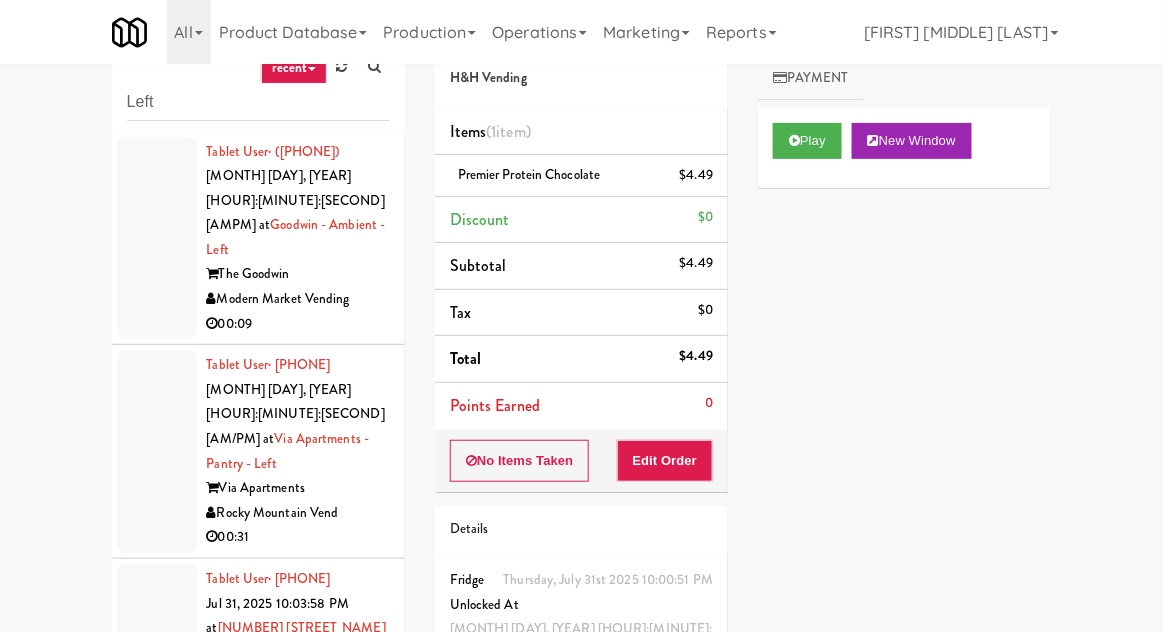 scroll, scrollTop: 0, scrollLeft: 0, axis: both 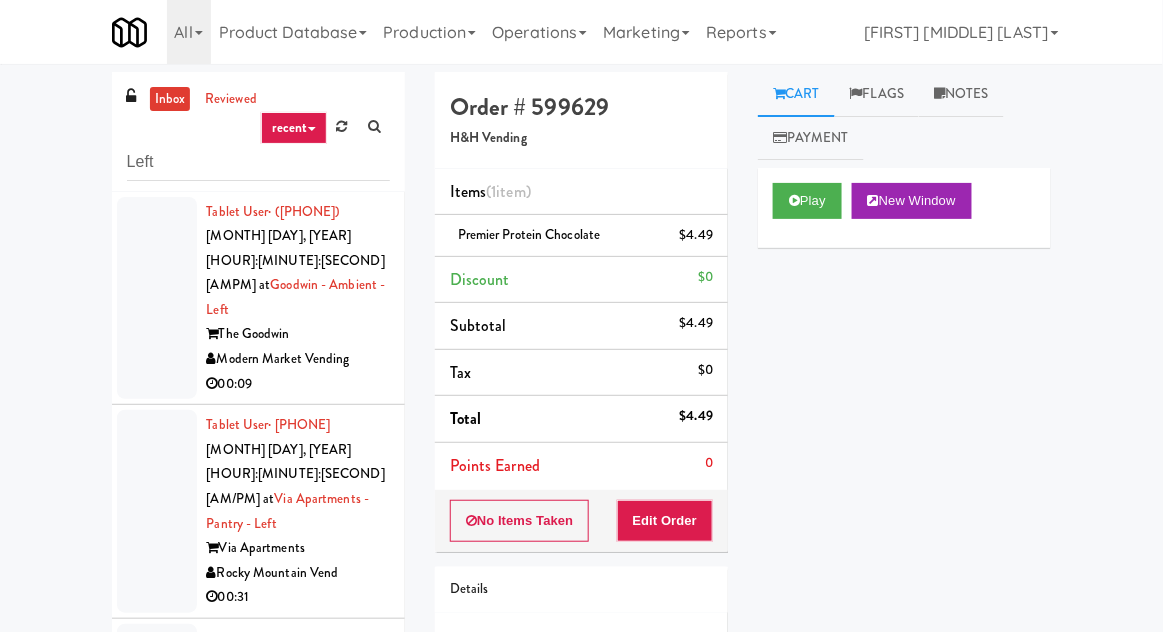click on "reviewed" at bounding box center [231, 99] 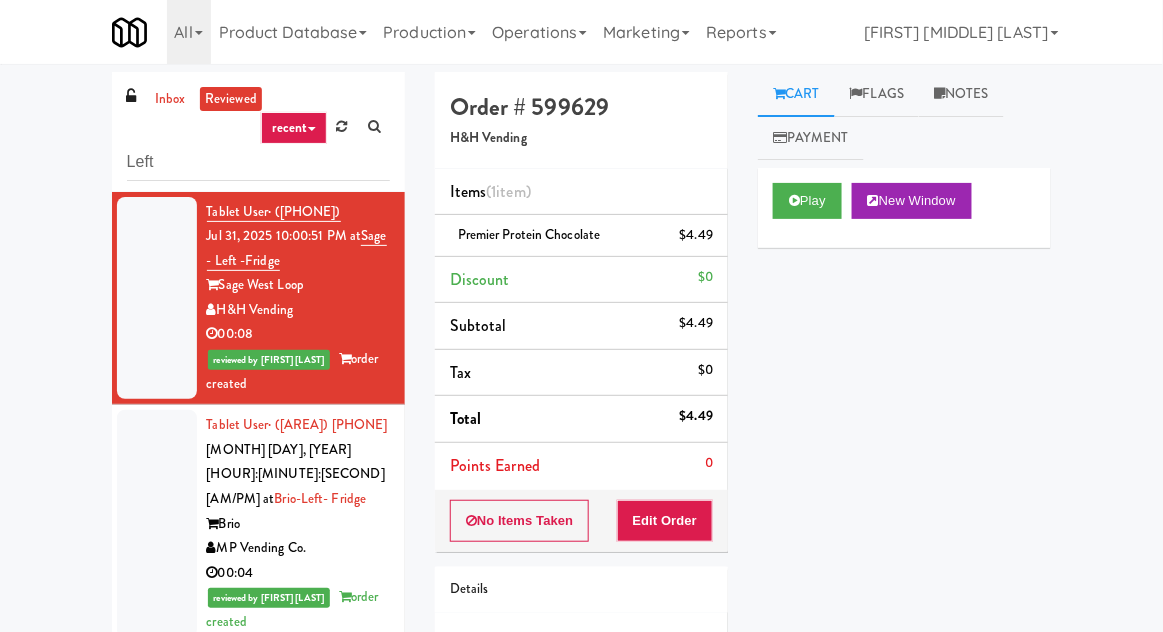 click at bounding box center [157, 298] 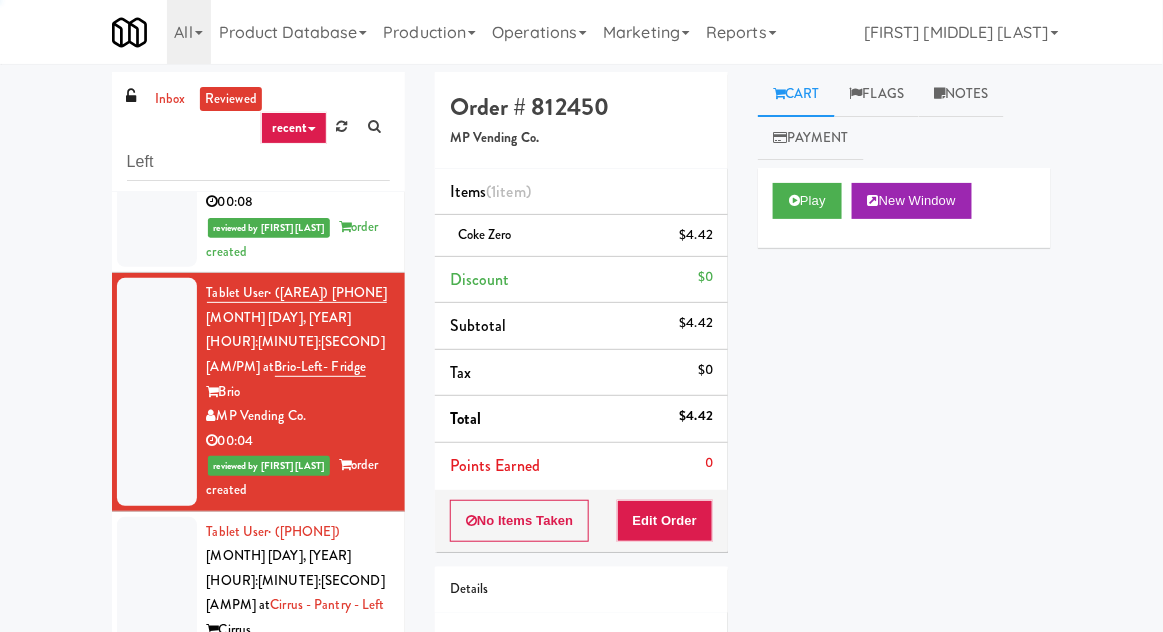 scroll, scrollTop: 305, scrollLeft: 0, axis: vertical 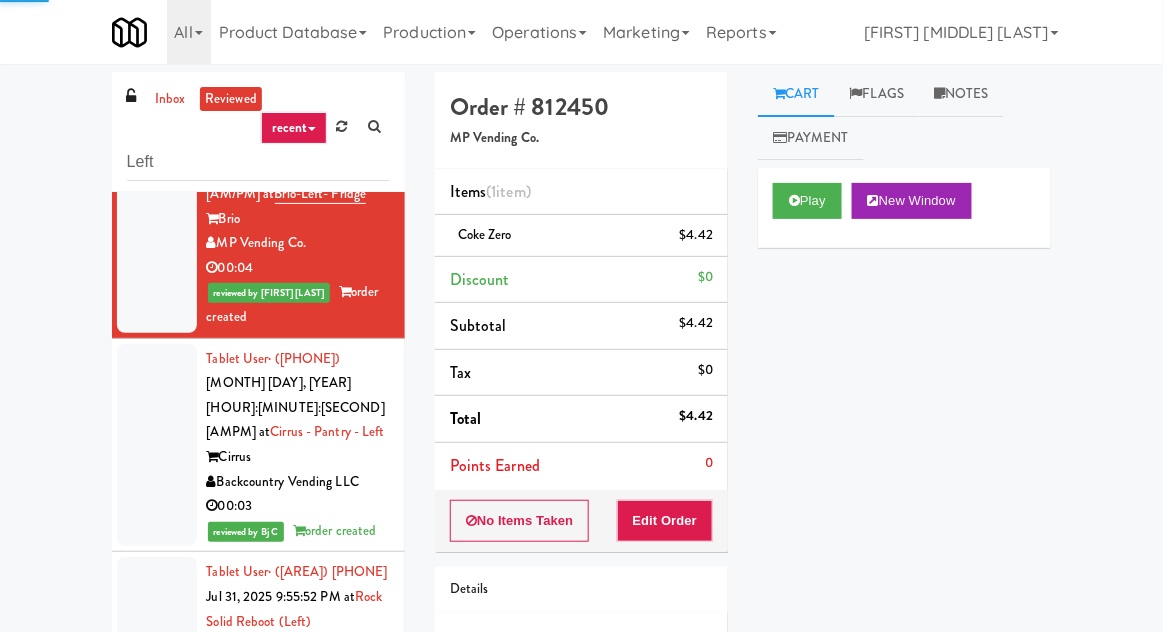 click at bounding box center [157, 445] 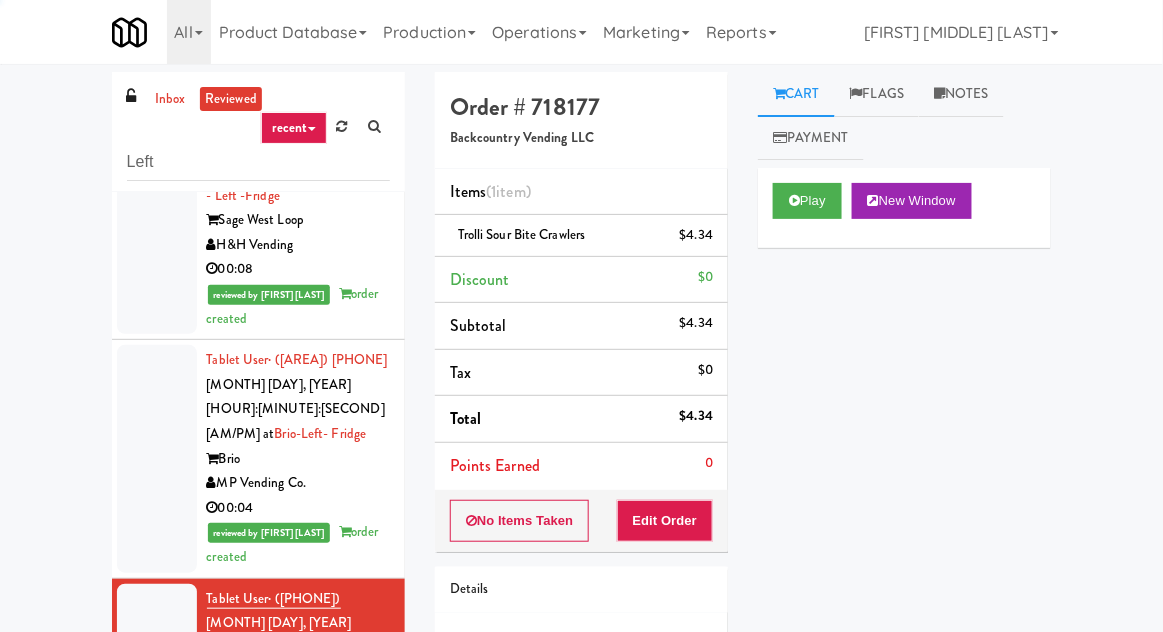 scroll, scrollTop: 0, scrollLeft: 0, axis: both 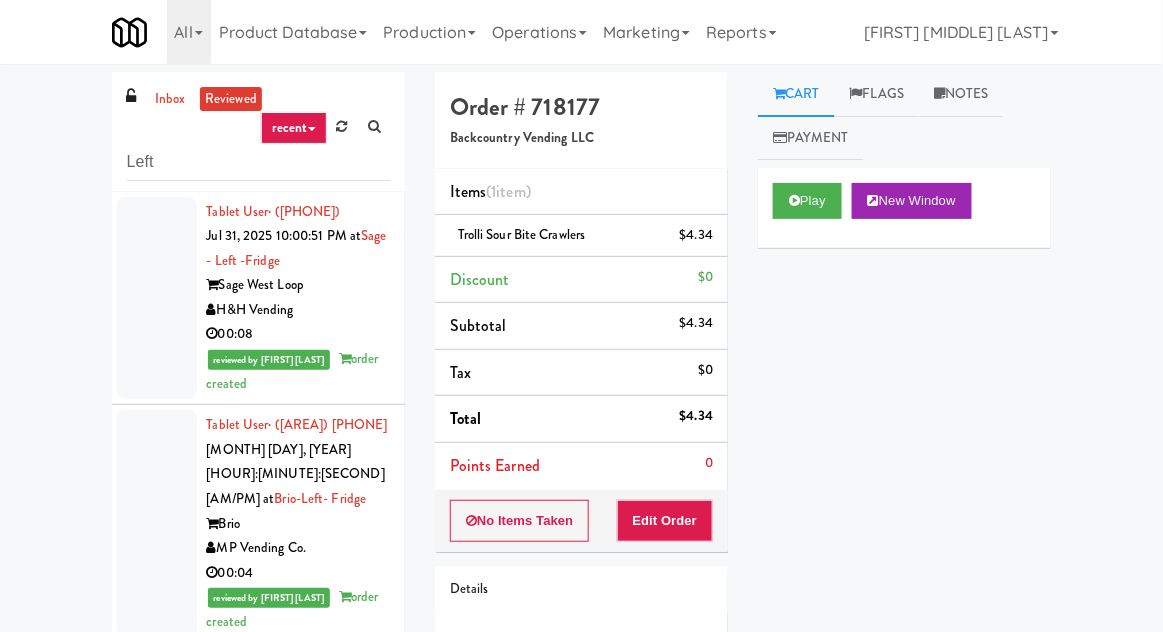 click at bounding box center (157, 298) 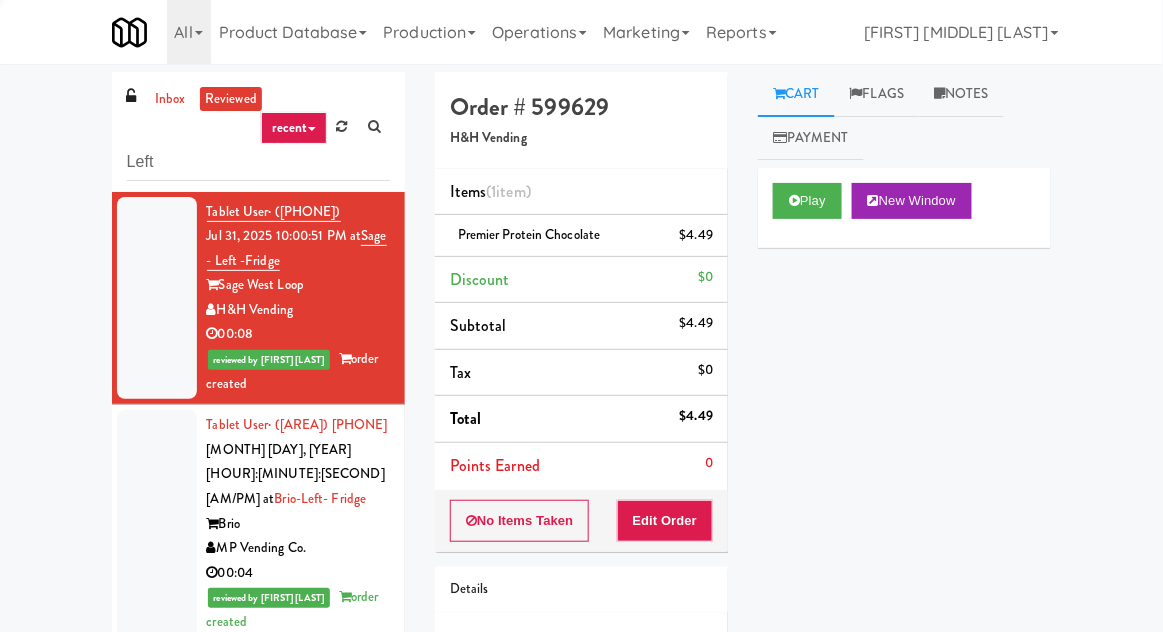 click at bounding box center (157, 523) 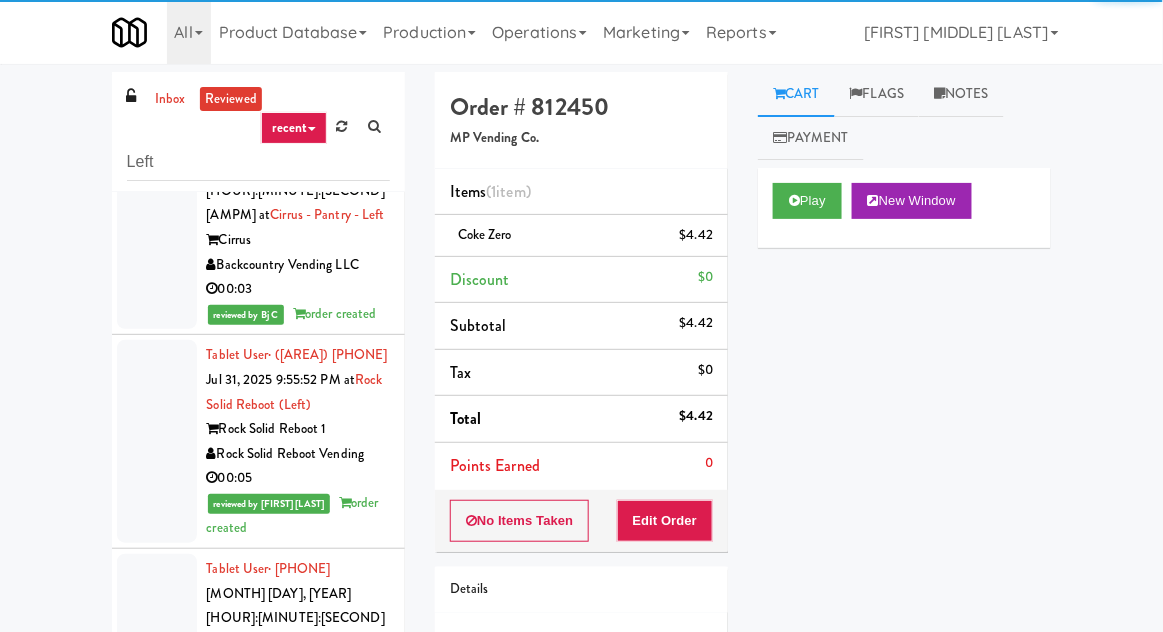click at bounding box center (157, 441) 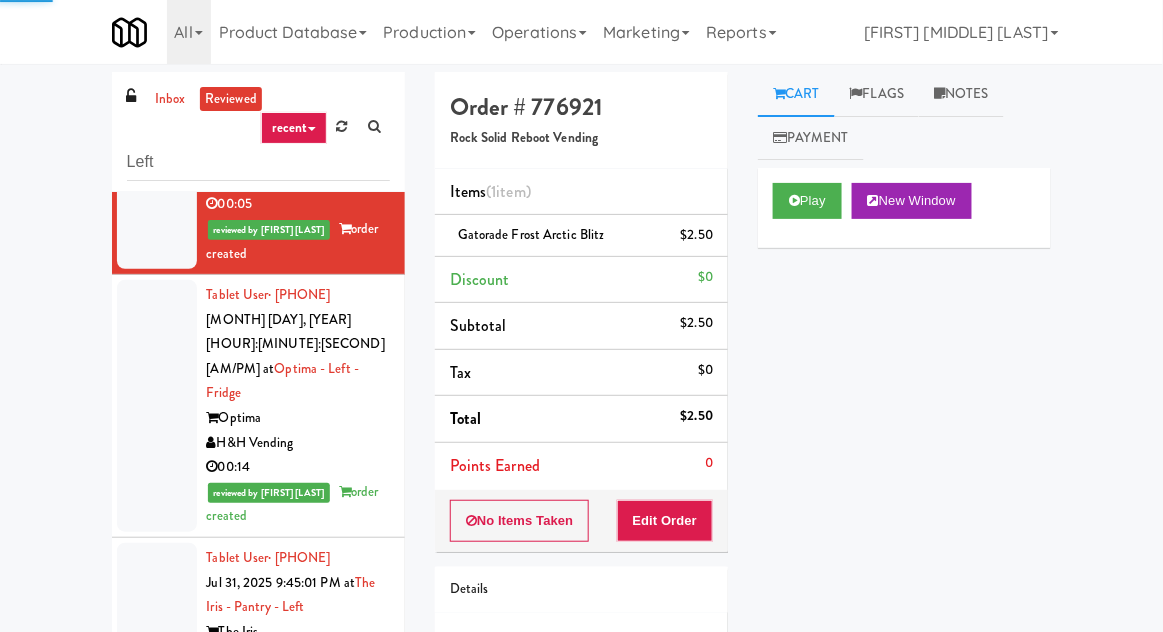 click at bounding box center (157, 406) 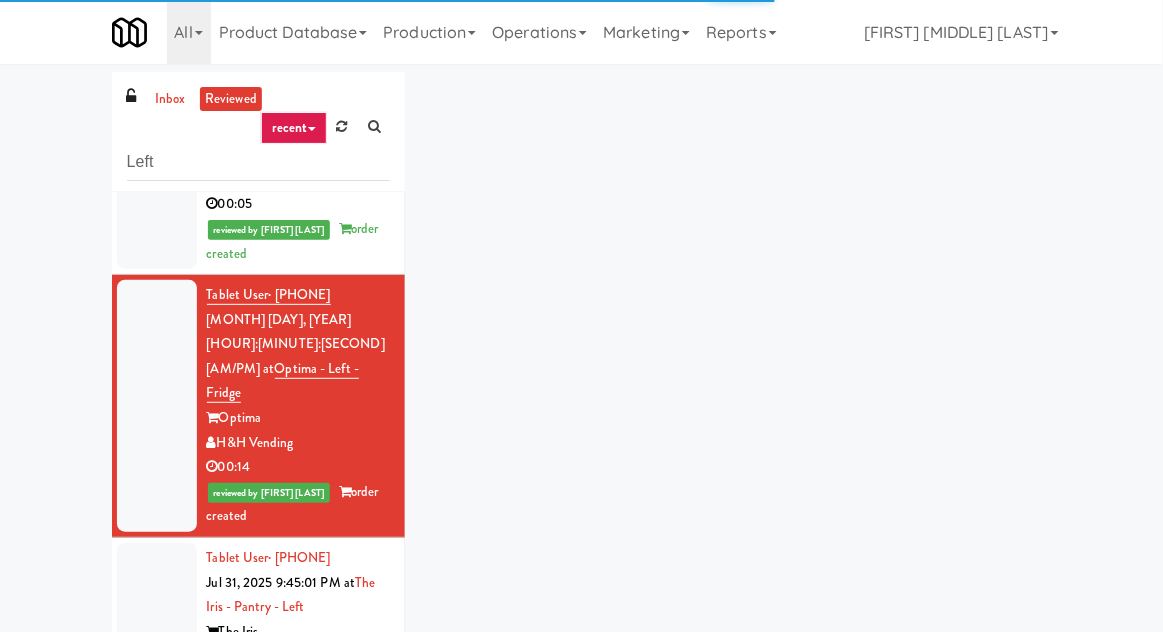 click at bounding box center [157, 644] 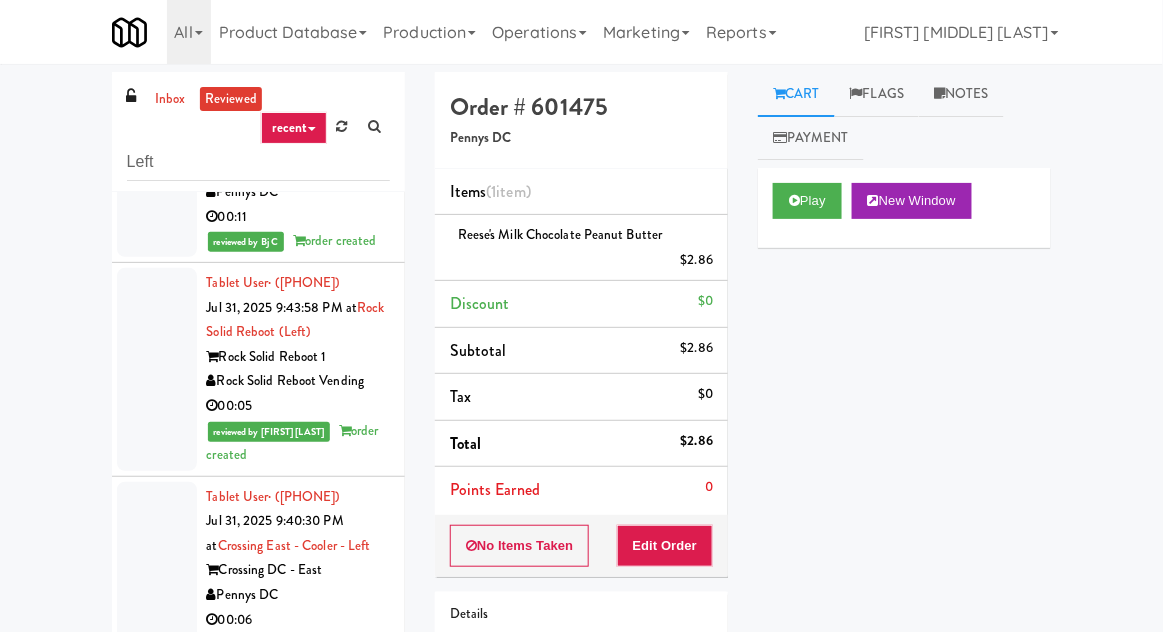 click at bounding box center (157, 369) 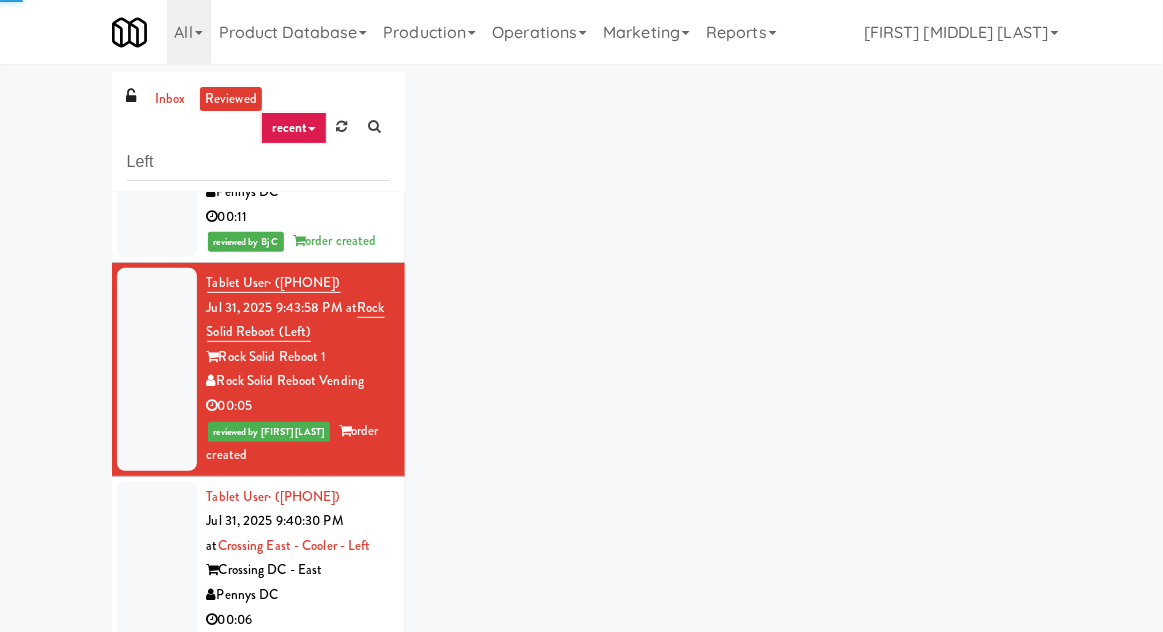 click at bounding box center [157, 583] 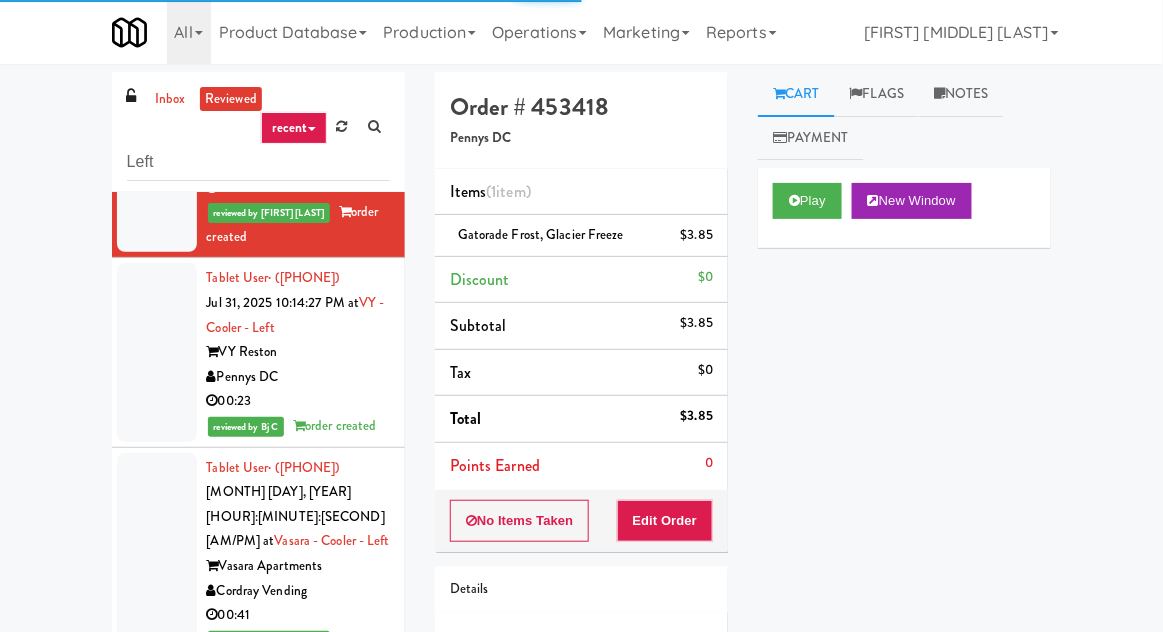 scroll, scrollTop: 1906, scrollLeft: 0, axis: vertical 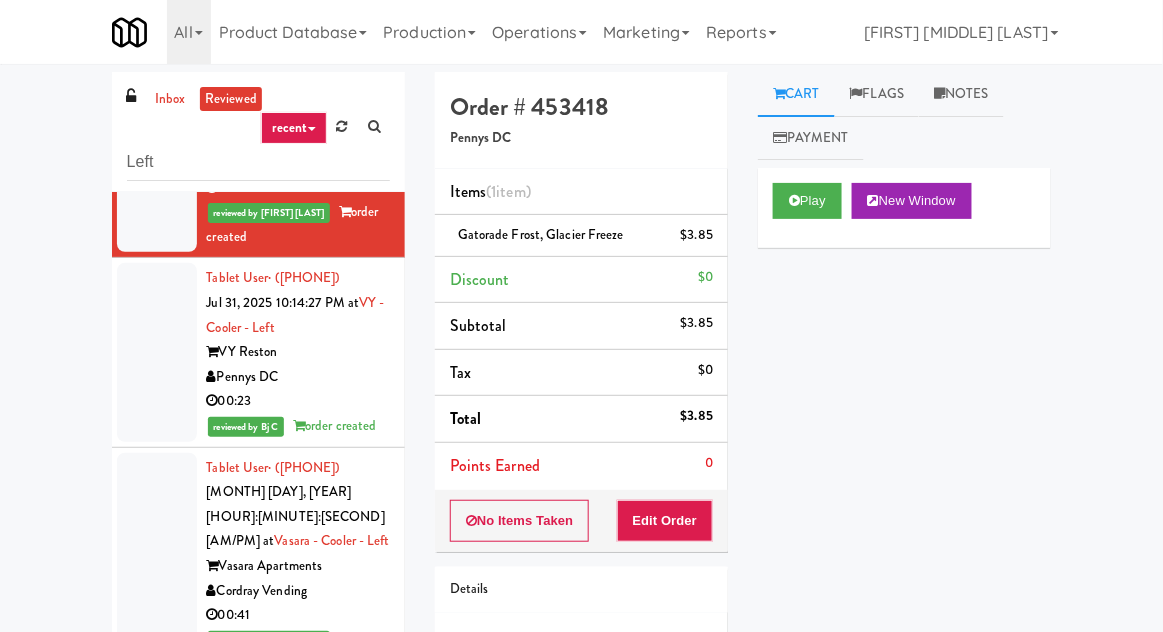 click at bounding box center [157, 566] 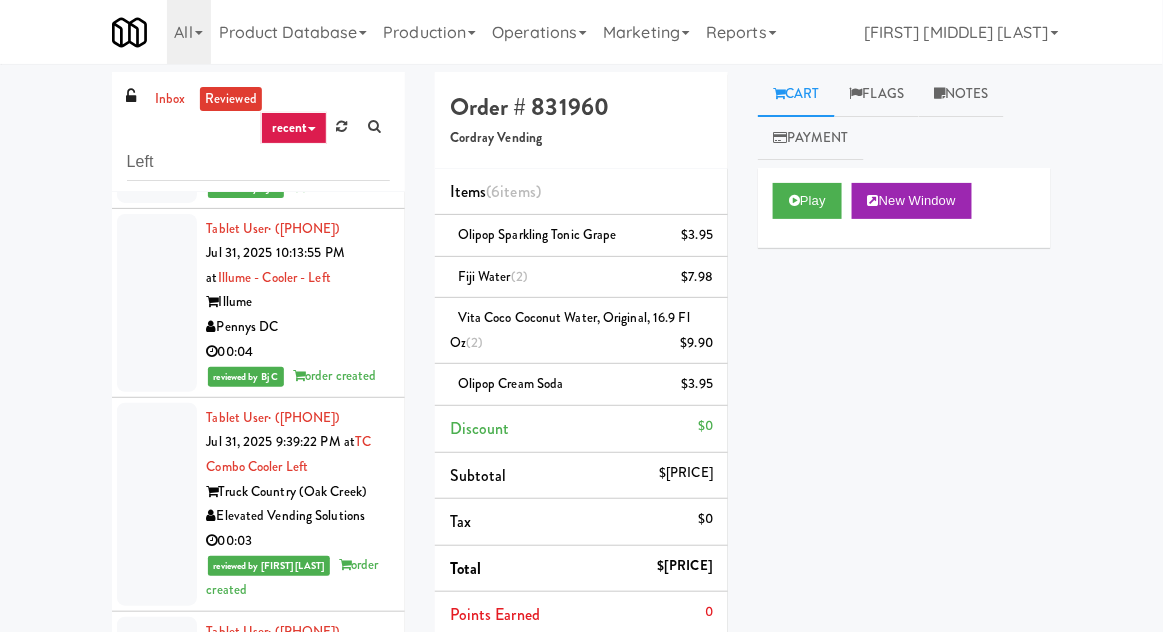 scroll, scrollTop: 2604, scrollLeft: 0, axis: vertical 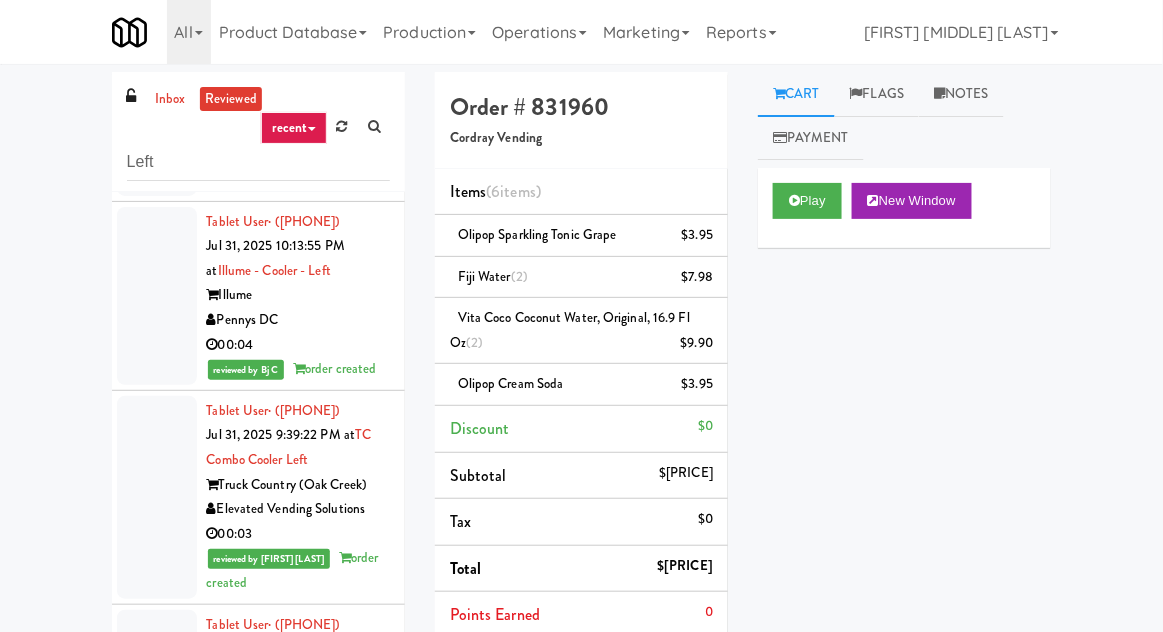 click at bounding box center [157, 497] 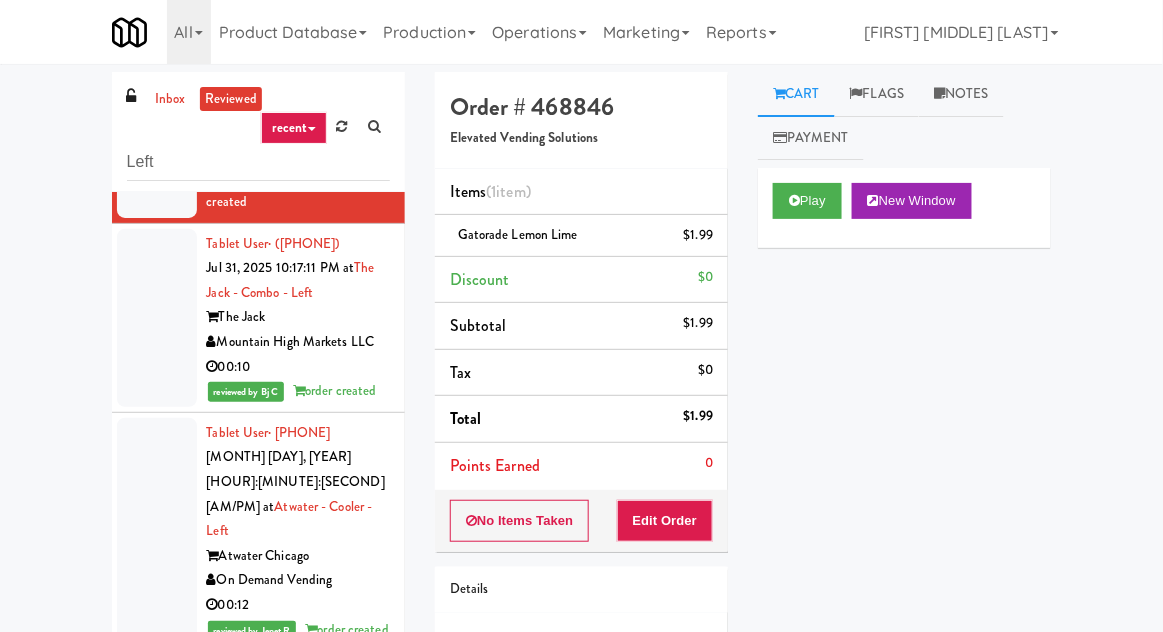 scroll, scrollTop: 2985, scrollLeft: 0, axis: vertical 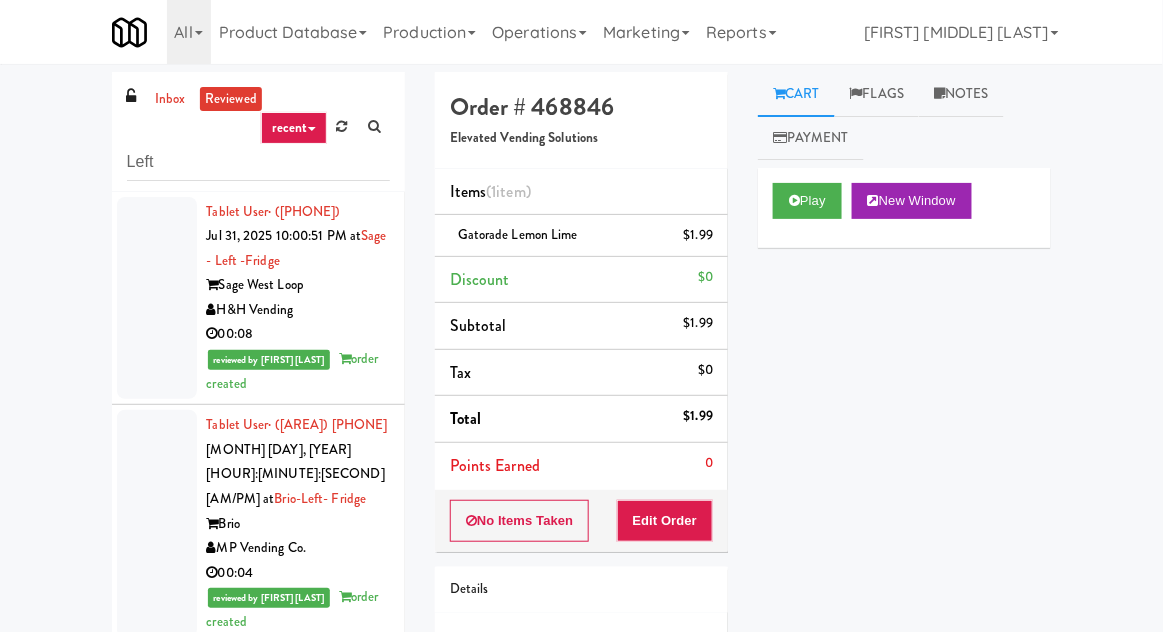 click on "inbox" at bounding box center (170, 99) 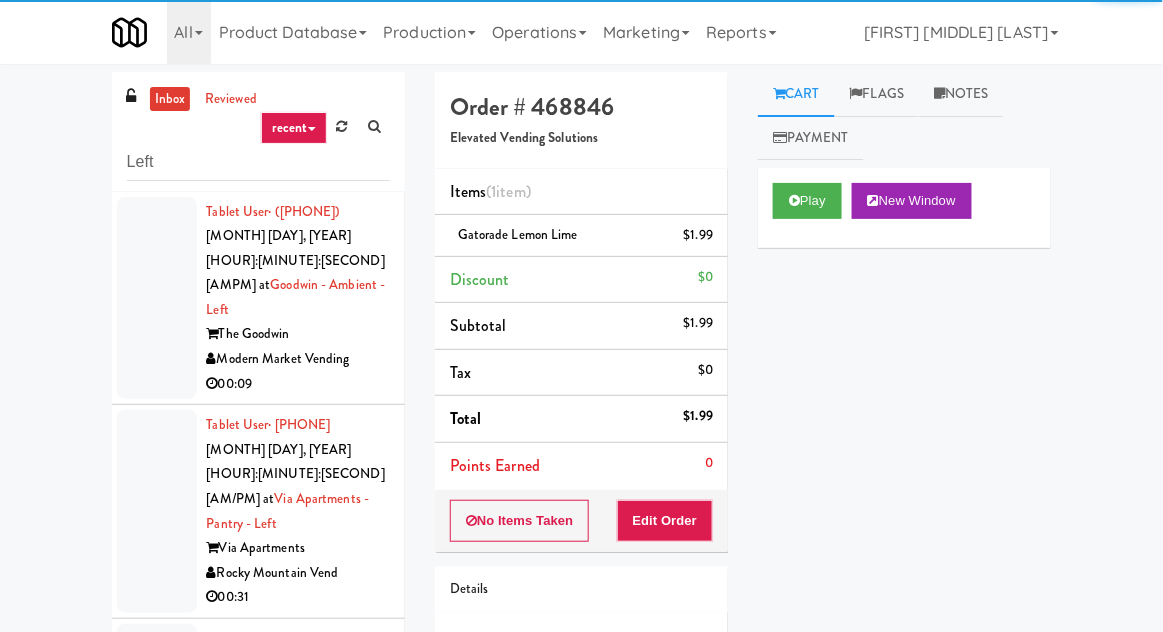scroll, scrollTop: 77, scrollLeft: 0, axis: vertical 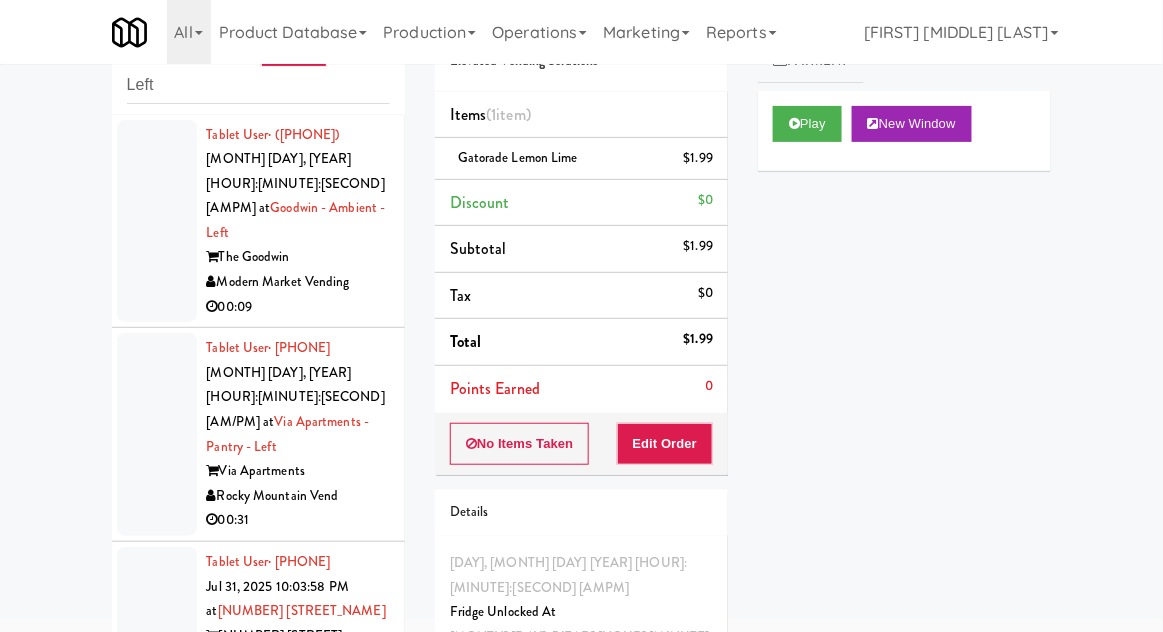 click at bounding box center [157, 221] 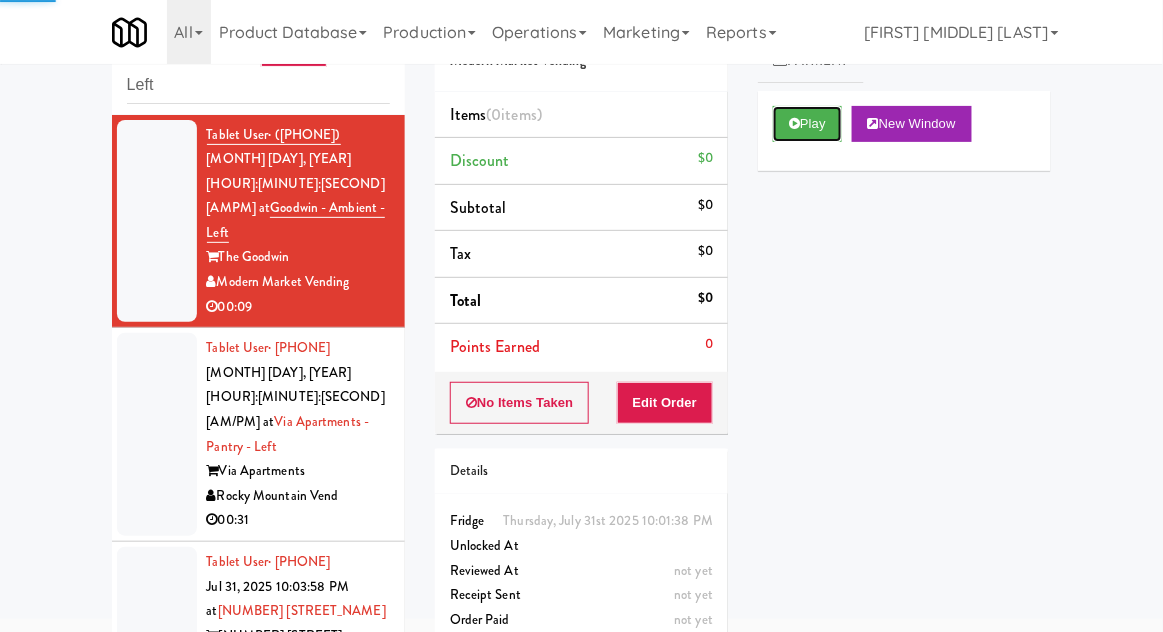 click on "Play" at bounding box center (807, 124) 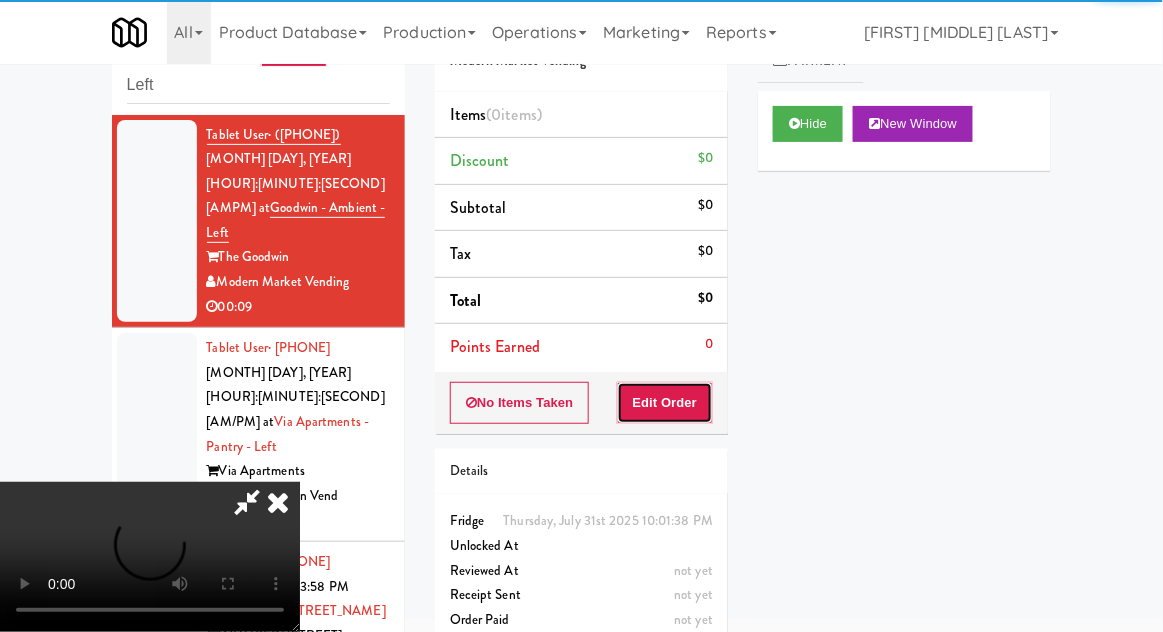 click on "Edit Order" at bounding box center [665, 403] 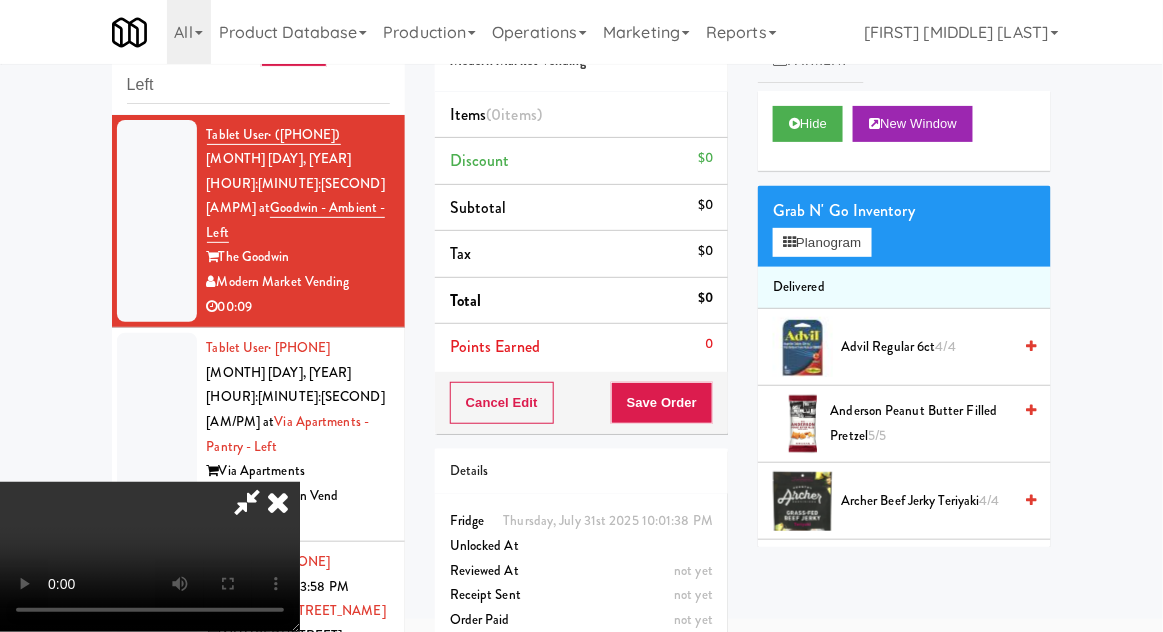 type 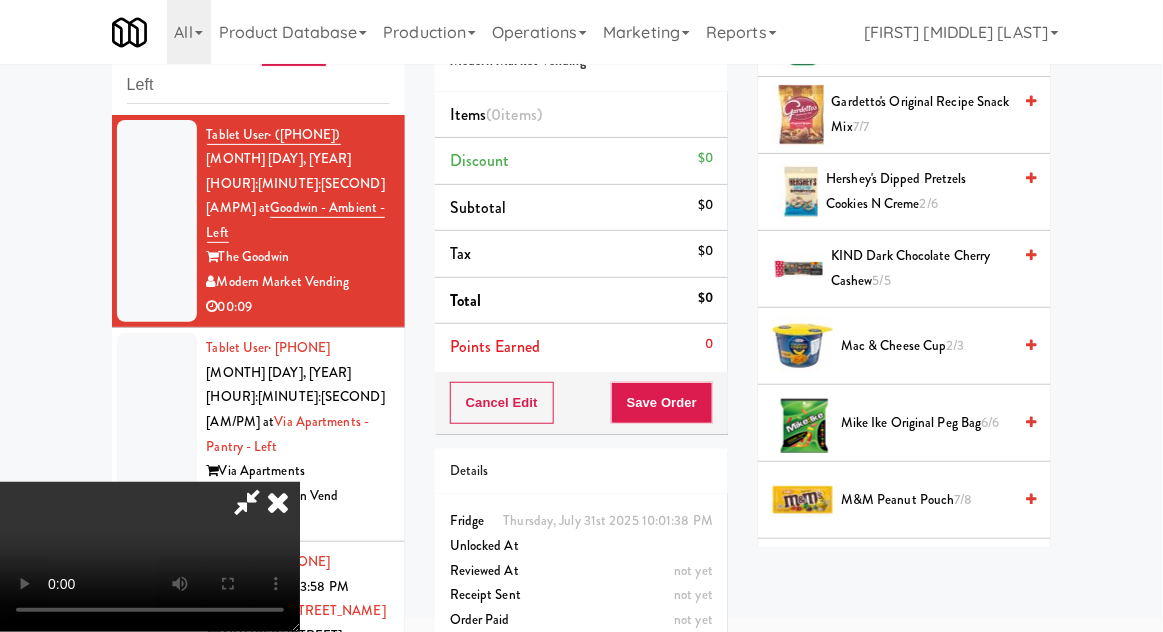 scroll, scrollTop: 929, scrollLeft: 0, axis: vertical 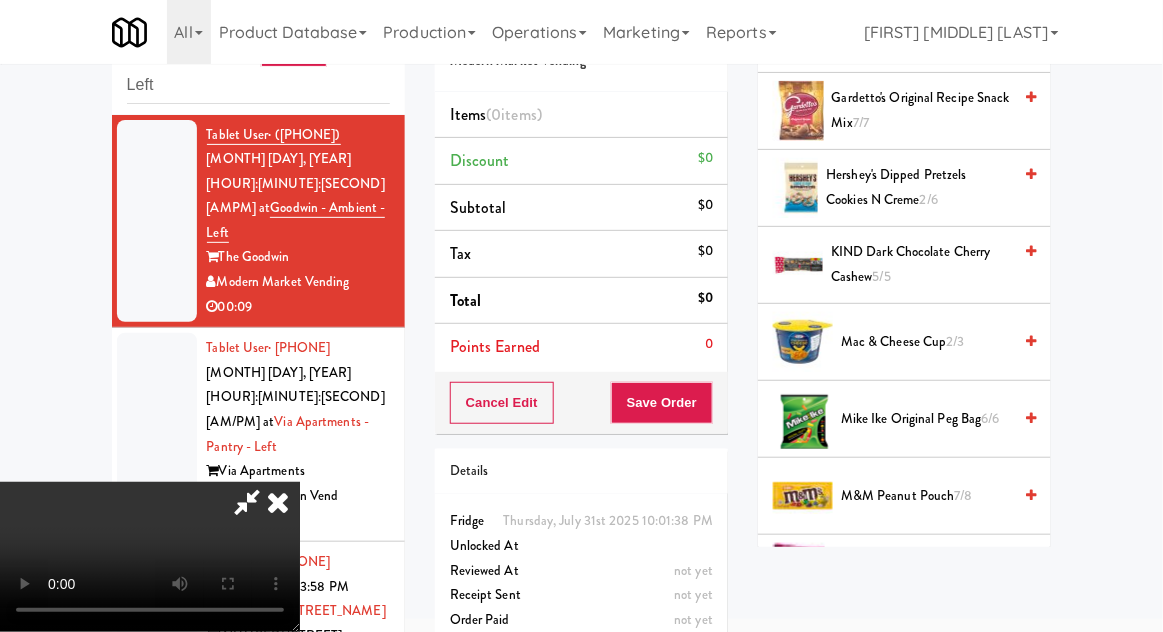 click on "Mike Ike Original Peg Bag  6/6" at bounding box center [926, 419] 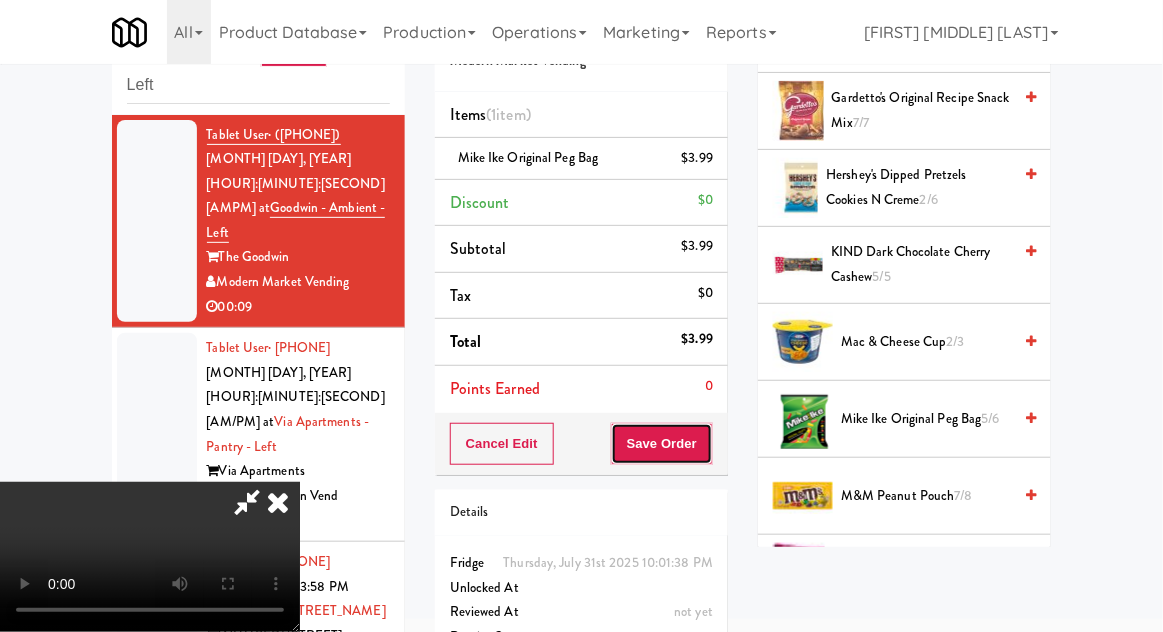 click on "Save Order" at bounding box center [662, 444] 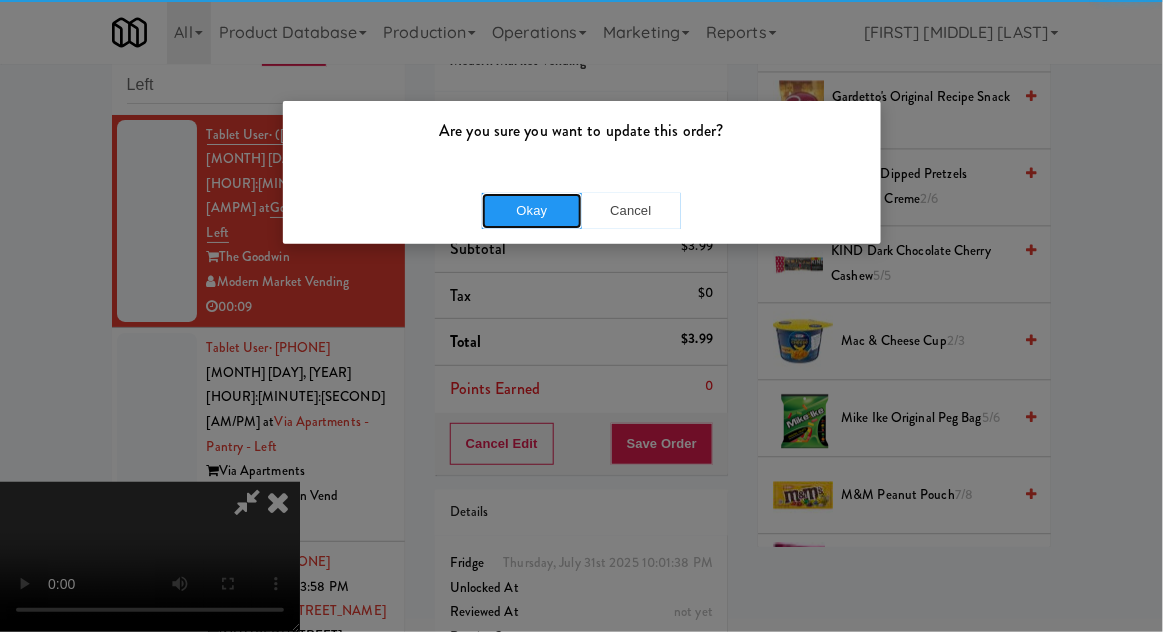 click on "Okay" at bounding box center [532, 211] 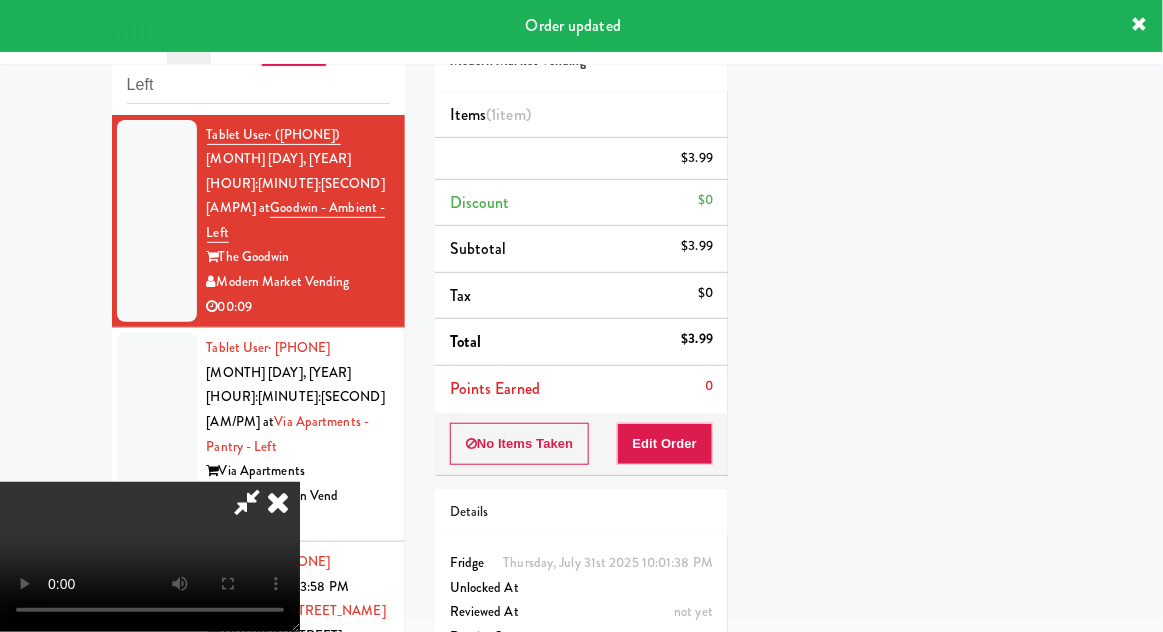 scroll, scrollTop: 197, scrollLeft: 0, axis: vertical 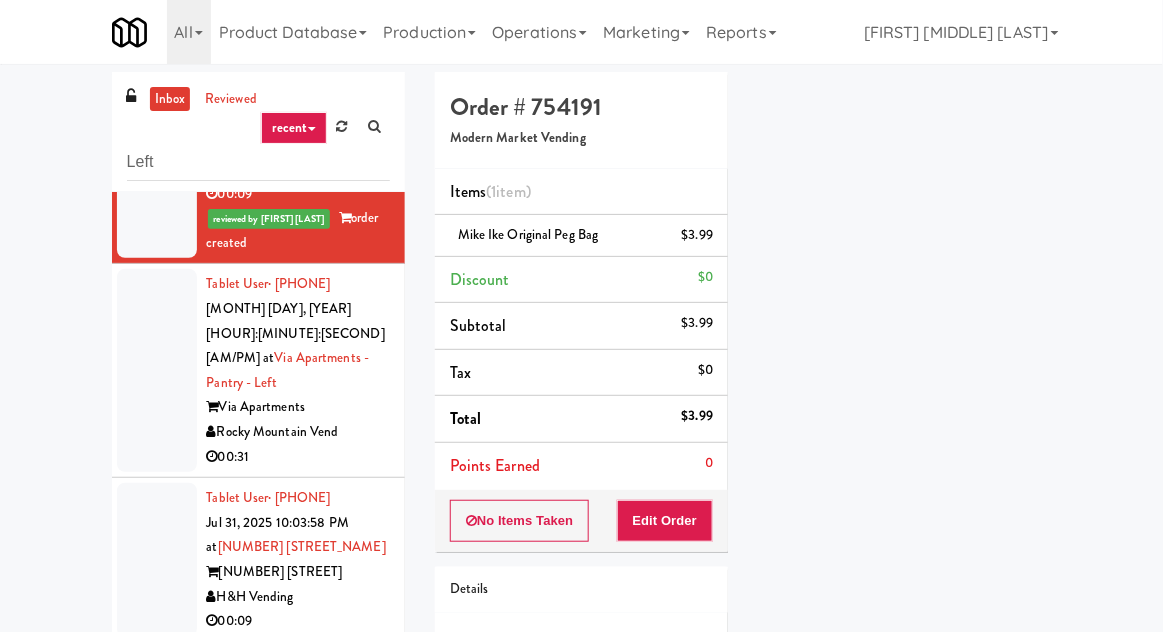 click at bounding box center (157, 370) 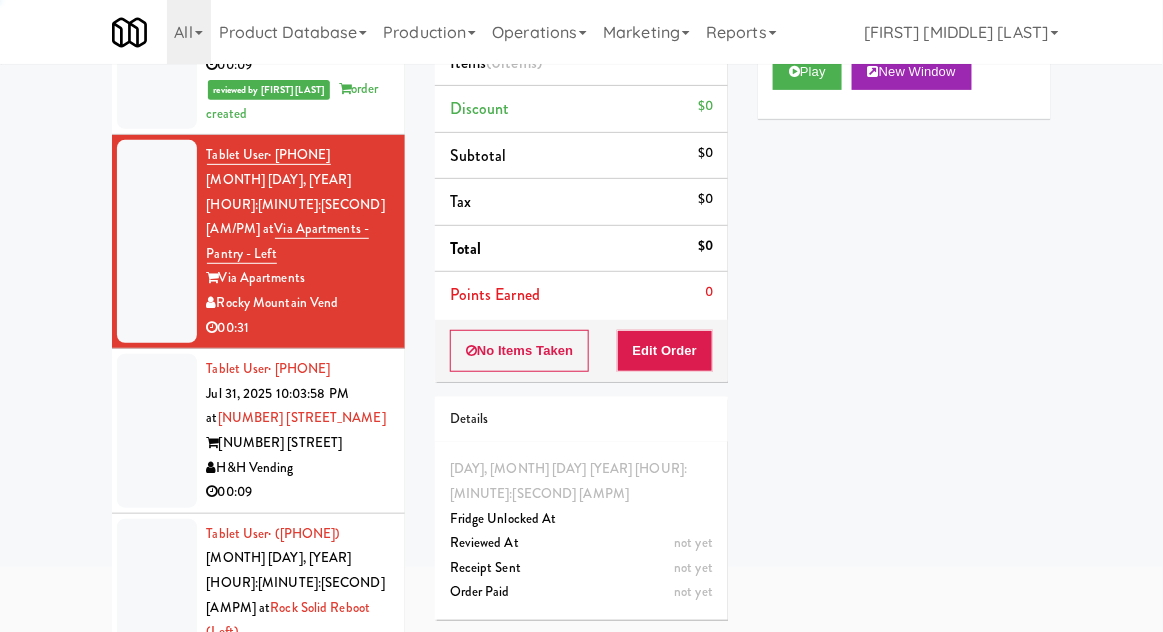 scroll, scrollTop: 173, scrollLeft: 0, axis: vertical 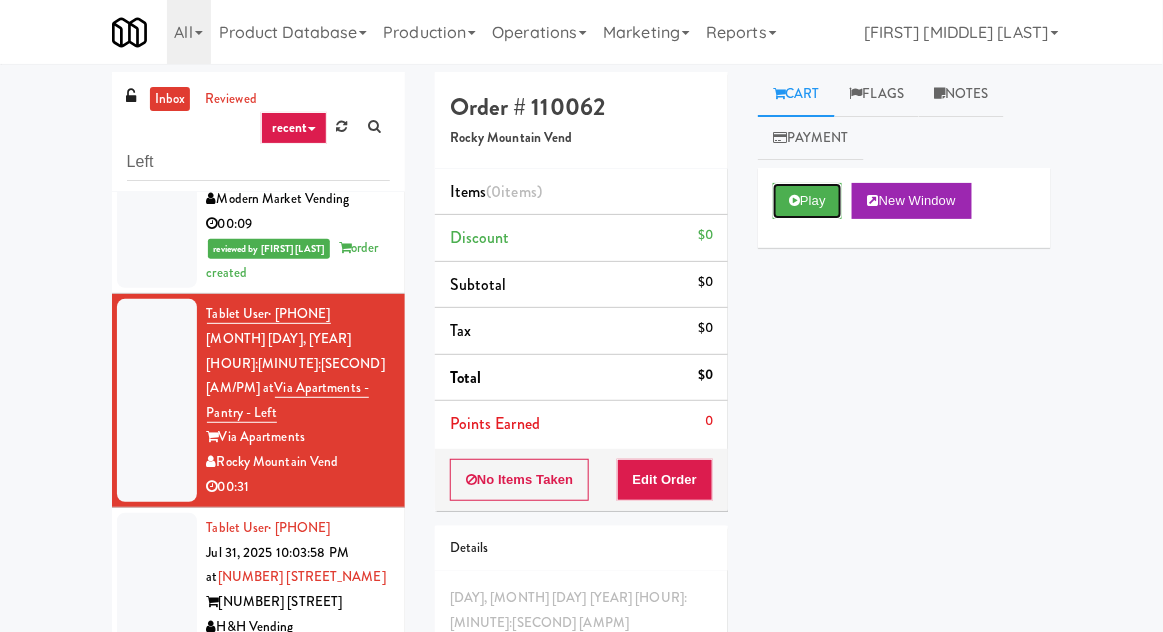 click at bounding box center (794, 200) 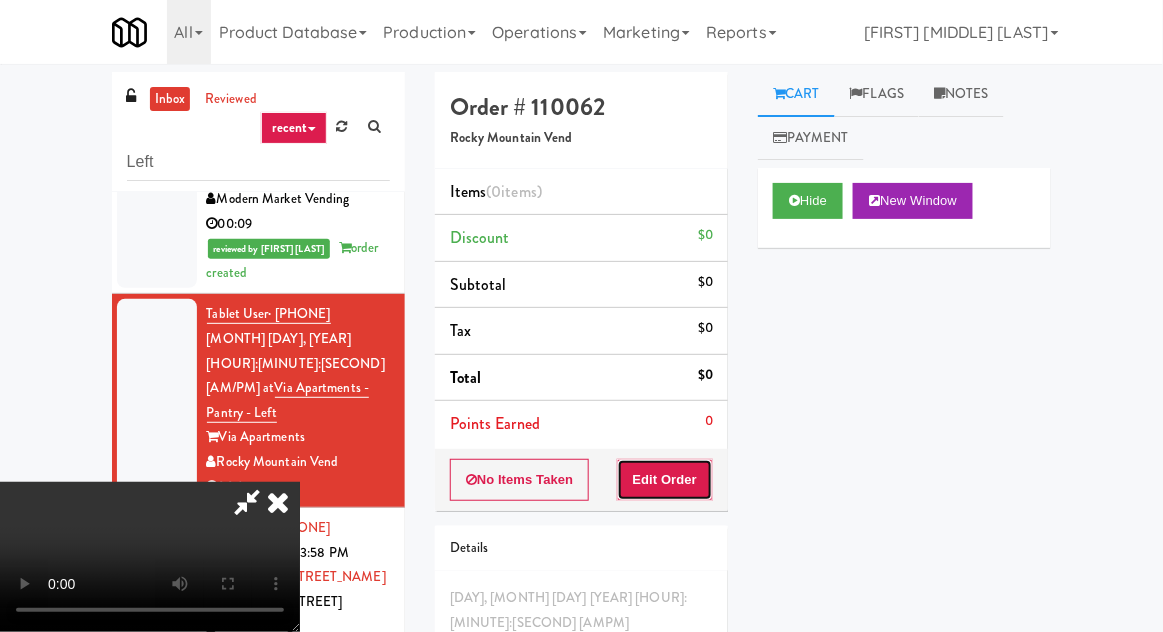 click on "Edit Order" at bounding box center [665, 480] 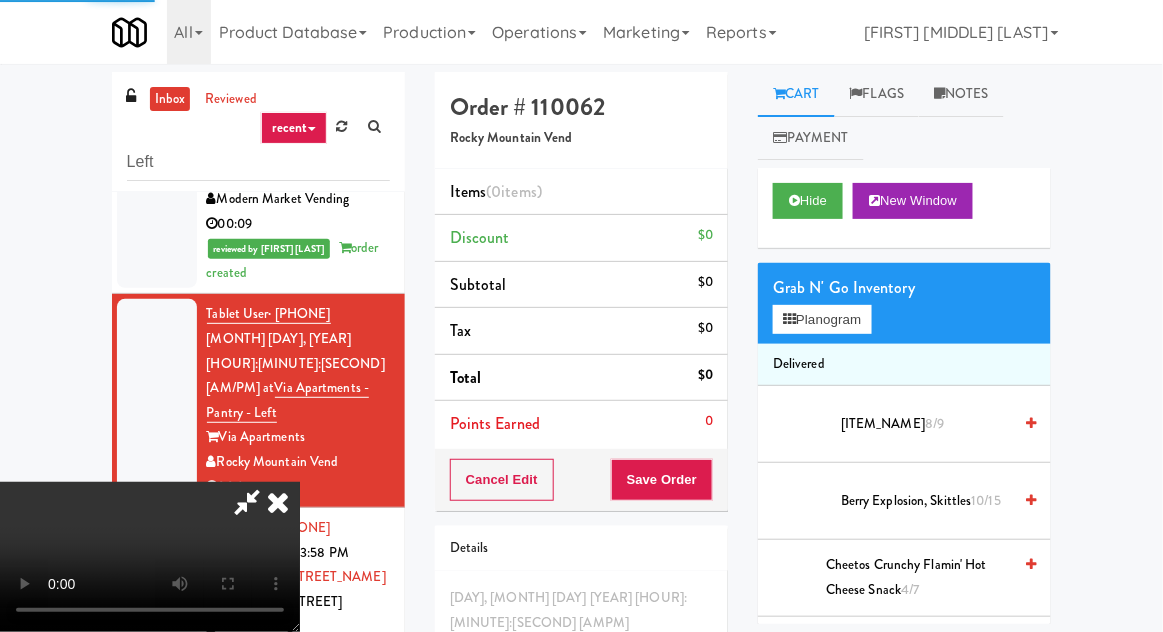 scroll, scrollTop: 77, scrollLeft: 0, axis: vertical 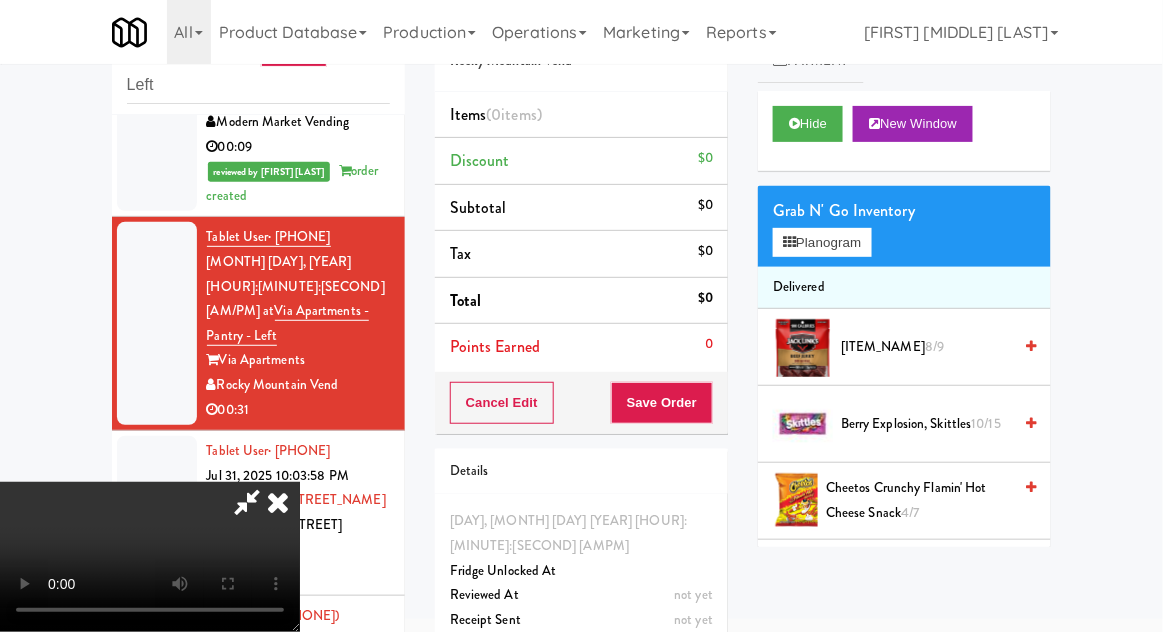 type 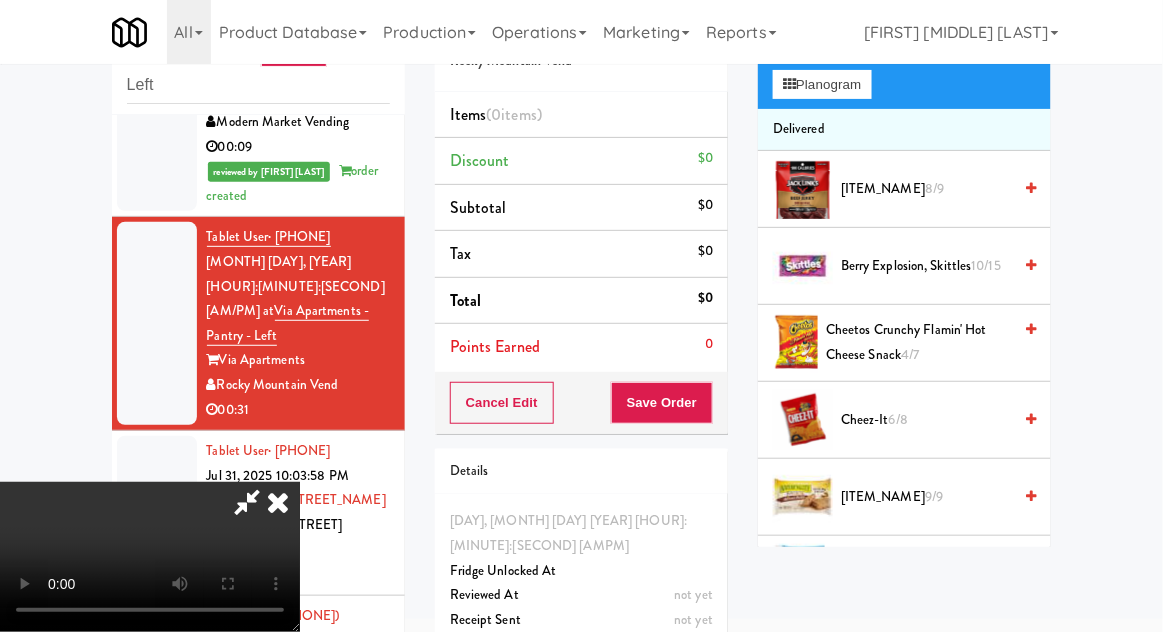 scroll, scrollTop: 0, scrollLeft: 0, axis: both 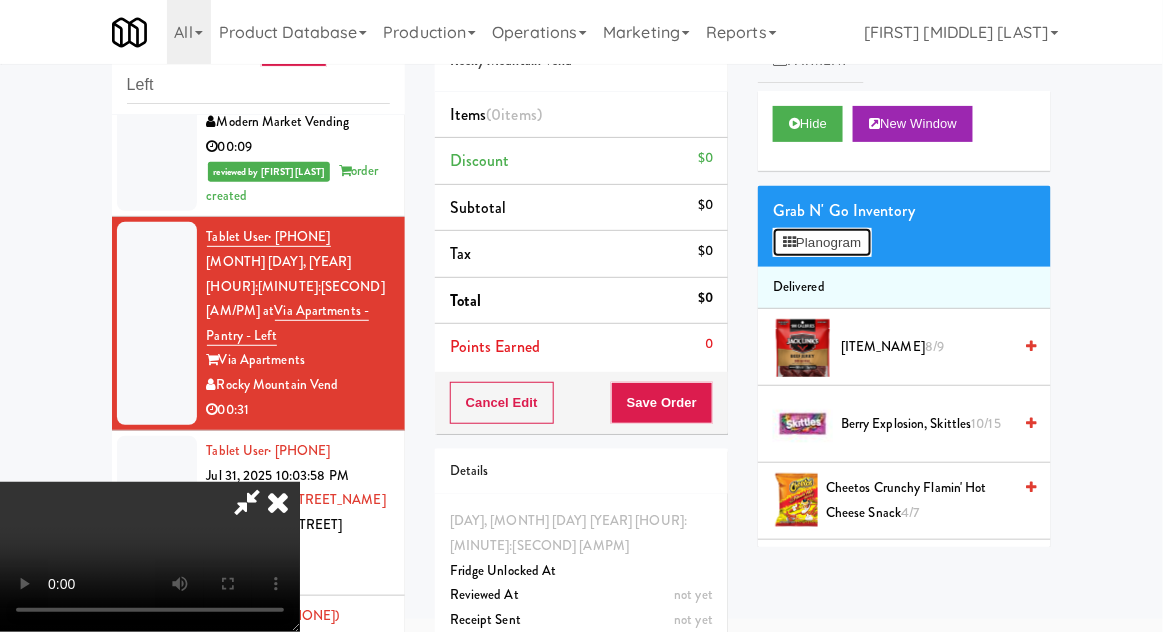 click on "Planogram" at bounding box center [822, 243] 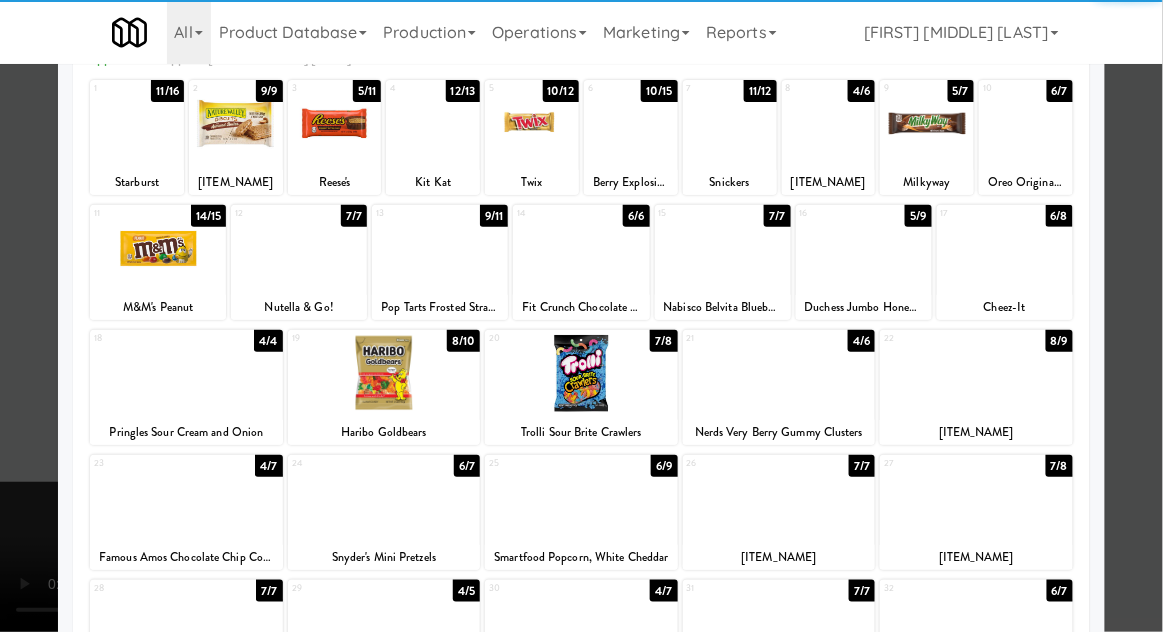 scroll, scrollTop: 115, scrollLeft: 0, axis: vertical 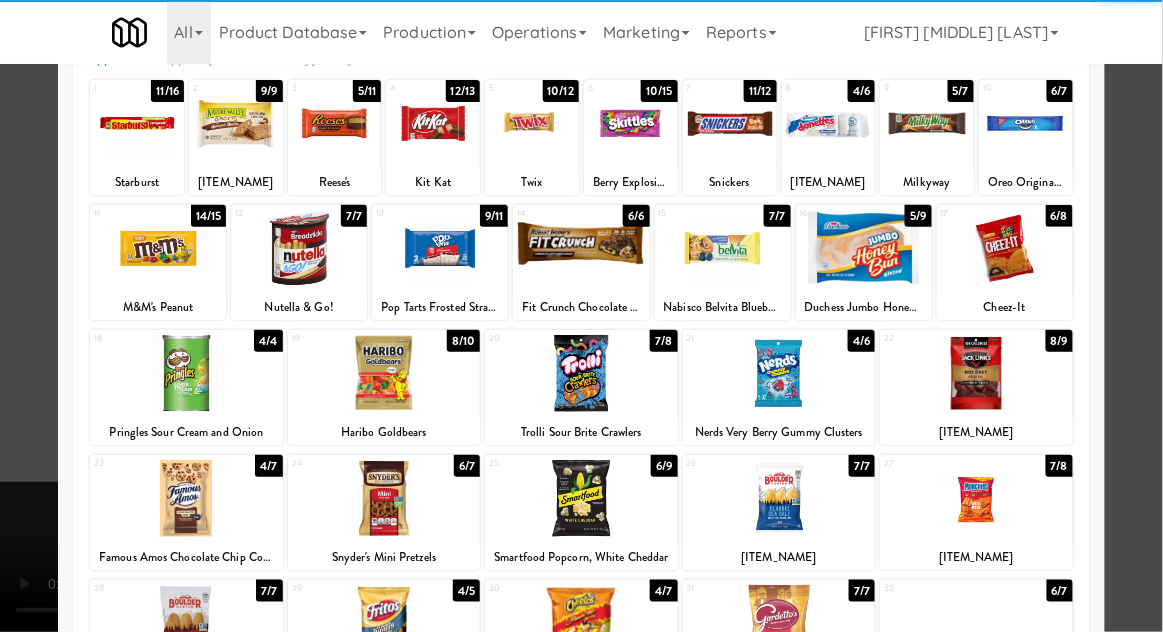 click at bounding box center (779, 498) 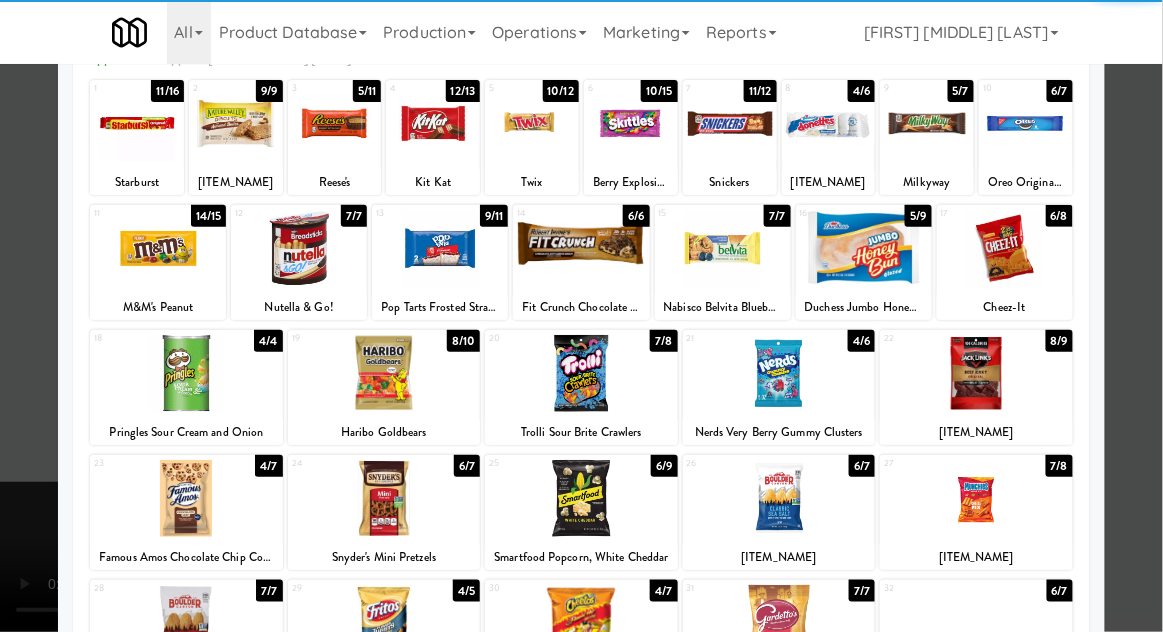 click at bounding box center (581, 316) 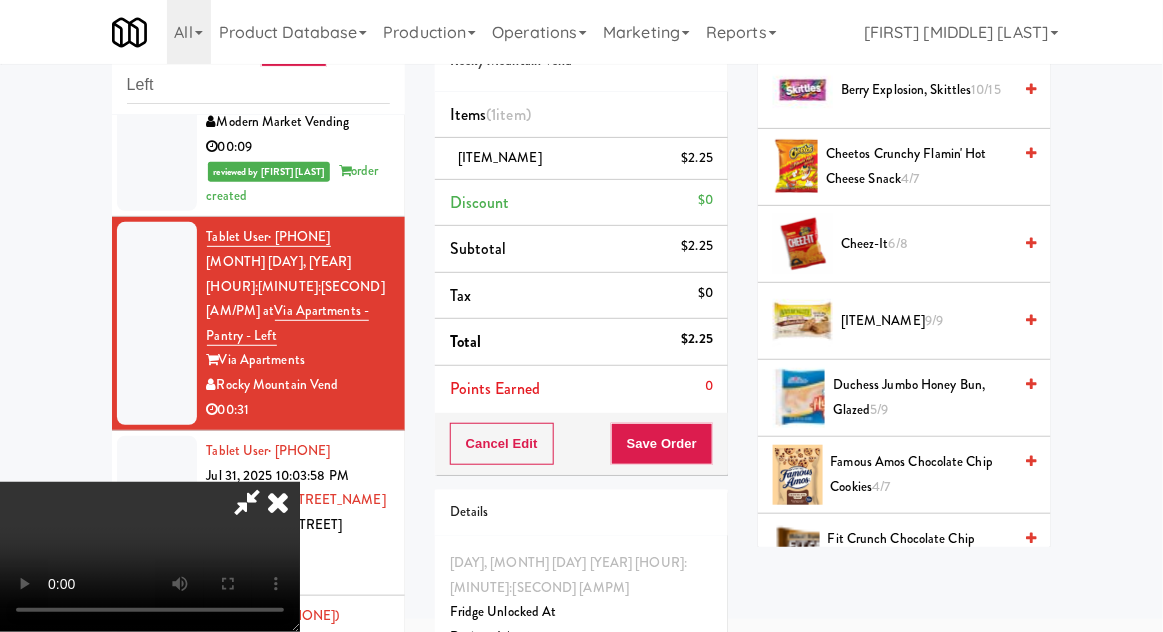scroll, scrollTop: 421, scrollLeft: 0, axis: vertical 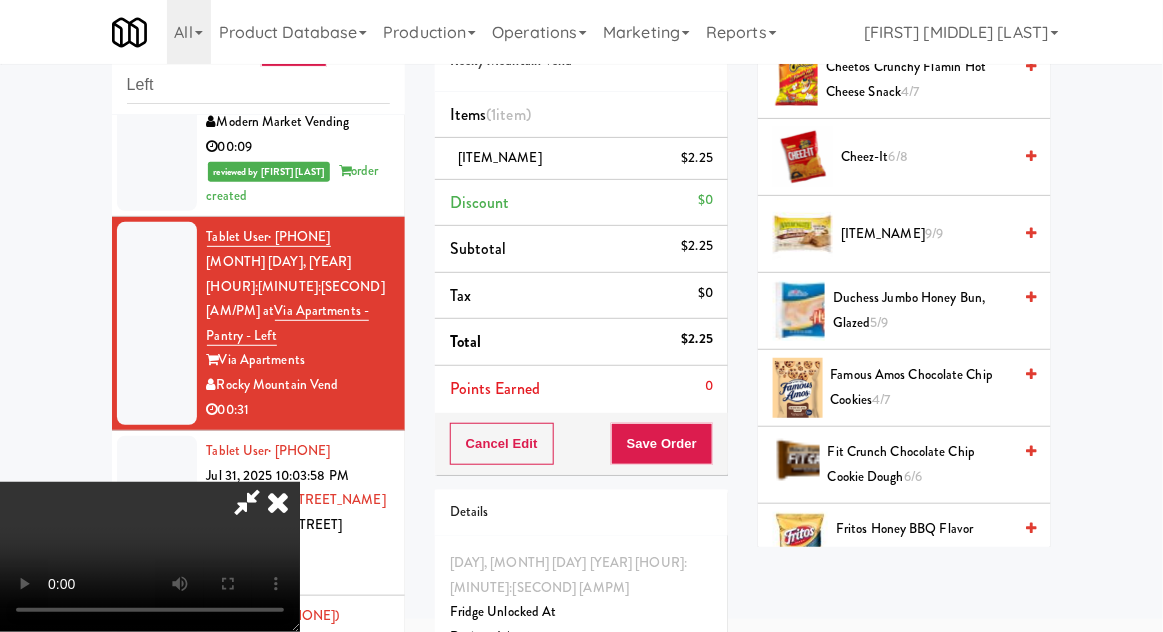 click on "Famous Amos Chocolate Chip Cookies  4/7" at bounding box center (921, 387) 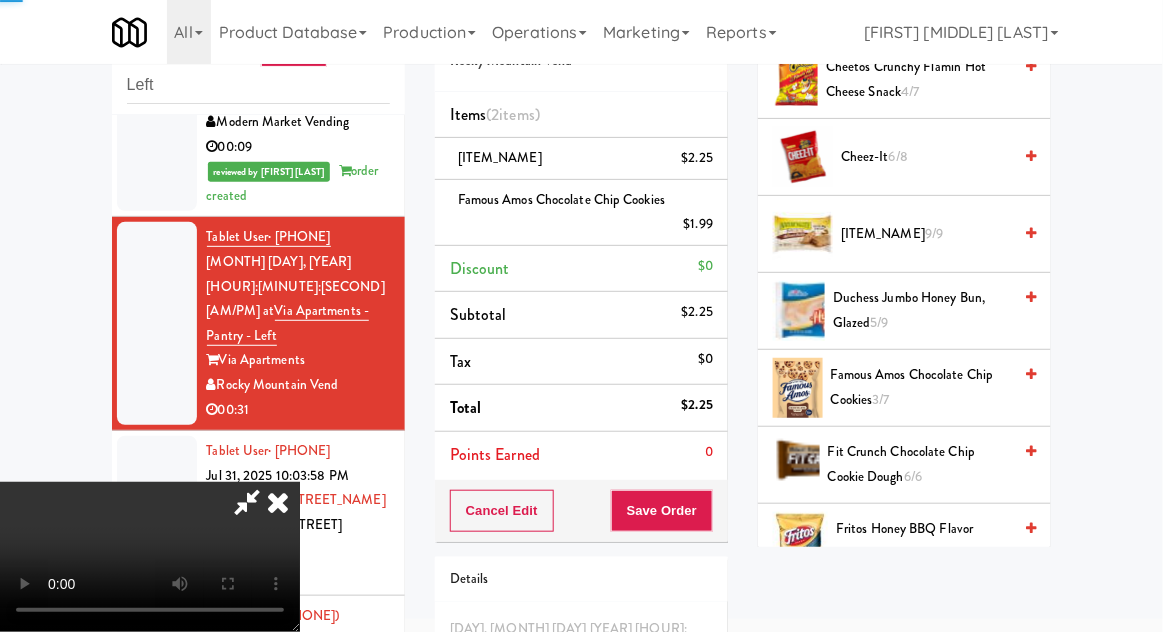 click on "Famous Amos Chocolate Chip Cookies  3/7" at bounding box center [921, 387] 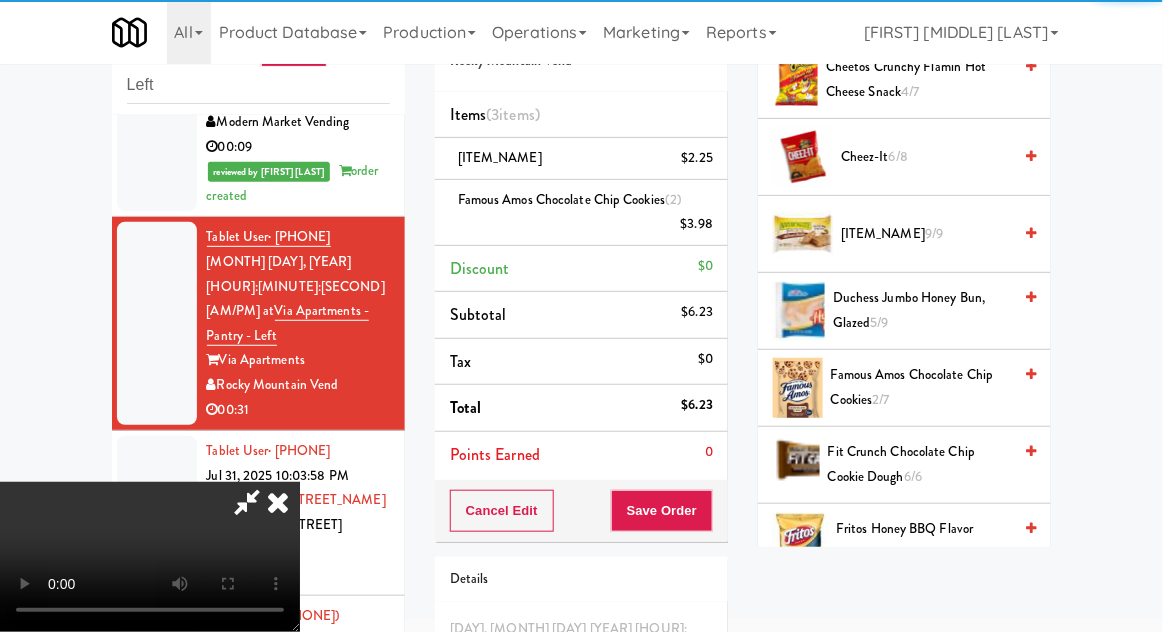 click on "Famous Amos Chocolate Chip Cookies  (2) $3.98" at bounding box center (581, 213) 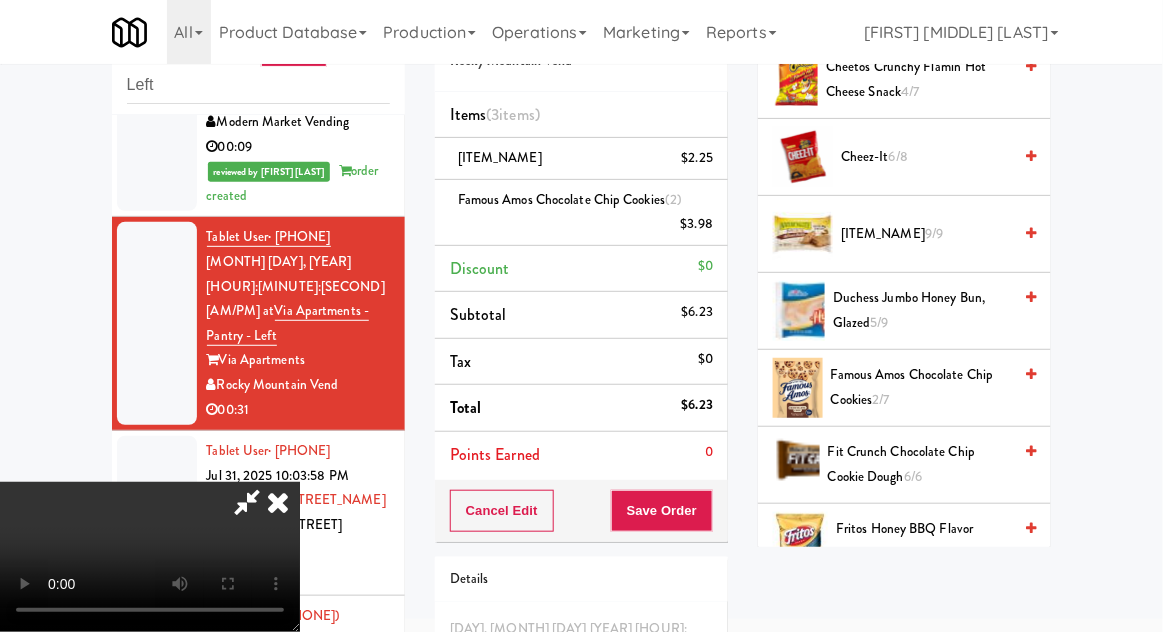 click at bounding box center [715, 231] 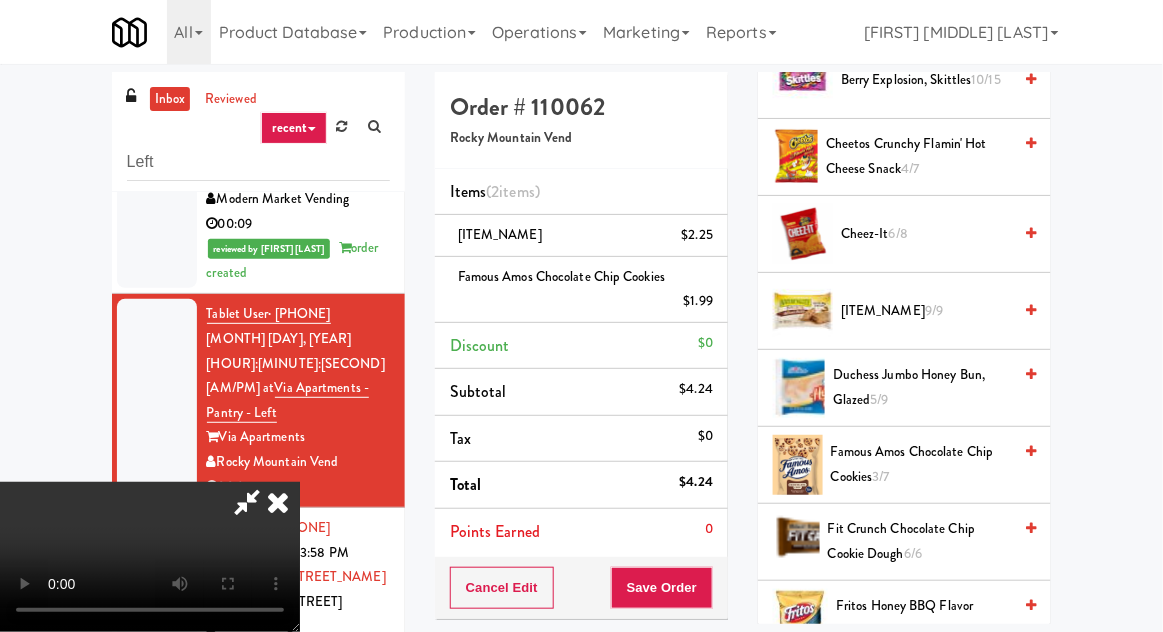 scroll, scrollTop: 116, scrollLeft: 0, axis: vertical 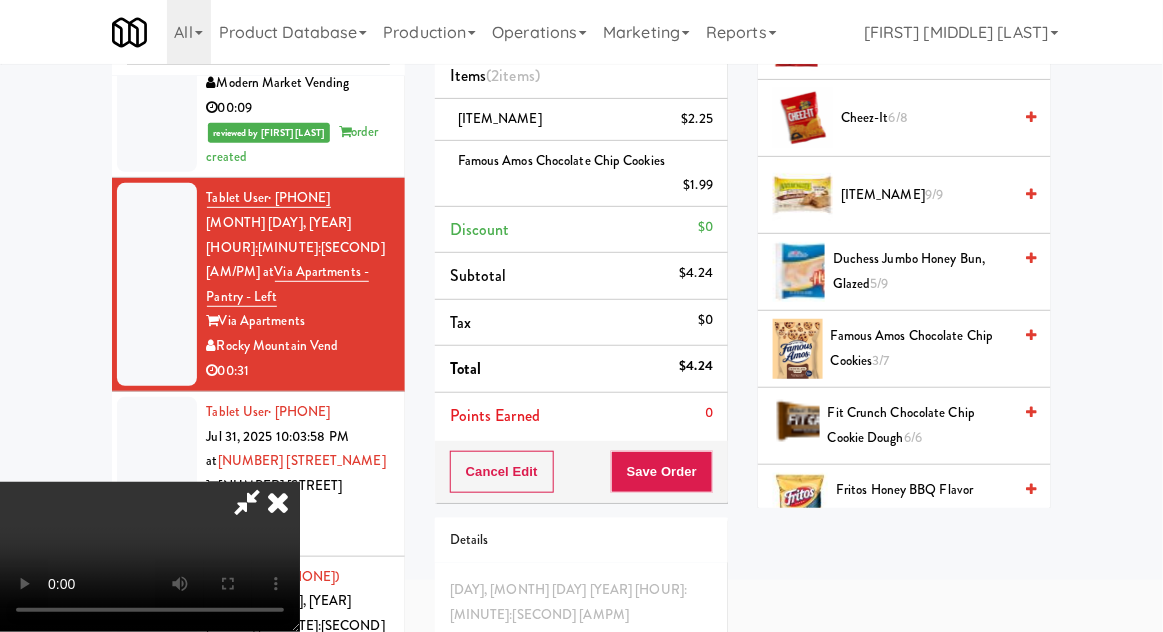 click at bounding box center [247, 502] 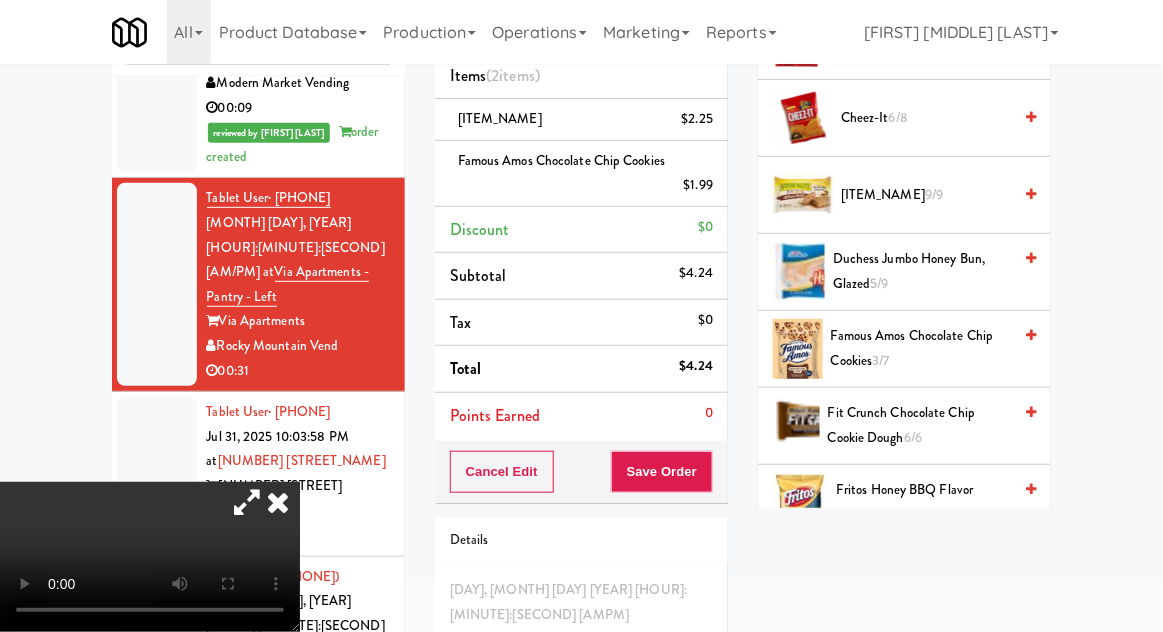click at bounding box center (247, 502) 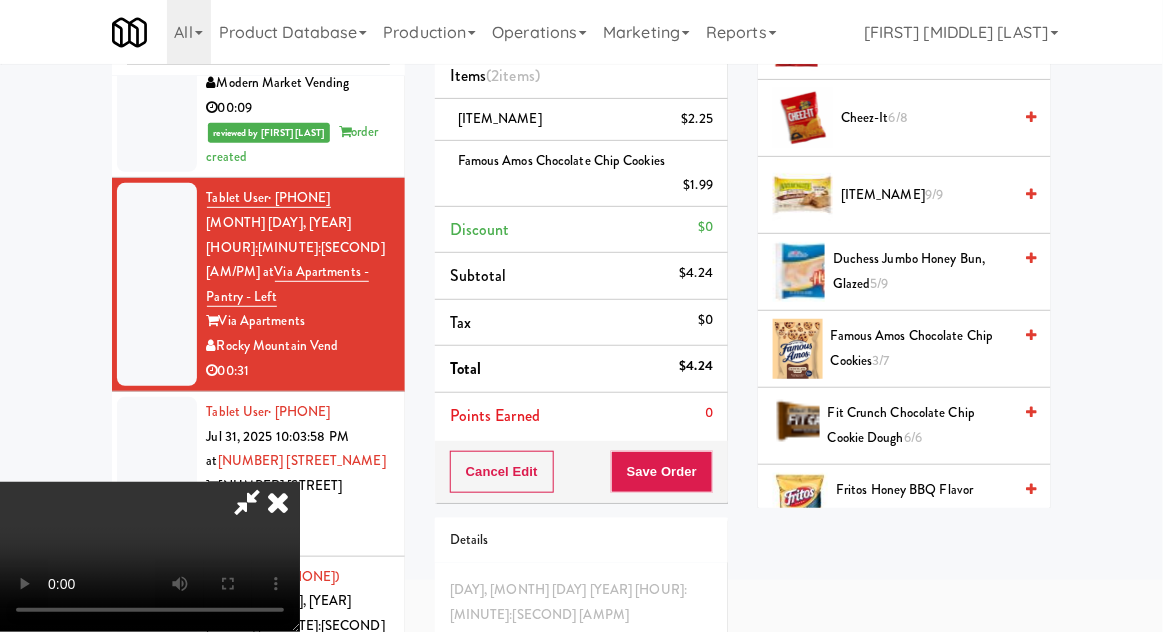 click on "Famous Amos Chocolate Chip Cookies  3/7" at bounding box center [921, 348] 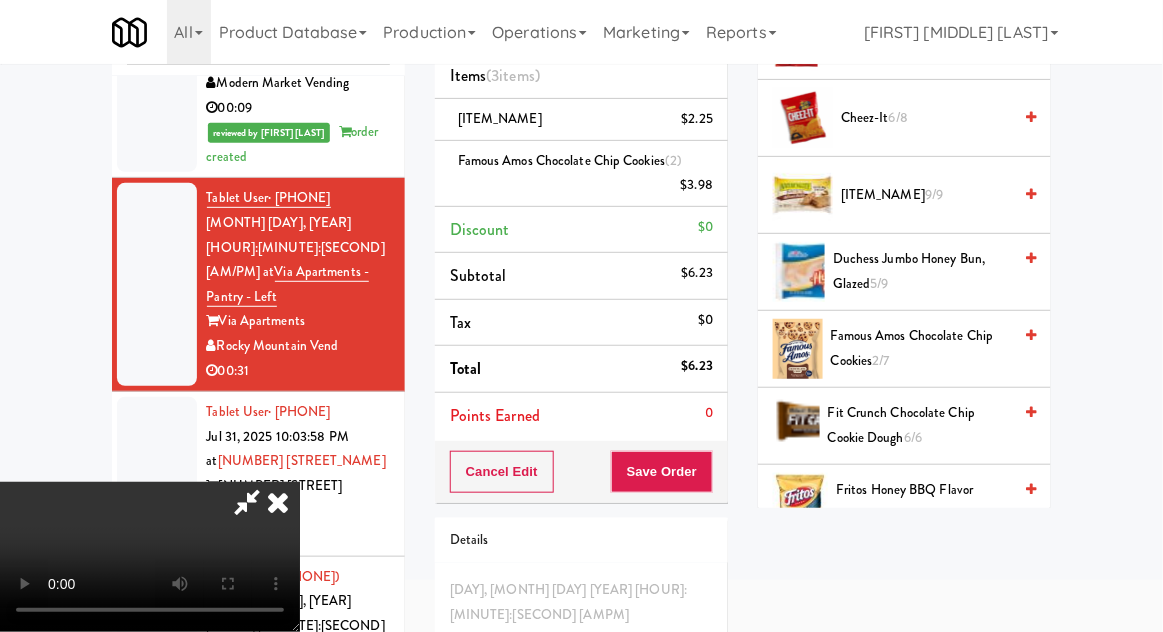 scroll, scrollTop: 0, scrollLeft: 0, axis: both 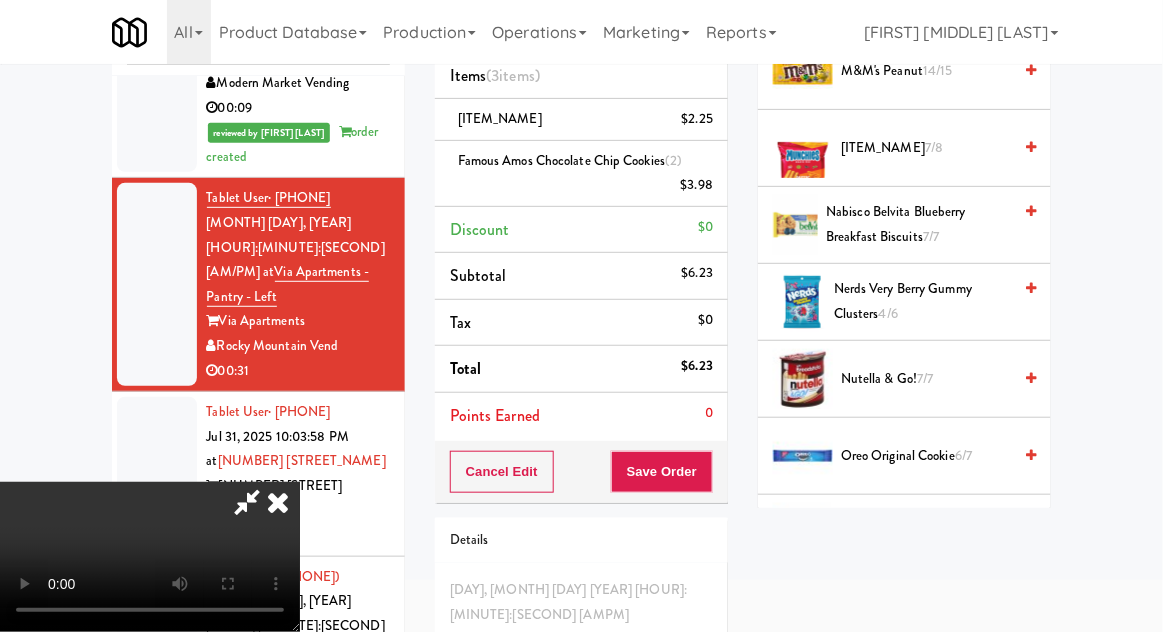 click on "6/7" at bounding box center (963, 455) 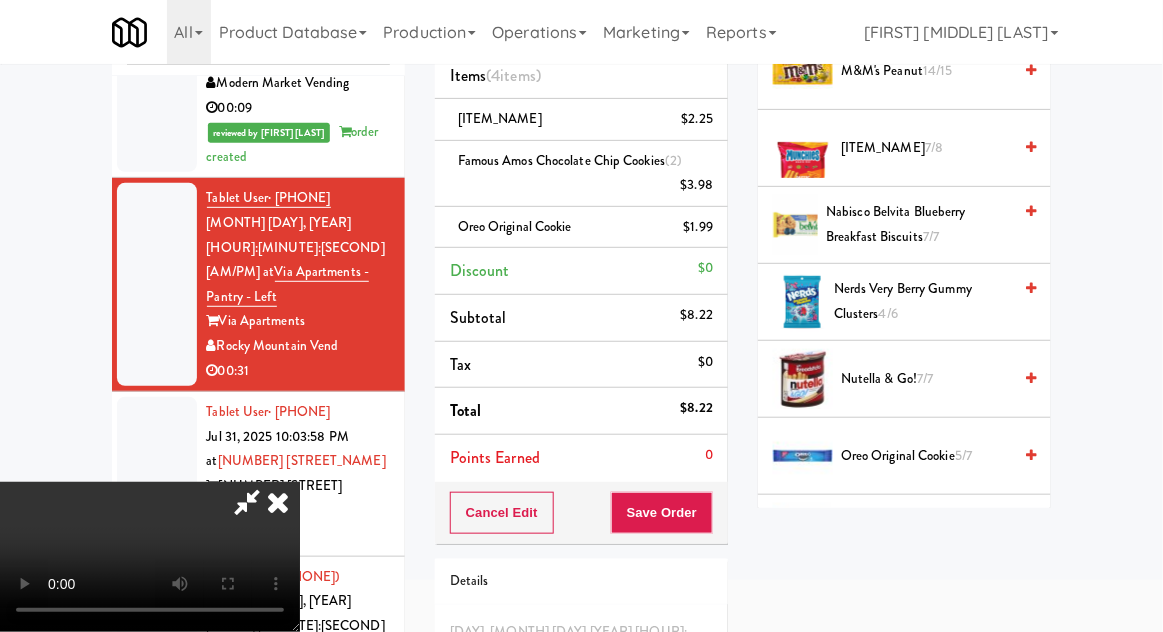 scroll, scrollTop: 73, scrollLeft: 0, axis: vertical 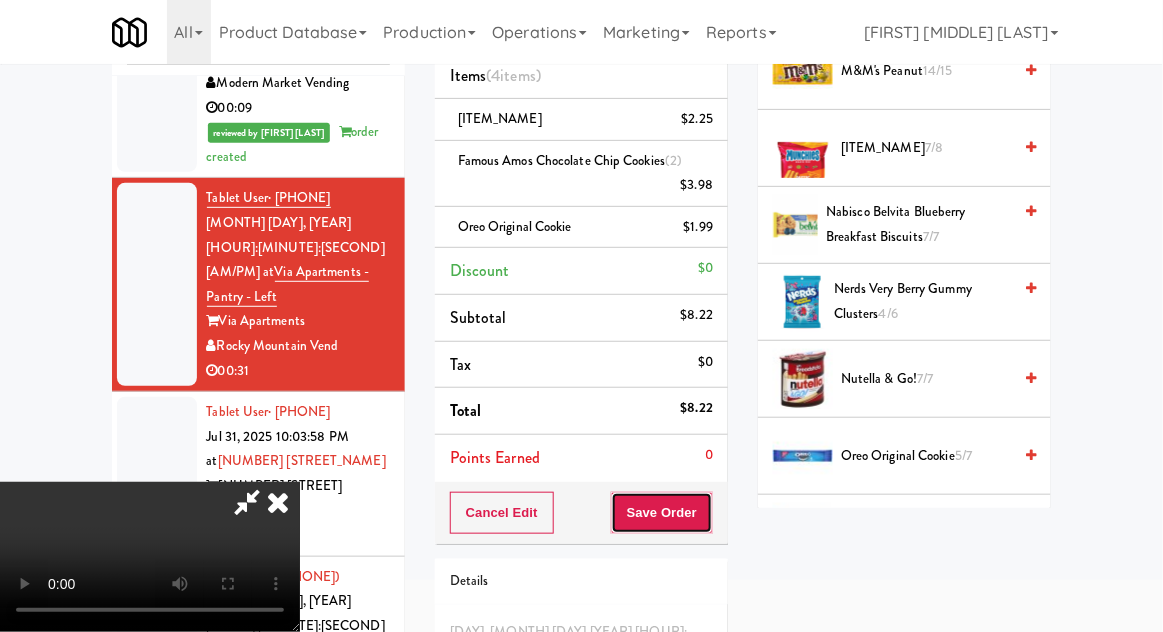 click on "Save Order" at bounding box center [662, 513] 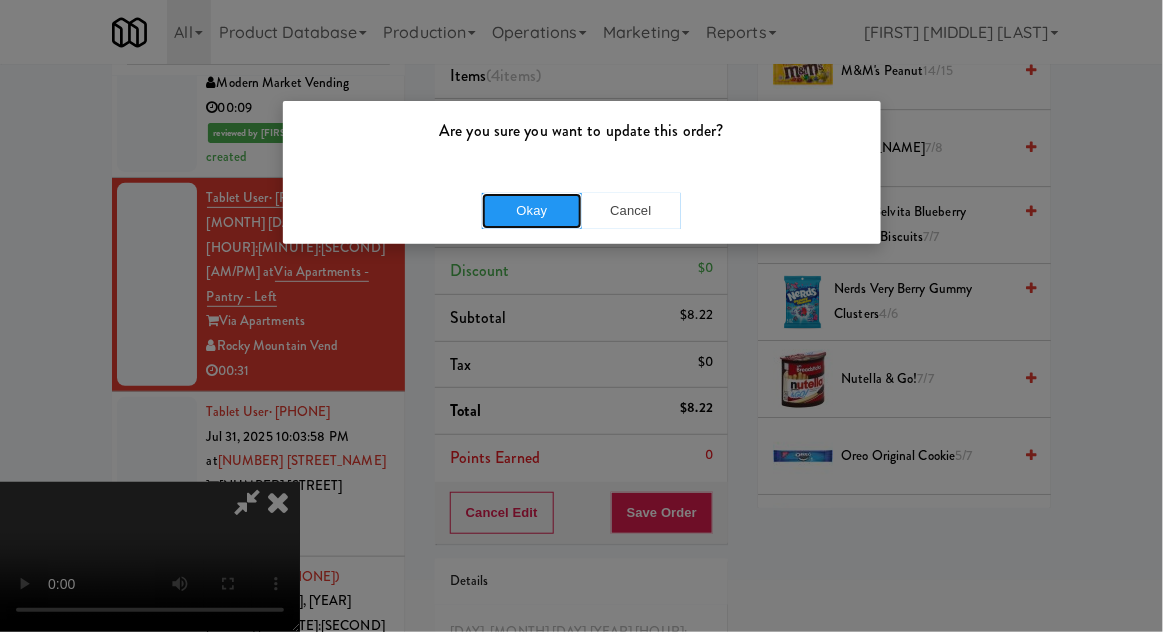 click on "Okay" at bounding box center [532, 211] 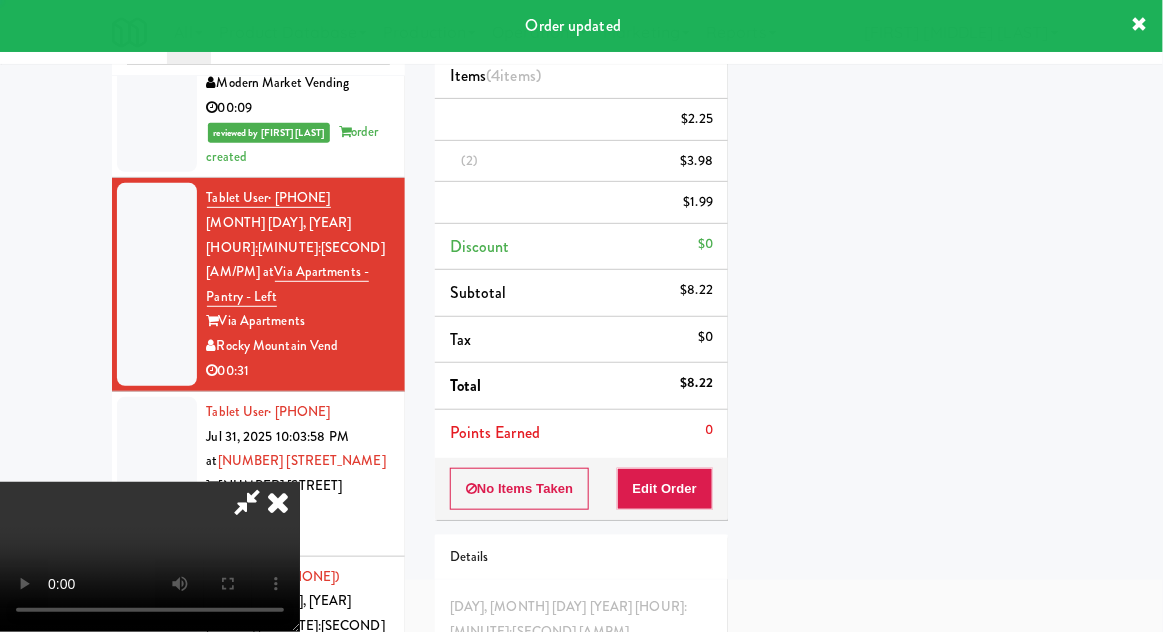 scroll, scrollTop: 197, scrollLeft: 0, axis: vertical 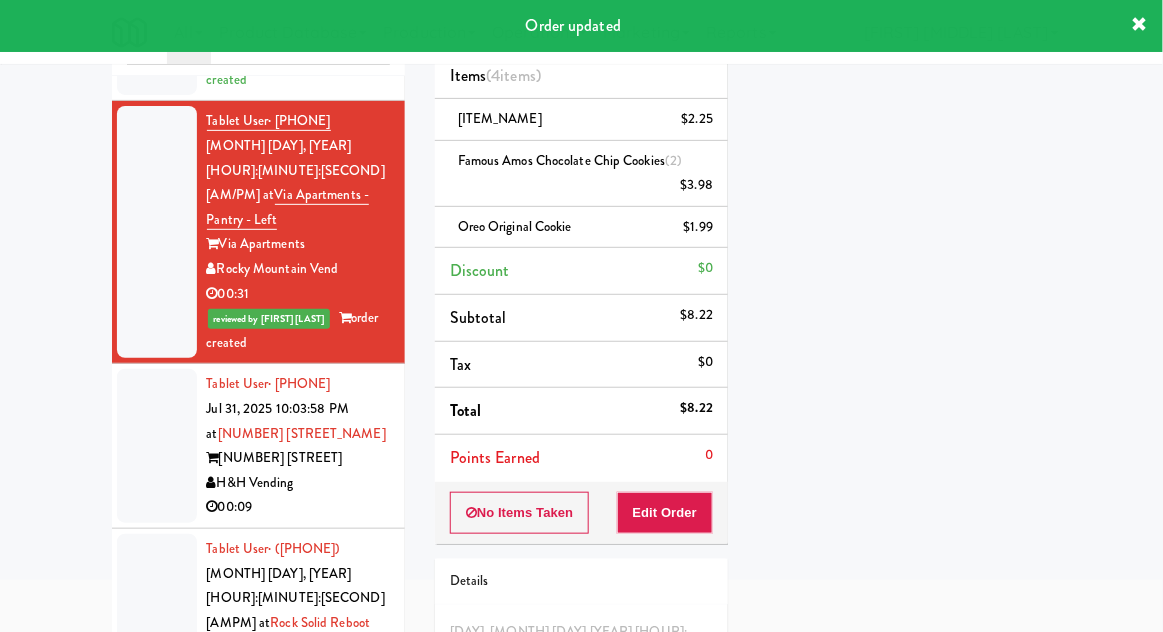 click at bounding box center [157, 446] 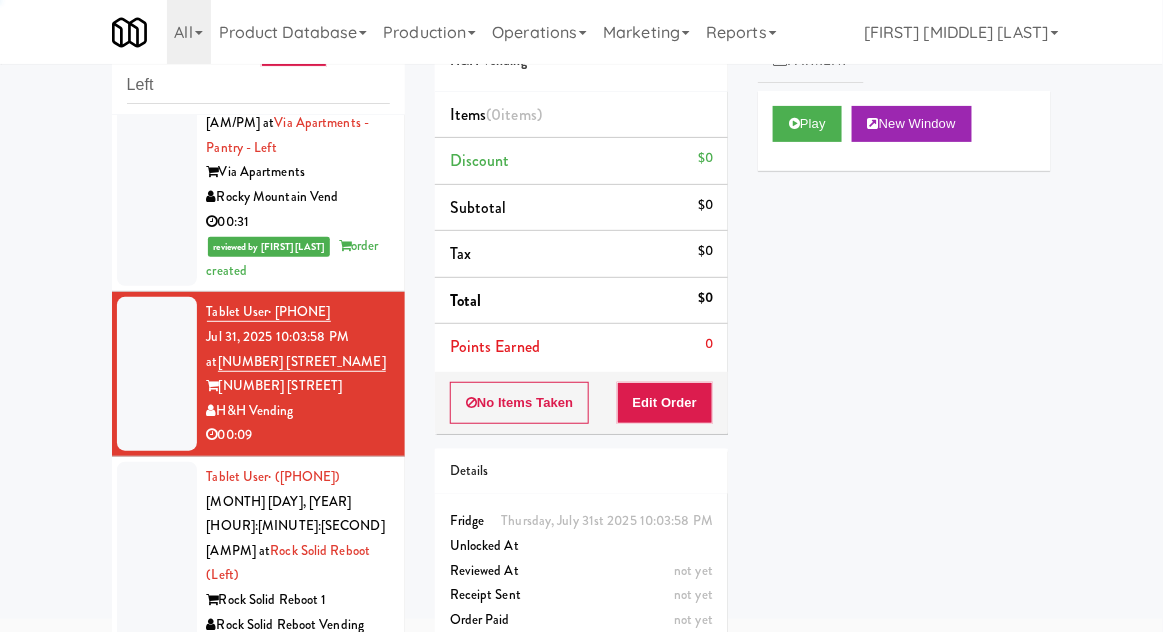 scroll, scrollTop: 406, scrollLeft: 0, axis: vertical 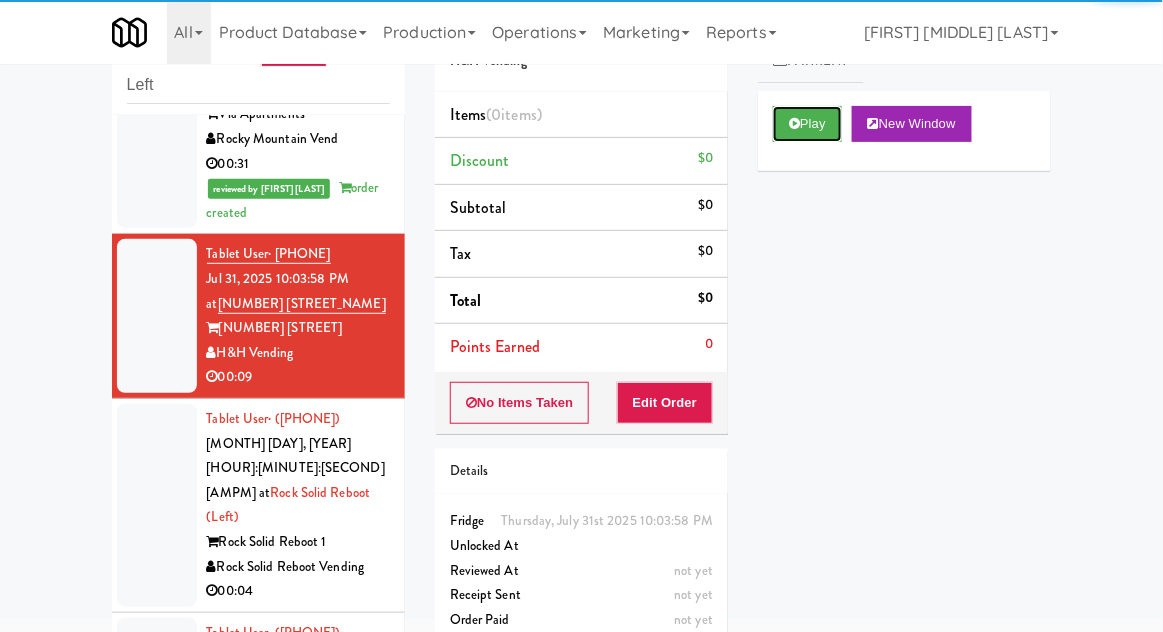 click on "Play" at bounding box center [807, 124] 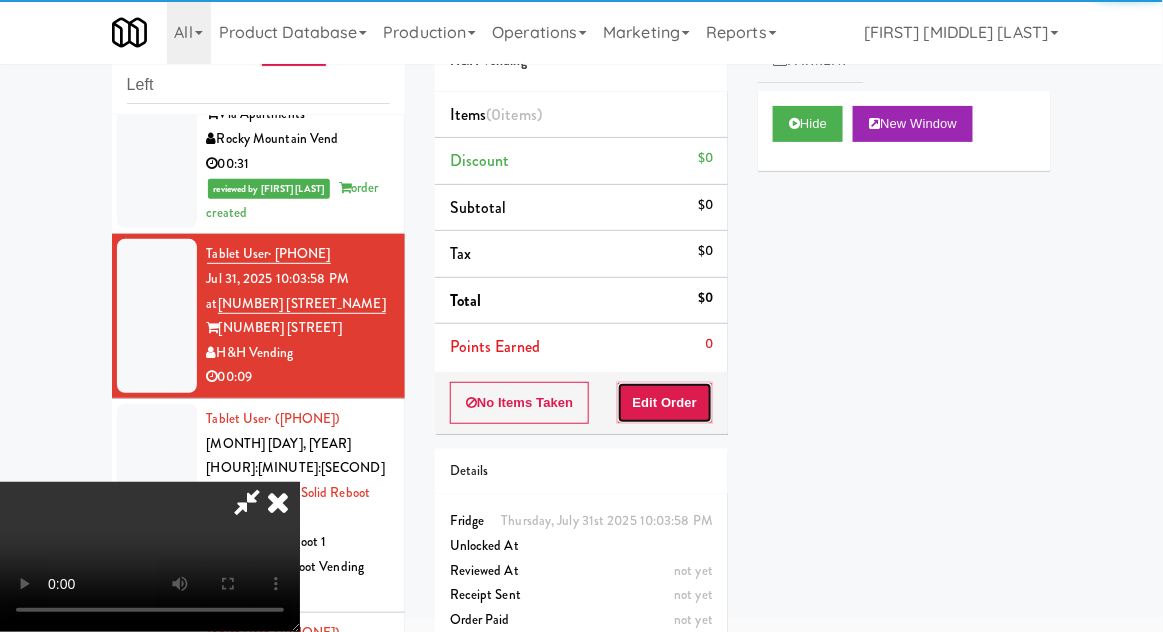 click on "Edit Order" at bounding box center [665, 403] 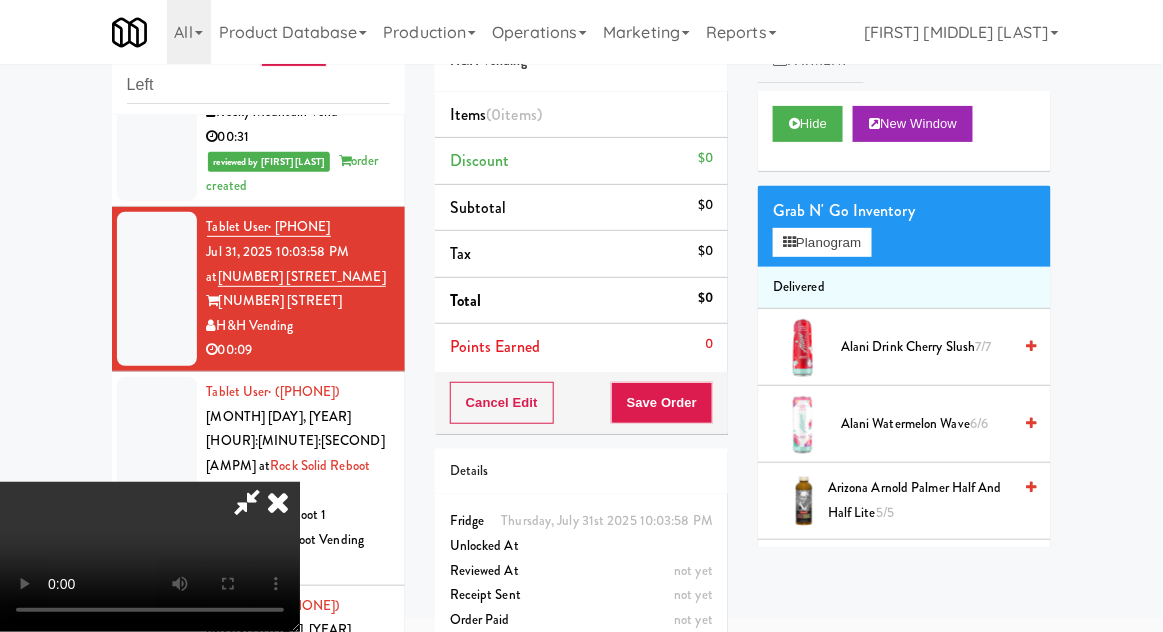 scroll, scrollTop: 434, scrollLeft: 0, axis: vertical 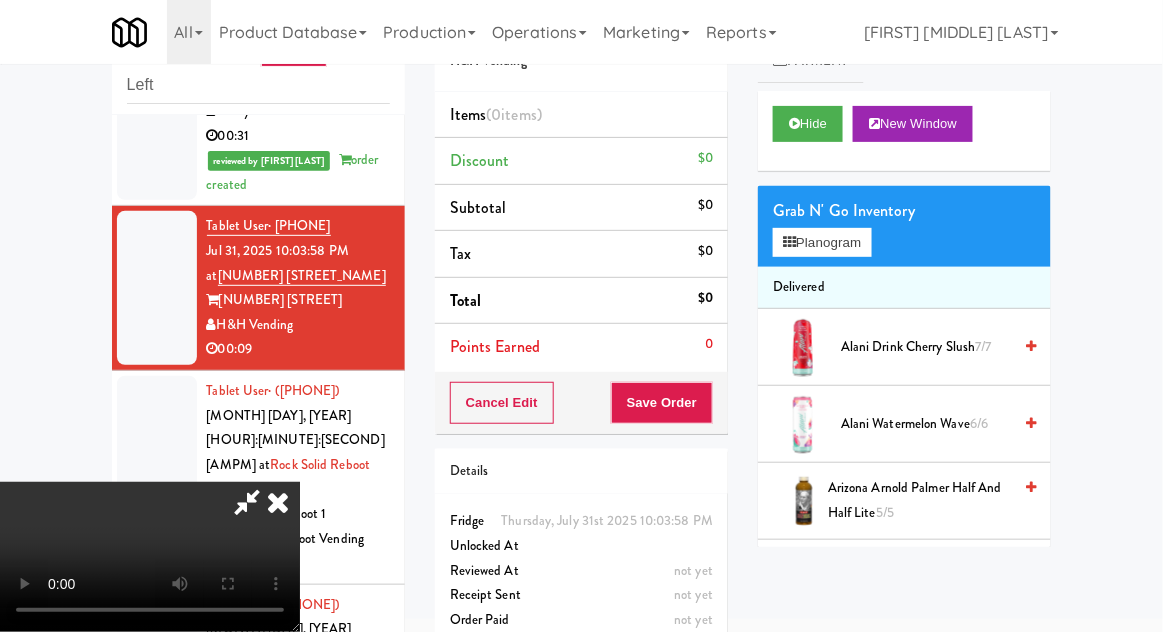 type 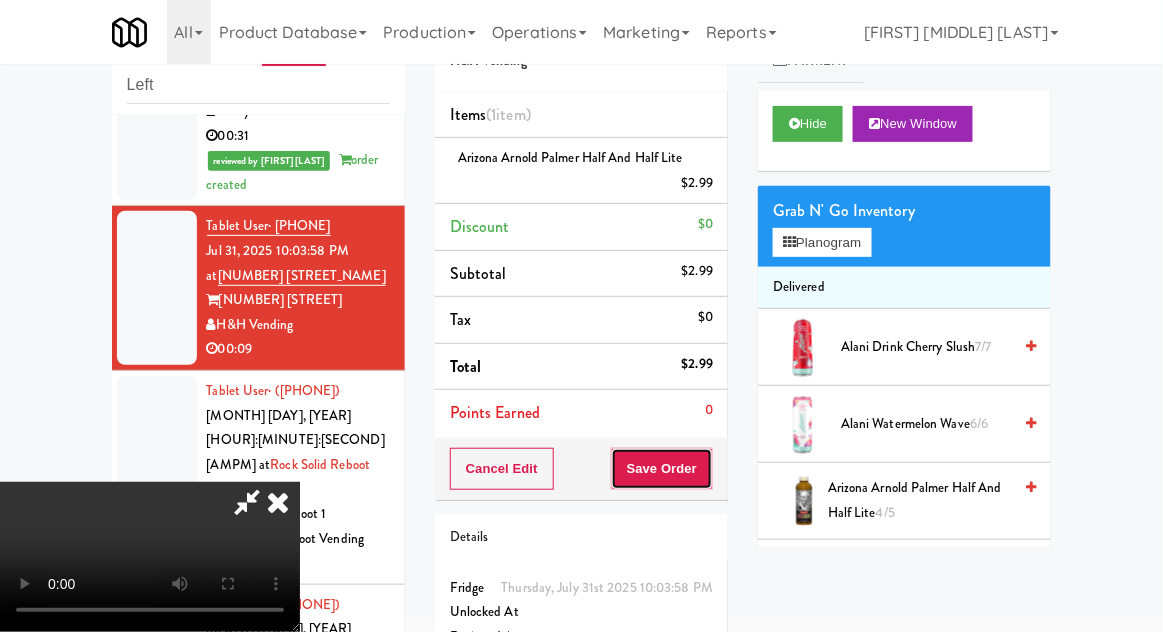 click on "Save Order" at bounding box center (662, 469) 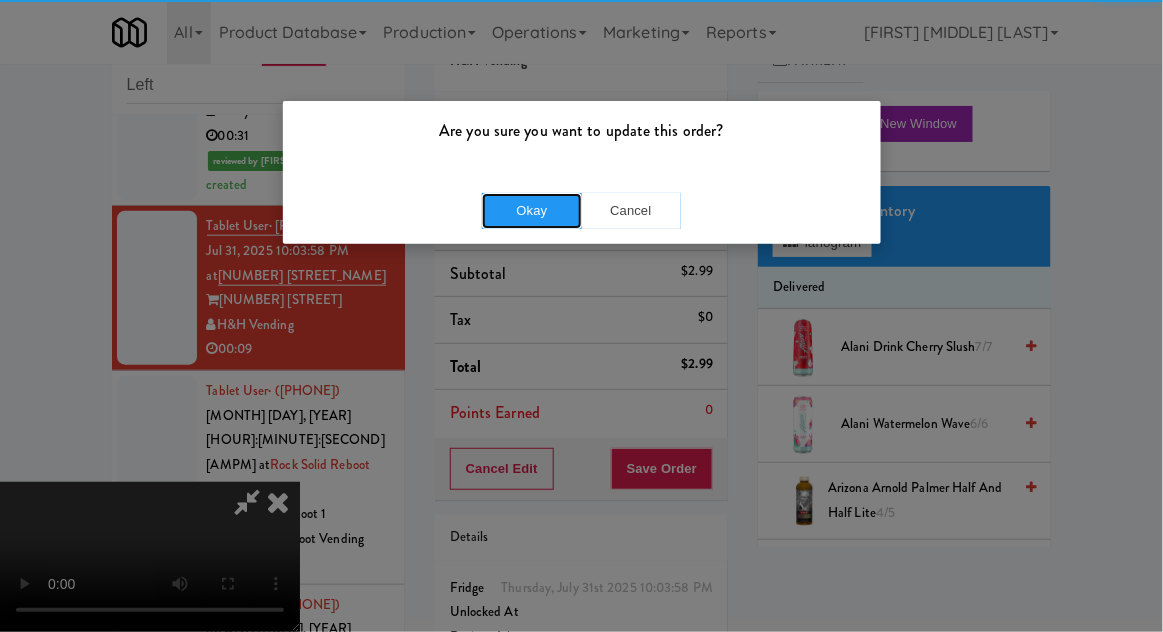 click on "Okay" at bounding box center [532, 211] 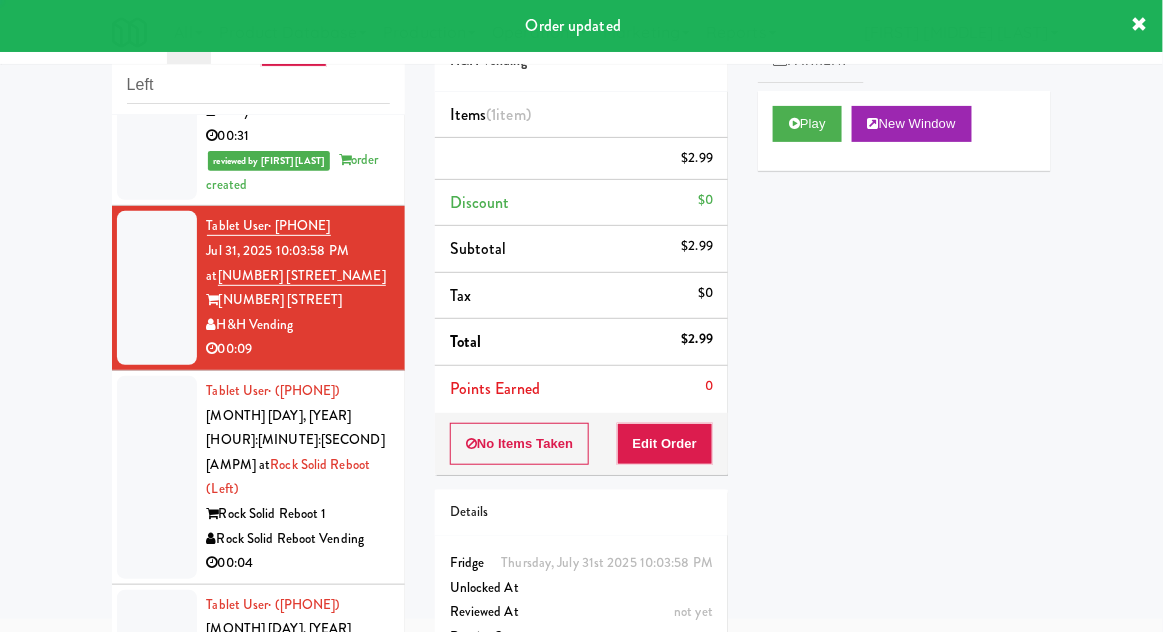 scroll, scrollTop: 0, scrollLeft: 0, axis: both 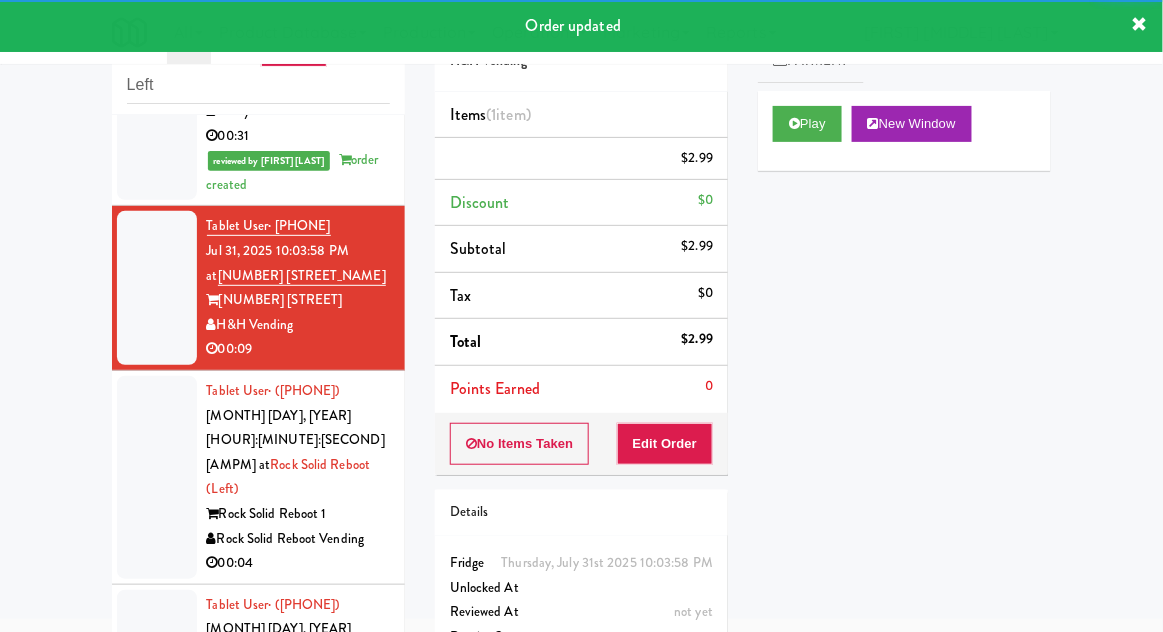 click at bounding box center [157, 477] 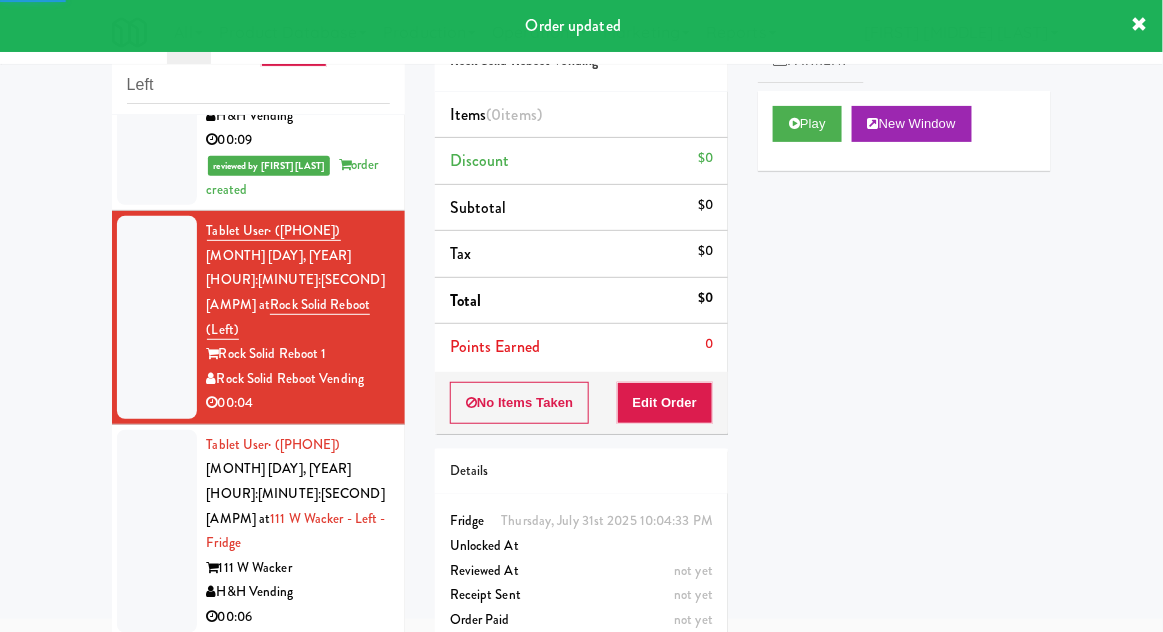 scroll, scrollTop: 655, scrollLeft: 0, axis: vertical 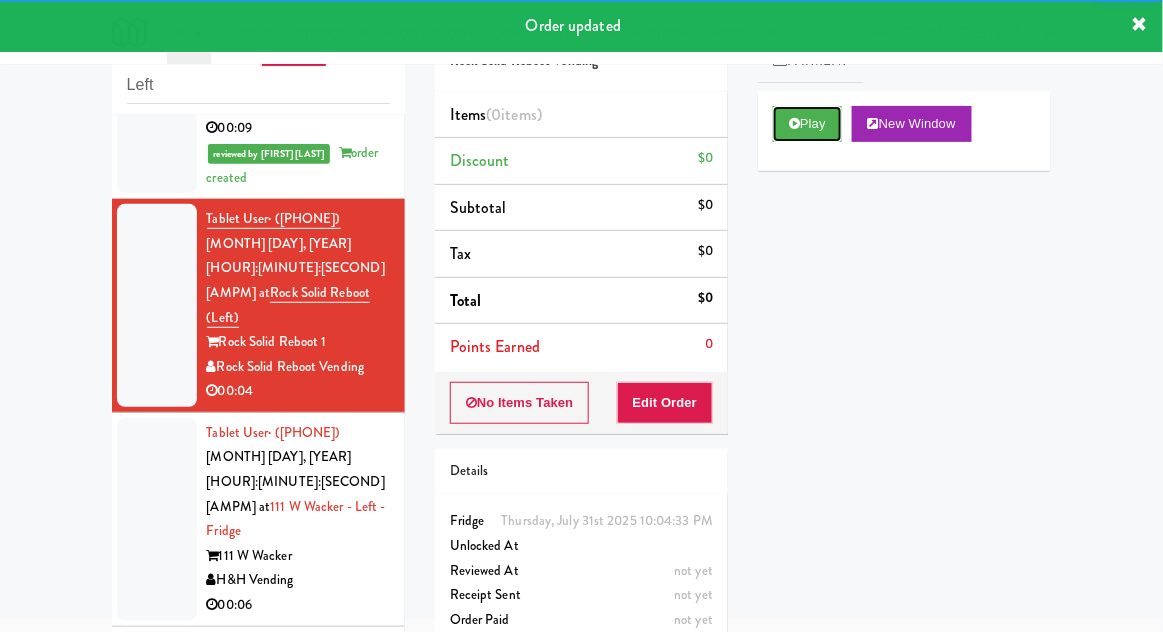 click on "Play" at bounding box center (807, 124) 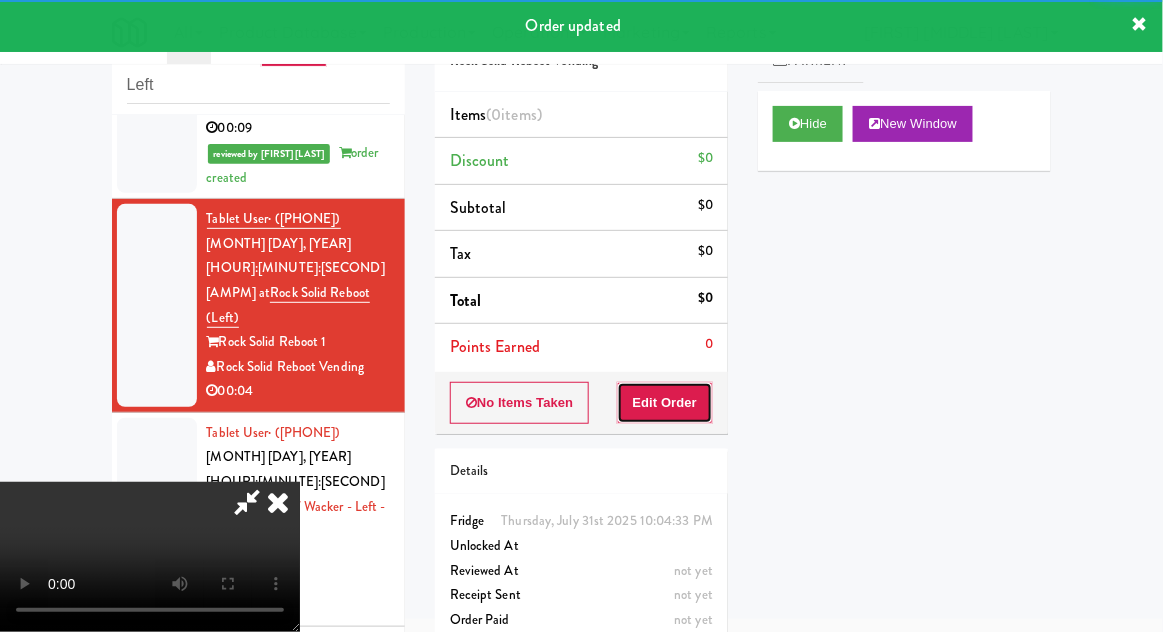 click on "Edit Order" at bounding box center [665, 403] 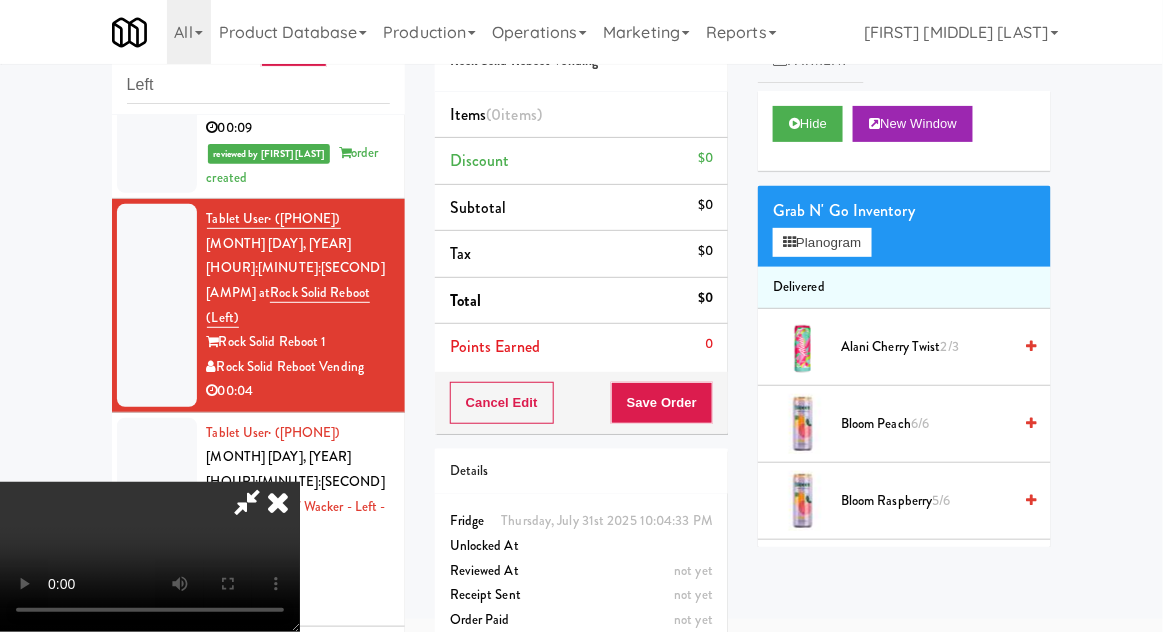 scroll, scrollTop: 73, scrollLeft: 0, axis: vertical 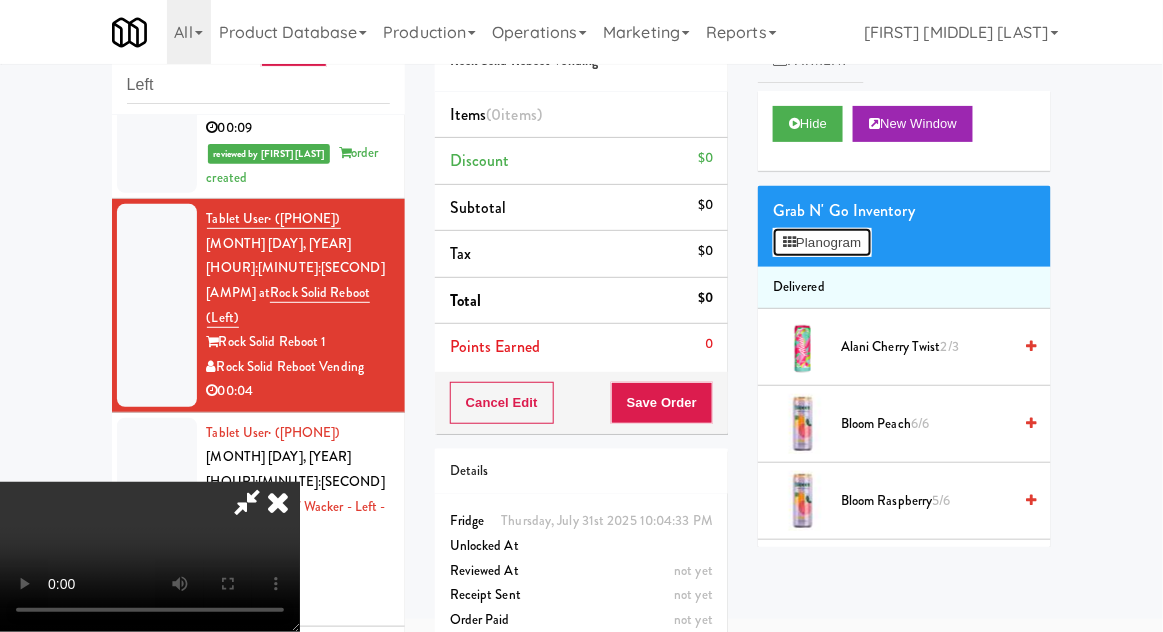 click on "Planogram" at bounding box center [822, 243] 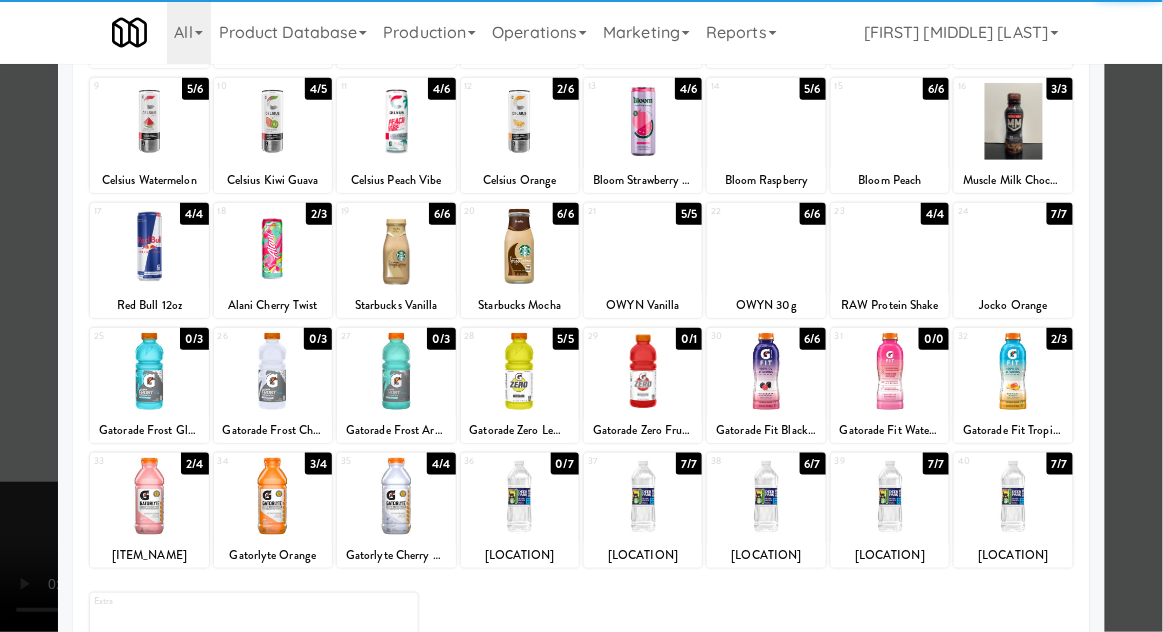 scroll, scrollTop: 244, scrollLeft: 0, axis: vertical 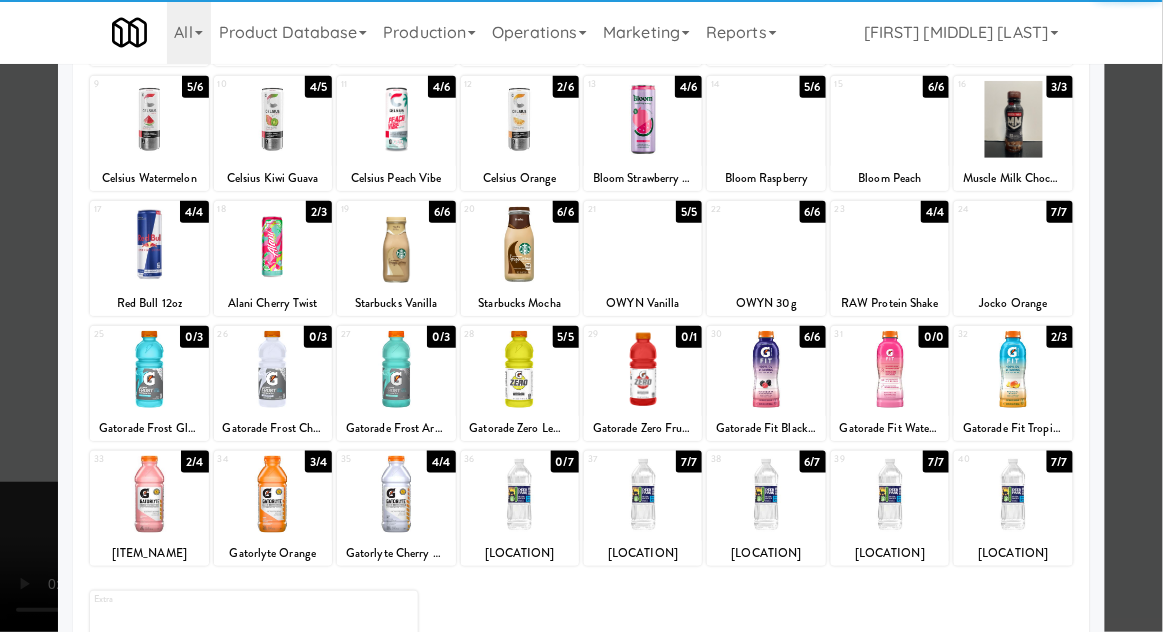 click at bounding box center (643, 494) 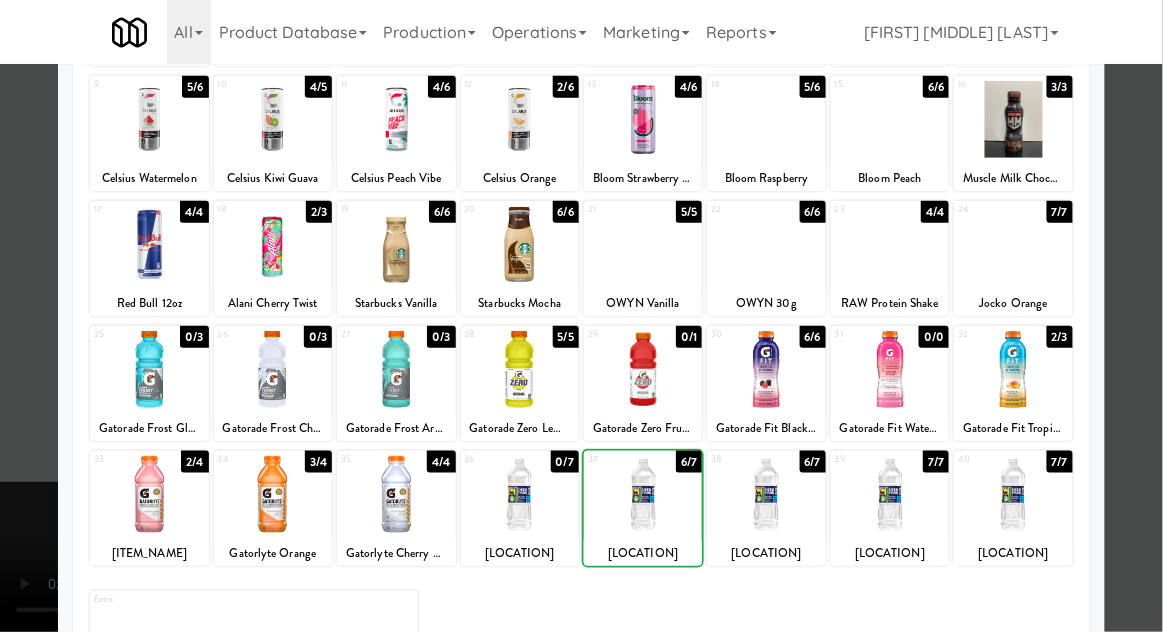 click at bounding box center (581, 316) 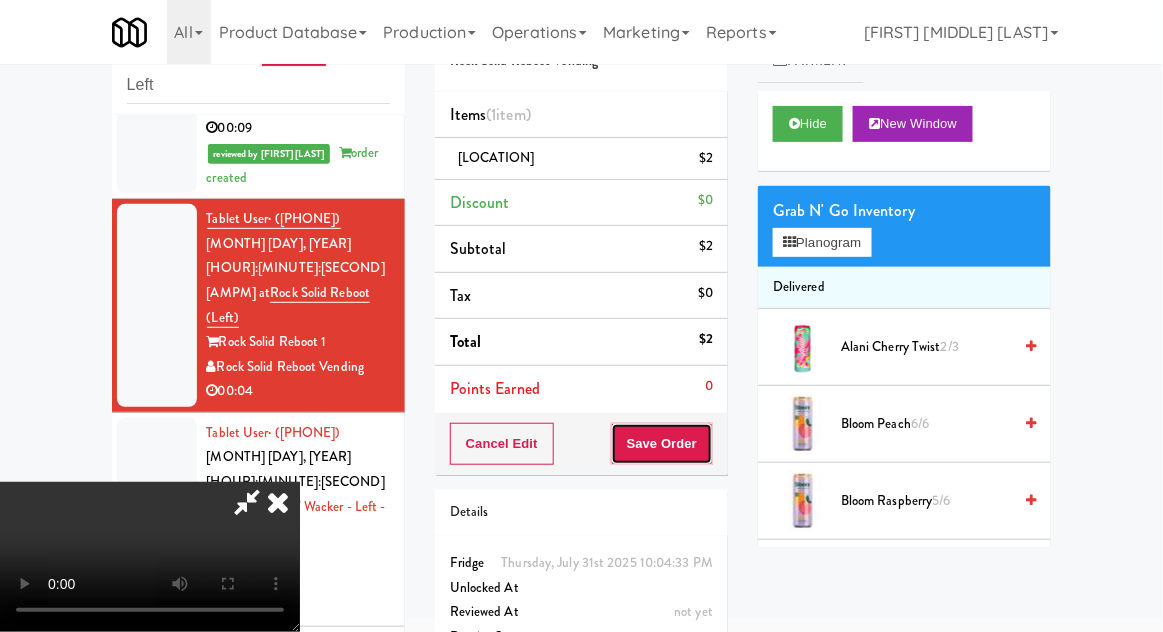click on "Save Order" at bounding box center (662, 444) 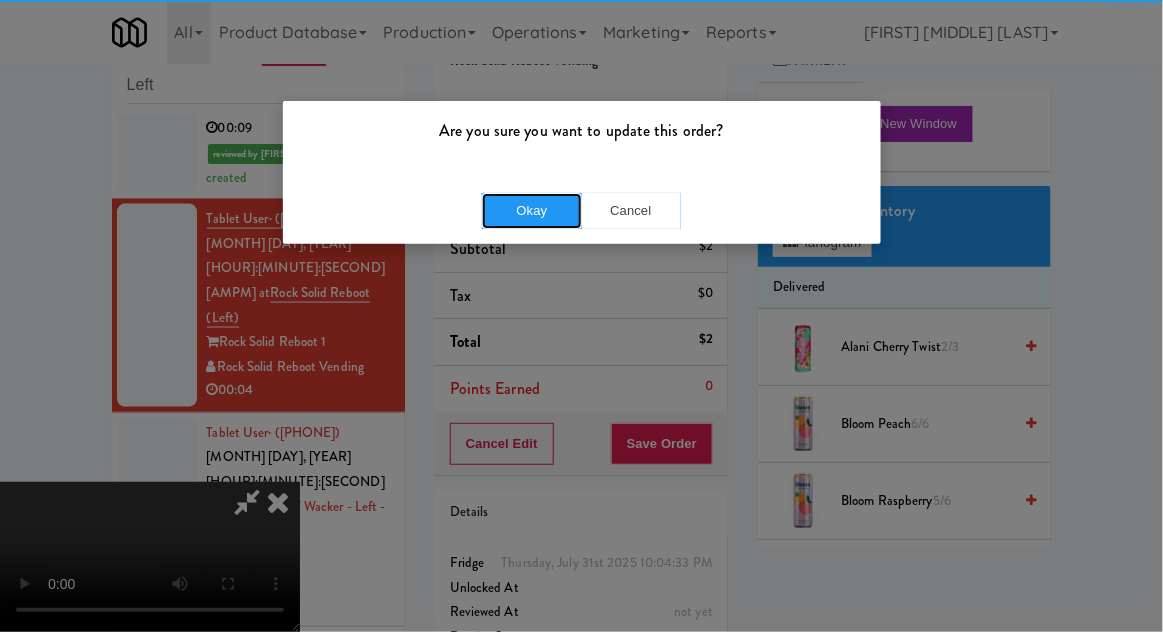 click on "Okay" at bounding box center [532, 211] 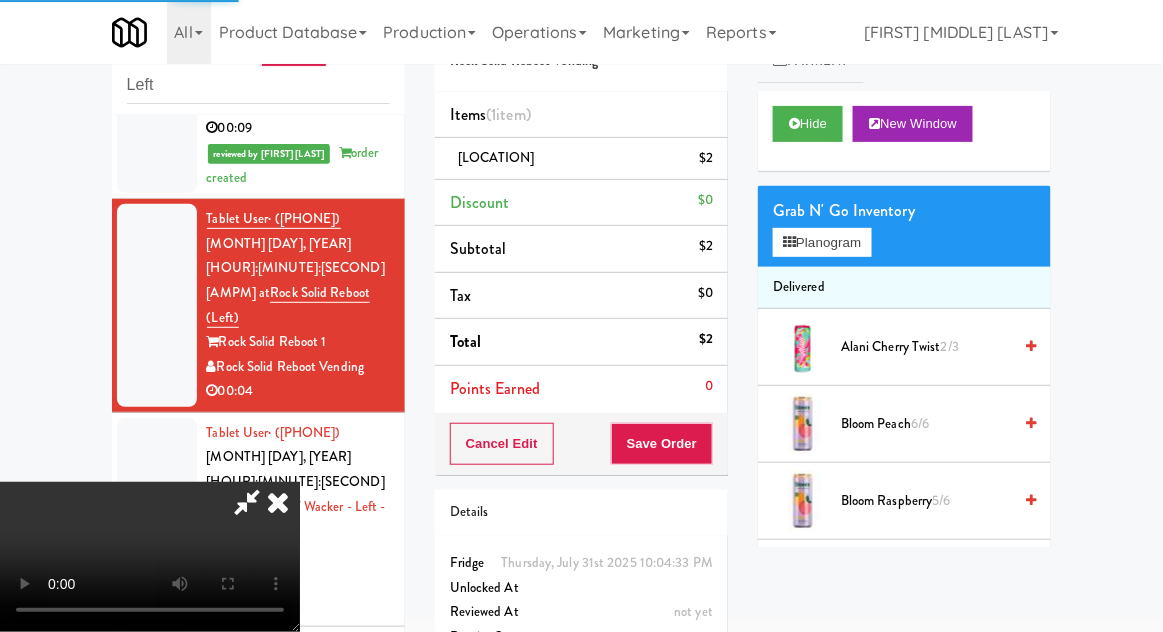 scroll, scrollTop: 0, scrollLeft: 0, axis: both 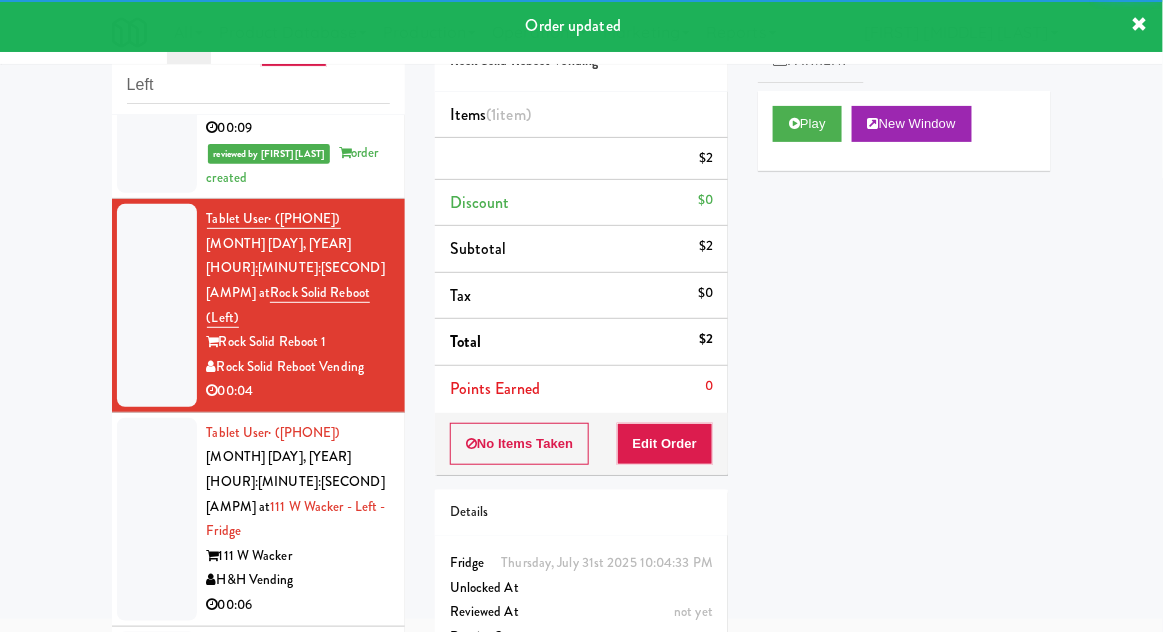 click at bounding box center [157, 519] 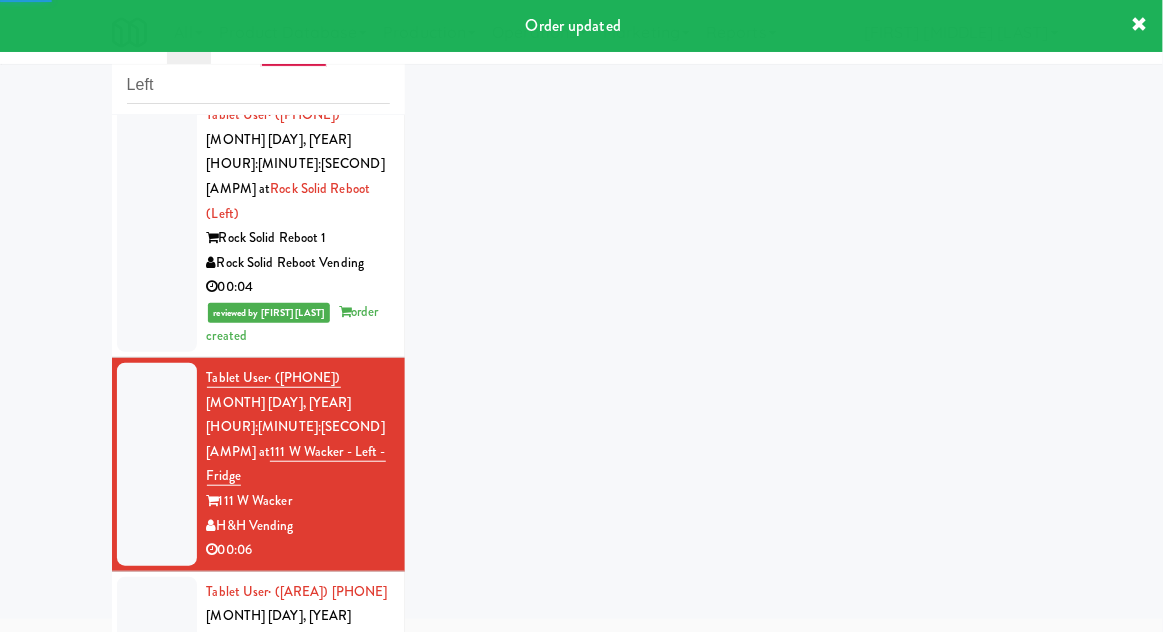 scroll, scrollTop: 840, scrollLeft: 0, axis: vertical 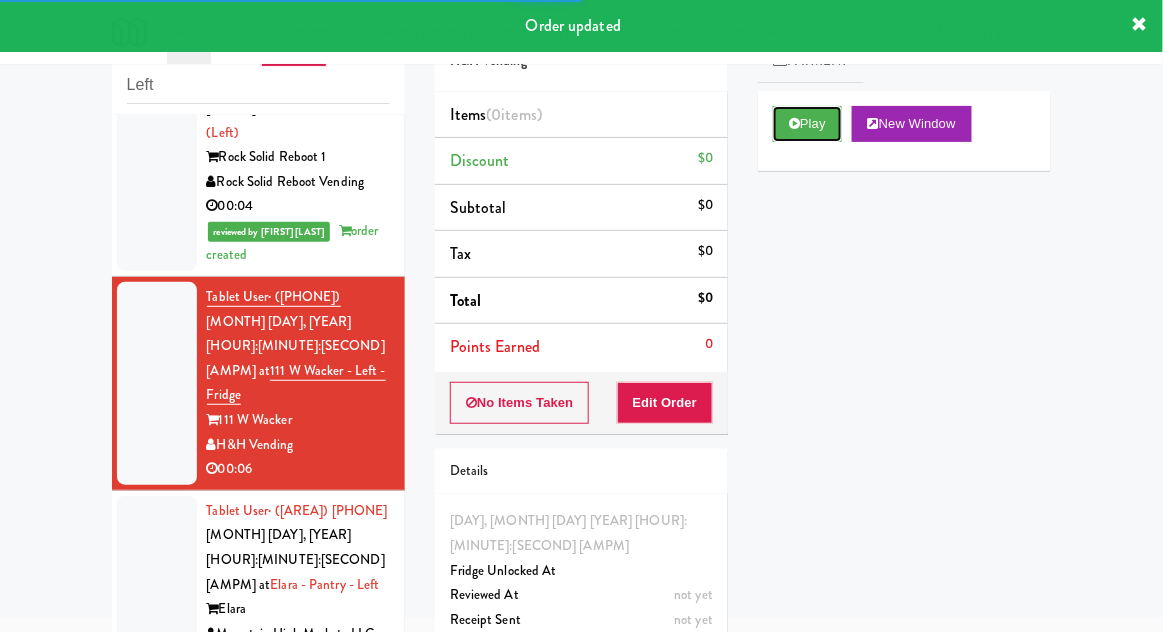 click at bounding box center [794, 123] 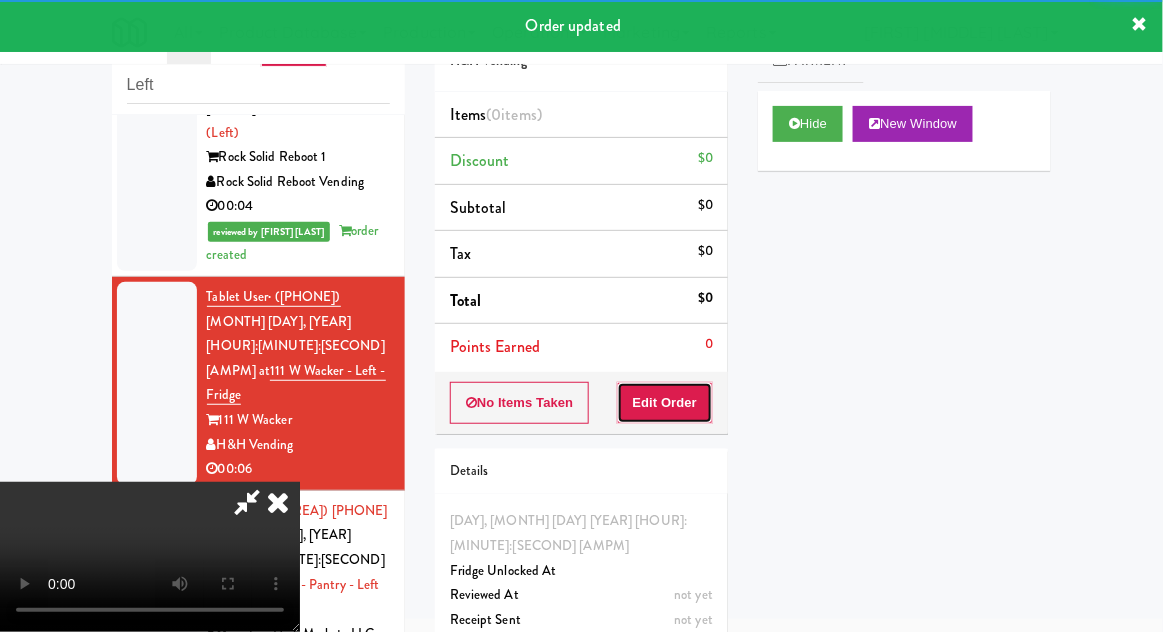 click on "Edit Order" at bounding box center (665, 403) 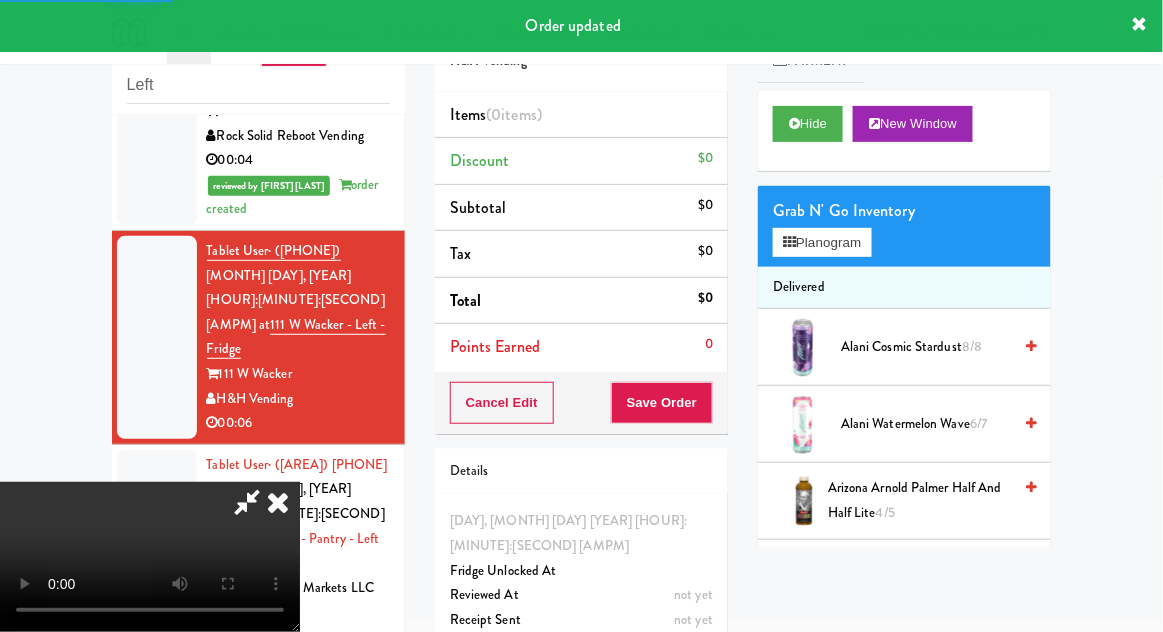 scroll, scrollTop: 885, scrollLeft: 0, axis: vertical 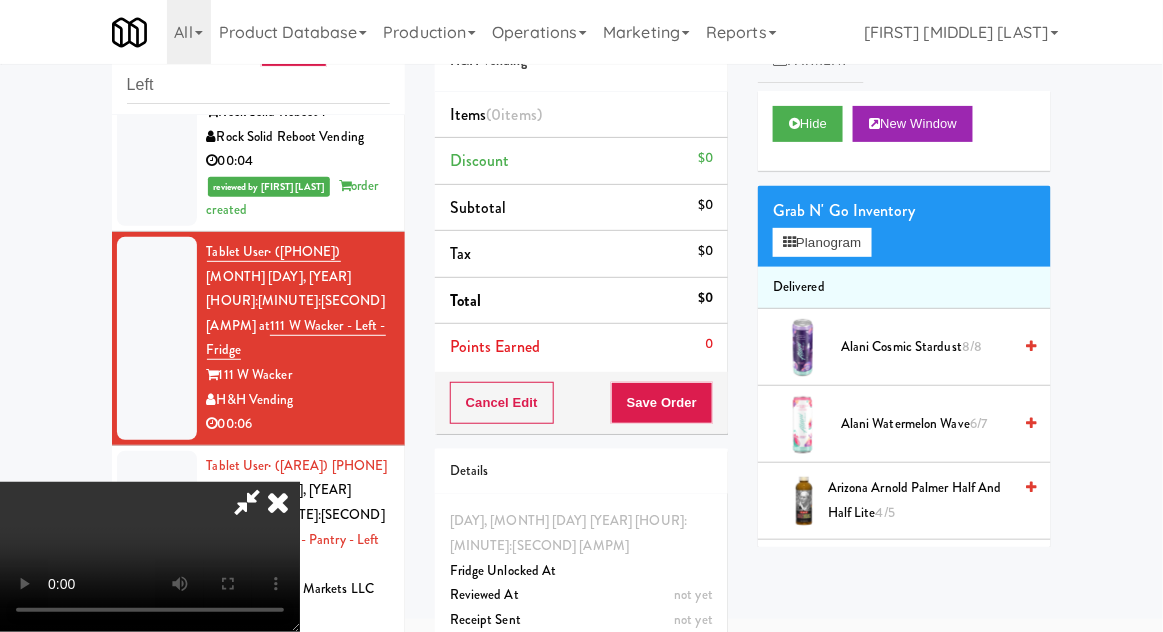 type 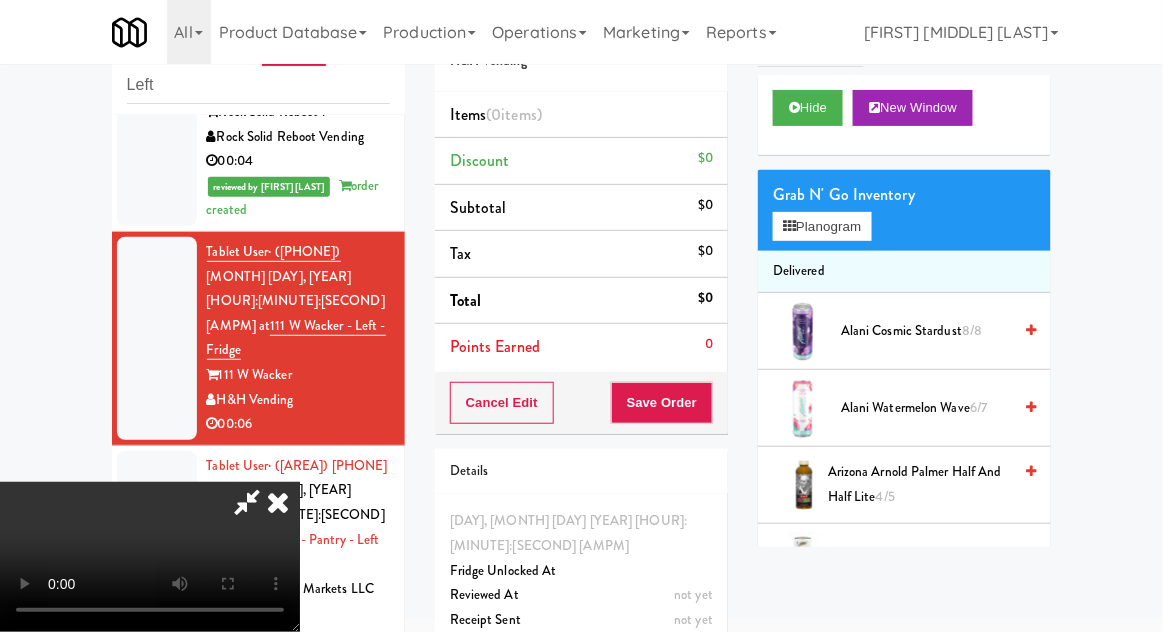 scroll, scrollTop: 16, scrollLeft: 0, axis: vertical 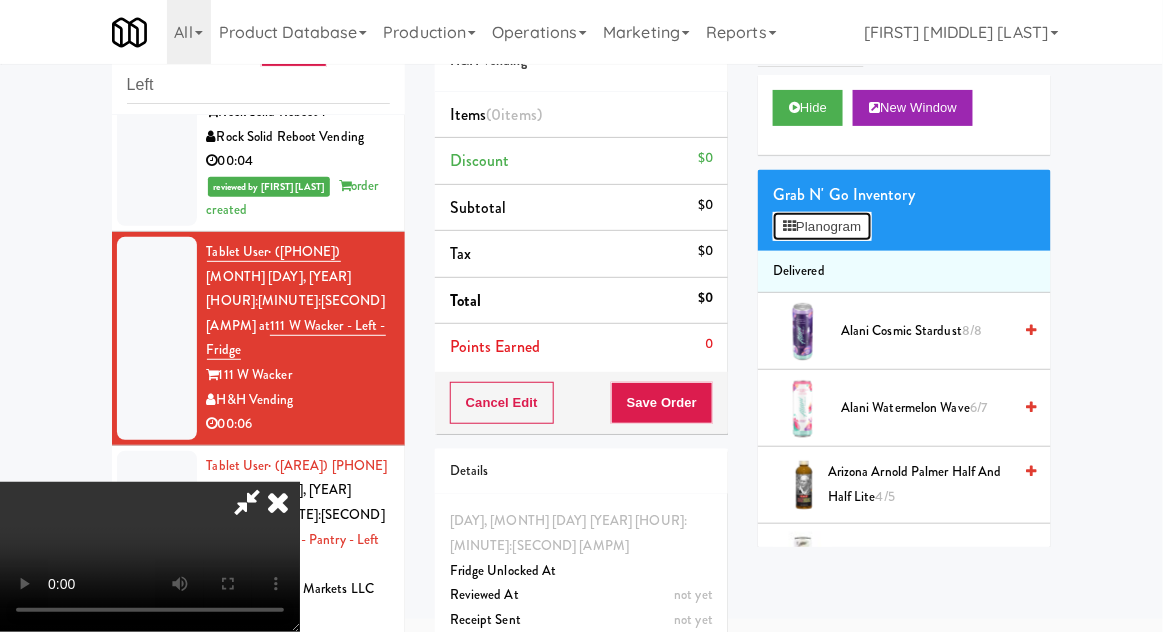 click on "Planogram" at bounding box center [822, 227] 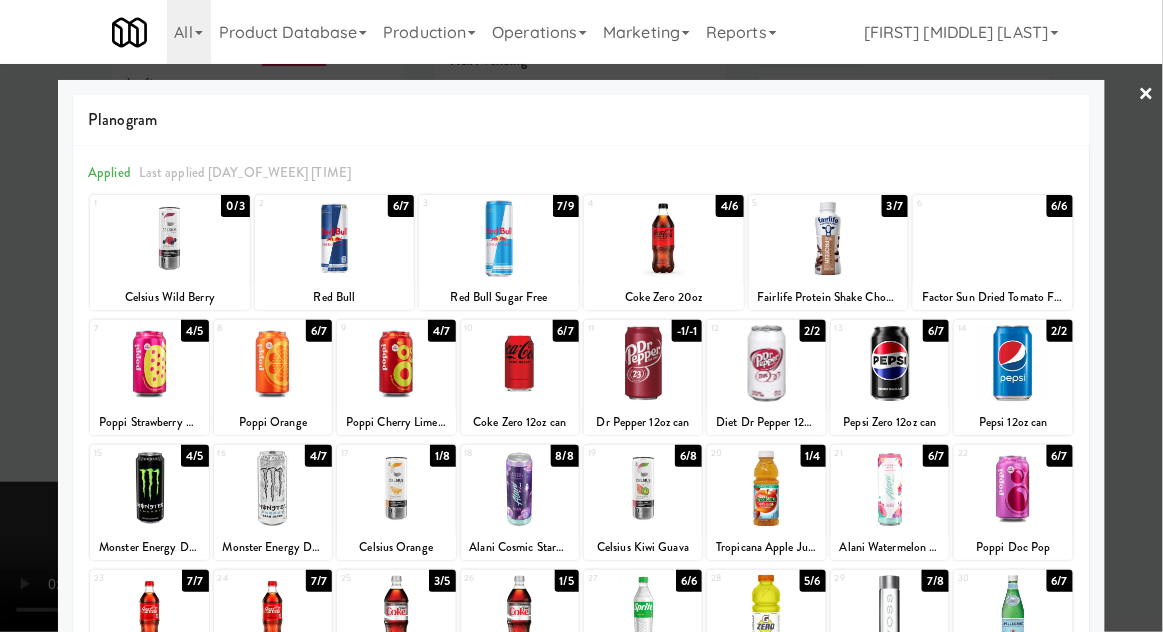 click at bounding box center [581, 316] 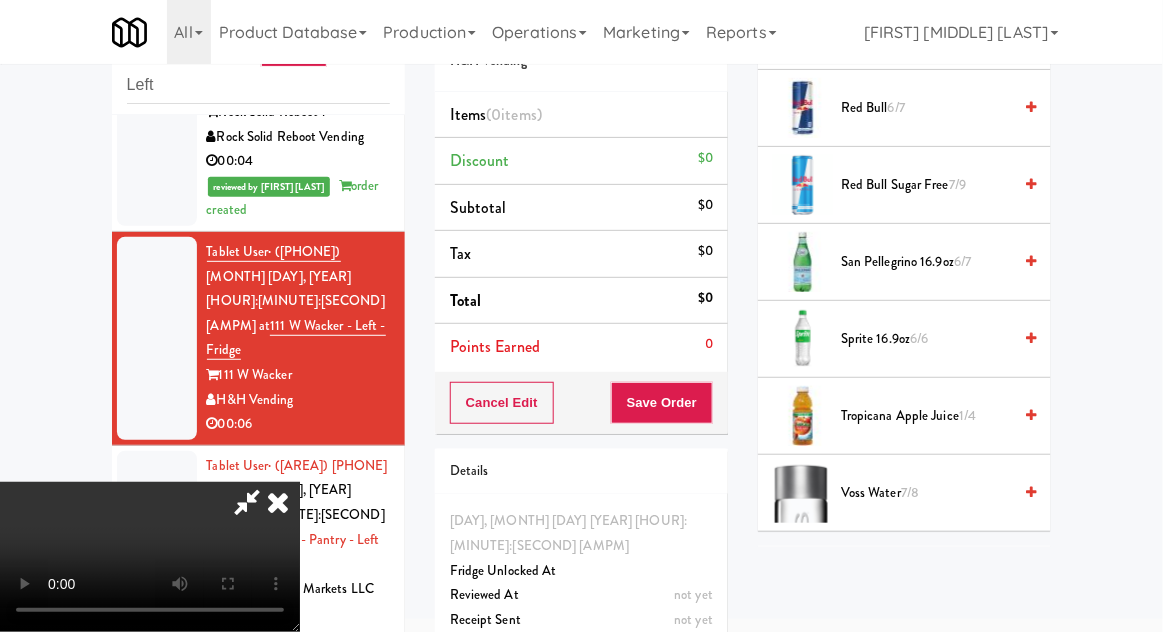 scroll, scrollTop: 2659, scrollLeft: 0, axis: vertical 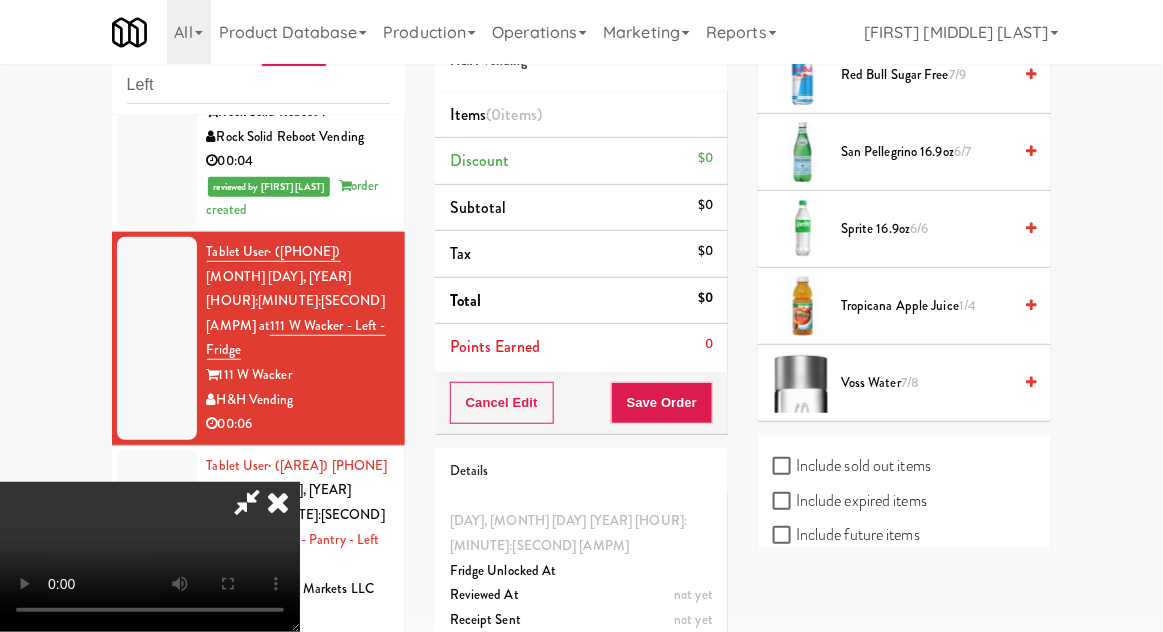 click on "Include previous static inventory" at bounding box center (884, 604) 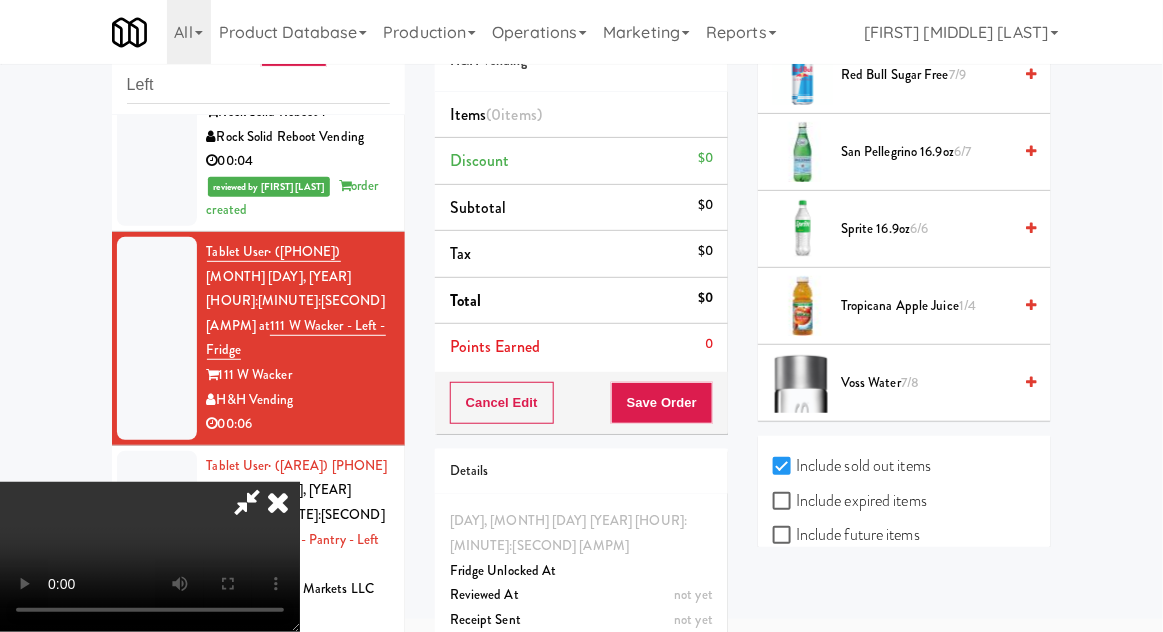 checkbox on "true" 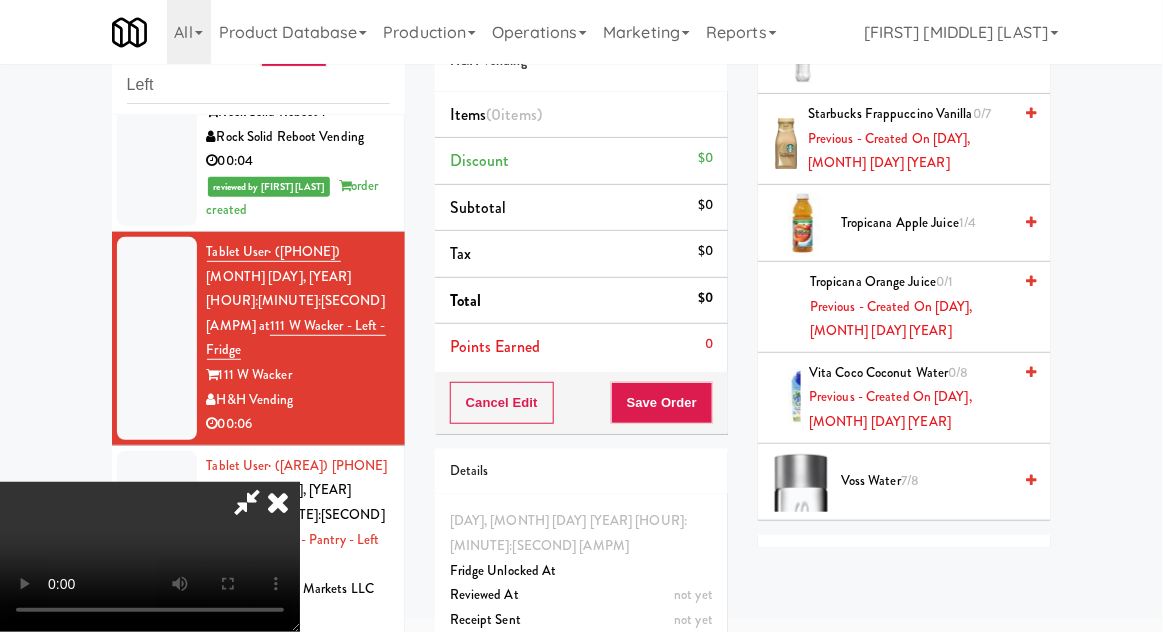 scroll, scrollTop: 3858, scrollLeft: 0, axis: vertical 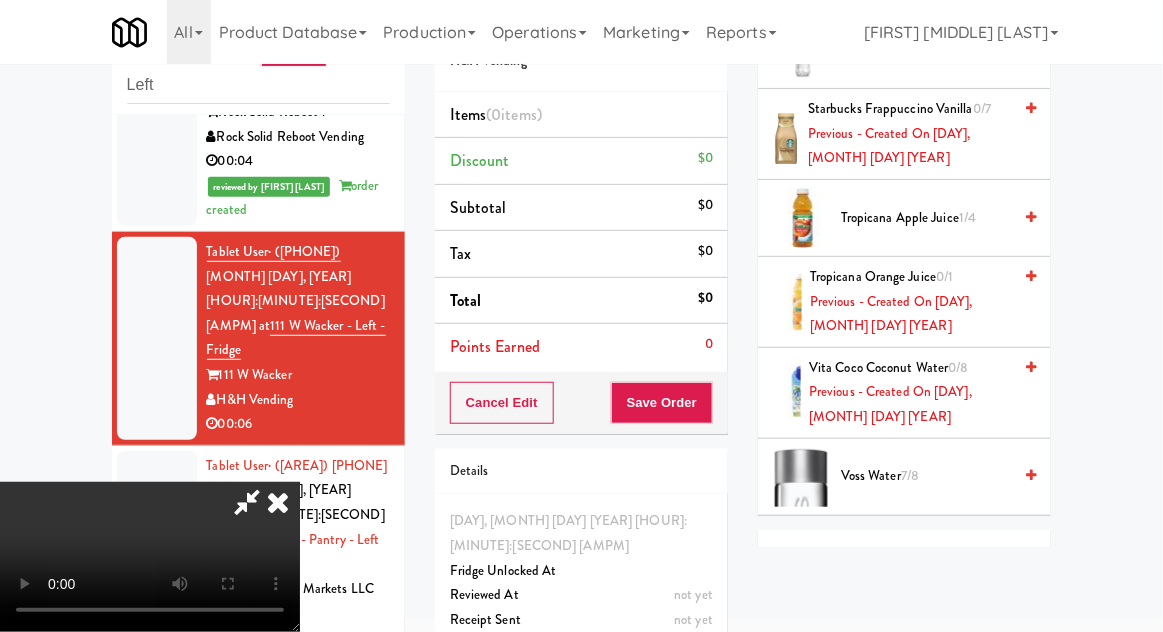 click on "Previous - Created on Thu, Feb 6th 2025" at bounding box center (910, 404) 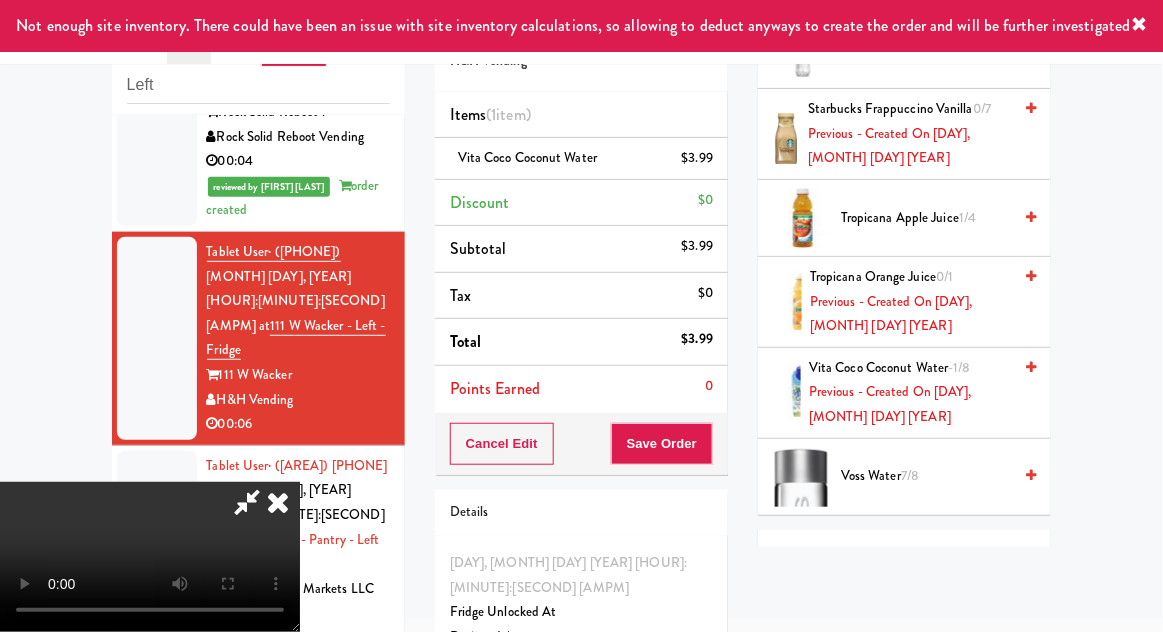 scroll, scrollTop: 73, scrollLeft: 0, axis: vertical 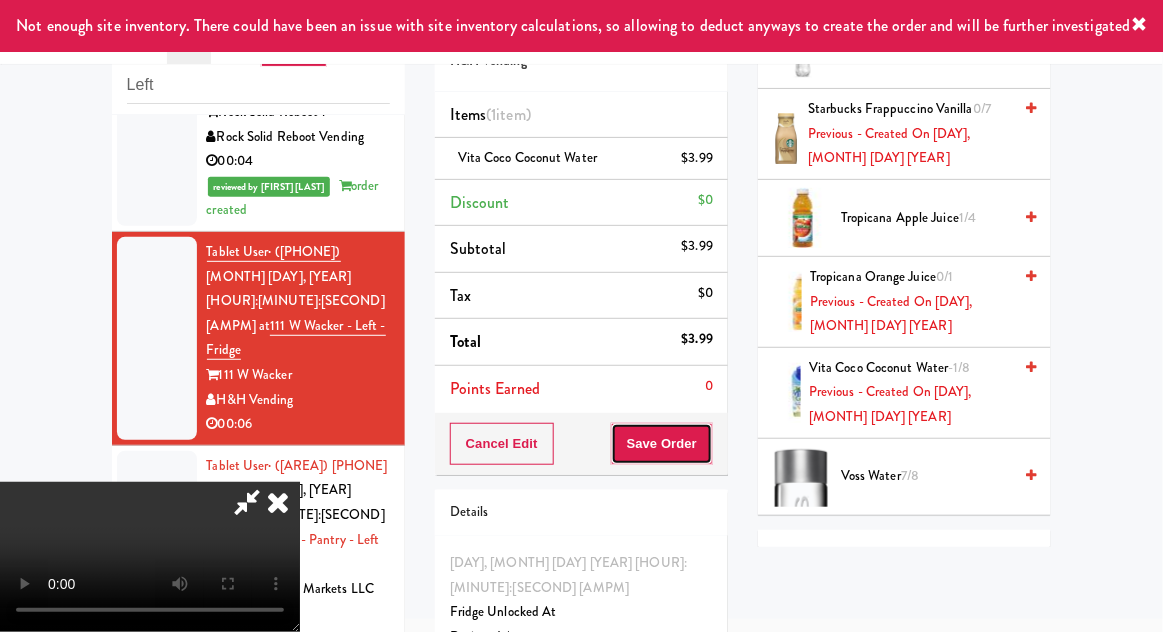 click on "Save Order" at bounding box center (662, 444) 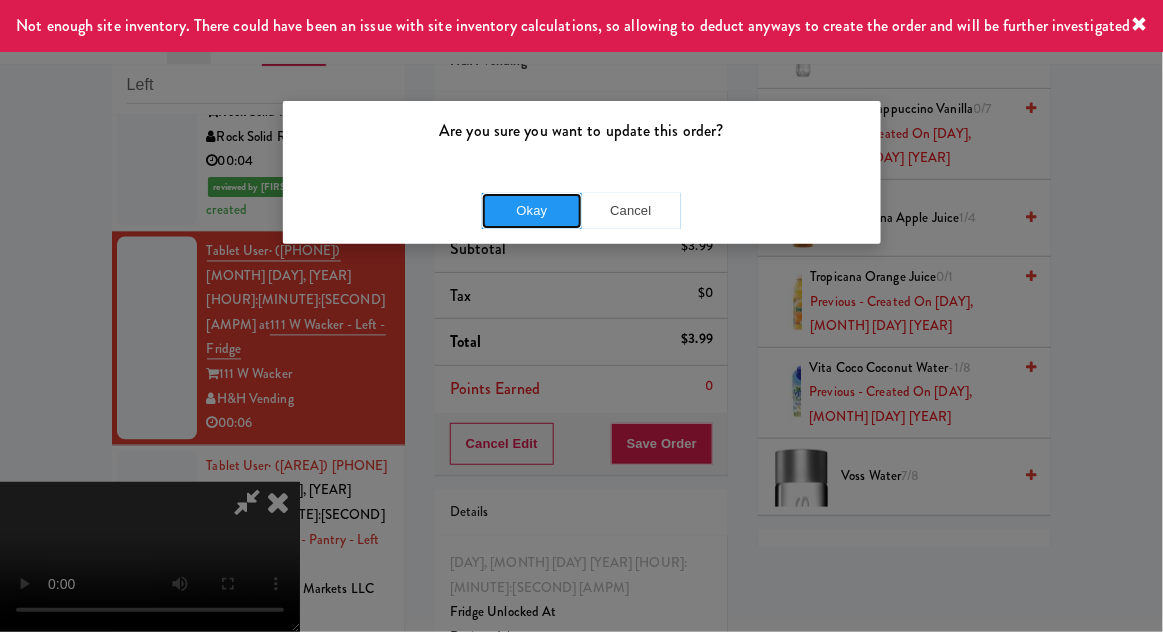 click on "Okay" at bounding box center (532, 211) 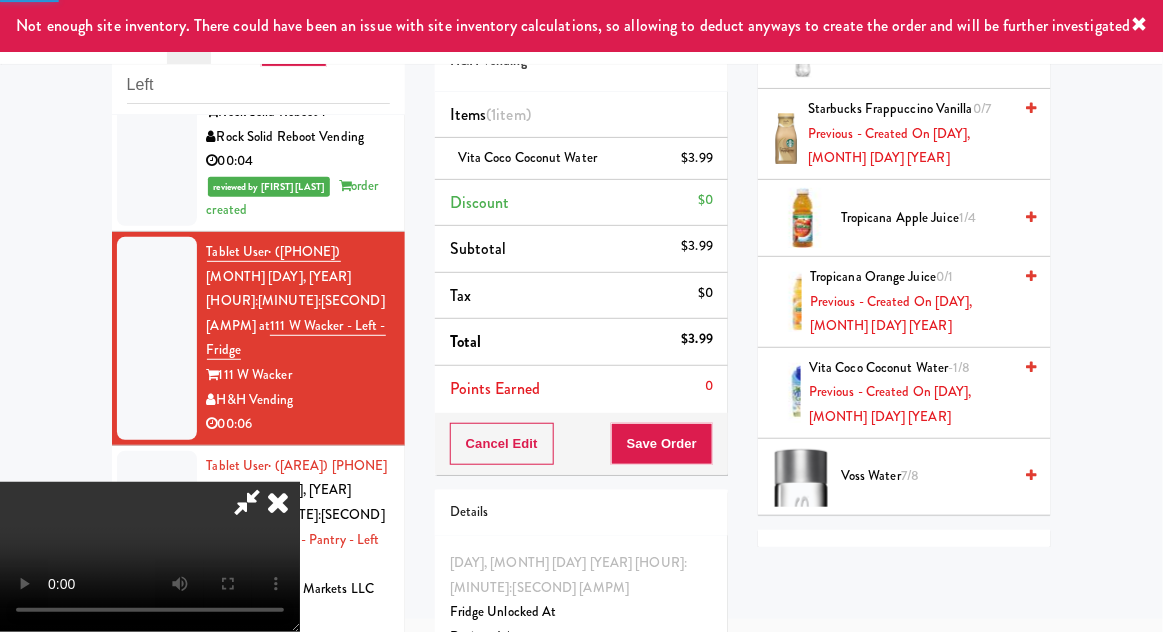 scroll, scrollTop: 197, scrollLeft: 0, axis: vertical 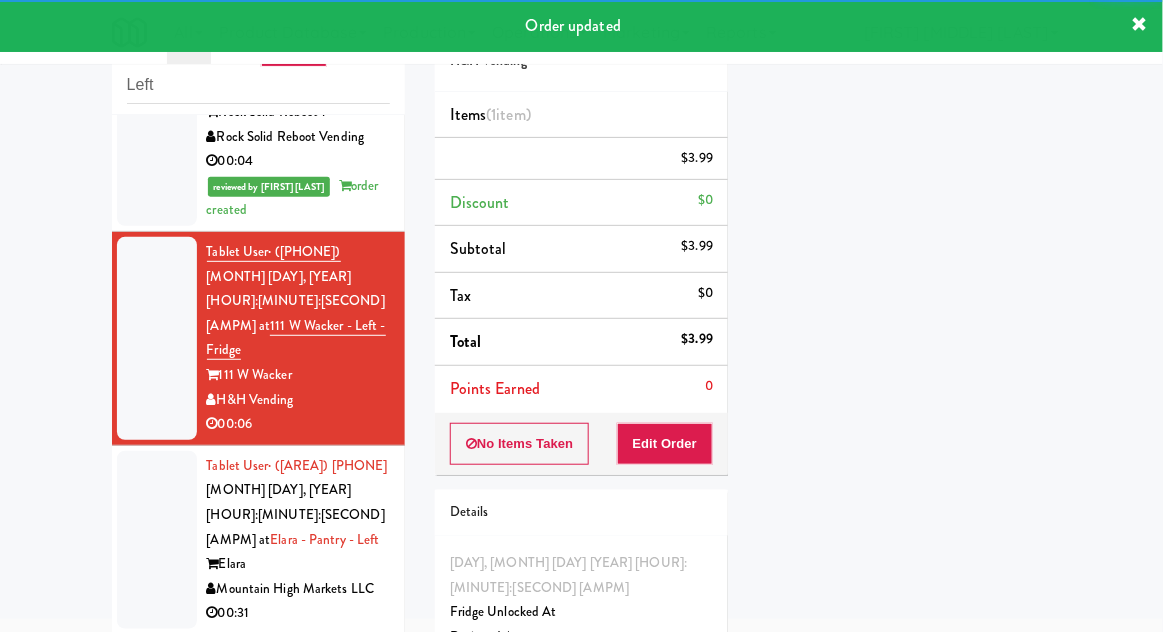 click at bounding box center (157, 540) 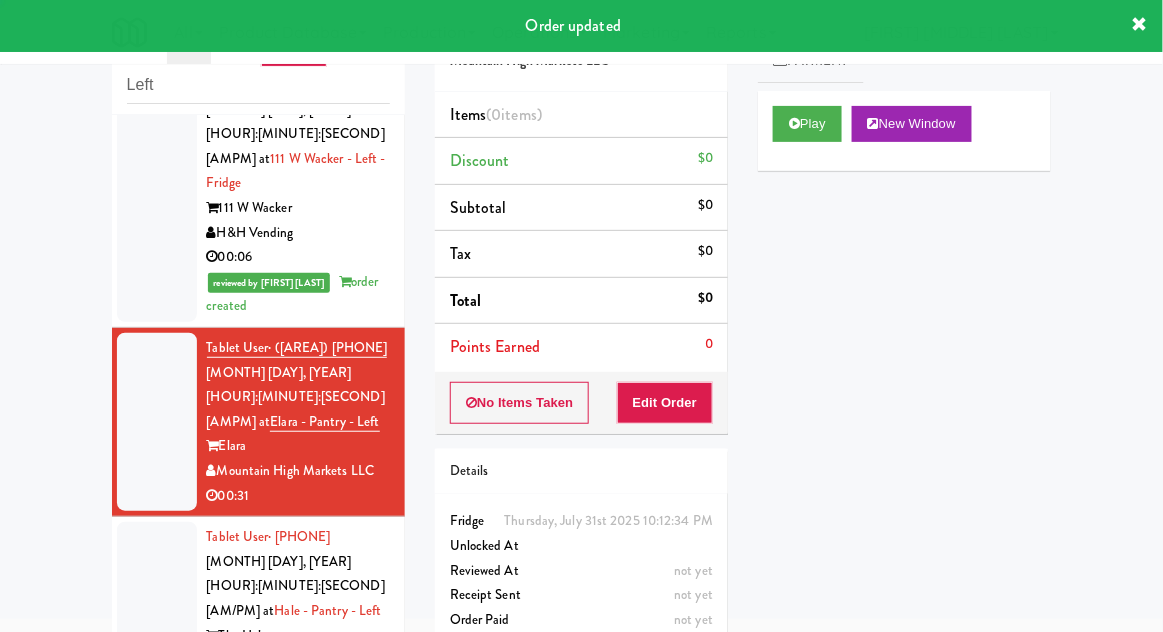 scroll, scrollTop: 1070, scrollLeft: 0, axis: vertical 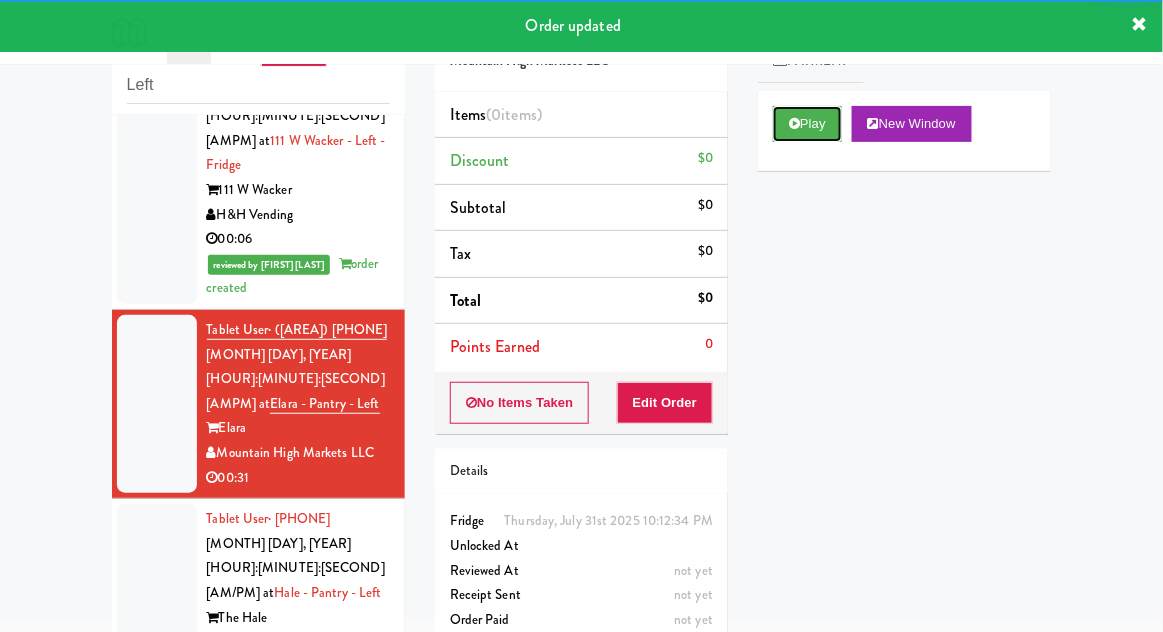 click on "Play" at bounding box center (807, 124) 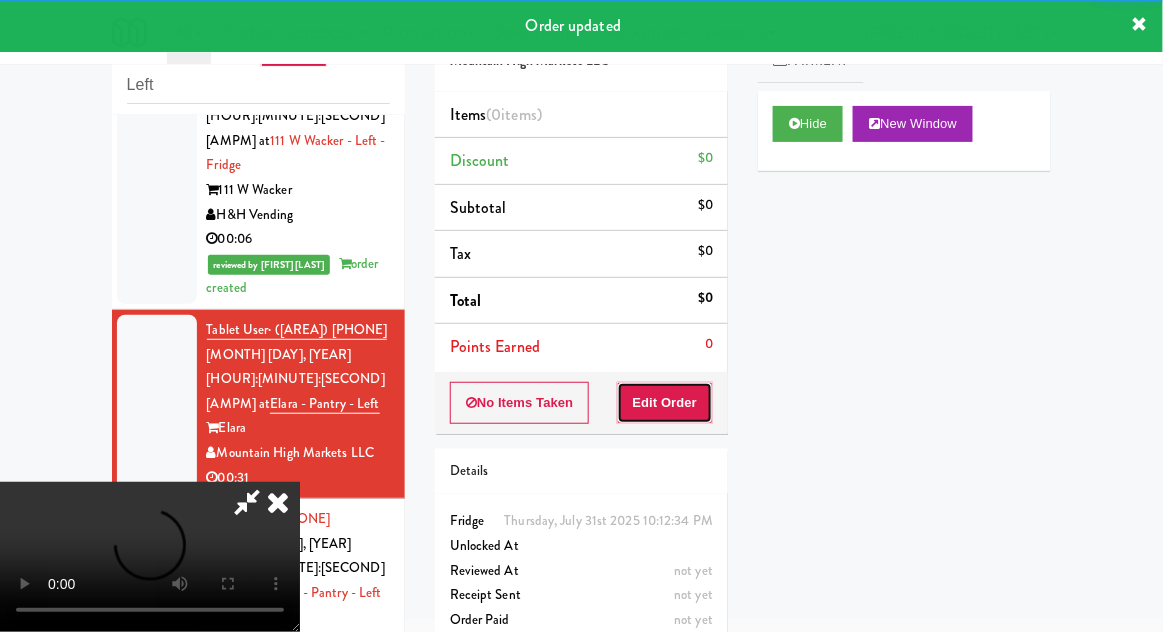 click on "Edit Order" at bounding box center [665, 403] 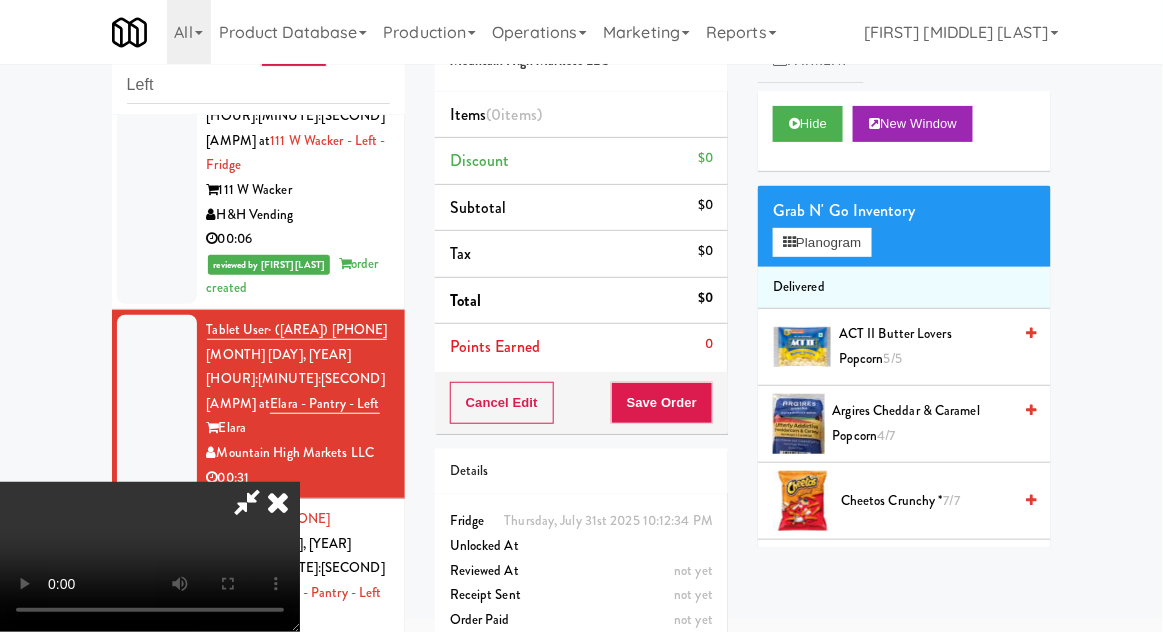 type 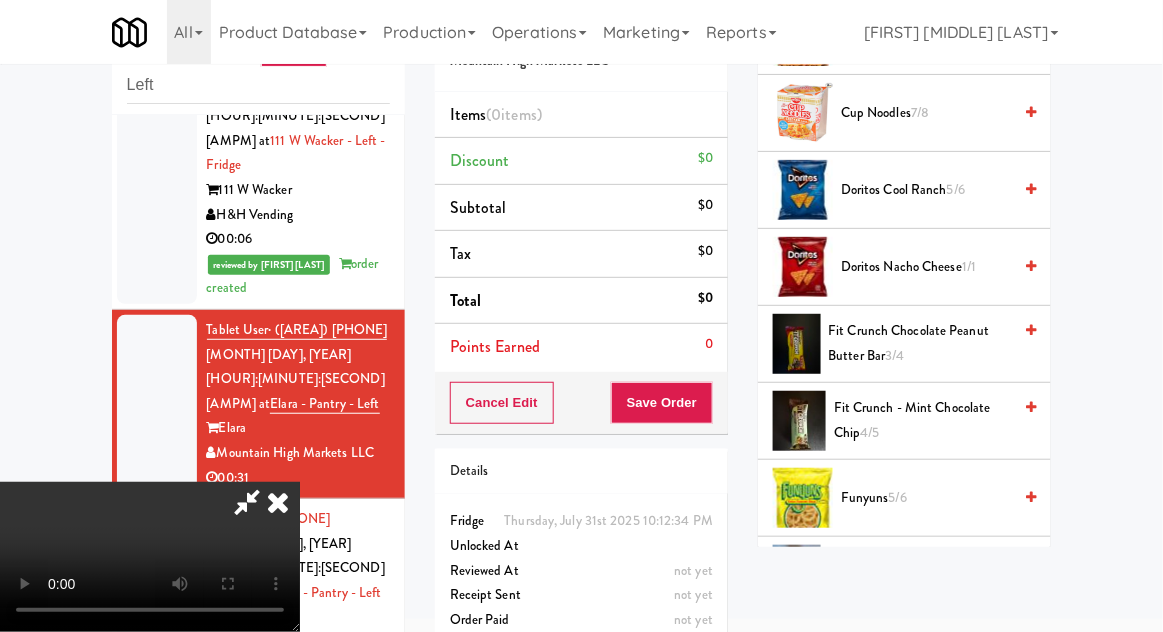 scroll, scrollTop: 852, scrollLeft: 0, axis: vertical 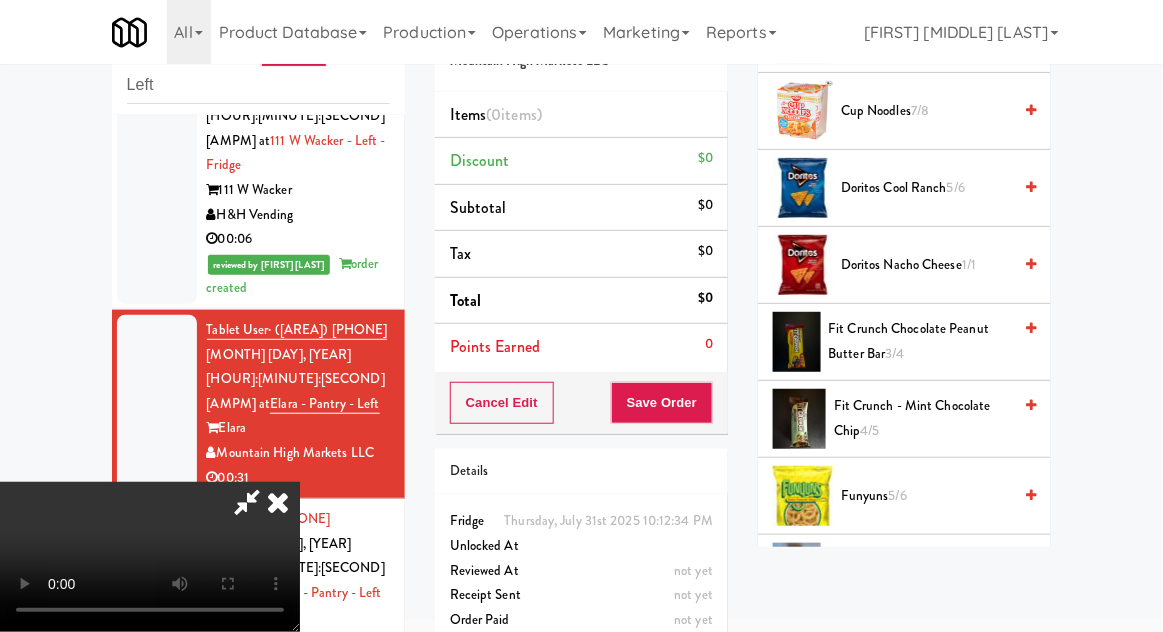 click on "Fit Crunch - Mint Chocolate Chip  4/5" at bounding box center (922, 418) 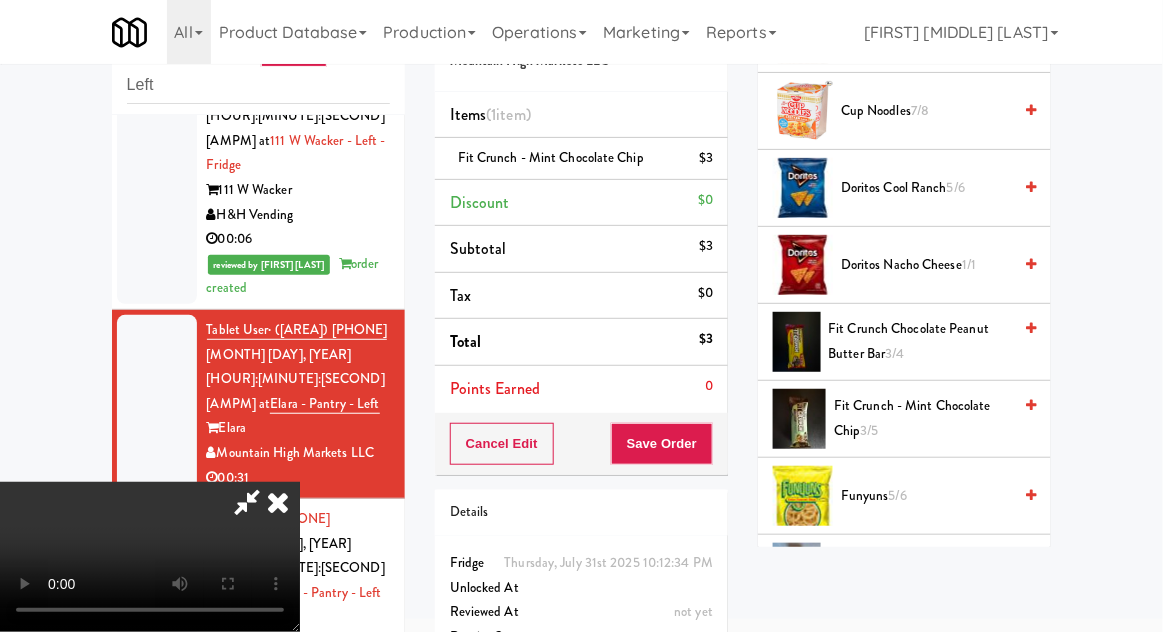click on "Fit Crunch Chocolate Peanut Butter Bar  3/4" at bounding box center [920, 341] 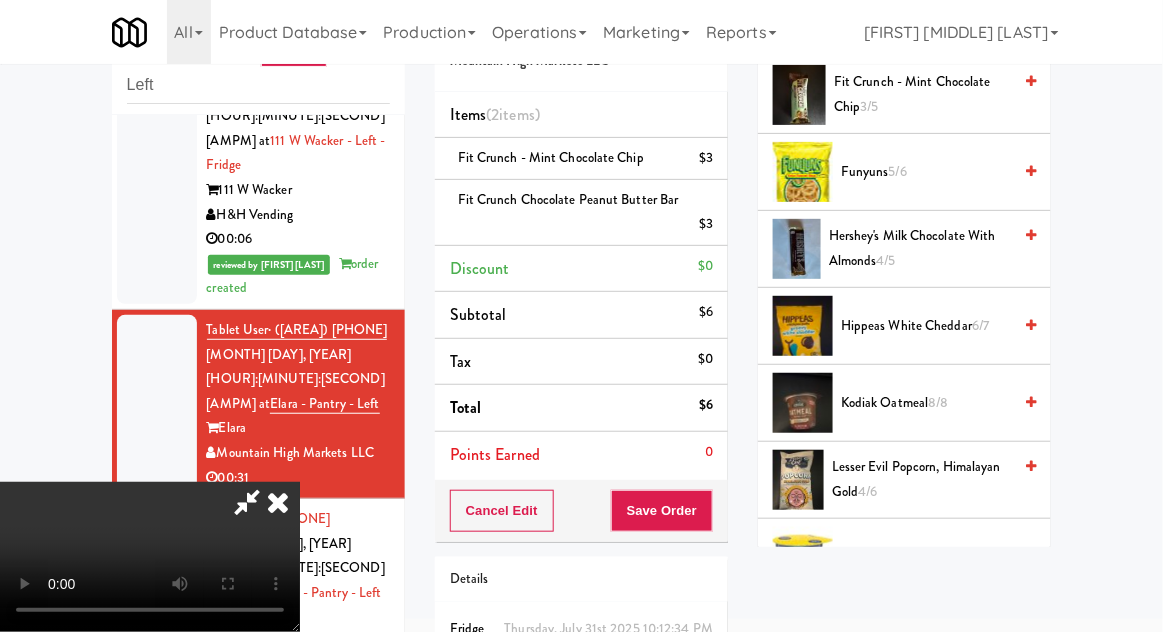 scroll, scrollTop: 1199, scrollLeft: 0, axis: vertical 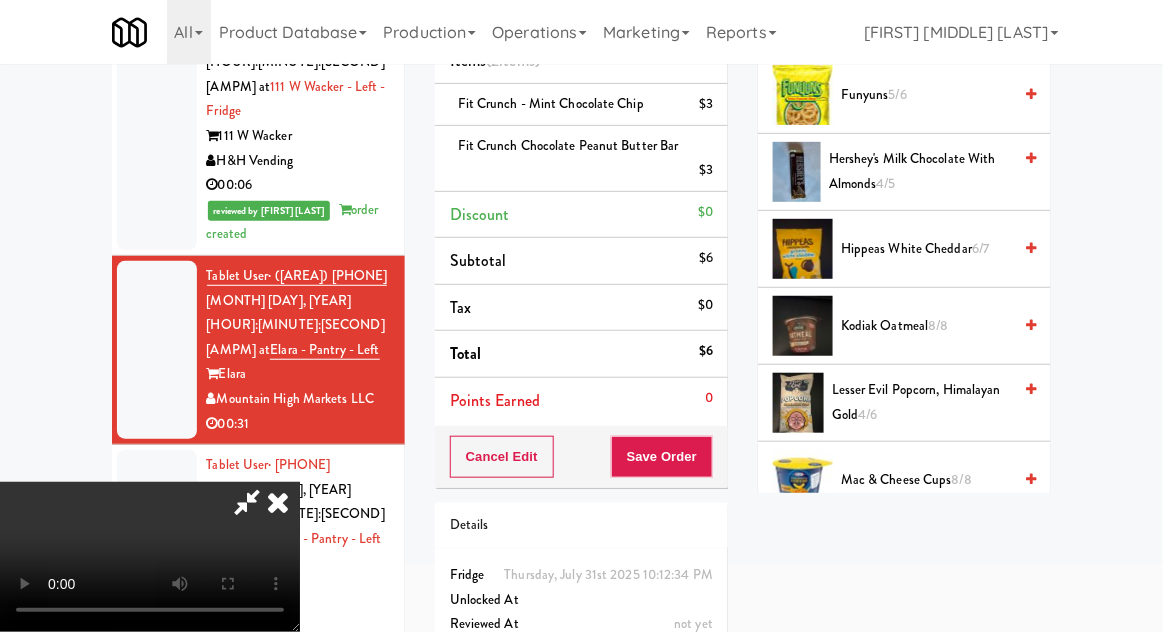 click on "Hippeas White Cheddar  6/7" at bounding box center [926, 249] 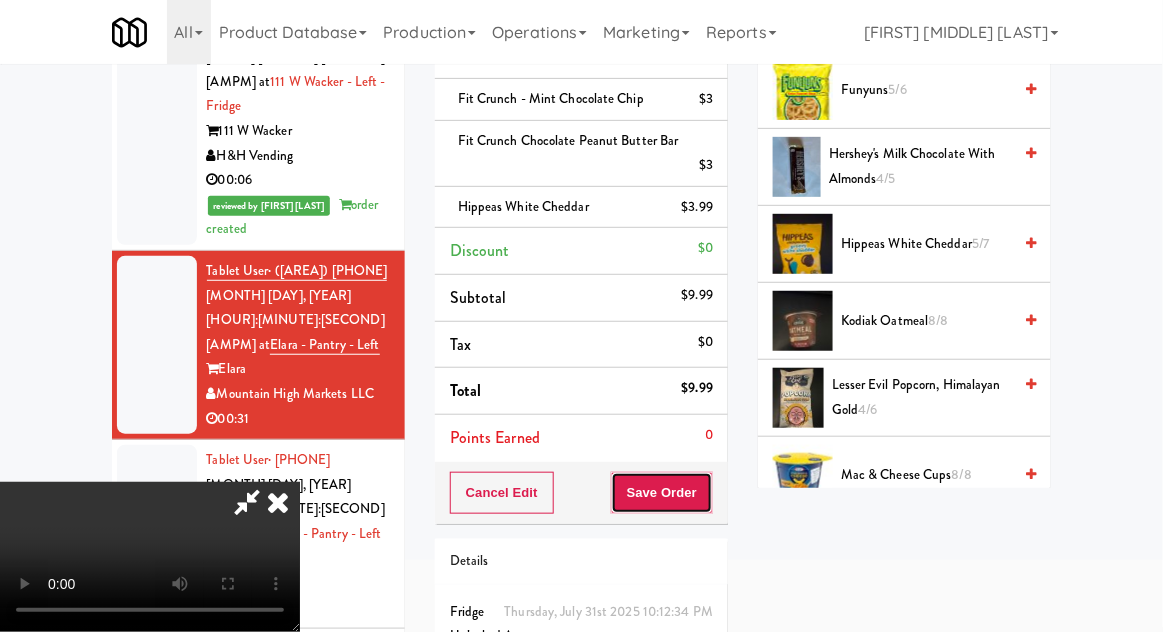 click on "Save Order" at bounding box center [662, 493] 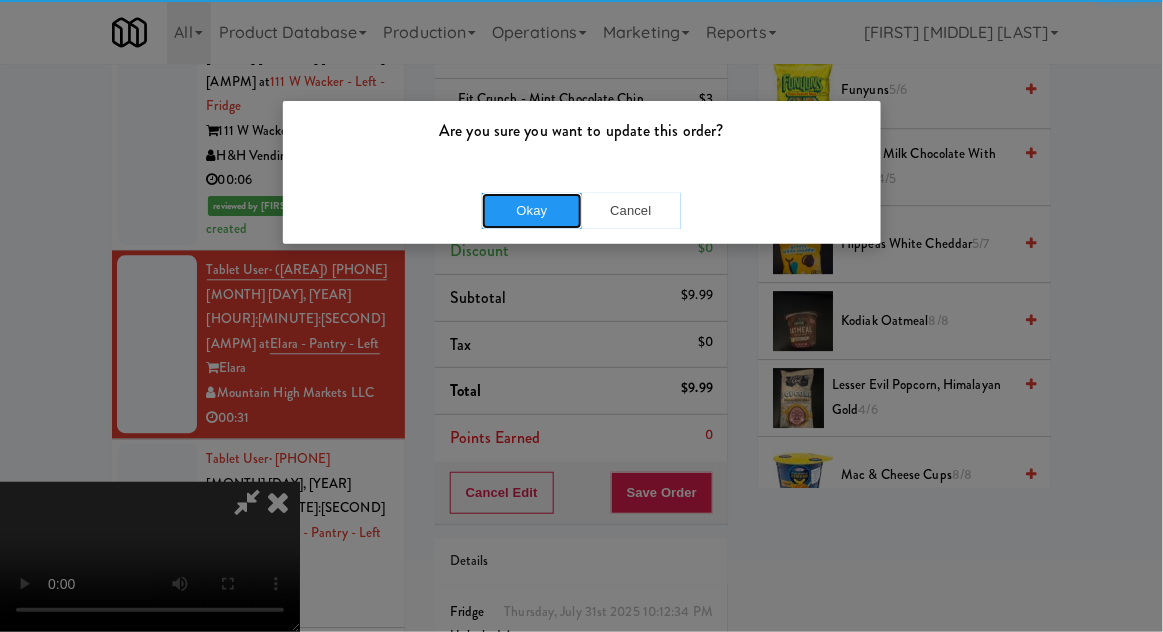 click on "Okay" at bounding box center (532, 211) 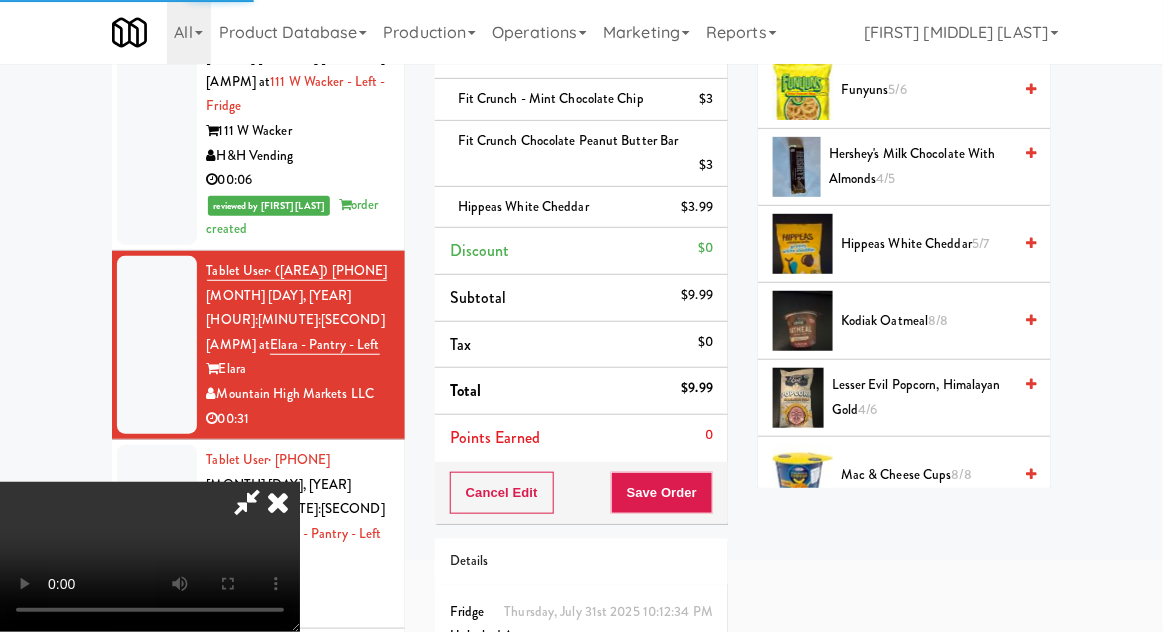 scroll, scrollTop: 197, scrollLeft: 0, axis: vertical 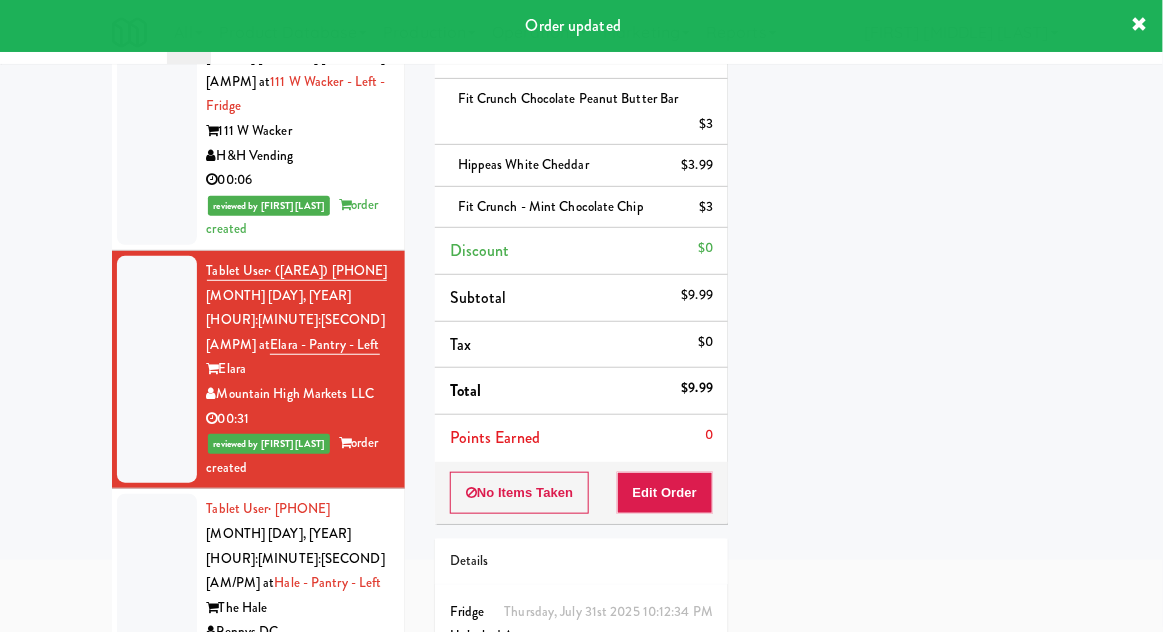 click at bounding box center (157, 583) 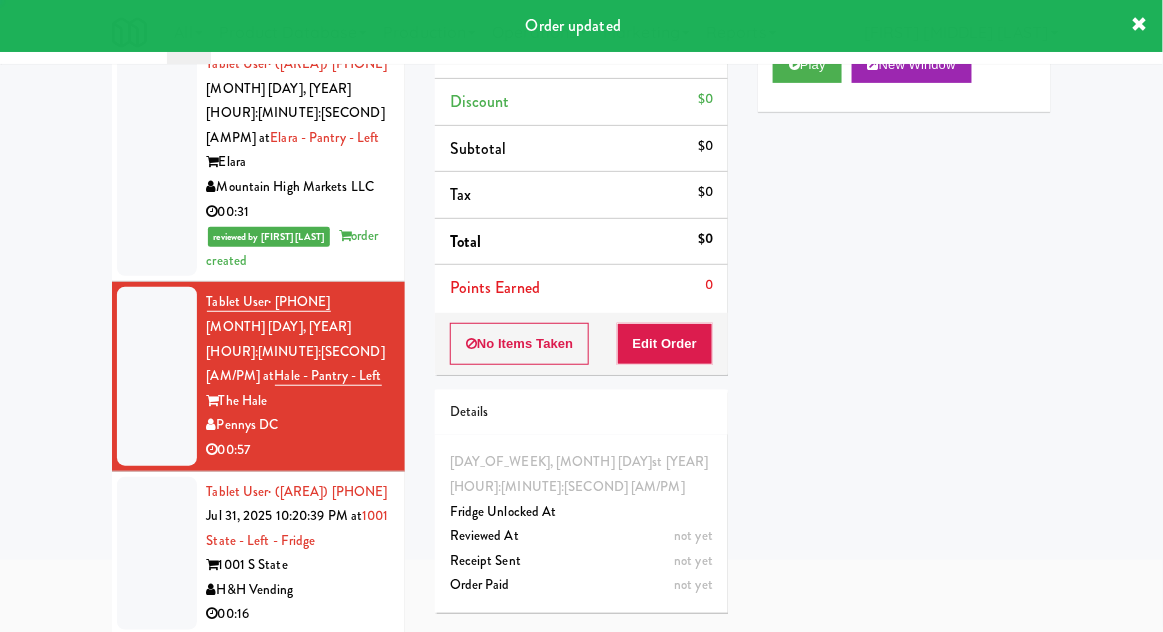 scroll, scrollTop: 1287, scrollLeft: 0, axis: vertical 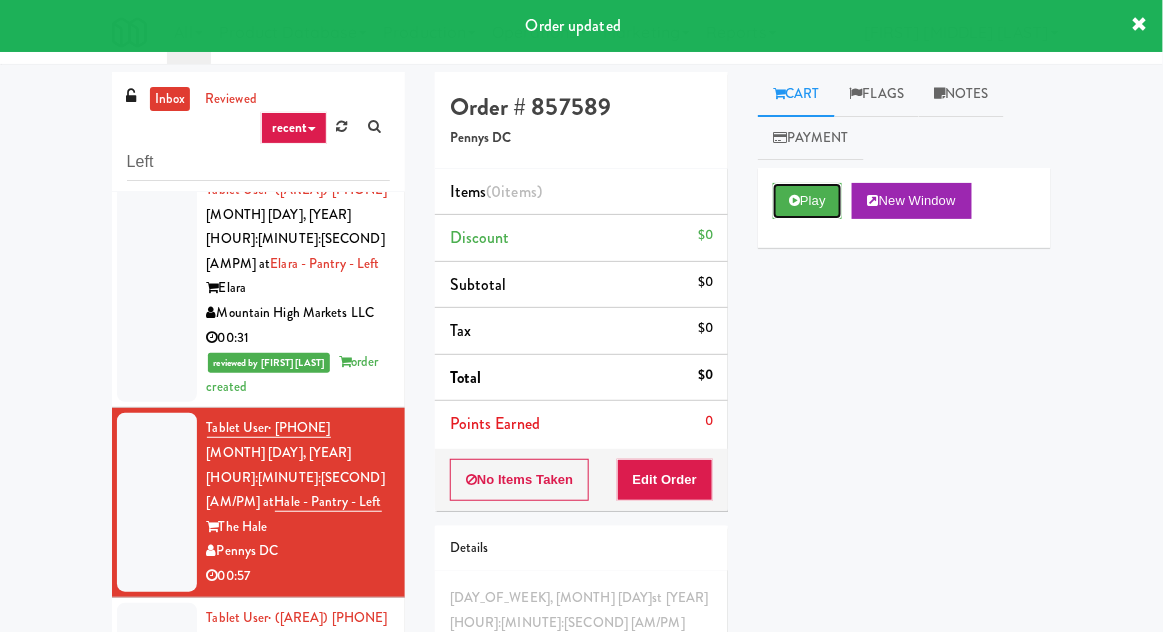 click on "Play" at bounding box center (807, 201) 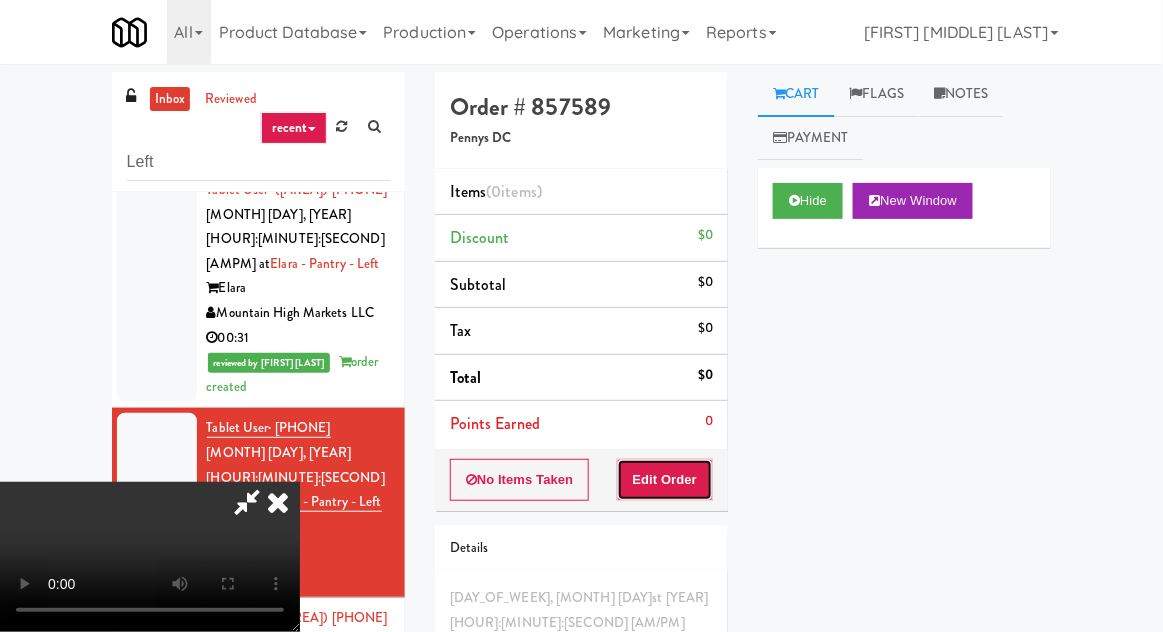 click on "Edit Order" at bounding box center (665, 480) 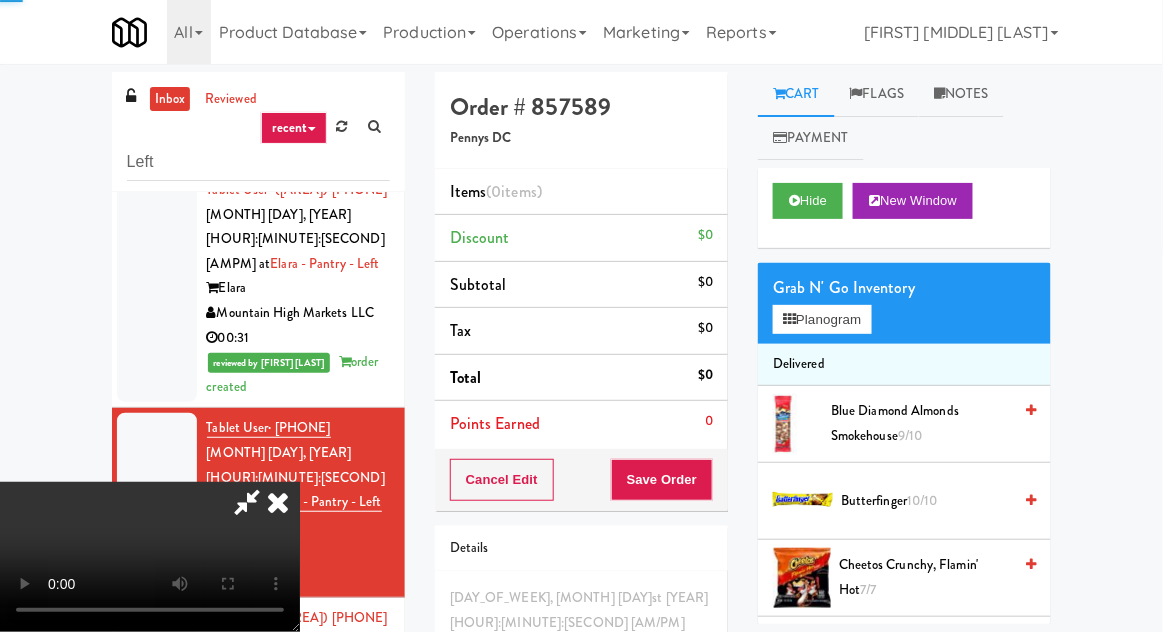 scroll, scrollTop: 77, scrollLeft: 0, axis: vertical 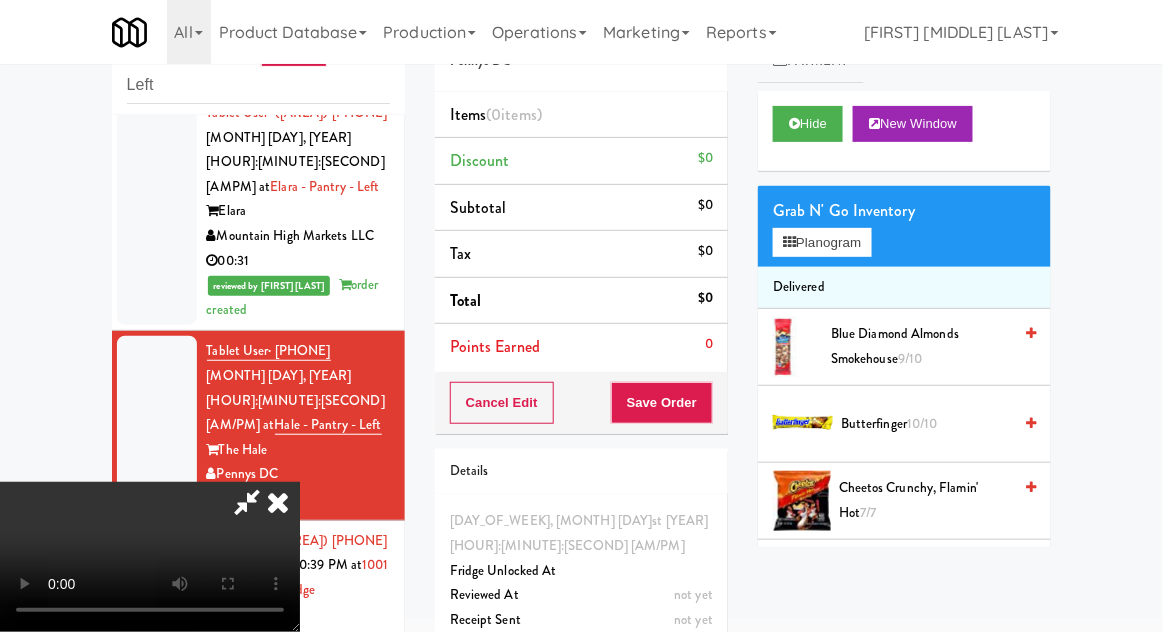 type 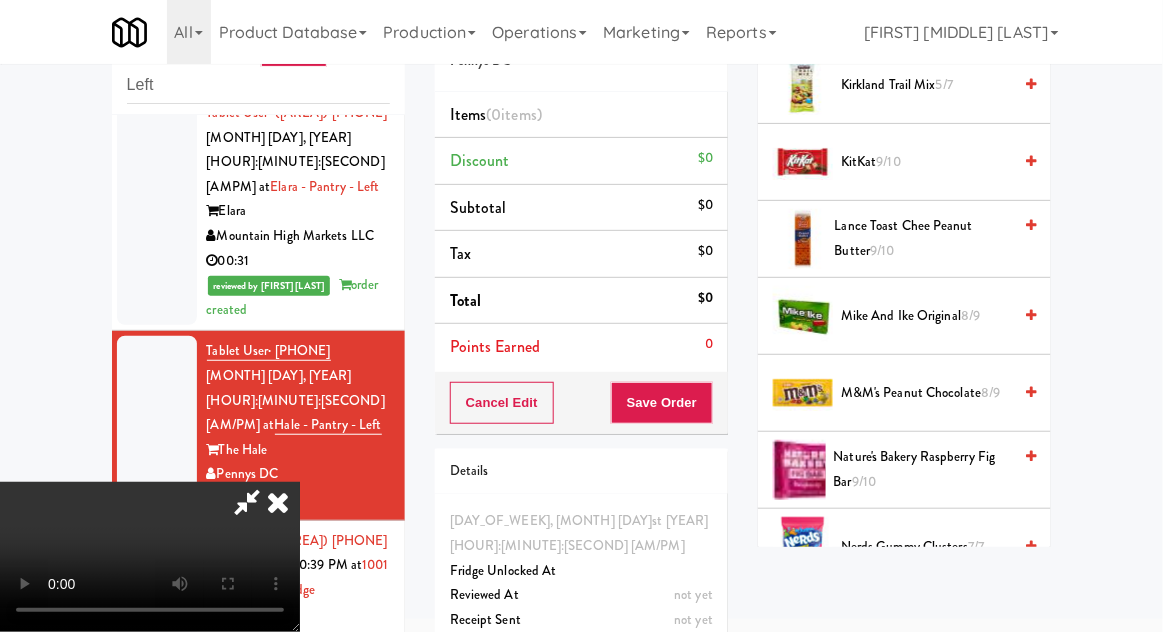 scroll, scrollTop: 1120, scrollLeft: 0, axis: vertical 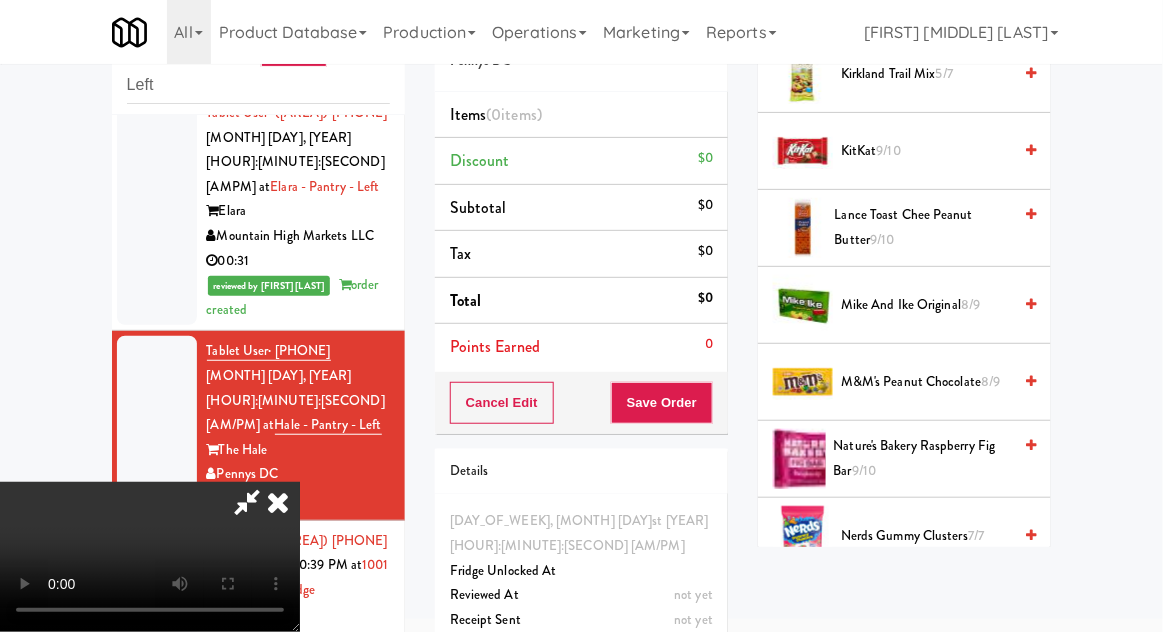 click on "M&M's Peanut Chocolate  8/9" at bounding box center (926, 382) 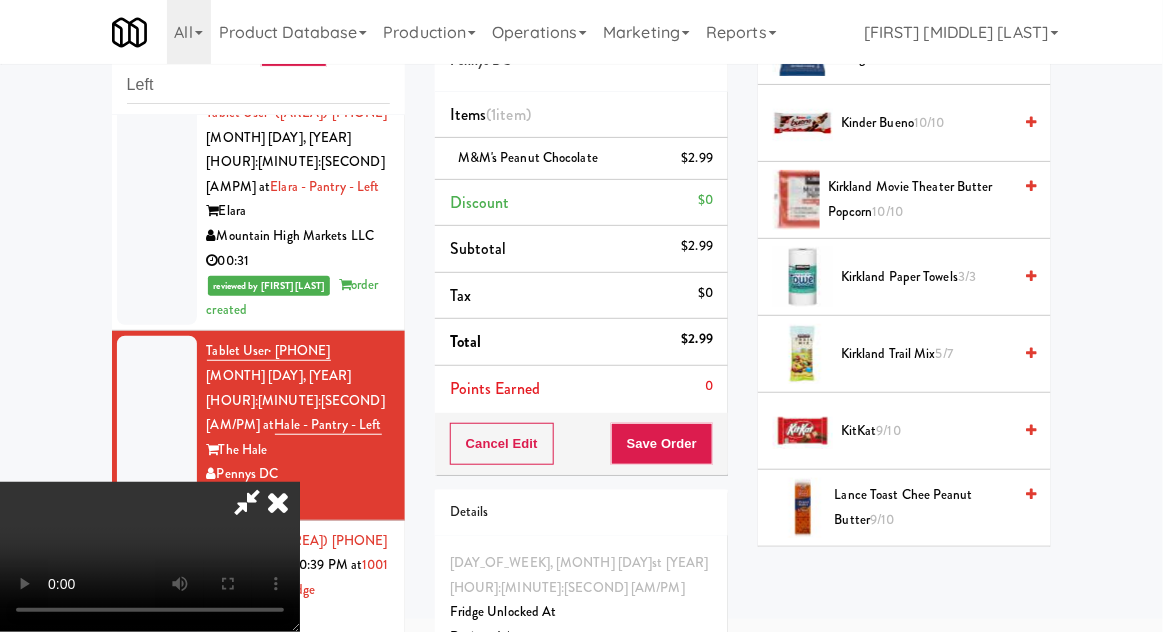 scroll, scrollTop: 810, scrollLeft: 0, axis: vertical 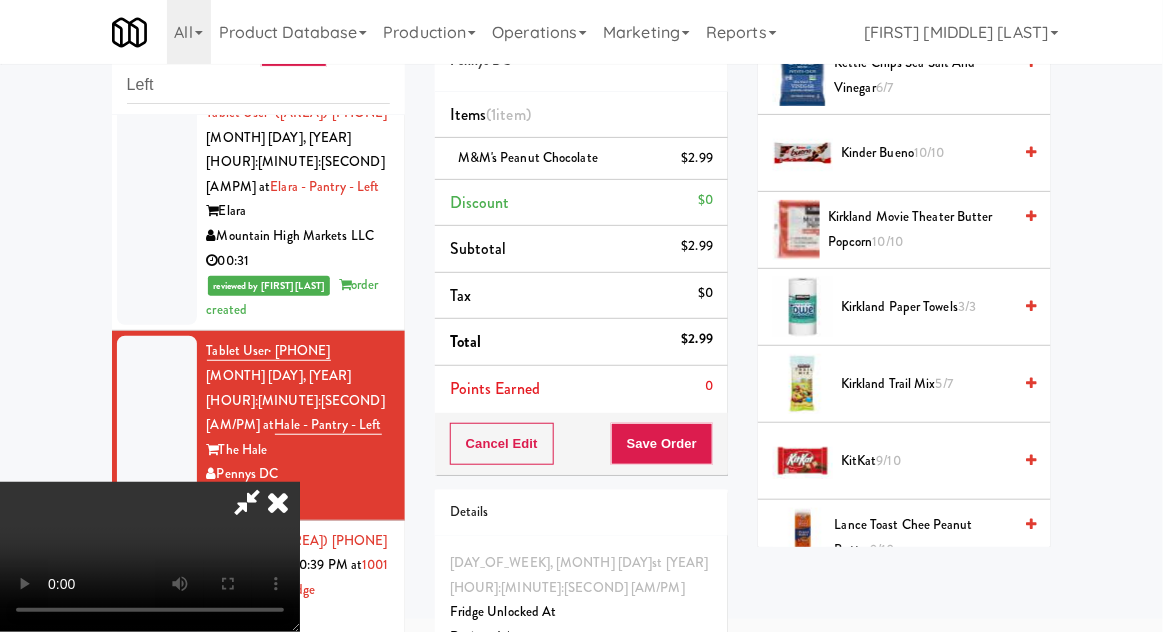 click on "KitKat  9/10" at bounding box center [926, 461] 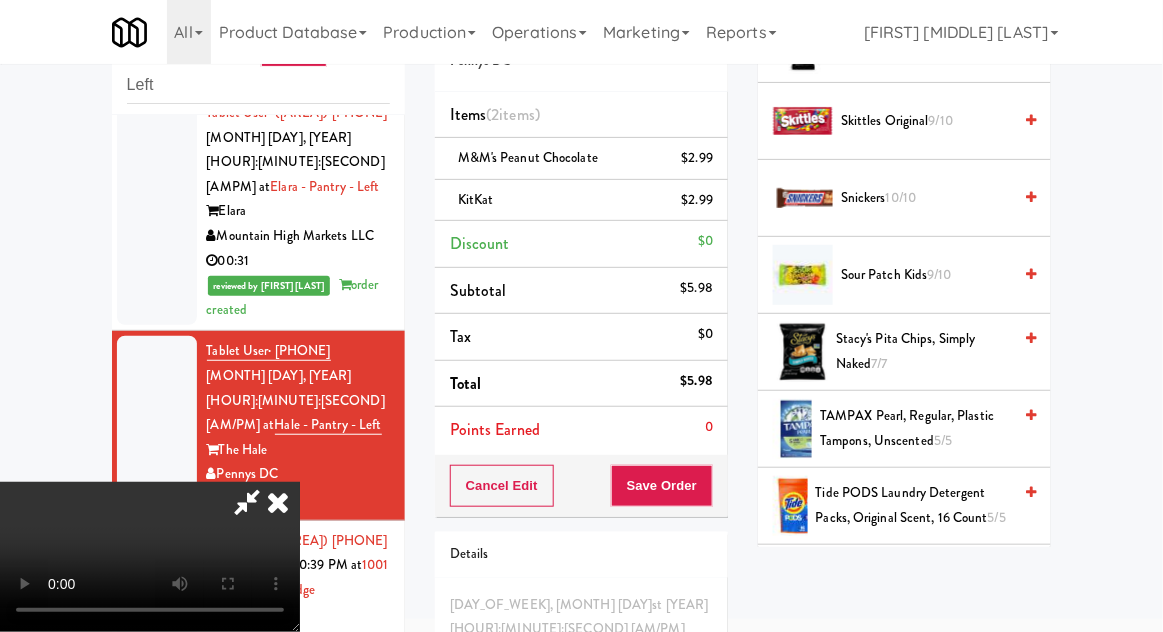 scroll, scrollTop: 2228, scrollLeft: 0, axis: vertical 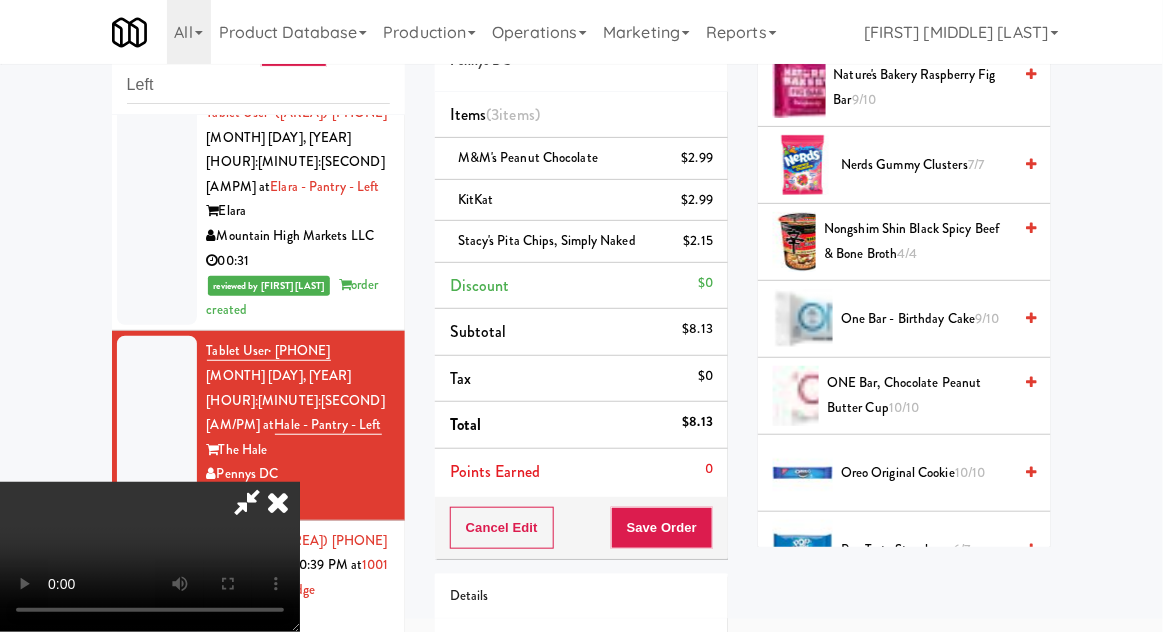 click on "One Bar - Birthday Cake  9/10" at bounding box center [926, 319] 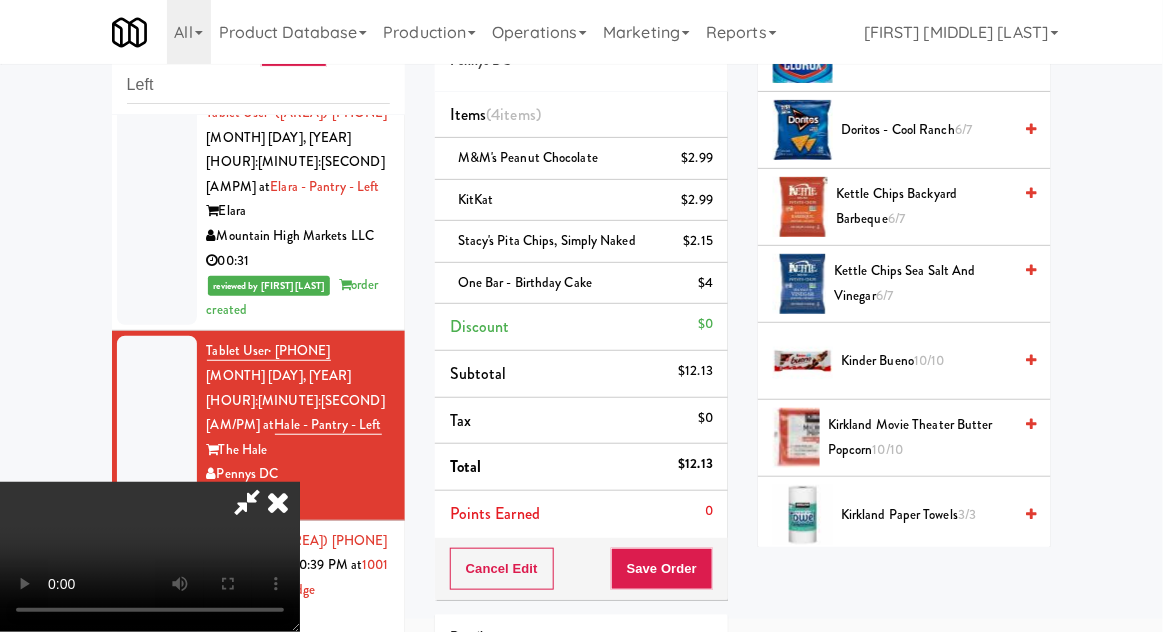 scroll, scrollTop: 0, scrollLeft: 0, axis: both 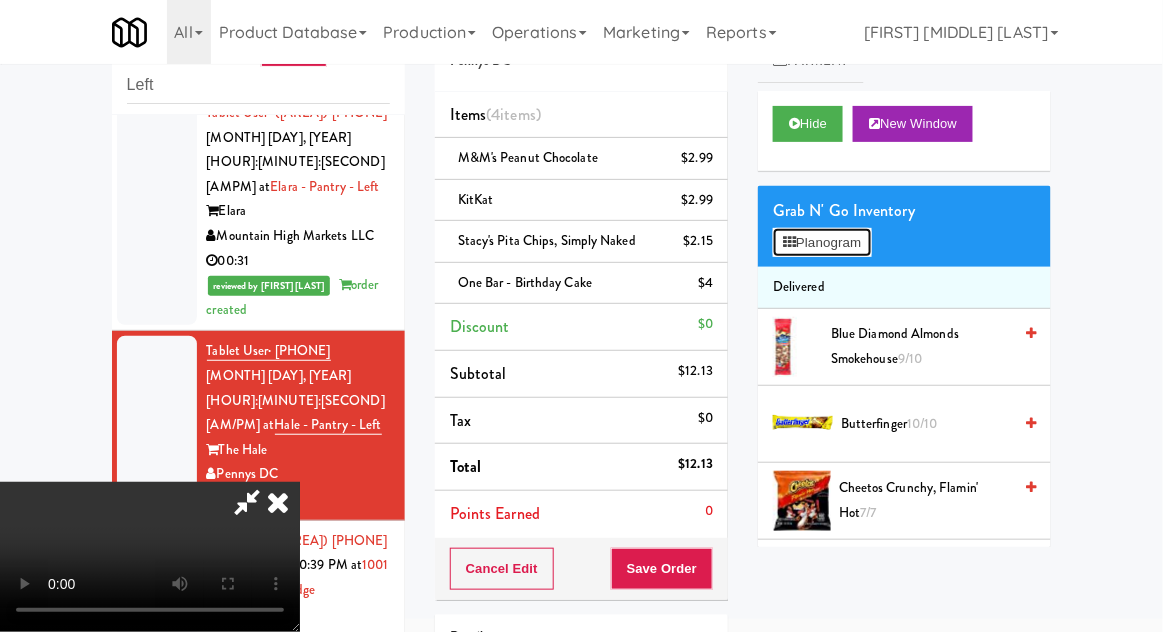 click on "Planogram" at bounding box center [822, 243] 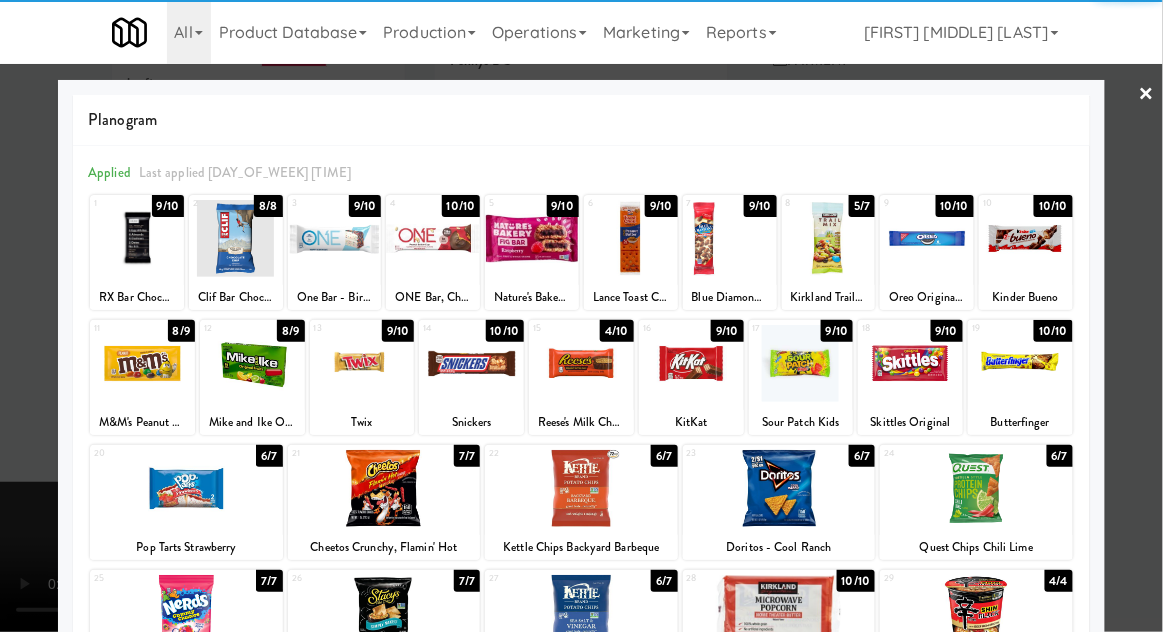 click at bounding box center (137, 238) 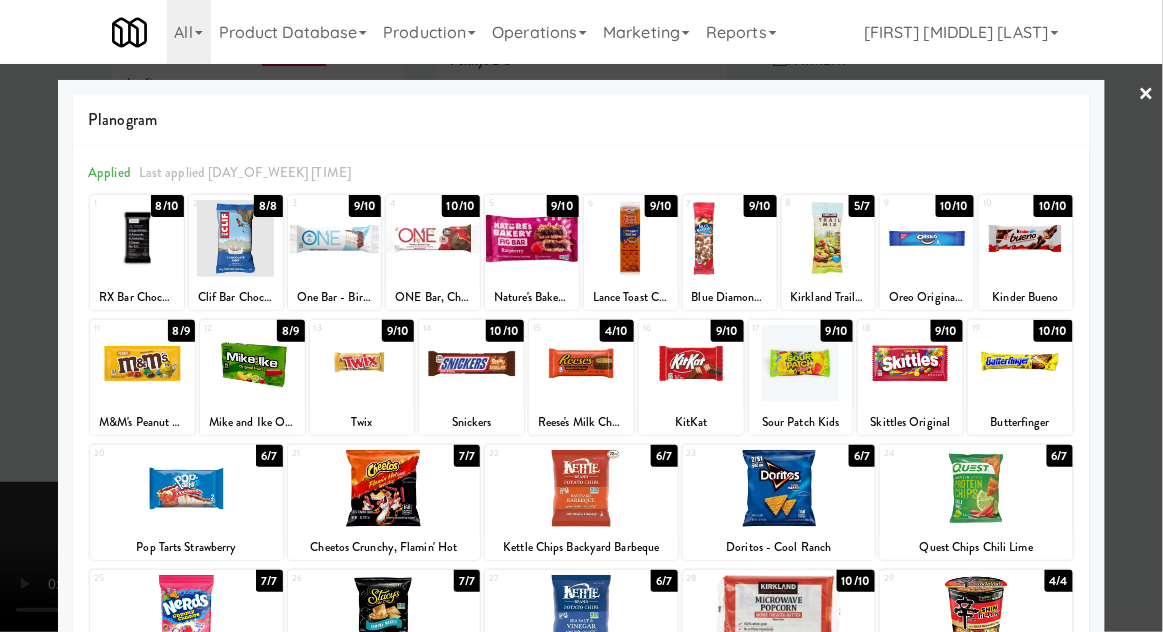 click at bounding box center [581, 316] 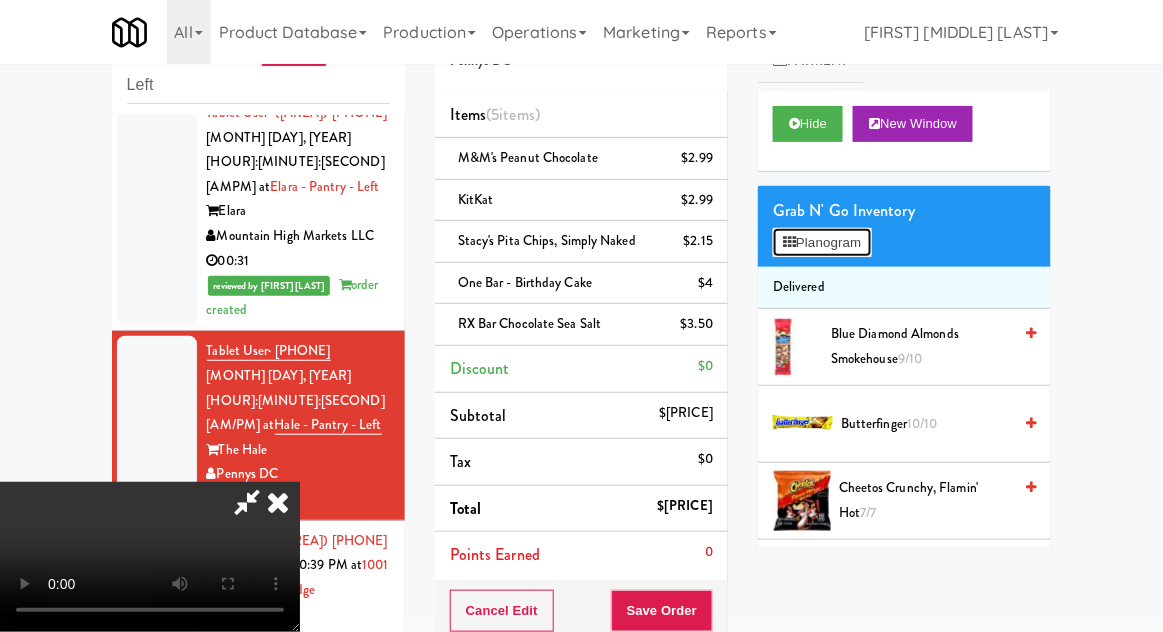 click on "Planogram" at bounding box center [822, 243] 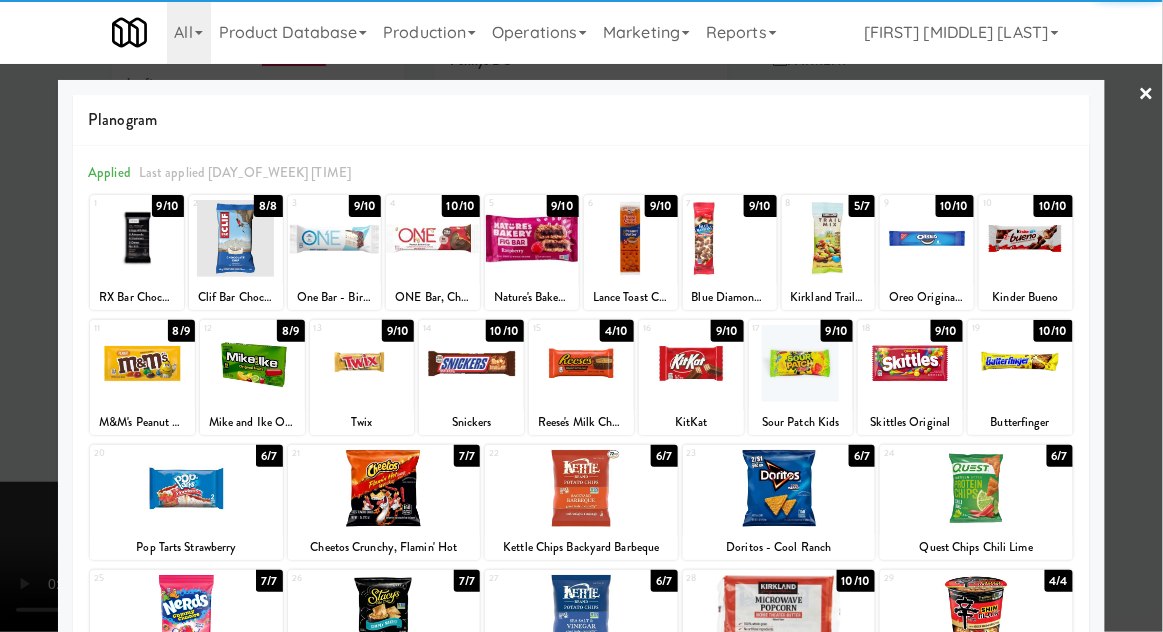 click at bounding box center [829, 238] 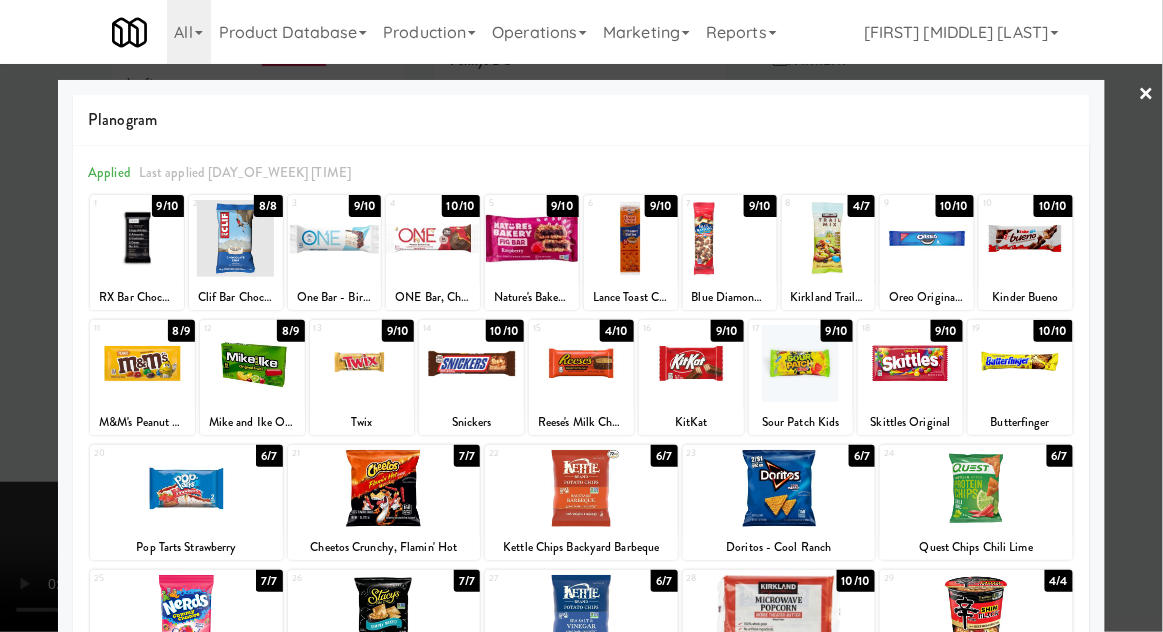 click at bounding box center [581, 316] 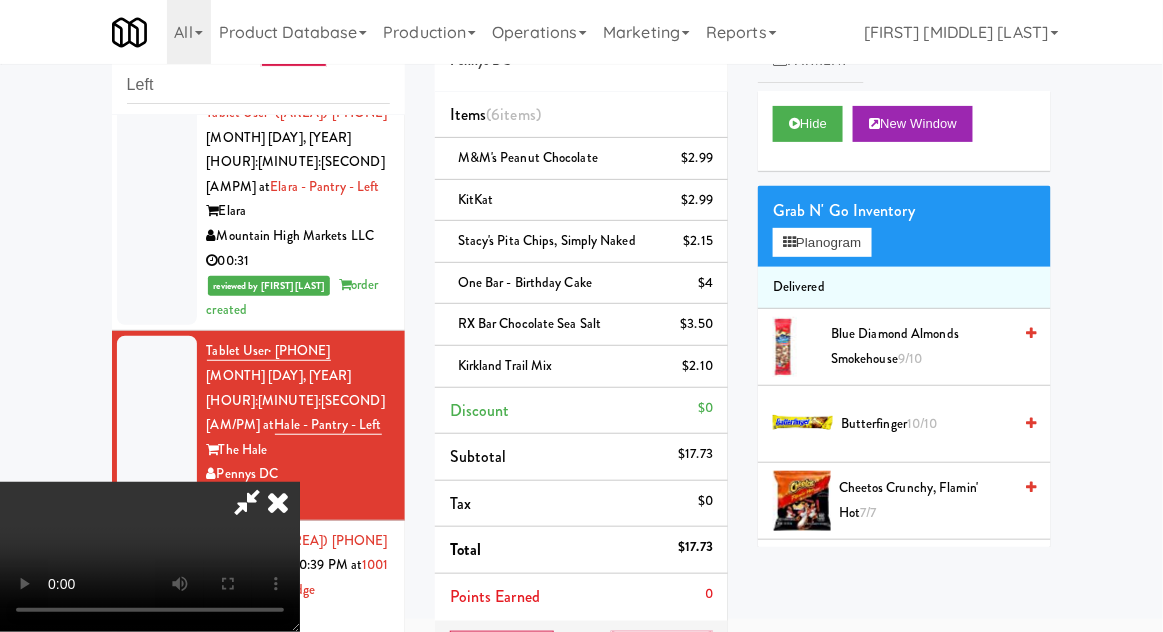 click on "Save Order" at bounding box center [662, 652] 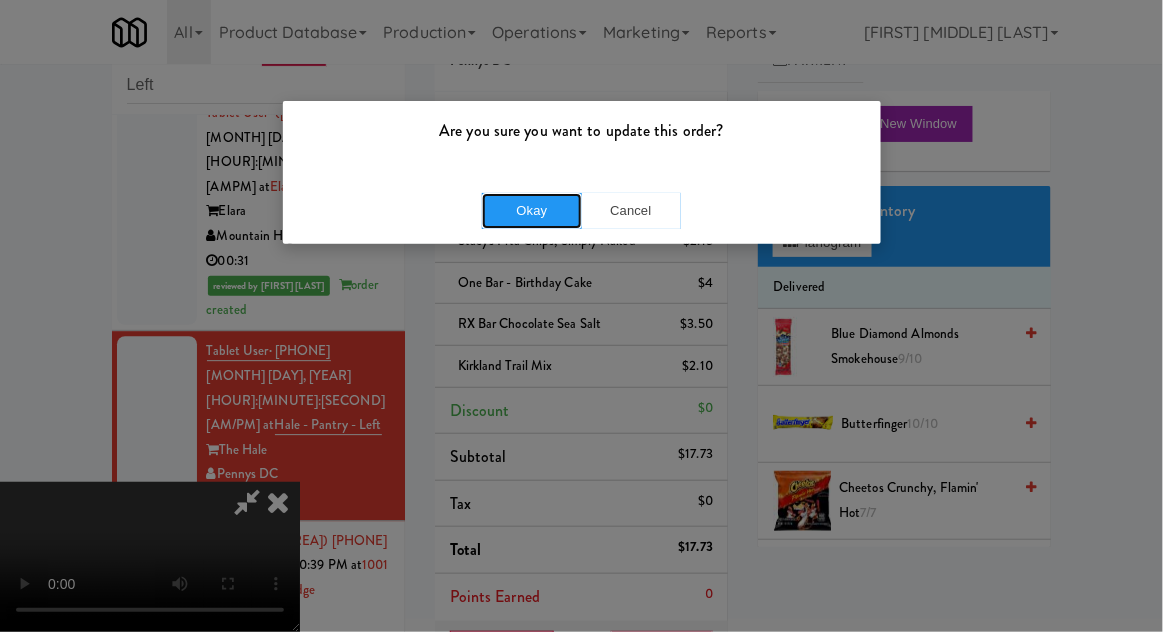 click on "Okay" at bounding box center [532, 211] 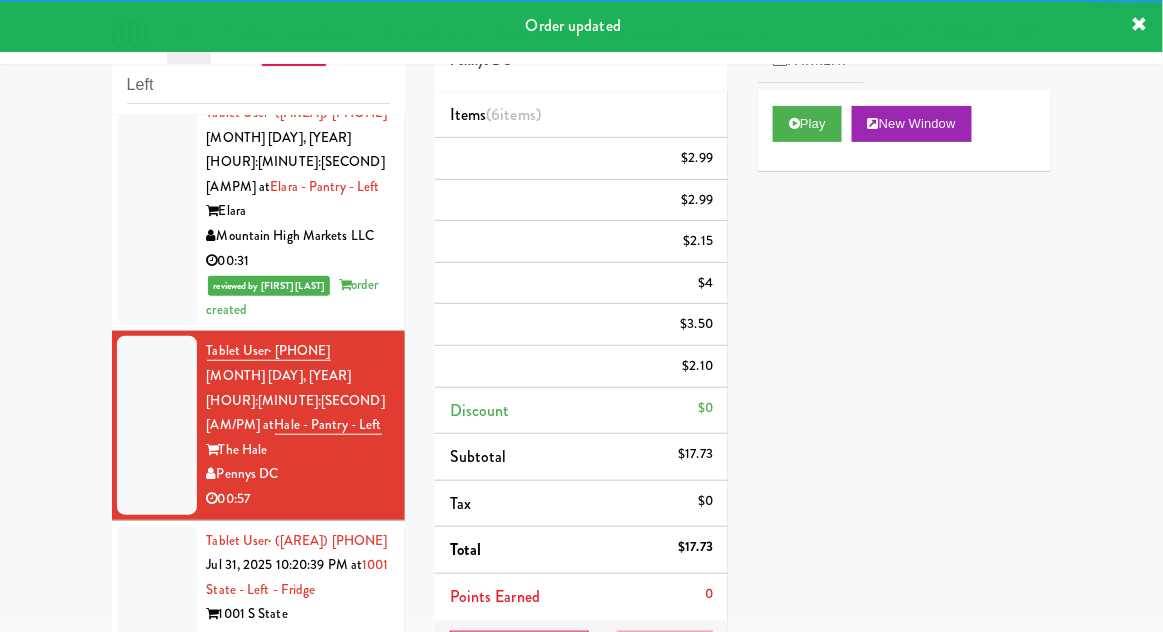 click at bounding box center [157, 603] 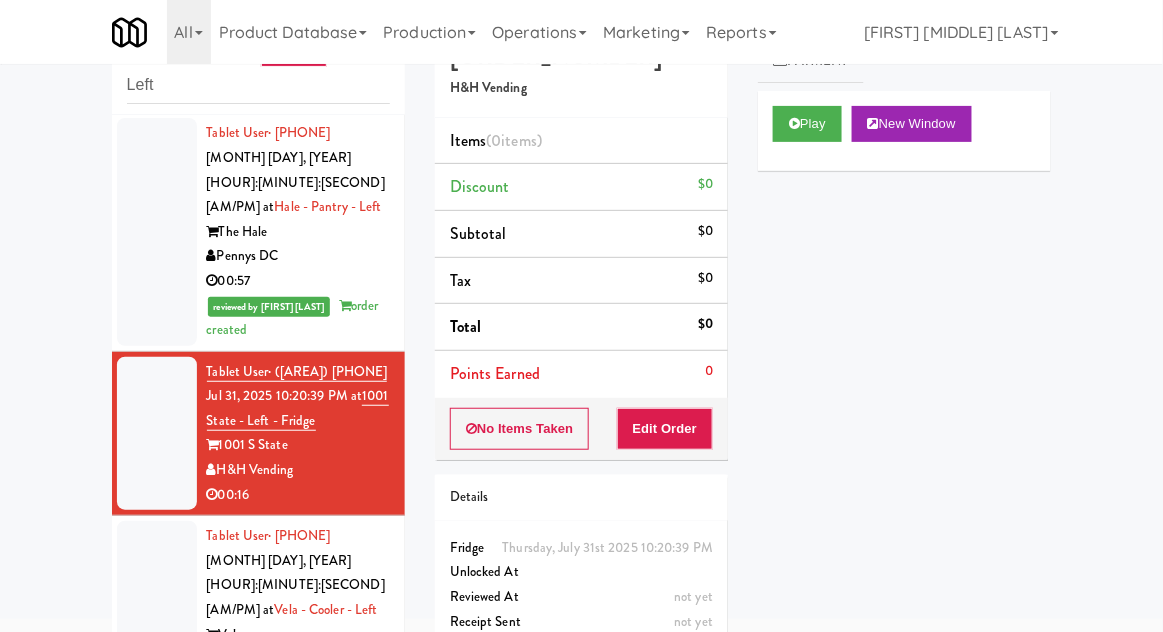 scroll, scrollTop: 1505, scrollLeft: 0, axis: vertical 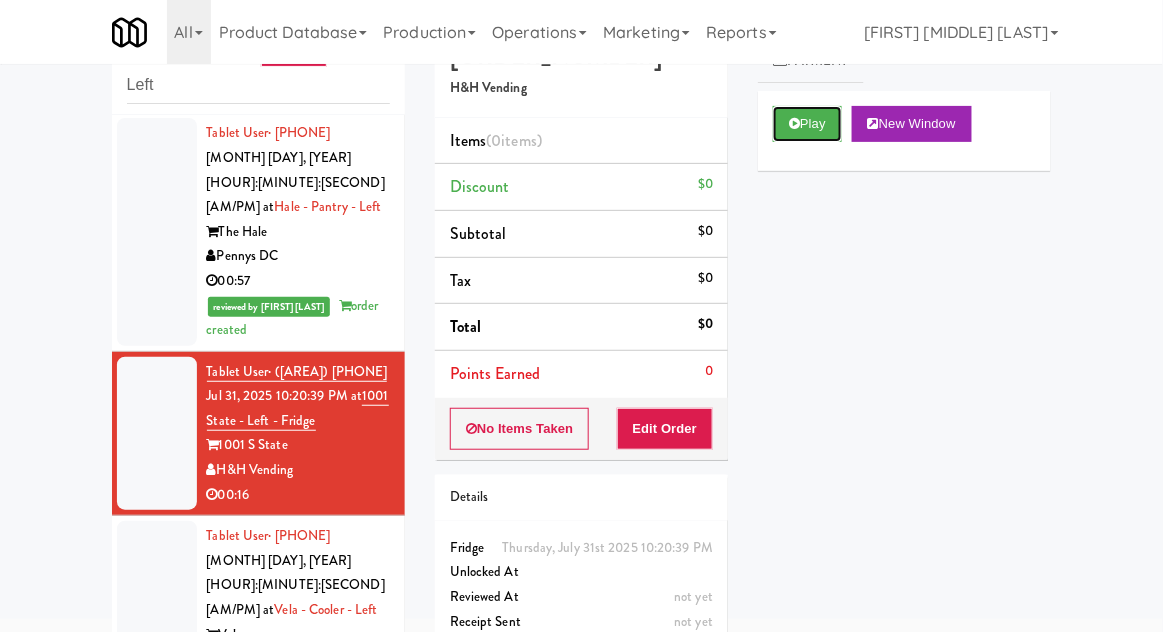 click on "Play" at bounding box center [807, 124] 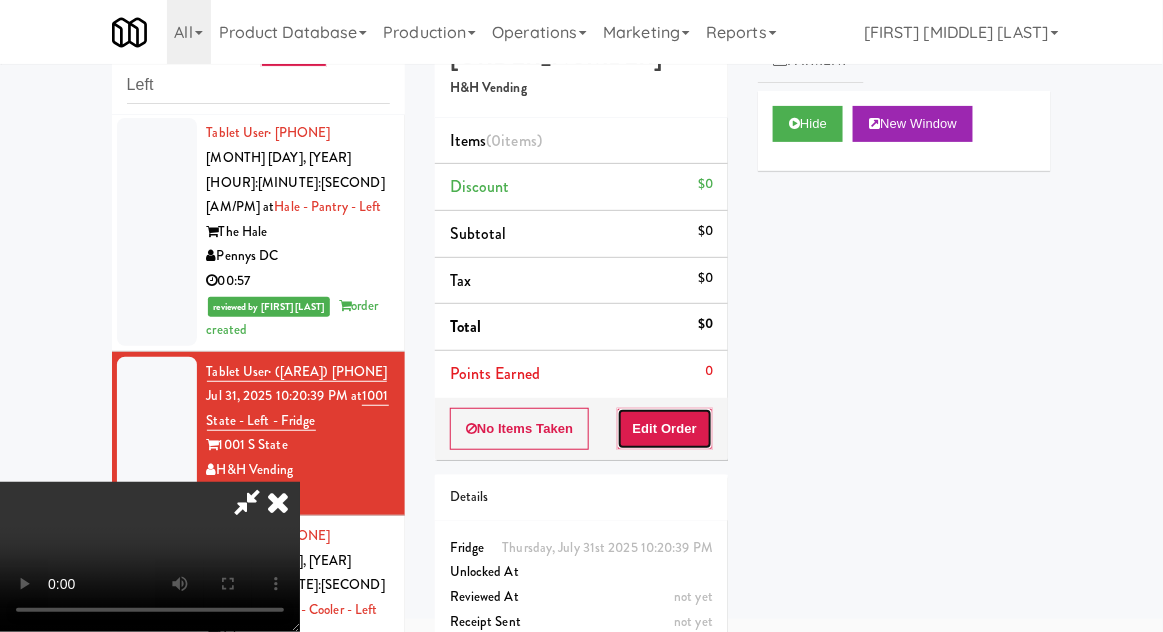 click on "Edit Order" at bounding box center (665, 429) 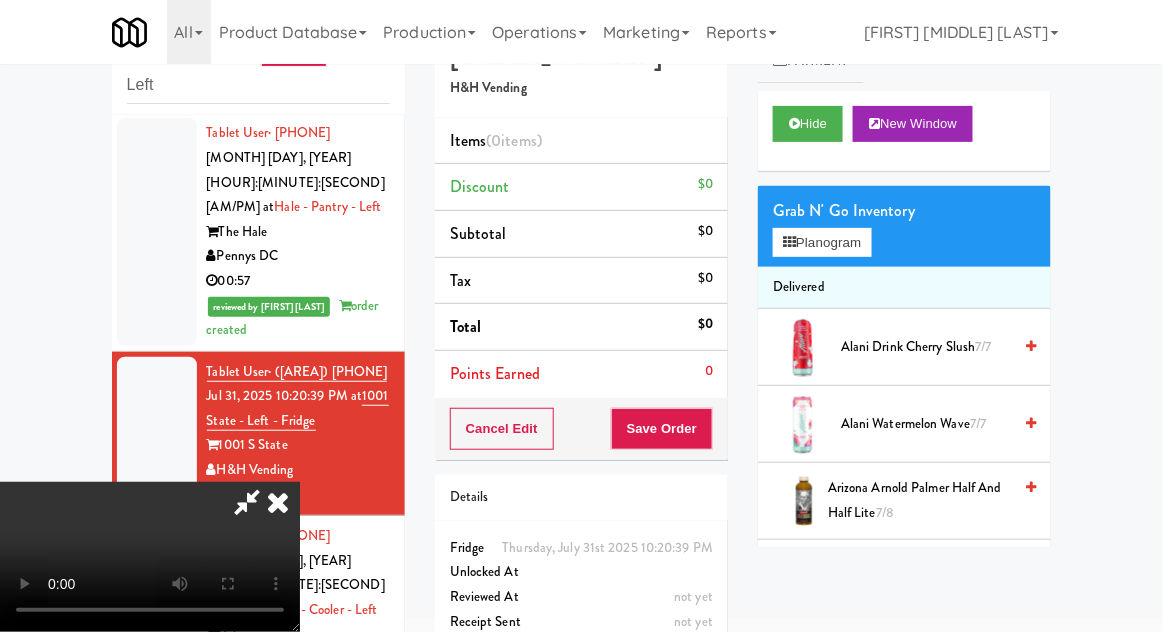 type 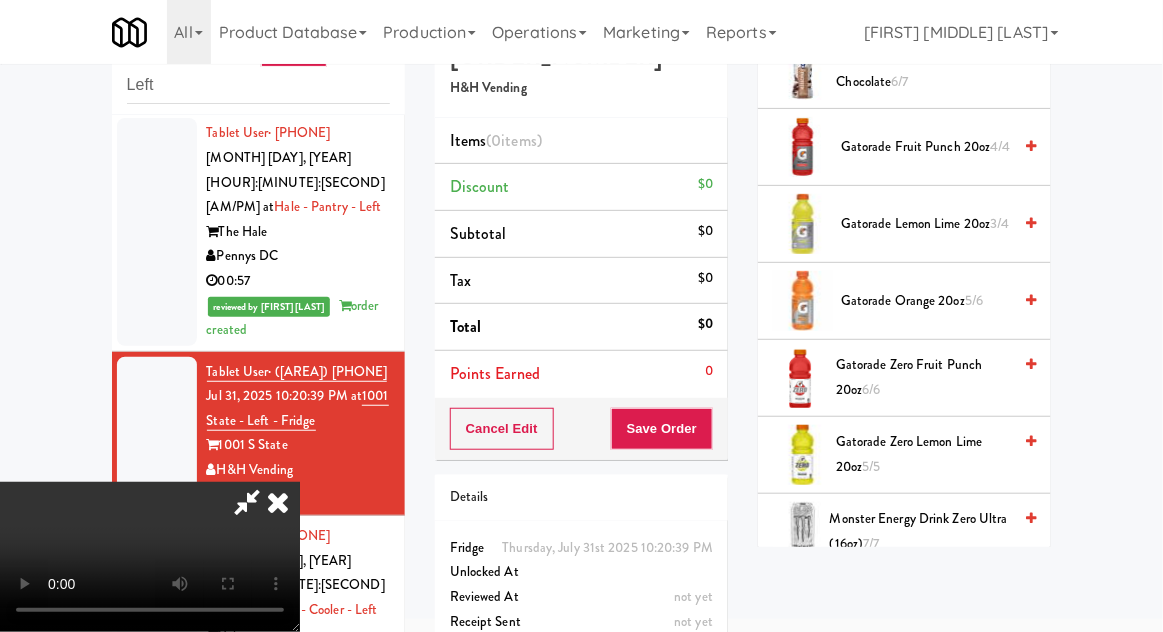 scroll, scrollTop: 1488, scrollLeft: 0, axis: vertical 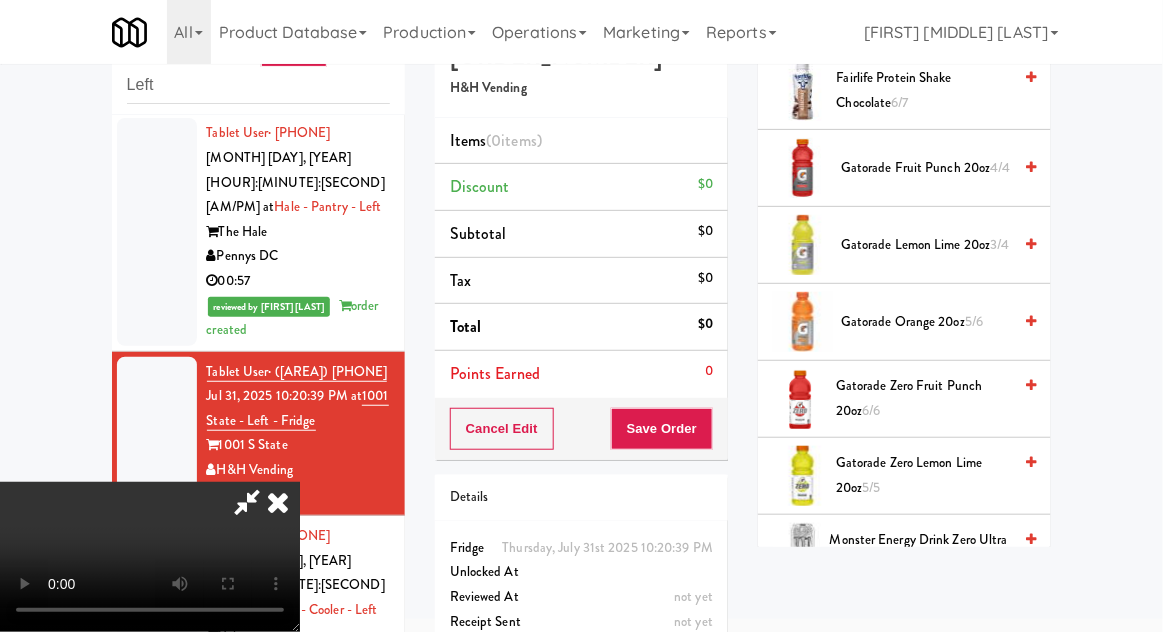 click on "5/6" at bounding box center [974, 321] 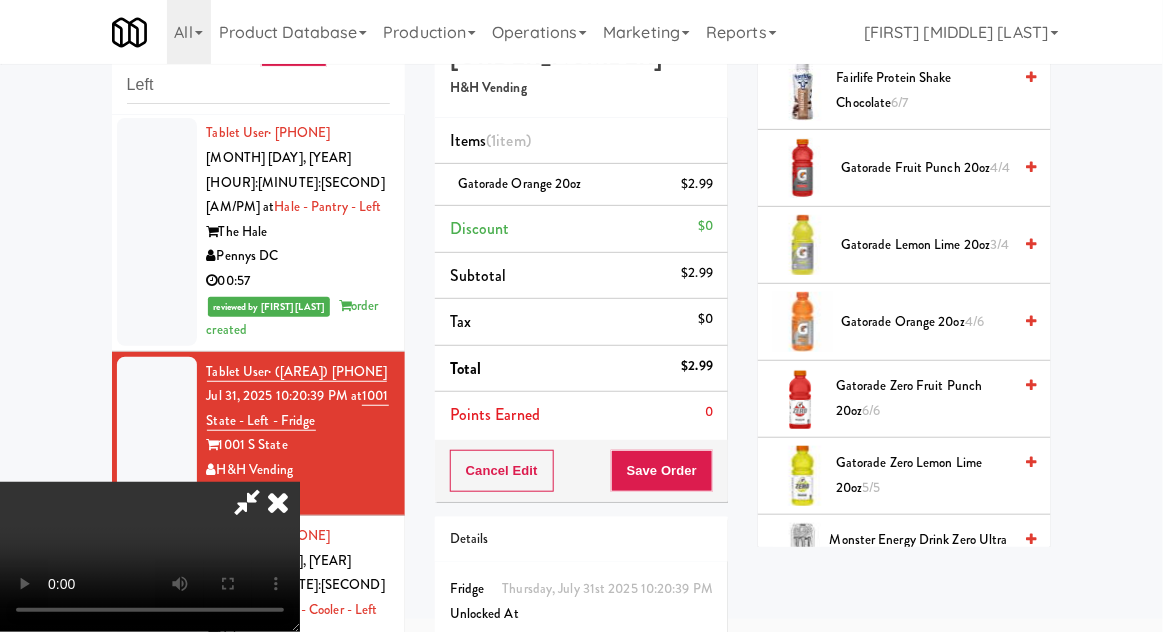 click on "Gatorade Orange 20oz  $2.99" at bounding box center (581, 184) 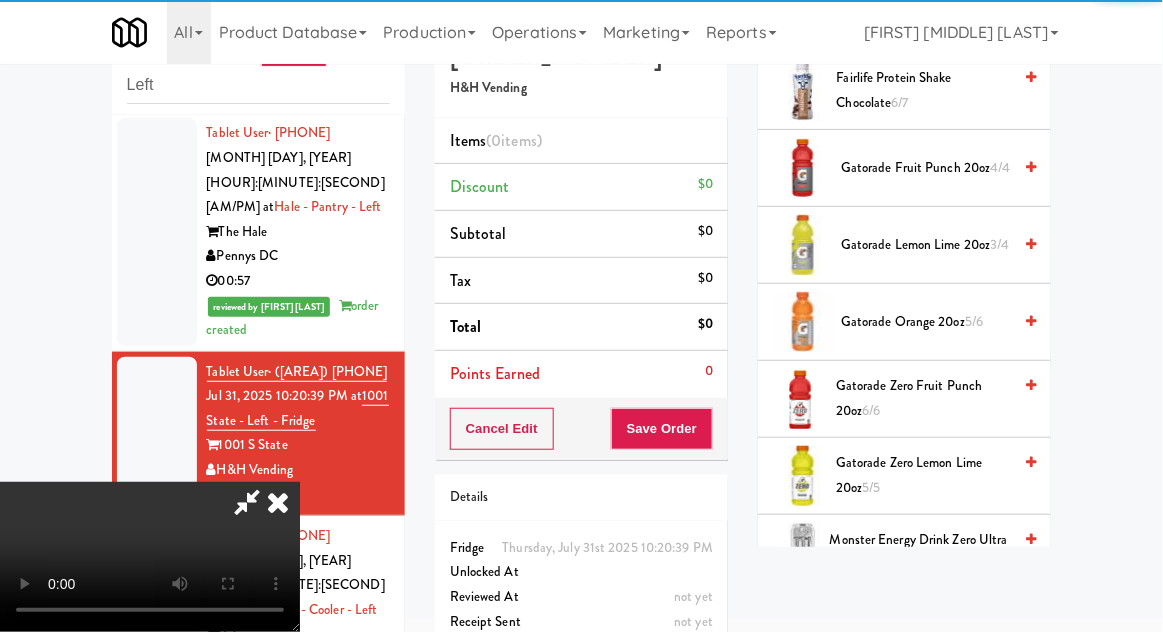 click on "Gatorade Lemon Lime 20oz  3/4" at bounding box center [926, 245] 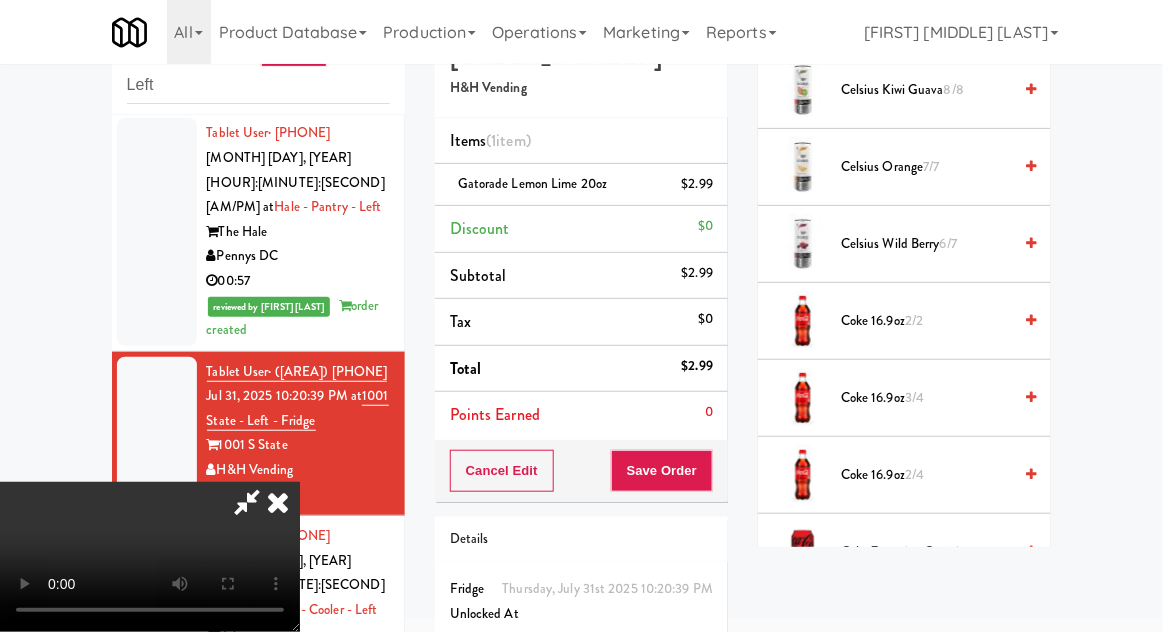 scroll, scrollTop: 0, scrollLeft: 0, axis: both 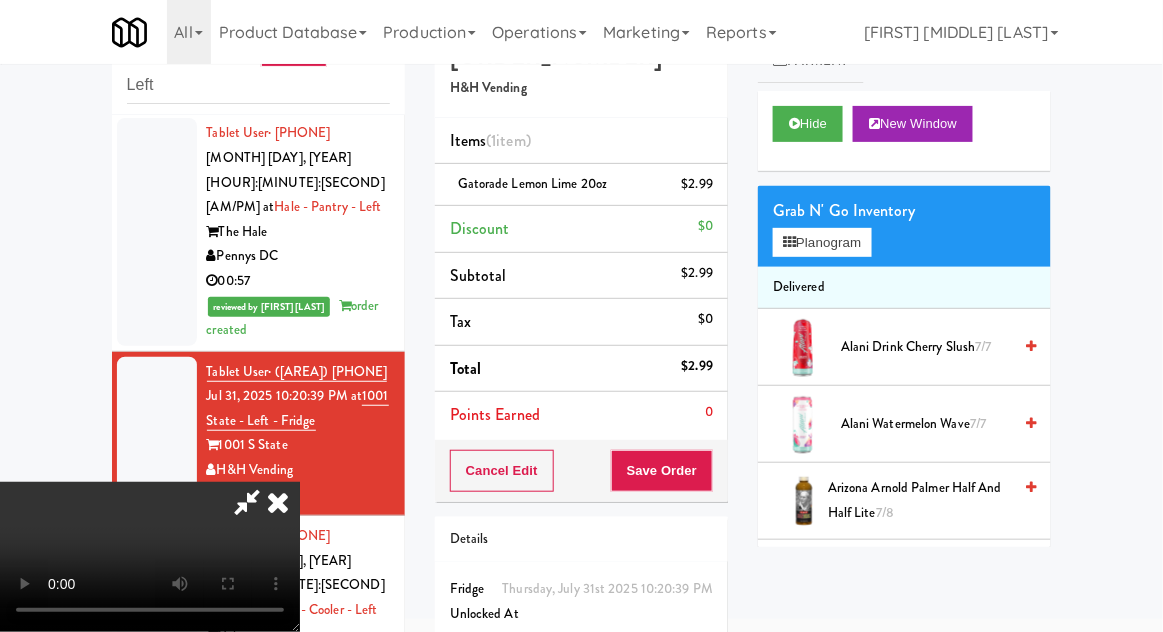 click on "Canada Dry Ginger Ale  4/4" at bounding box center (904, 578) 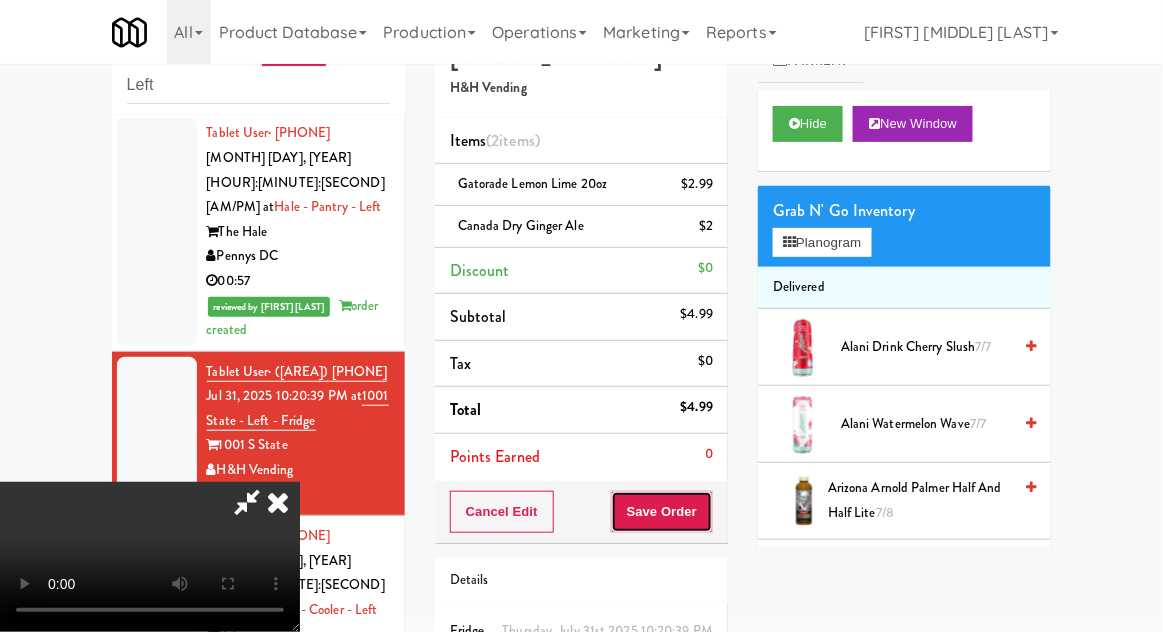 click on "Save Order" at bounding box center [662, 512] 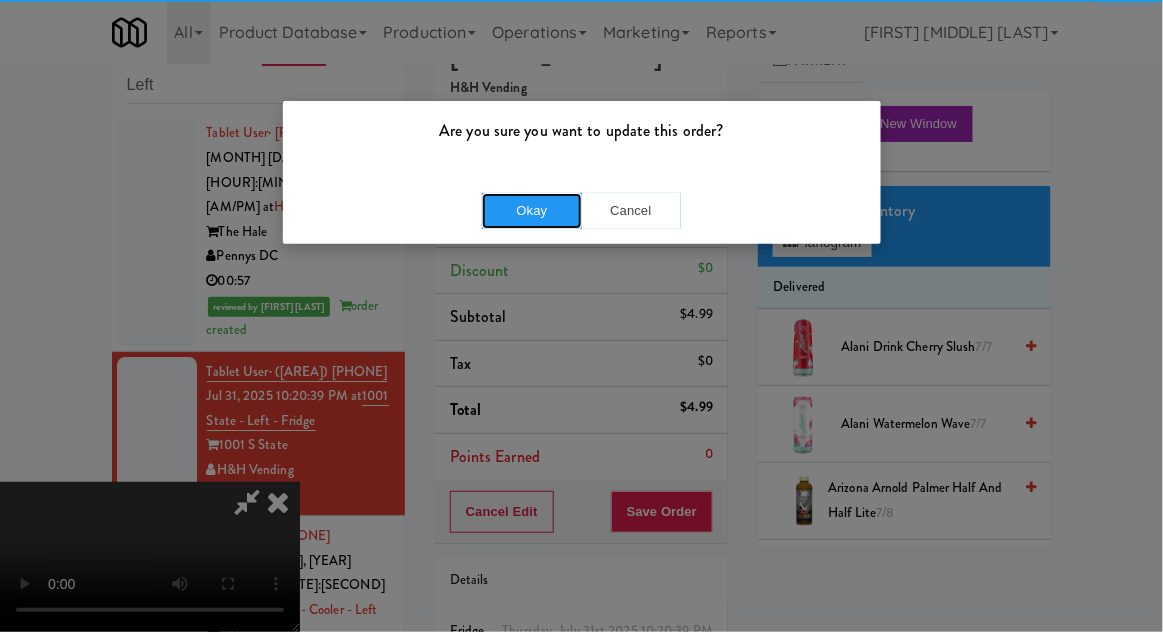 click on "Okay" at bounding box center (532, 211) 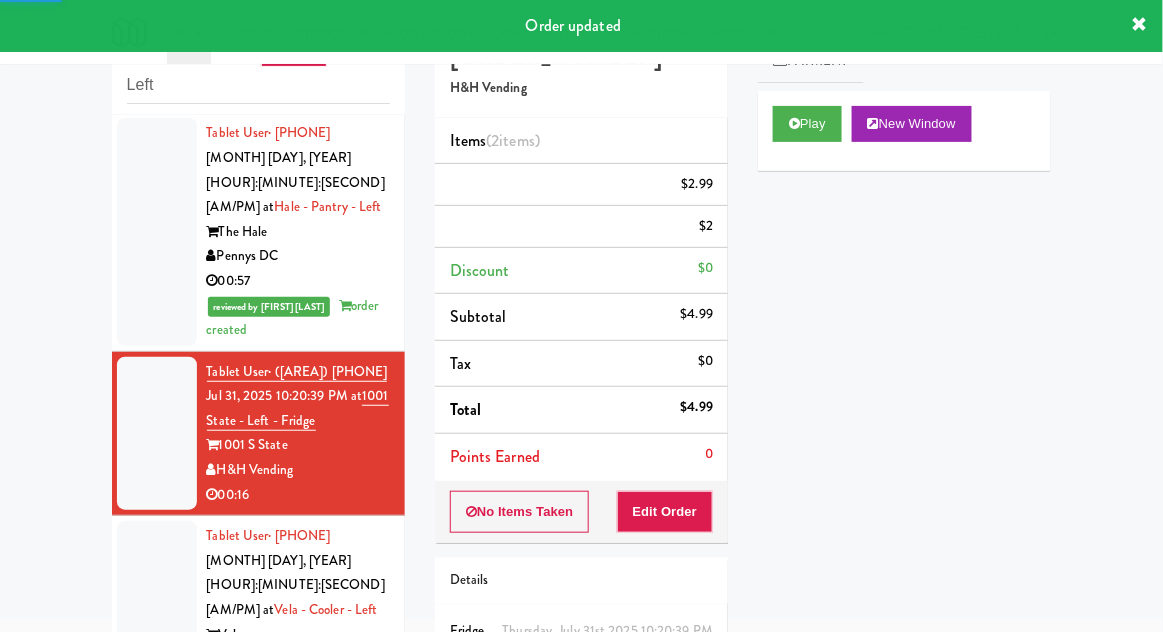 click on "Tablet User  · (415) 404-0270 Jul 31, 2025 10:21:16 PM at  Vela - Cooler - Left  Vela  Pennys DC  00:37" at bounding box center (258, 610) 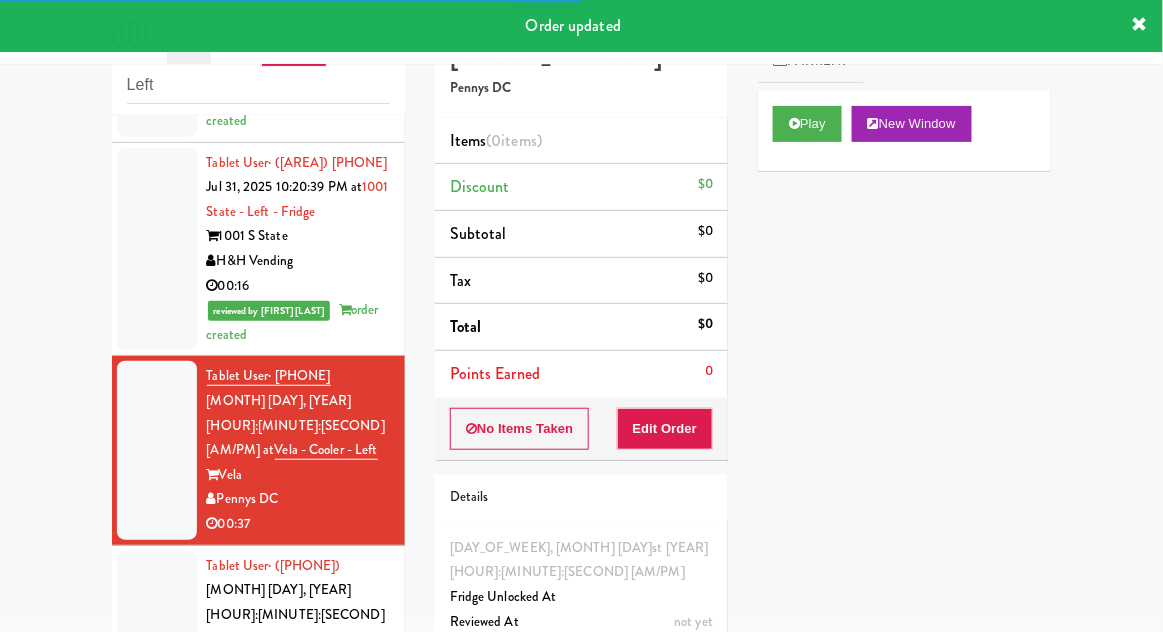scroll, scrollTop: 1718, scrollLeft: 0, axis: vertical 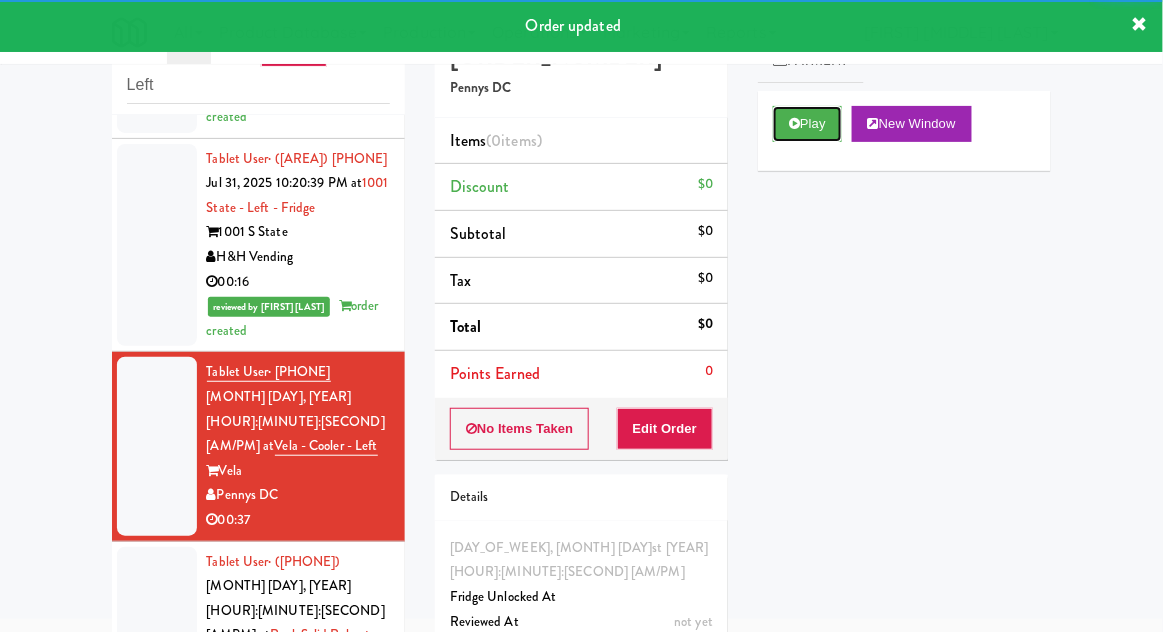 click on "Play" at bounding box center (807, 124) 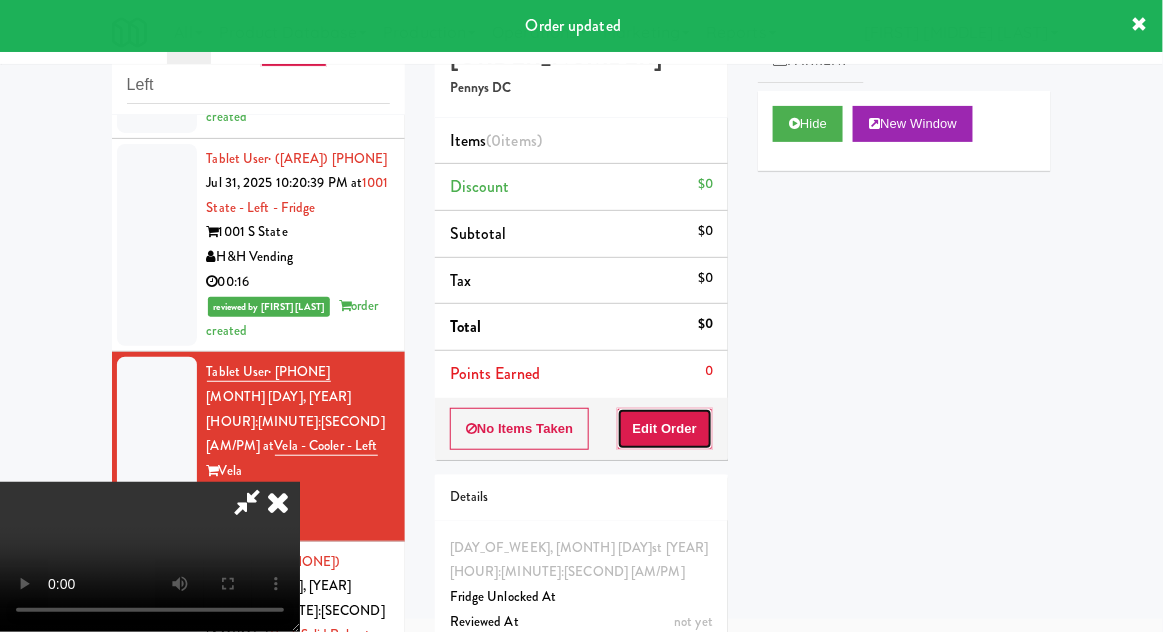 click on "Edit Order" at bounding box center [665, 429] 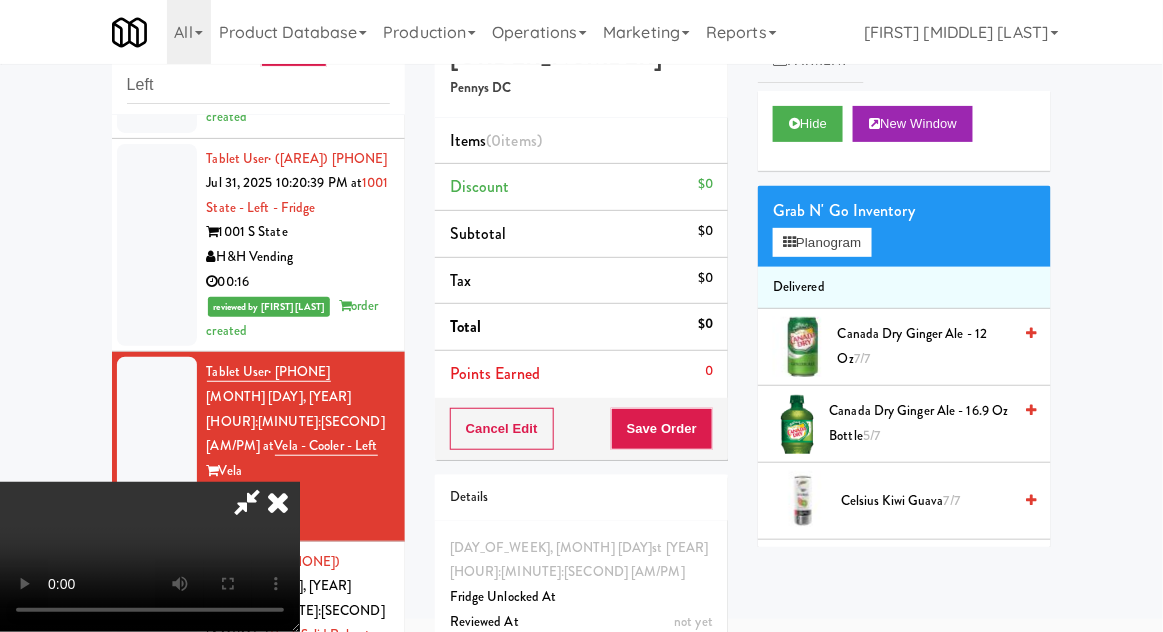 scroll, scrollTop: 73, scrollLeft: 0, axis: vertical 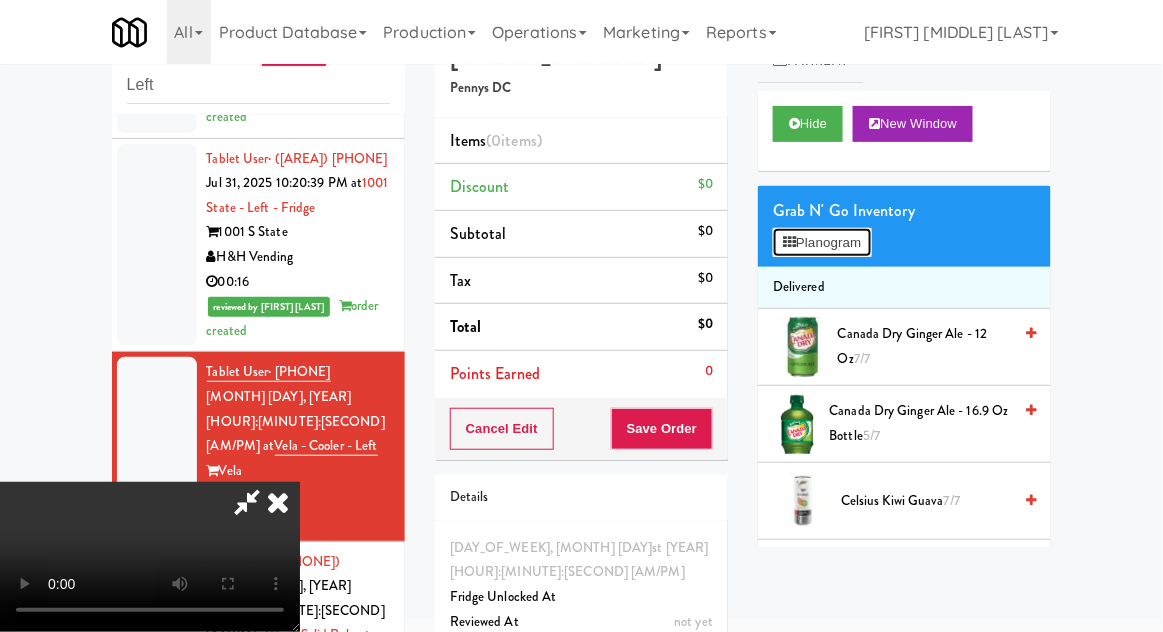 click on "Planogram" at bounding box center (822, 243) 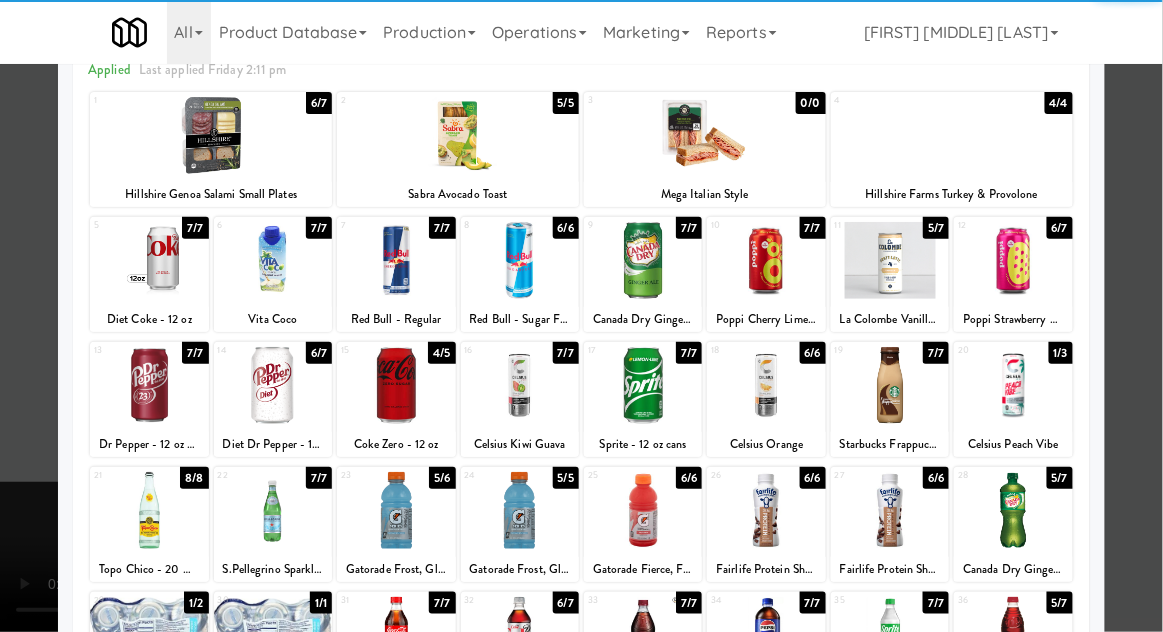 scroll, scrollTop: 102, scrollLeft: 0, axis: vertical 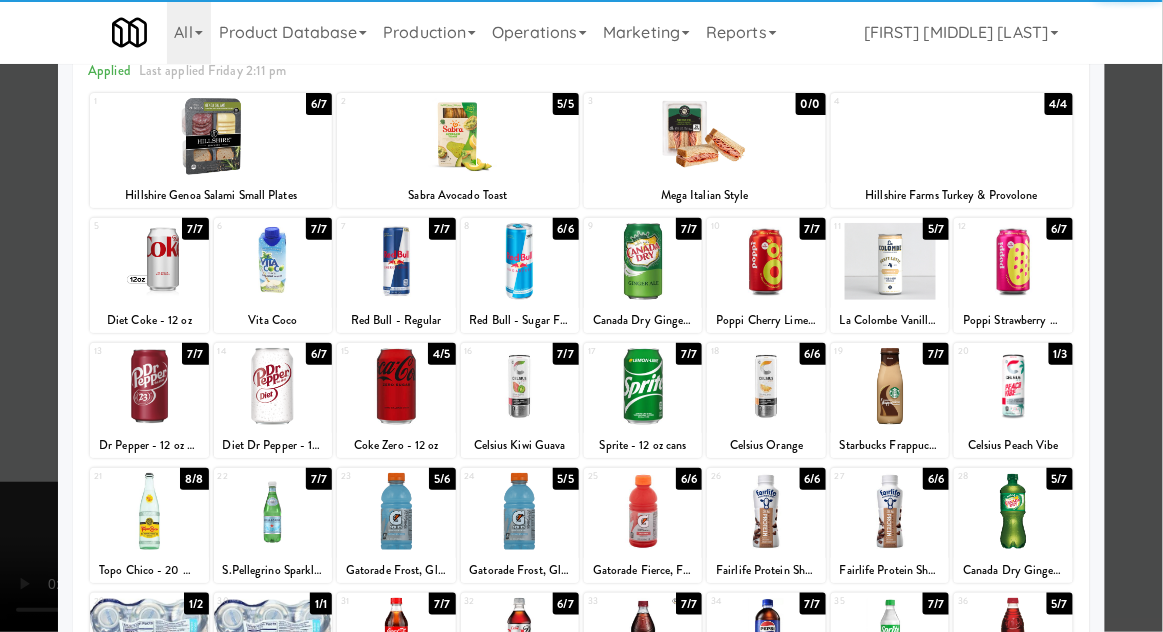 click at bounding box center (149, 511) 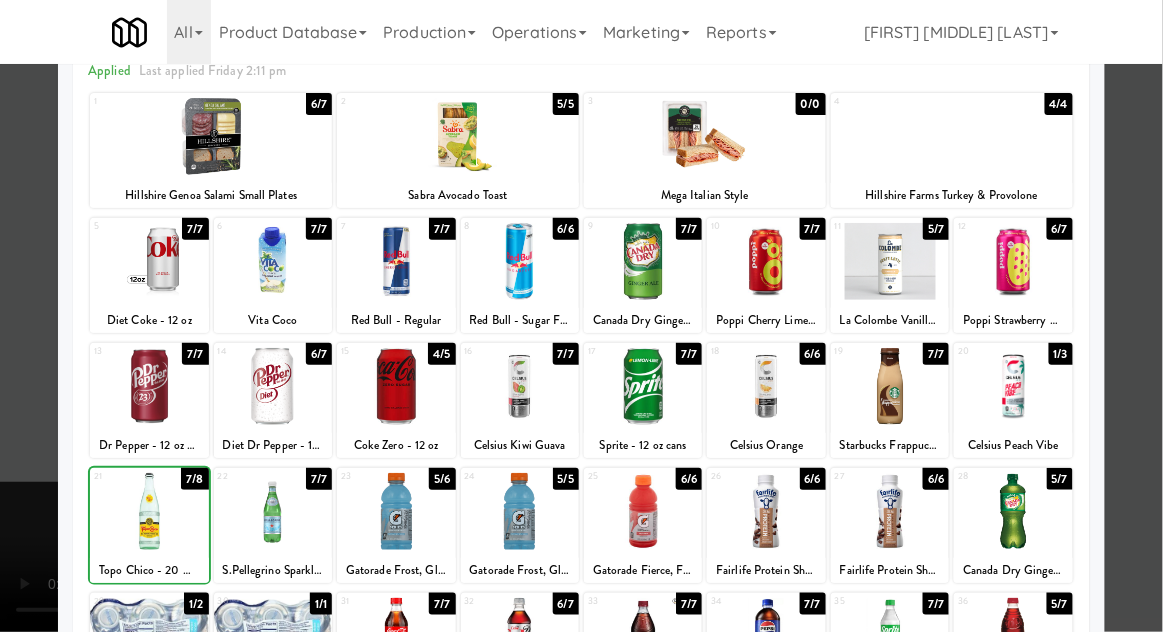 click at bounding box center [581, 316] 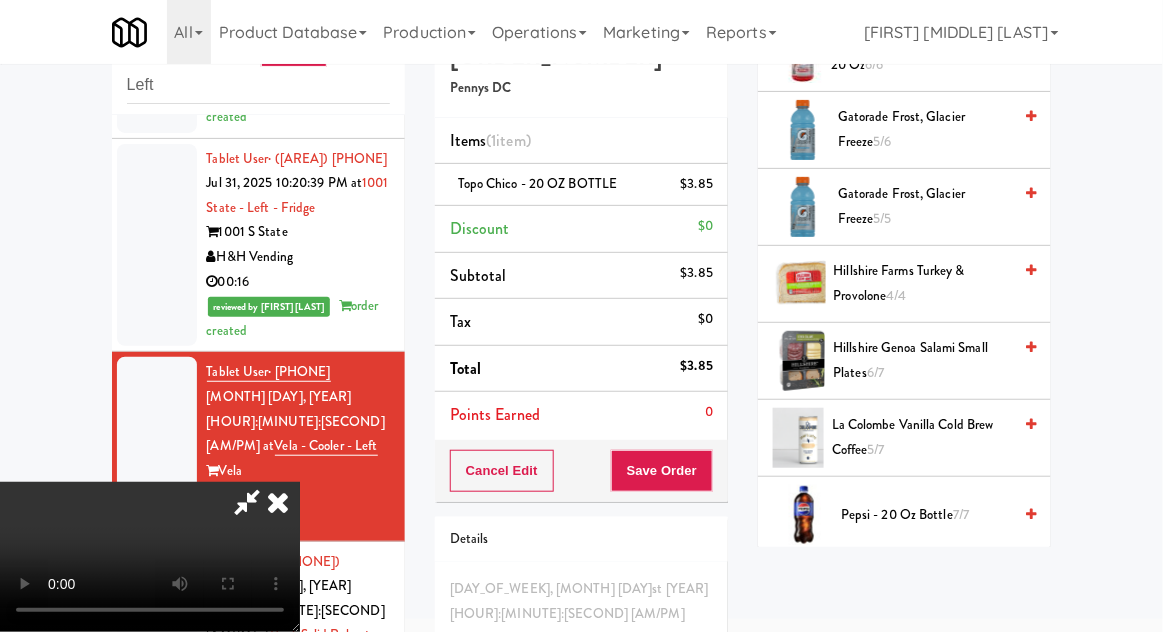 scroll, scrollTop: 1466, scrollLeft: 0, axis: vertical 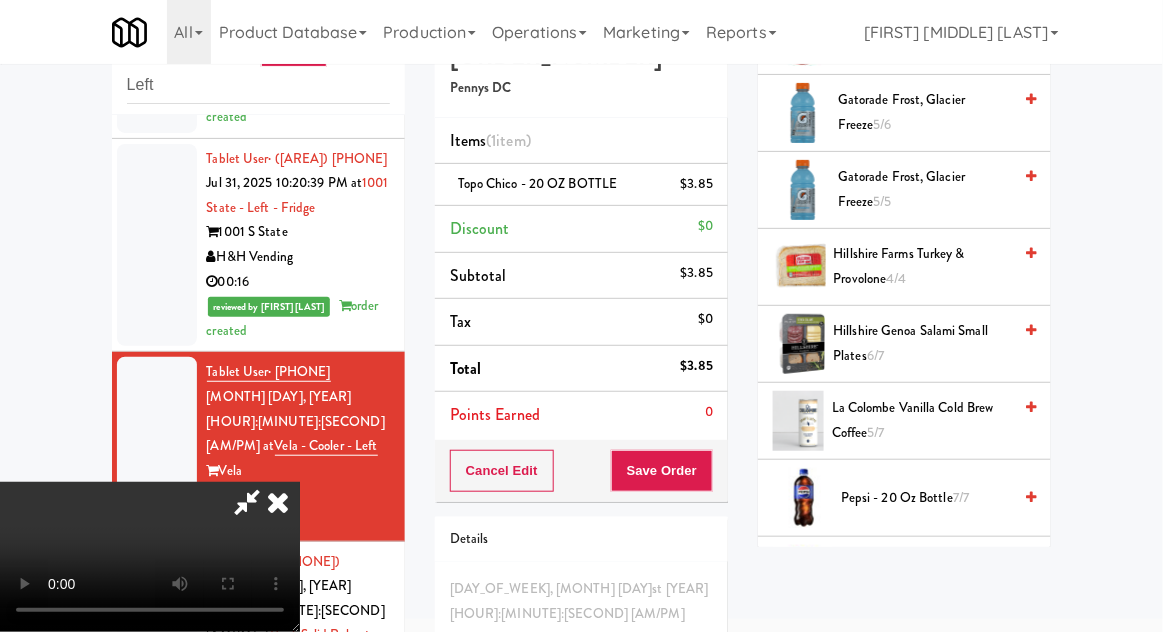 click on "La Colombe Vanilla Cold Brew Coffee  5/7" at bounding box center [921, 420] 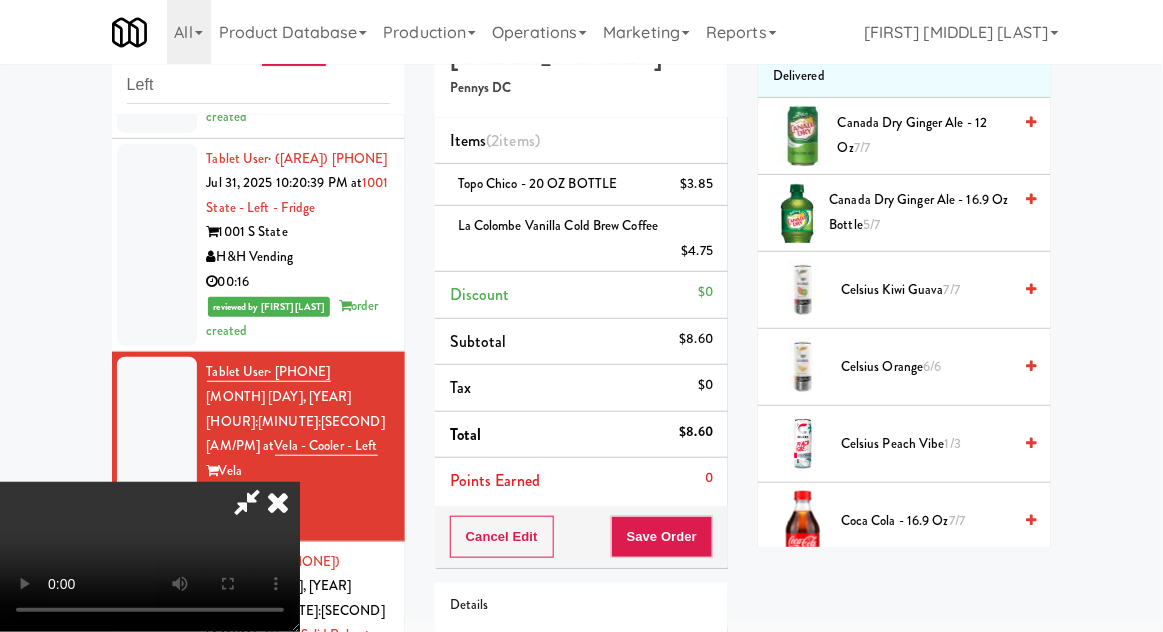 scroll, scrollTop: 0, scrollLeft: 0, axis: both 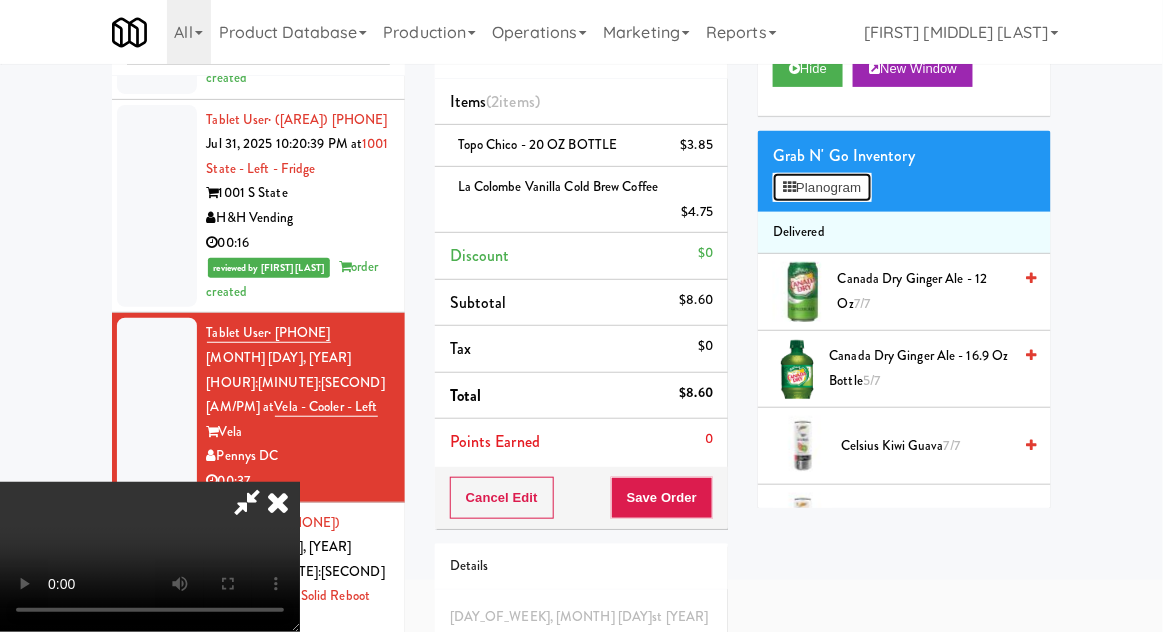 click on "Planogram" at bounding box center (822, 188) 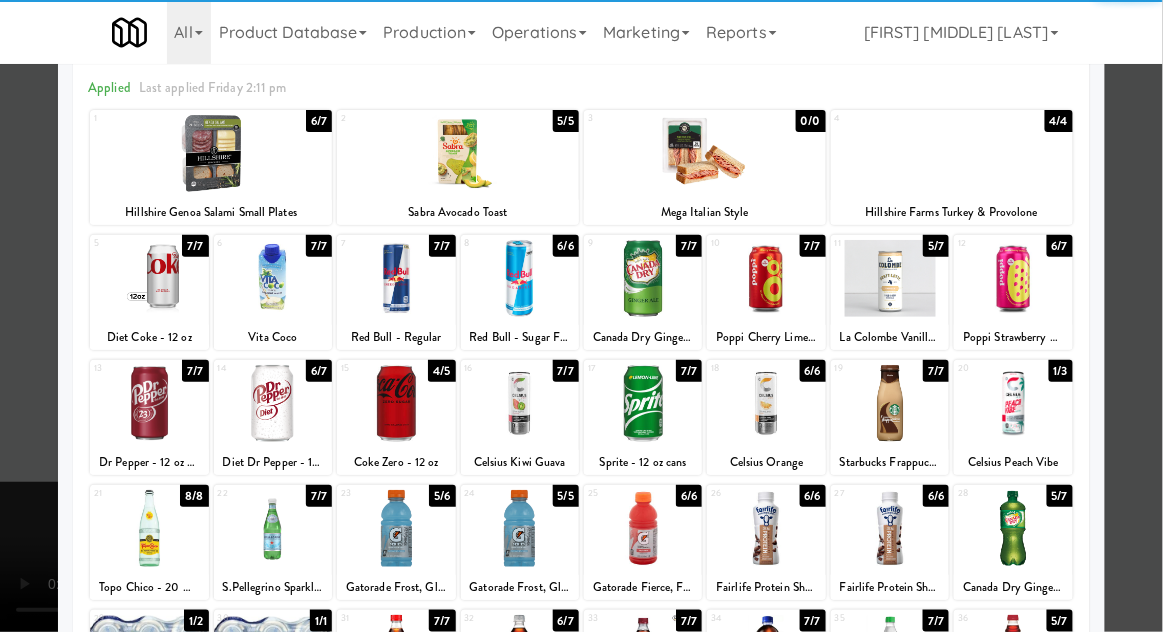 scroll, scrollTop: 88, scrollLeft: 0, axis: vertical 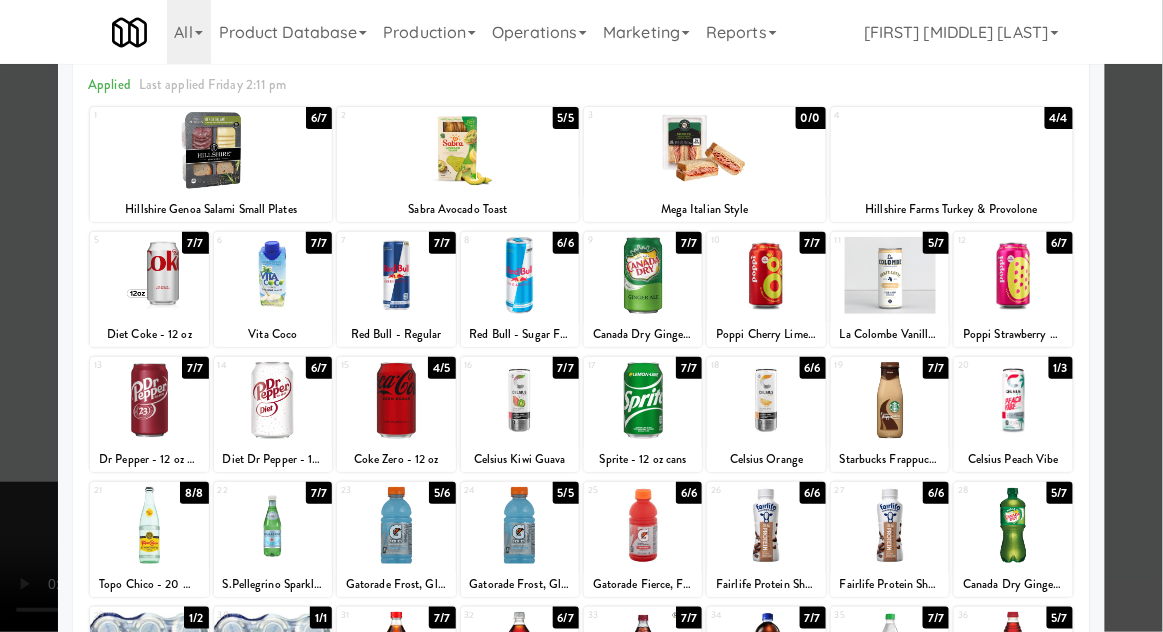 click at bounding box center (149, 525) 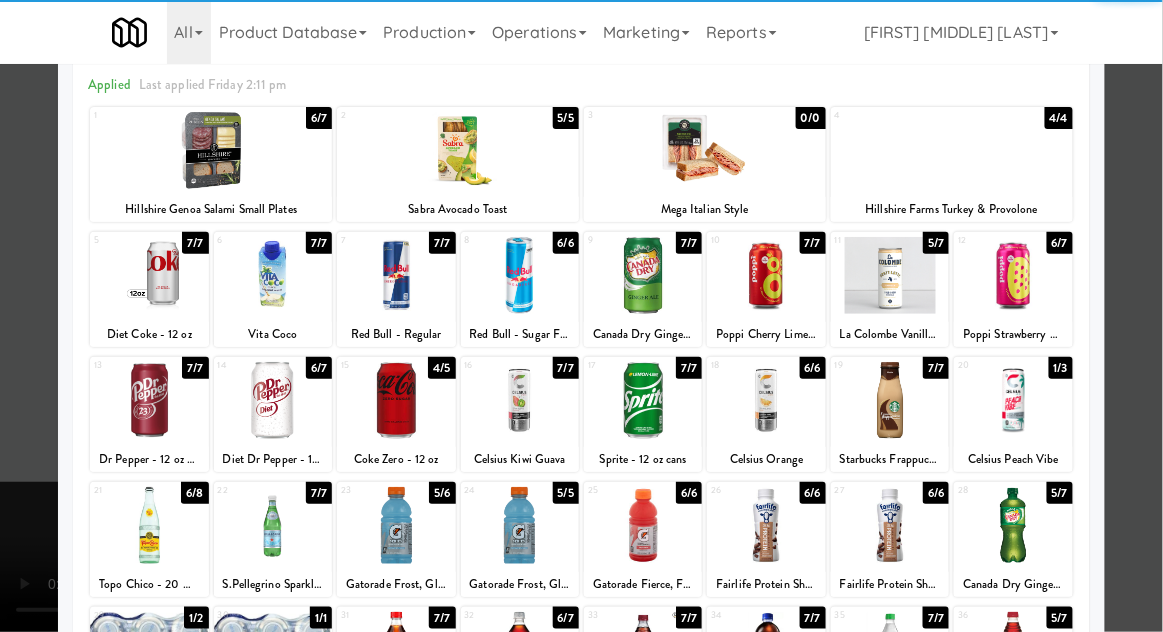 click at bounding box center [581, 316] 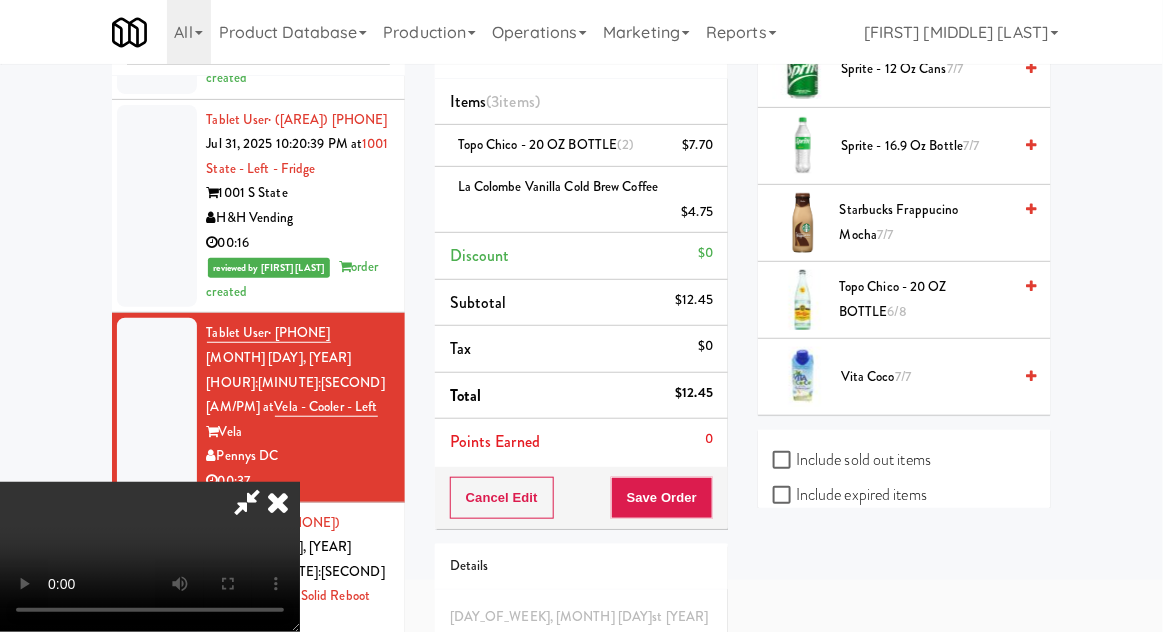 scroll, scrollTop: 2582, scrollLeft: 0, axis: vertical 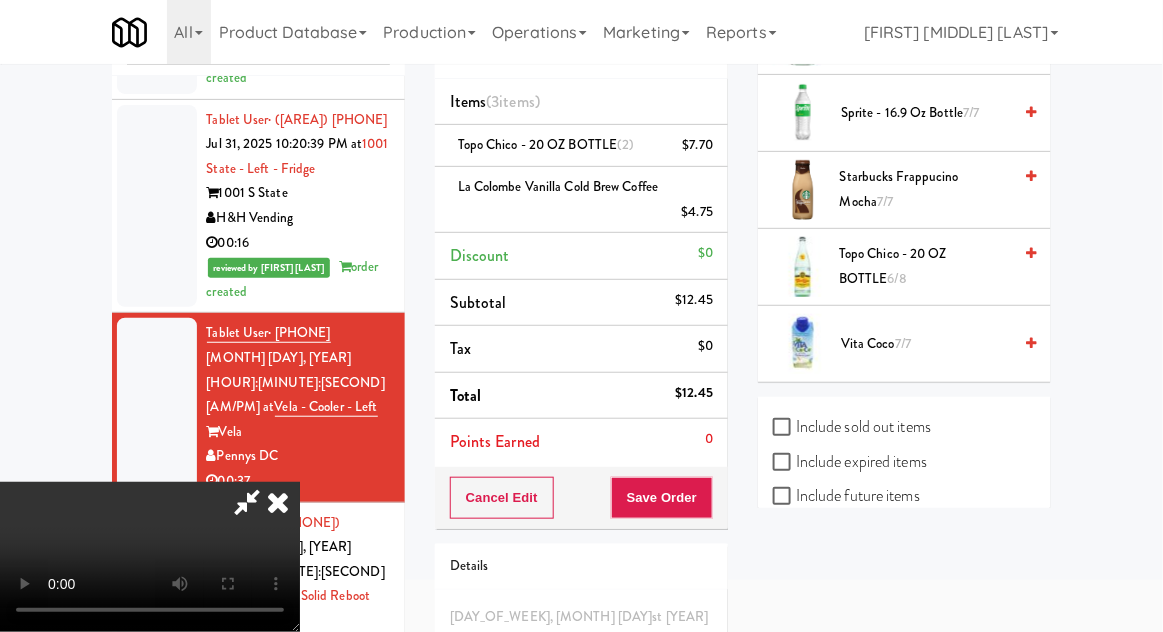 click on "Include sold out items" at bounding box center [852, 427] 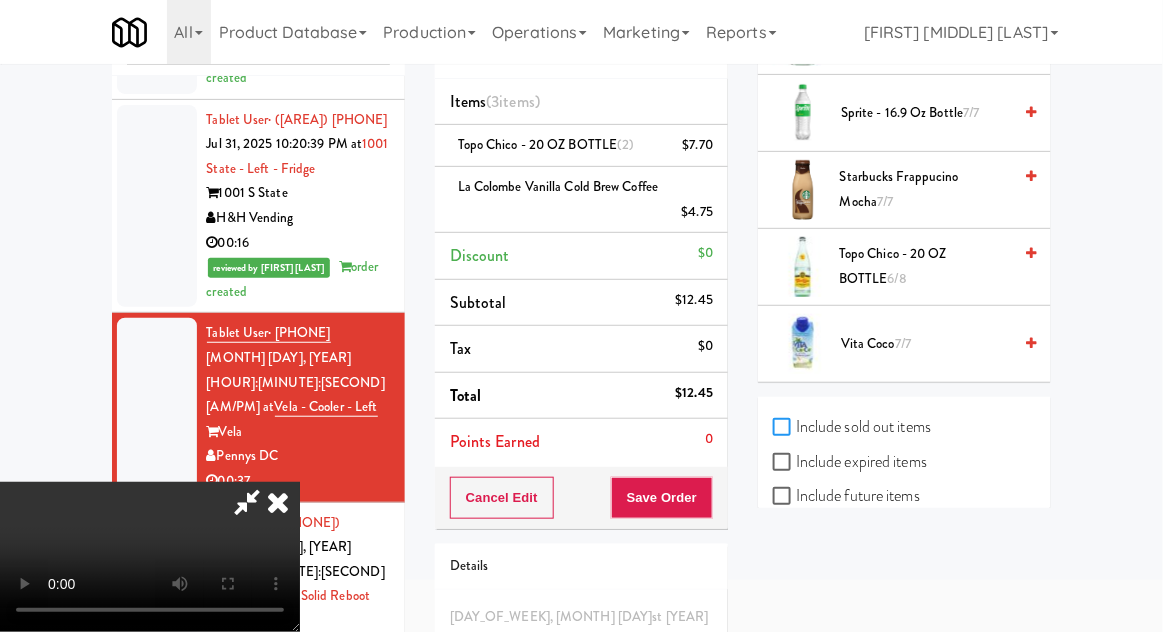 click on "Include sold out items" at bounding box center [784, 428] 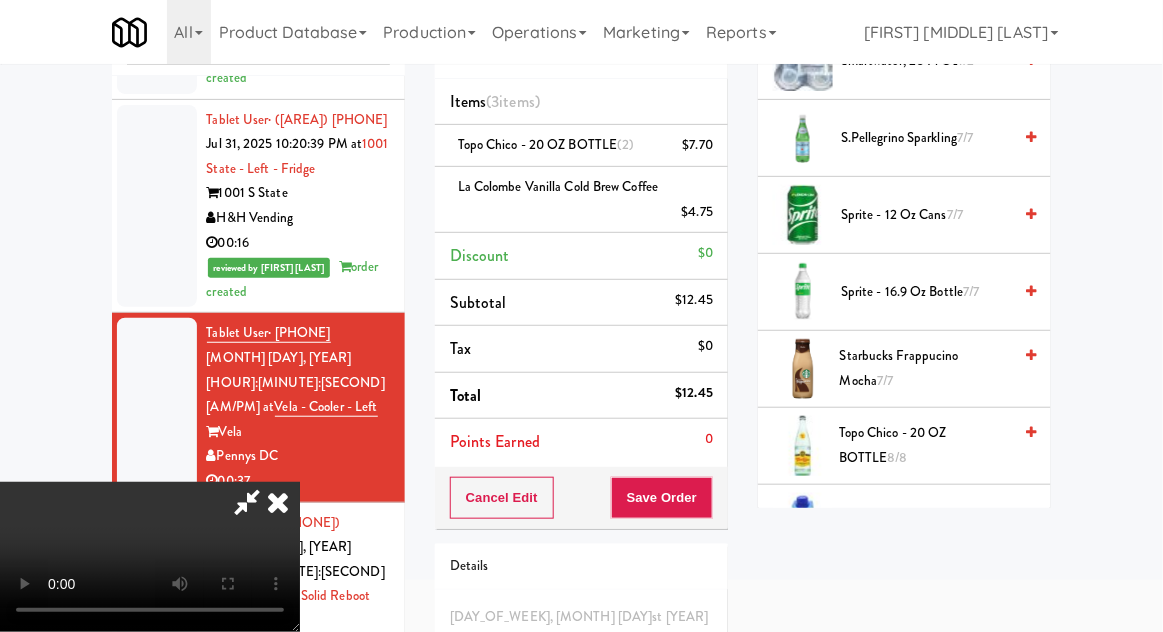 scroll, scrollTop: 2659, scrollLeft: 0, axis: vertical 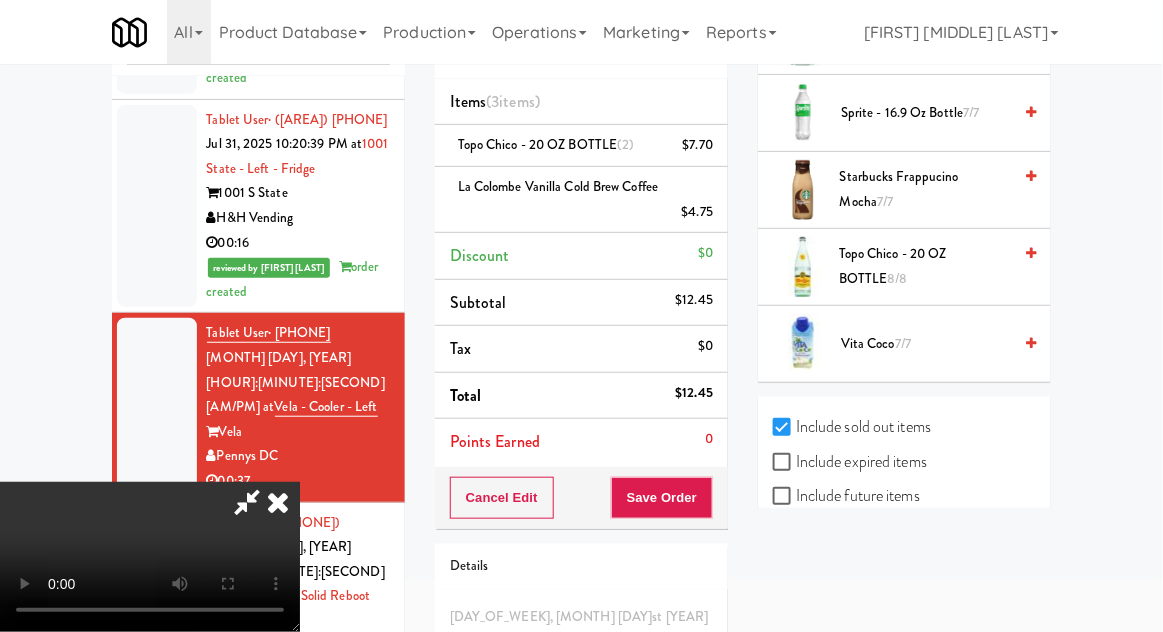 click on "Include previous static inventory" at bounding box center (884, 565) 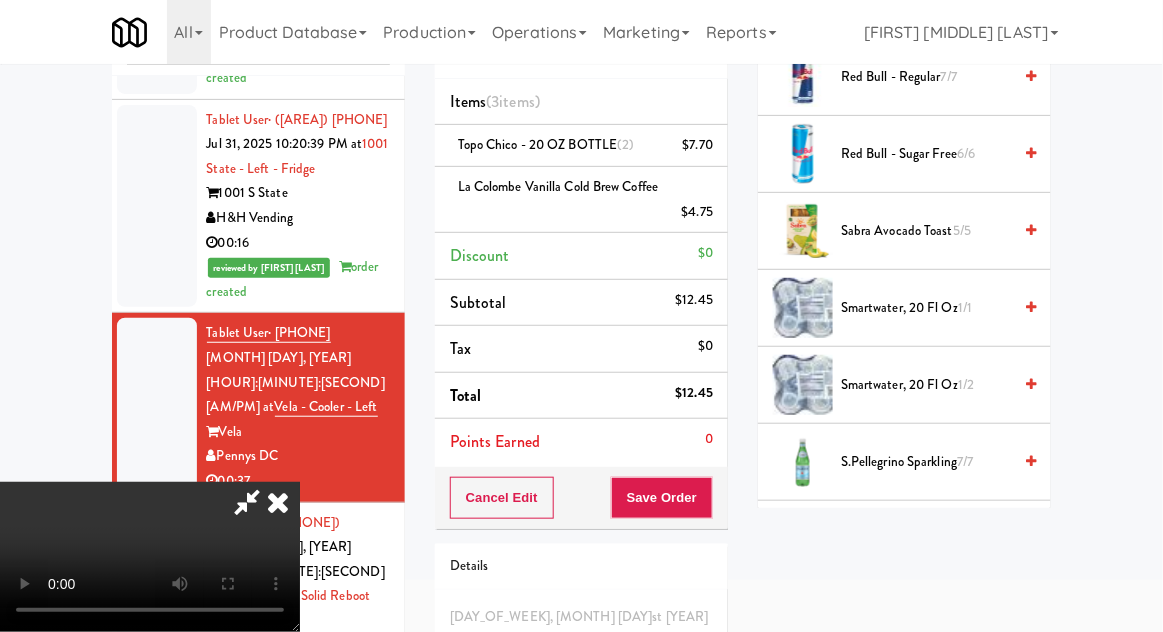 scroll, scrollTop: 2642, scrollLeft: 0, axis: vertical 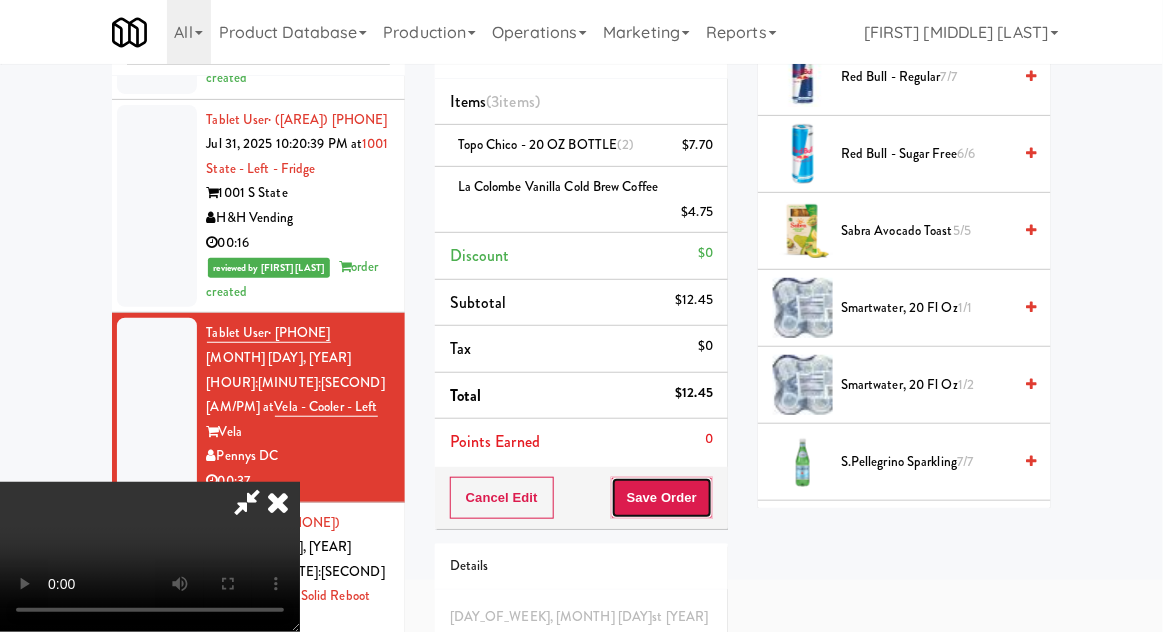 click on "Save Order" at bounding box center [662, 498] 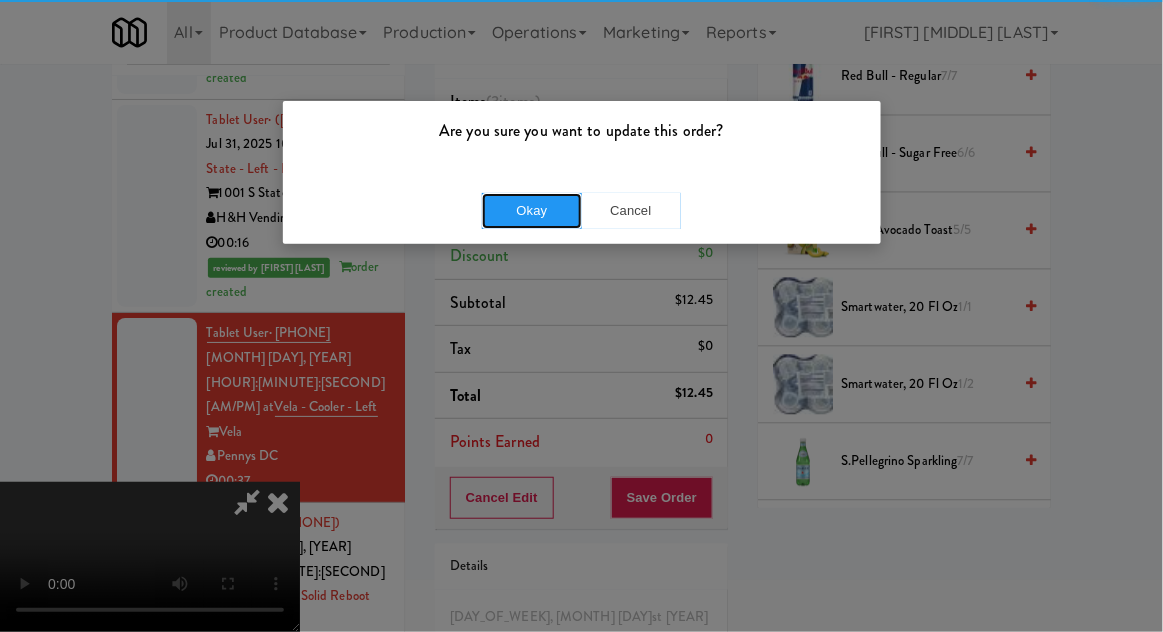 click on "Okay" at bounding box center (532, 211) 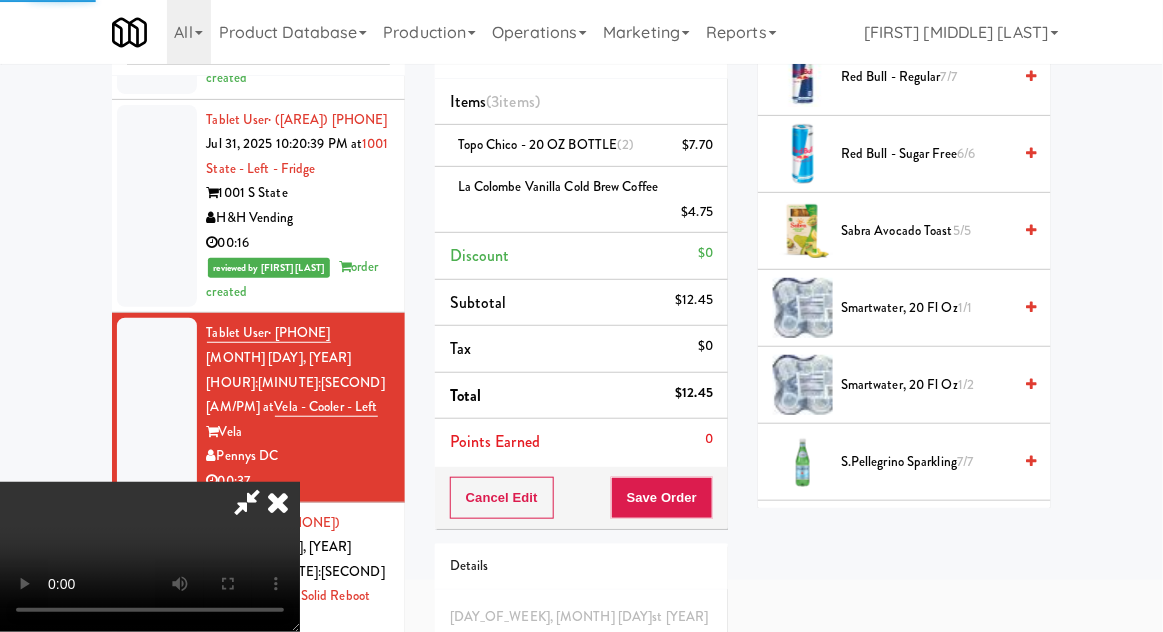 scroll, scrollTop: 197, scrollLeft: 0, axis: vertical 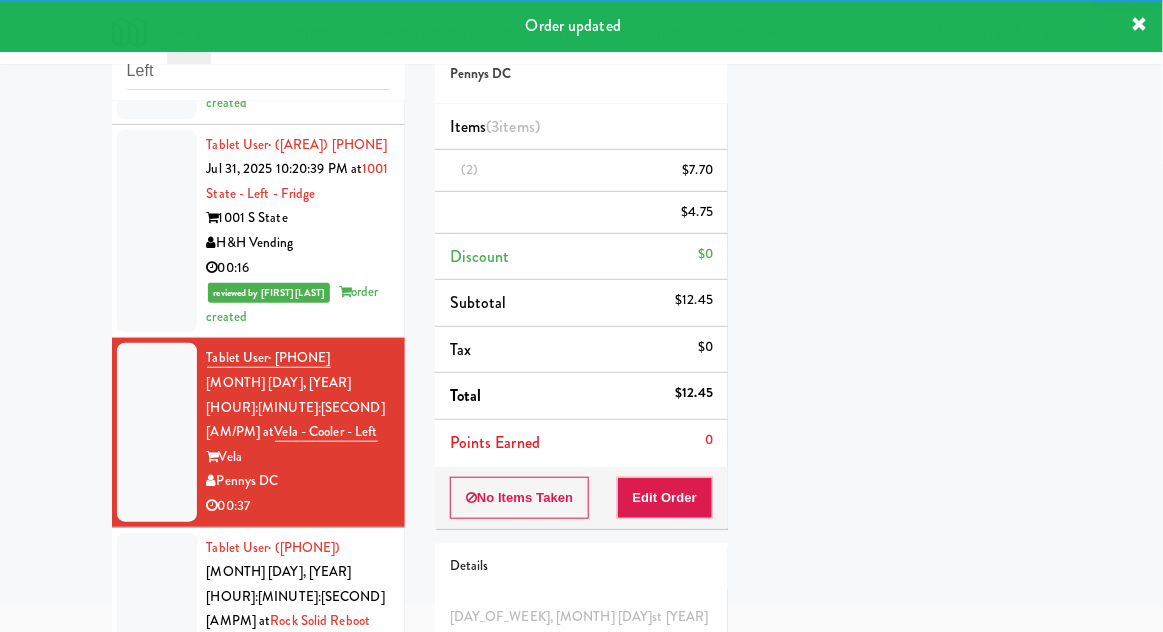 click at bounding box center [157, 634] 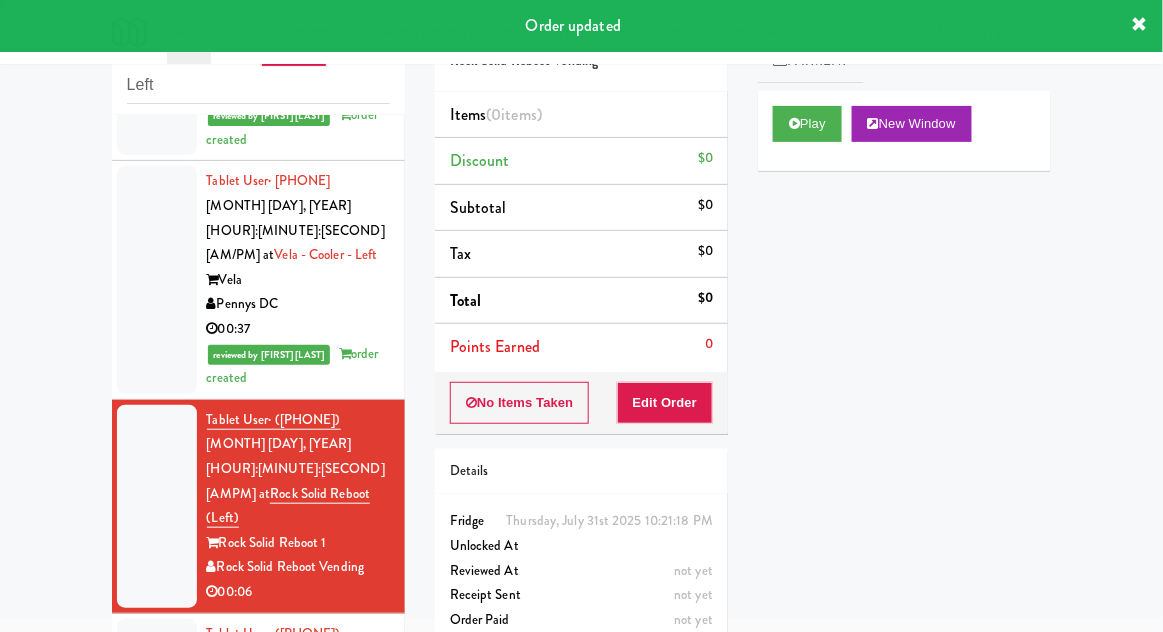 scroll, scrollTop: 1910, scrollLeft: 0, axis: vertical 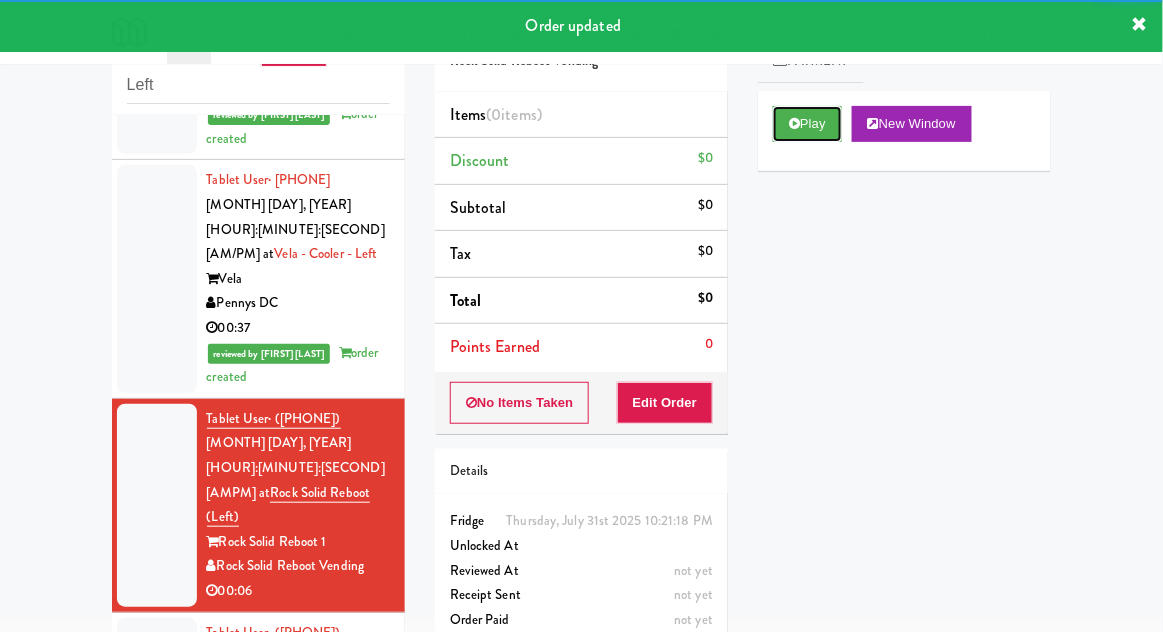 click at bounding box center (794, 123) 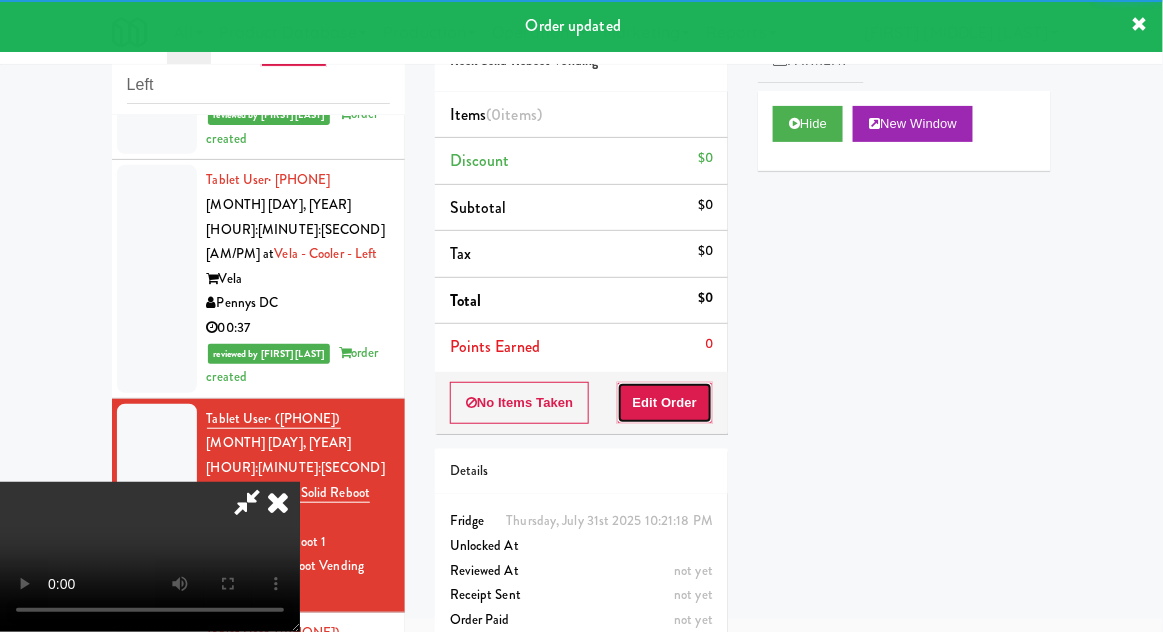 click on "Edit Order" at bounding box center (665, 403) 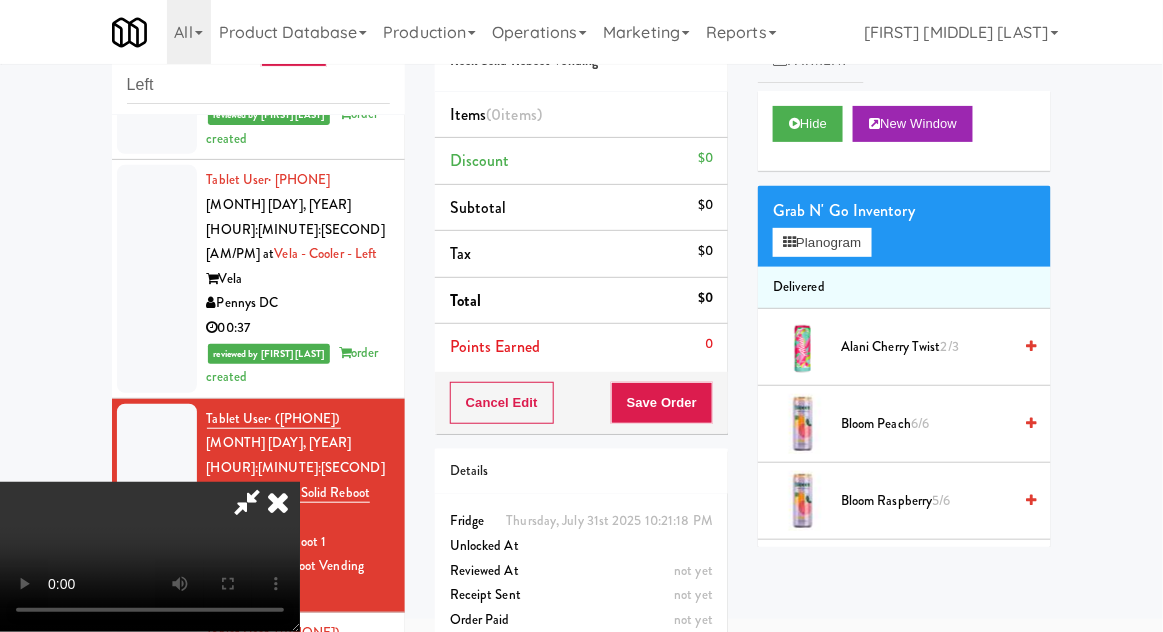 scroll, scrollTop: 73, scrollLeft: 0, axis: vertical 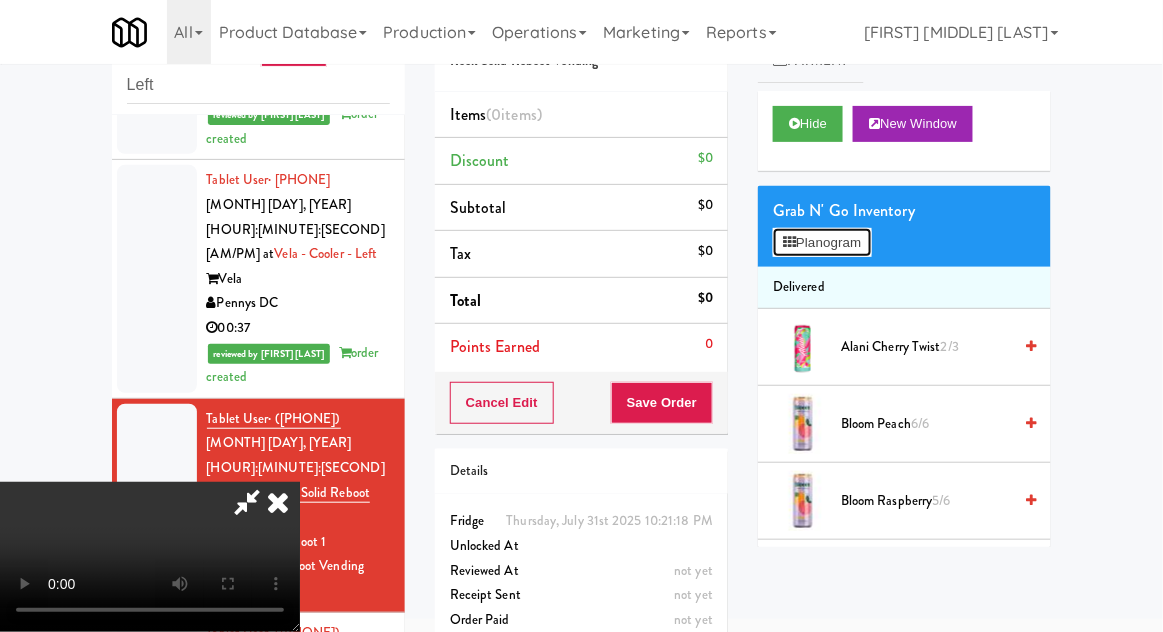 click on "Planogram" at bounding box center (822, 243) 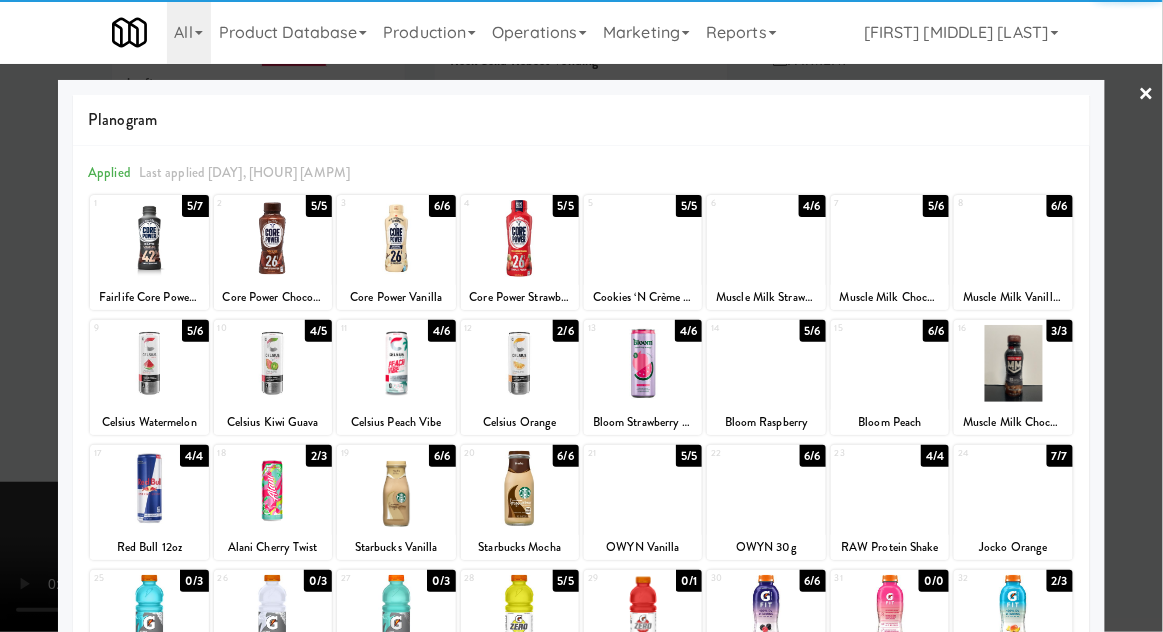 click at bounding box center (149, 238) 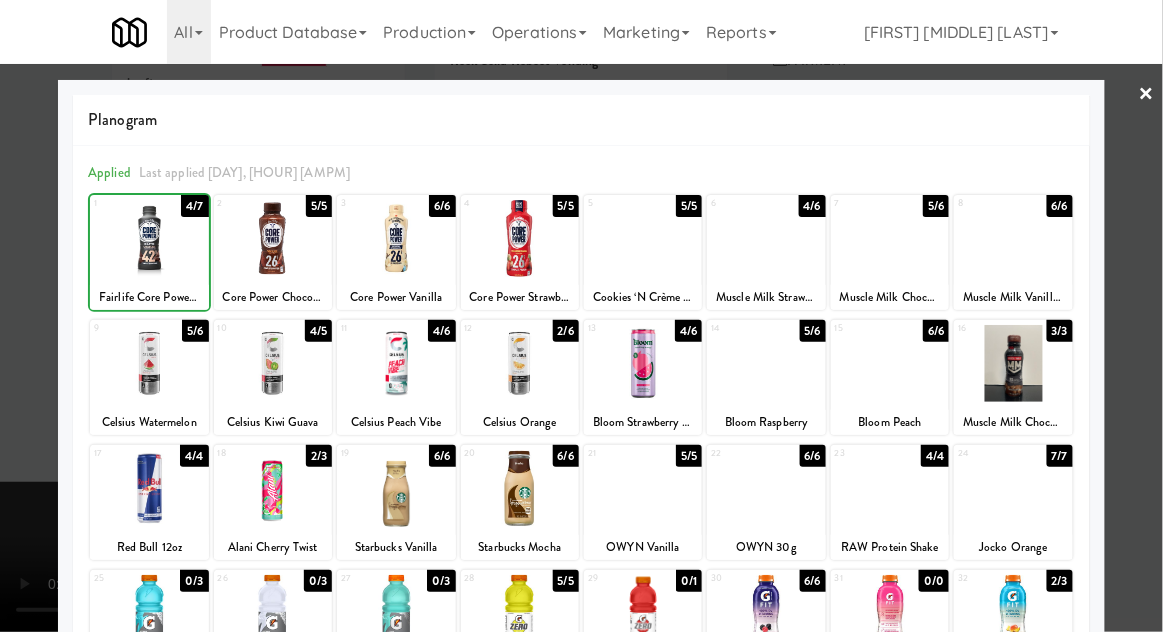 click at bounding box center [581, 316] 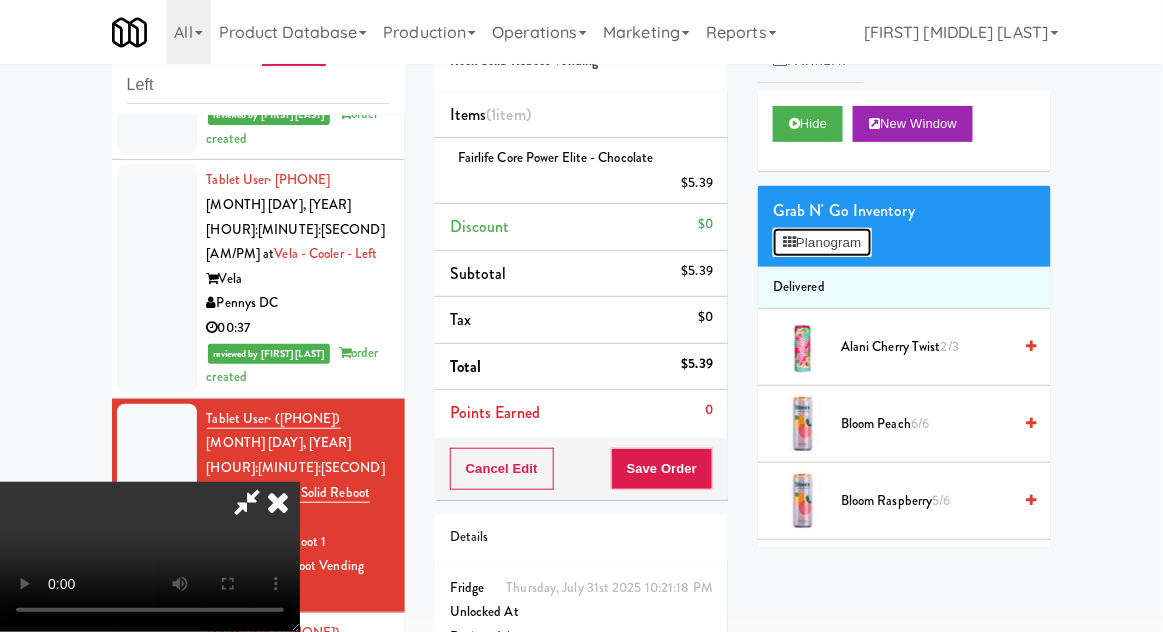click on "Planogram" at bounding box center (822, 243) 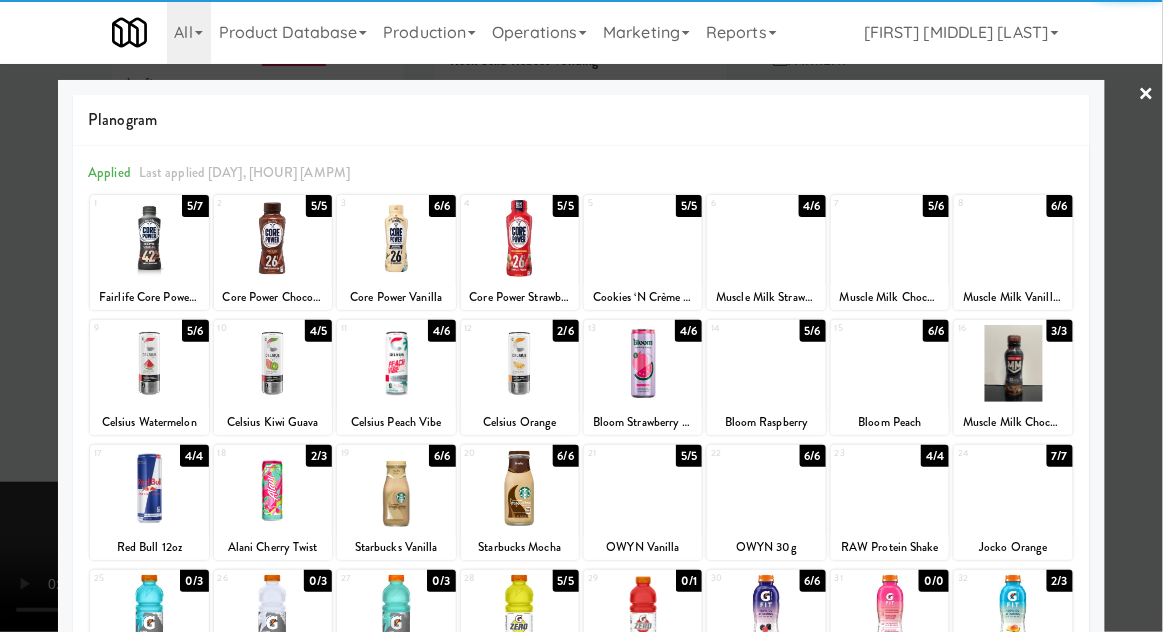 click at bounding box center (149, 238) 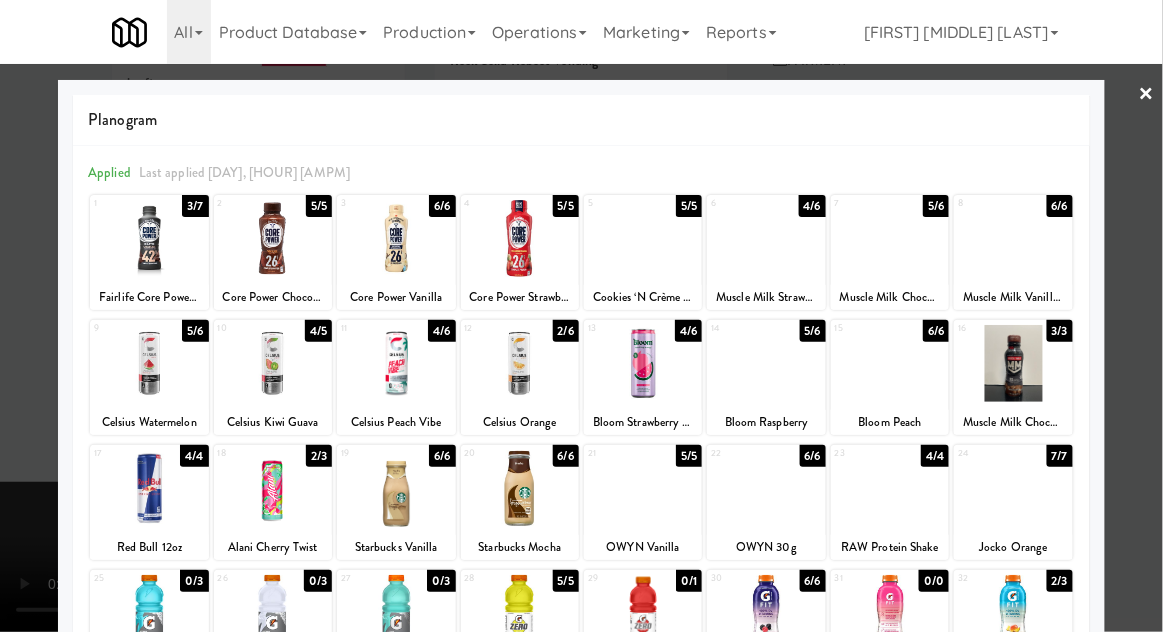 click at bounding box center (581, 316) 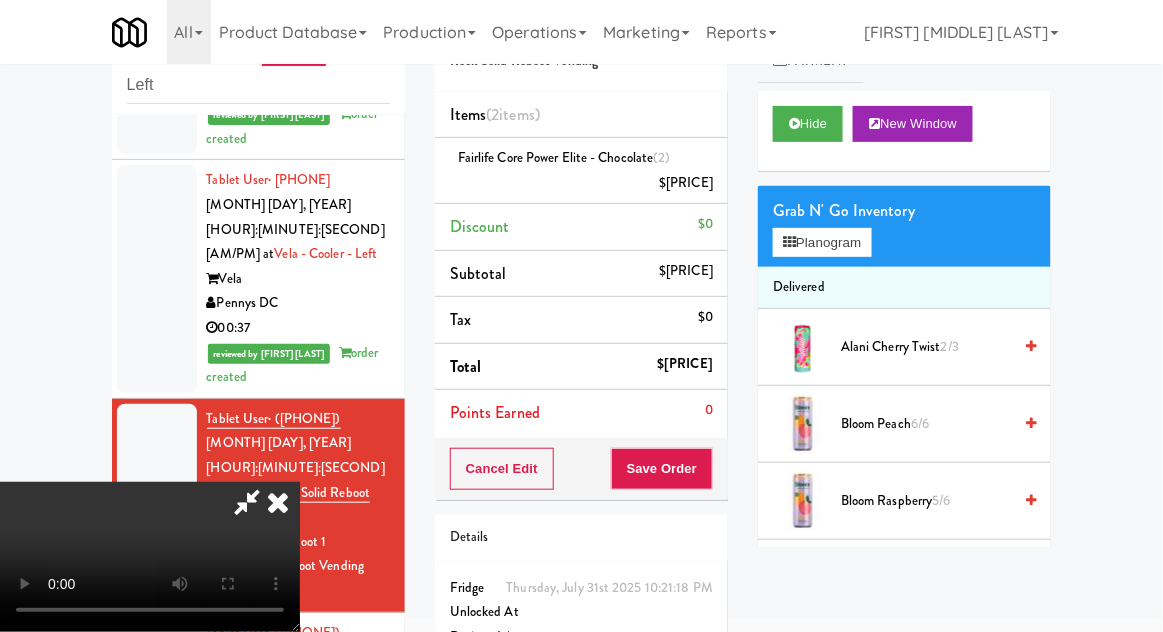 scroll, scrollTop: 73, scrollLeft: 0, axis: vertical 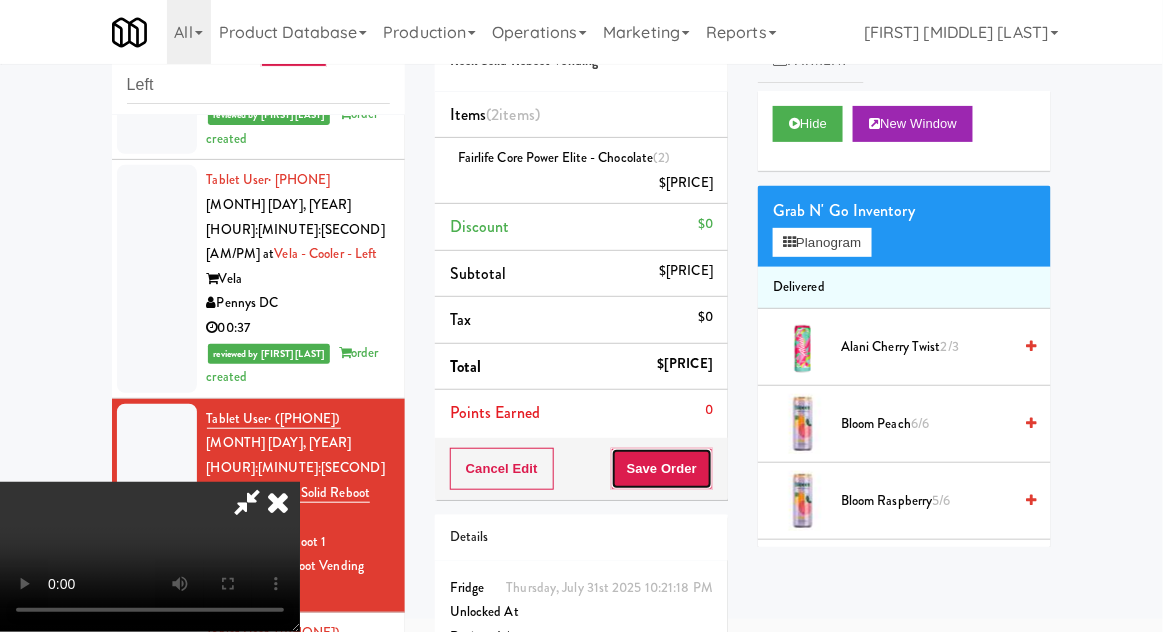 click on "Save Order" at bounding box center [662, 469] 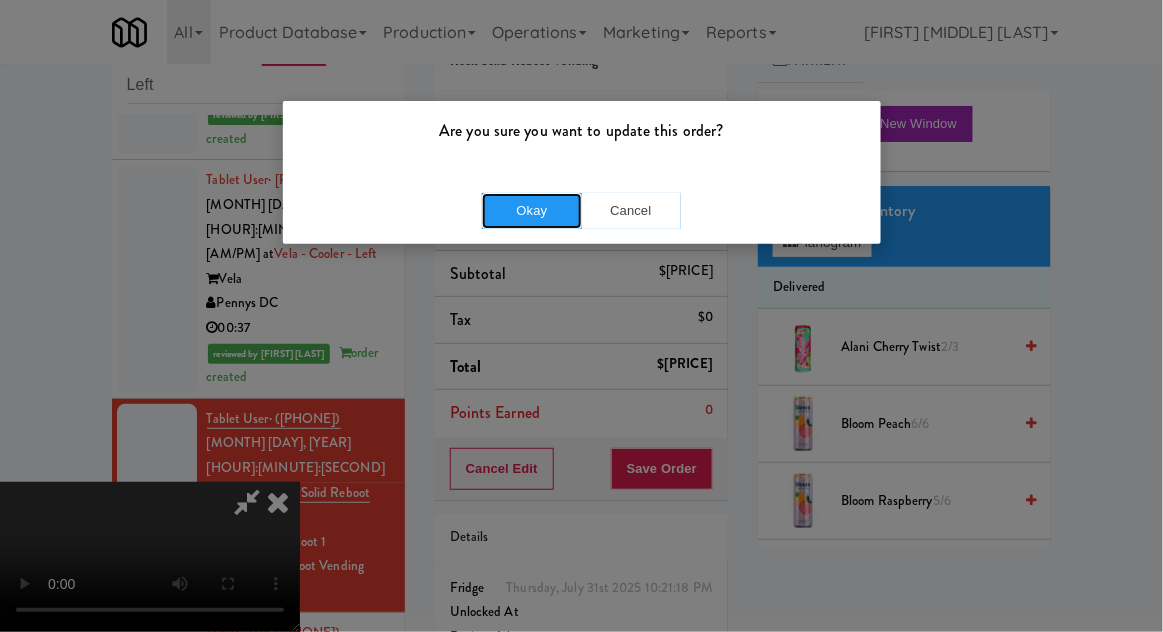 click on "Okay" at bounding box center [532, 211] 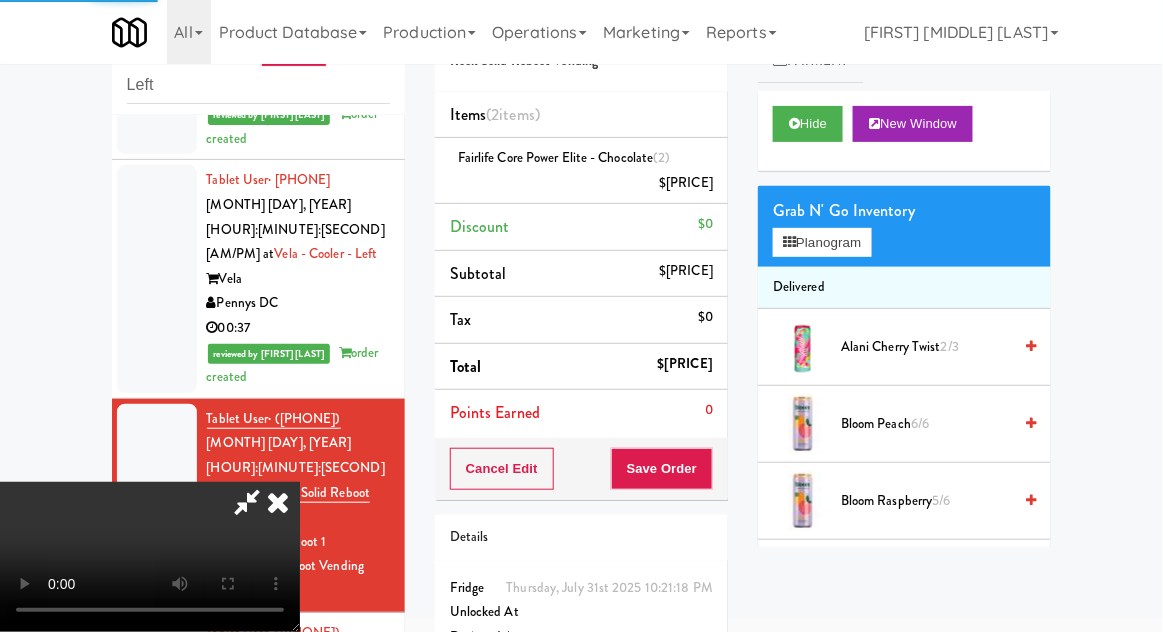 scroll, scrollTop: 0, scrollLeft: 0, axis: both 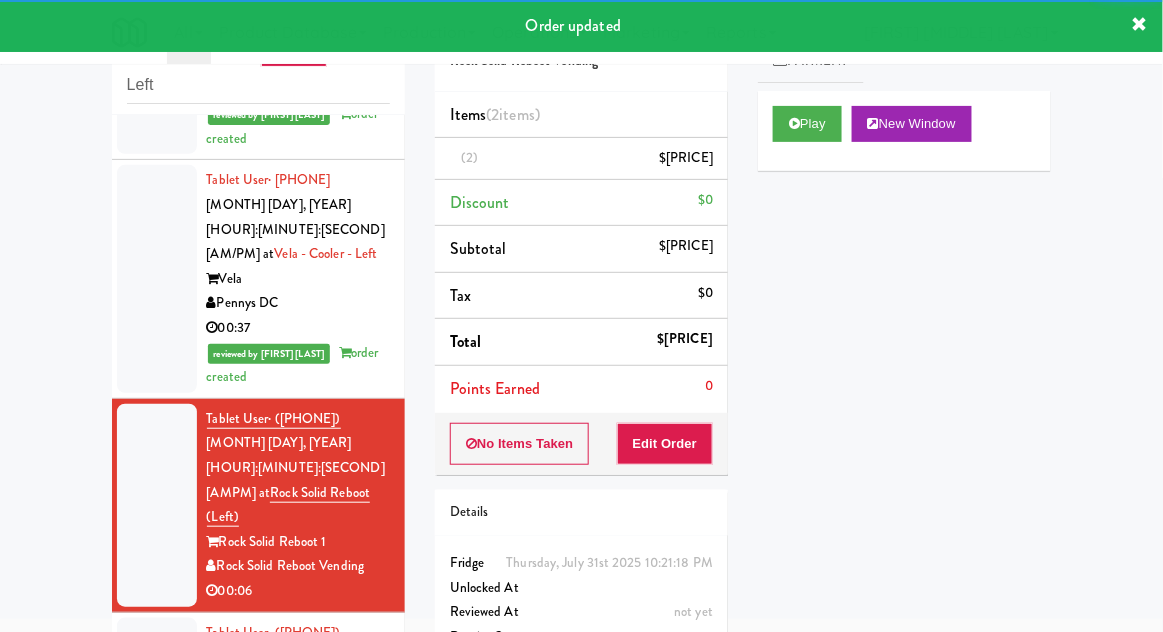 click at bounding box center (157, 707) 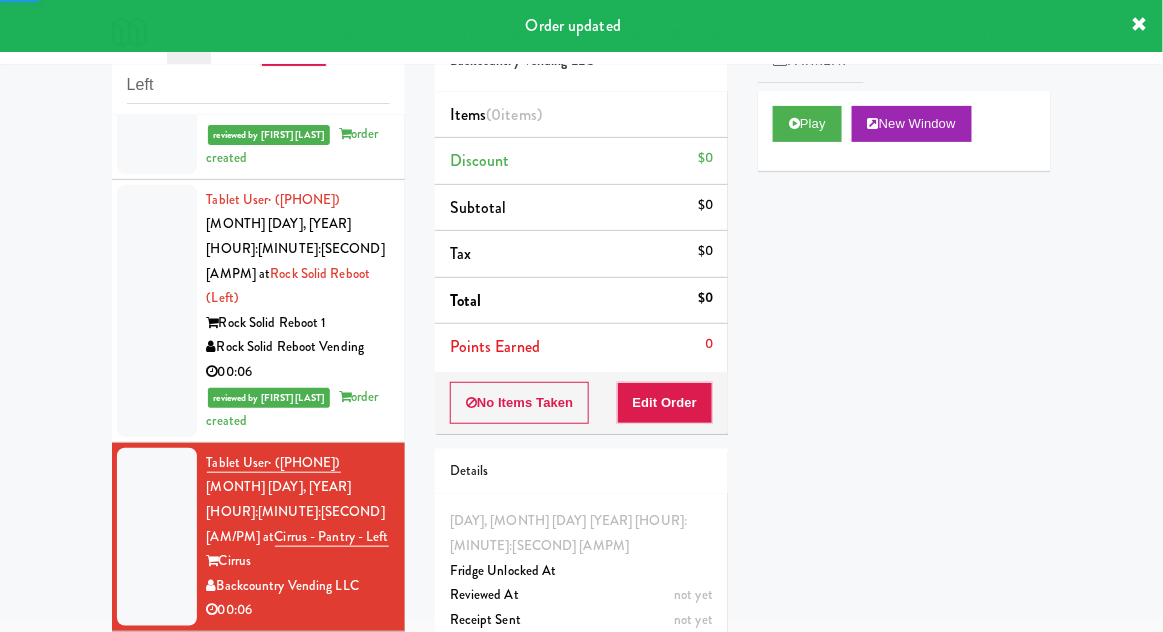 scroll, scrollTop: 2130, scrollLeft: 0, axis: vertical 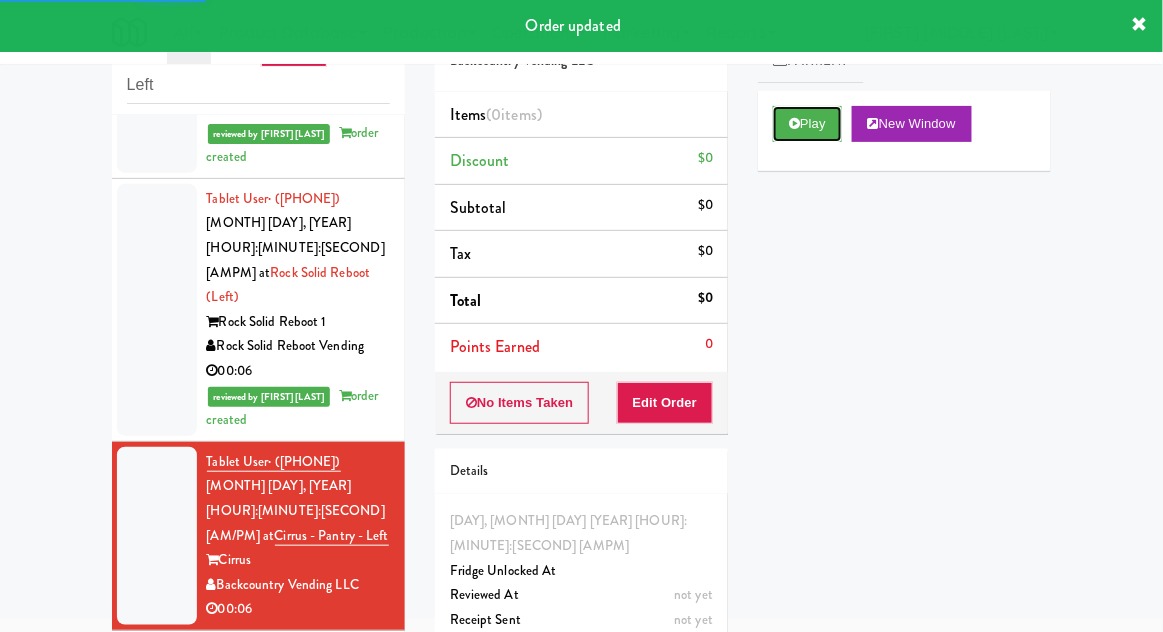 click on "Play" at bounding box center [807, 124] 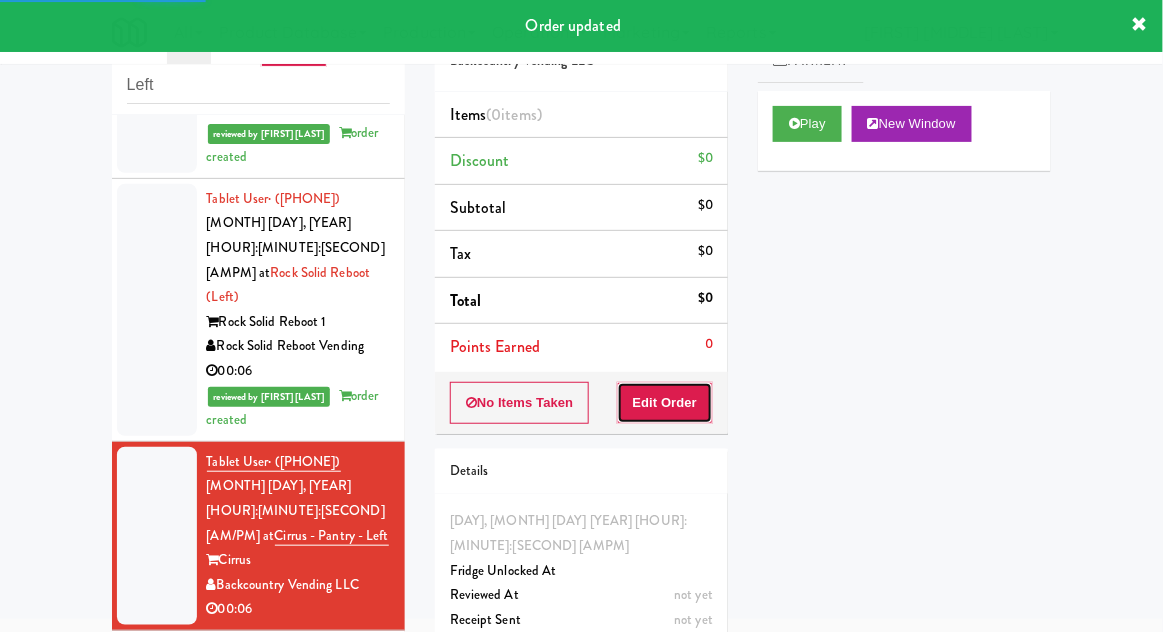 click on "Edit Order" at bounding box center [665, 403] 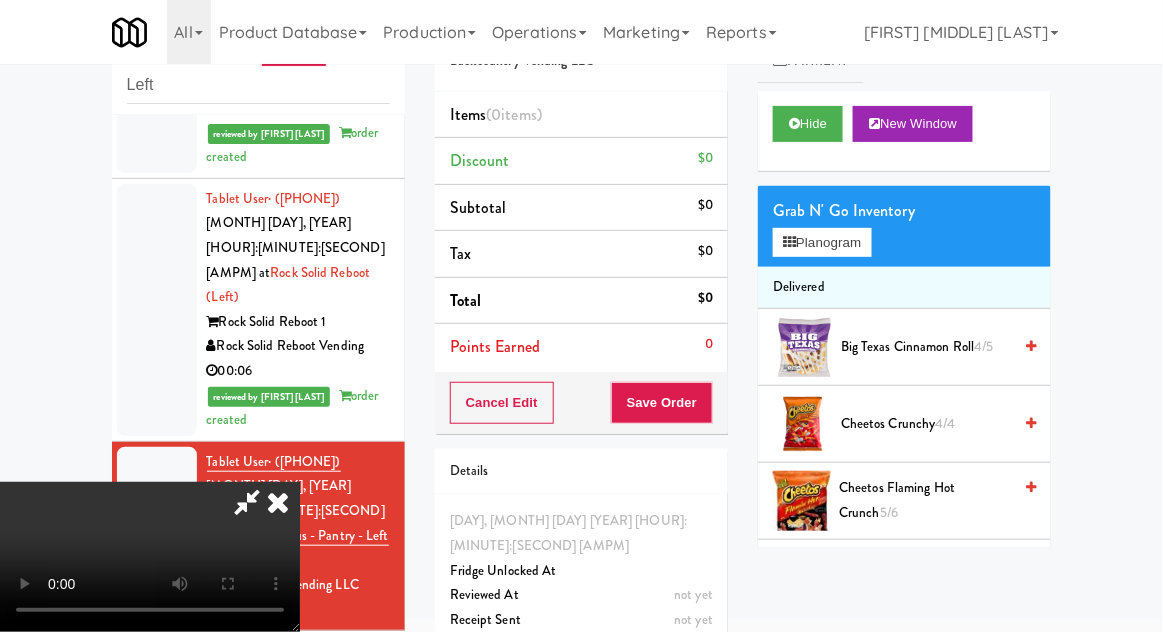 type 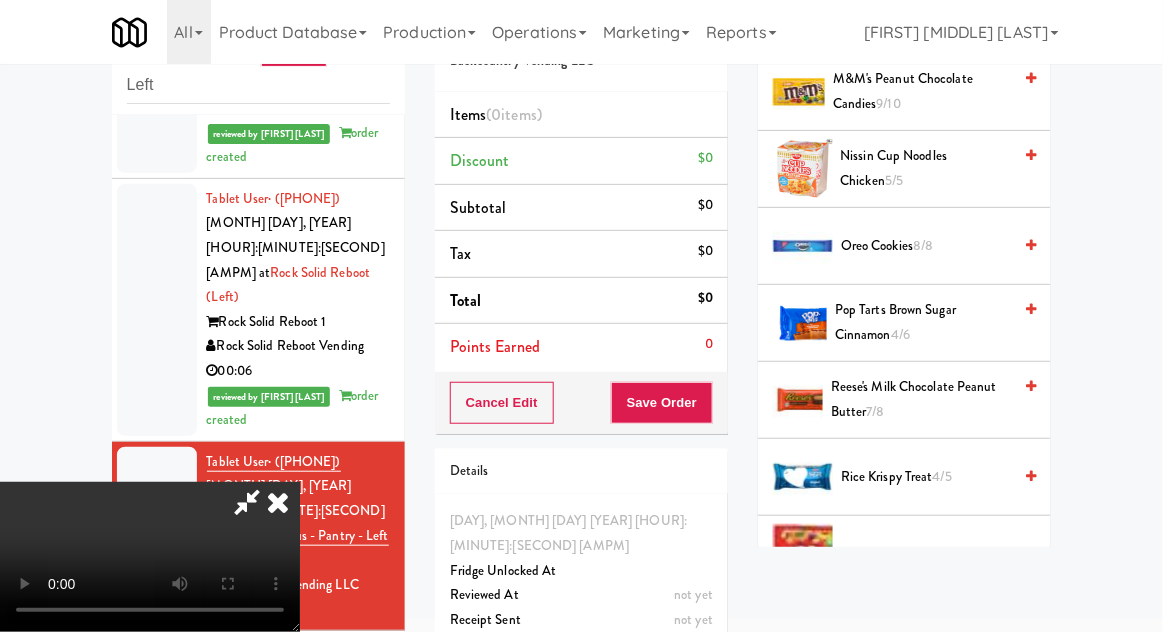 scroll, scrollTop: 1409, scrollLeft: 0, axis: vertical 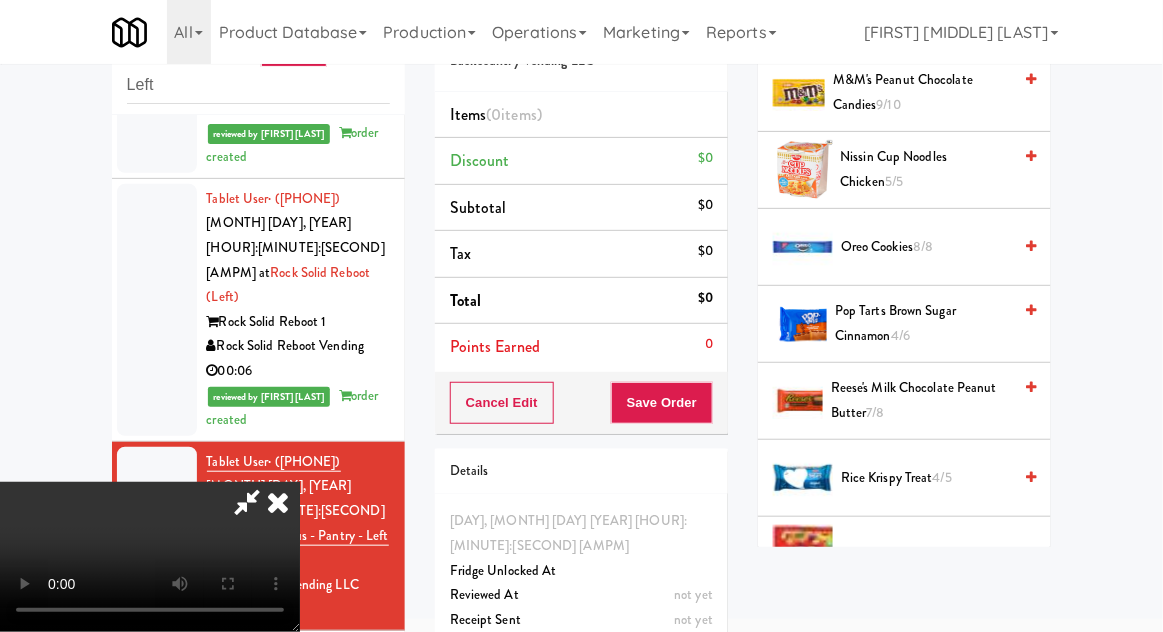 click on "Oreo Cookies  8/8" at bounding box center [926, 247] 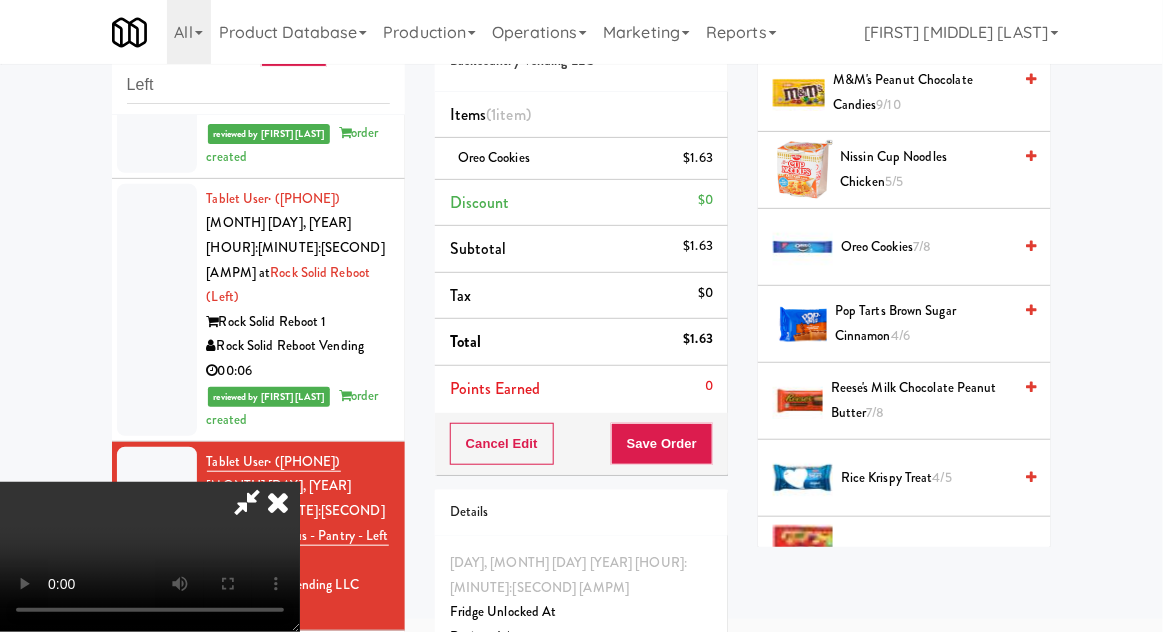 click on "Cancel Edit Save Order" at bounding box center (581, 444) 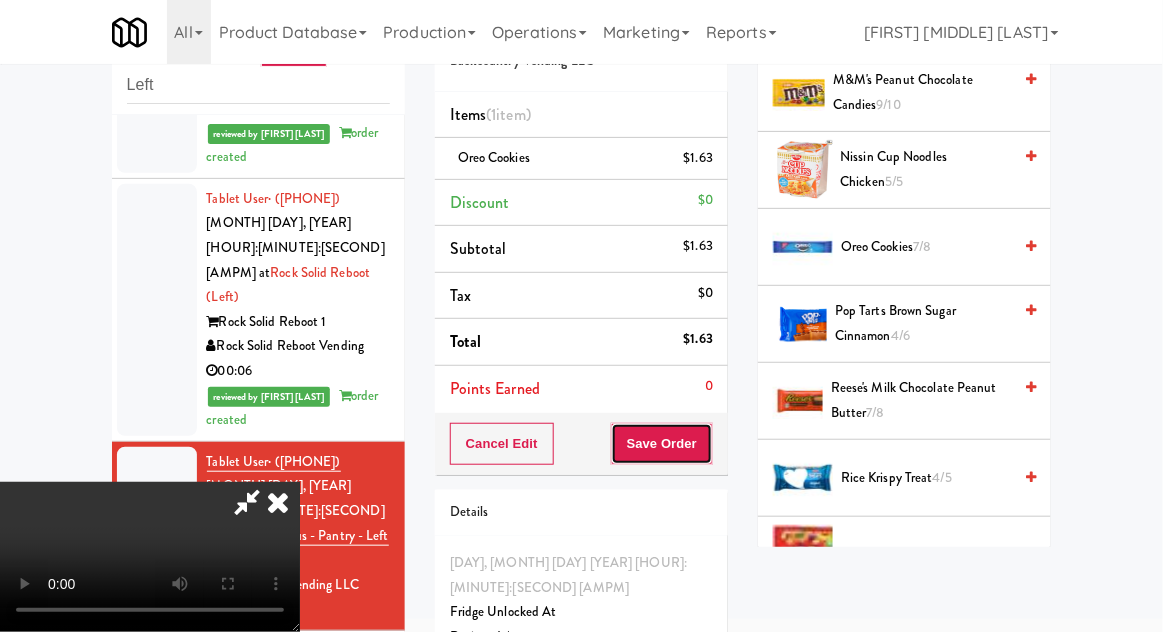 click on "Save Order" at bounding box center [662, 444] 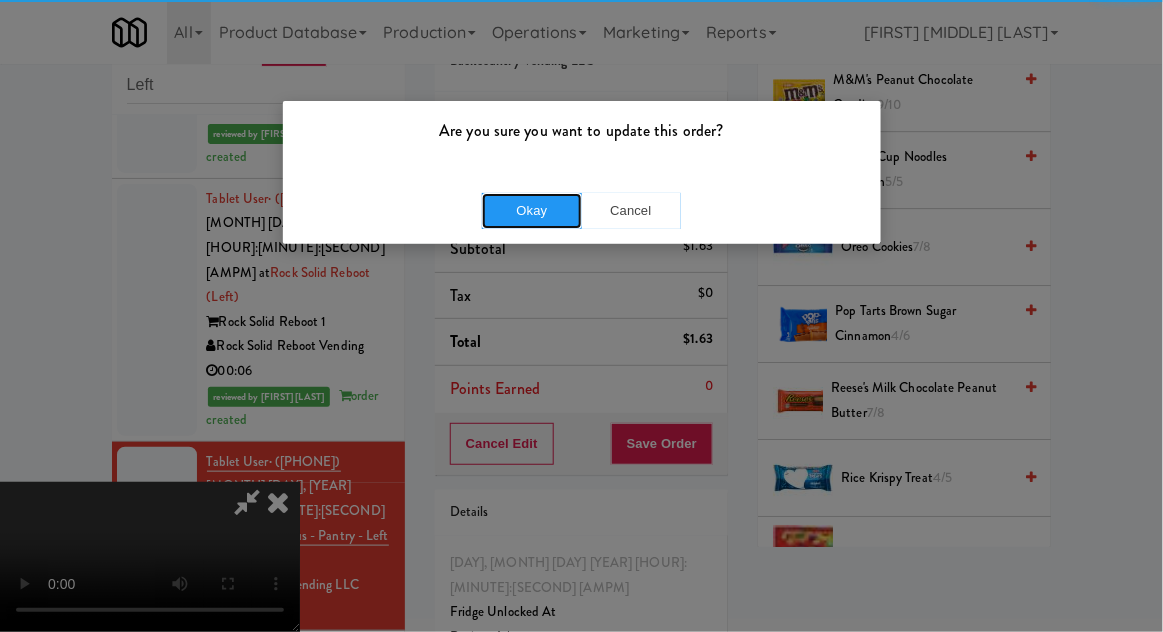 click on "Okay" at bounding box center (532, 211) 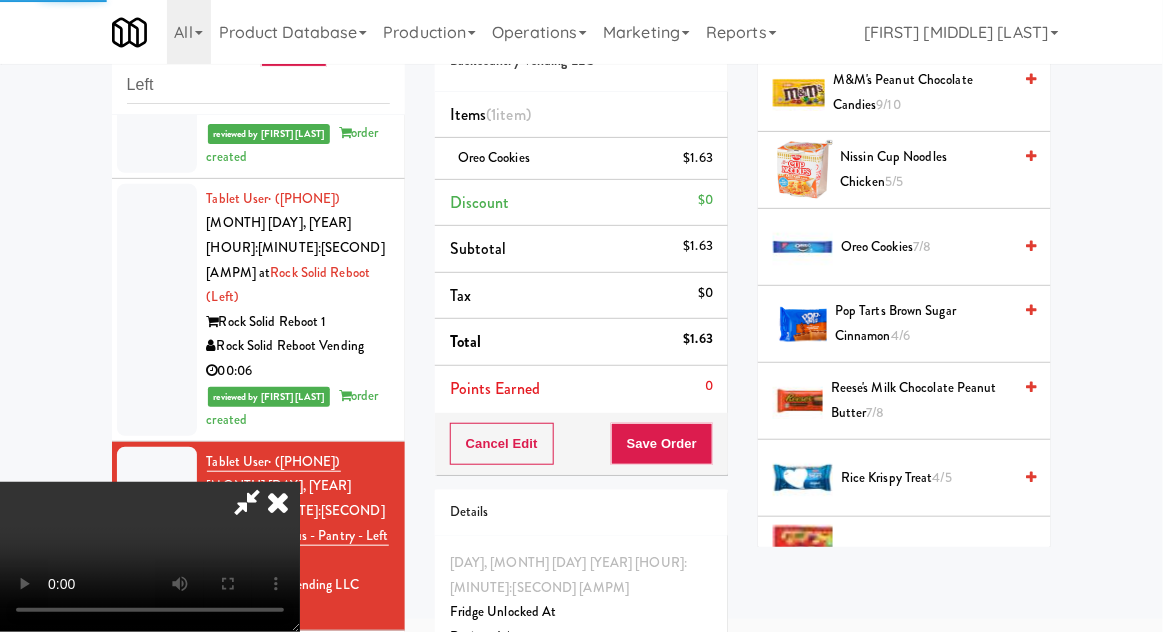 scroll, scrollTop: 197, scrollLeft: 0, axis: vertical 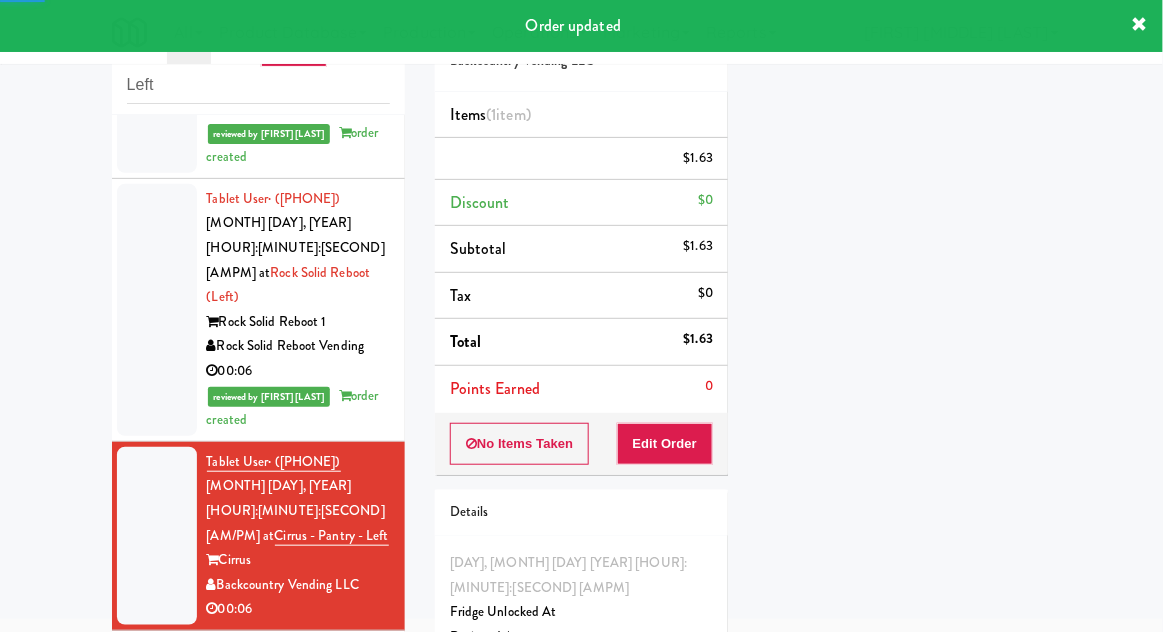 click at bounding box center (157, 725) 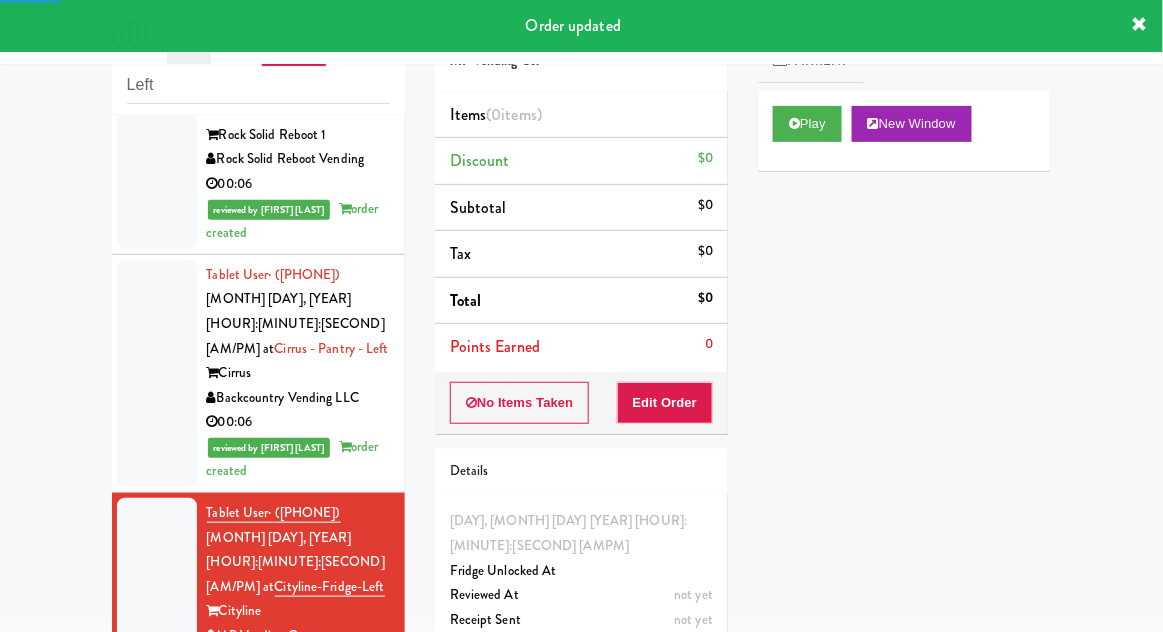 scroll, scrollTop: 2324, scrollLeft: 0, axis: vertical 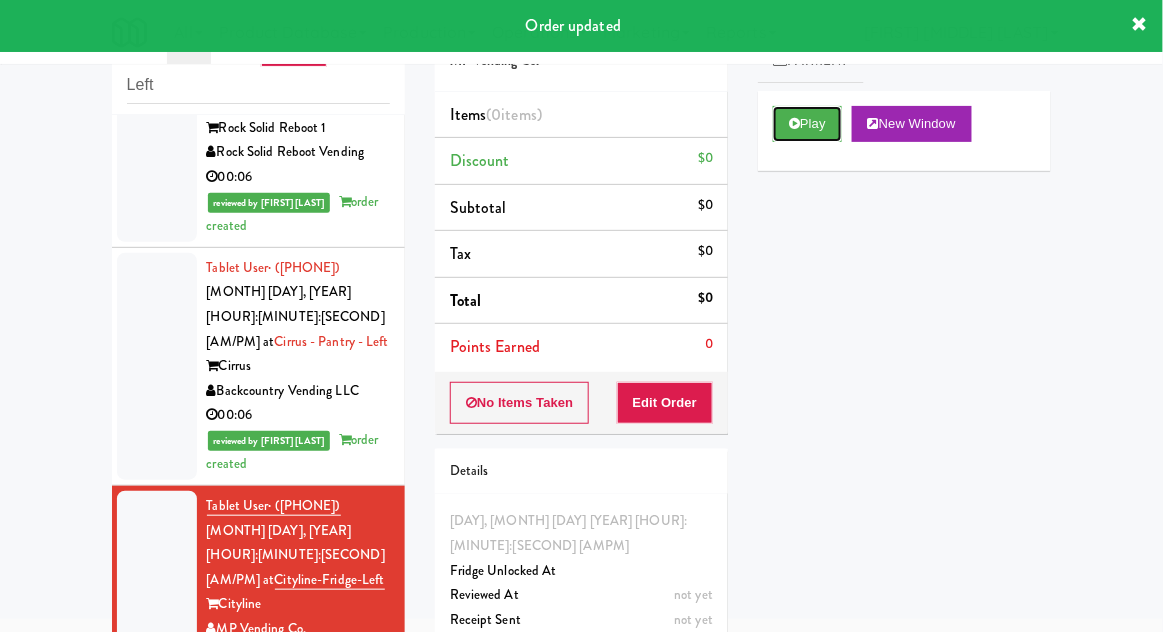 click on "Play" at bounding box center (807, 124) 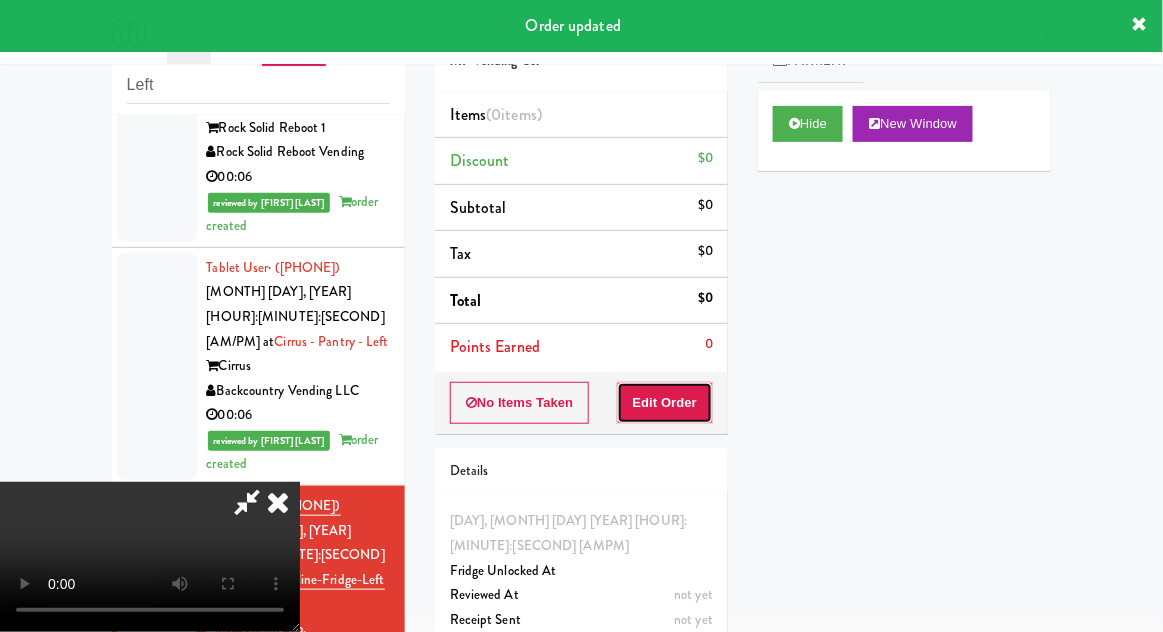 click on "Edit Order" at bounding box center (665, 403) 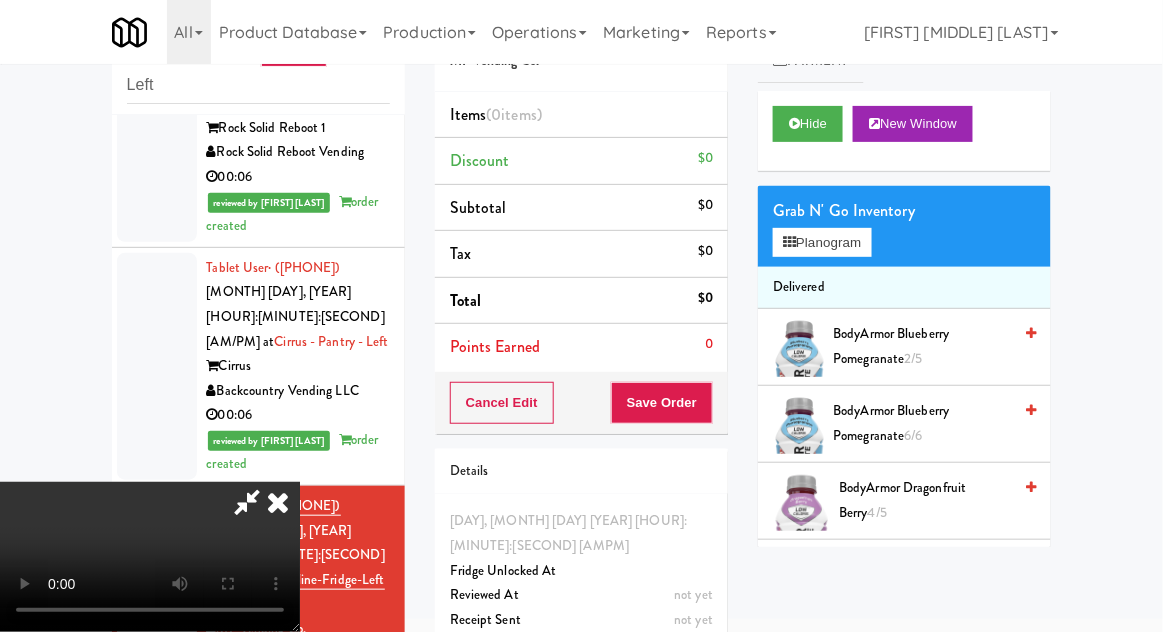type 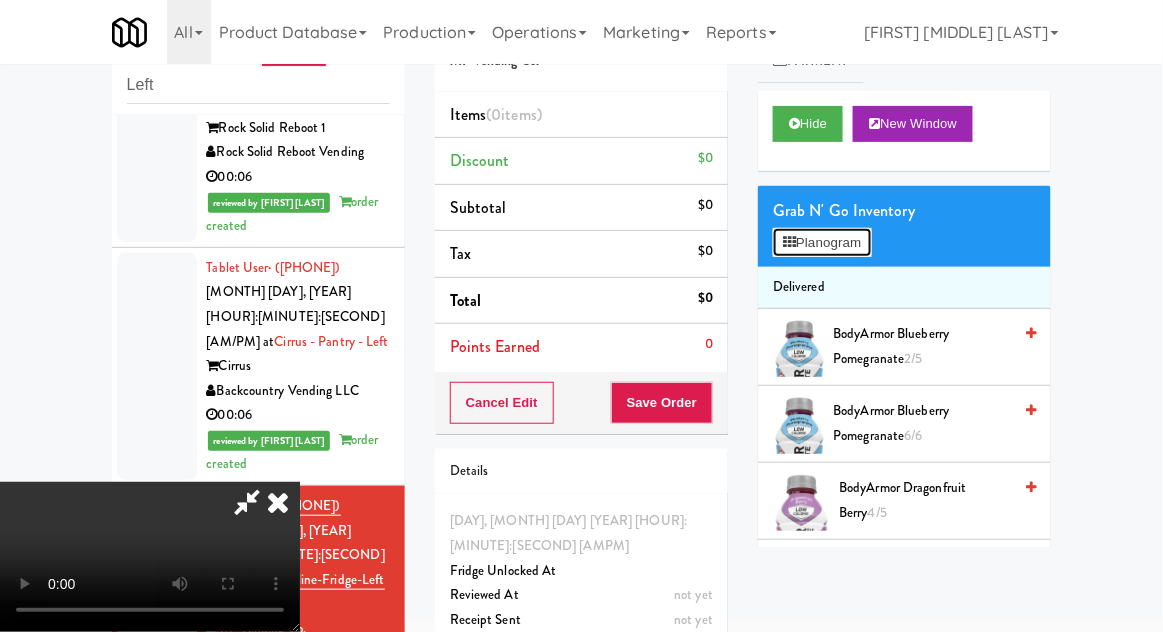 click on "Planogram" at bounding box center (822, 243) 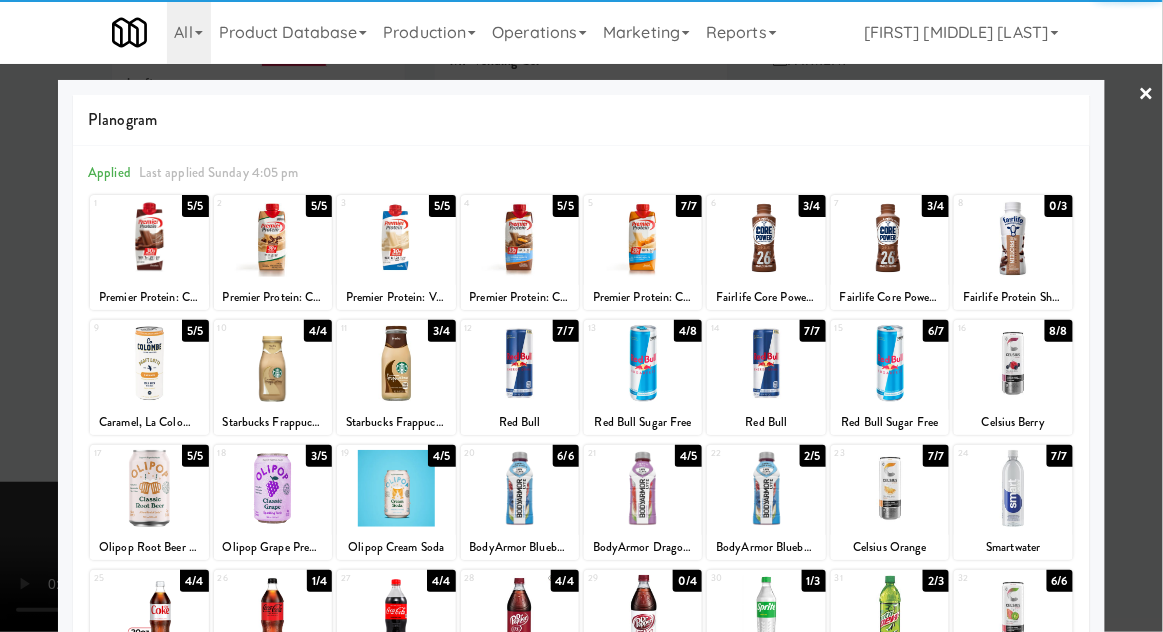 click at bounding box center (890, 363) 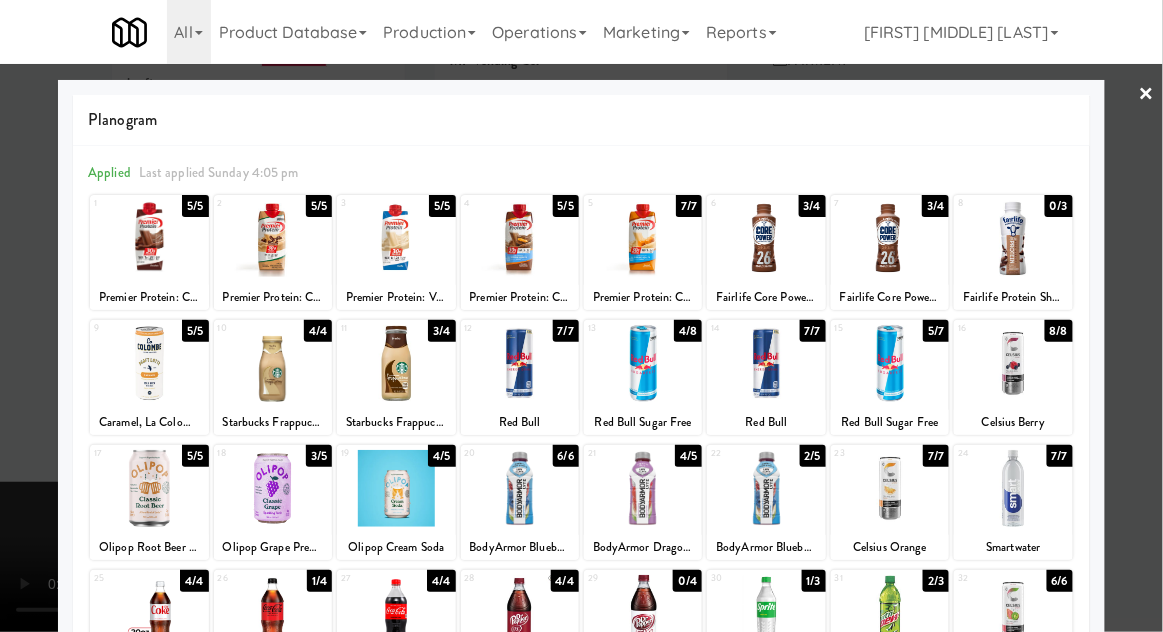 click at bounding box center (581, 316) 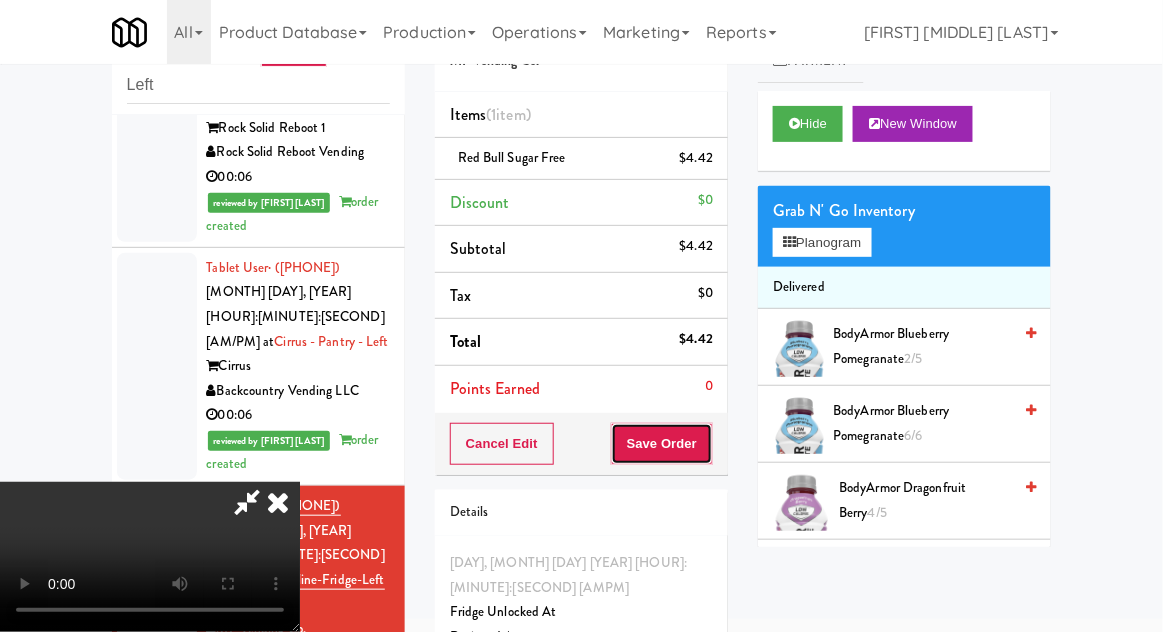 click on "Save Order" at bounding box center [662, 444] 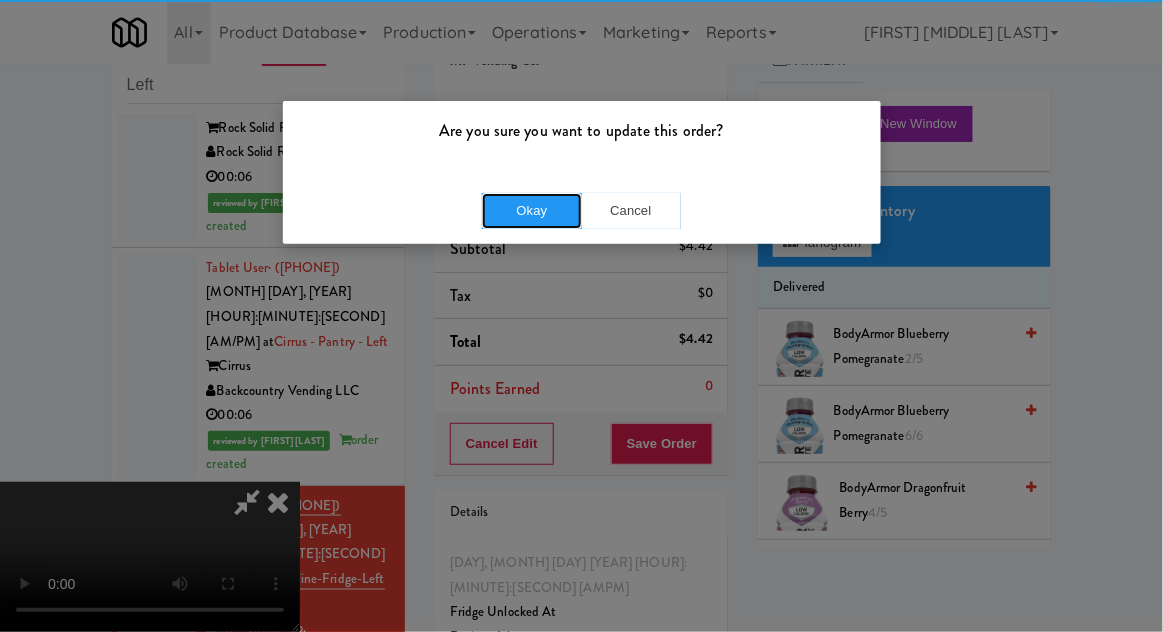 click on "Okay" at bounding box center [532, 211] 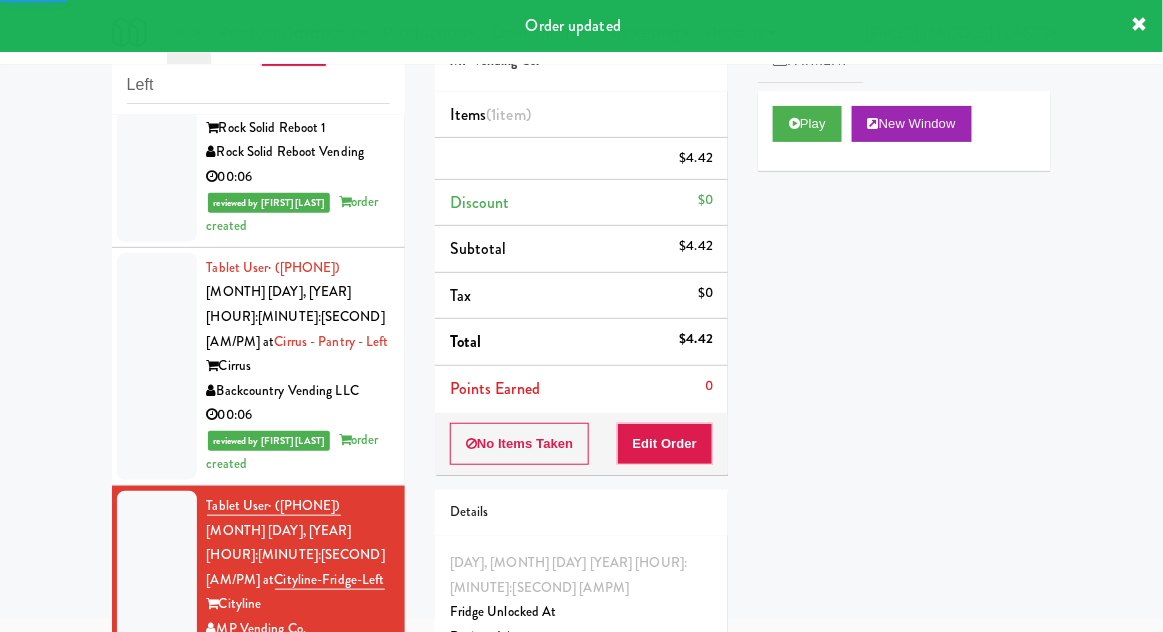 click at bounding box center (157, 769) 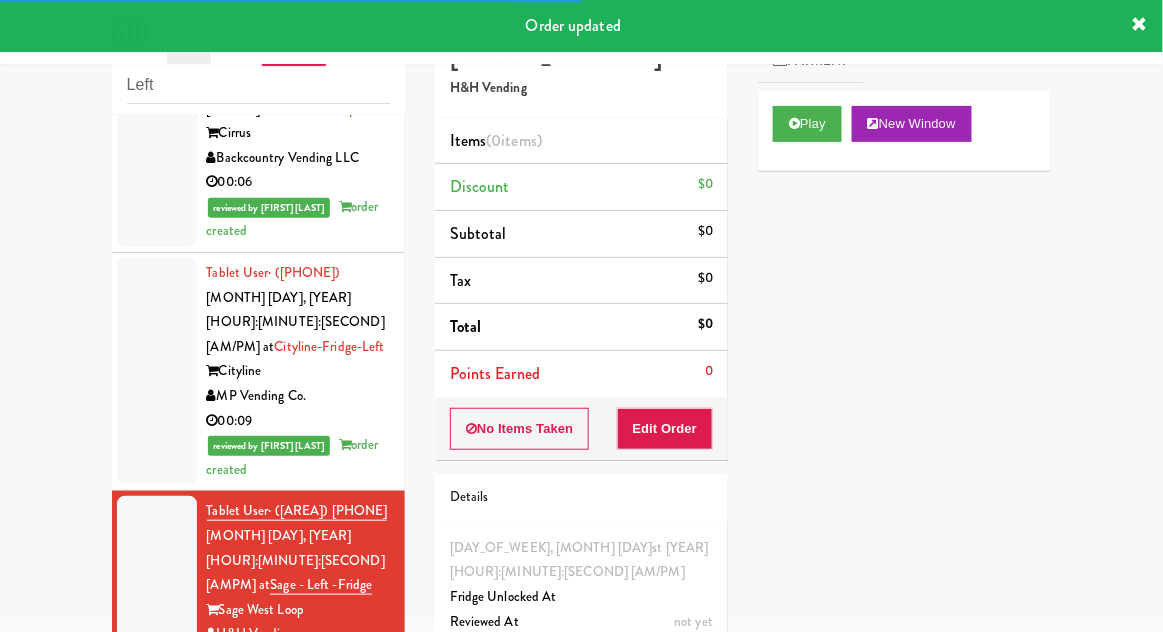 scroll, scrollTop: 2561, scrollLeft: 0, axis: vertical 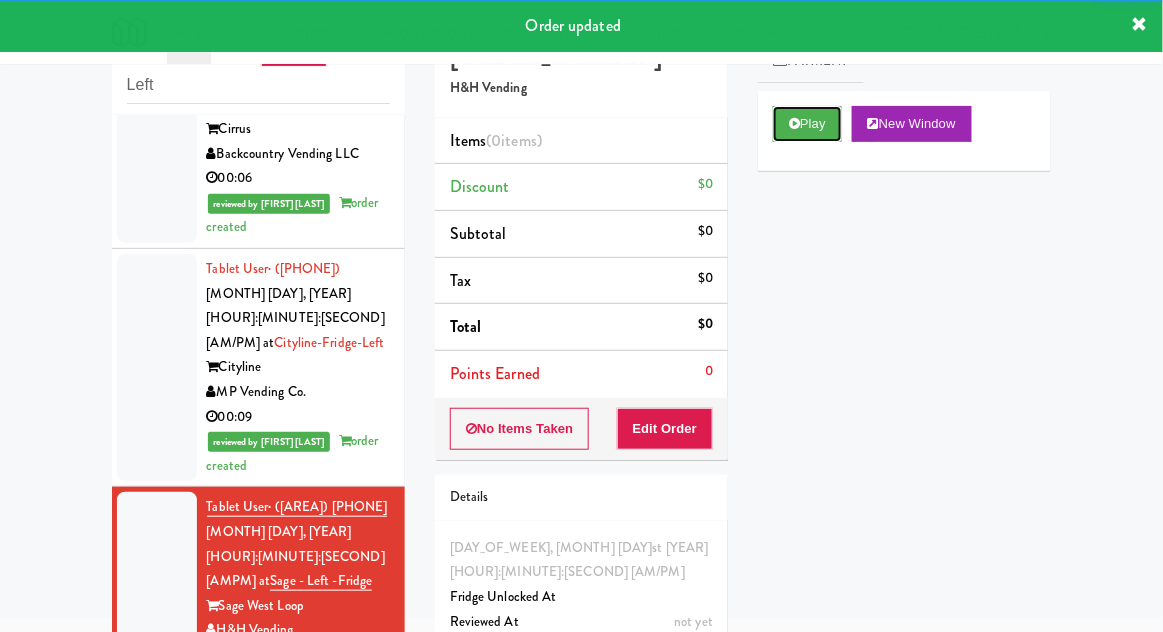 click on "Play" at bounding box center (807, 124) 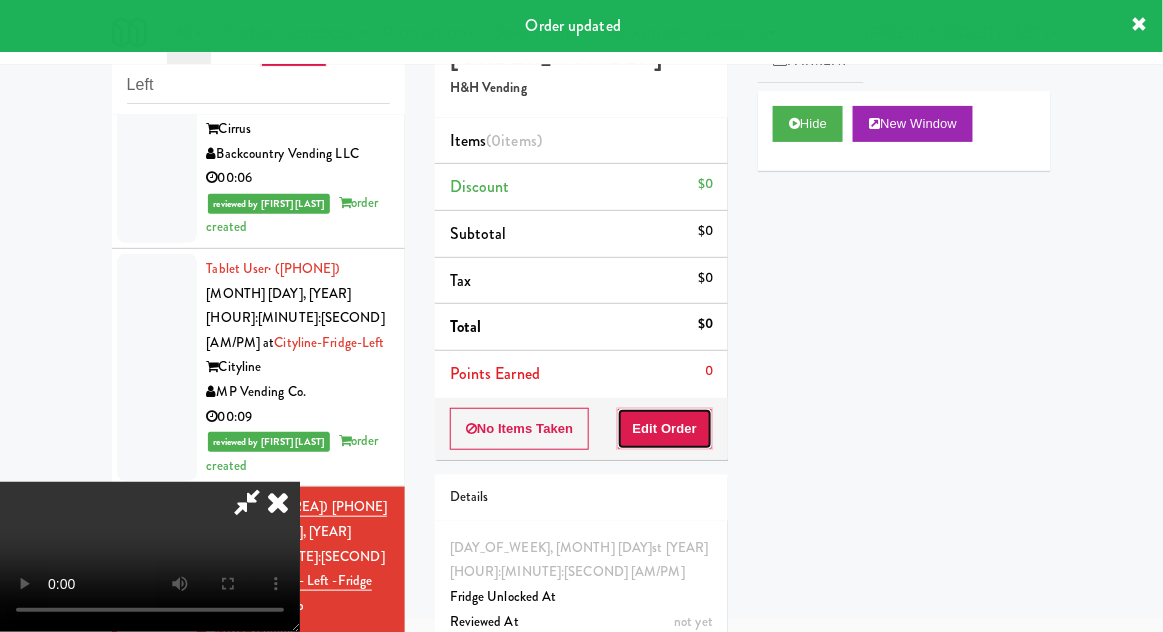 click on "Edit Order" at bounding box center (665, 429) 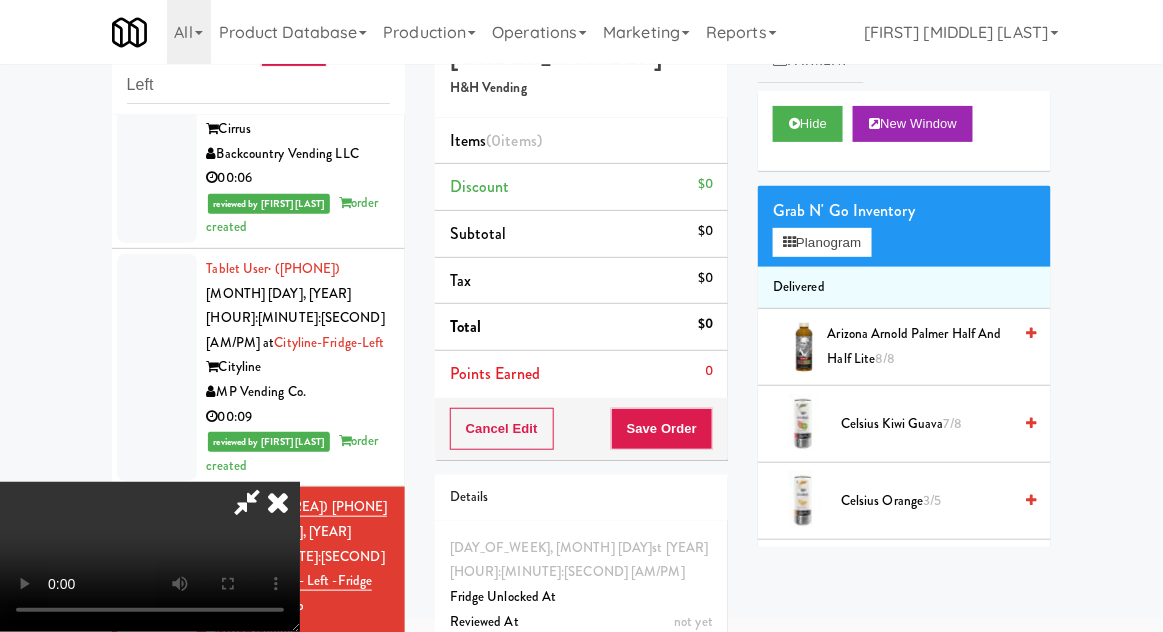 type 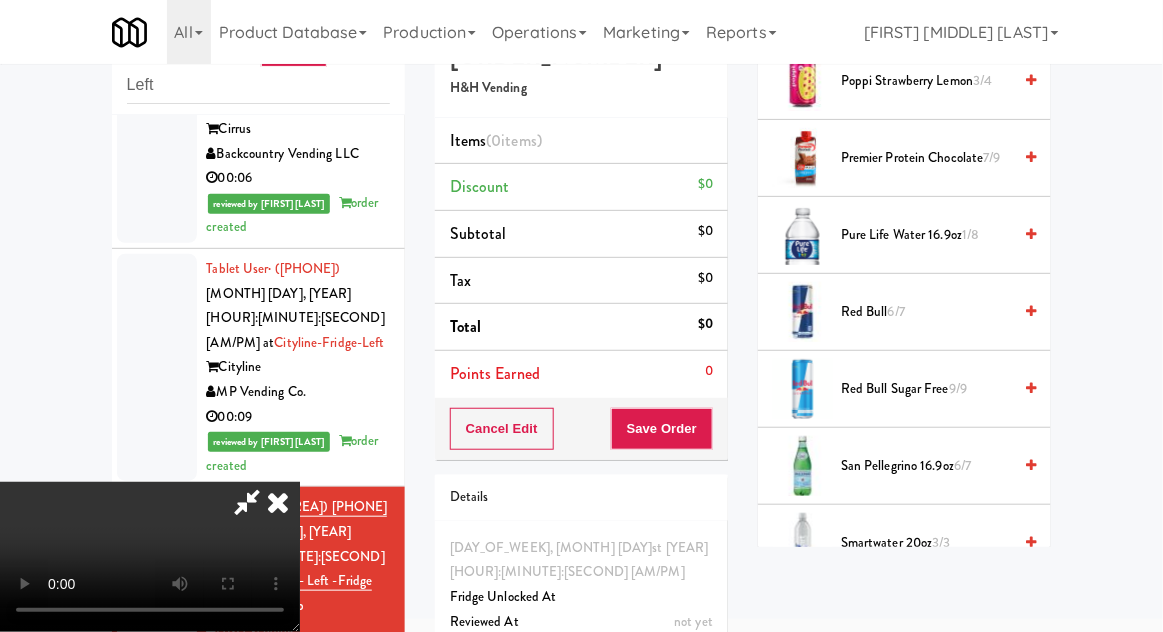 scroll, scrollTop: 2435, scrollLeft: 0, axis: vertical 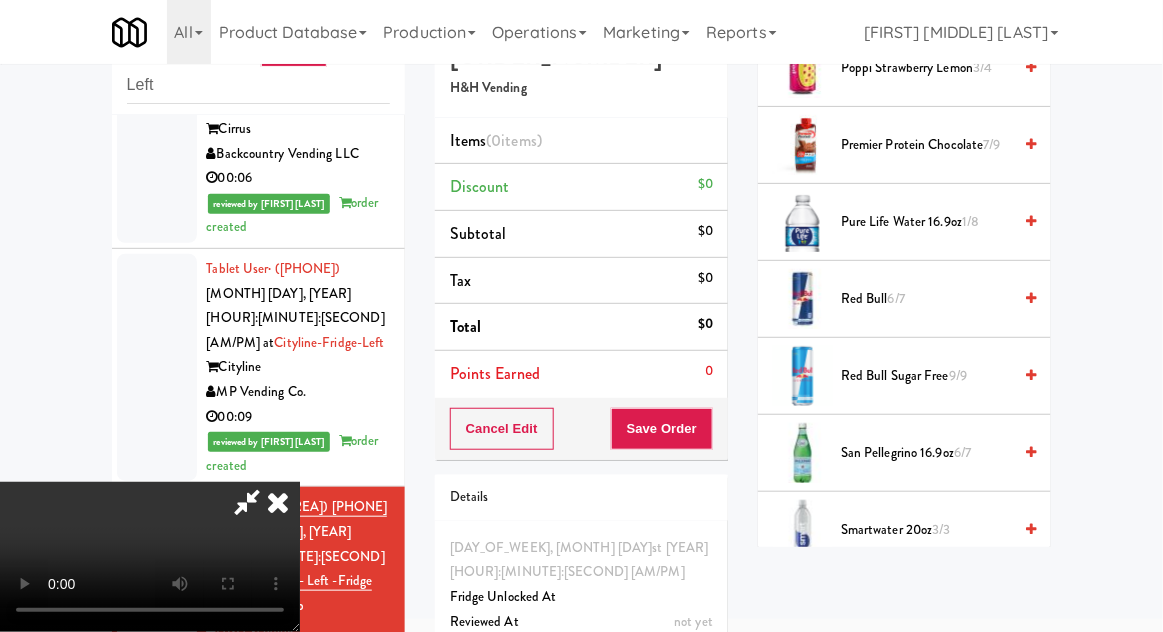 click on "San Pellegrino 16.9oz  6/7" at bounding box center (926, 453) 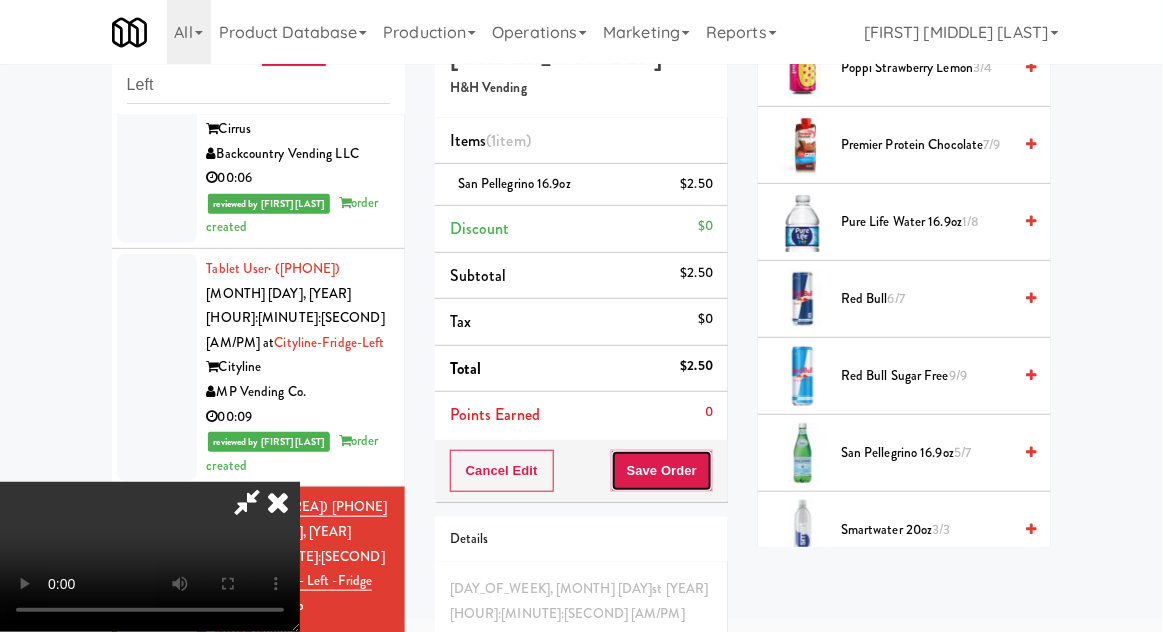 click on "Save Order" at bounding box center (662, 471) 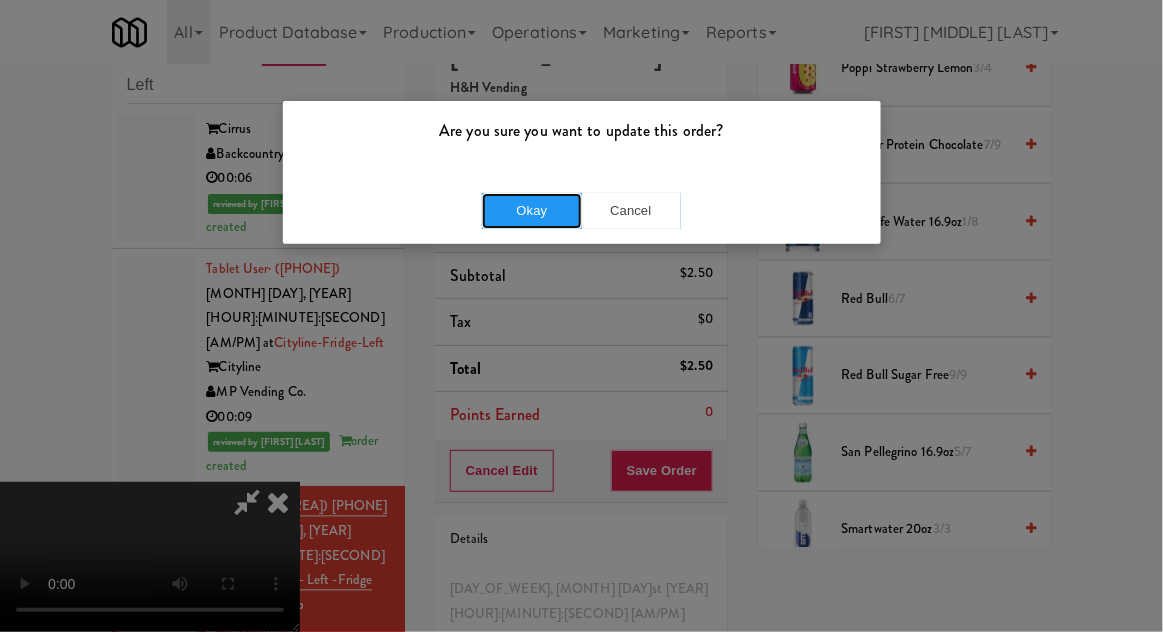click on "Okay" at bounding box center [532, 211] 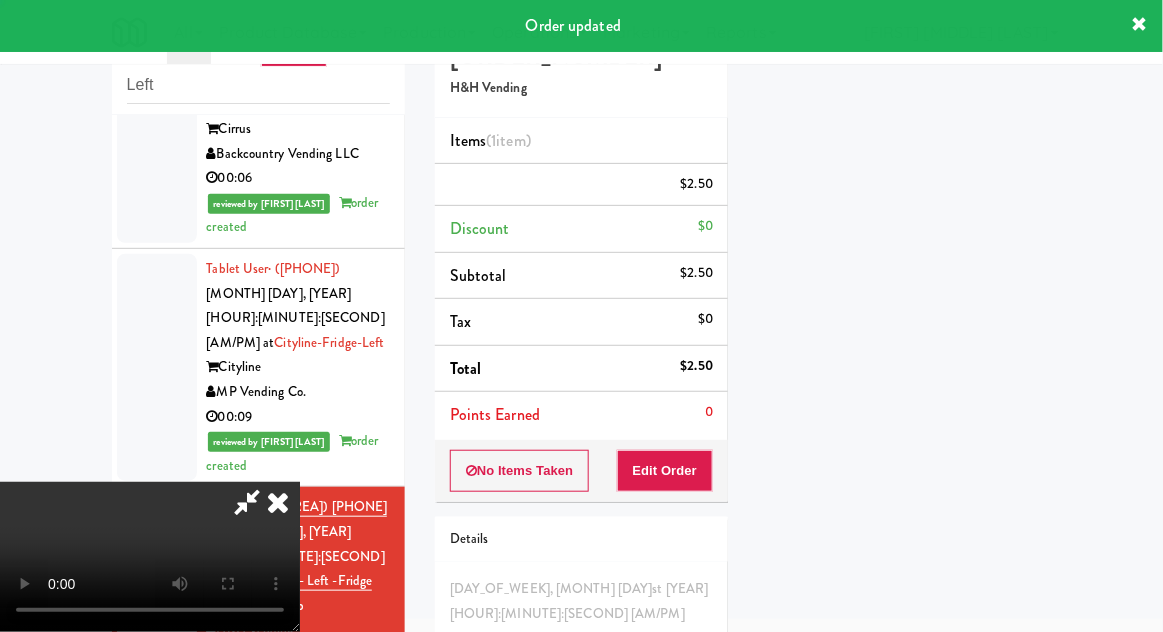 scroll, scrollTop: 197, scrollLeft: 0, axis: vertical 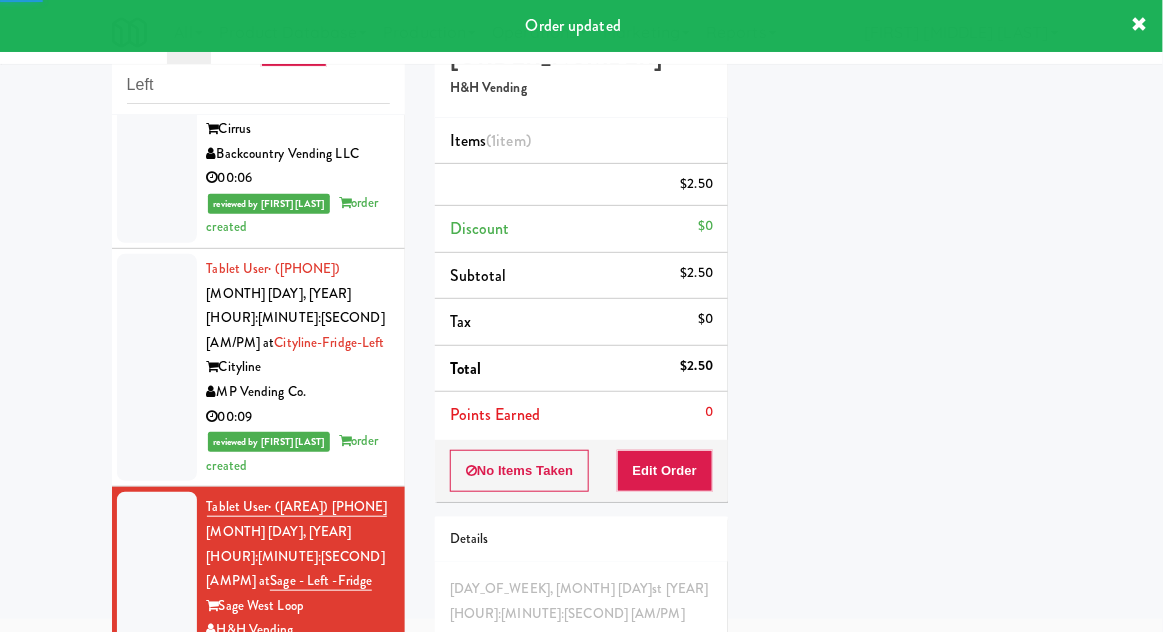 click at bounding box center (157, 771) 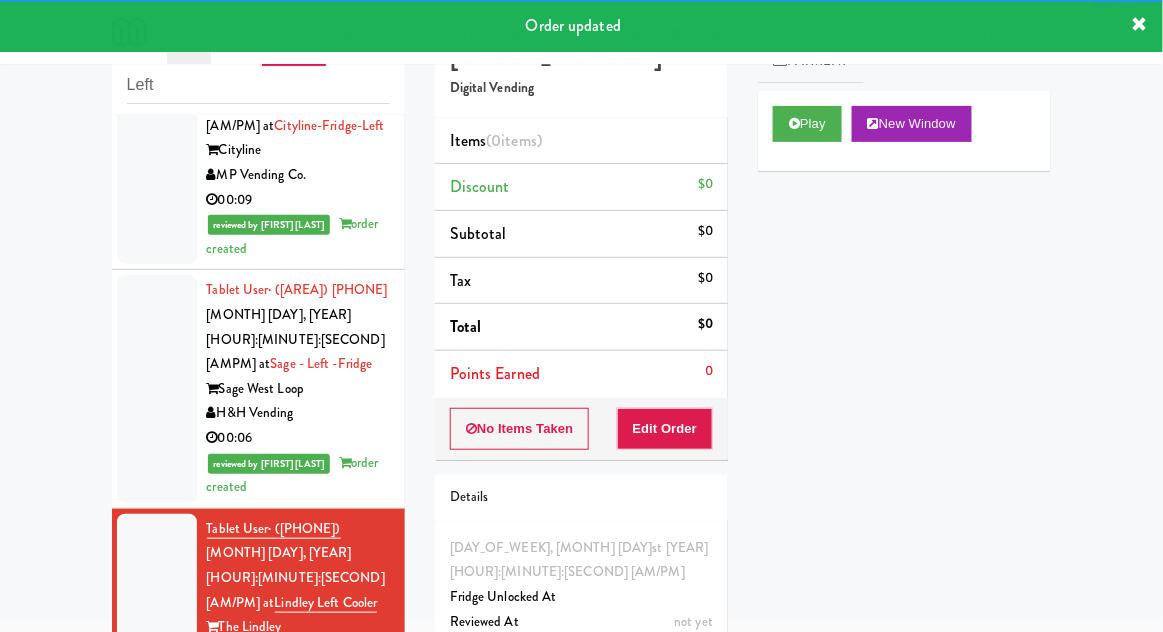scroll, scrollTop: 2769, scrollLeft: 0, axis: vertical 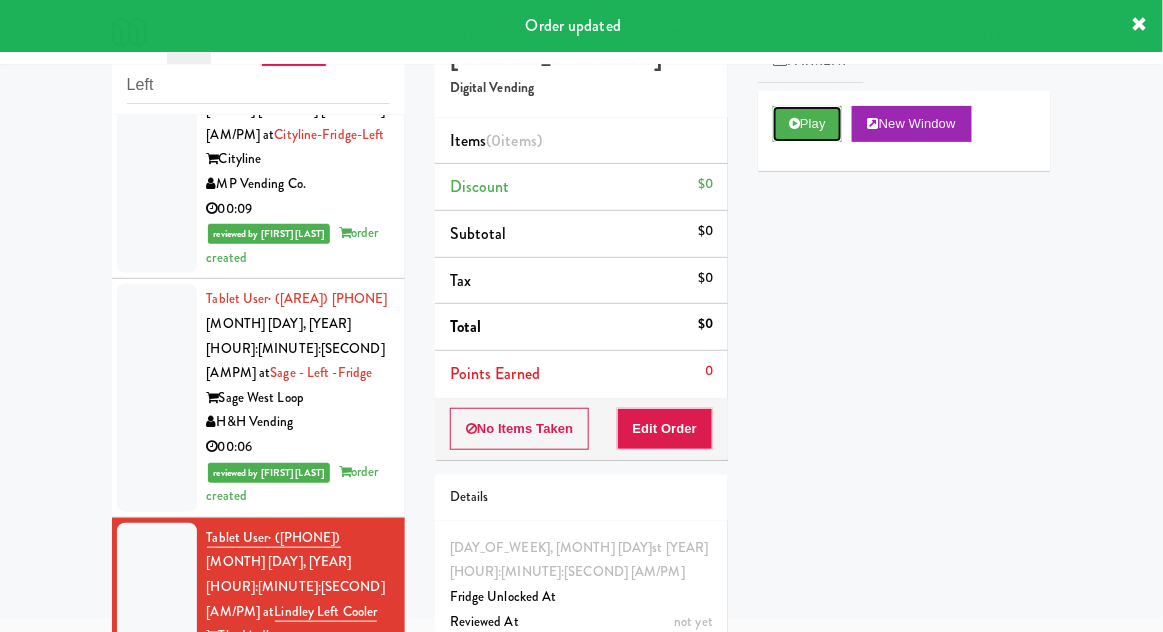 click on "Play" at bounding box center [807, 124] 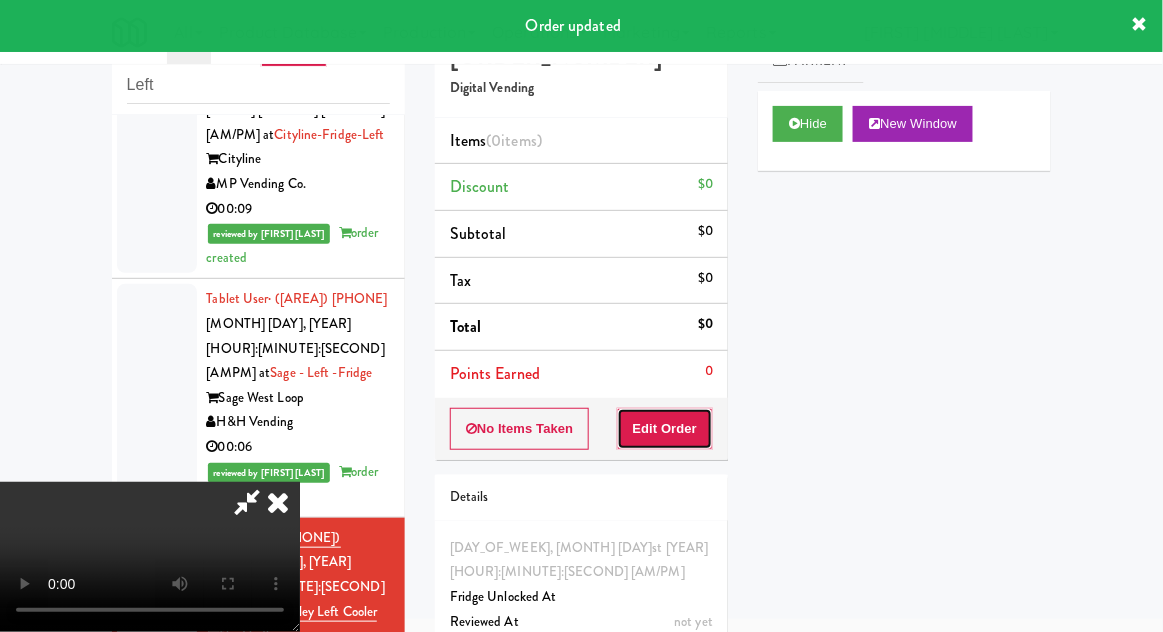 click on "Edit Order" at bounding box center [665, 429] 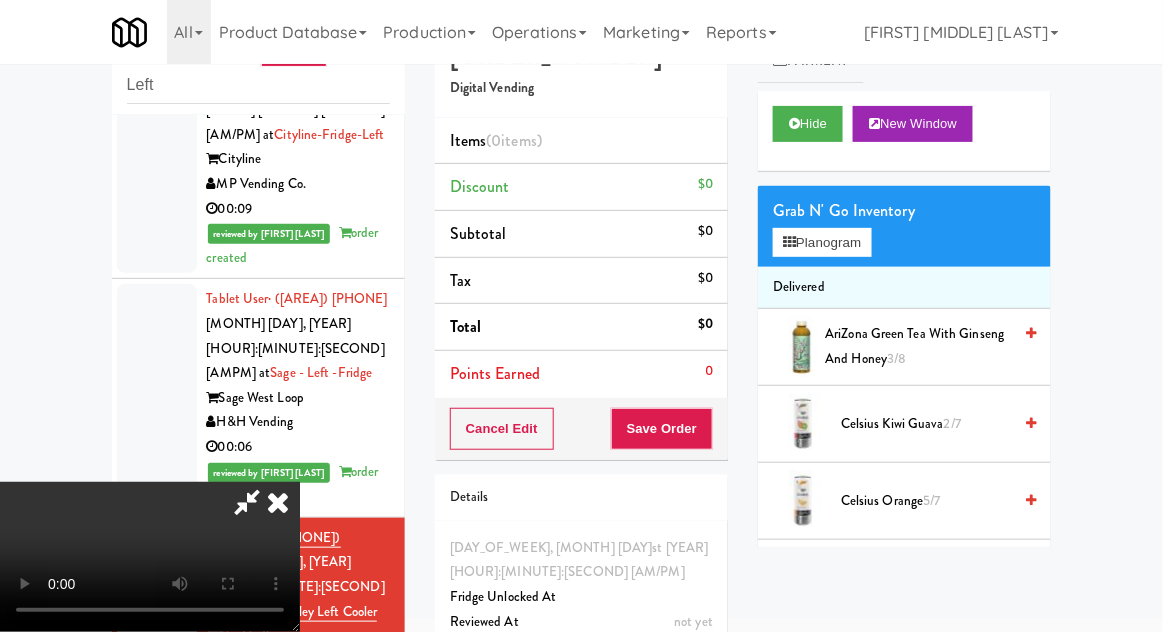 type 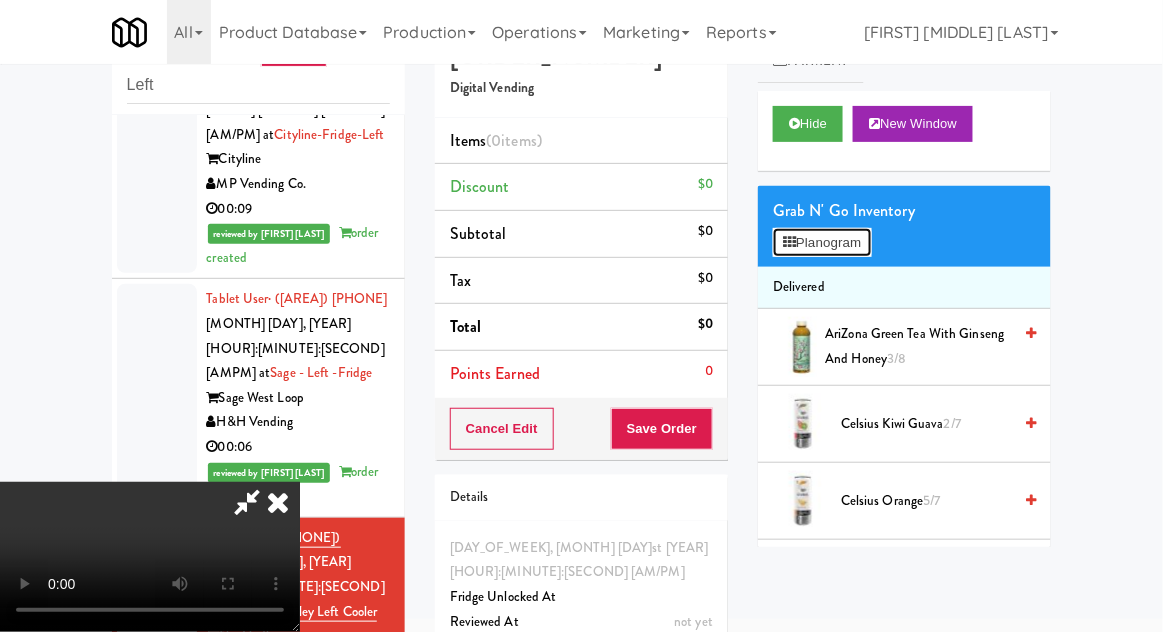 click on "Planogram" at bounding box center (822, 243) 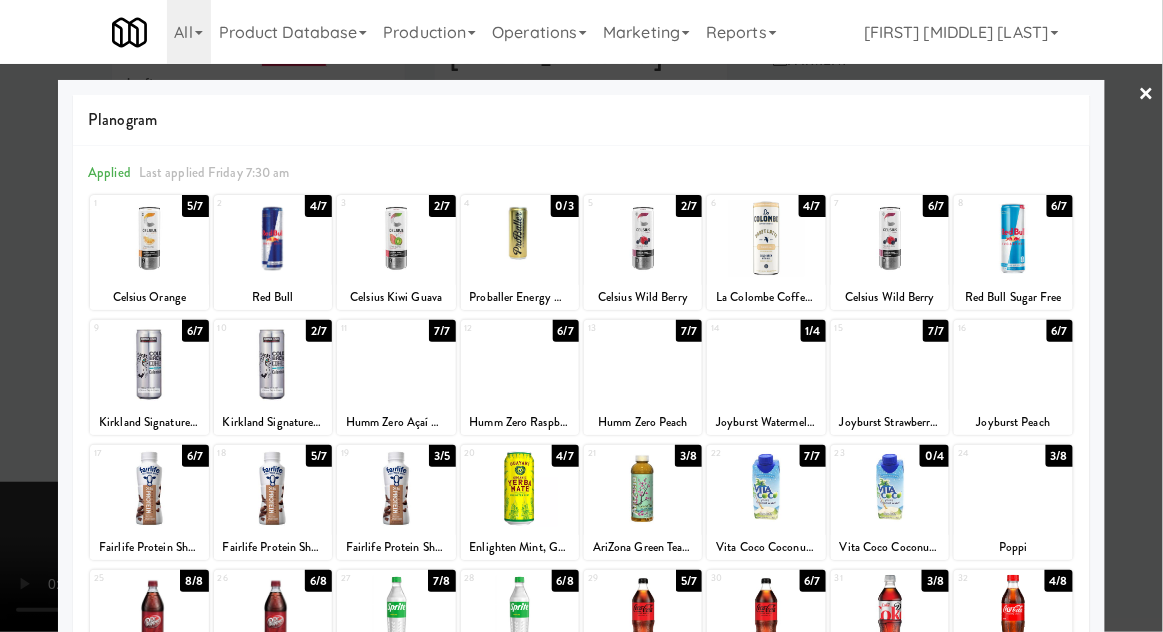 click at bounding box center [1013, 488] 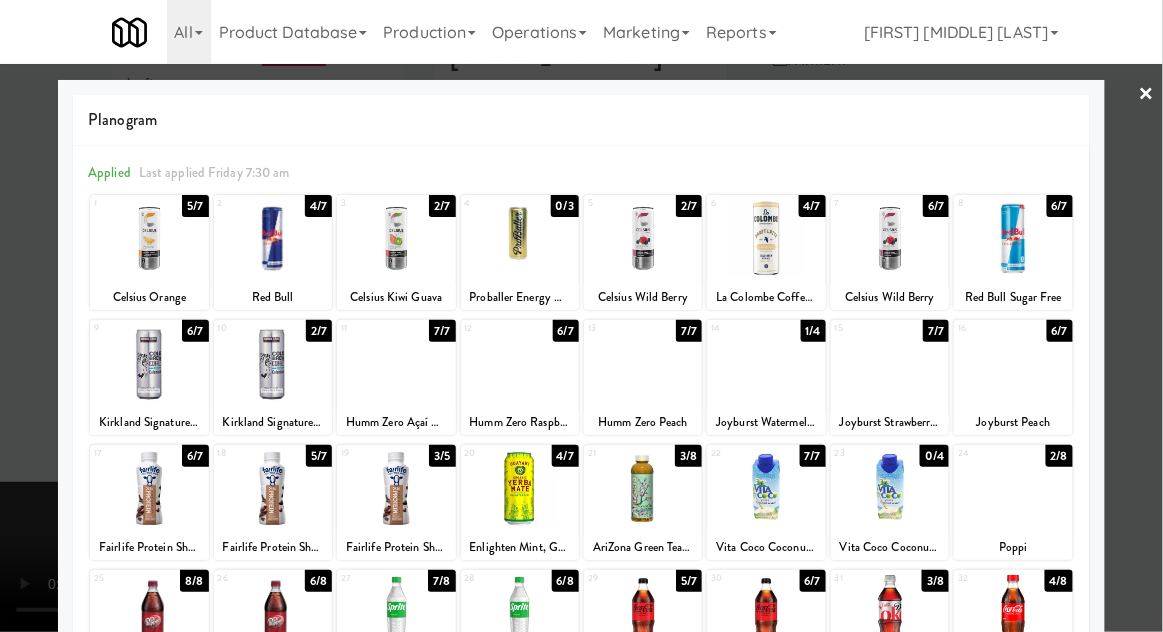 click at bounding box center [581, 316] 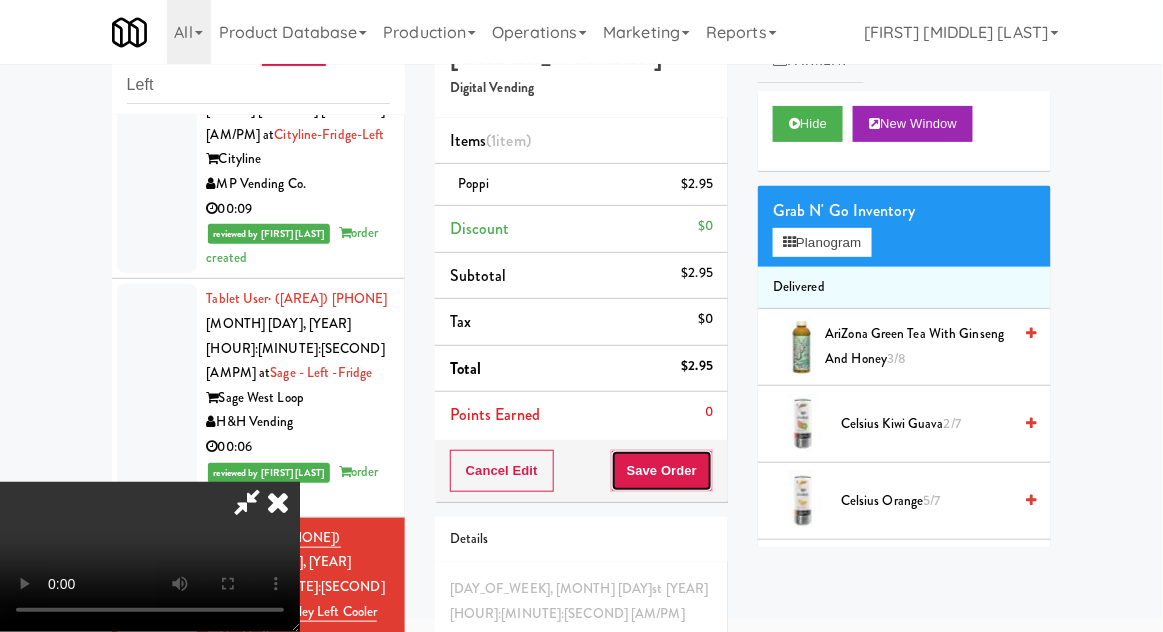 click on "Save Order" at bounding box center [662, 471] 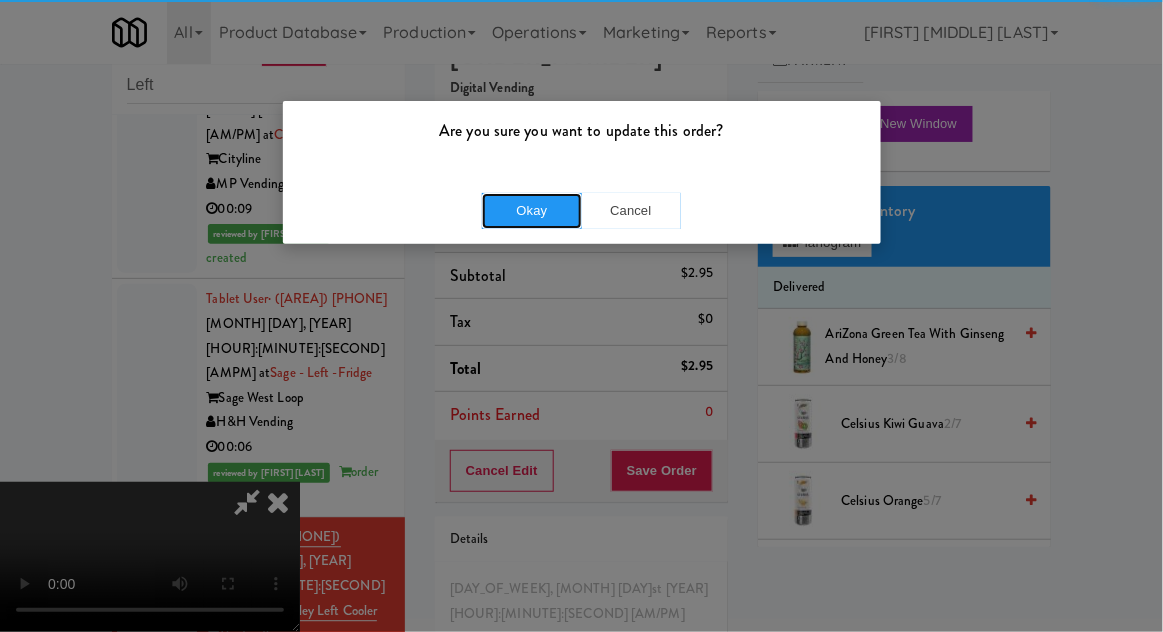click on "Okay" at bounding box center [532, 211] 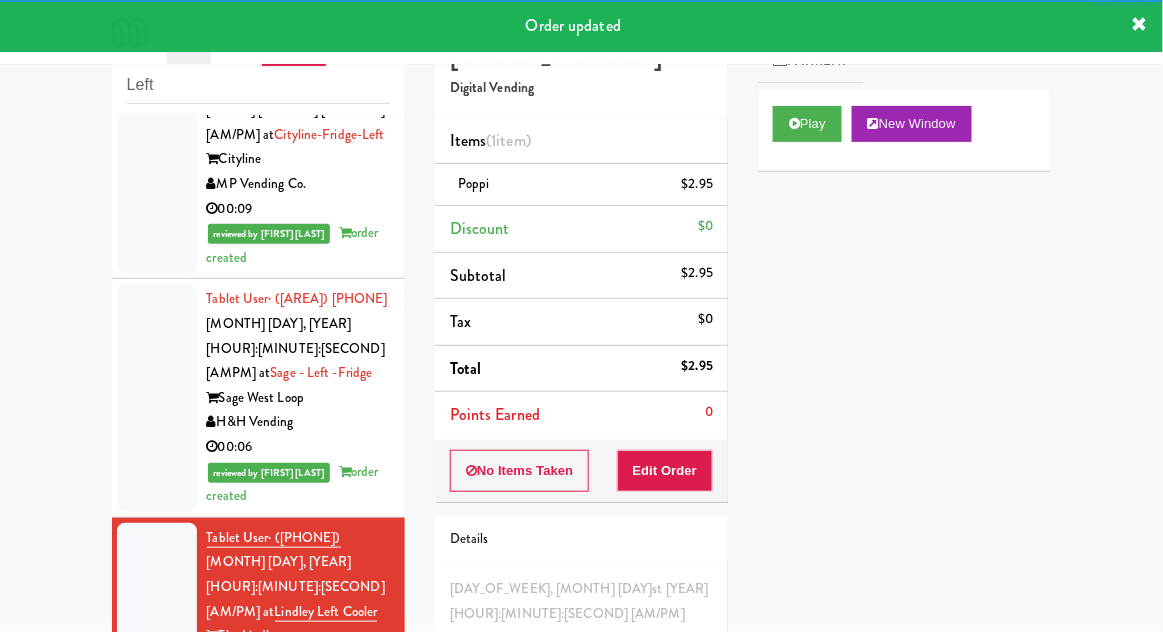 click at bounding box center [157, 862] 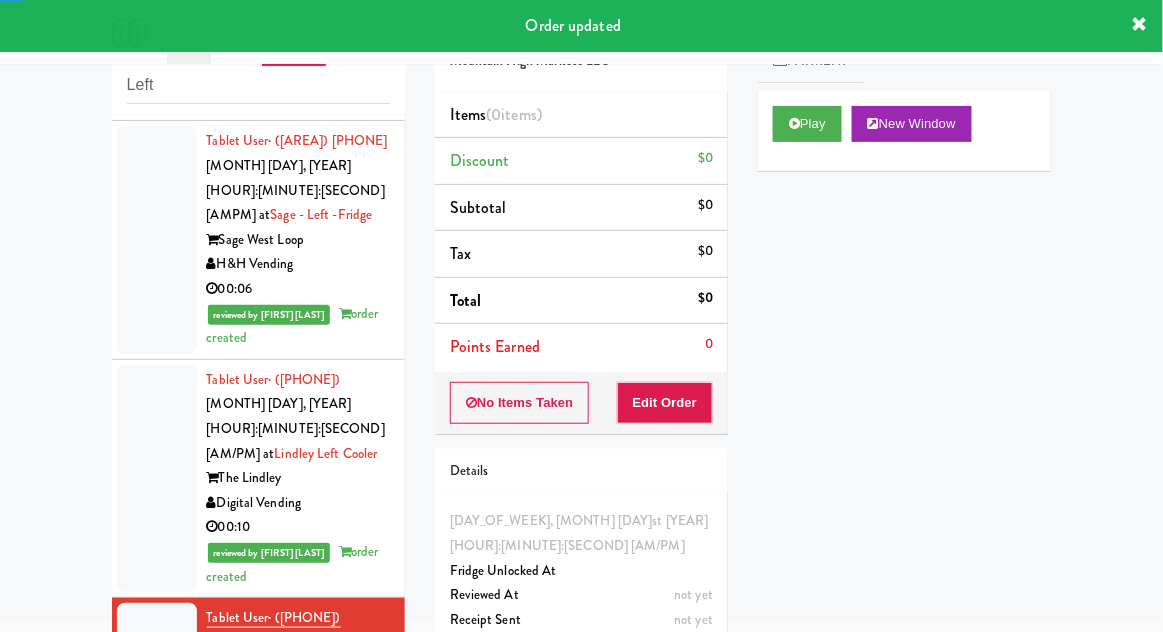 scroll, scrollTop: 2971, scrollLeft: 0, axis: vertical 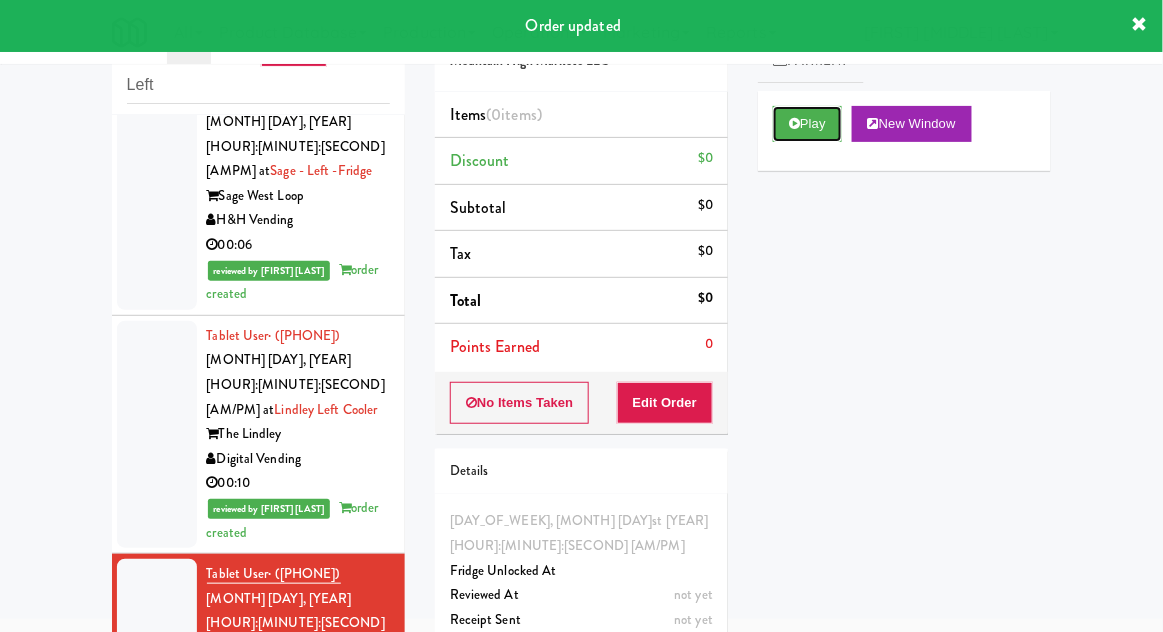 click on "Play" at bounding box center [807, 124] 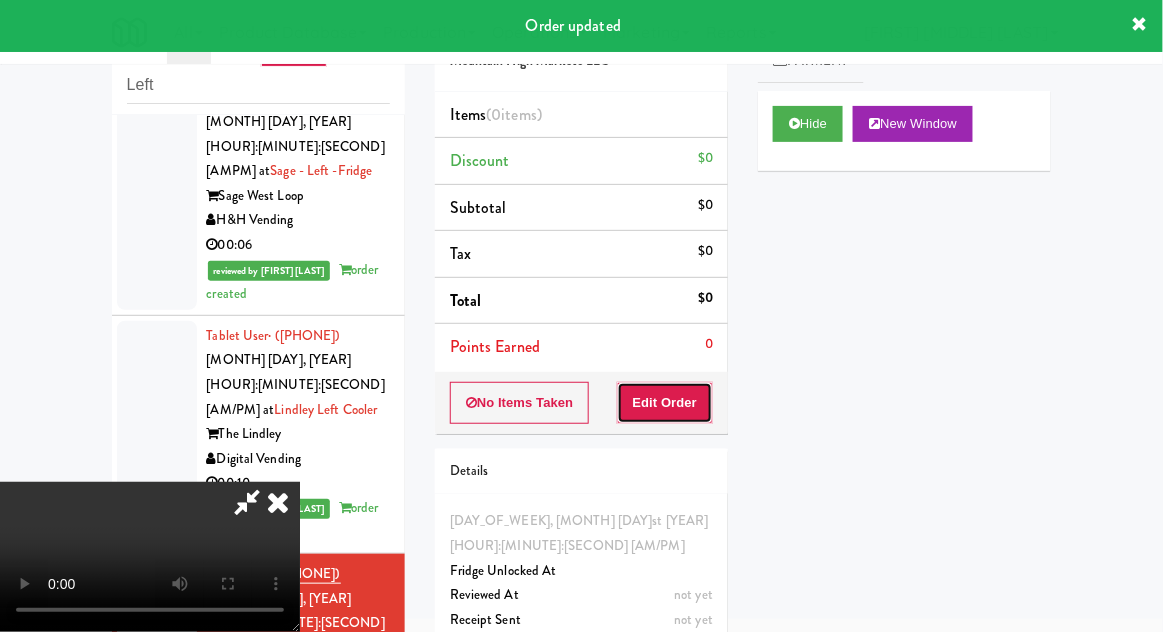 click on "Edit Order" at bounding box center [665, 403] 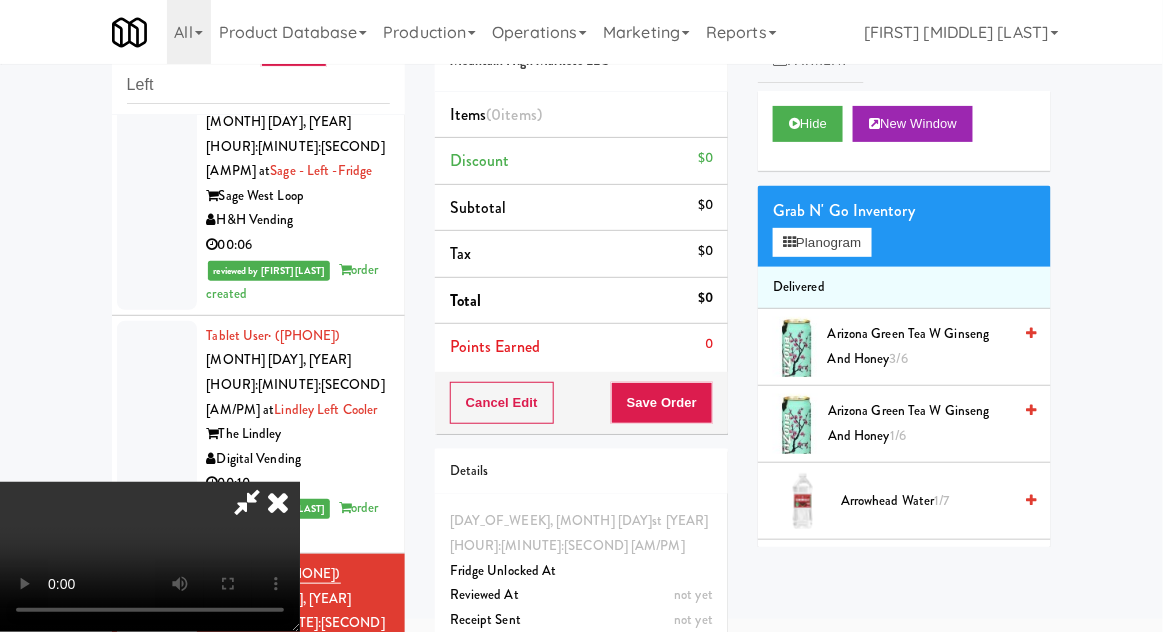 type 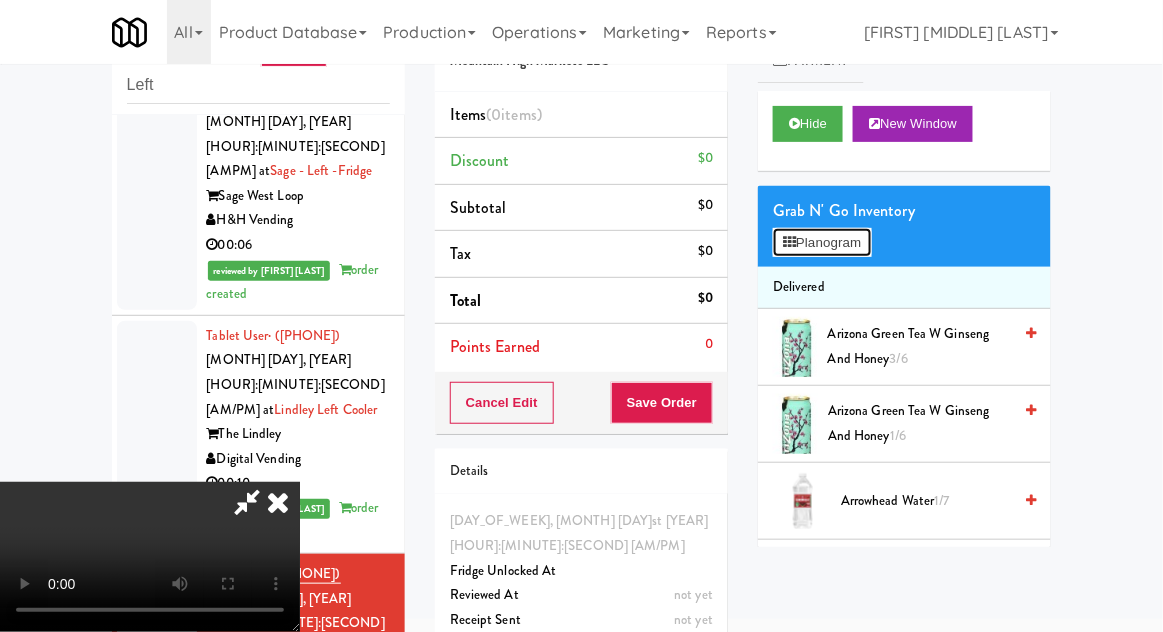 click on "Planogram" at bounding box center [822, 243] 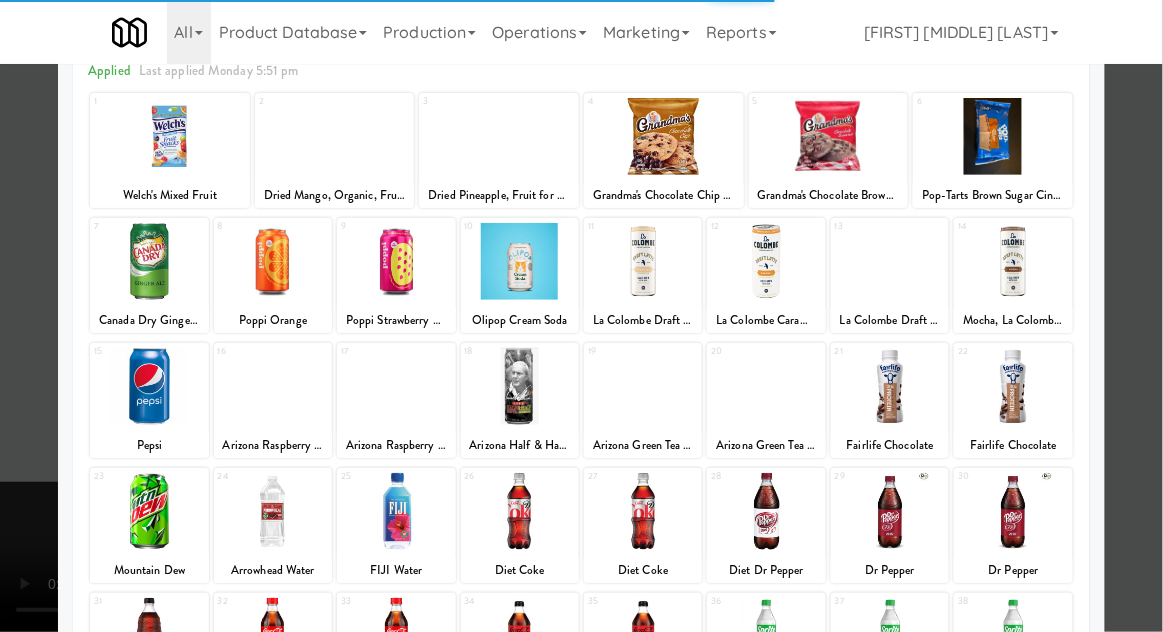 scroll, scrollTop: 209, scrollLeft: 0, axis: vertical 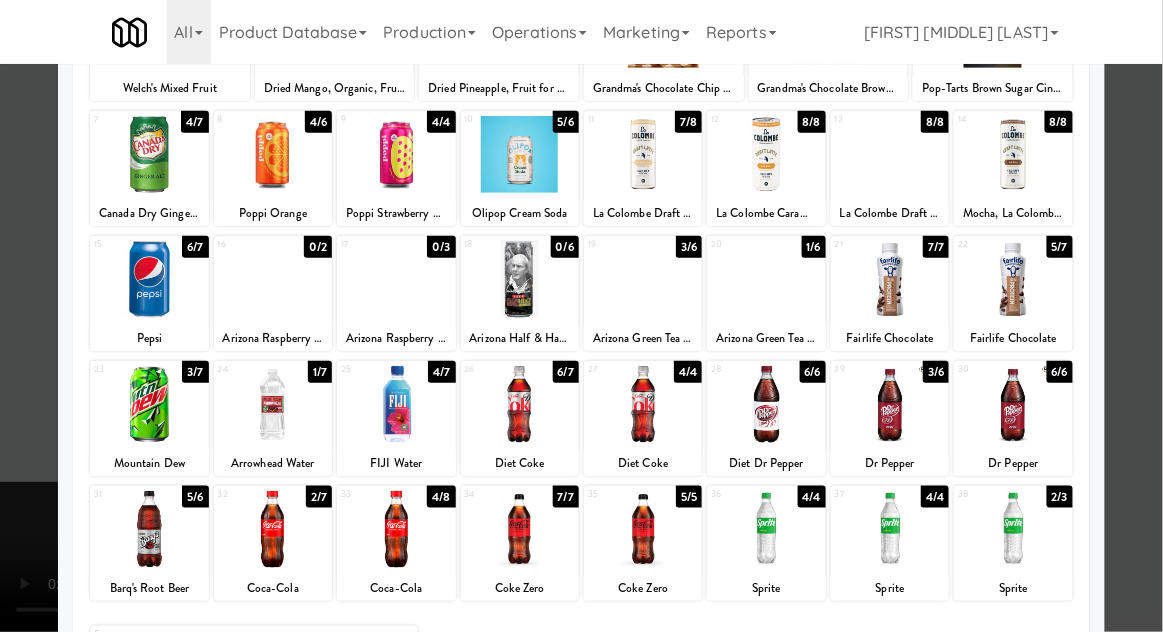 click at bounding box center (520, 529) 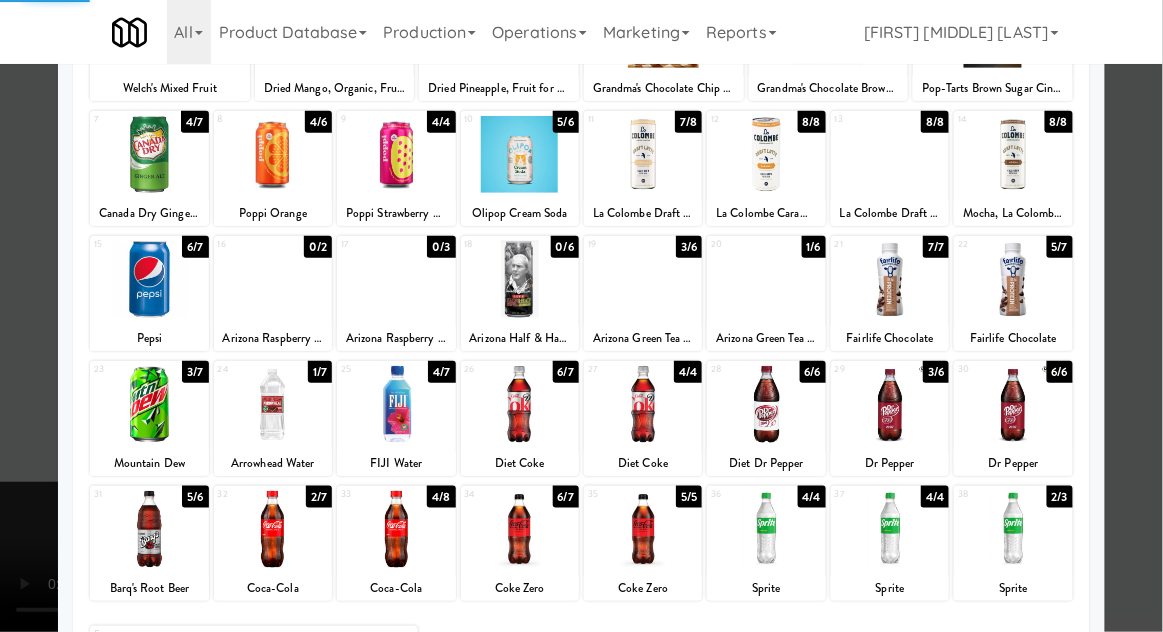 click at bounding box center [581, 316] 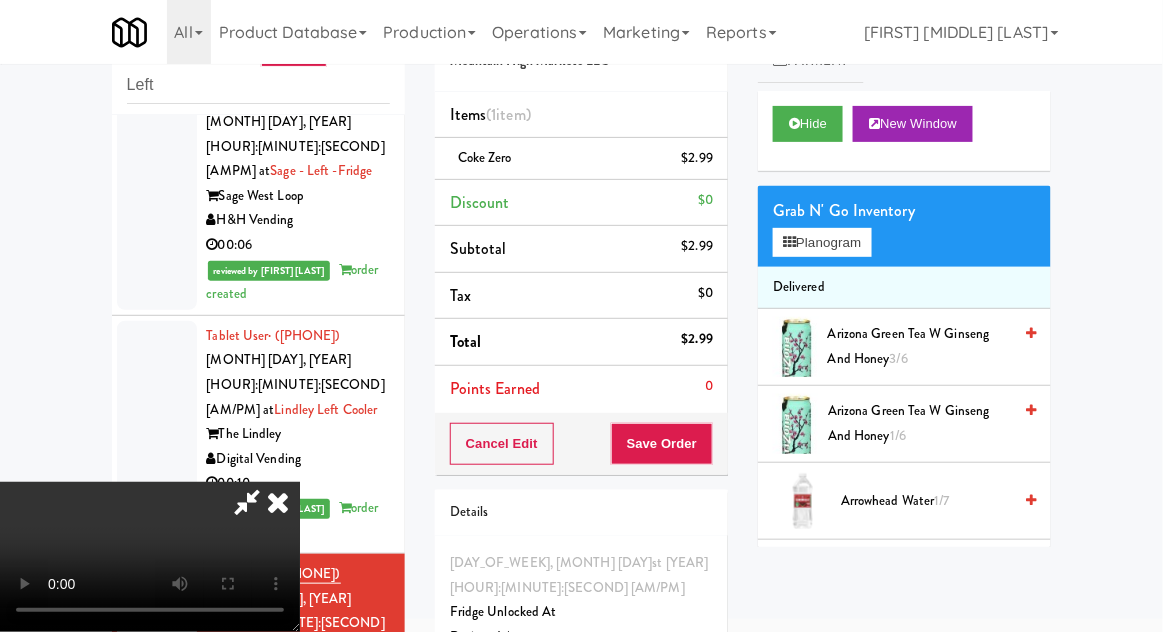 click on "Delivered" at bounding box center [904, 288] 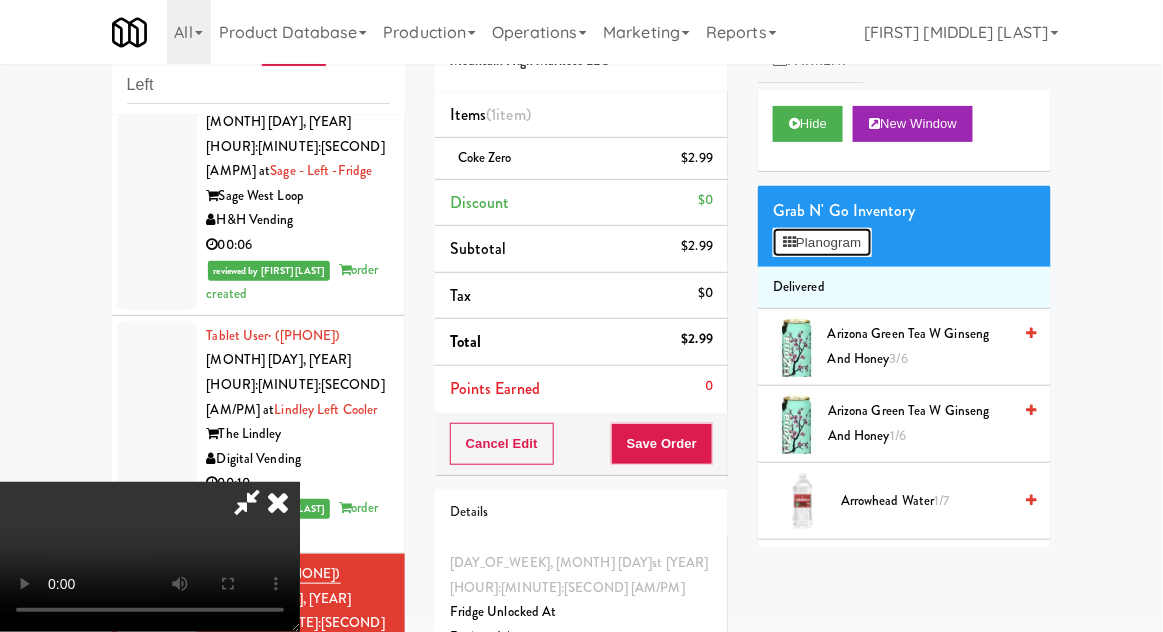 click on "Planogram" at bounding box center [822, 243] 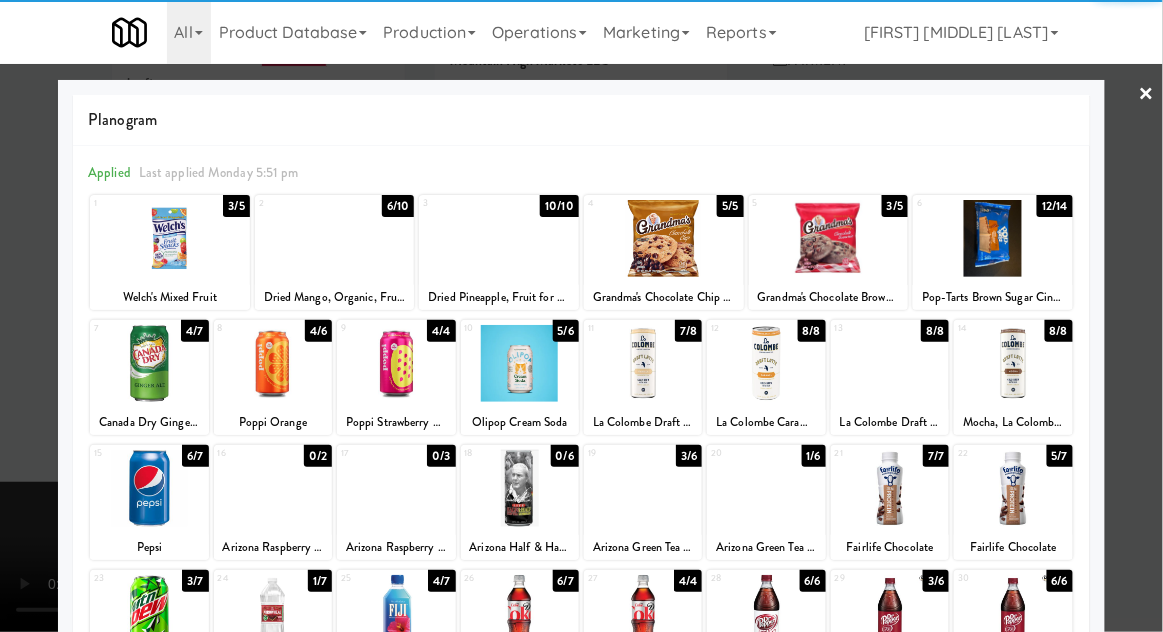 click at bounding box center [643, 363] 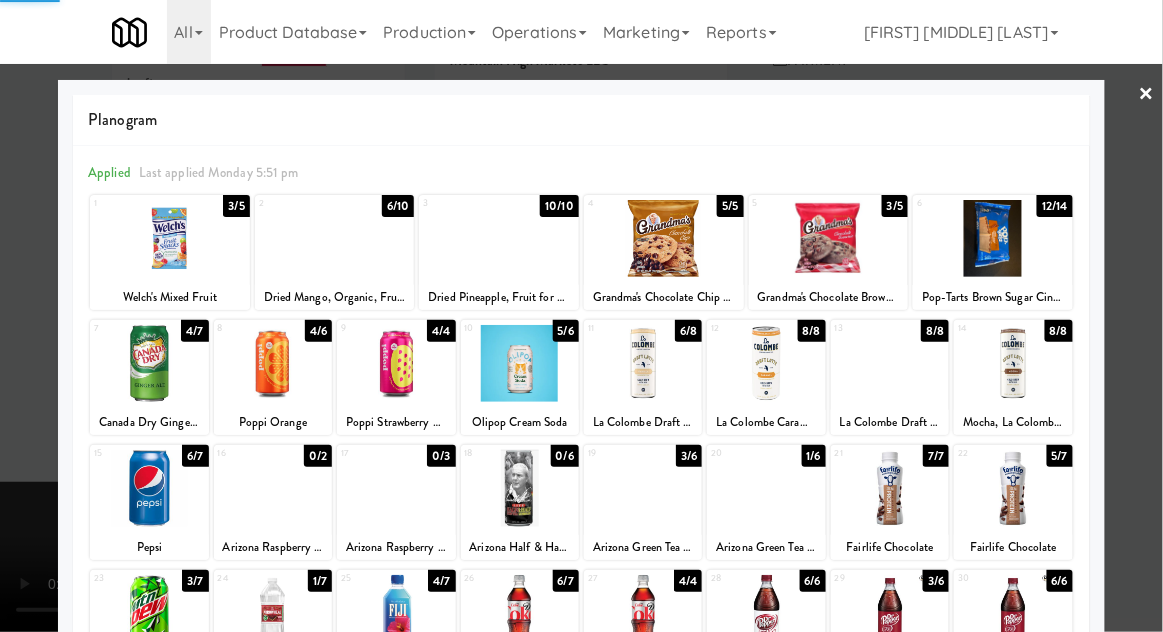 click at bounding box center (581, 316) 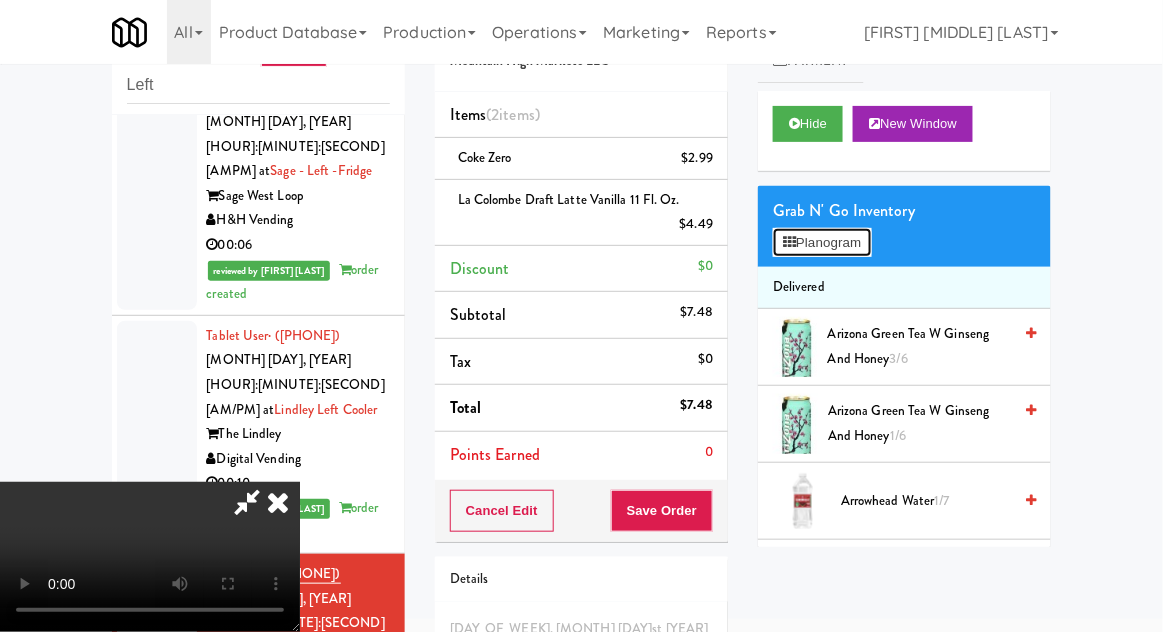 click on "Planogram" at bounding box center (822, 243) 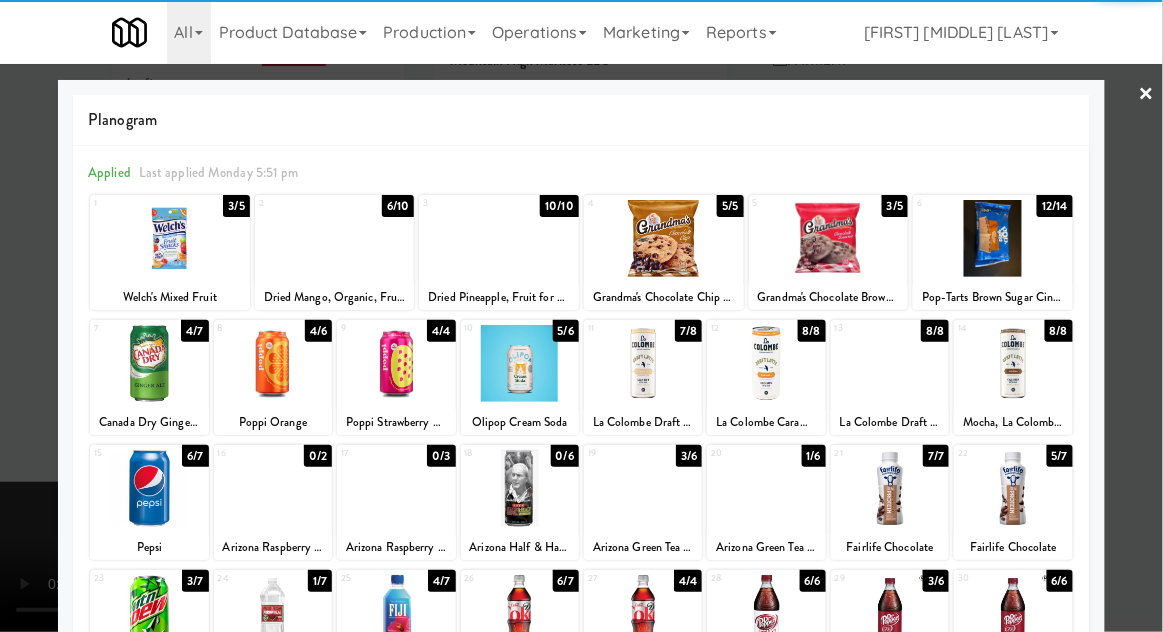 click at bounding box center (766, 363) 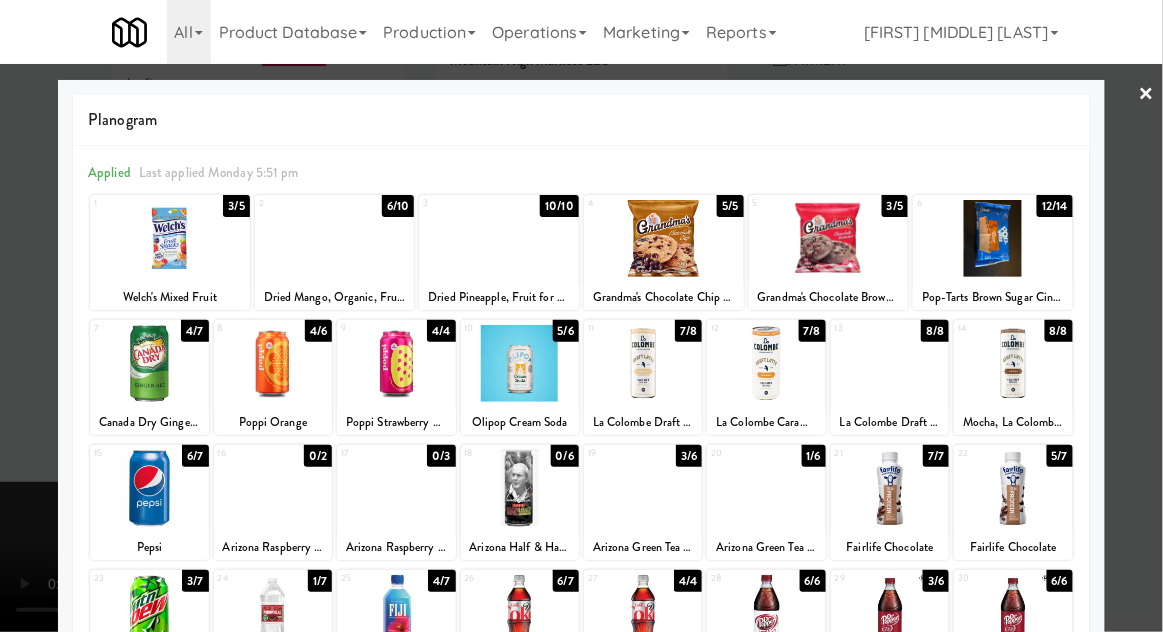 click at bounding box center [581, 316] 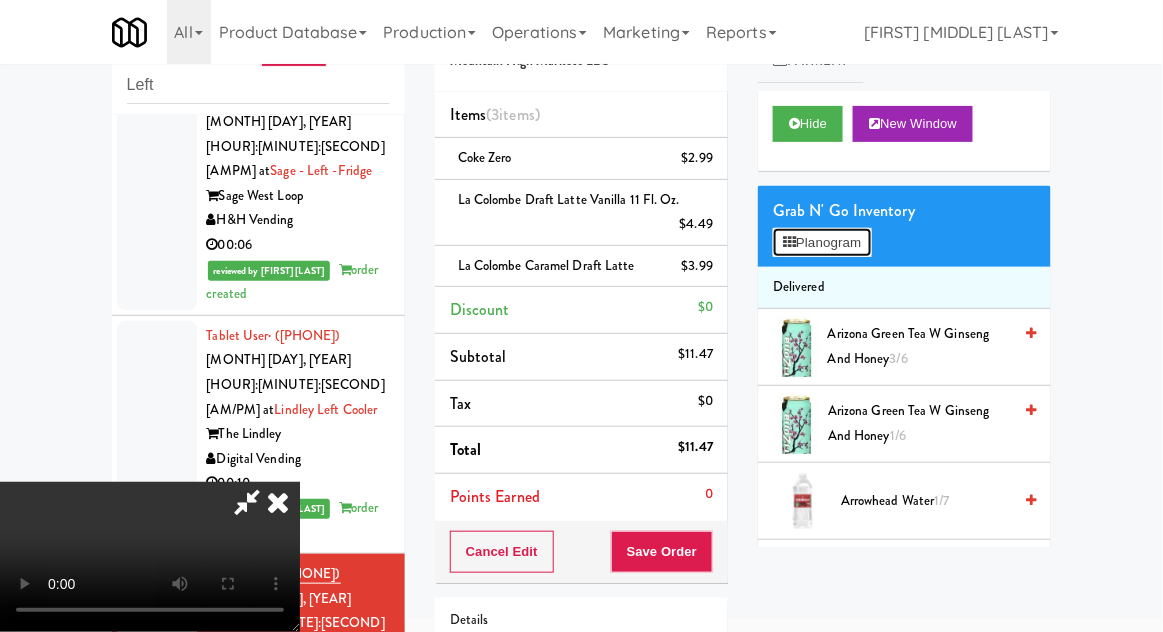 click on "Planogram" at bounding box center [822, 243] 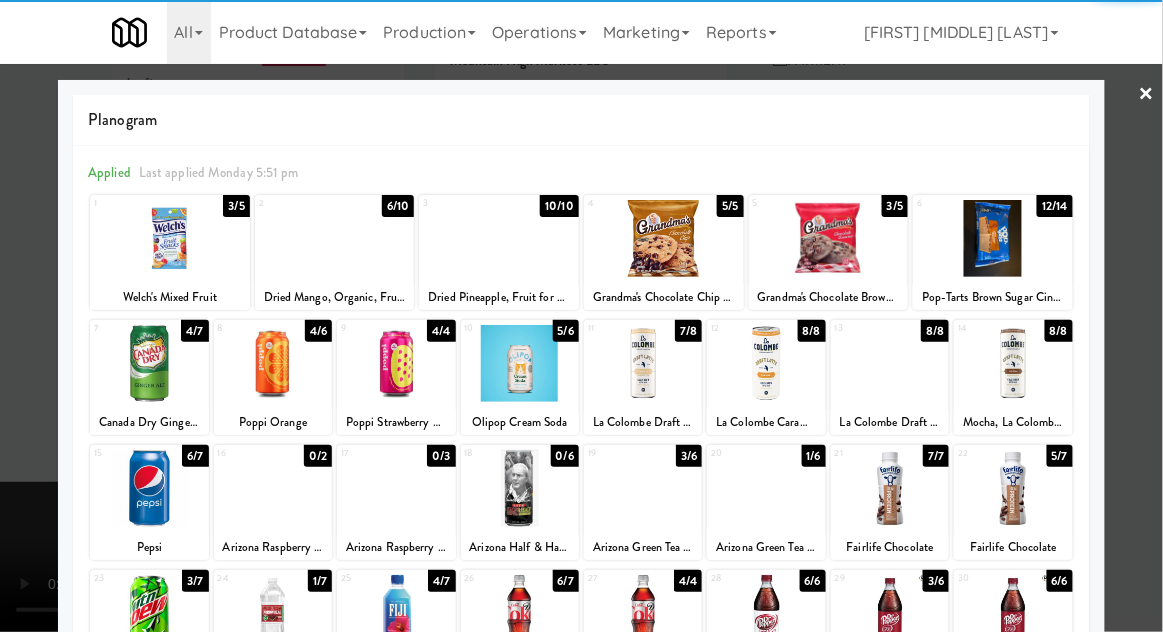 click at bounding box center (643, 488) 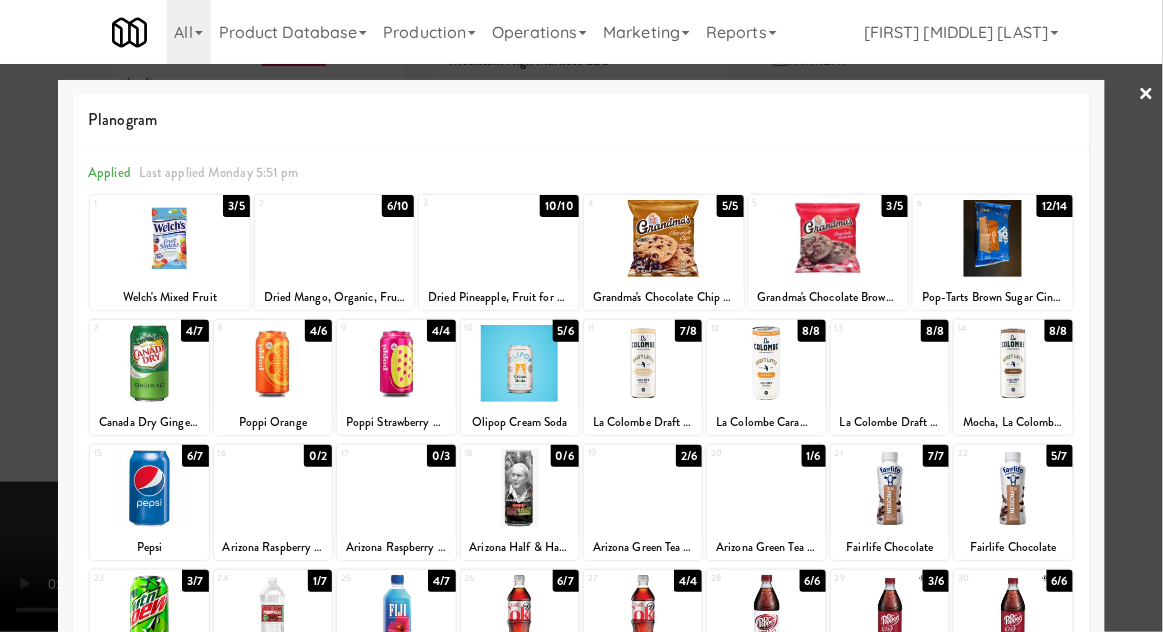click at bounding box center (581, 316) 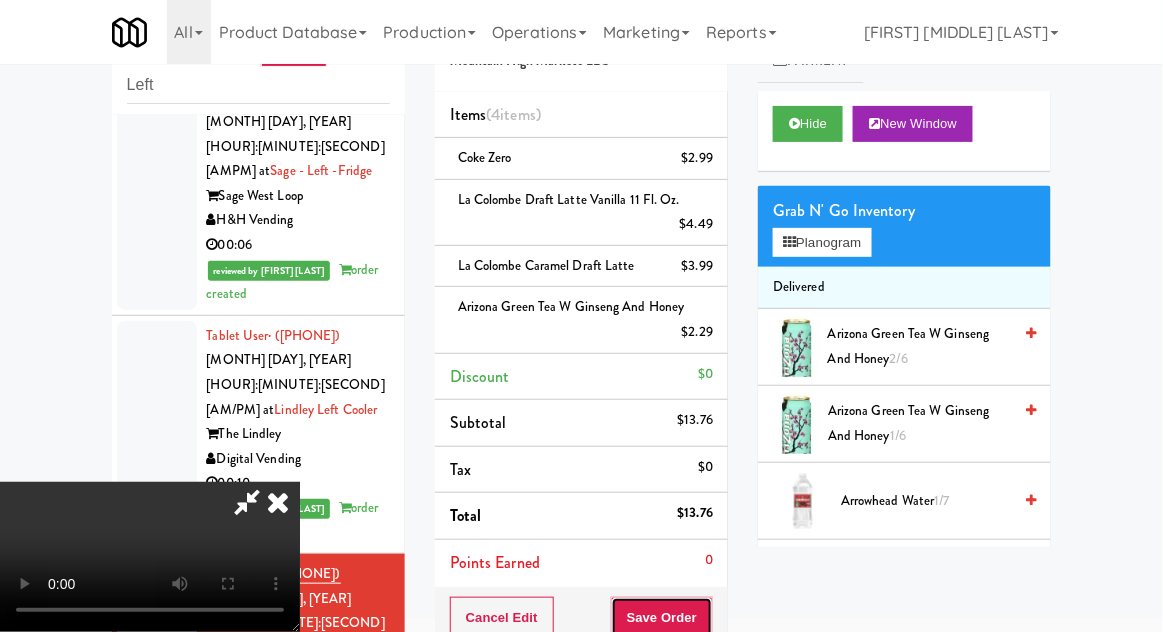 click on "Save Order" at bounding box center (662, 618) 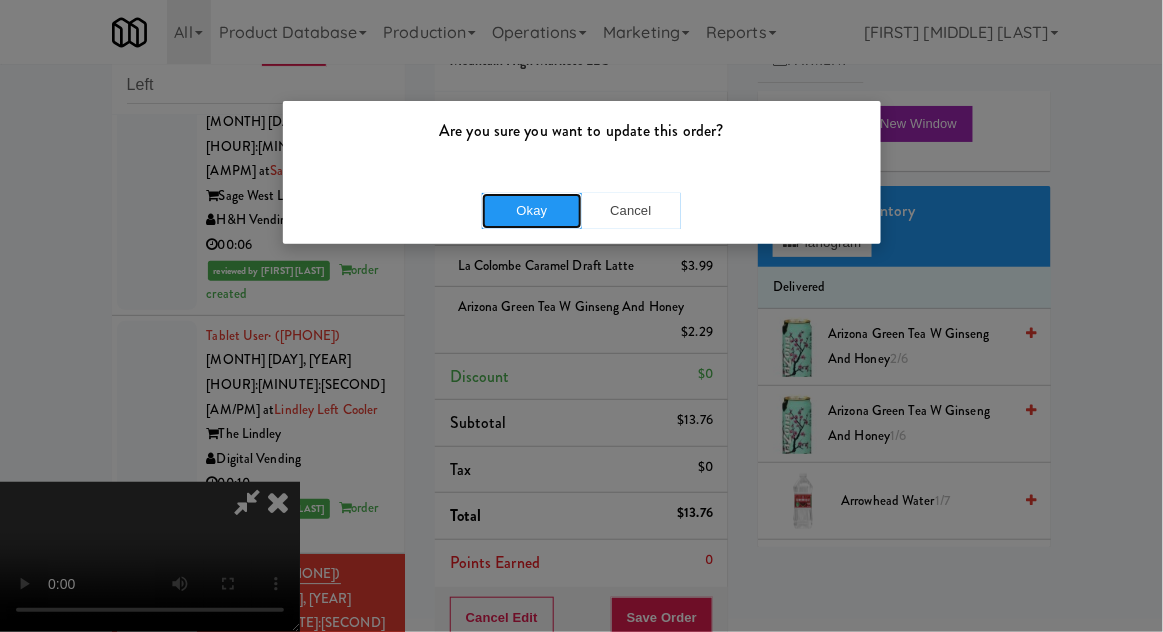 click on "Okay" at bounding box center (532, 211) 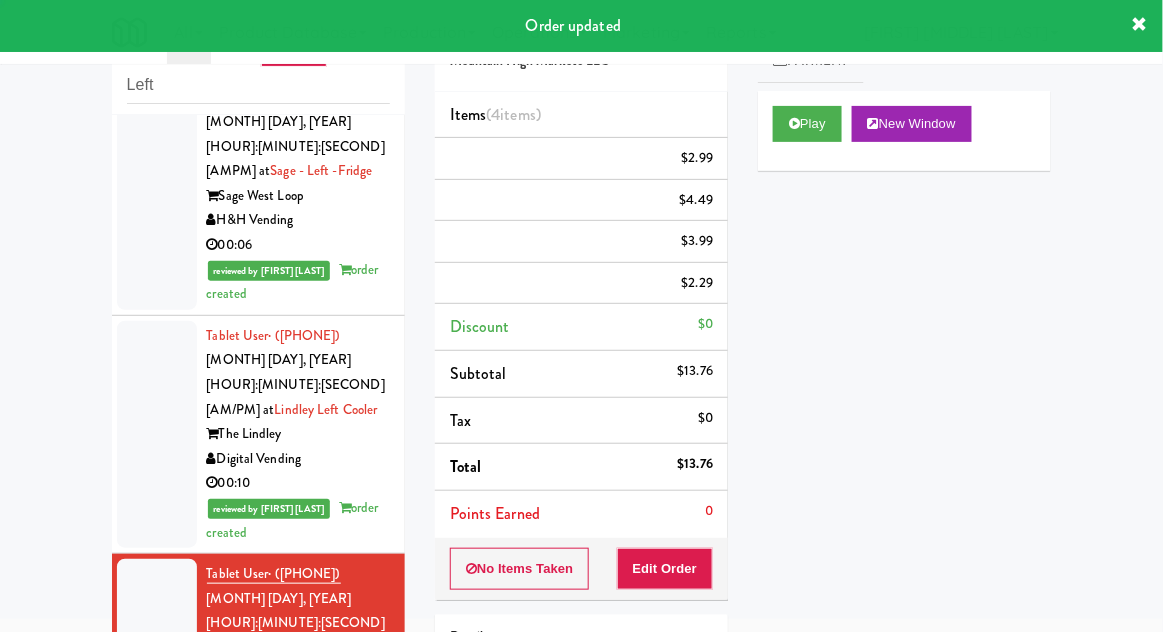 click at bounding box center [157, 862] 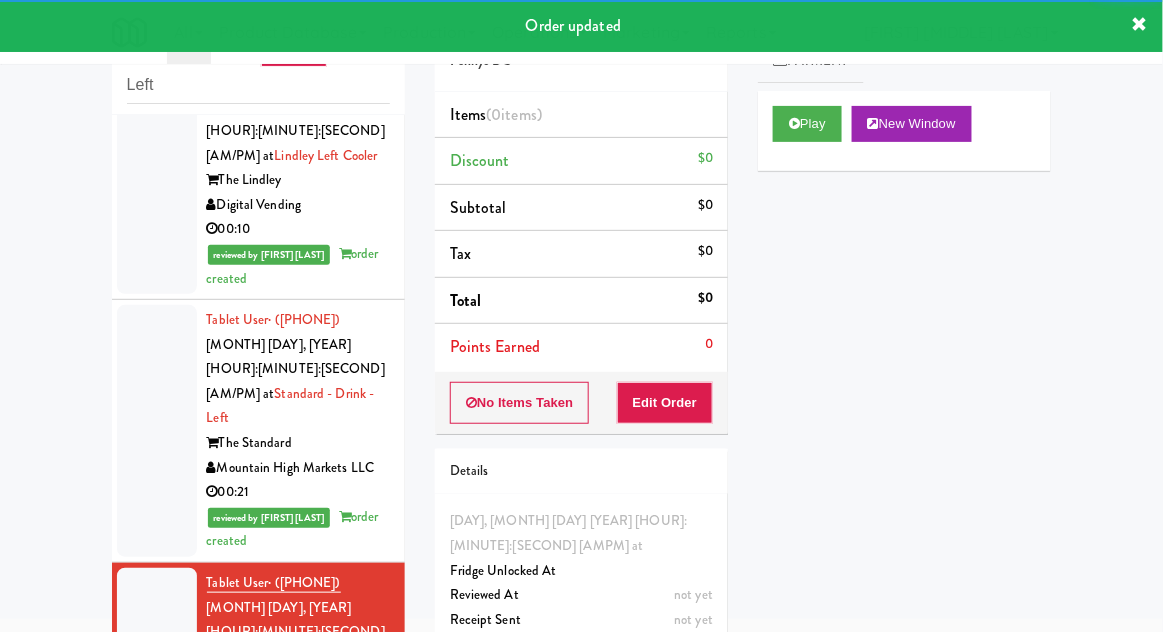 scroll, scrollTop: 3225, scrollLeft: 0, axis: vertical 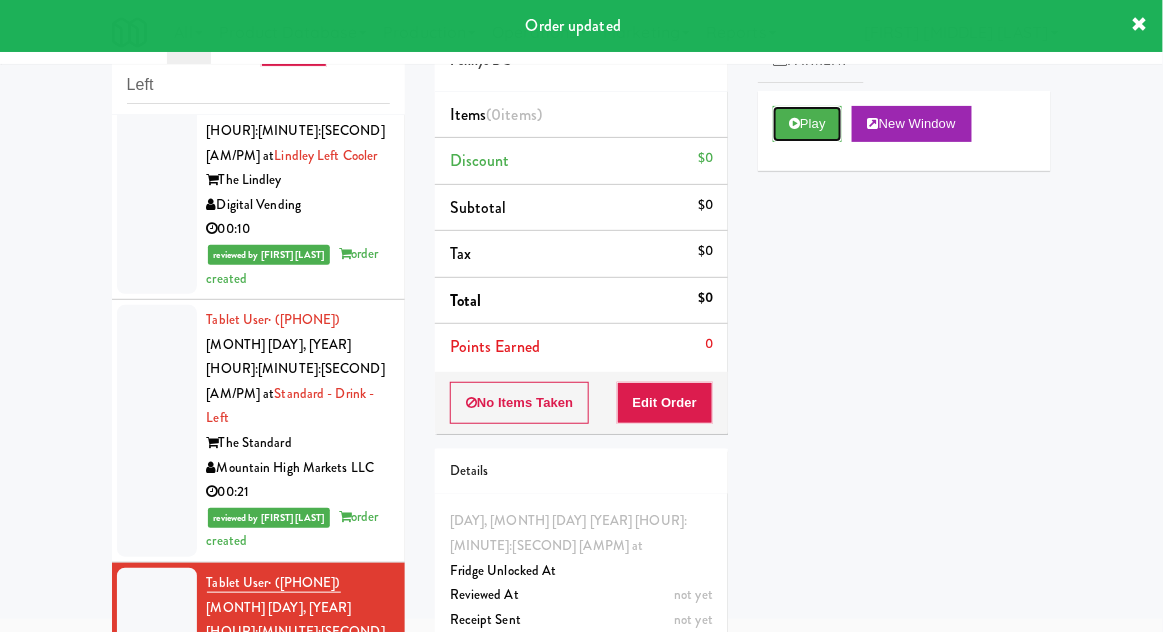 click at bounding box center [794, 123] 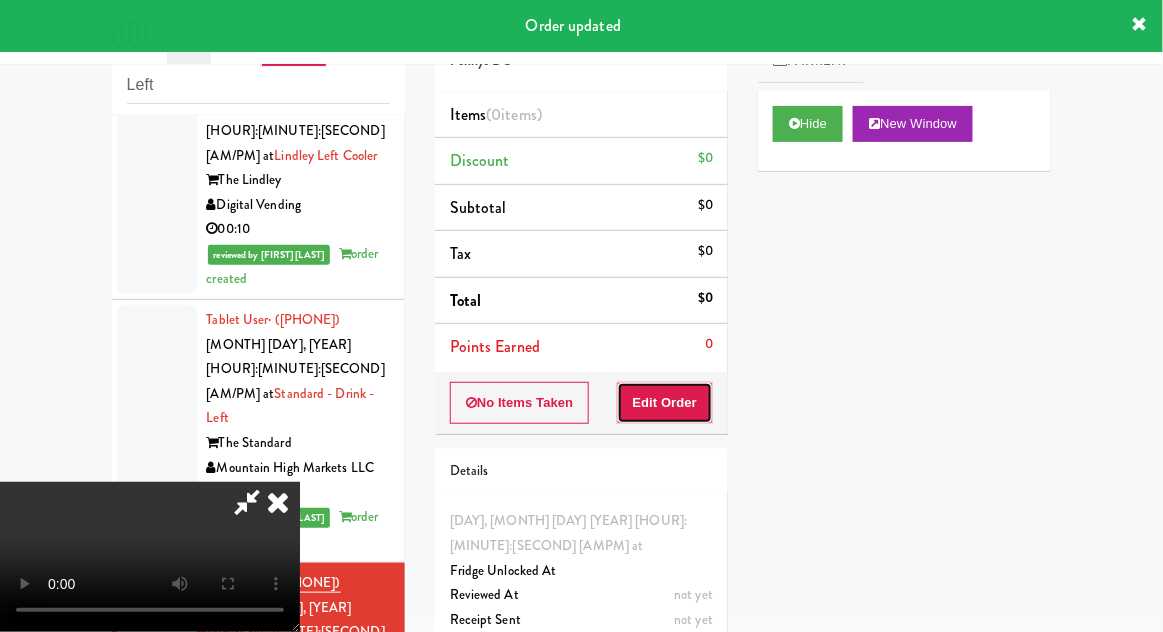 click on "Edit Order" at bounding box center (665, 403) 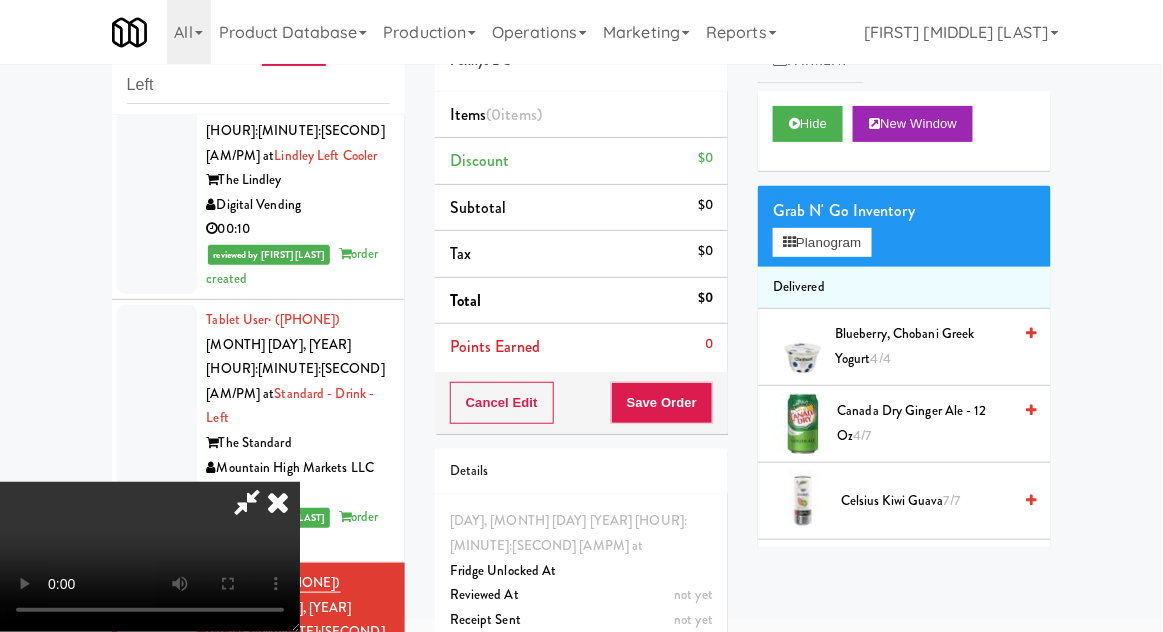 type 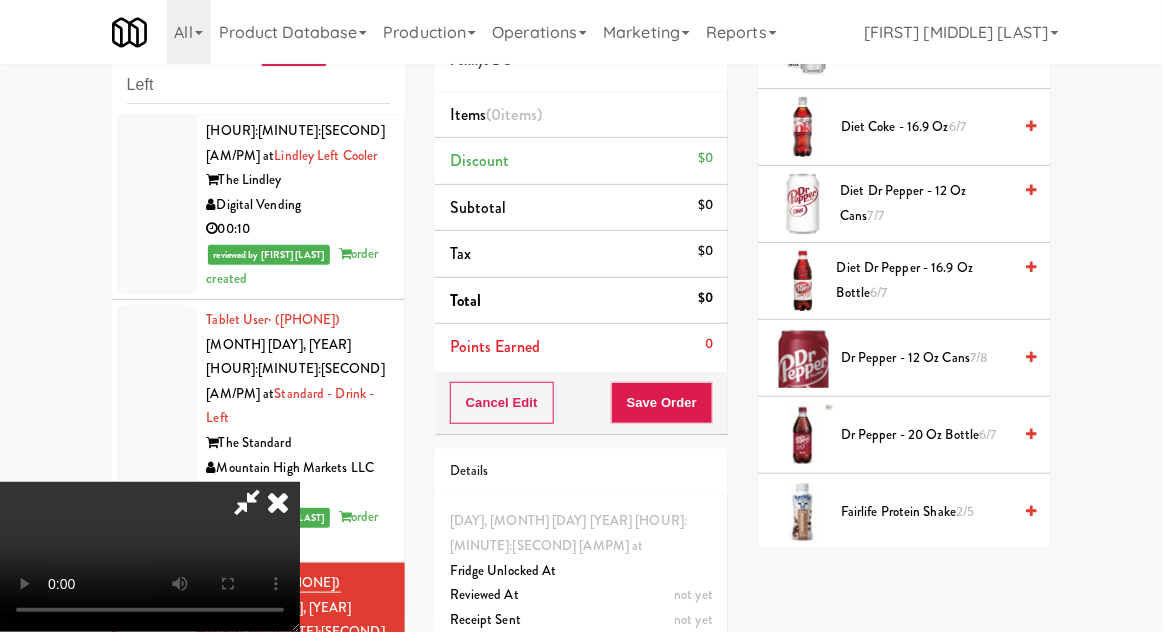 scroll, scrollTop: 849, scrollLeft: 0, axis: vertical 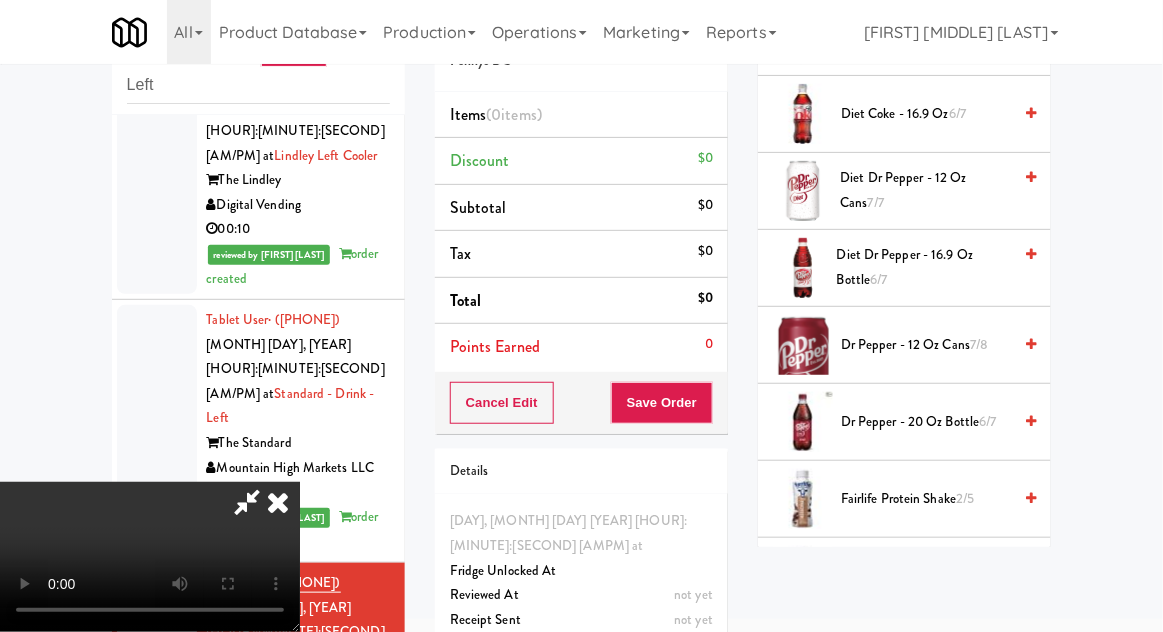click on "Diet Dr Pepper - 12 oz Cans  7/7" at bounding box center (926, 190) 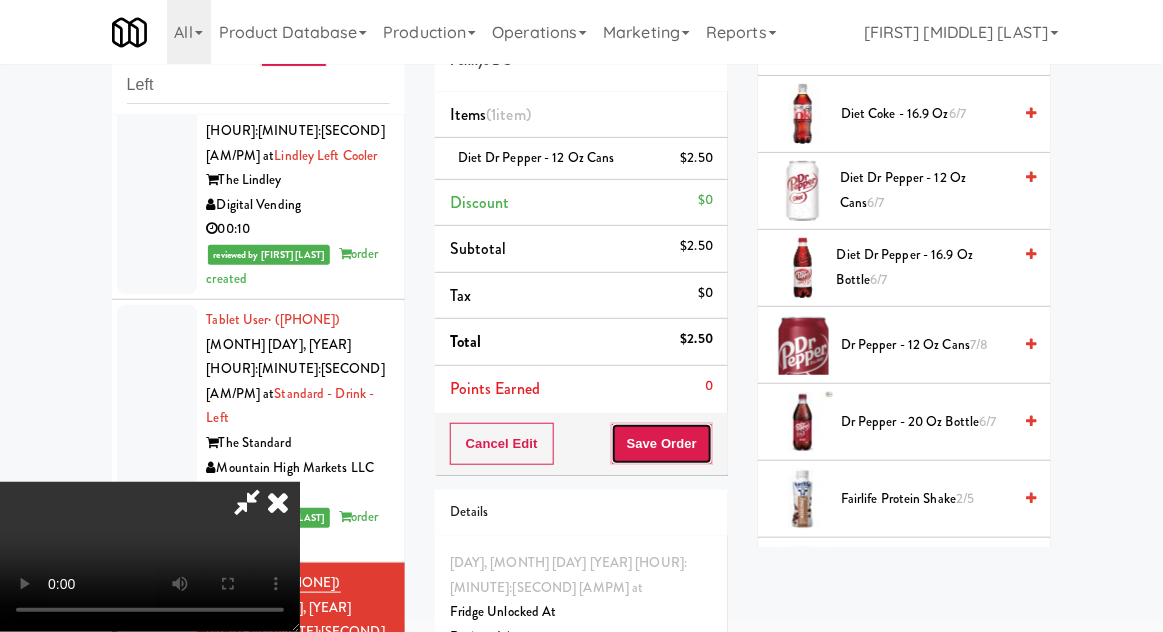 click on "Save Order" at bounding box center [662, 444] 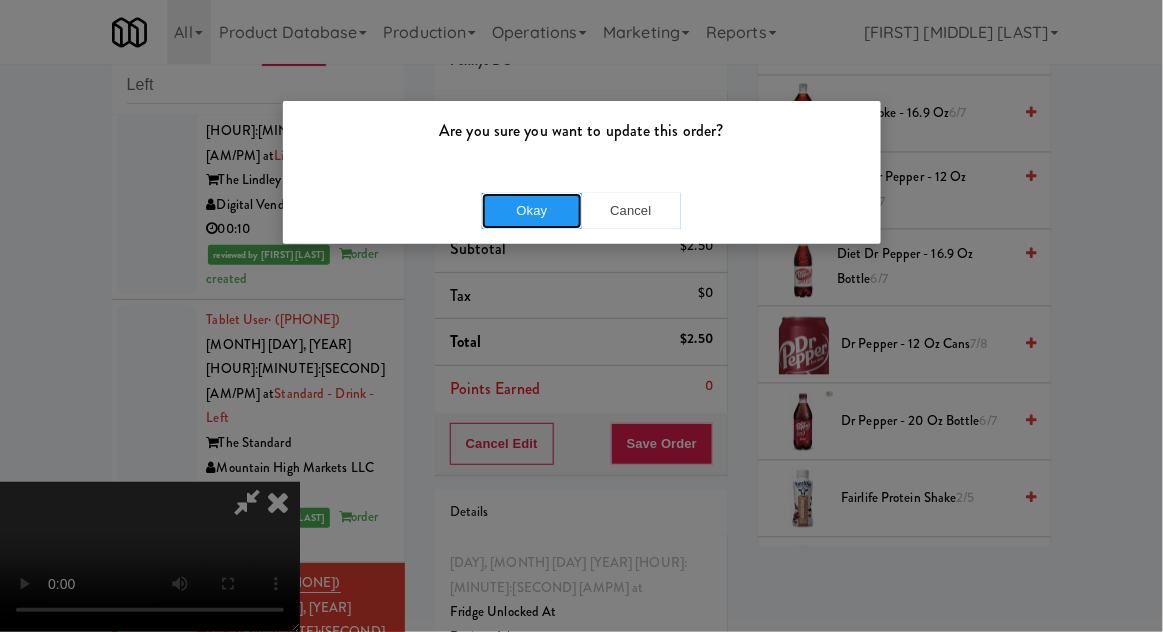 click on "Okay" at bounding box center [532, 211] 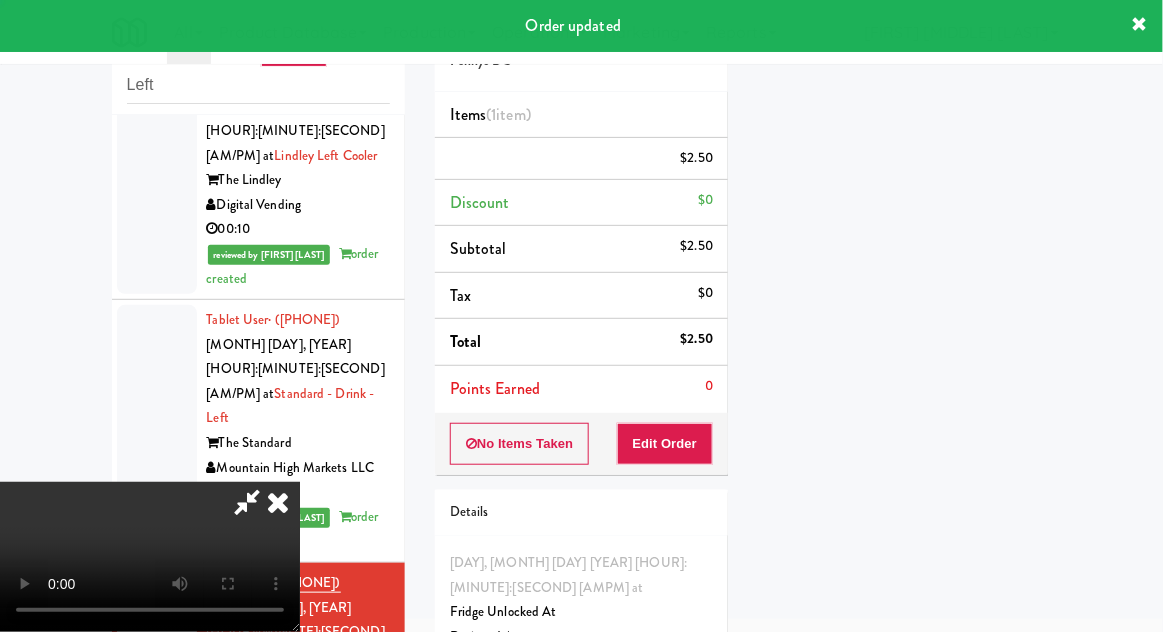 scroll, scrollTop: 197, scrollLeft: 0, axis: vertical 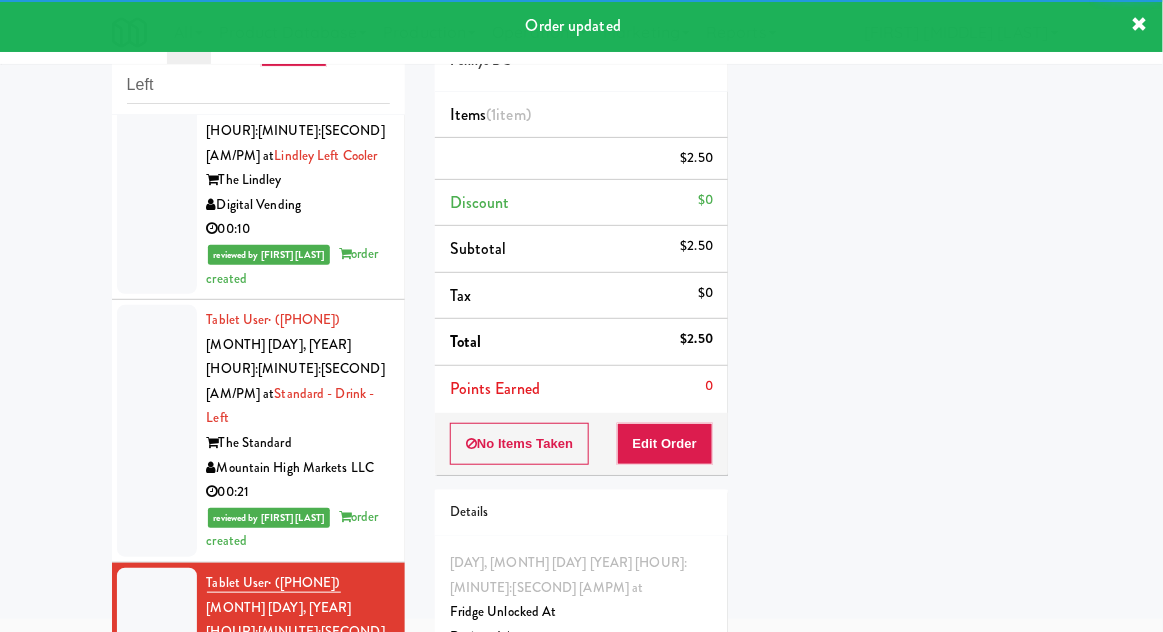 click on "inbox reviewed recent    all     unclear take     inventory issue     suspicious     failed     recent   Left Tablet User  · (951) 237-0206 Jul 31, 2025 10:01:38 PM at  Goodwin - Ambient - Left  The Goodwin  Modern Market Vending  00:09 reviewed by John C  order created     Tablet User  · (512) 937-0747 Jul 31, 2025 10:02:52 PM at  Via Apartments -  Pantry - Left  Via Apartments   Rocky Mountain Vend  00:31 reviewed by John C  order created     Tablet User  · (616) 558-2155 Jul 31, 2025 10:03:58 PM at  545 N McClurg- Left - Fridge  545 N McClurg  H&H Vending  00:09 reviewed by John C  order created     Tablet User  · (301) 281-4269 Jul 31, 2025 10:04:33 PM at  Rock Solid Reboot (Left)  Rock Solid Reboot 1  Rock Solid Reboot Vending  00:04 reviewed by John C  order created     Tablet User  · (224) 255-9680 Jul 31, 2025 10:06:02 PM at  111 W Wacker - Left - Fridge  111 W Wacker  H&H Vending  00:06 reviewed by John C  order created     Tablet User  · (602) 290-4222 Elara - Pantry - Left  Elara" at bounding box center [581, 362] 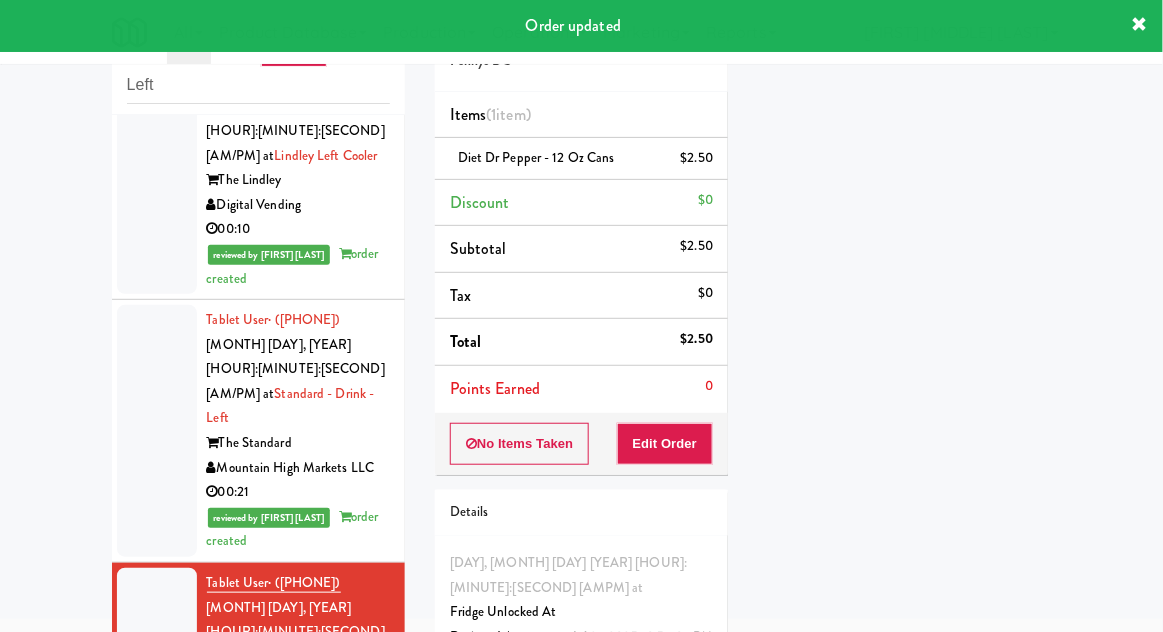 click at bounding box center [157, 883] 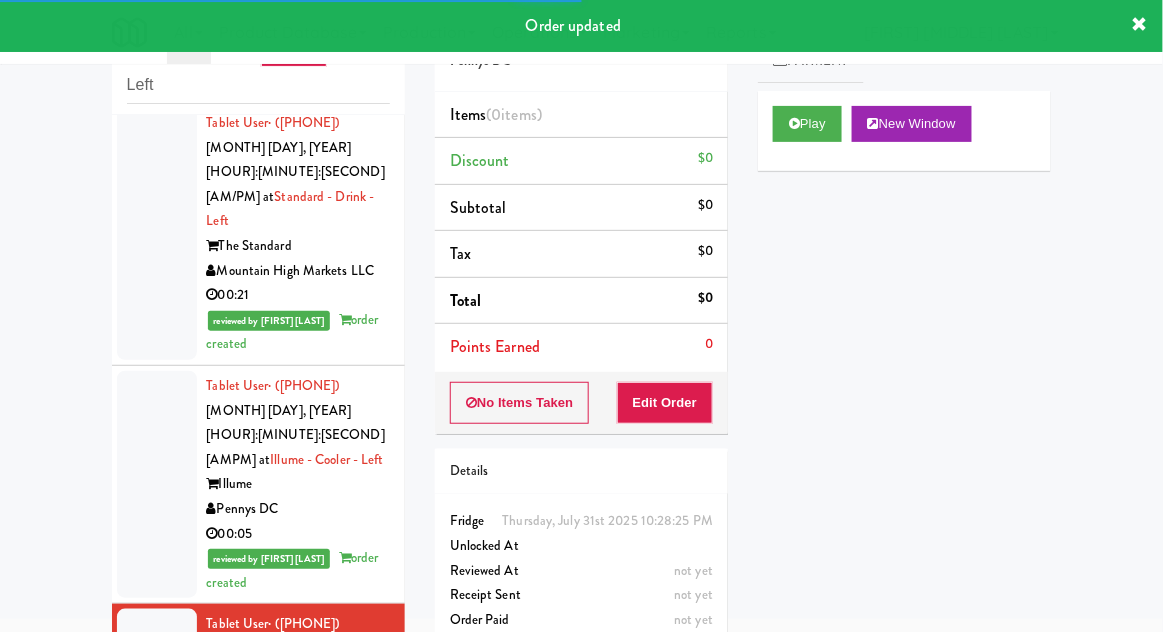 scroll, scrollTop: 3422, scrollLeft: 0, axis: vertical 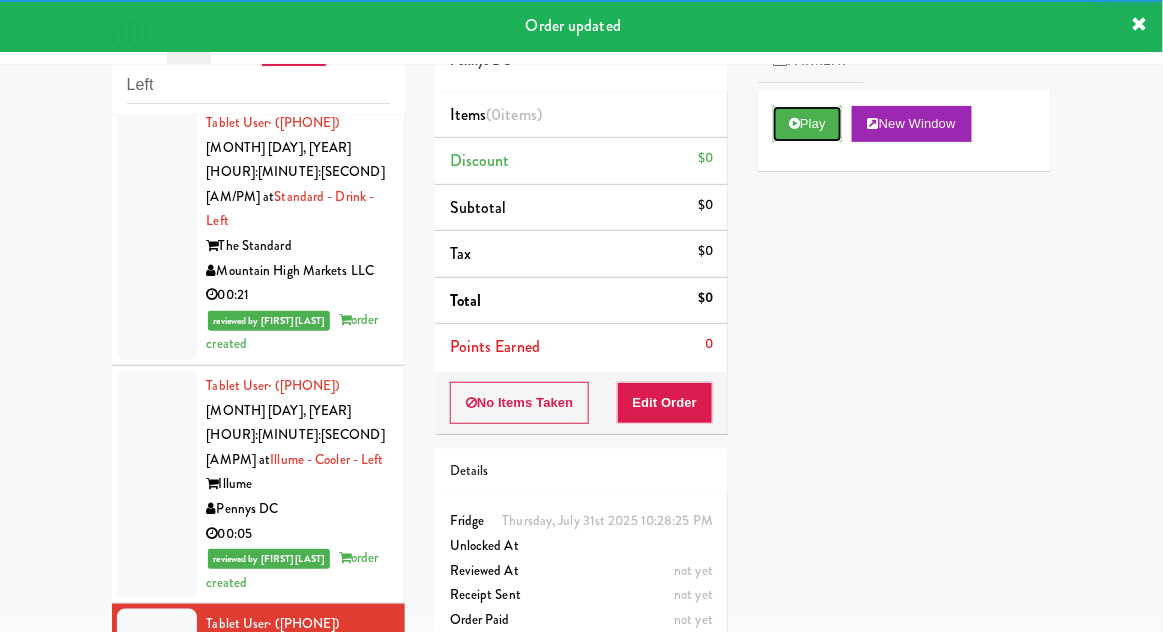 click on "Play" at bounding box center [807, 124] 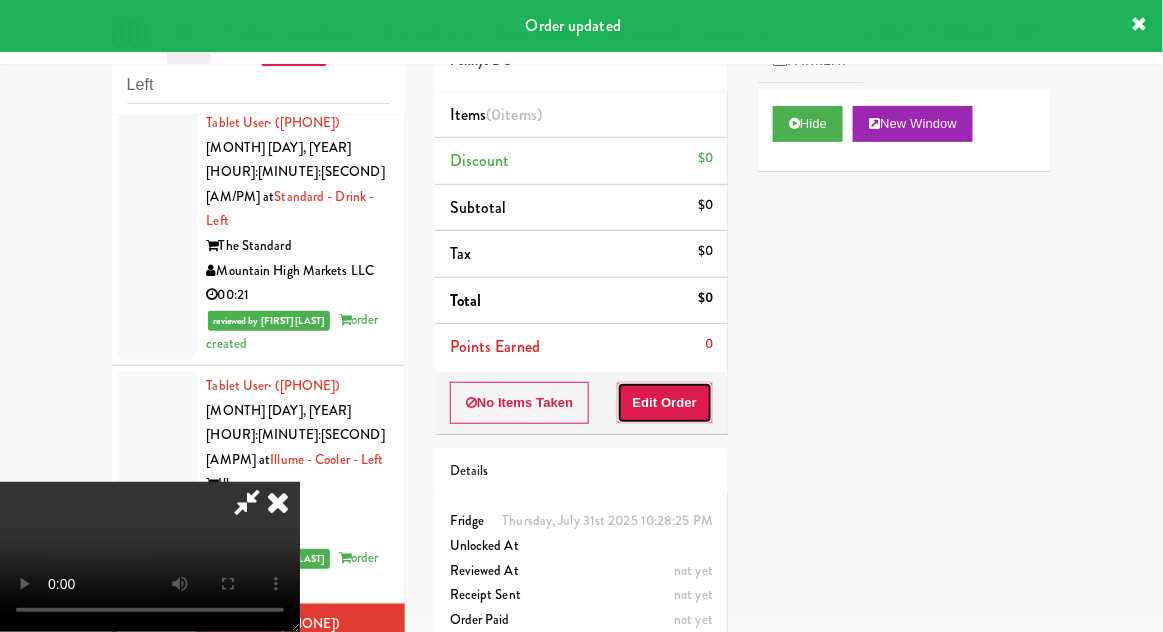 click on "Edit Order" at bounding box center [665, 403] 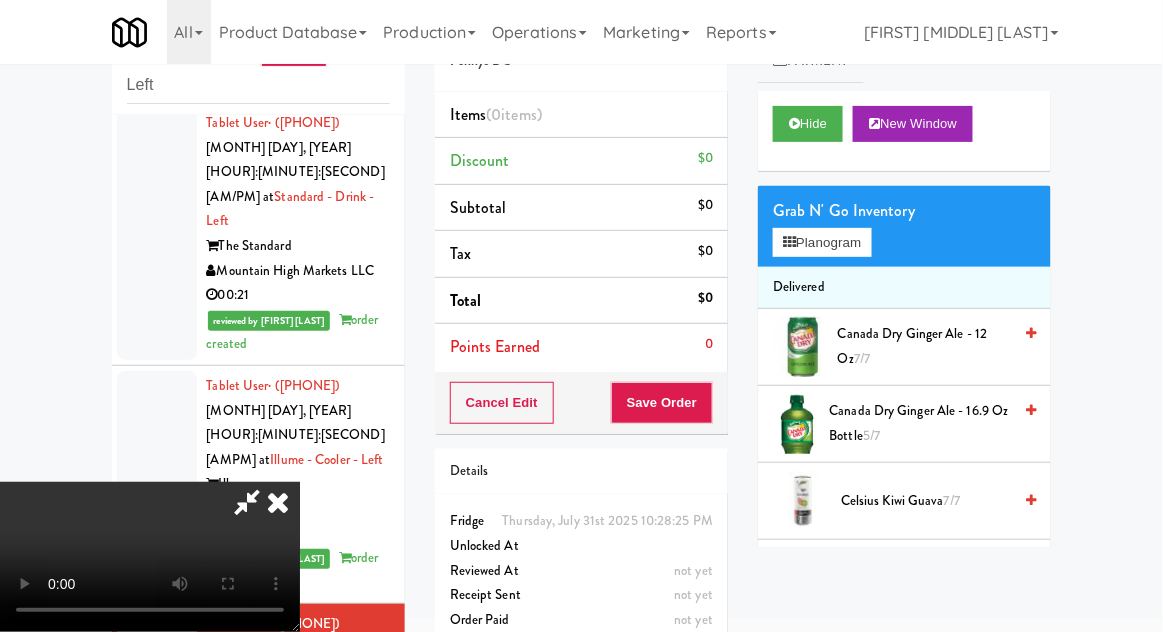 scroll, scrollTop: 73, scrollLeft: 0, axis: vertical 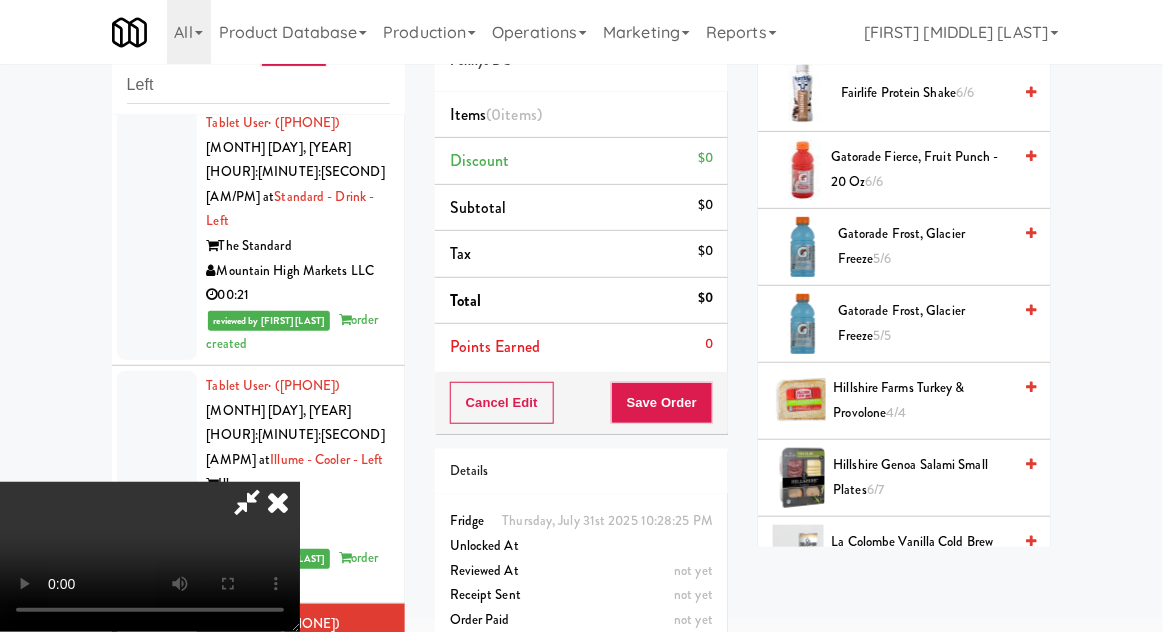 click on "Hillshire Genoa Salami Small Plates  6/7" at bounding box center [922, 477] 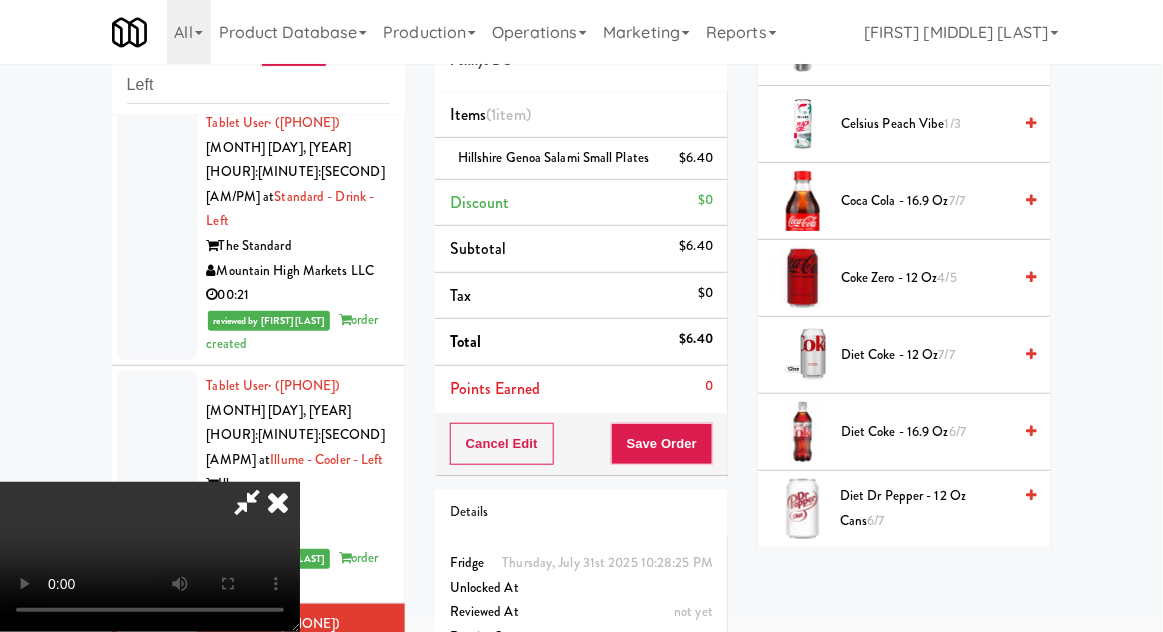scroll, scrollTop: 528, scrollLeft: 0, axis: vertical 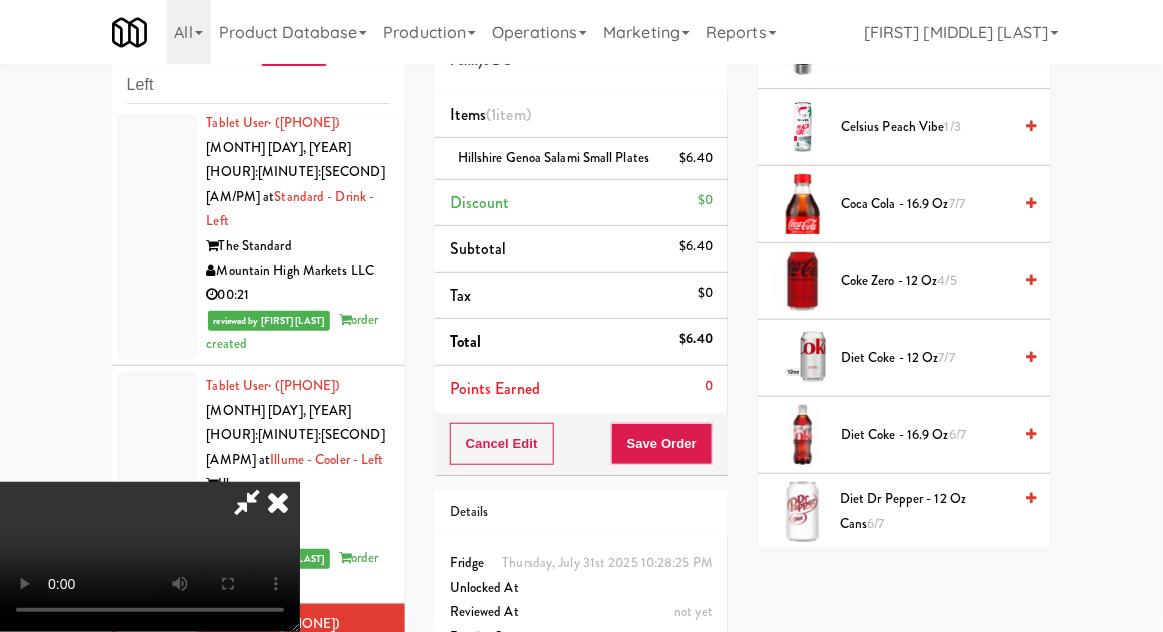 click on "Diet Coke - 16.9 oz  6/7" at bounding box center (926, 435) 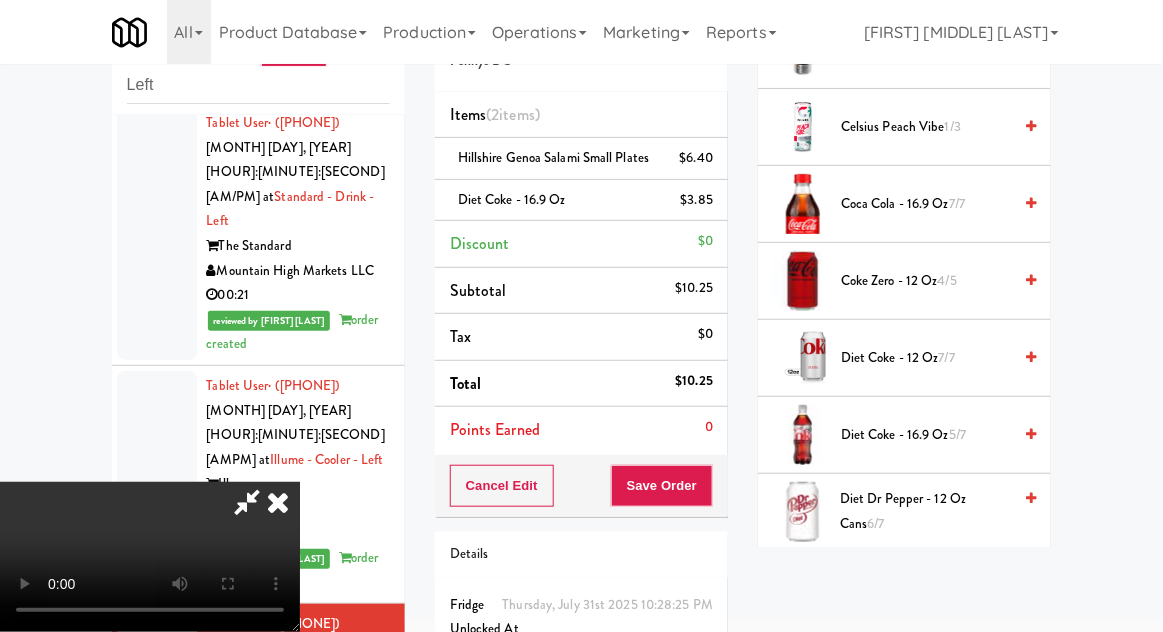 scroll, scrollTop: 73, scrollLeft: 0, axis: vertical 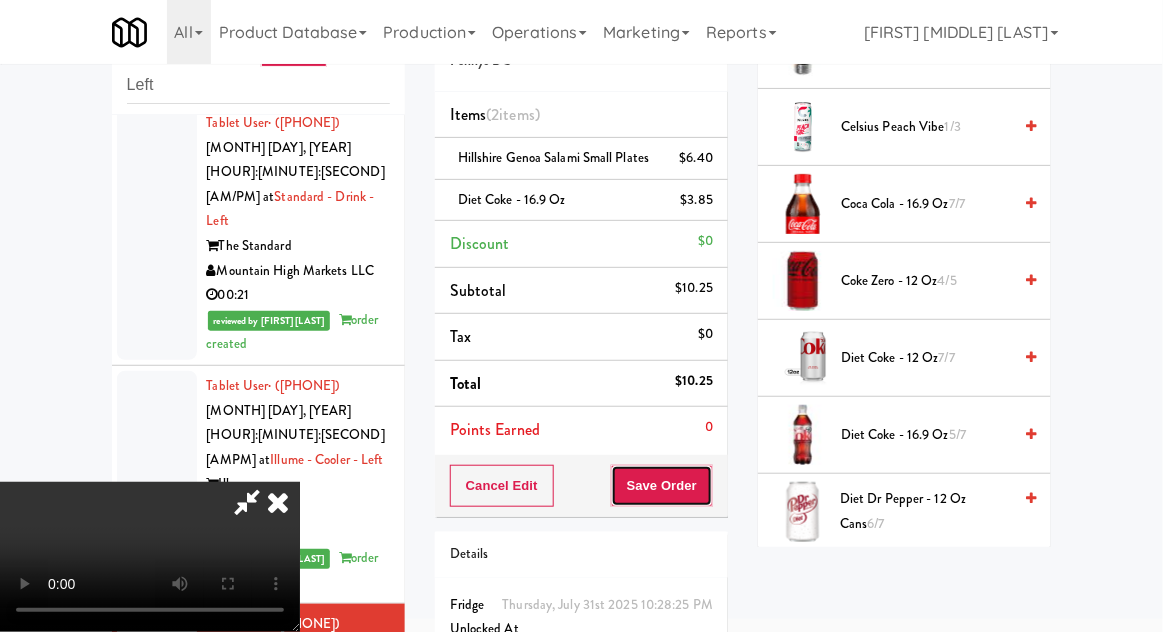 click on "Save Order" at bounding box center (662, 486) 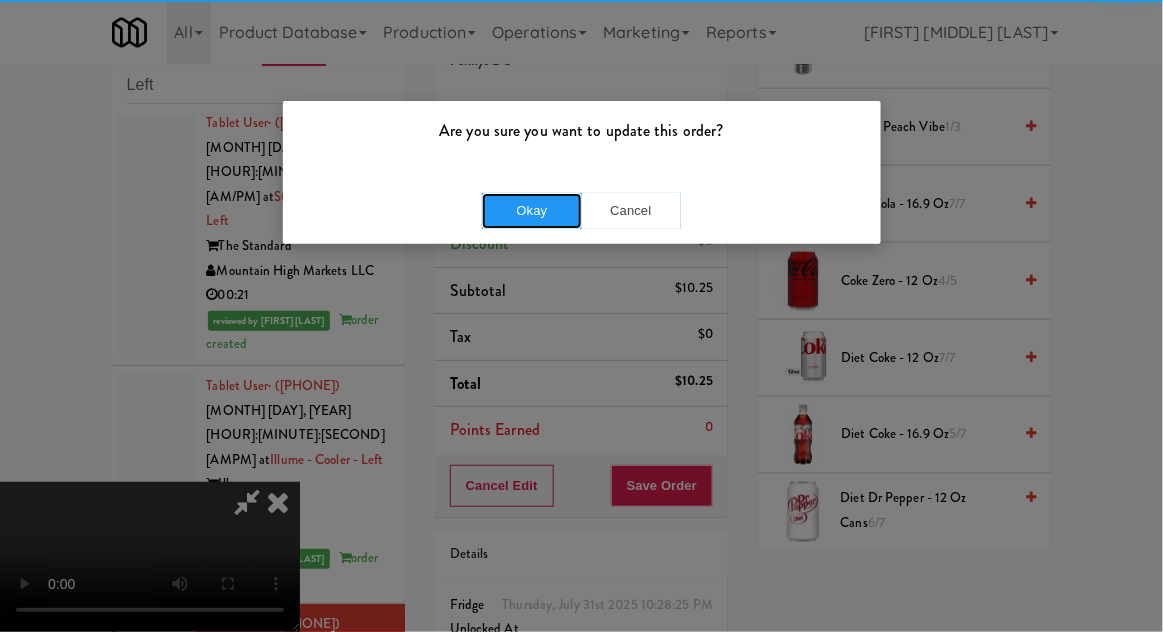 click on "Okay" at bounding box center (532, 211) 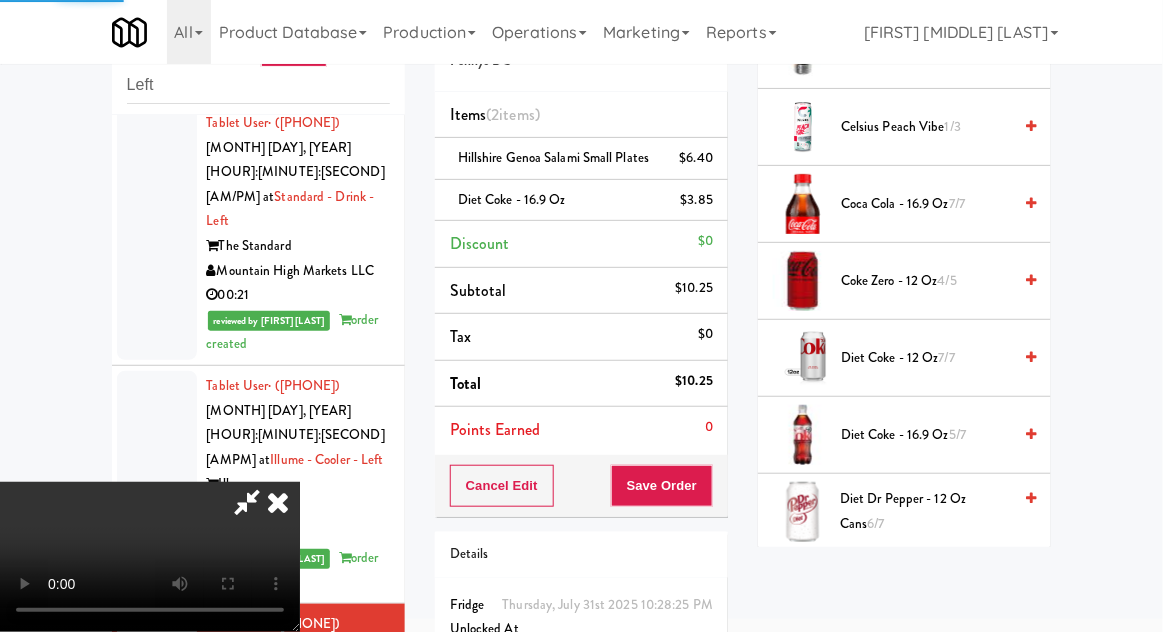 scroll, scrollTop: 197, scrollLeft: 0, axis: vertical 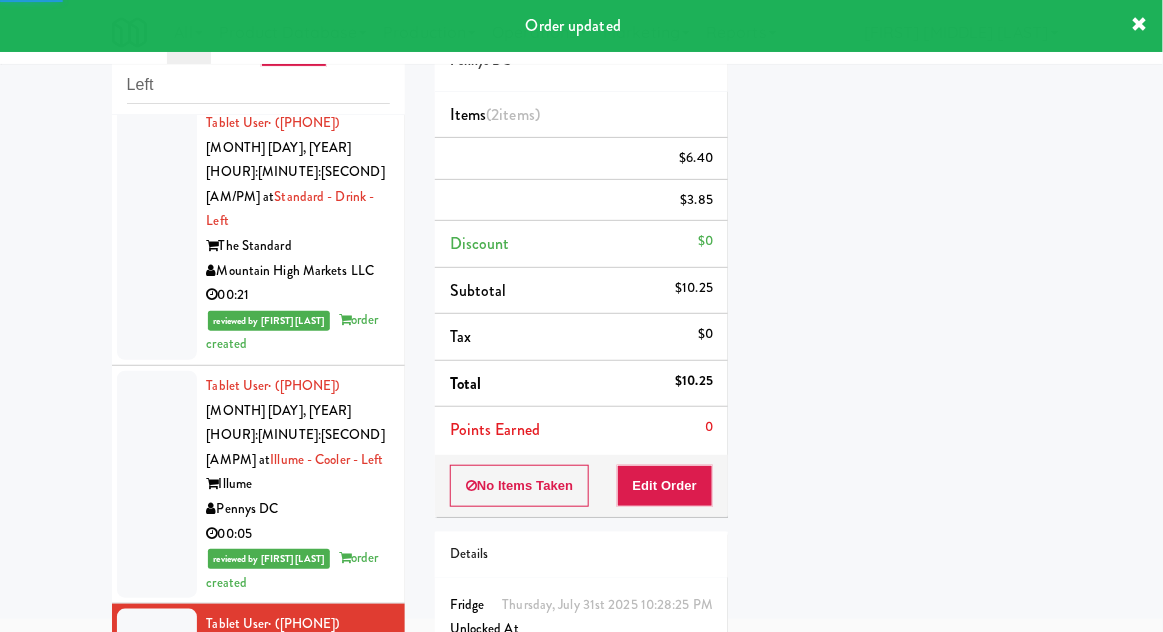 click on "Tablet User  · (703) 477-3707 Jul 31, 2025 10:28:52 PM at  Hale - Pantry - Left  The Hale  Pennys DC  00:22" at bounding box center (258, 851) 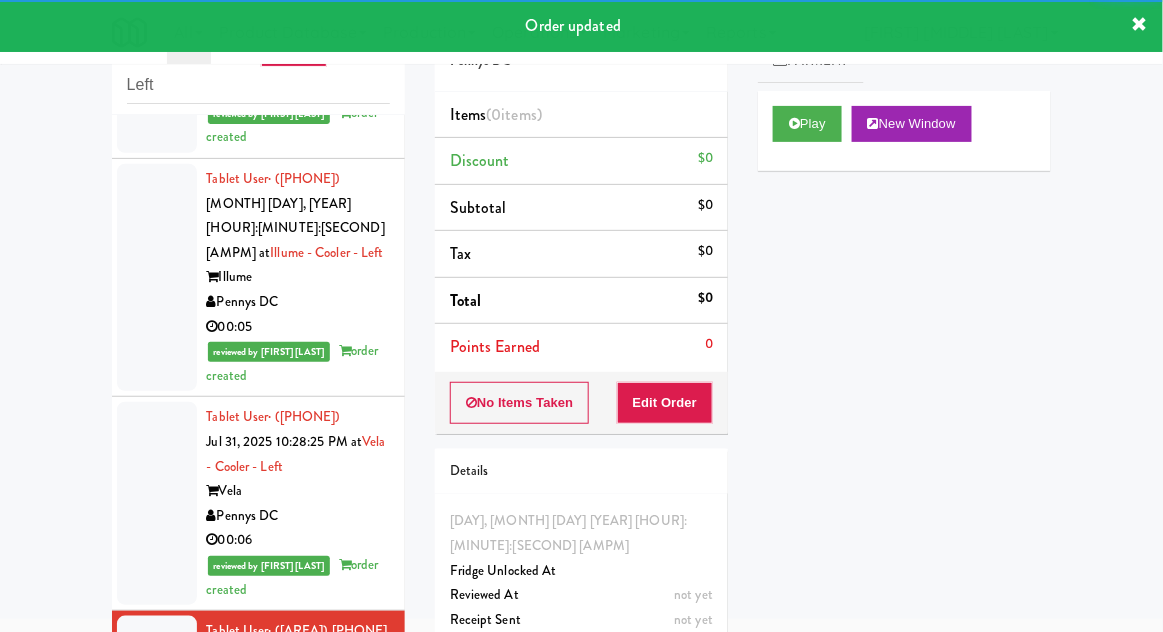 scroll, scrollTop: 3628, scrollLeft: 0, axis: vertical 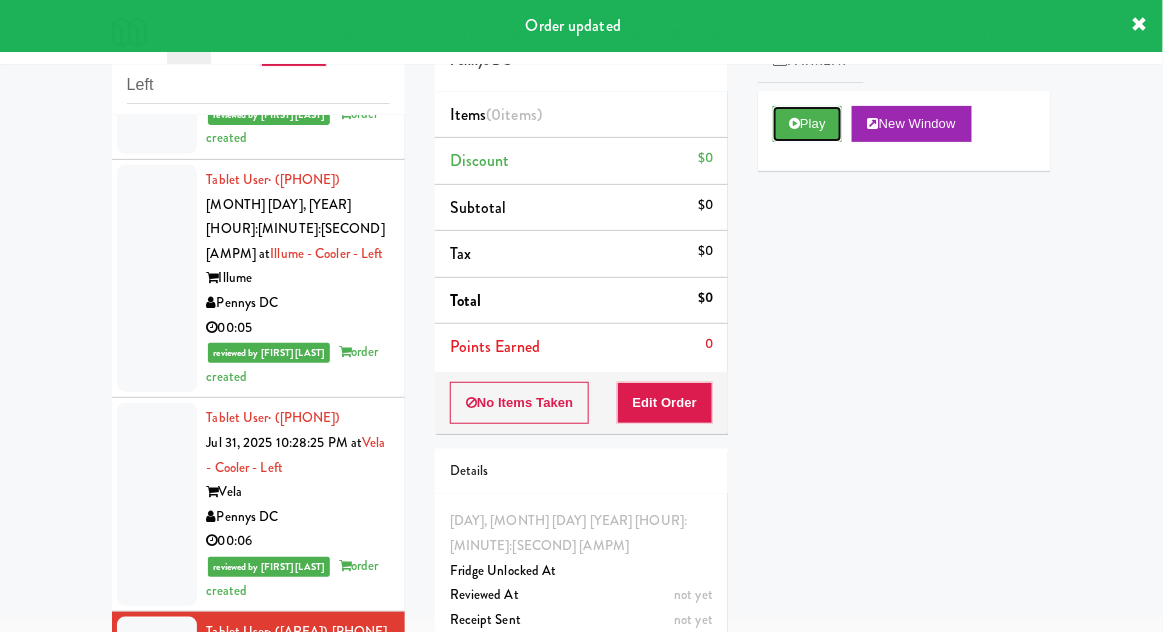click on "Play" at bounding box center [807, 124] 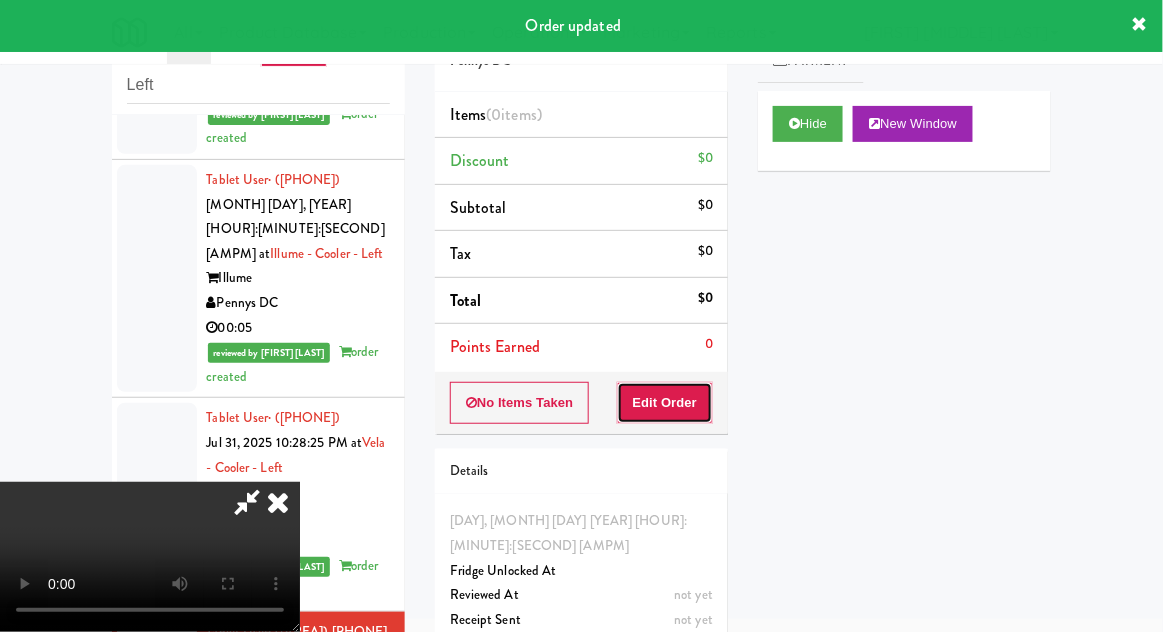 click on "Edit Order" at bounding box center (665, 403) 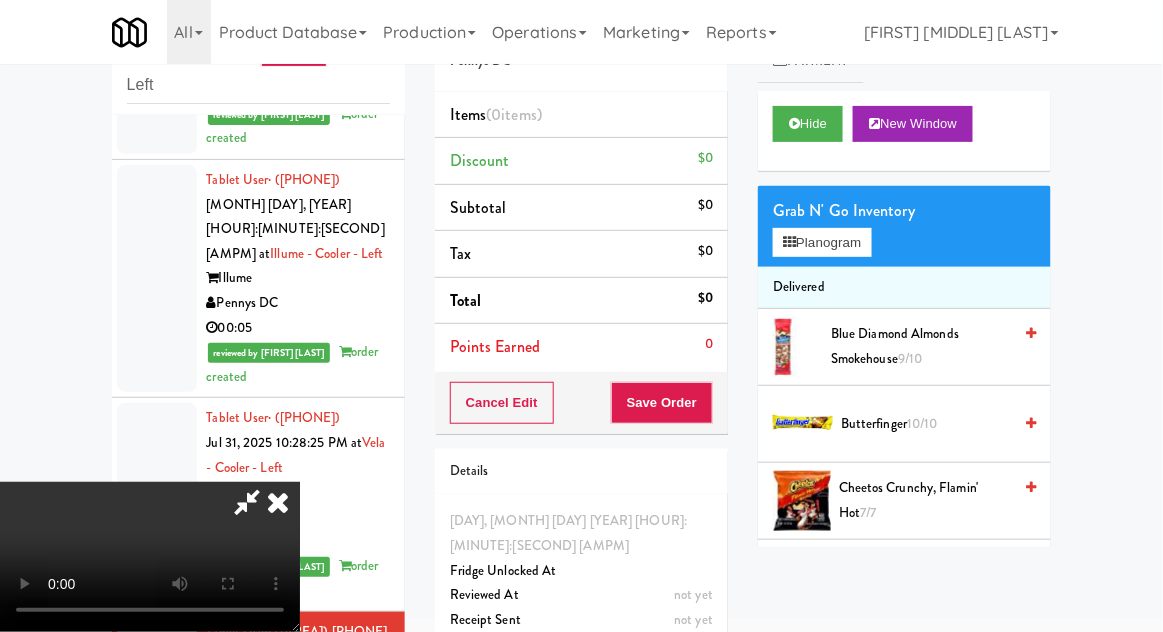 type 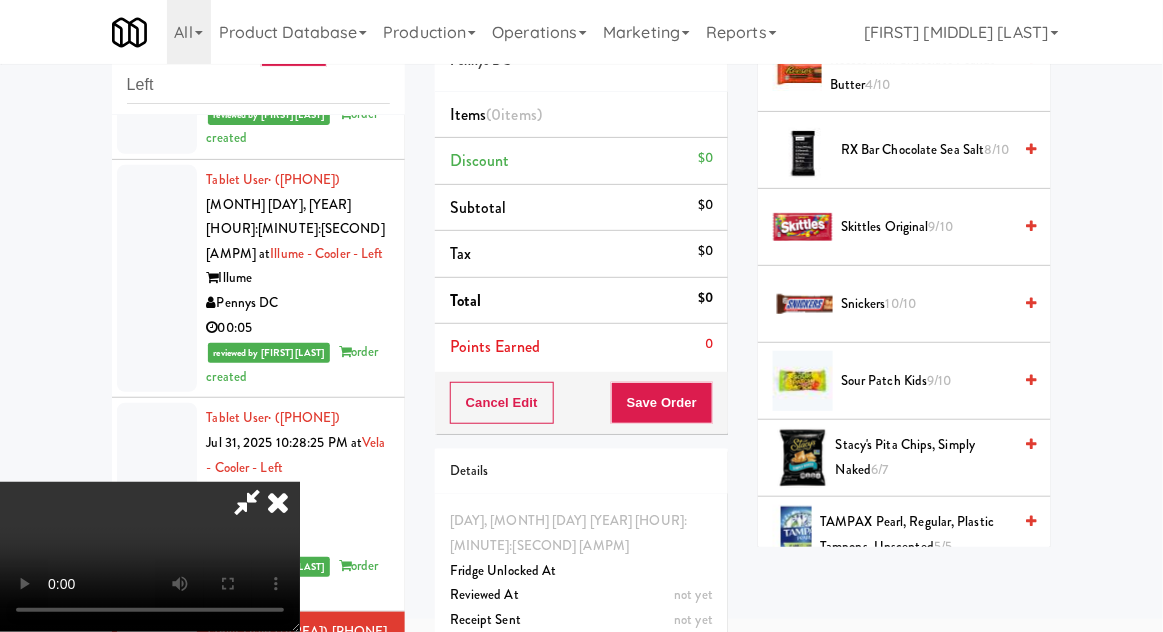 scroll, scrollTop: 2110, scrollLeft: 0, axis: vertical 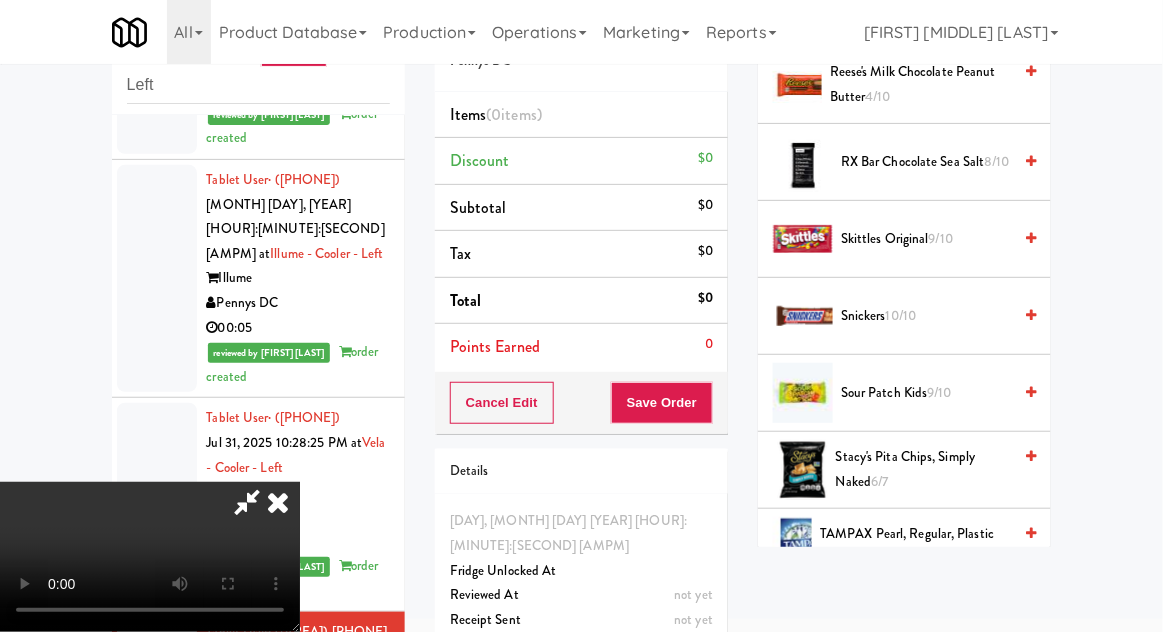 click on "Snickers  10/10" at bounding box center (926, 316) 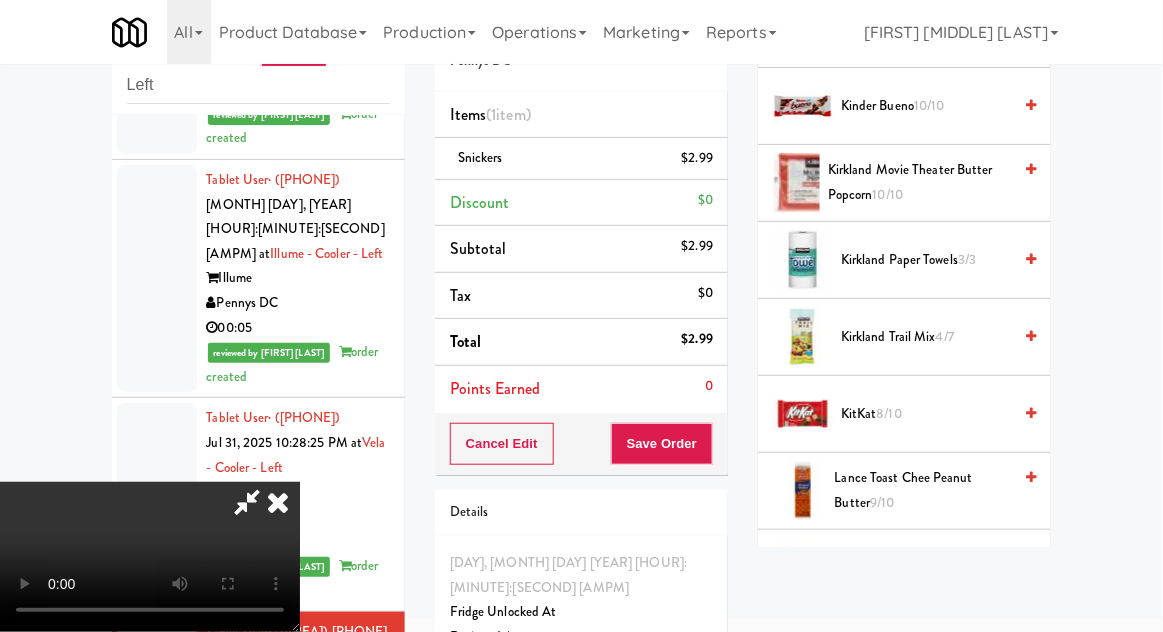 scroll, scrollTop: 832, scrollLeft: 0, axis: vertical 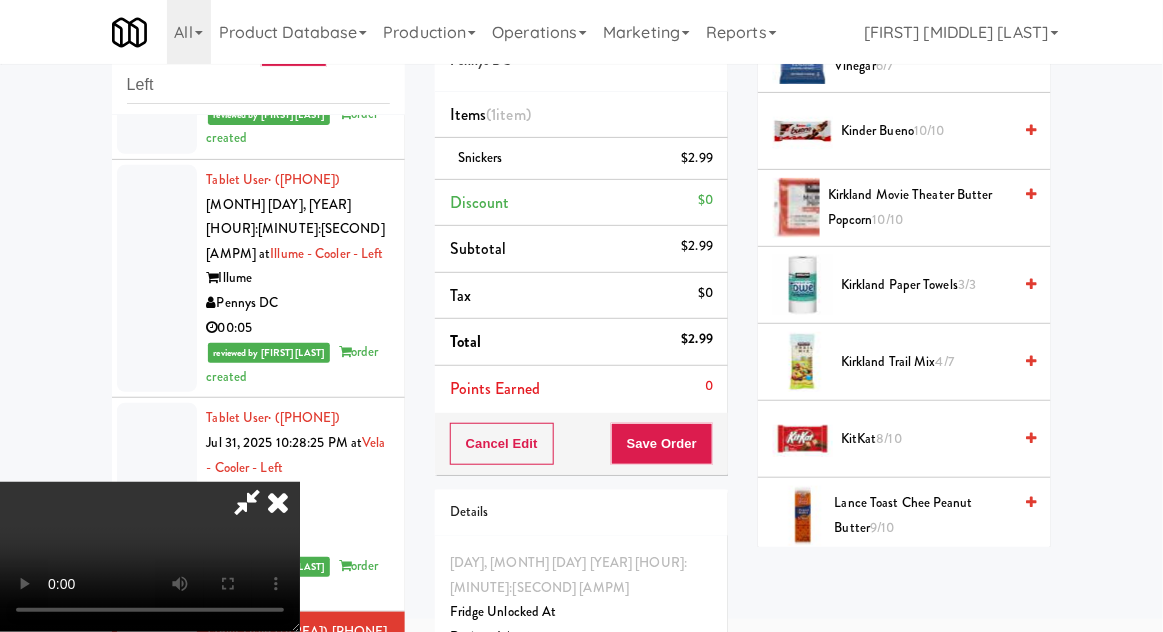 click on "KitKat  8/10" at bounding box center [926, 439] 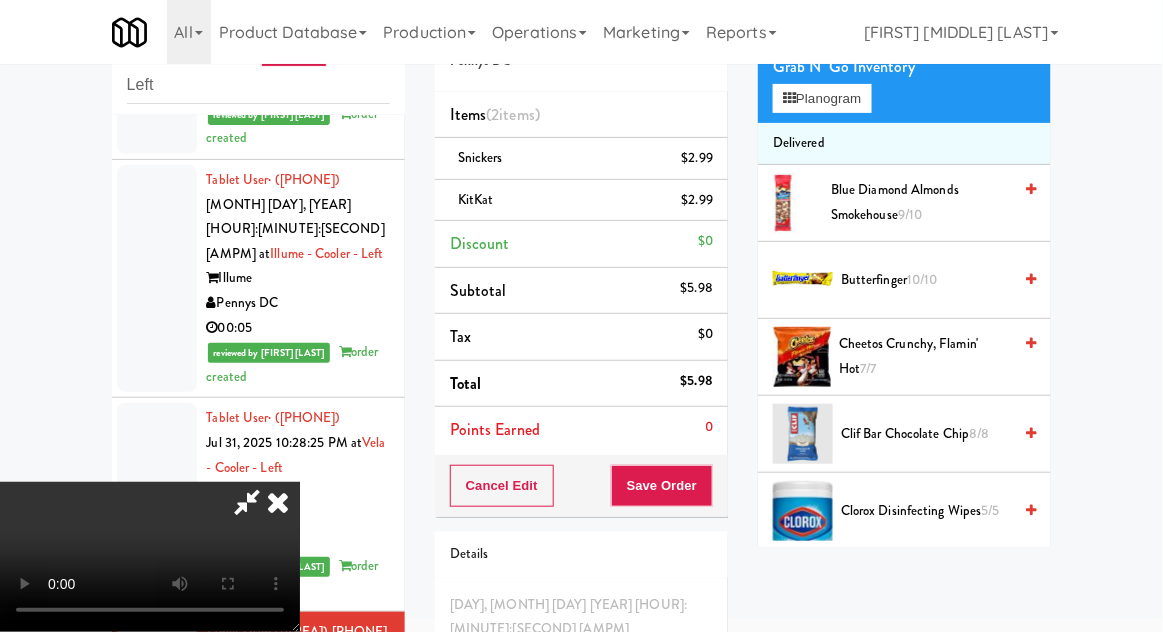 scroll, scrollTop: 129, scrollLeft: 0, axis: vertical 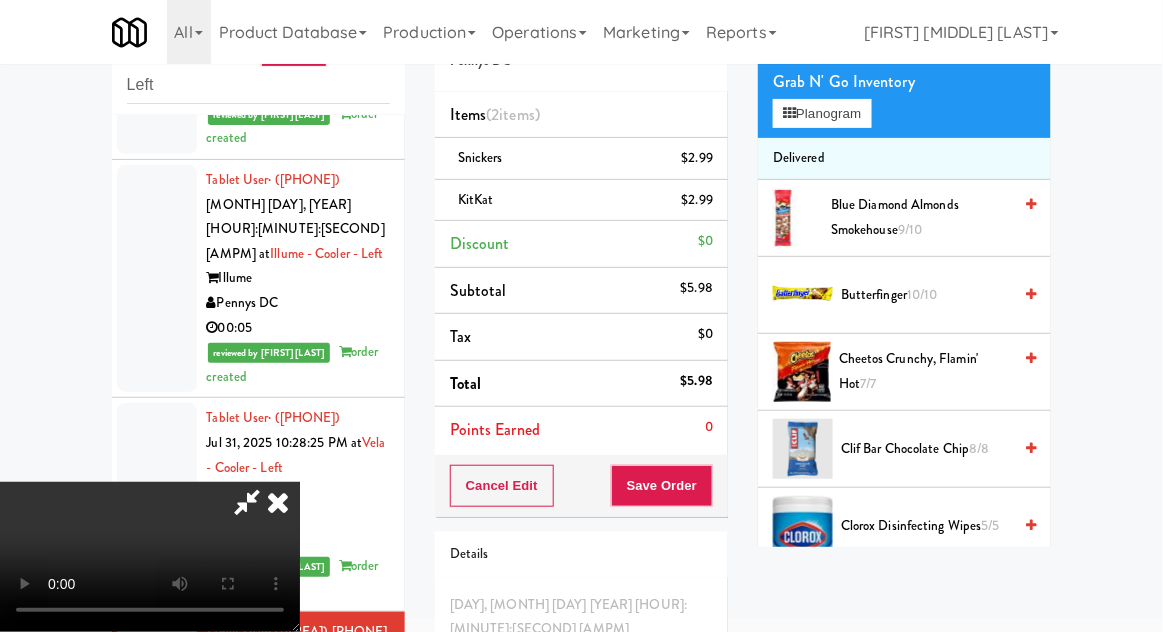 click on "Cheetos Crunchy, Flamin' Hot  7/7" at bounding box center (925, 371) 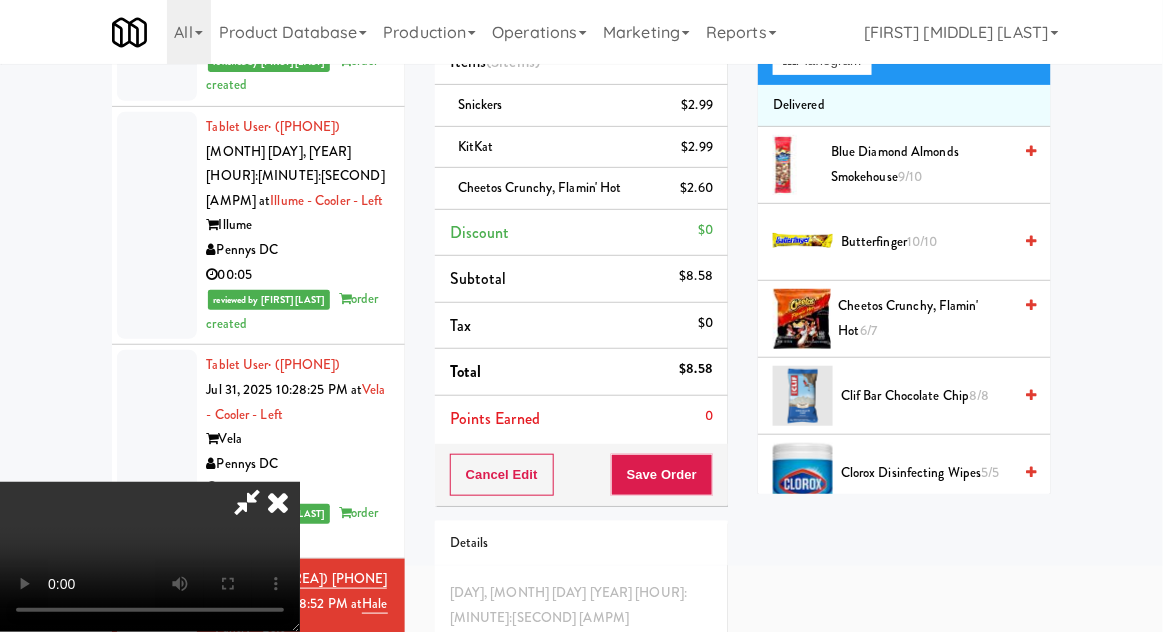 scroll, scrollTop: 133, scrollLeft: 0, axis: vertical 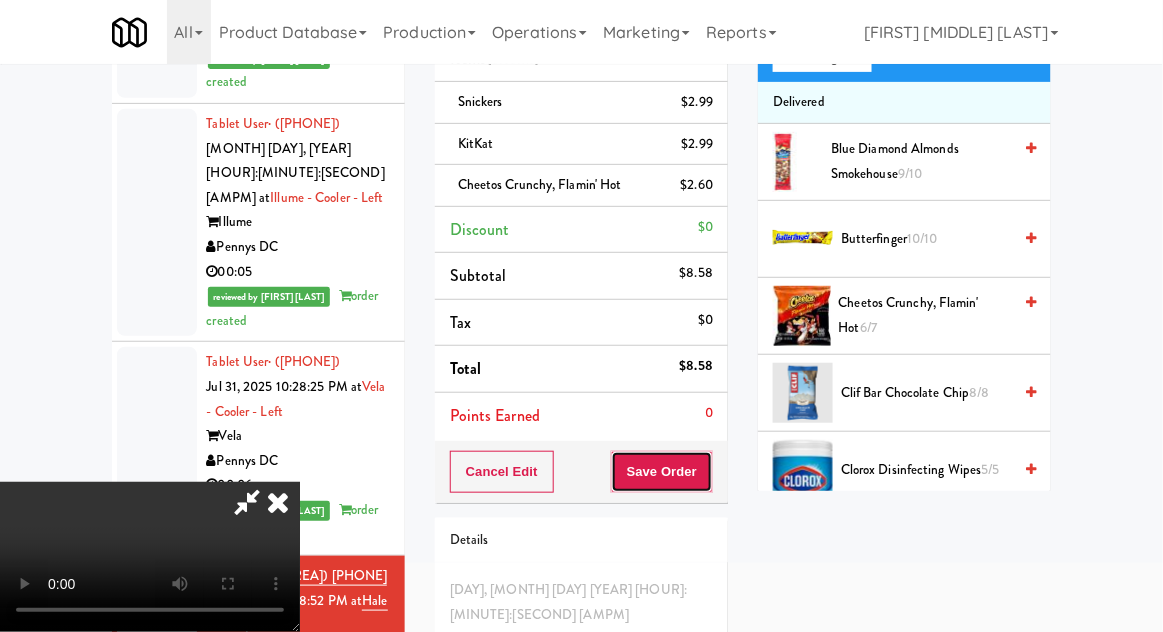 click on "Save Order" at bounding box center [662, 472] 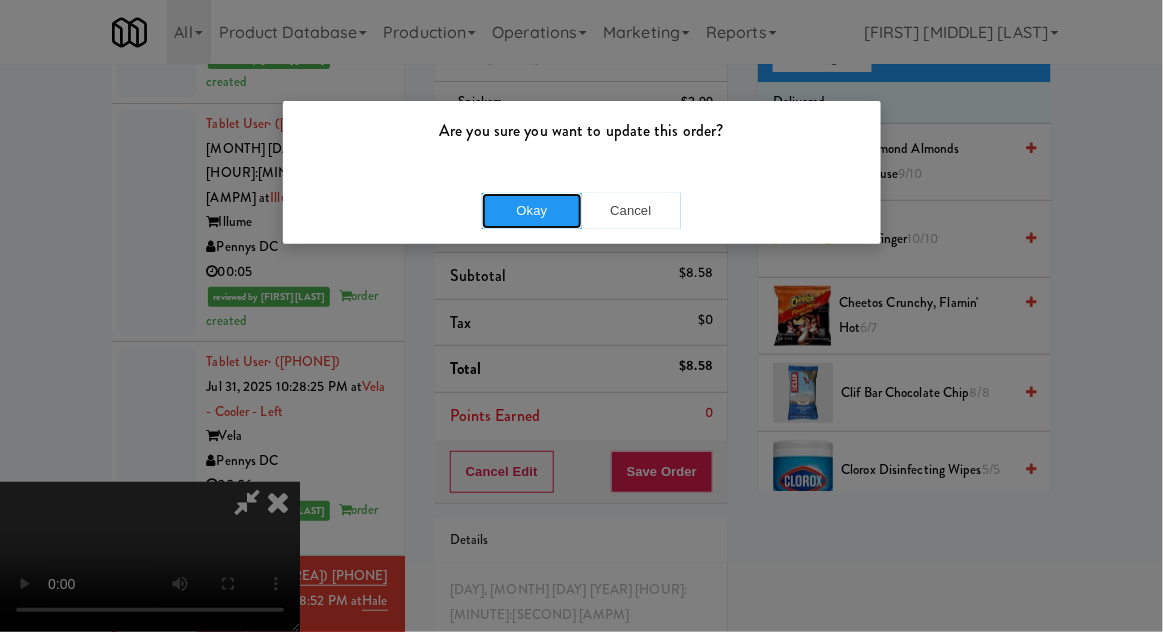 click on "Okay" at bounding box center (532, 211) 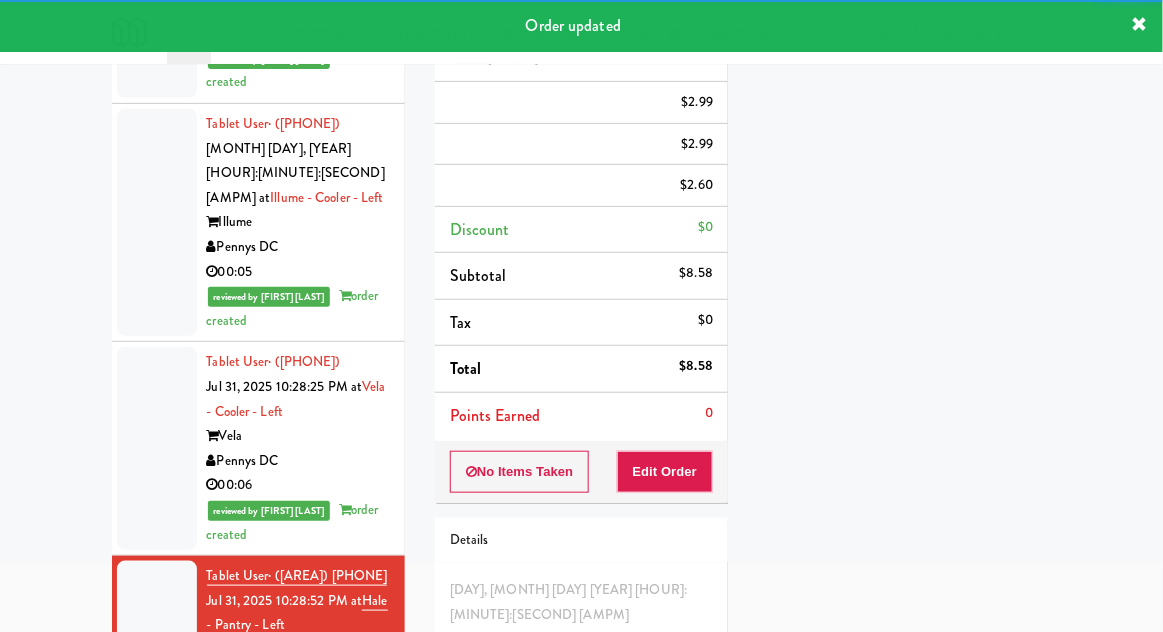 click at bounding box center (157, 827) 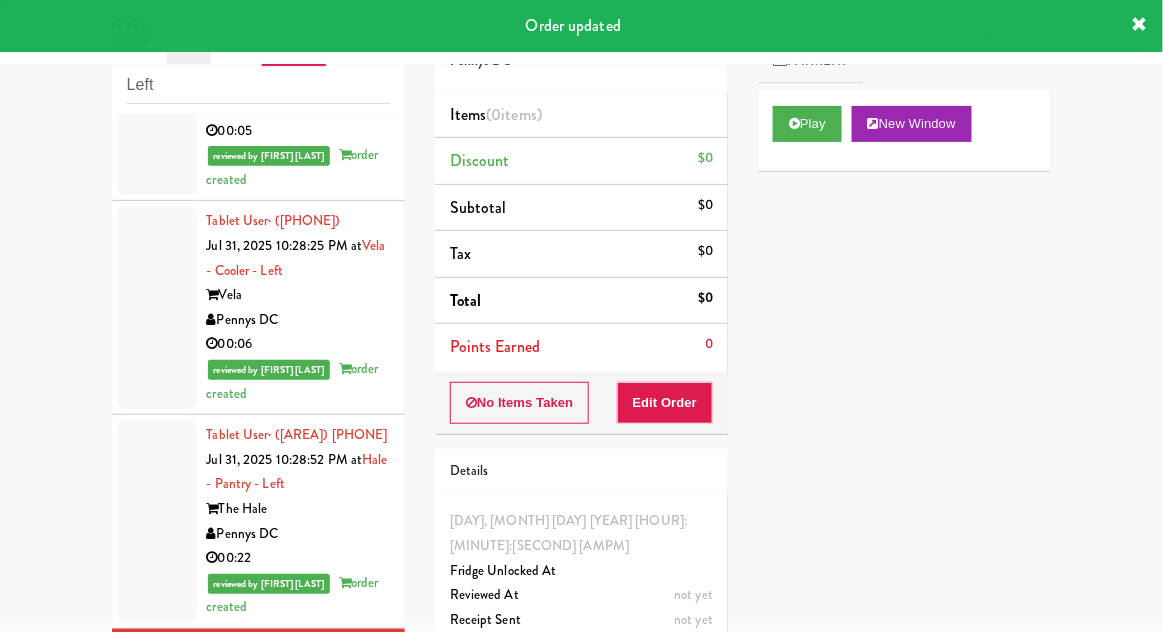 scroll, scrollTop: 3829, scrollLeft: 0, axis: vertical 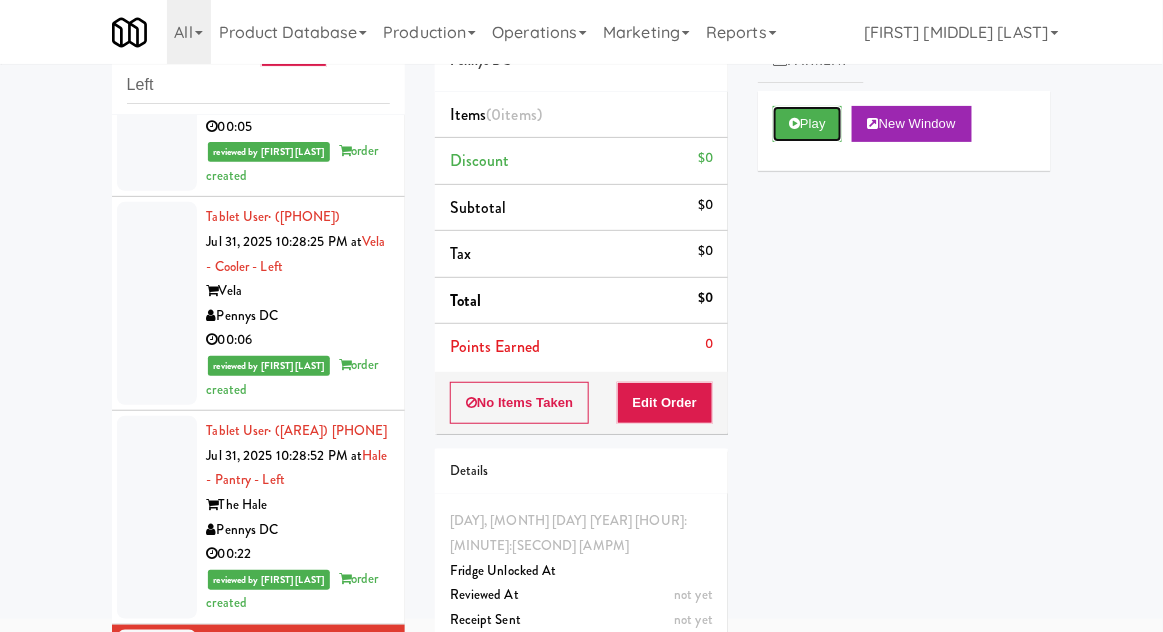 click on "Play" at bounding box center [807, 124] 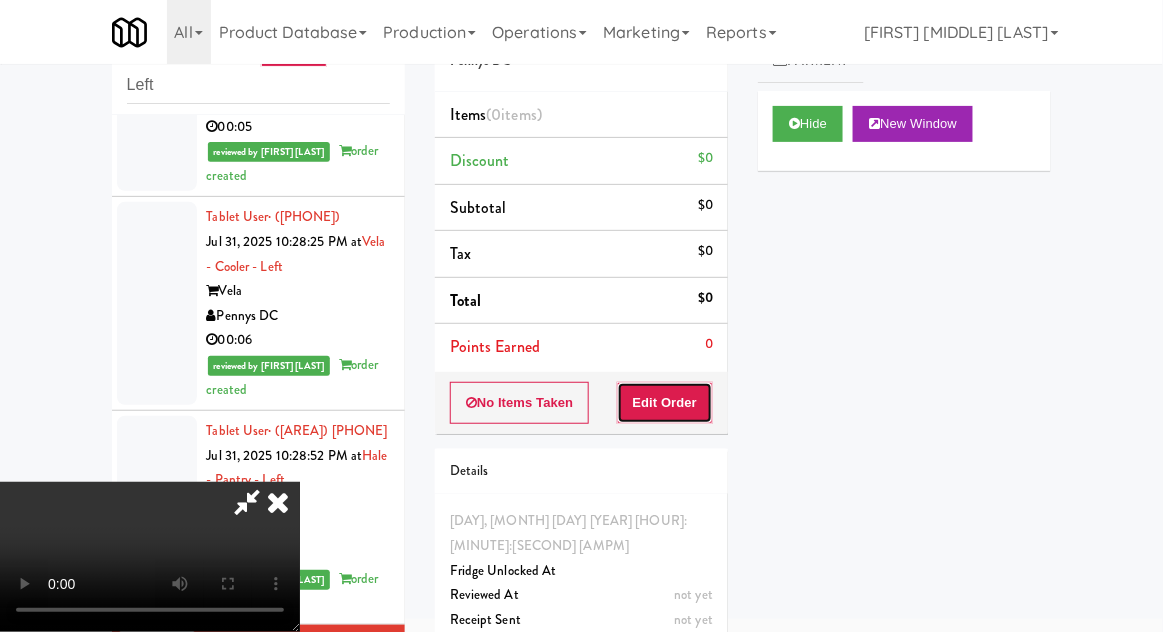 click on "Edit Order" at bounding box center [665, 403] 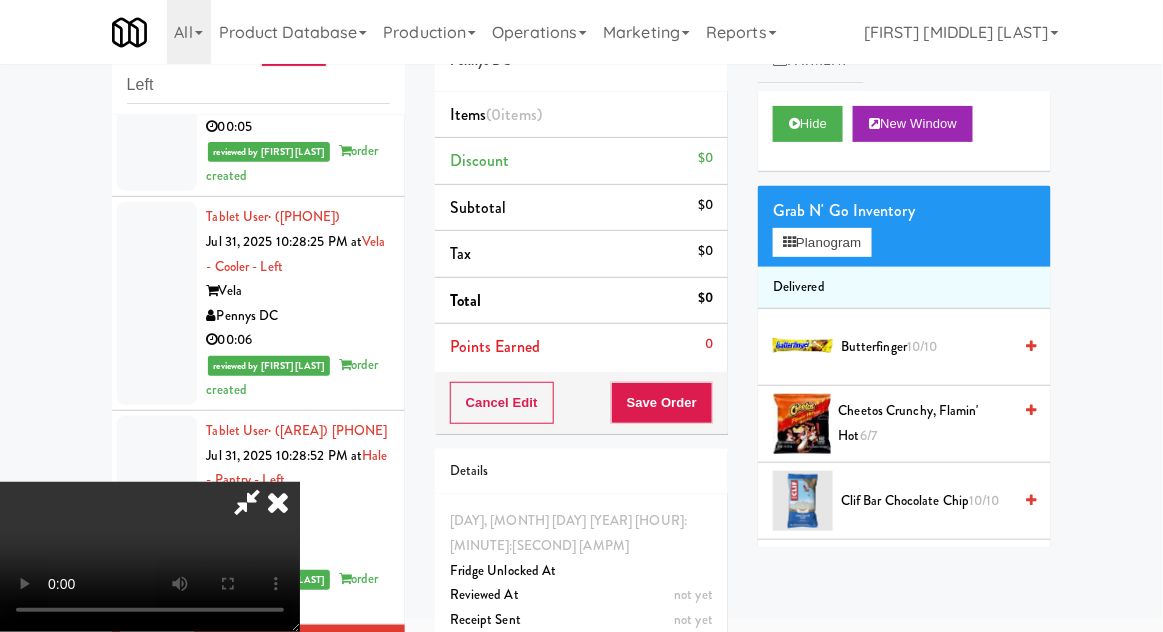 type 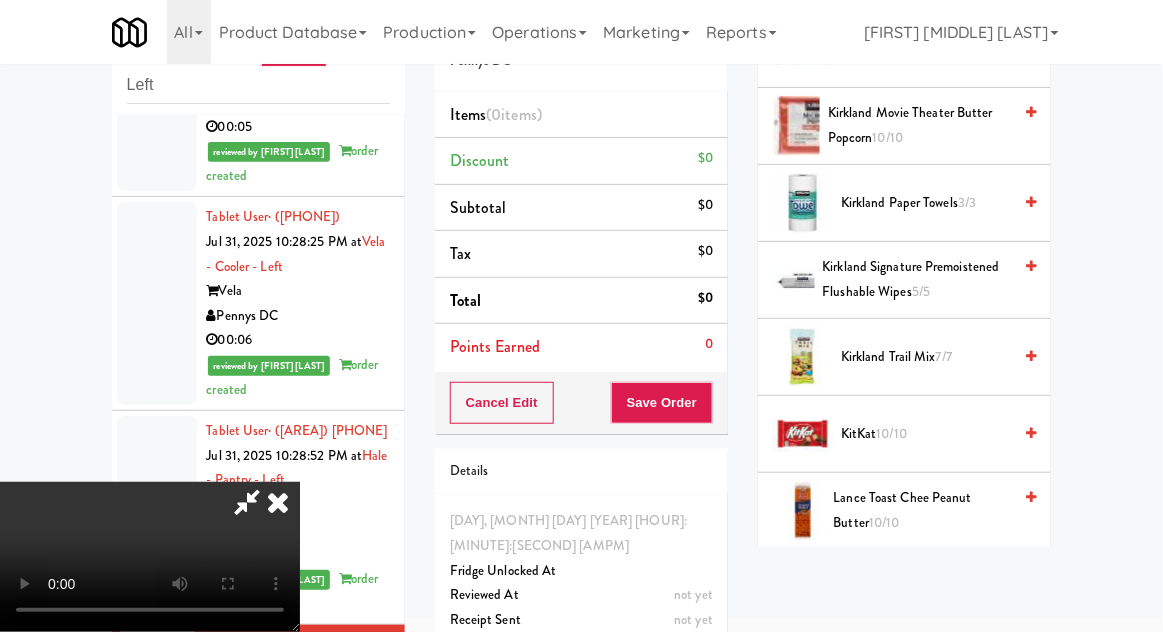 scroll, scrollTop: 1001, scrollLeft: 0, axis: vertical 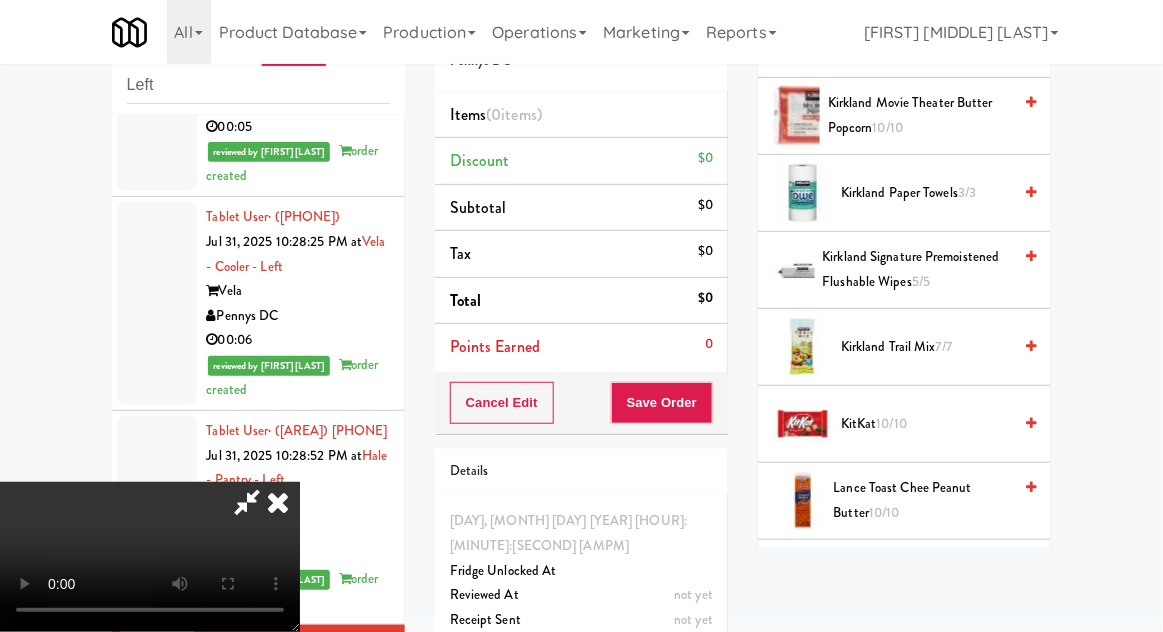 click on "KitKat  10/10" at bounding box center [926, 424] 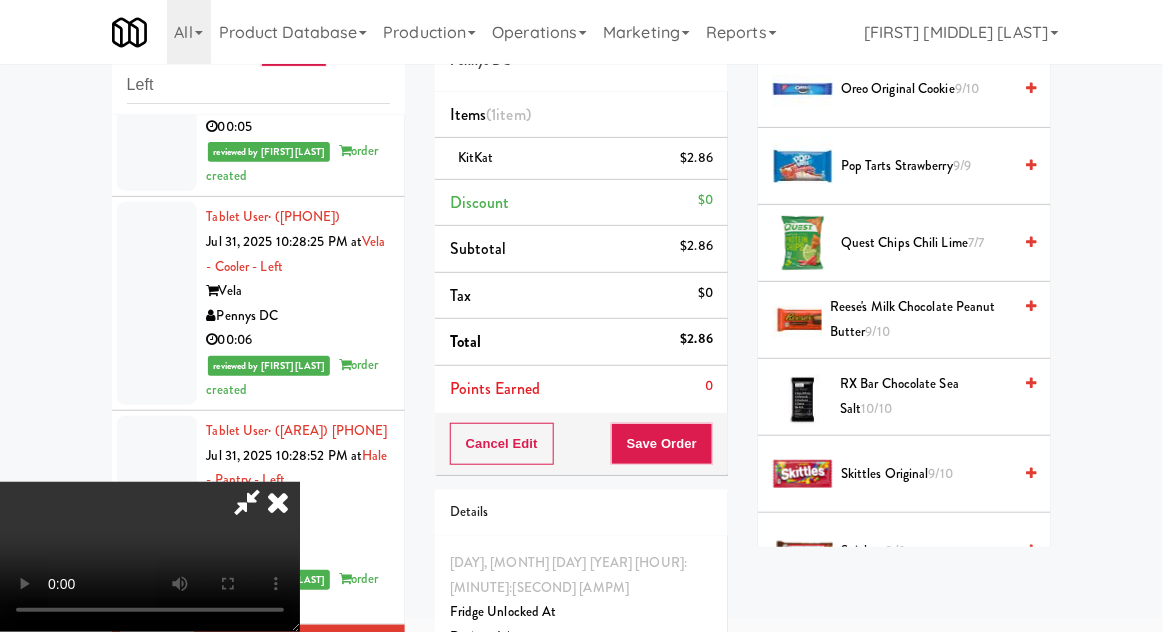 scroll, scrollTop: 1994, scrollLeft: 0, axis: vertical 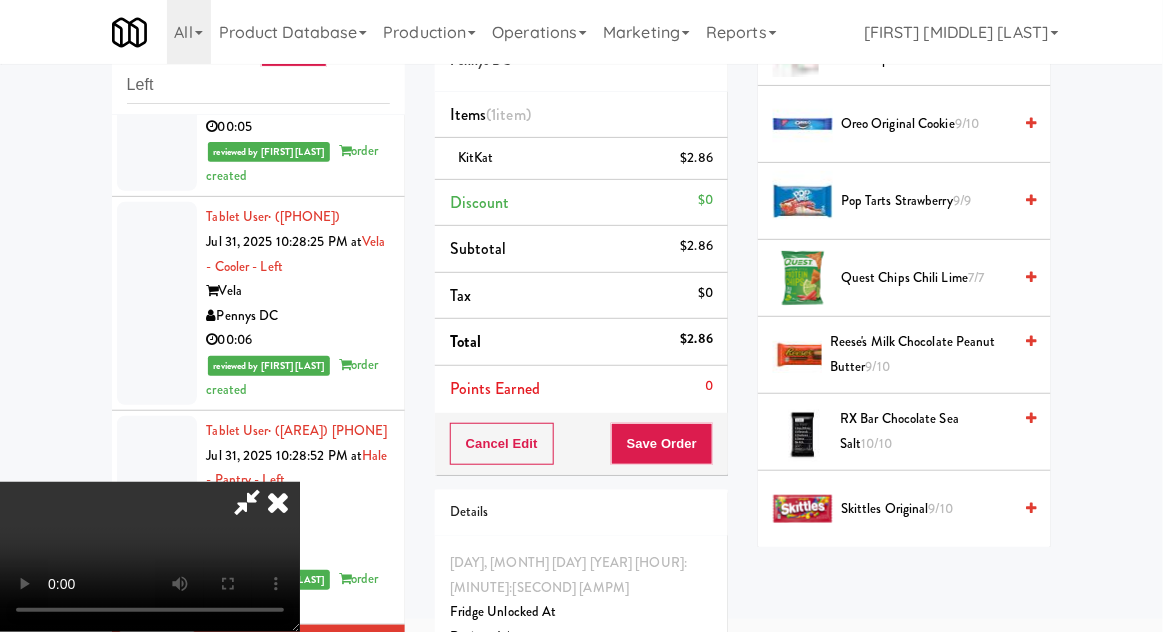 click on "Reese's Milk Chocolate Peanut Butter  9/10" at bounding box center [920, 354] 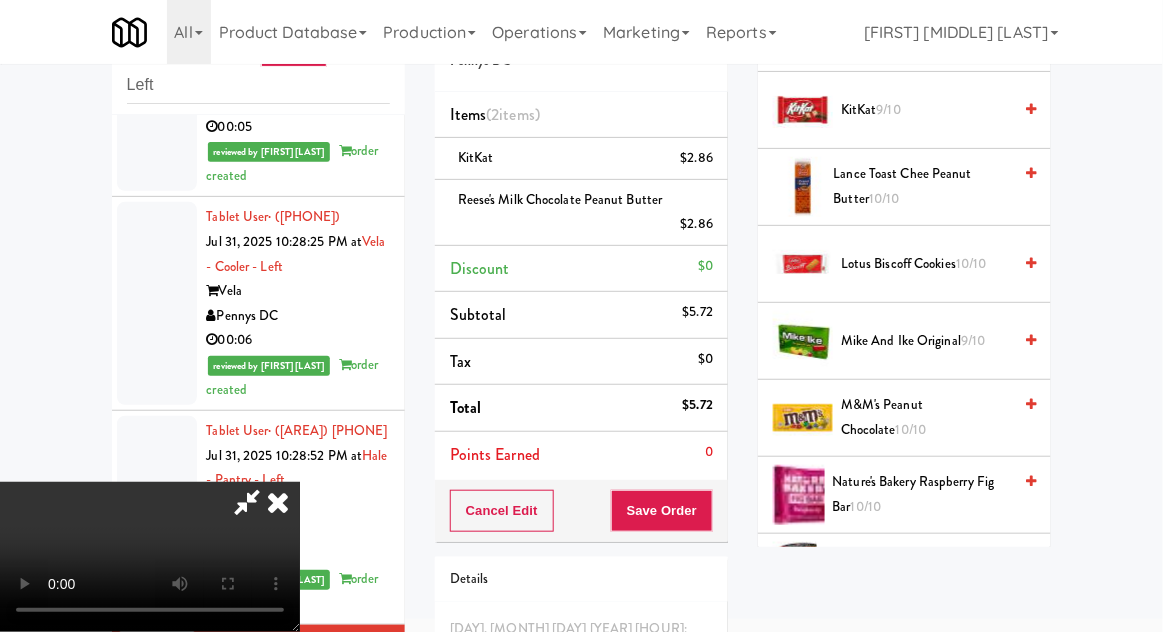 scroll, scrollTop: 1256, scrollLeft: 0, axis: vertical 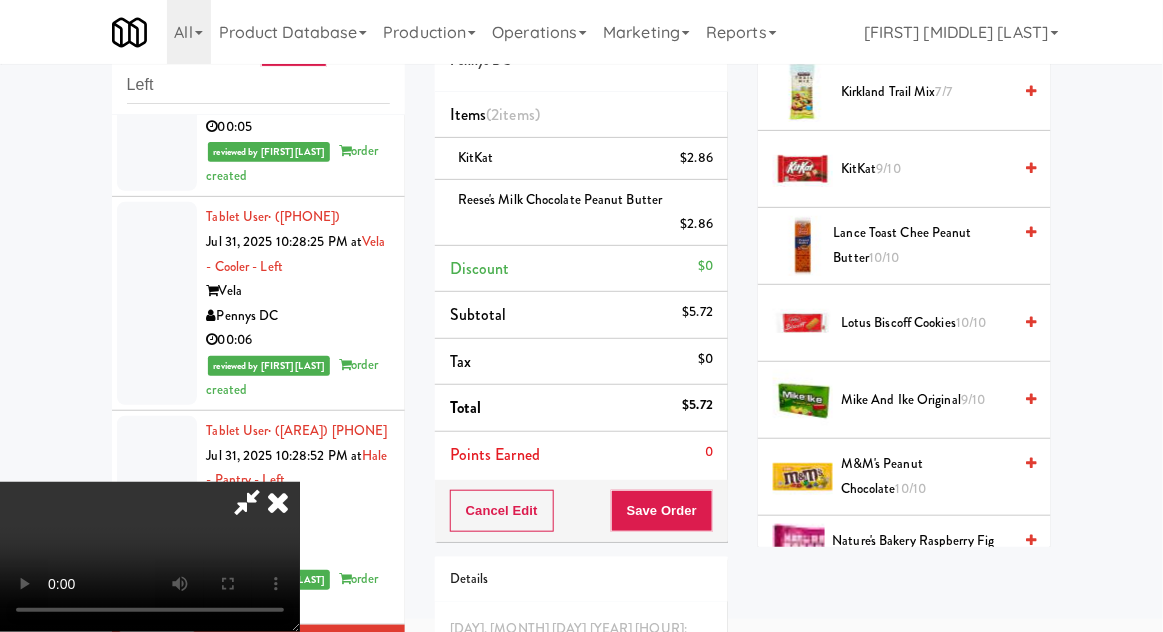 click on "9/10" at bounding box center [973, 399] 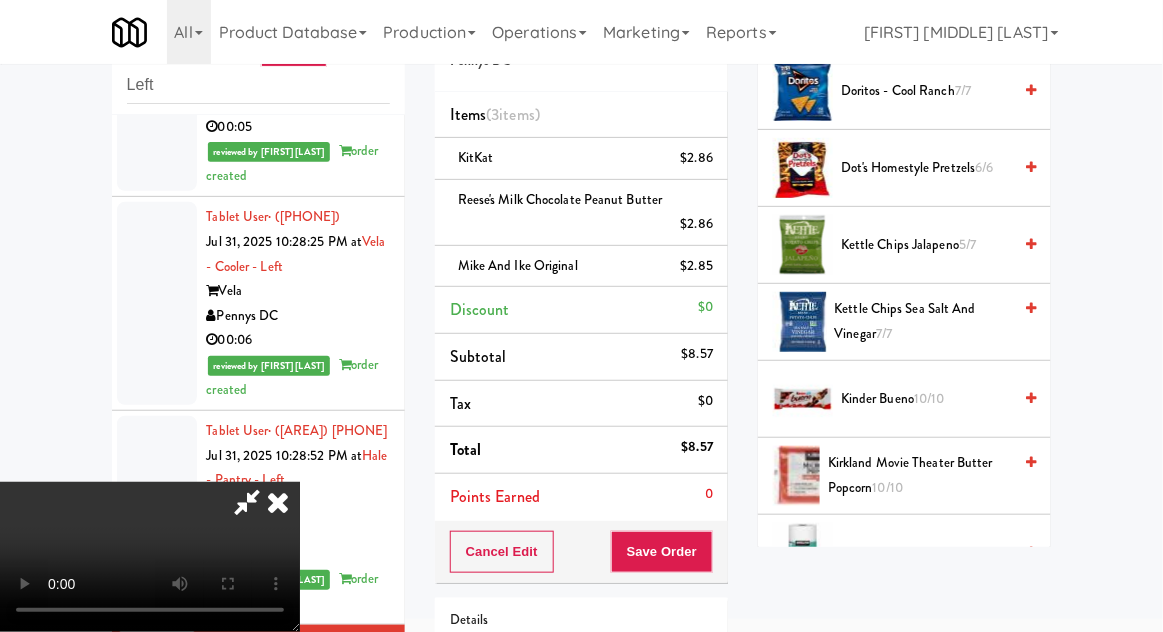 scroll, scrollTop: 640, scrollLeft: 0, axis: vertical 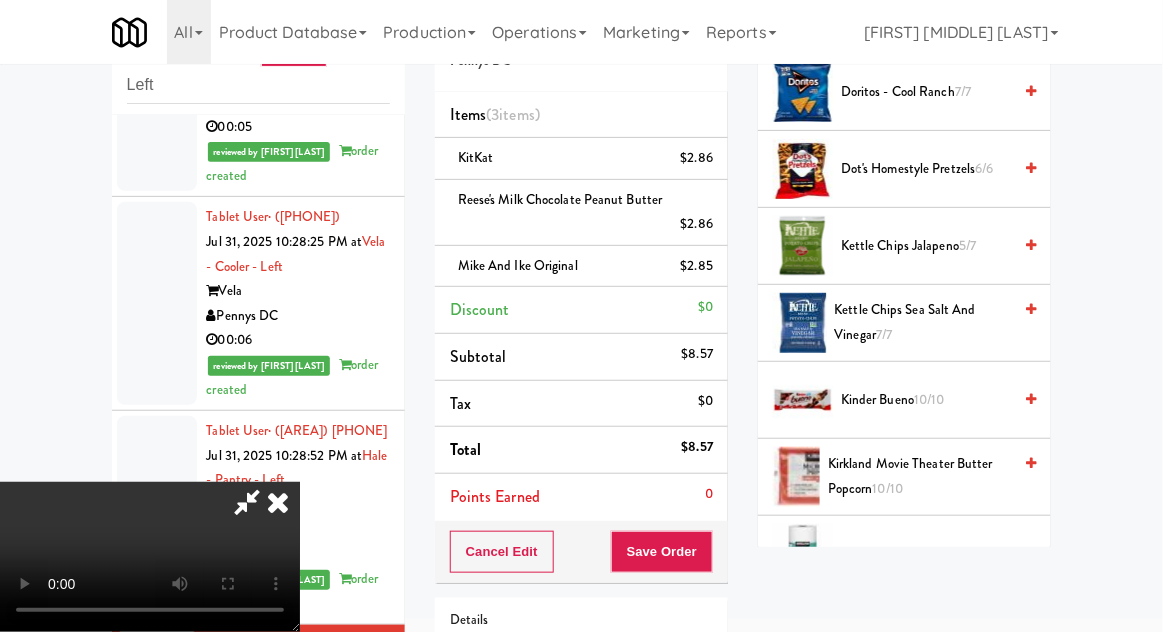 click on "Kettle Chips Sea Salt and Vinegar  7/7" at bounding box center (923, 322) 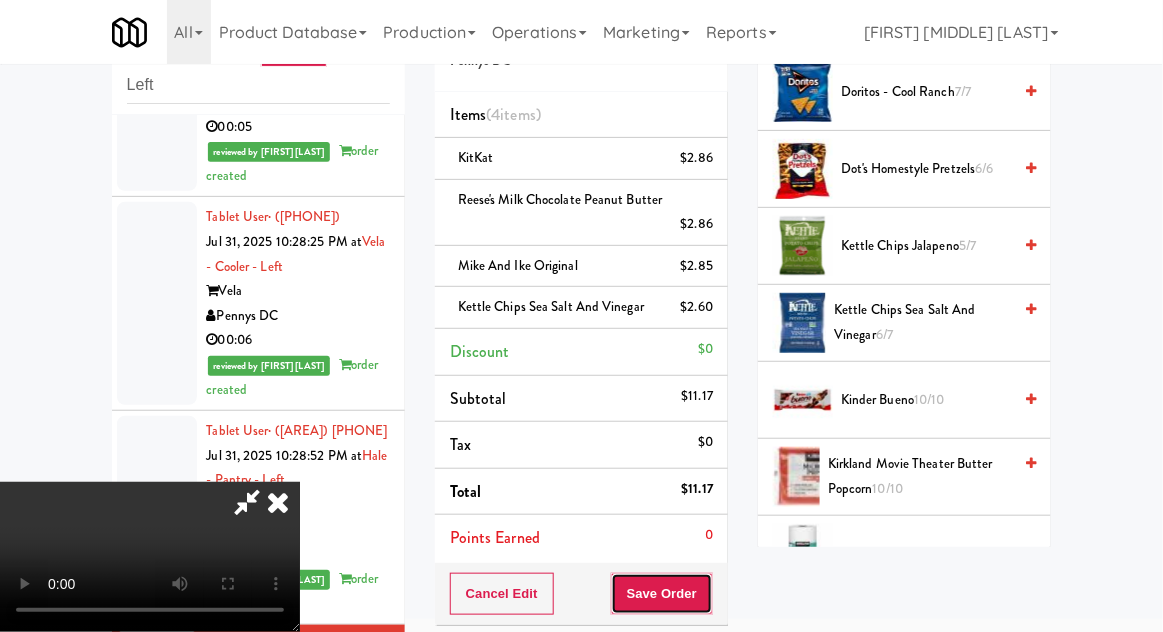 click on "Save Order" at bounding box center (662, 594) 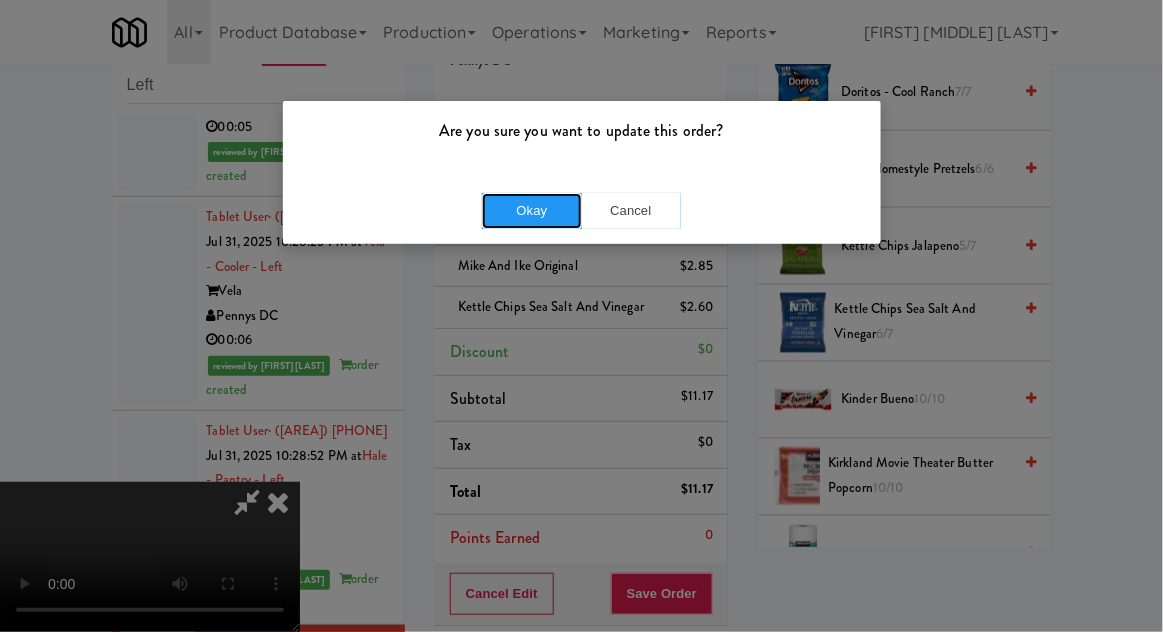 click on "Okay" at bounding box center (532, 211) 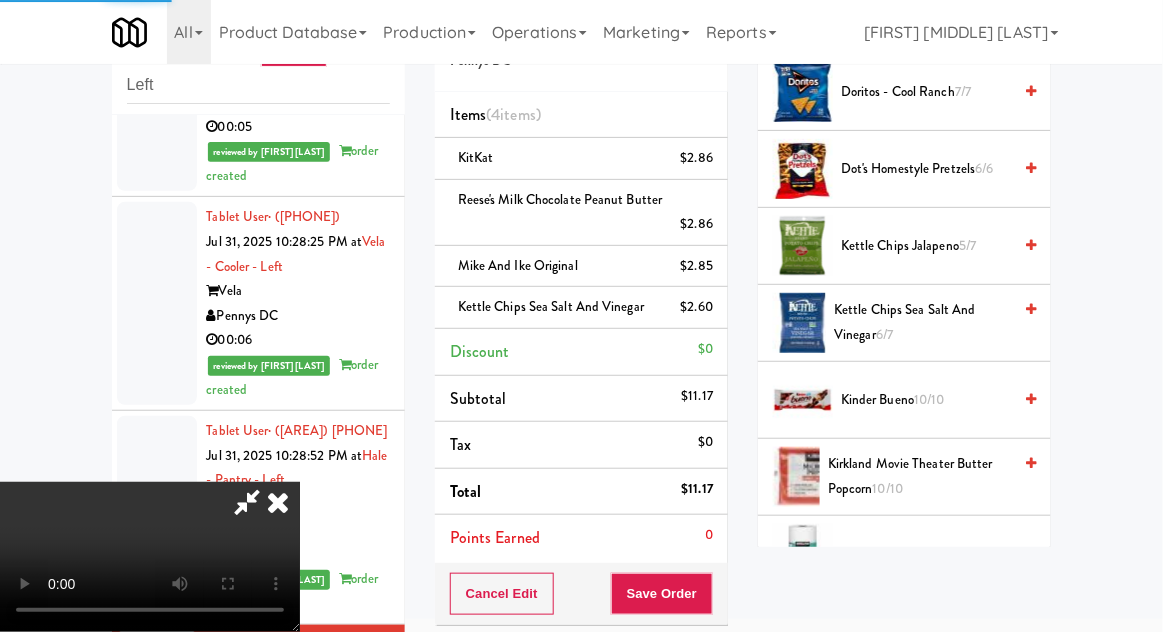 scroll, scrollTop: 197, scrollLeft: 0, axis: vertical 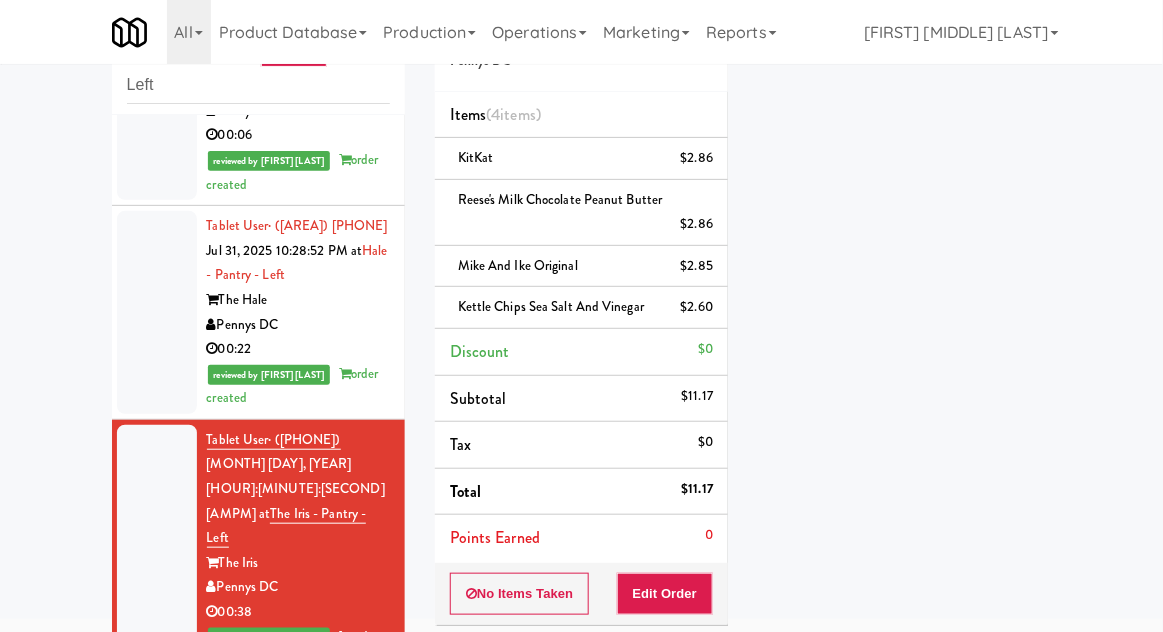click at bounding box center [157, 777] 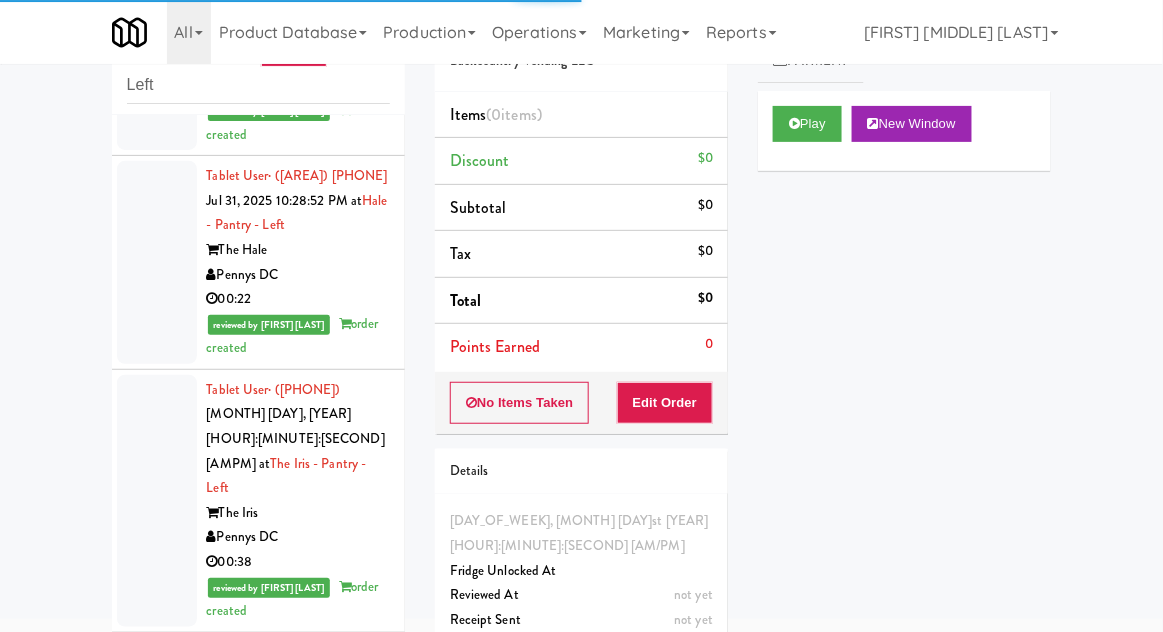scroll, scrollTop: 4089, scrollLeft: 0, axis: vertical 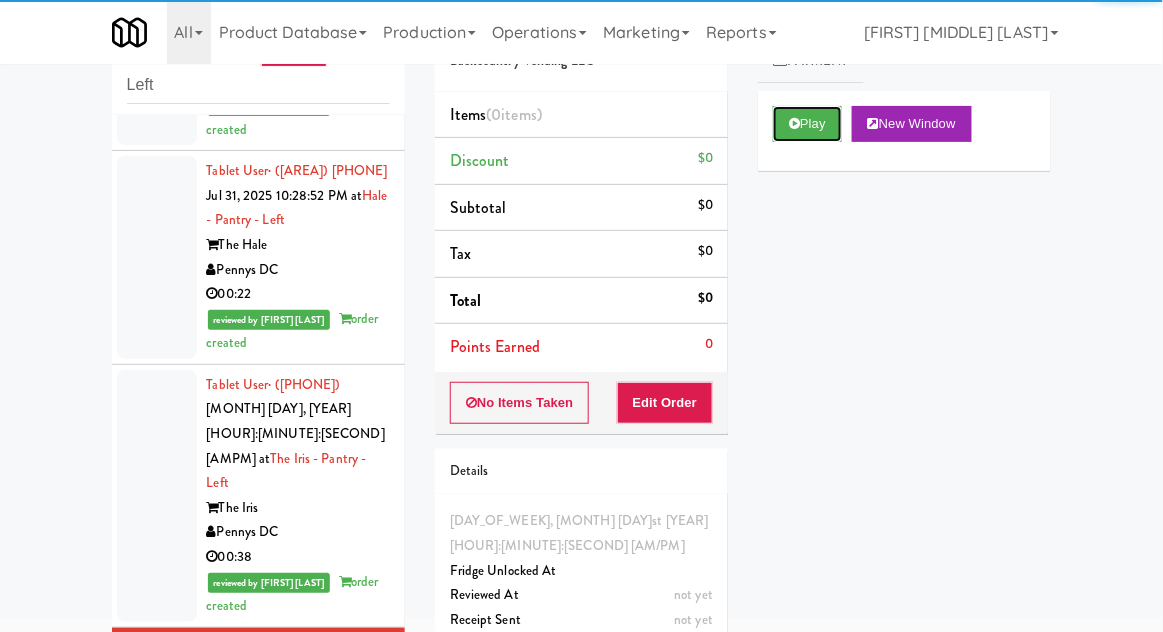 click on "Play" at bounding box center (807, 124) 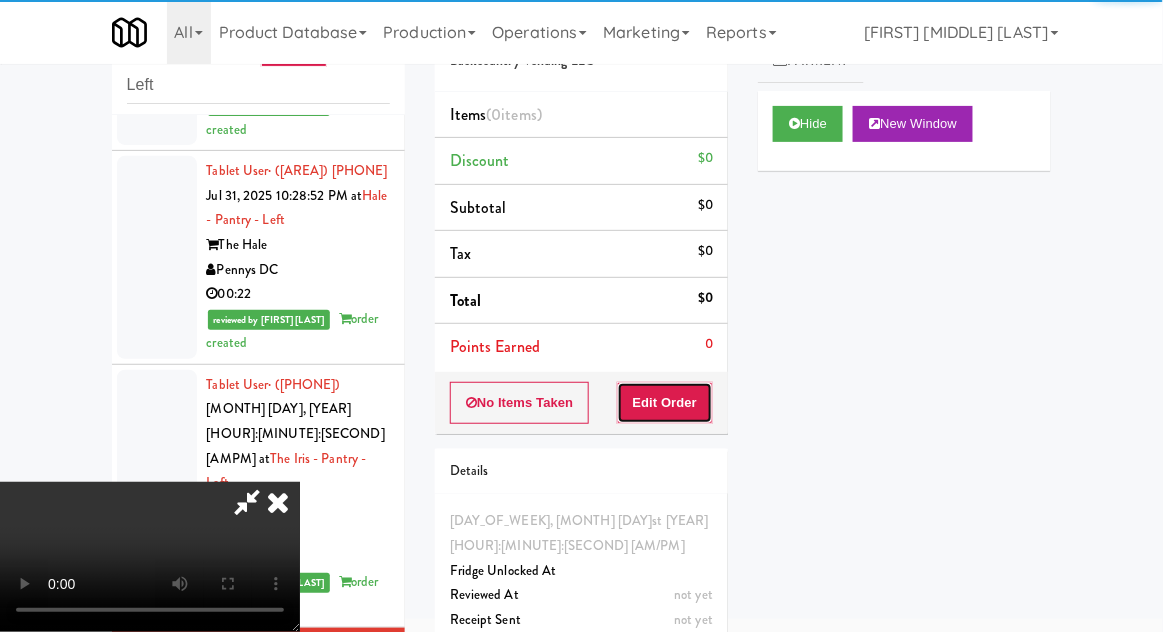 click on "Edit Order" at bounding box center (665, 403) 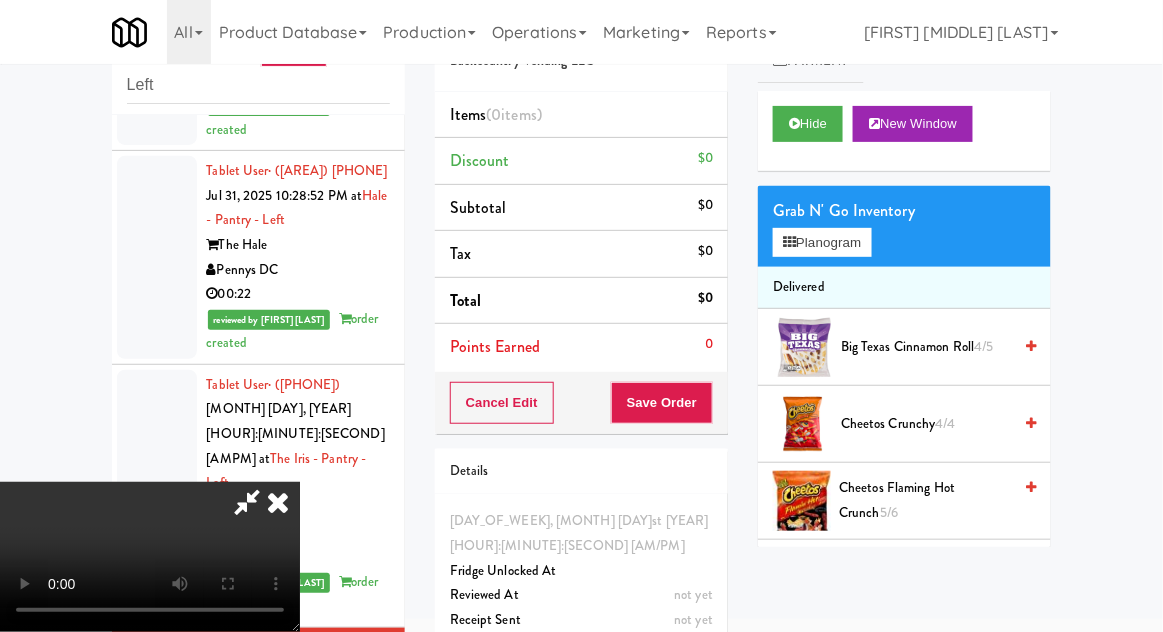type 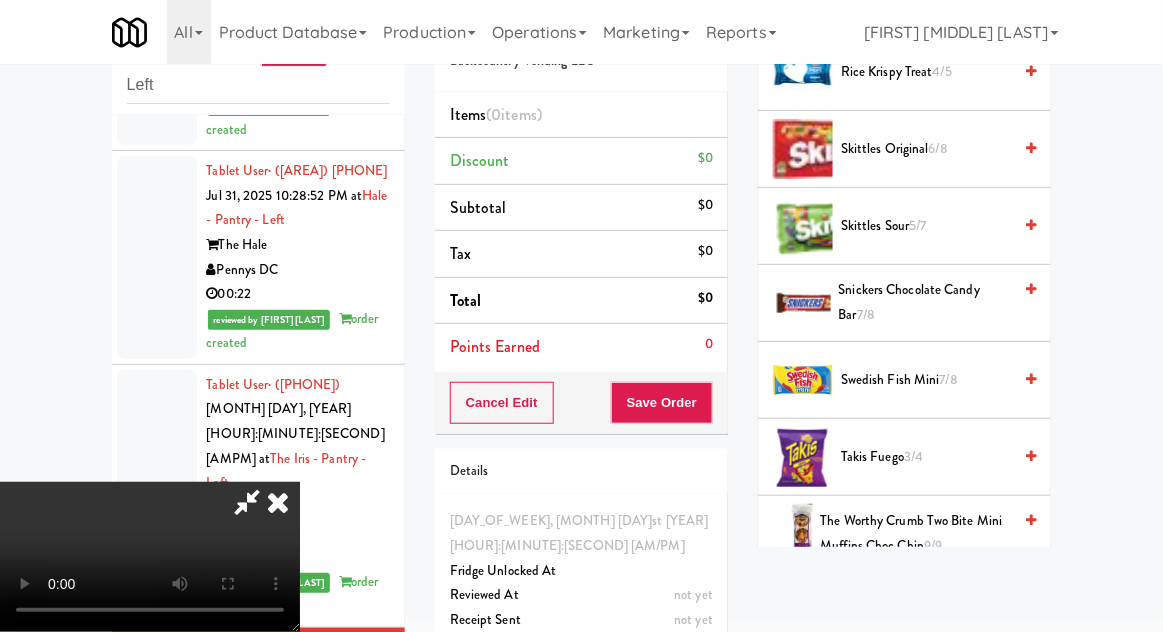 scroll, scrollTop: 1806, scrollLeft: 0, axis: vertical 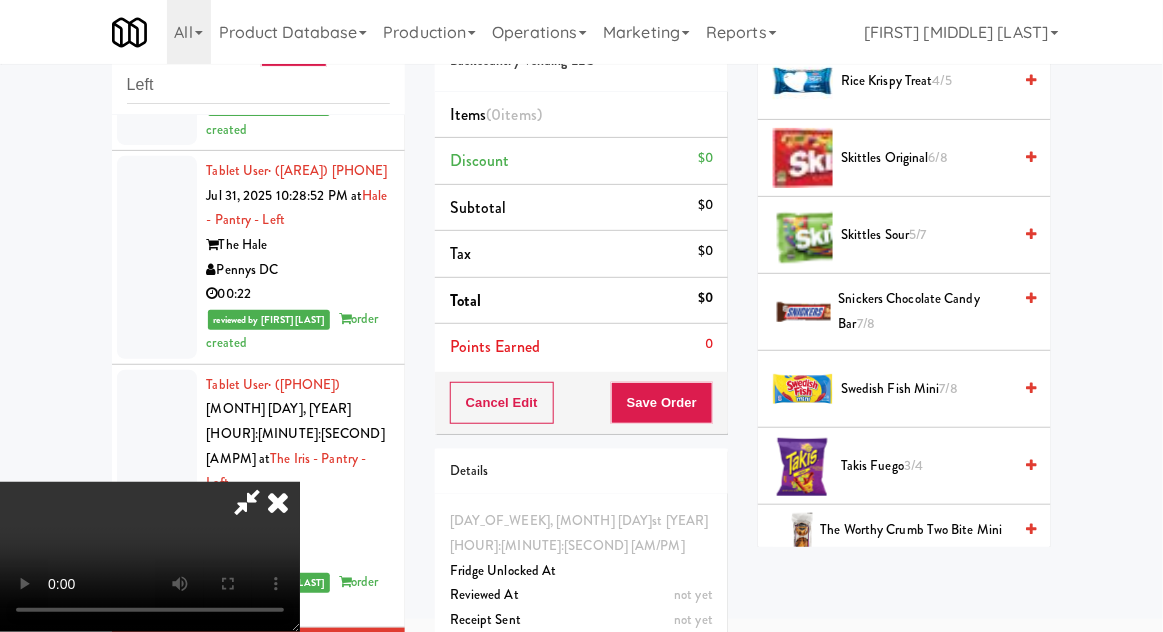 click on "6/8" at bounding box center (938, 157) 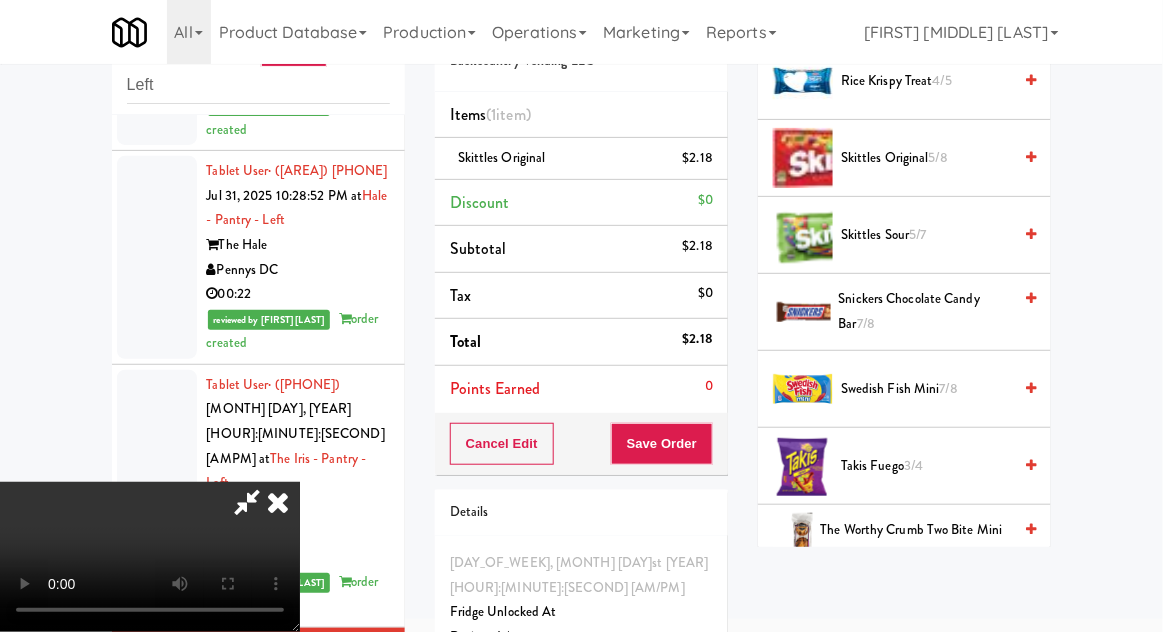 click on "Skittles Original  $2.18" at bounding box center (581, 159) 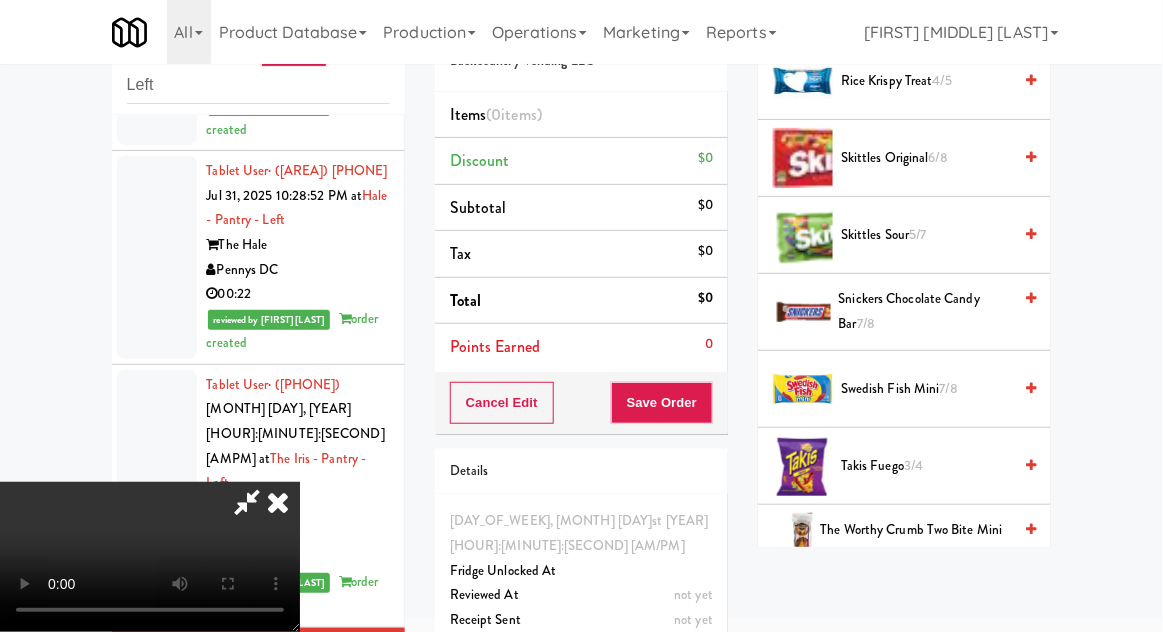 click on "5/7" at bounding box center (917, 234) 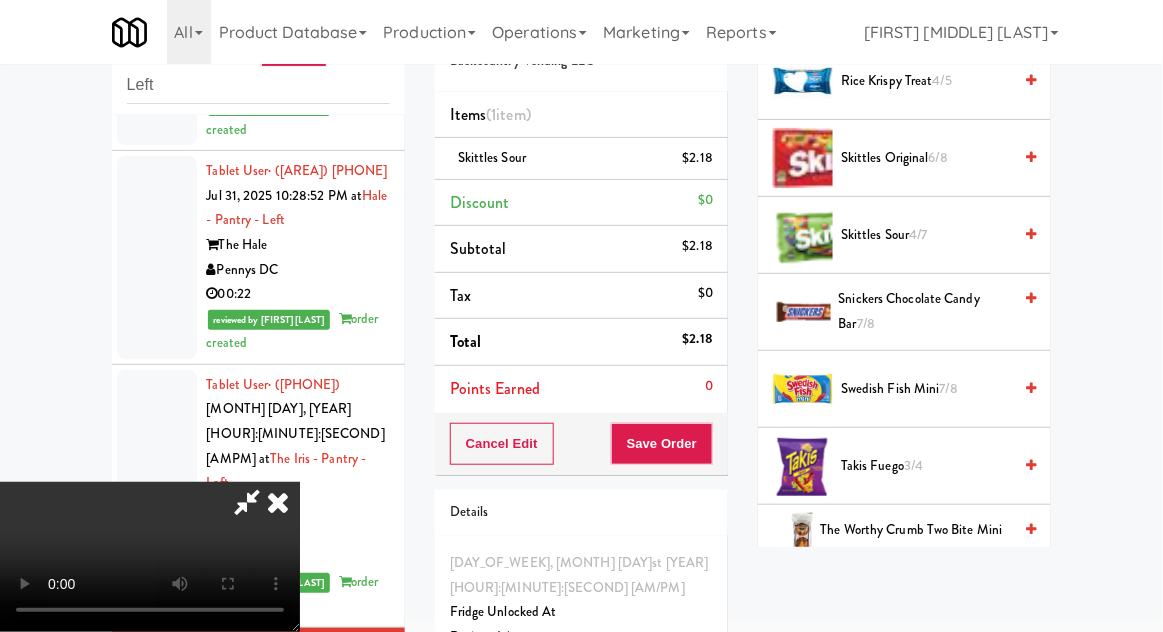 click on "Skittles Original  6/8" at bounding box center (926, 158) 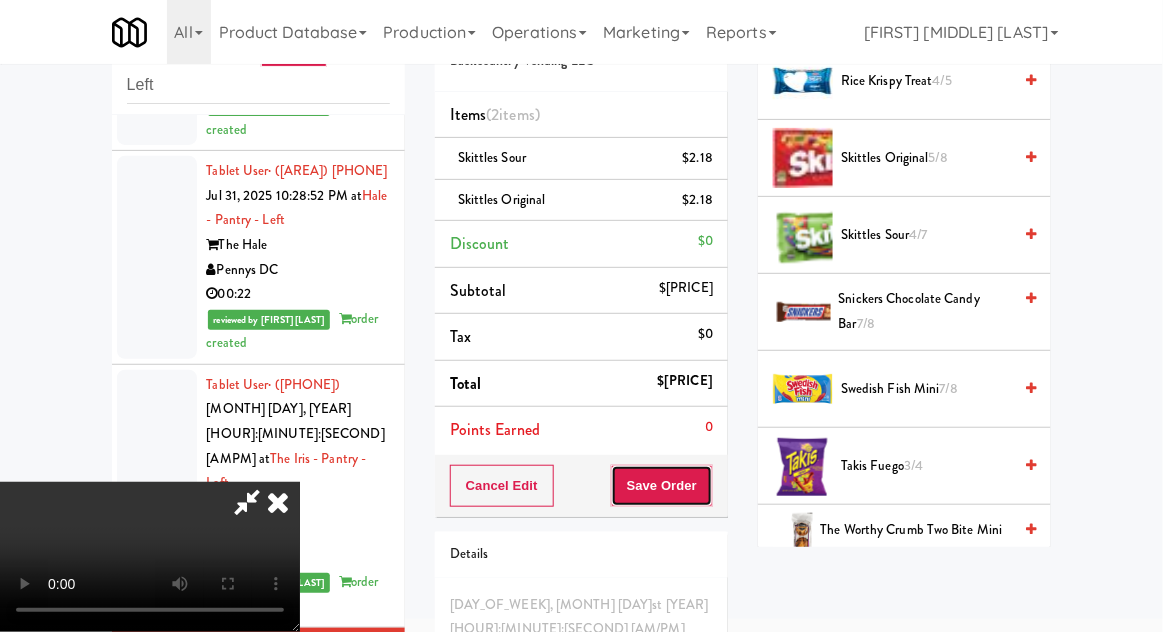 click on "Save Order" at bounding box center [662, 486] 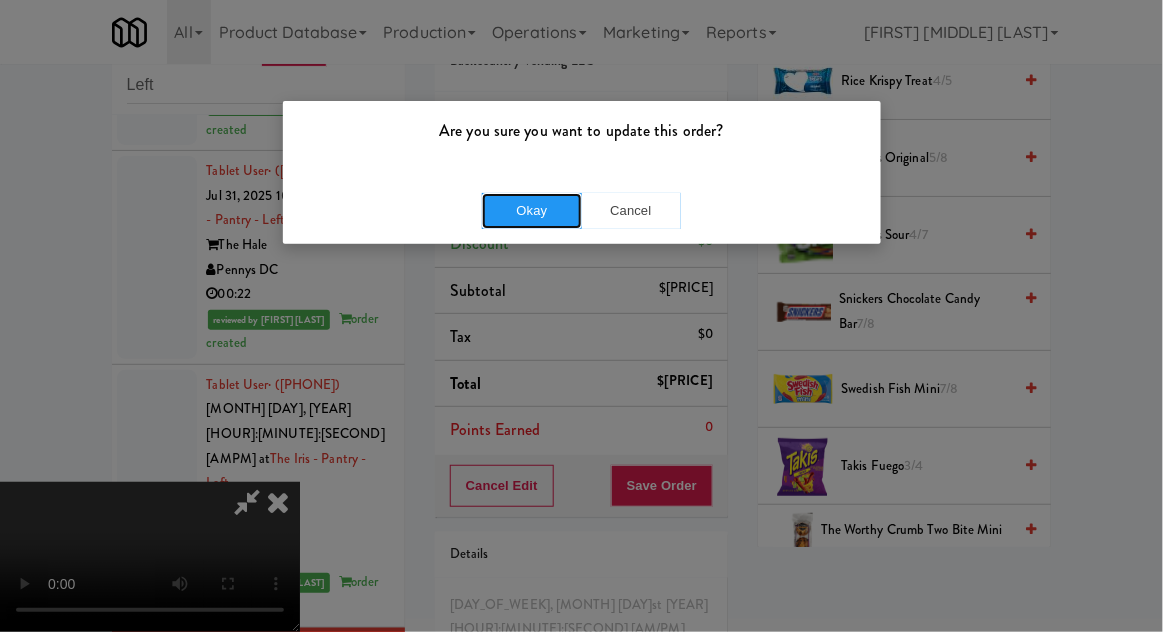 click on "Okay" at bounding box center (532, 211) 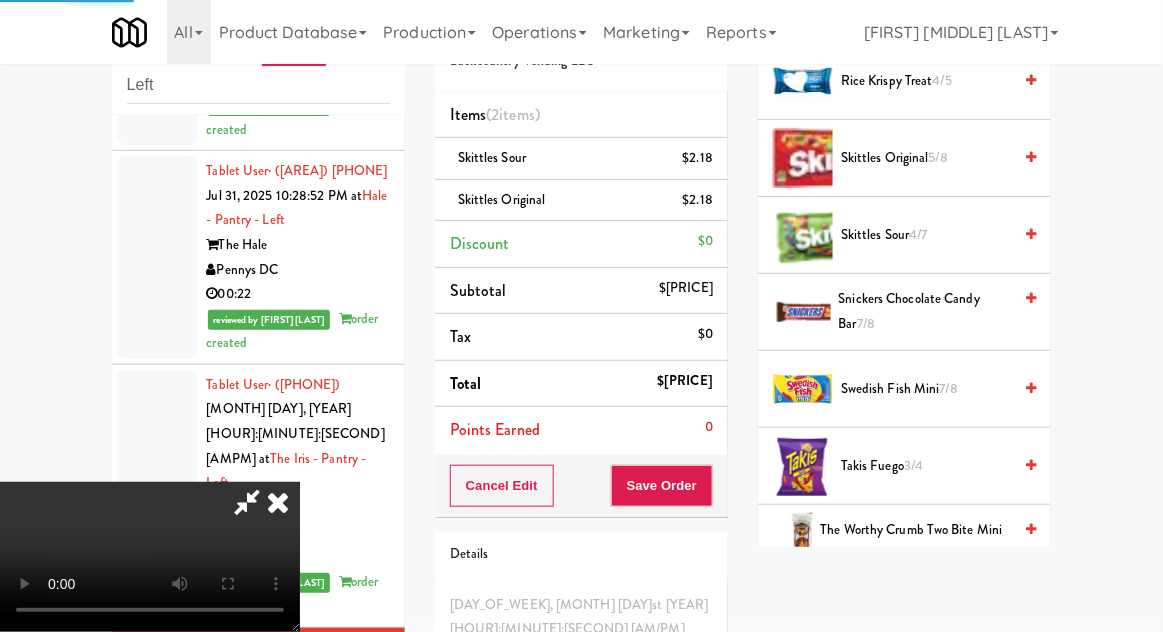 scroll, scrollTop: 197, scrollLeft: 0, axis: vertical 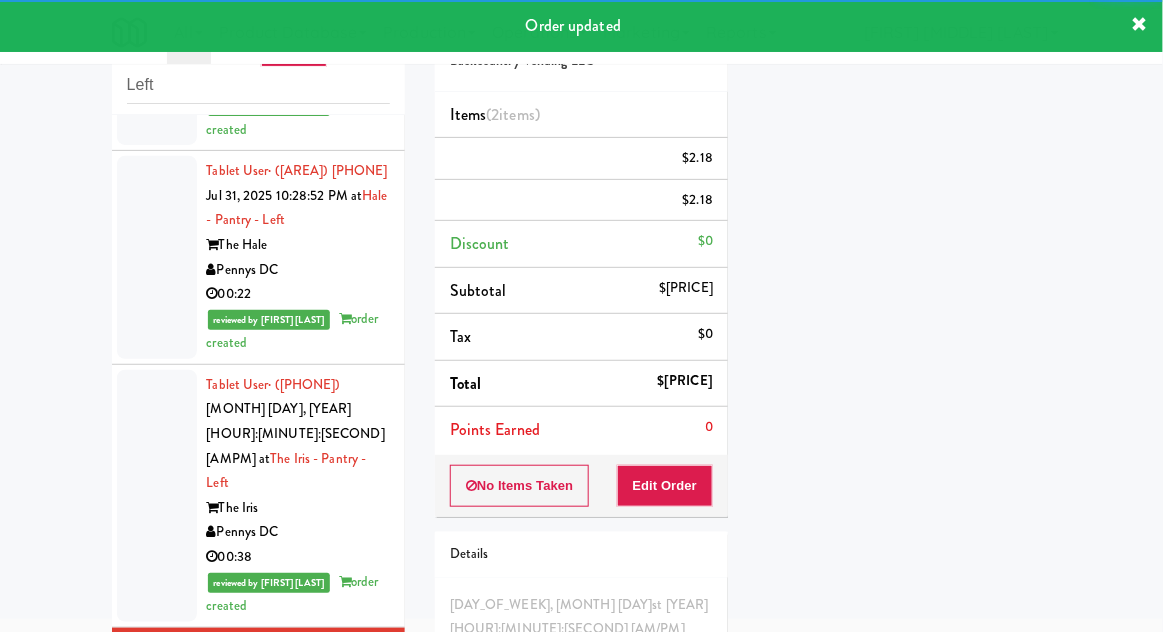 click at bounding box center (157, 911) 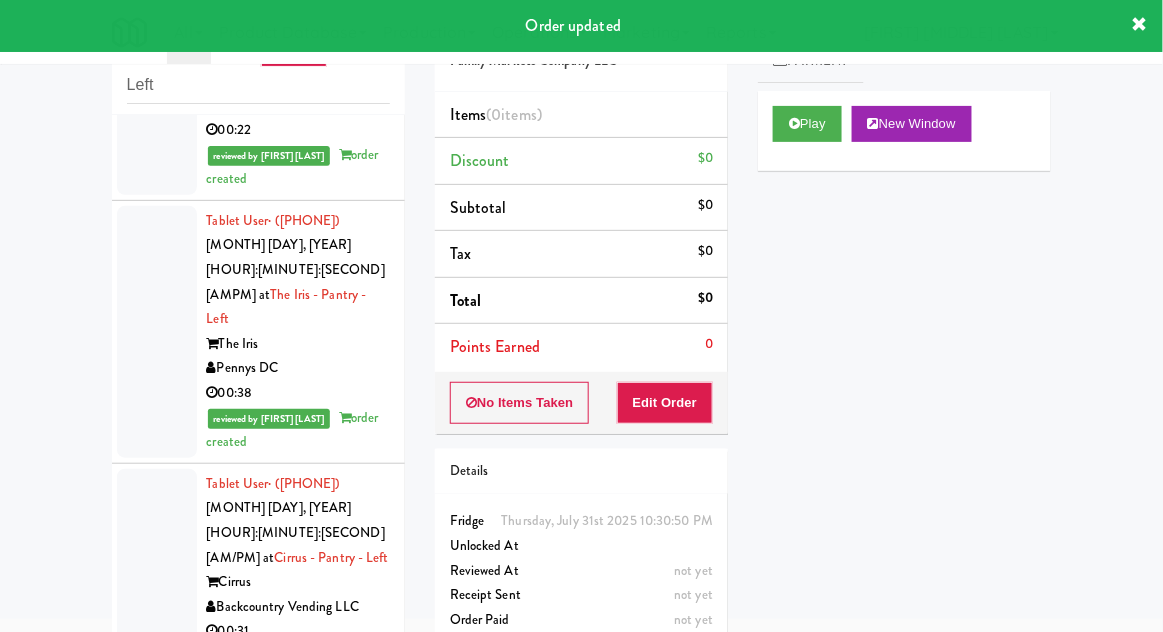scroll, scrollTop: 4264, scrollLeft: 0, axis: vertical 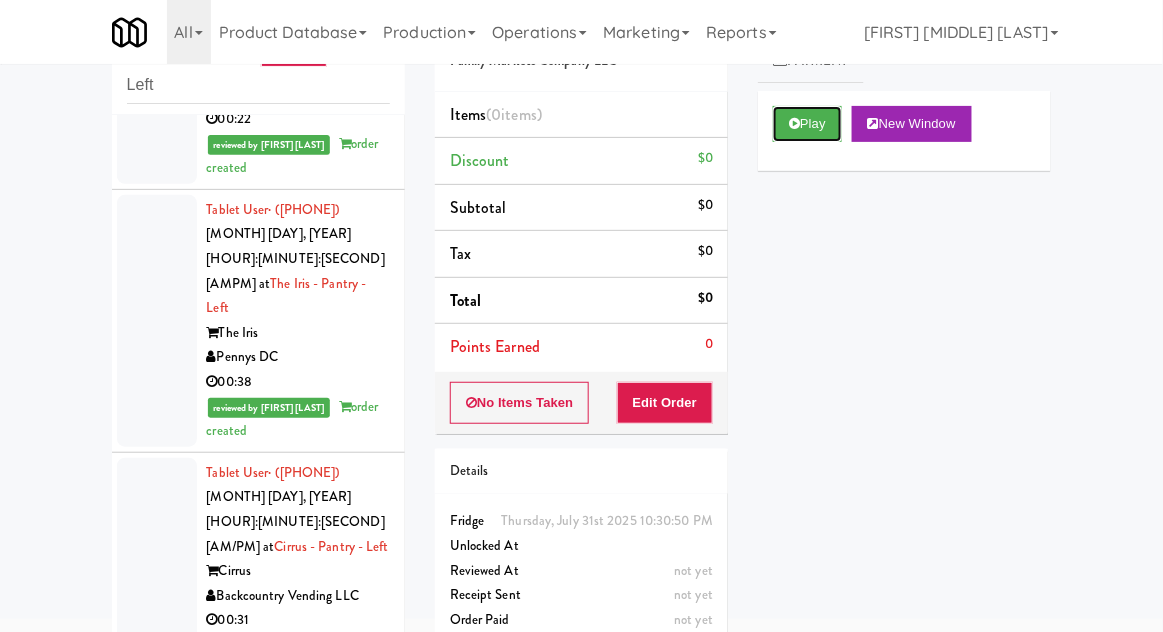 click on "Play" at bounding box center (807, 124) 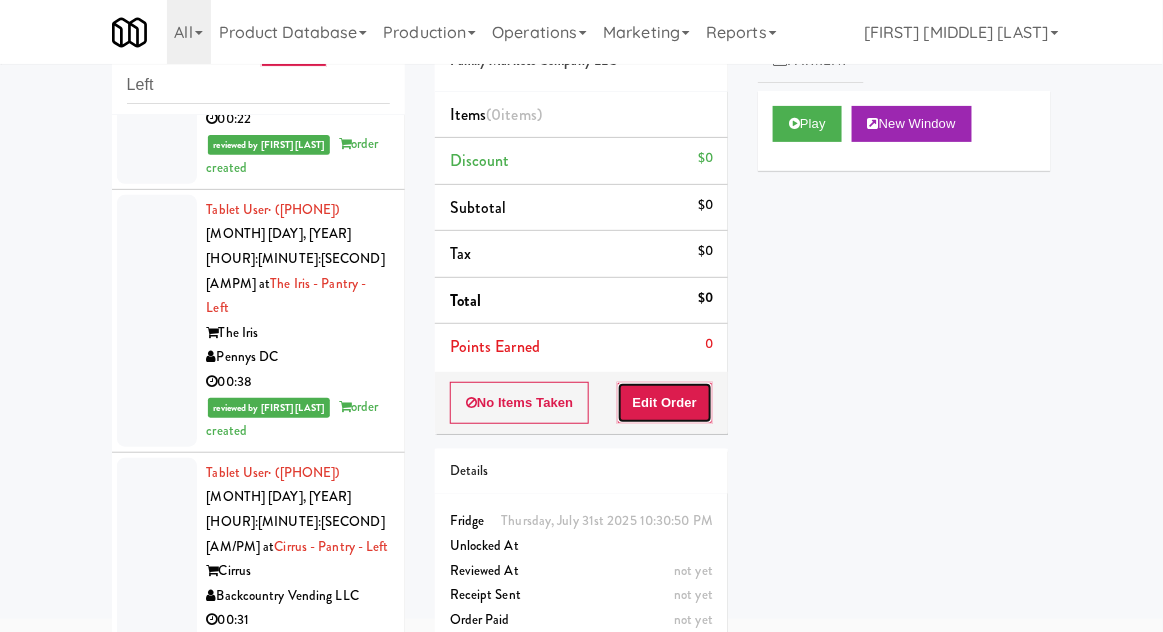 click on "Edit Order" at bounding box center (665, 403) 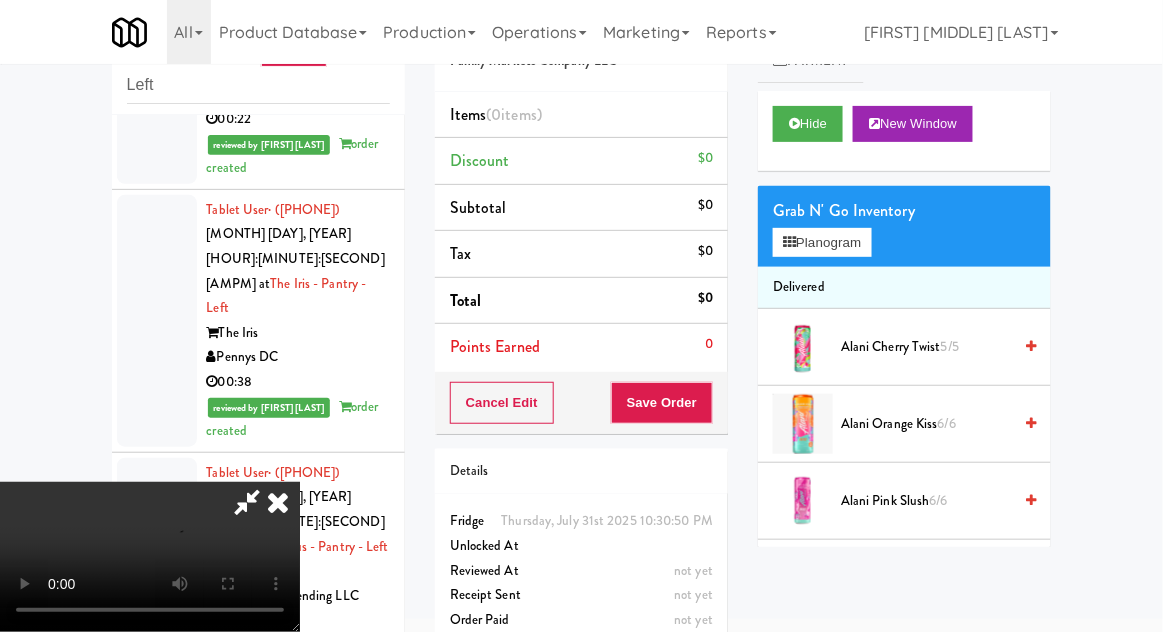 type 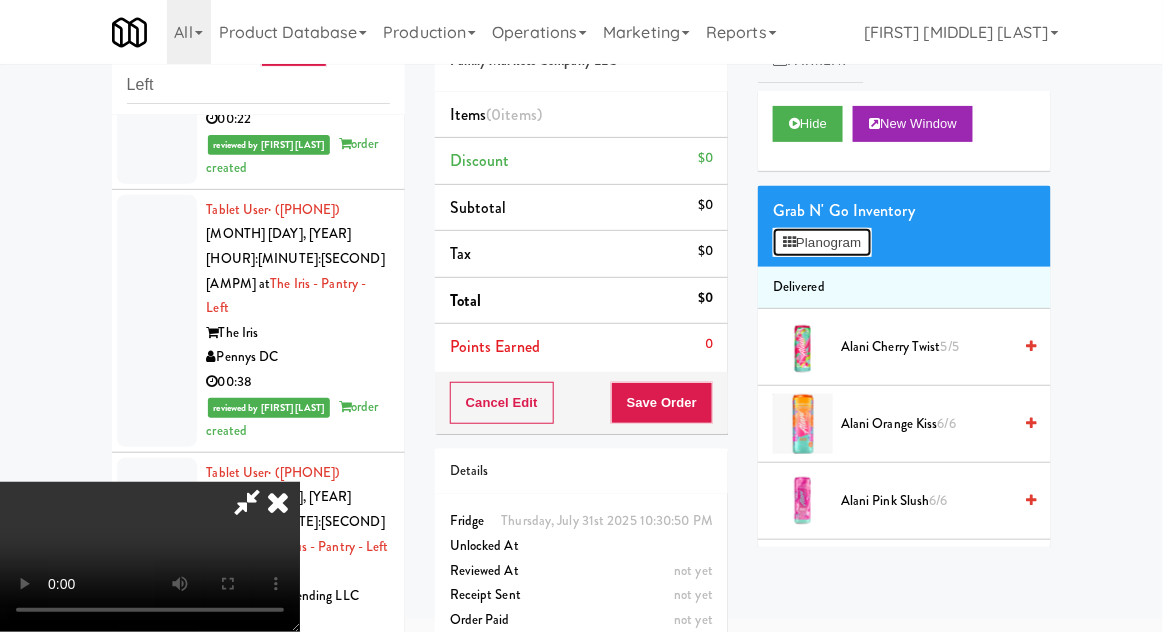 click on "Planogram" at bounding box center [822, 243] 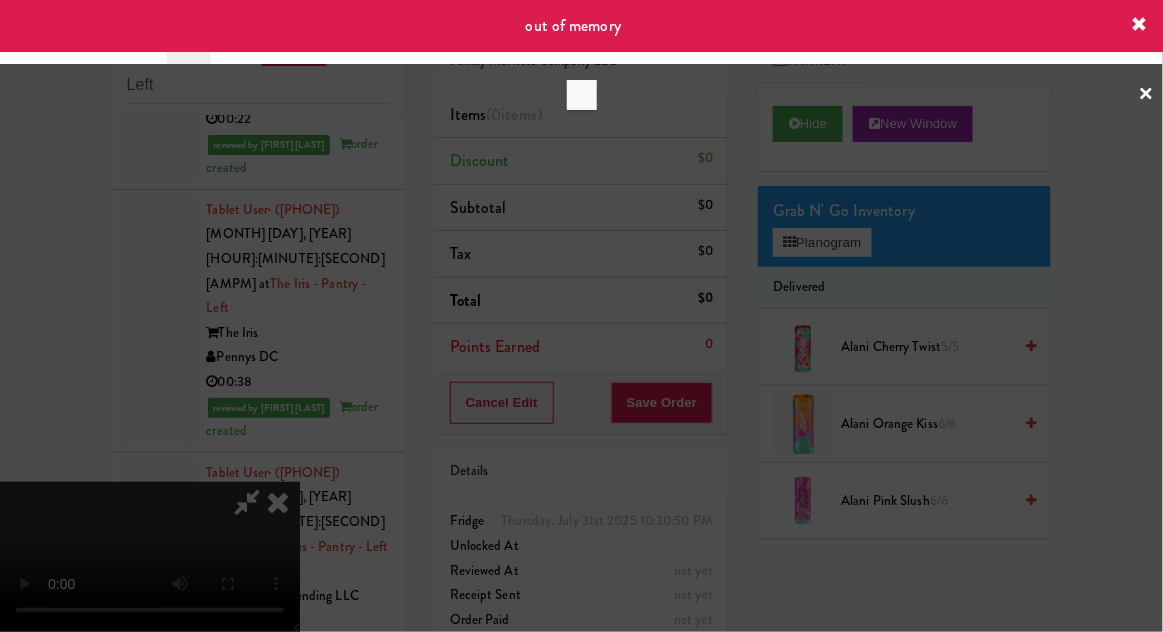 click at bounding box center (1140, 25) 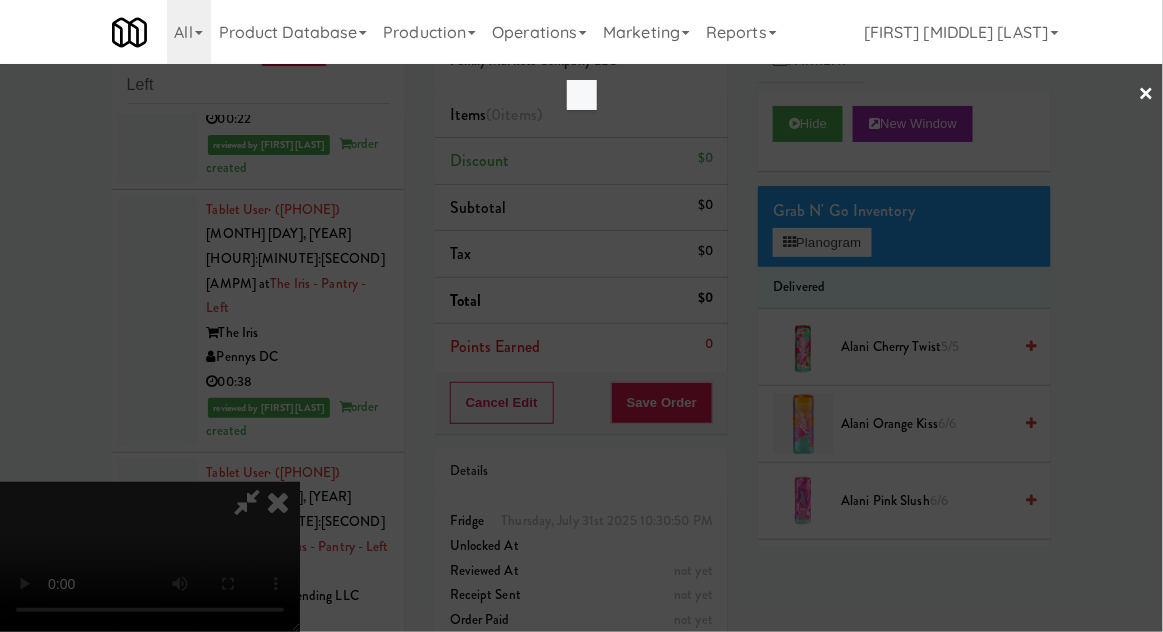 click at bounding box center [581, 316] 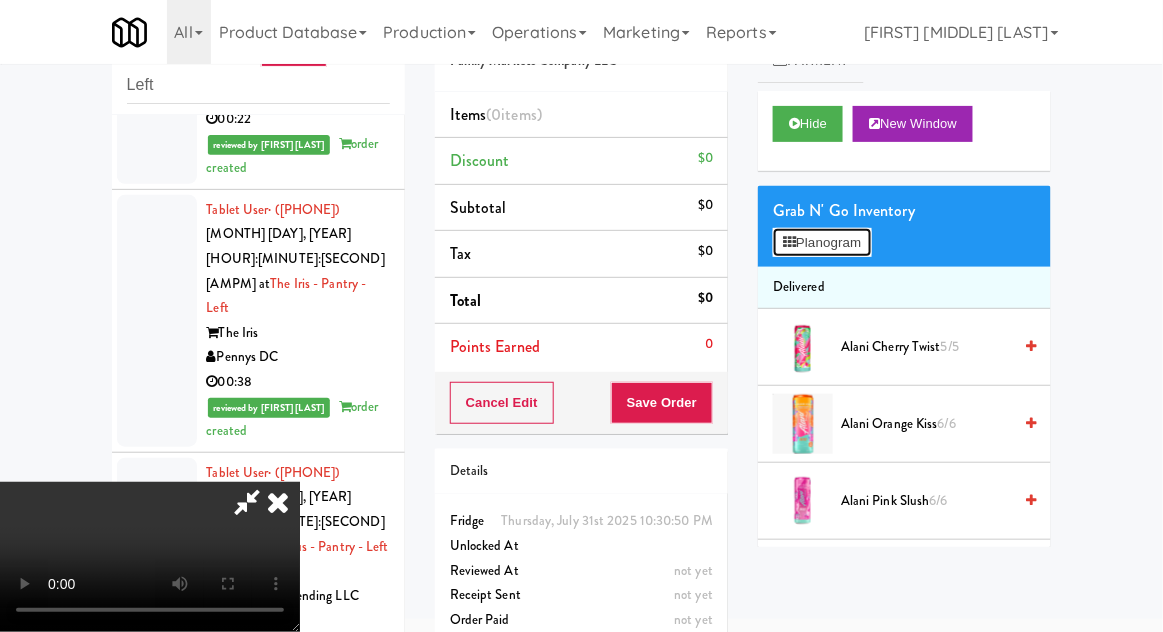 click on "Planogram" at bounding box center (822, 243) 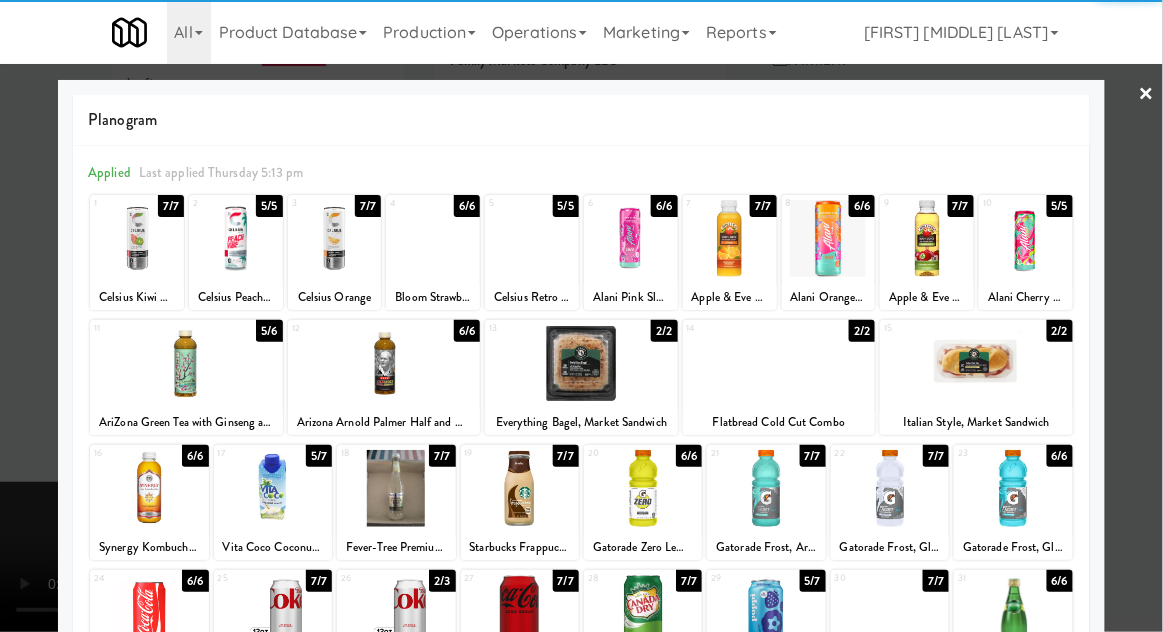 click at bounding box center (976, 363) 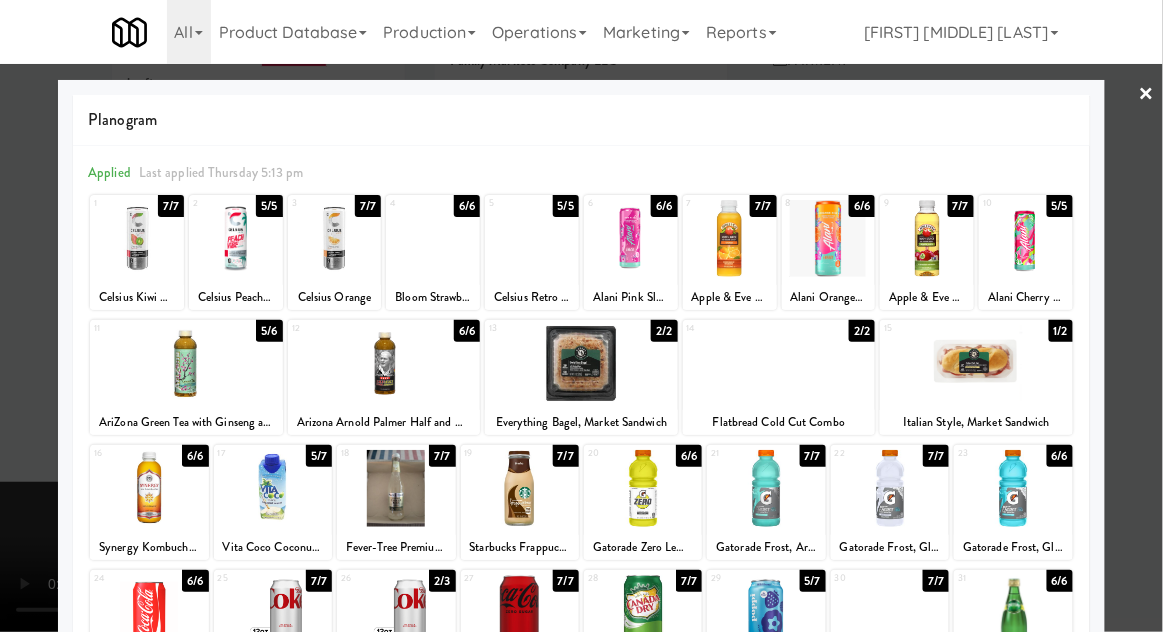 click on "AriZona Green Tea with Ginseng and Honey" at bounding box center [186, 422] 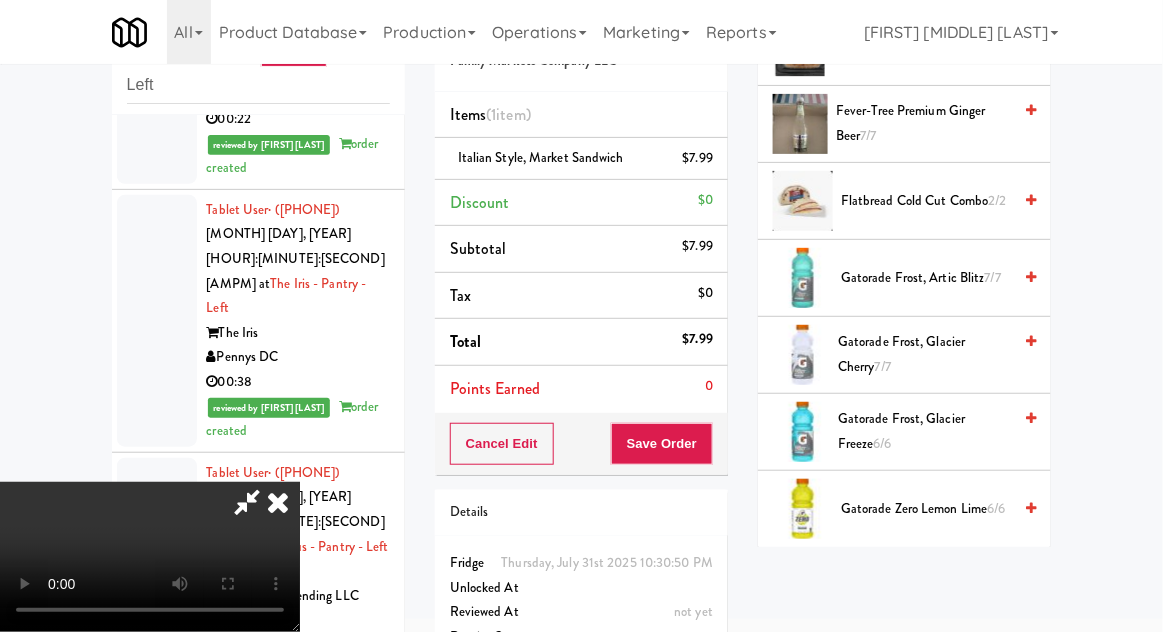 scroll, scrollTop: 2145, scrollLeft: 0, axis: vertical 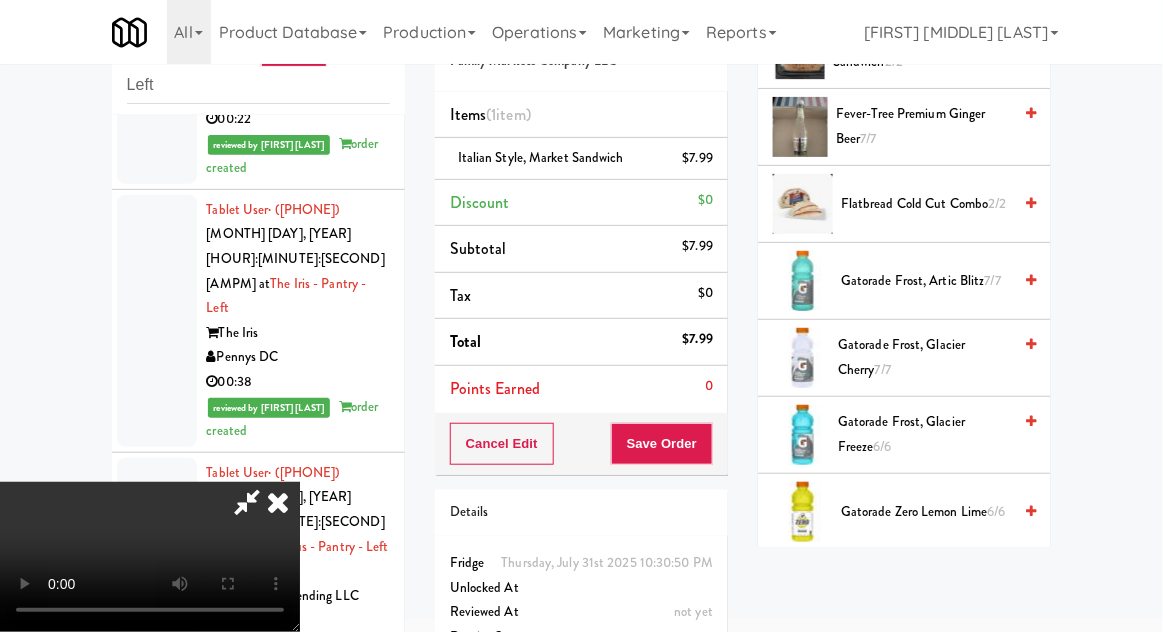 click on "Cancel Edit Save Order" at bounding box center (581, 444) 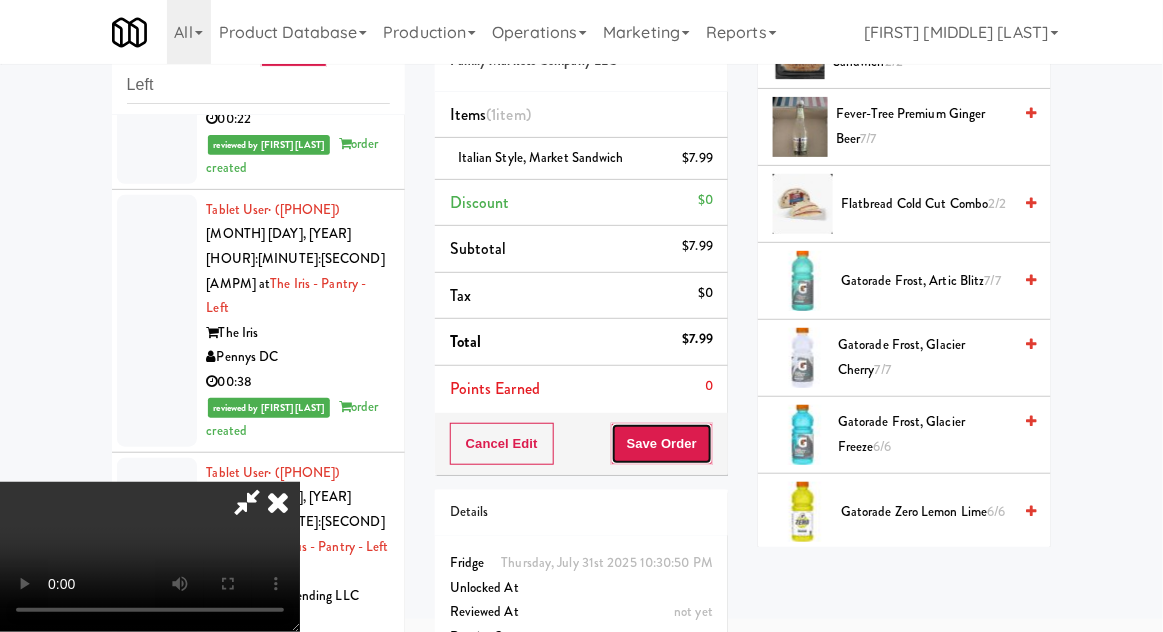 click on "Save Order" at bounding box center [662, 444] 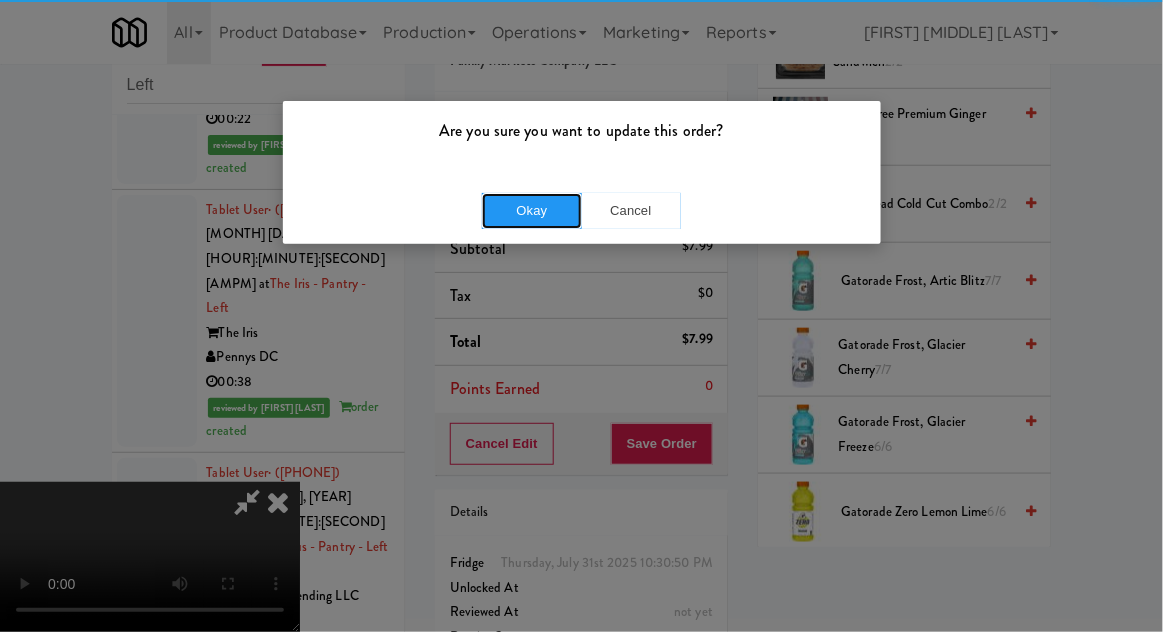 click on "Okay" at bounding box center (532, 211) 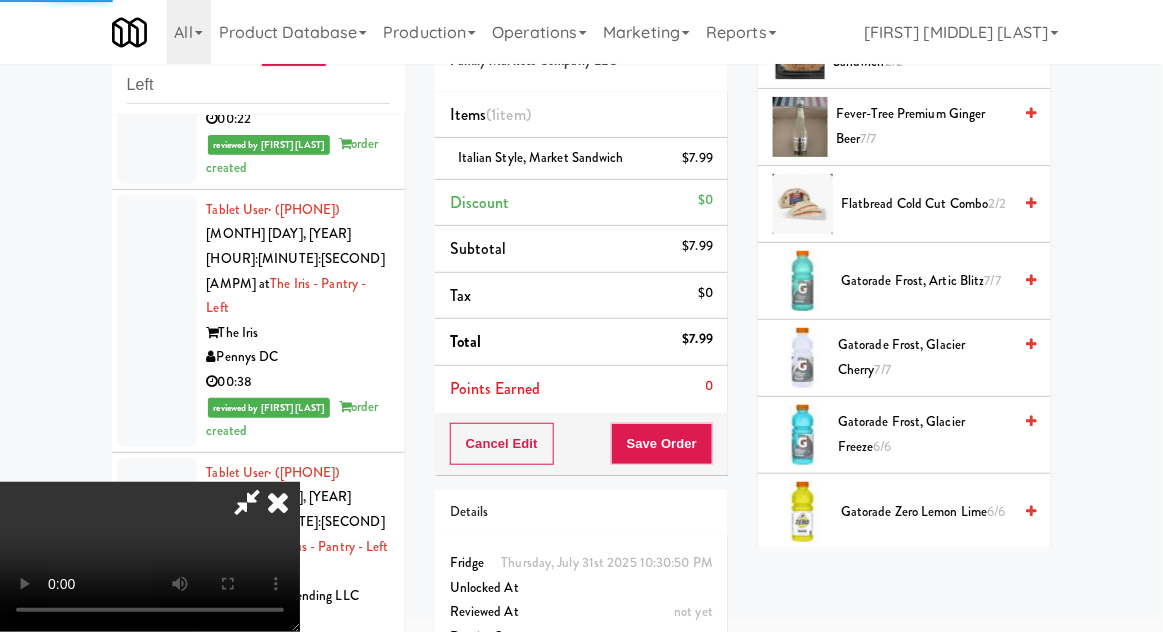 scroll, scrollTop: 197, scrollLeft: 0, axis: vertical 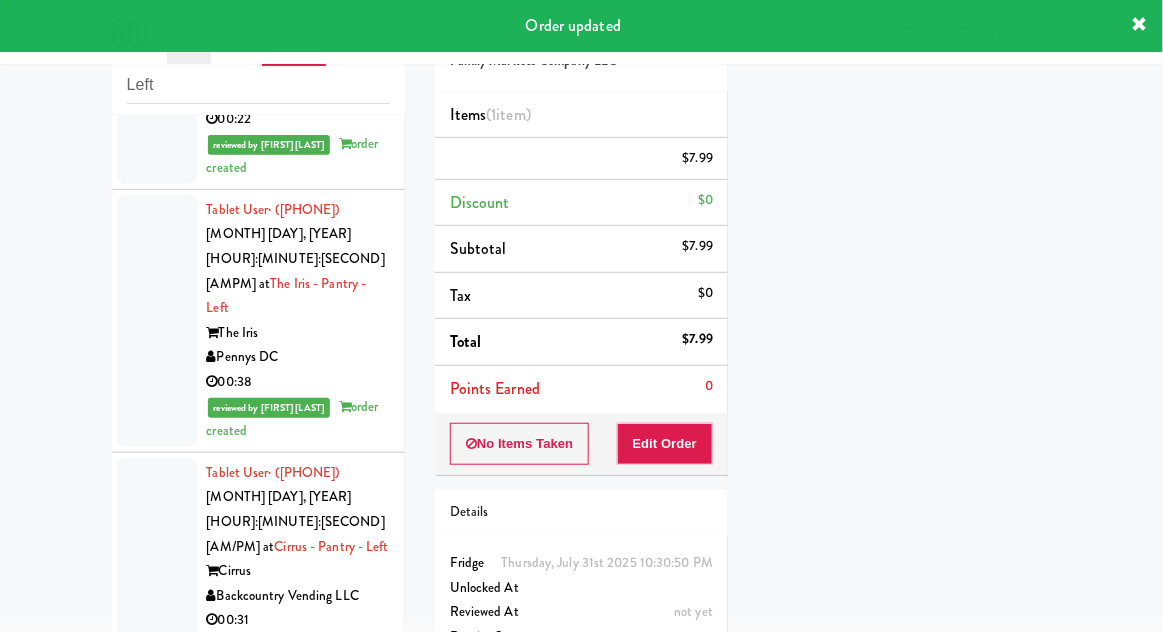 click at bounding box center (157, 962) 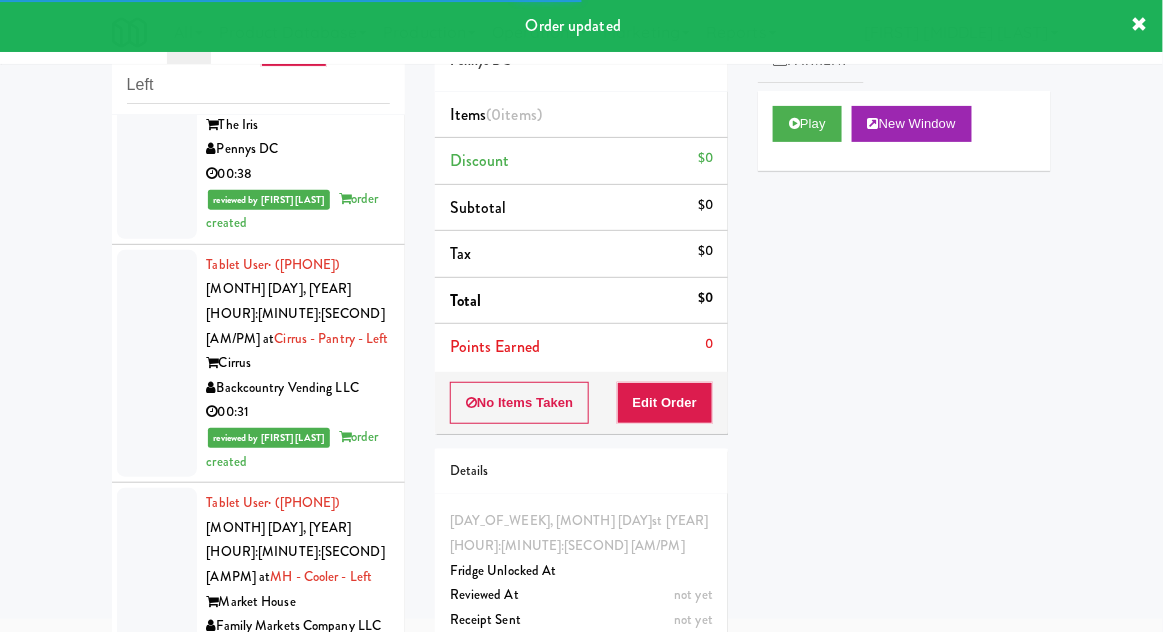 scroll, scrollTop: 4482, scrollLeft: 0, axis: vertical 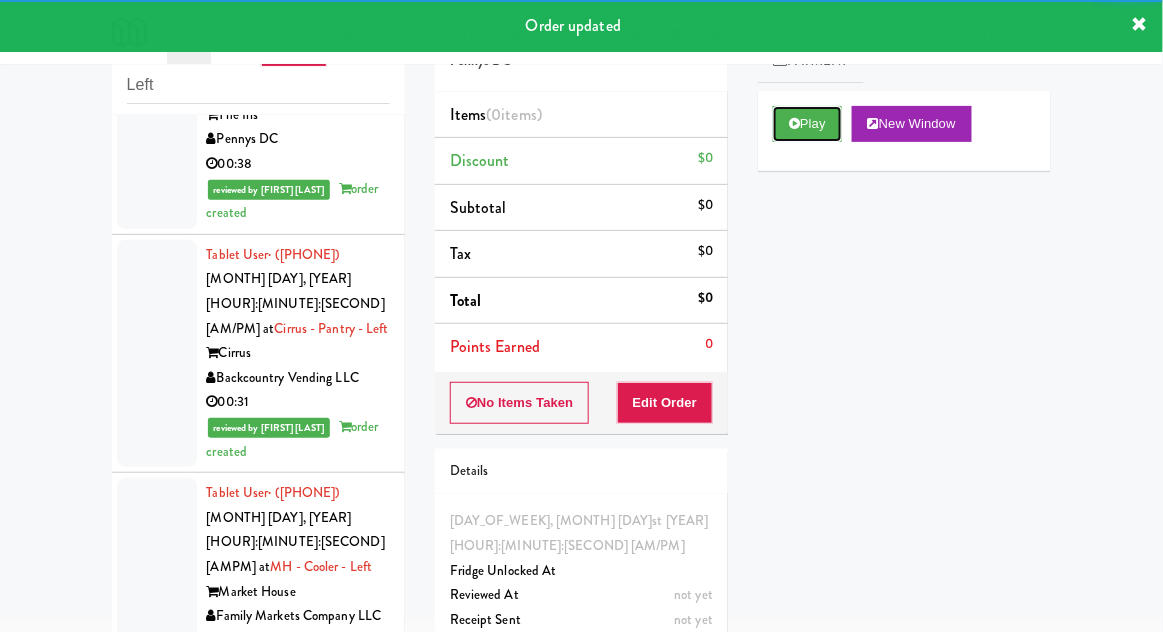 click on "Play" at bounding box center [807, 124] 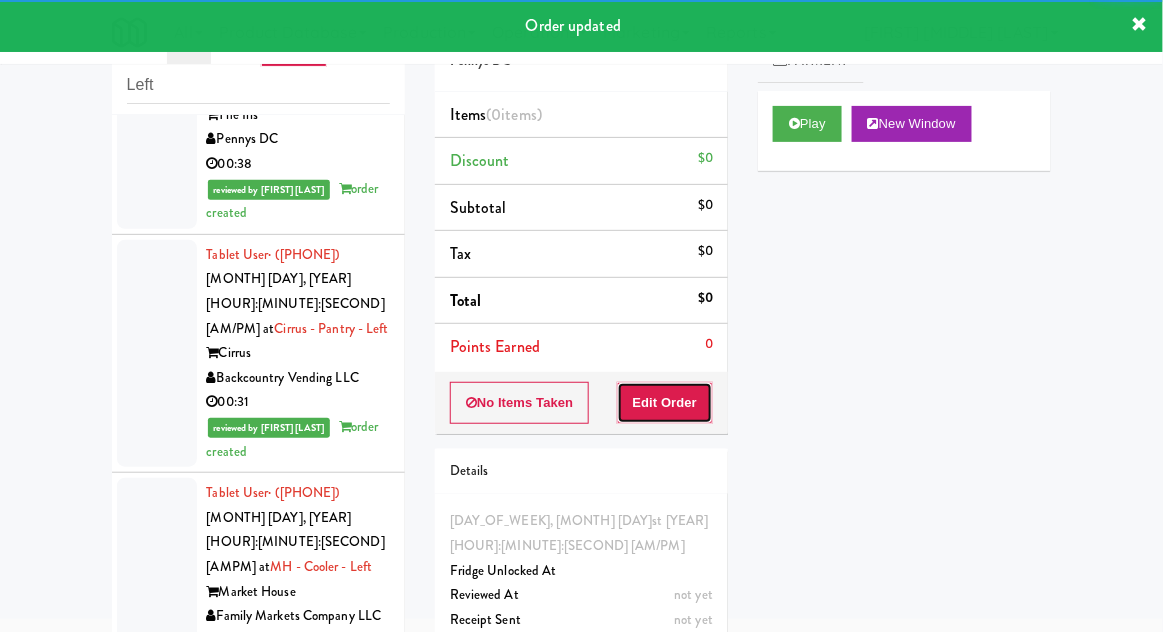 click on "Edit Order" at bounding box center (665, 403) 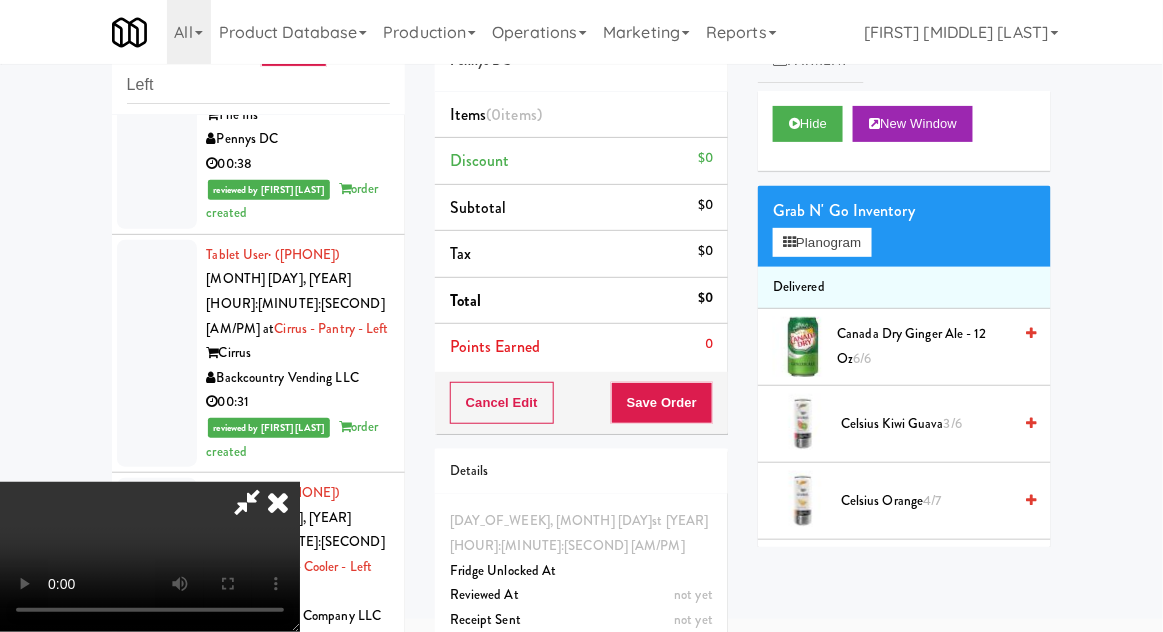 type 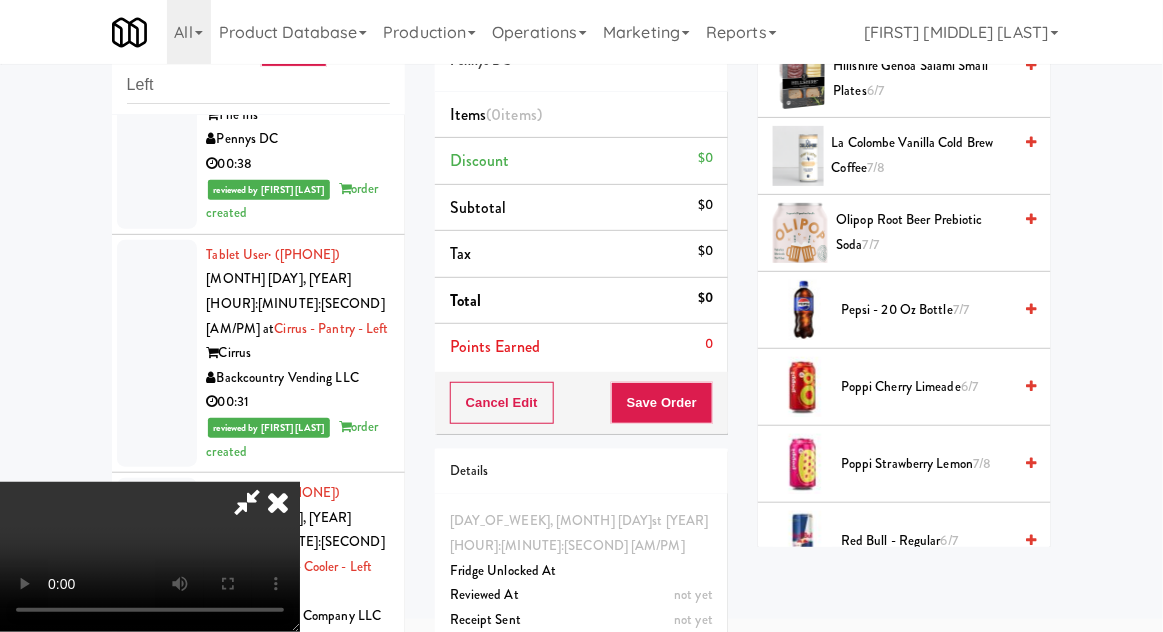 scroll, scrollTop: 1577, scrollLeft: 0, axis: vertical 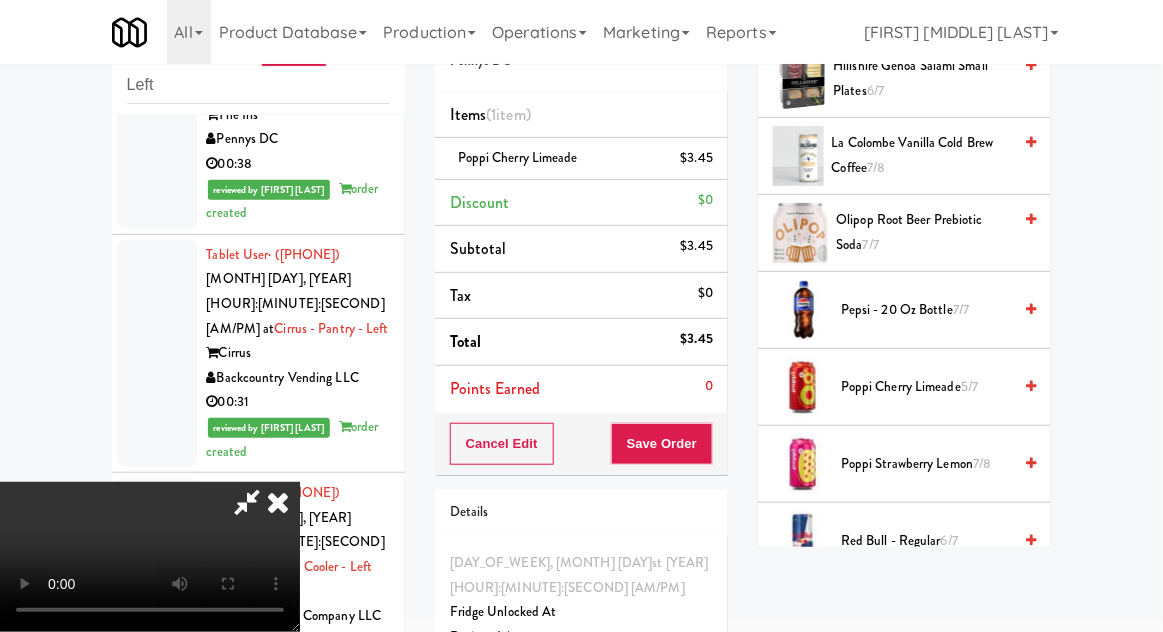 click on "Poppi Cherry Limeade  5/7" at bounding box center (926, 387) 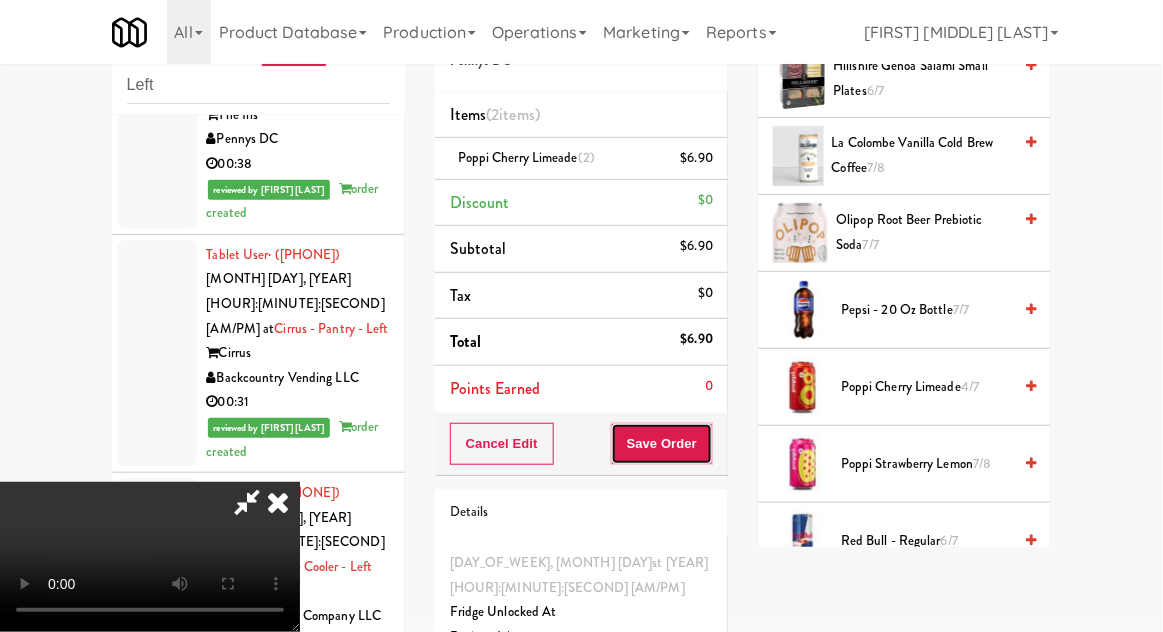 click on "Save Order" at bounding box center [662, 444] 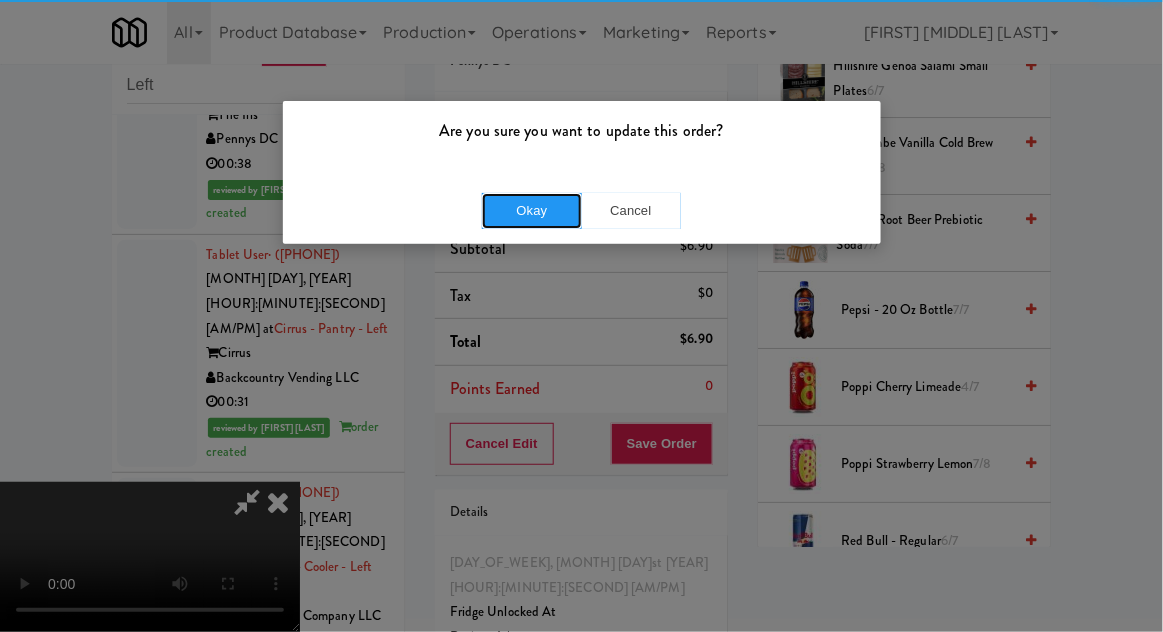 click on "Okay" at bounding box center [532, 211] 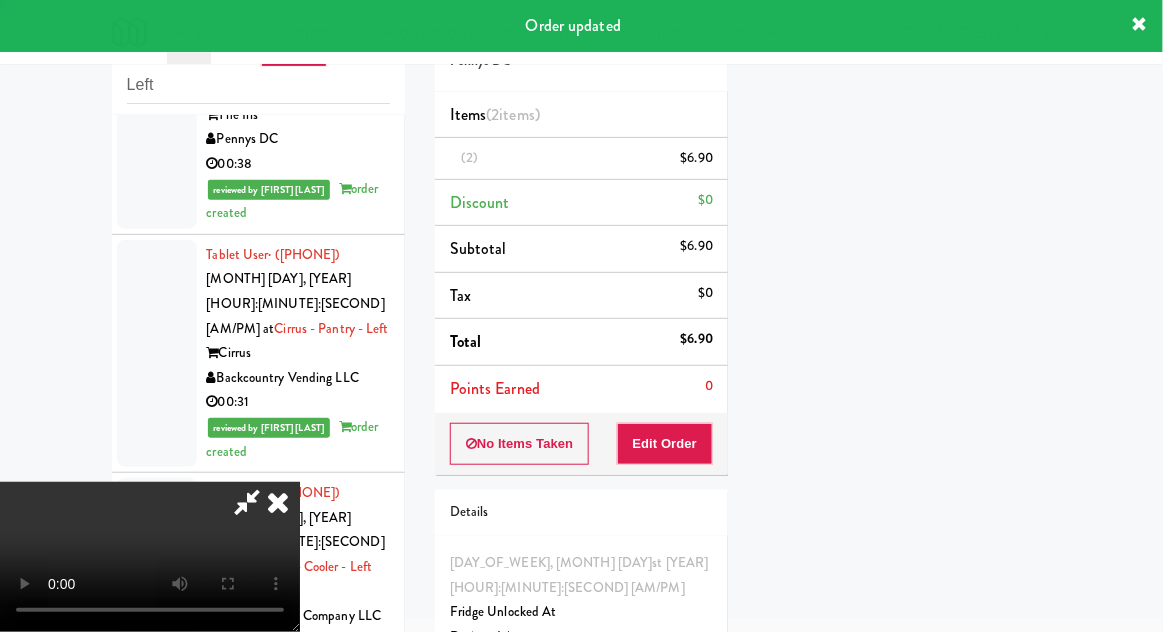 scroll, scrollTop: 197, scrollLeft: 0, axis: vertical 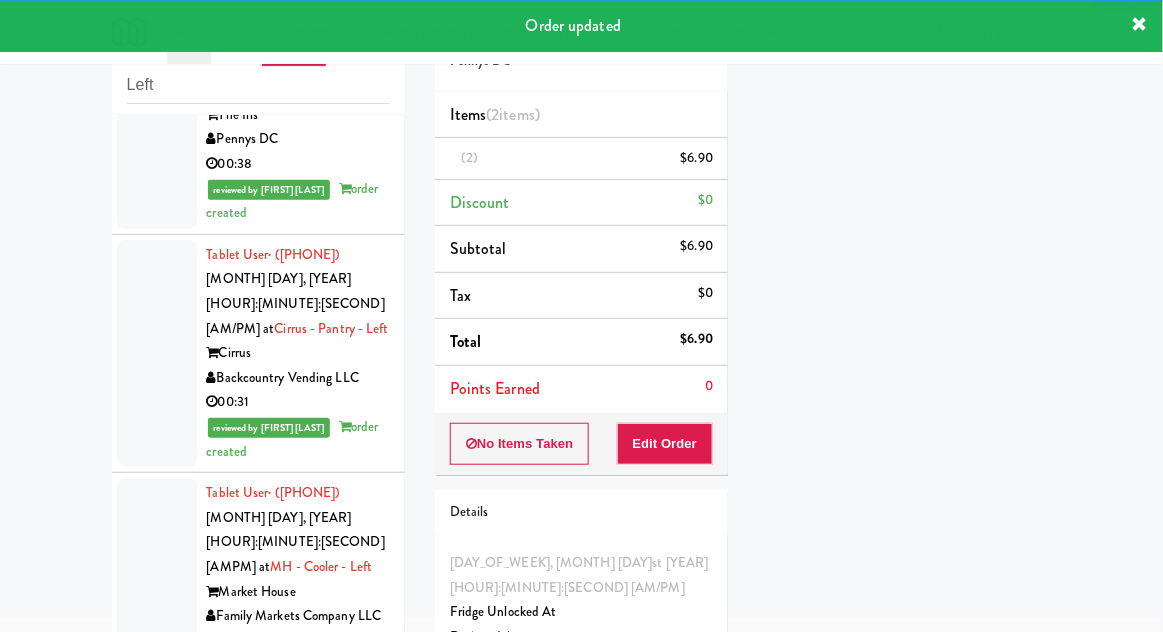 click at bounding box center [157, 958] 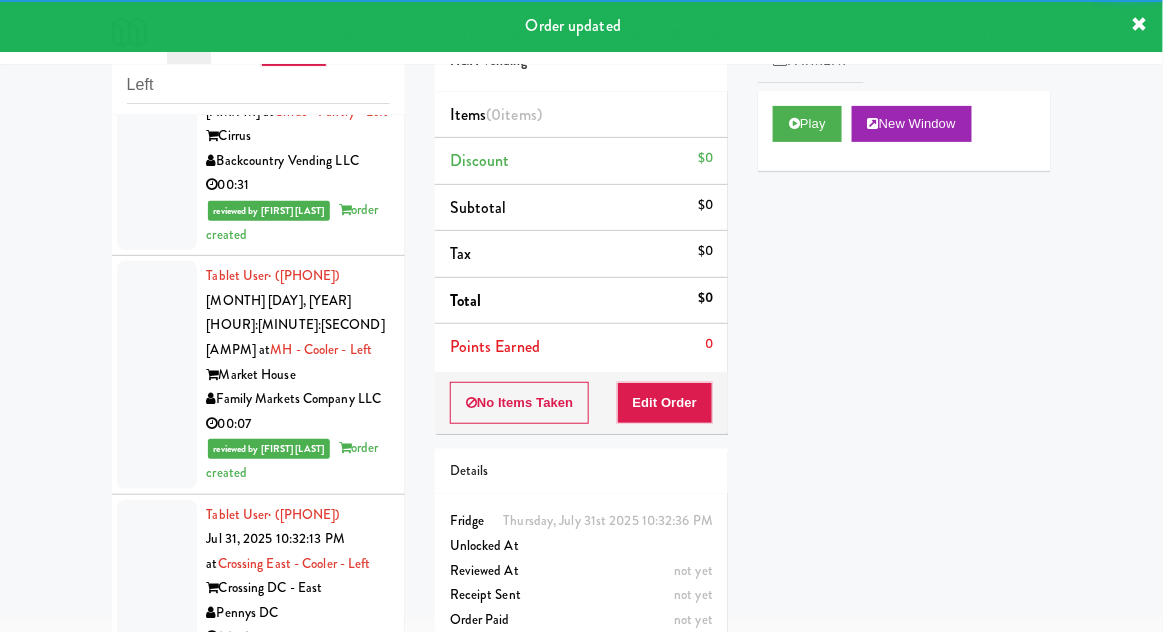 scroll, scrollTop: 4697, scrollLeft: 0, axis: vertical 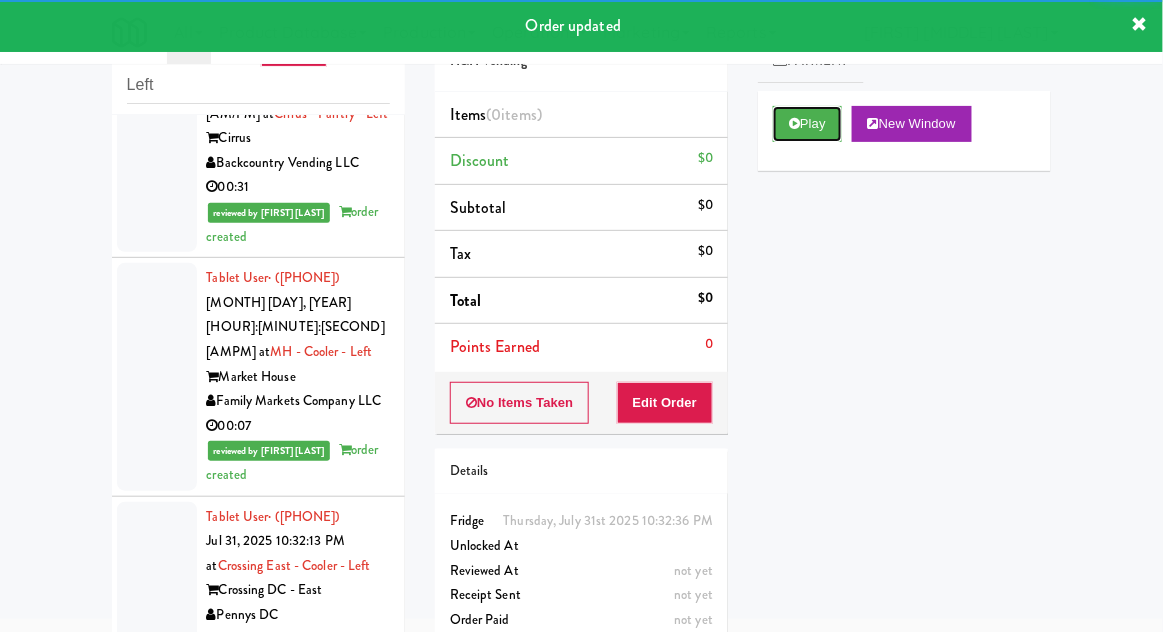 click on "Play" at bounding box center [807, 124] 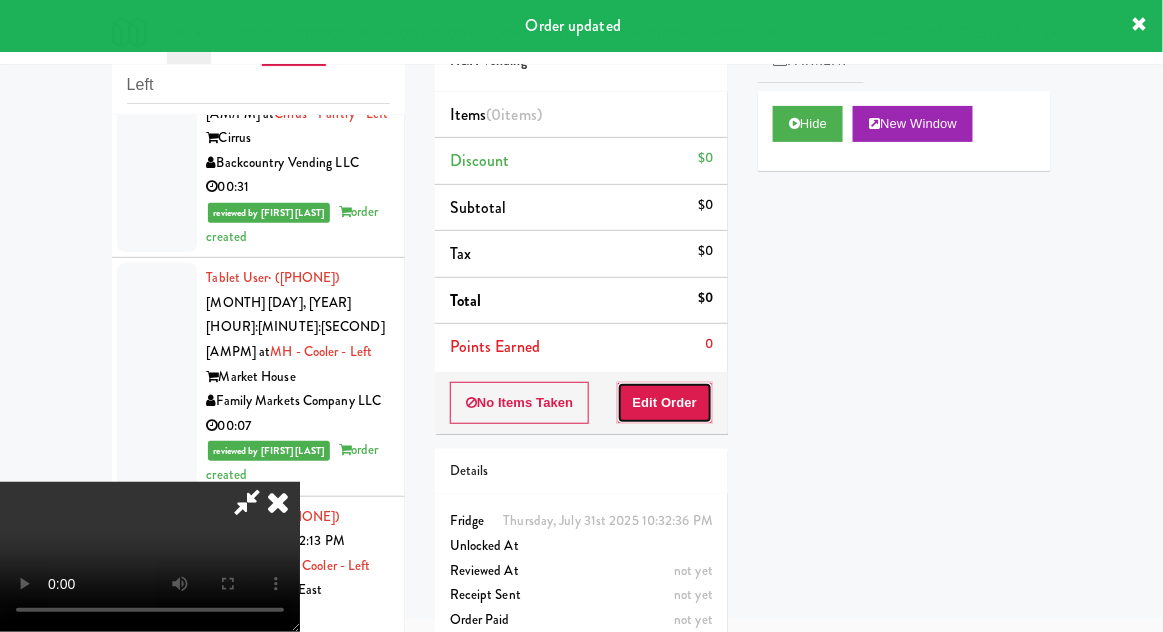 click on "Edit Order" at bounding box center [665, 403] 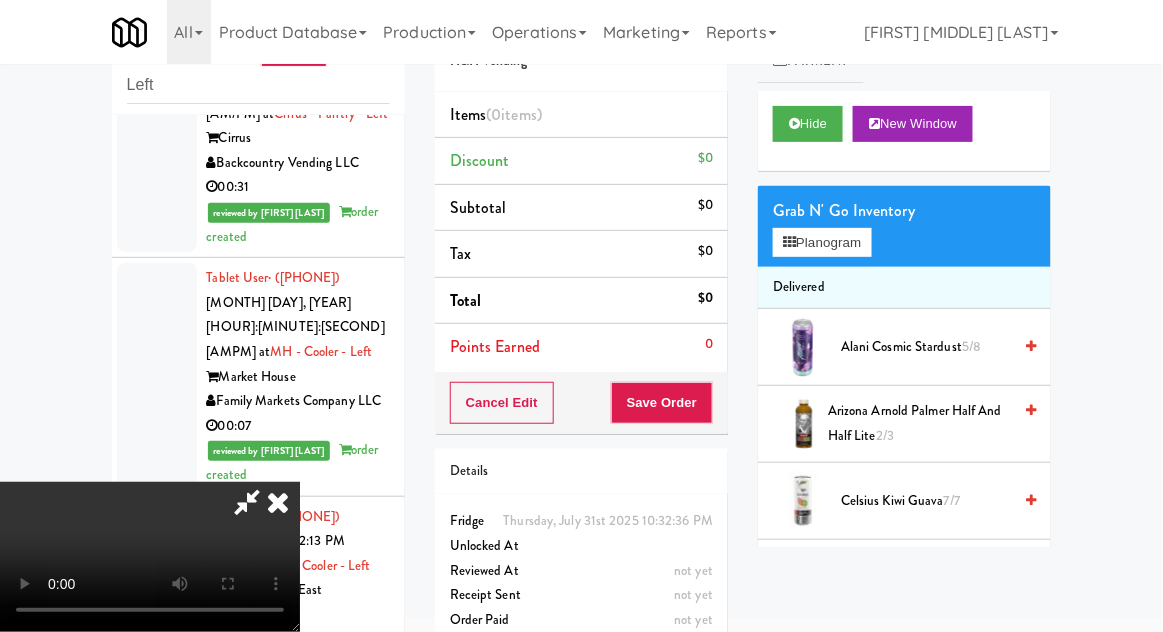 scroll, scrollTop: 73, scrollLeft: 0, axis: vertical 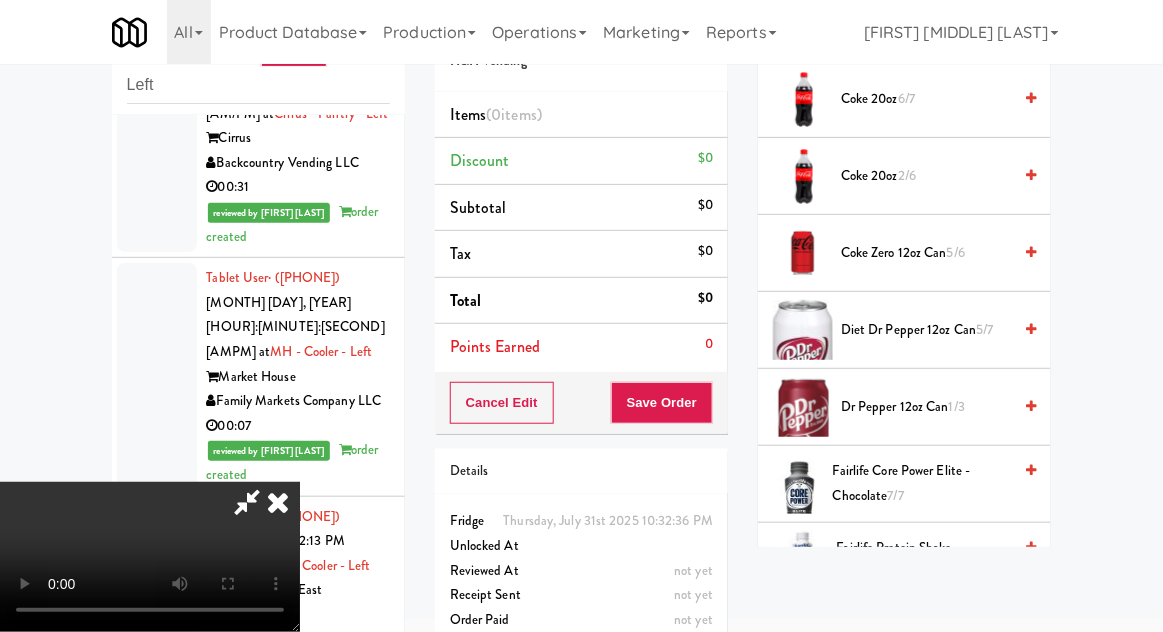 click on "Diet Dr Pepper 12oz can  5/7" at bounding box center [926, 330] 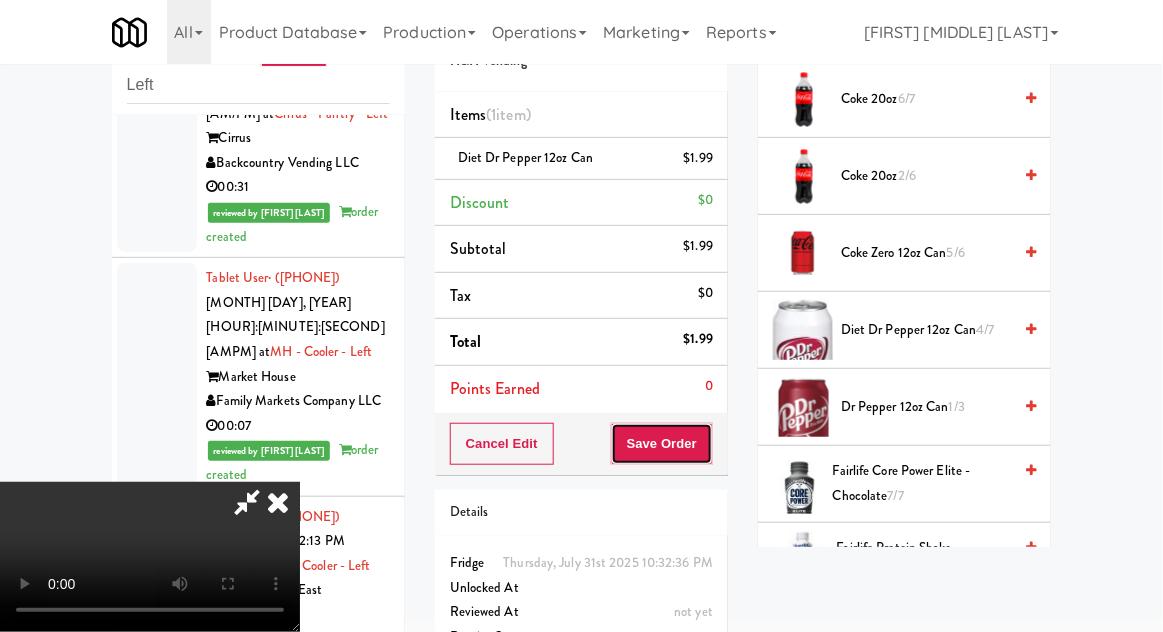 click on "Save Order" at bounding box center [662, 444] 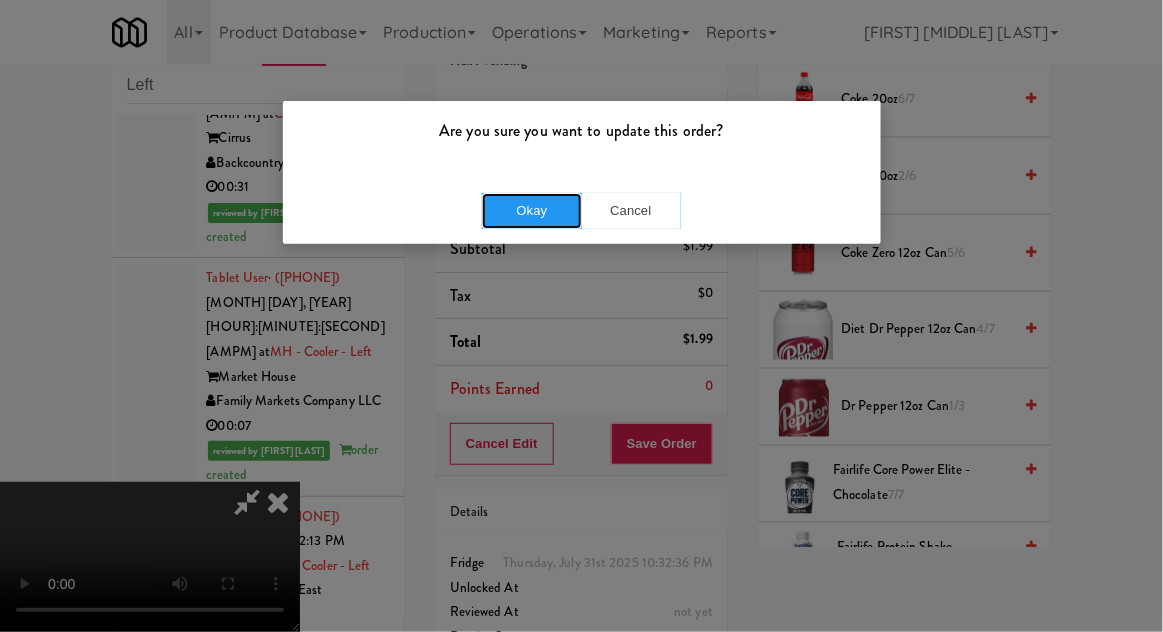 click on "Okay" at bounding box center [532, 211] 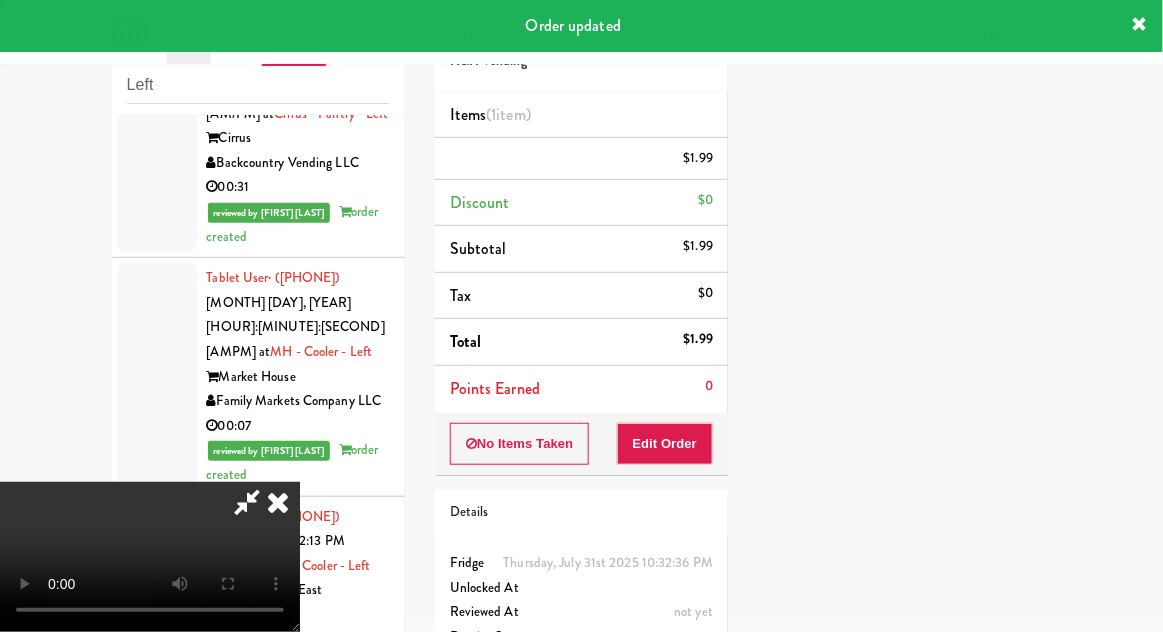 scroll, scrollTop: 197, scrollLeft: 0, axis: vertical 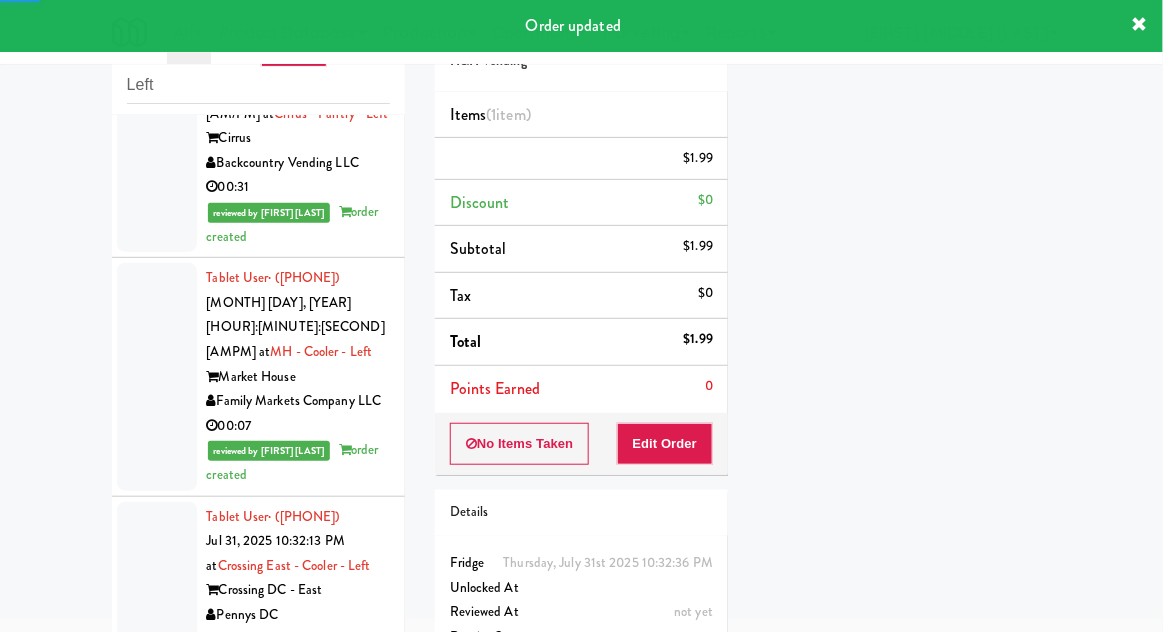 click at bounding box center [157, 957] 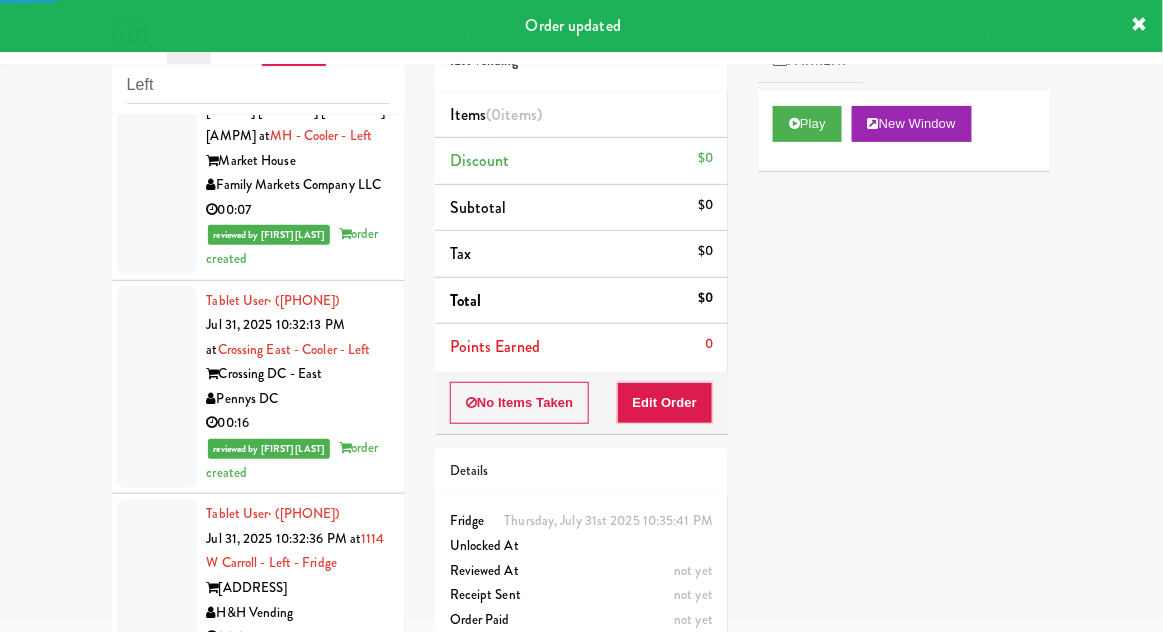 scroll, scrollTop: 4917, scrollLeft: 0, axis: vertical 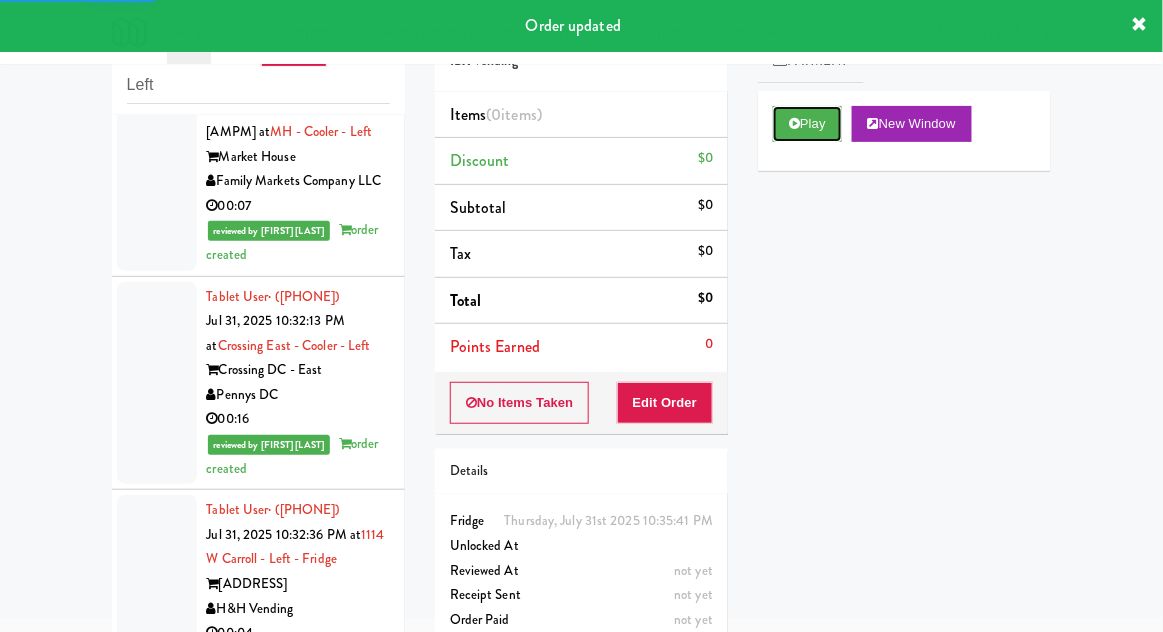 click on "Play" at bounding box center (807, 124) 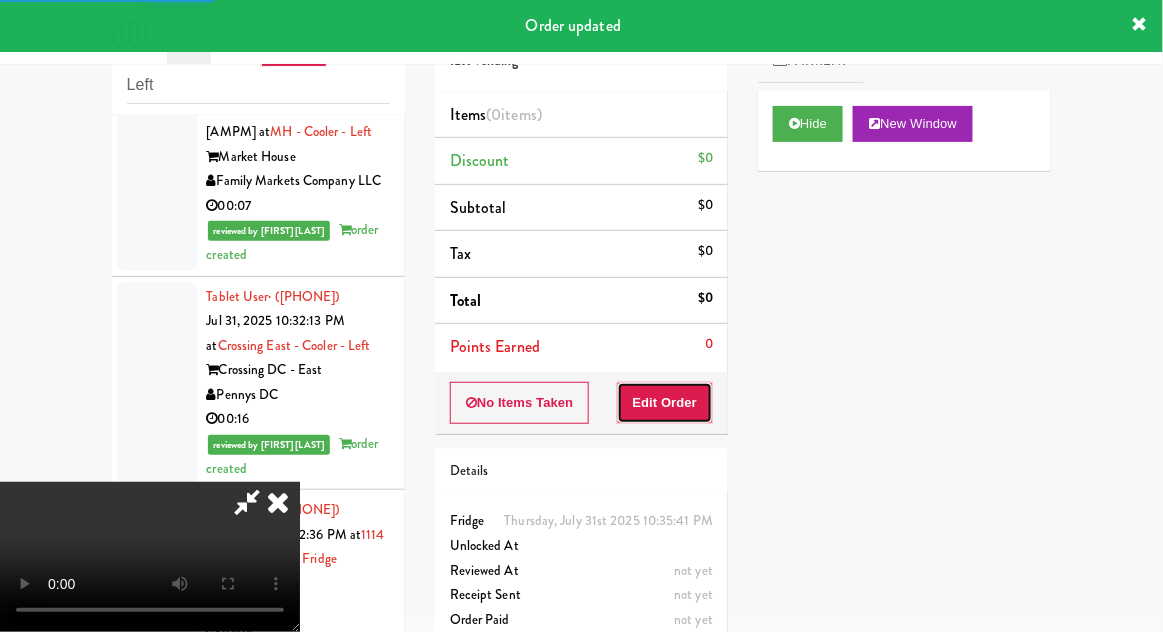 click on "Edit Order" at bounding box center (665, 403) 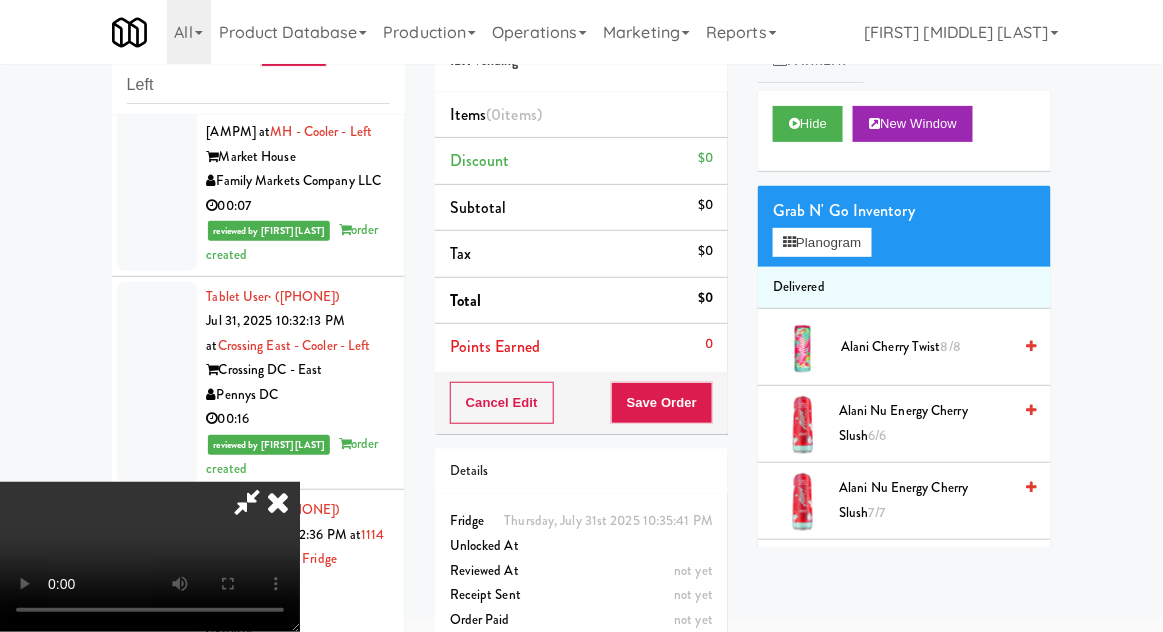 type 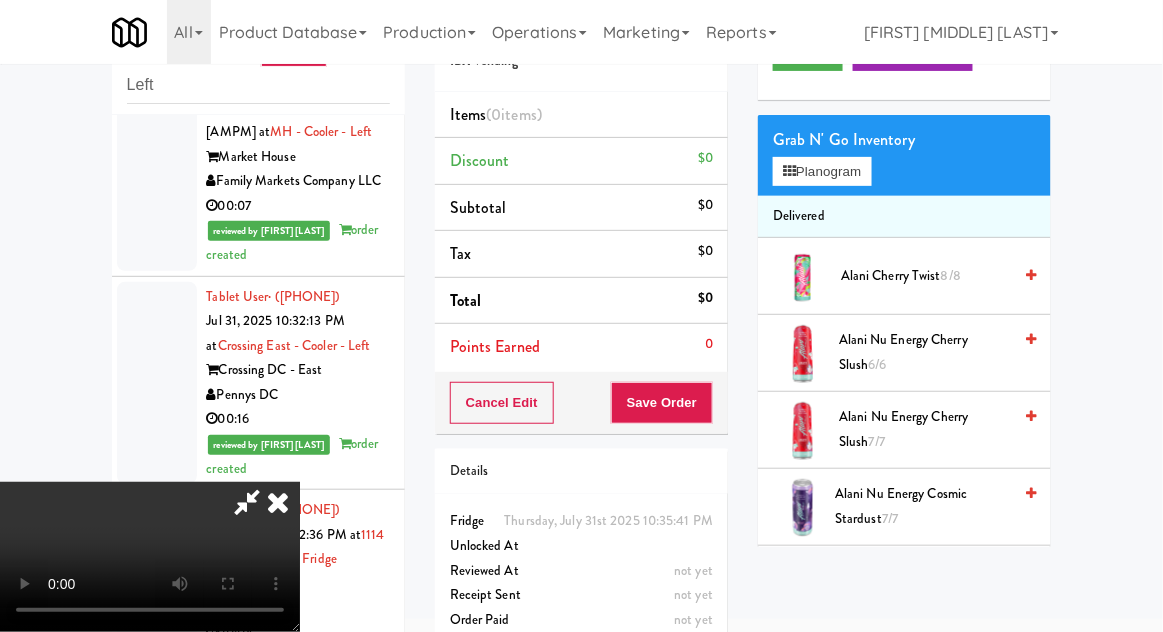 scroll, scrollTop: 0, scrollLeft: 0, axis: both 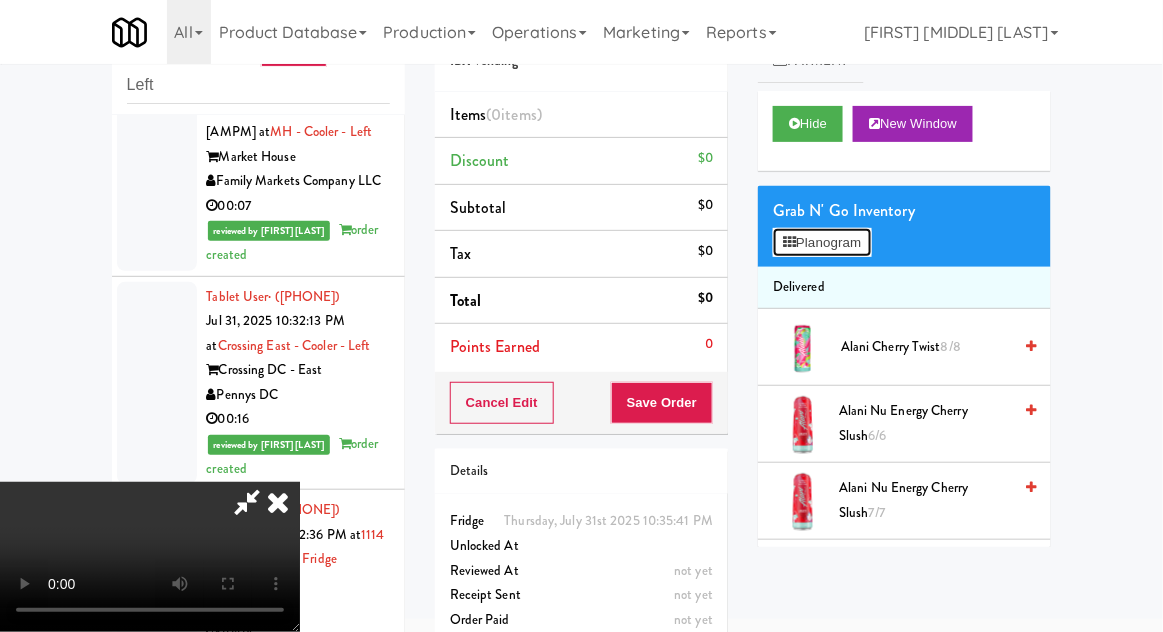 click on "Planogram" at bounding box center [822, 243] 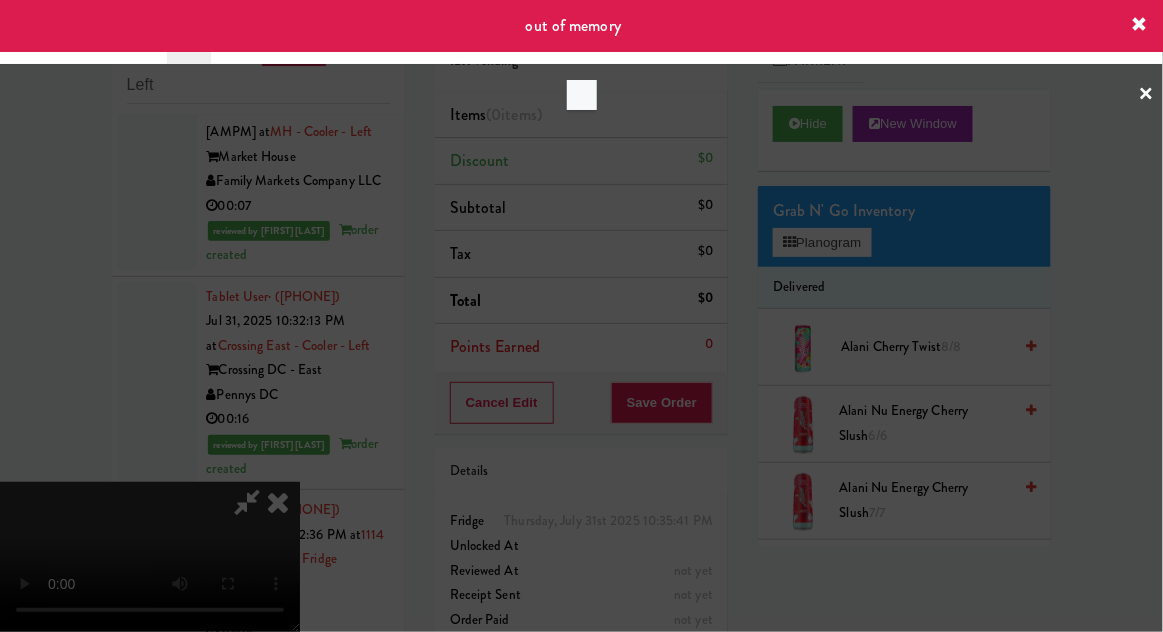 click at bounding box center (581, 316) 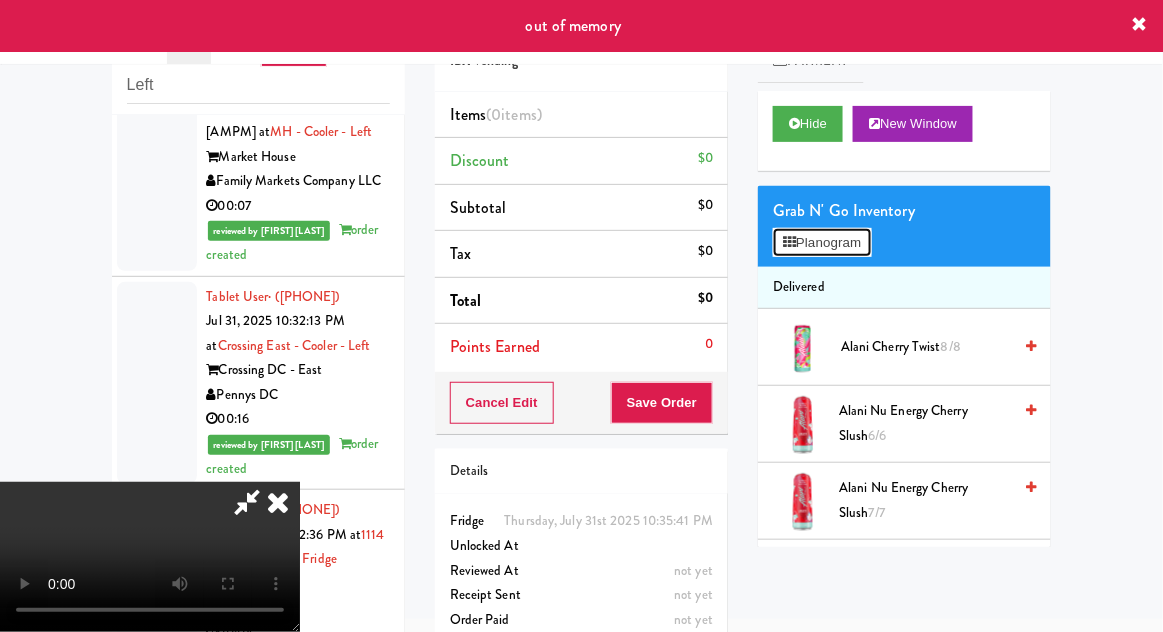 click on "Planogram" at bounding box center [822, 243] 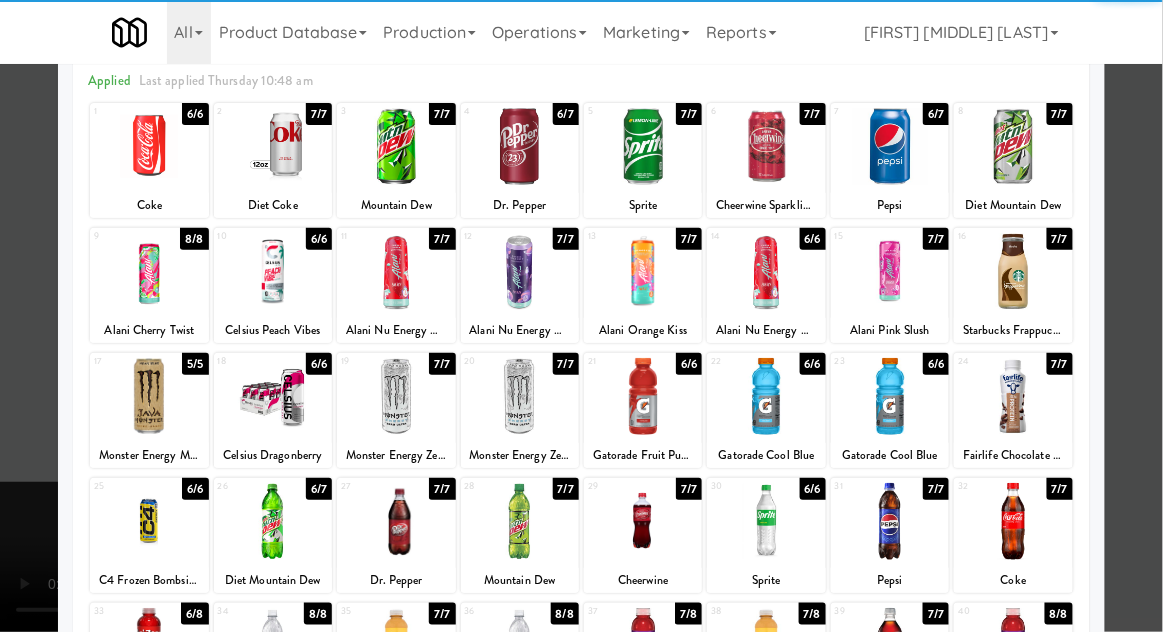 scroll, scrollTop: 93, scrollLeft: 0, axis: vertical 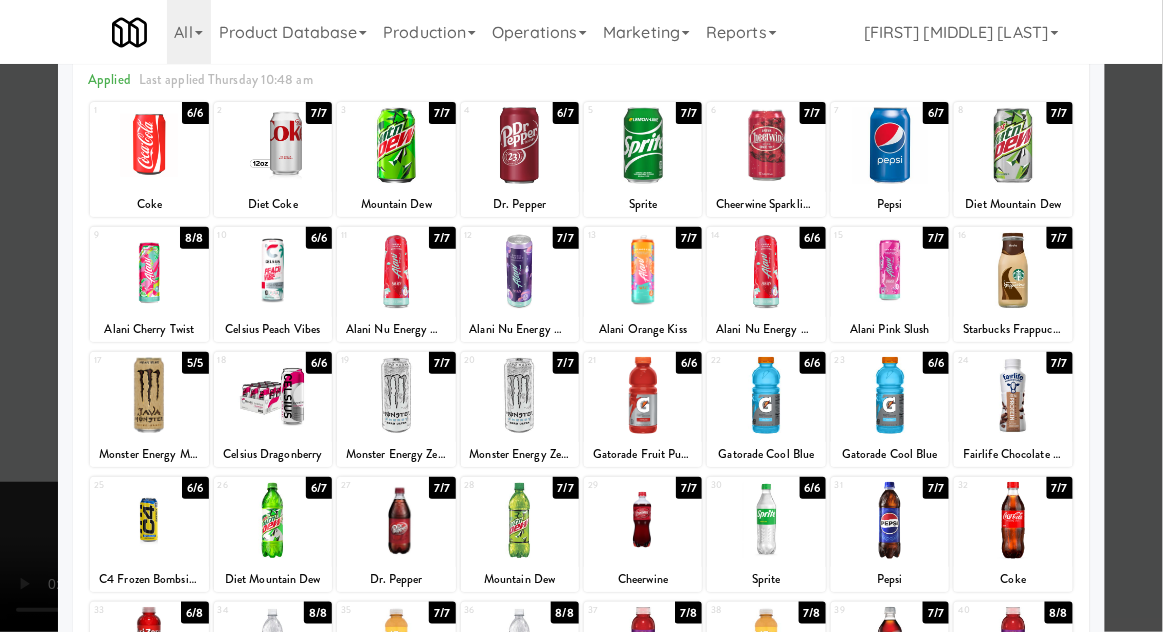 click at bounding box center [396, 520] 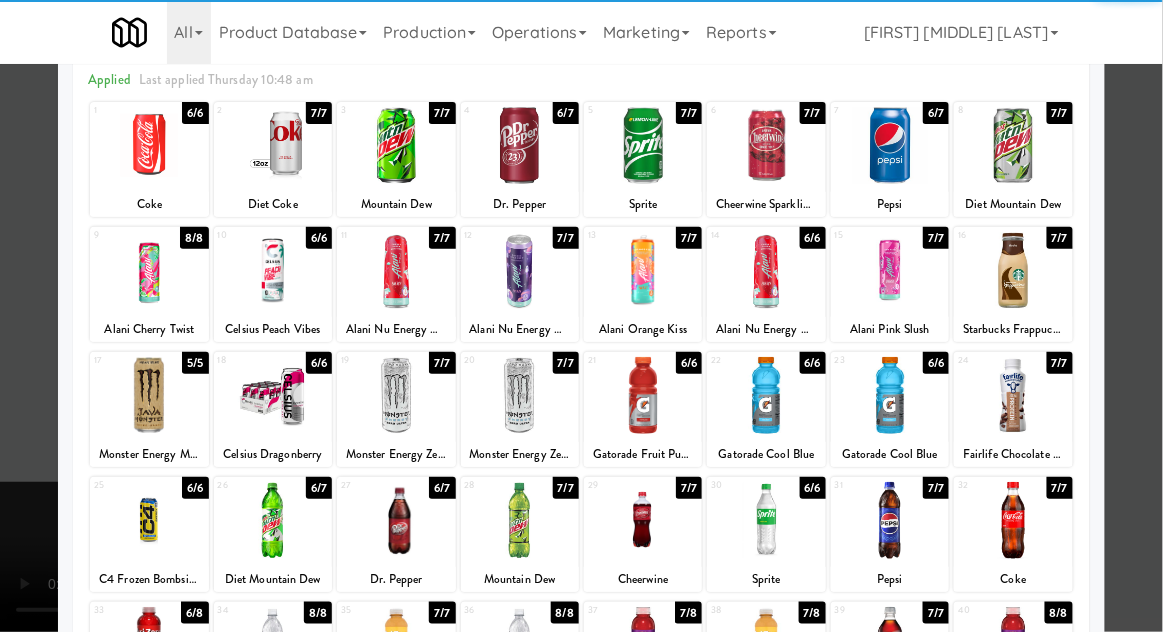 click at bounding box center (581, 316) 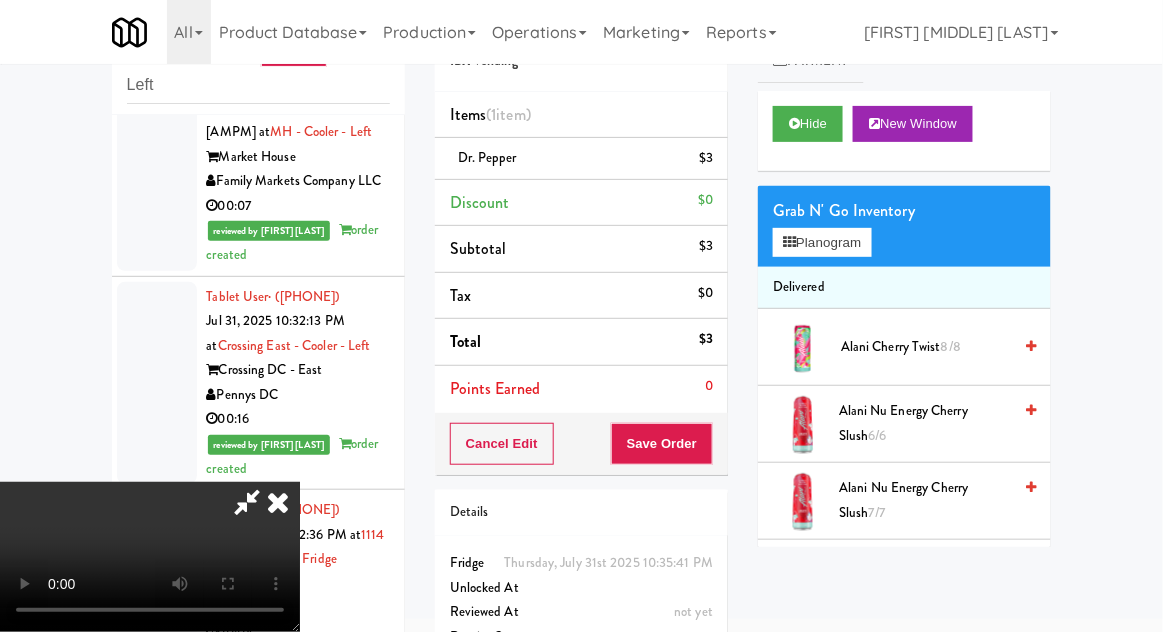 click on "Order # 675114 IBX Vending Items  (1  item ) Dr. Pepper  $3 Discount  $0 Subtotal $3 Tax $0 Total $3 Points Earned  0 Cancel Edit Save Order Details Thursday, July 31st 2025 10:35:41 PM Fridge Unlocked At not yet Reviewed At not yet Receipt Sent not yet Order Paid" at bounding box center (581, 349) 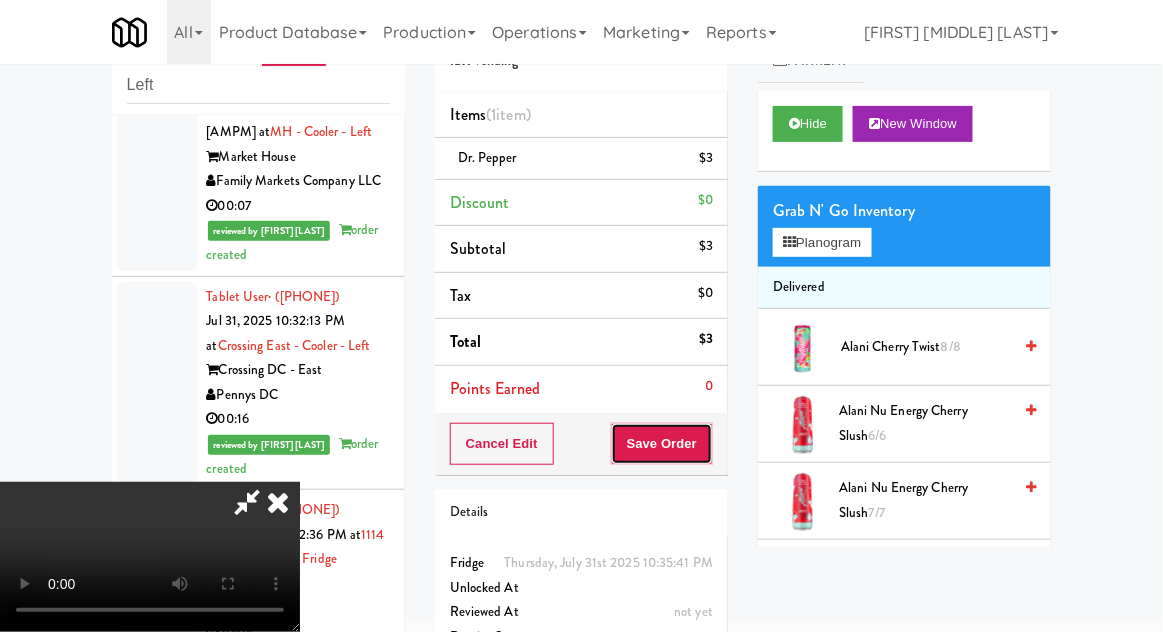 click on "Save Order" at bounding box center [662, 444] 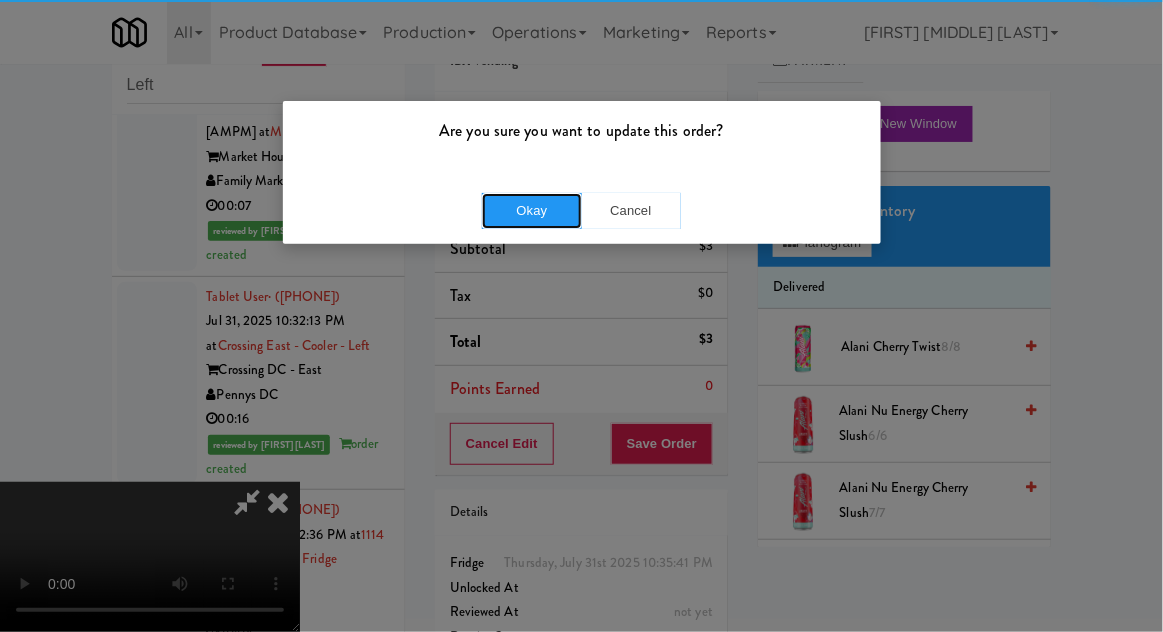 click on "Okay" at bounding box center [532, 211] 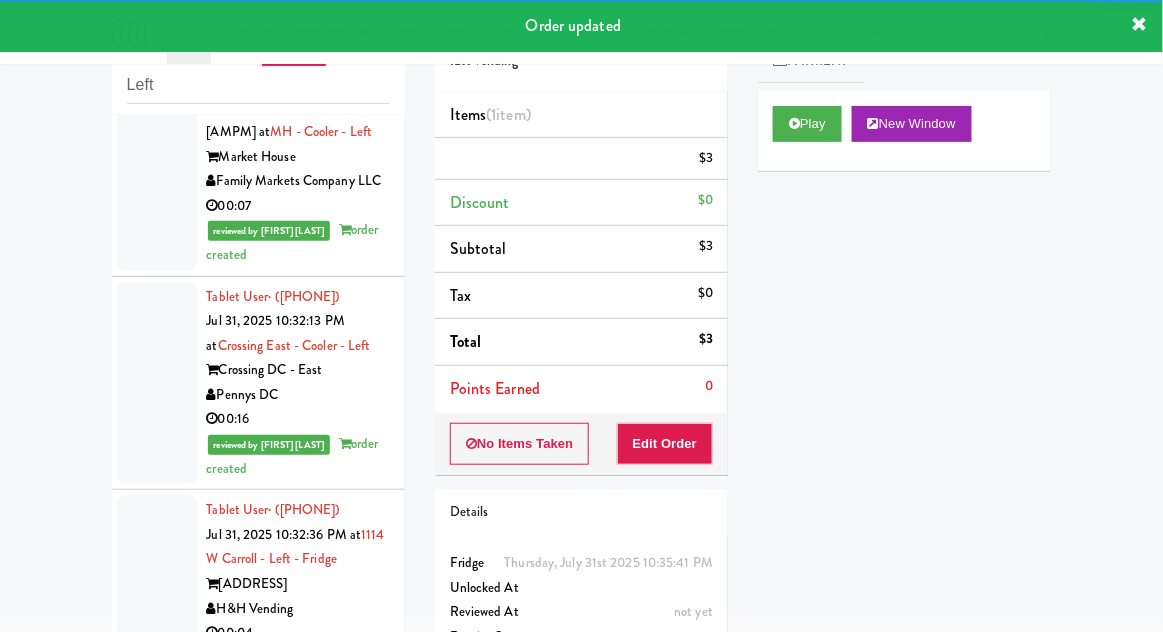 click on "Tablet User  · (713) 256-7437 Jul 31, 2025 10:35:53 PM at  Guild - Cooler - Left  Guild DC  Pennys DC  00:07" at bounding box center (258, 963) 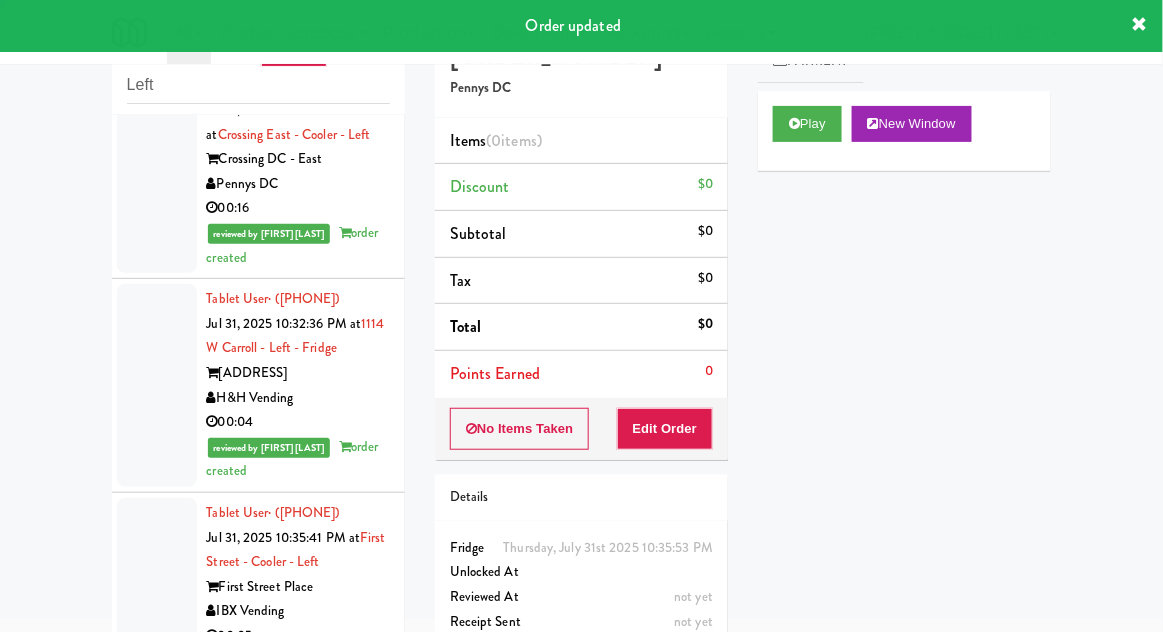 scroll, scrollTop: 5131, scrollLeft: 0, axis: vertical 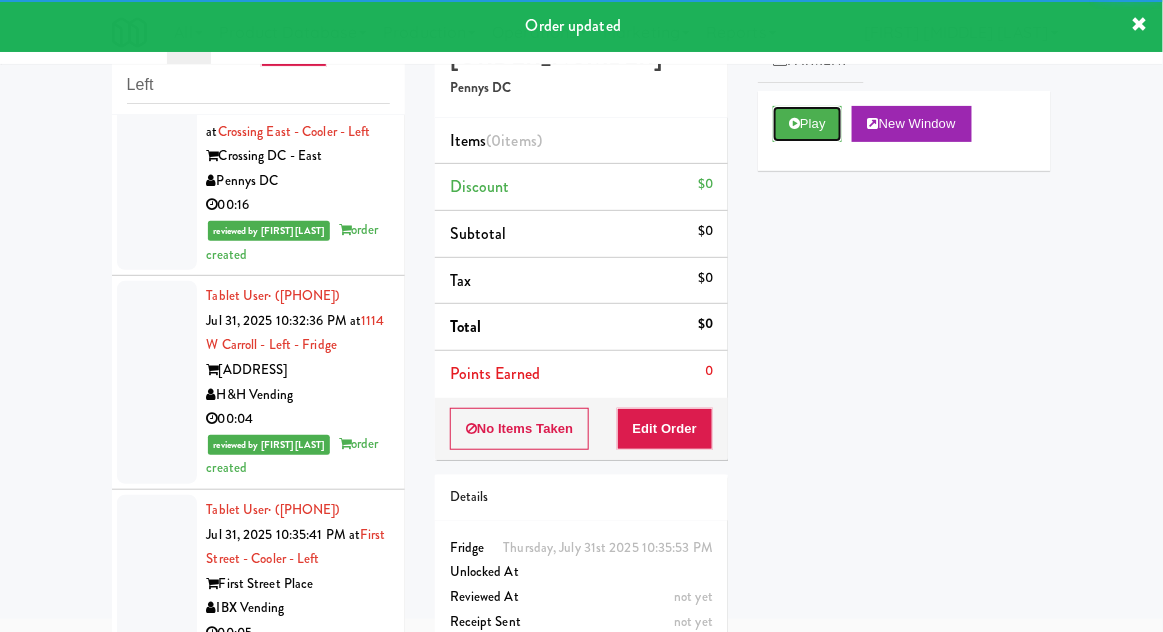 click at bounding box center (794, 123) 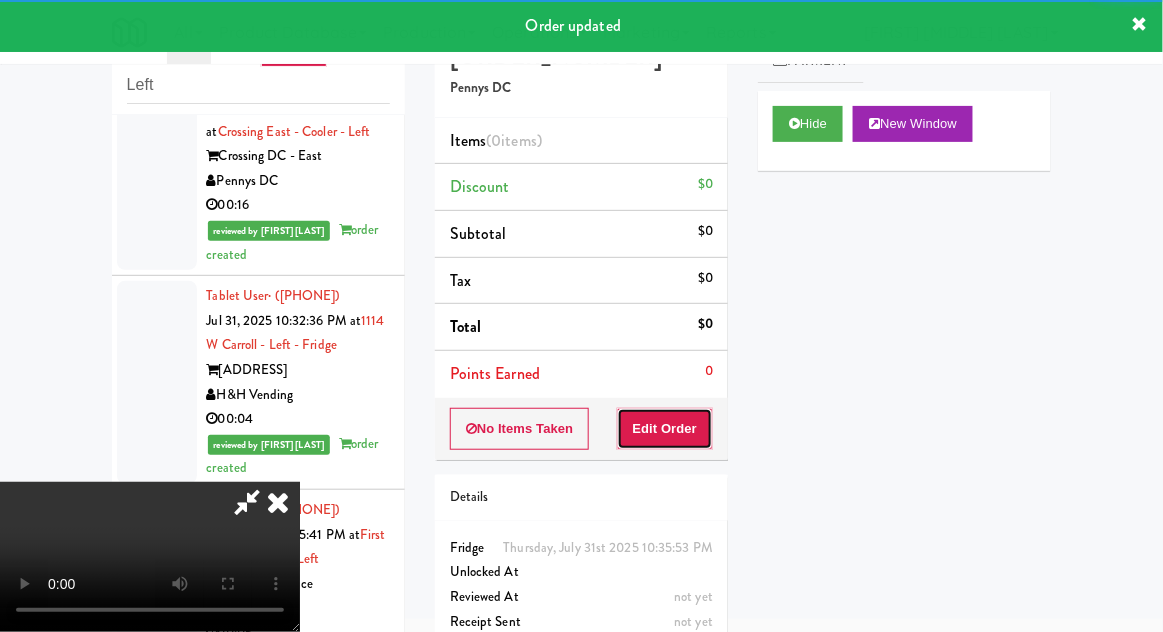 click on "Edit Order" at bounding box center (665, 429) 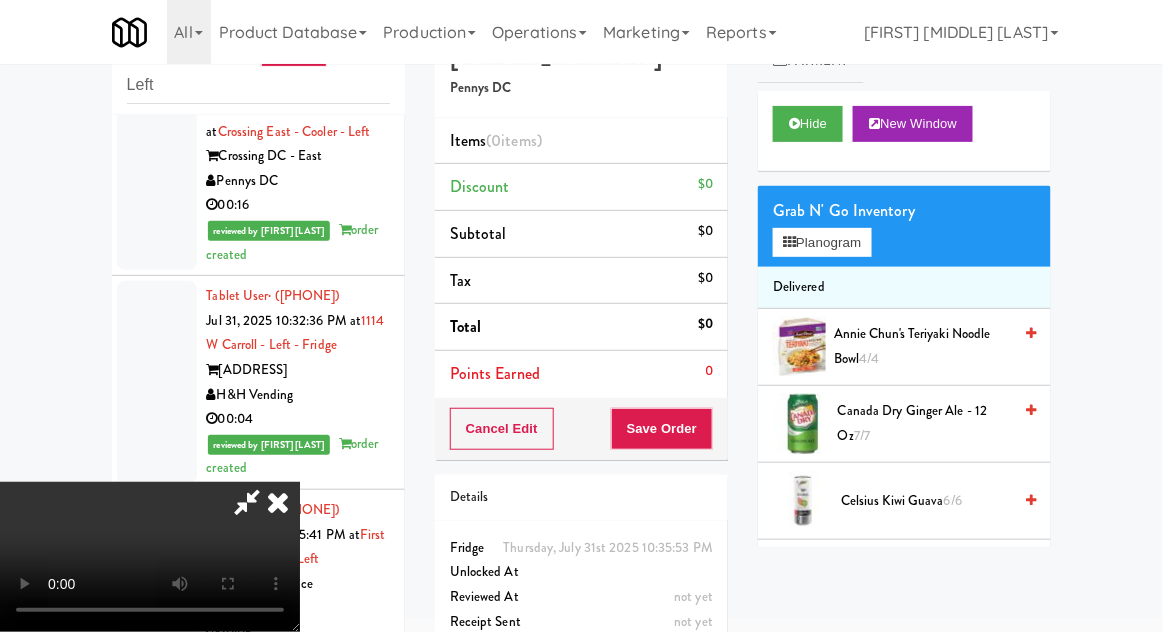 scroll, scrollTop: 73, scrollLeft: 0, axis: vertical 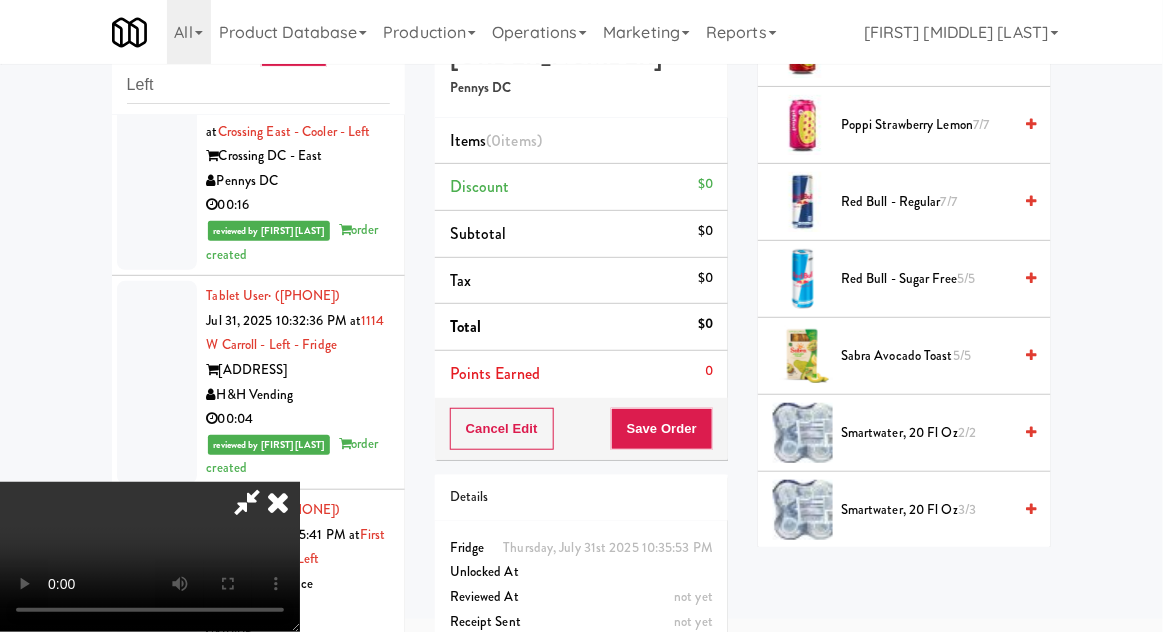 click on "smartwater, 20 fl oz  3/3" at bounding box center [926, 510] 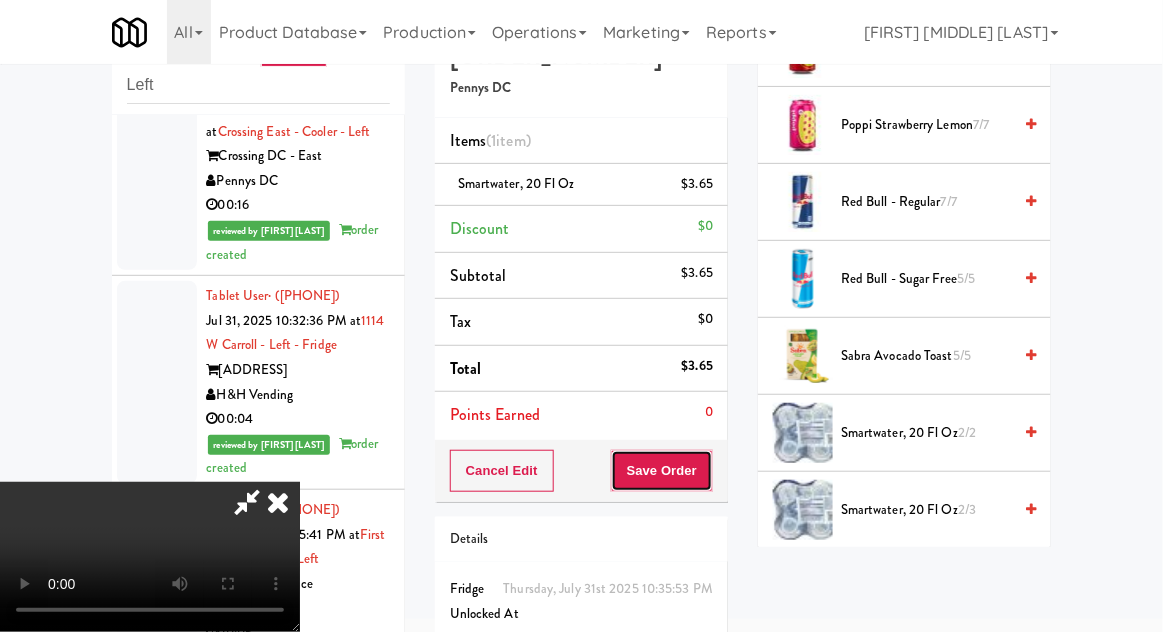 click on "Save Order" at bounding box center [662, 471] 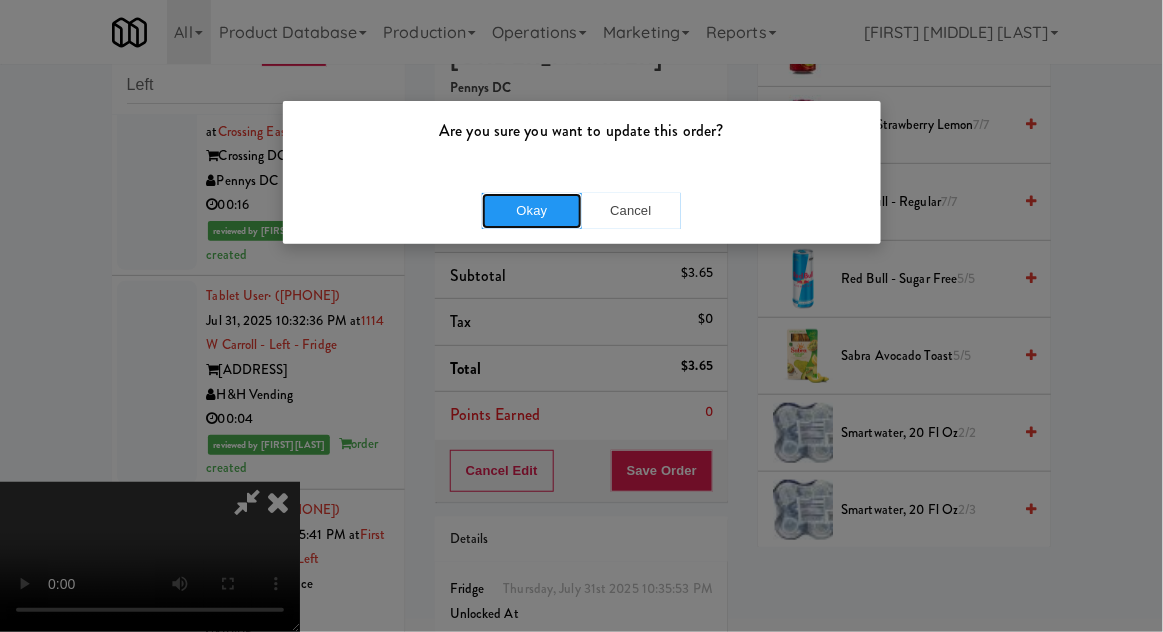 click on "Okay" at bounding box center [532, 211] 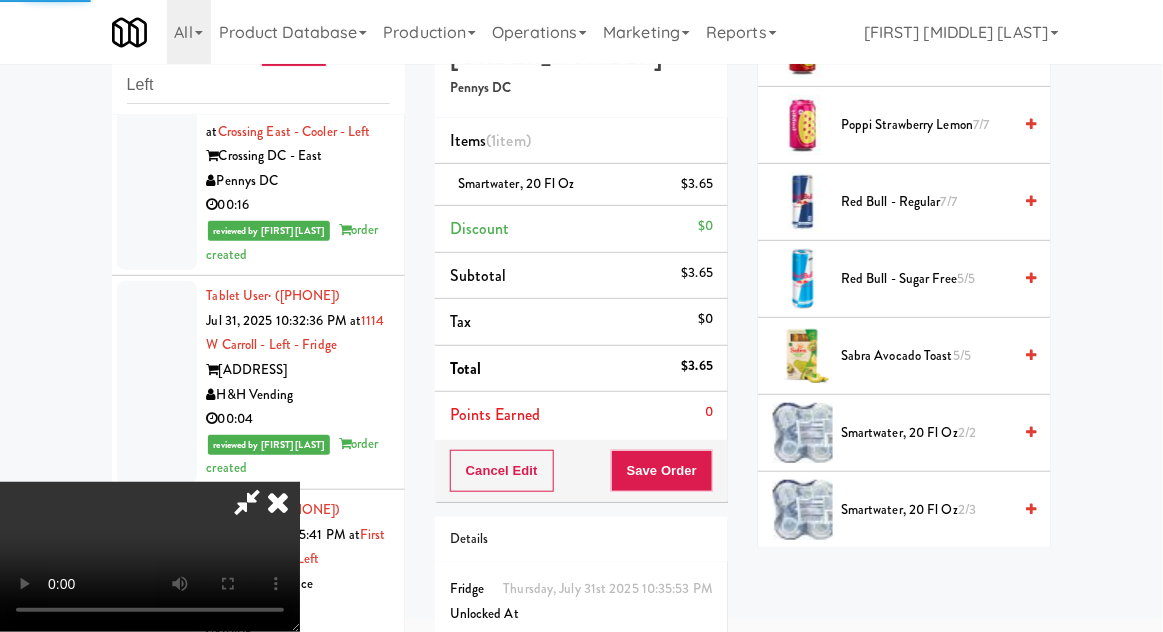 scroll, scrollTop: 197, scrollLeft: 0, axis: vertical 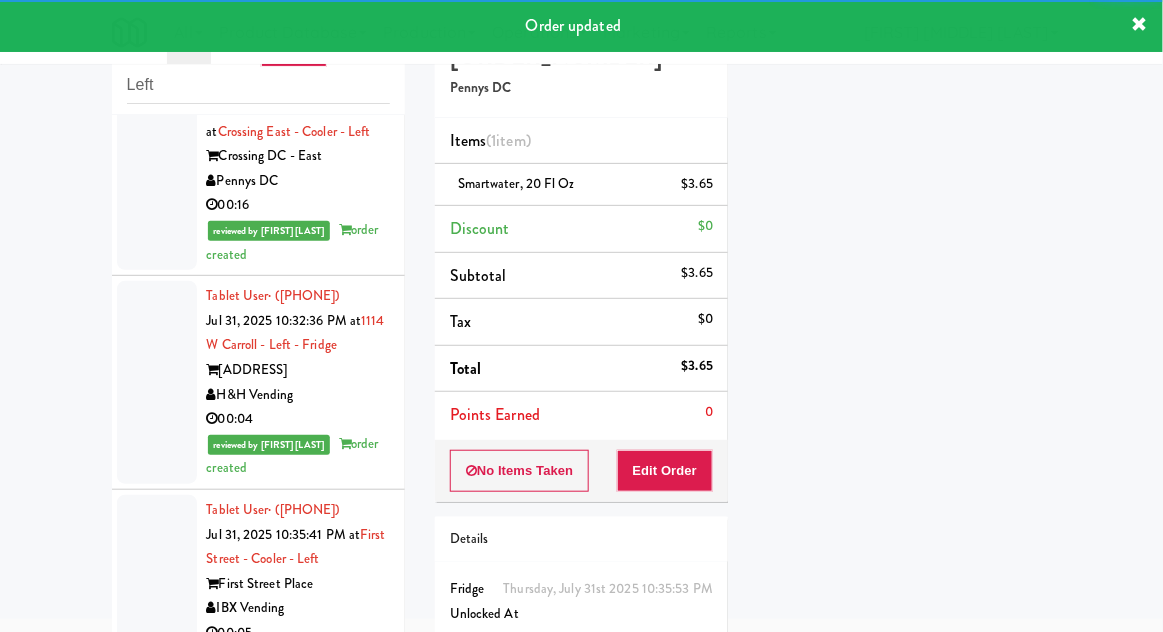 click at bounding box center (157, 1048) 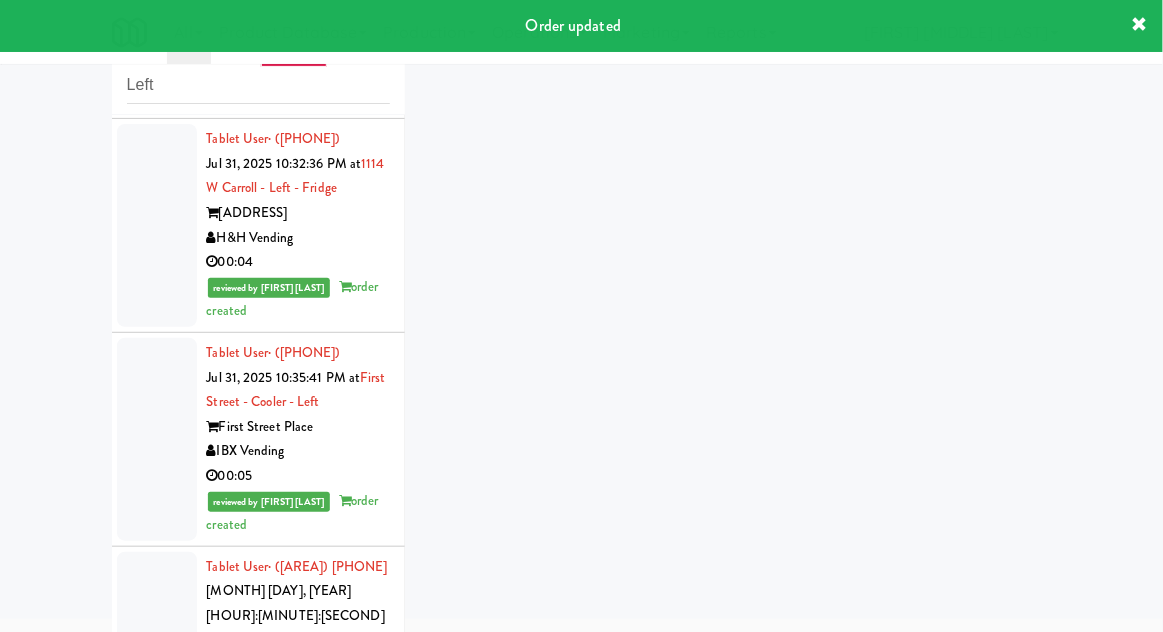 scroll, scrollTop: 5362, scrollLeft: 0, axis: vertical 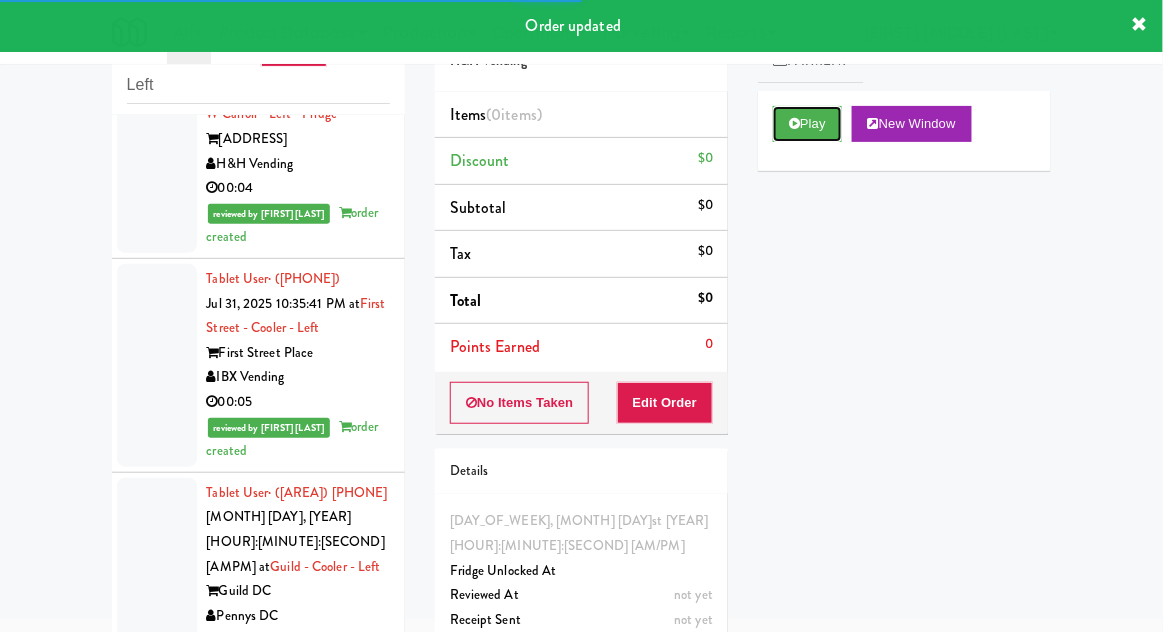 click on "Play" at bounding box center (807, 124) 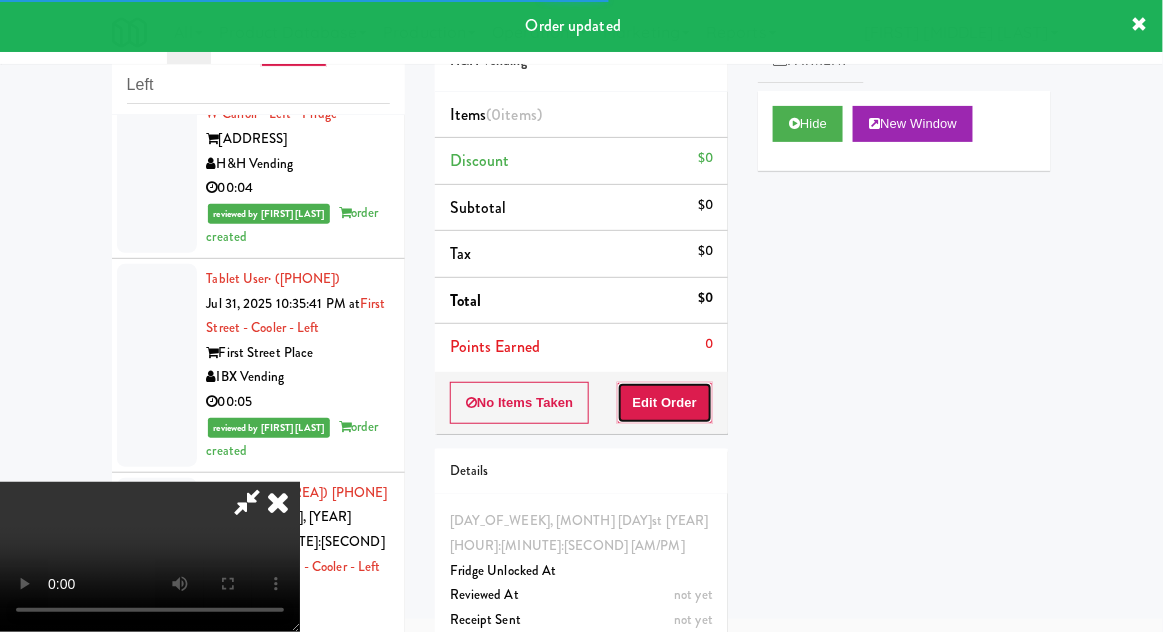 click on "Edit Order" at bounding box center (665, 403) 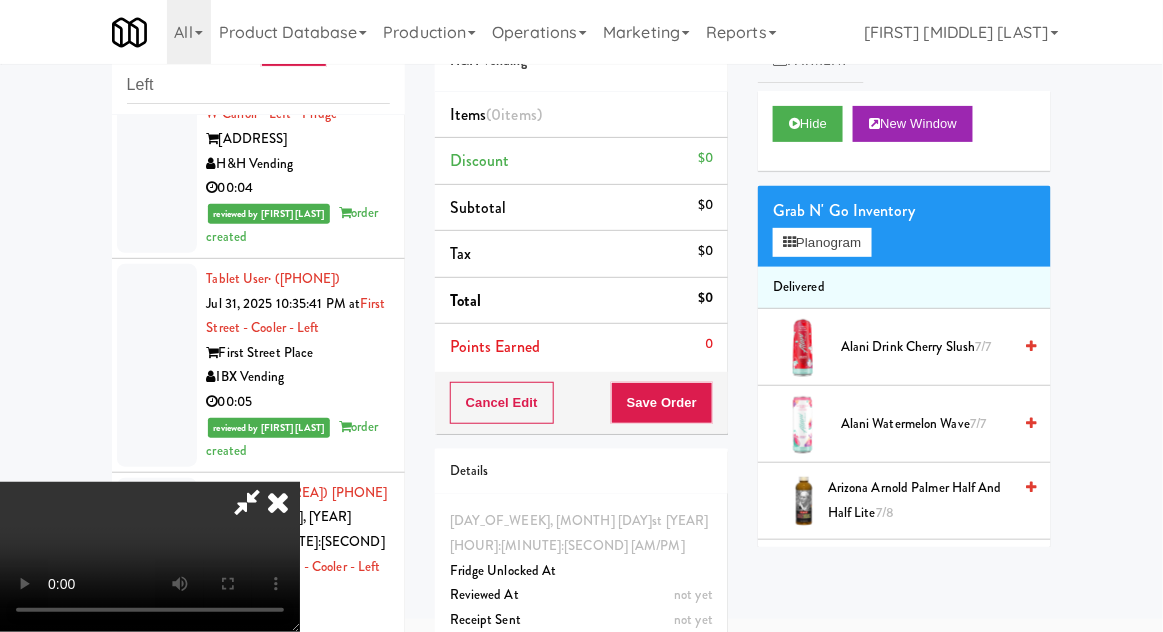 type 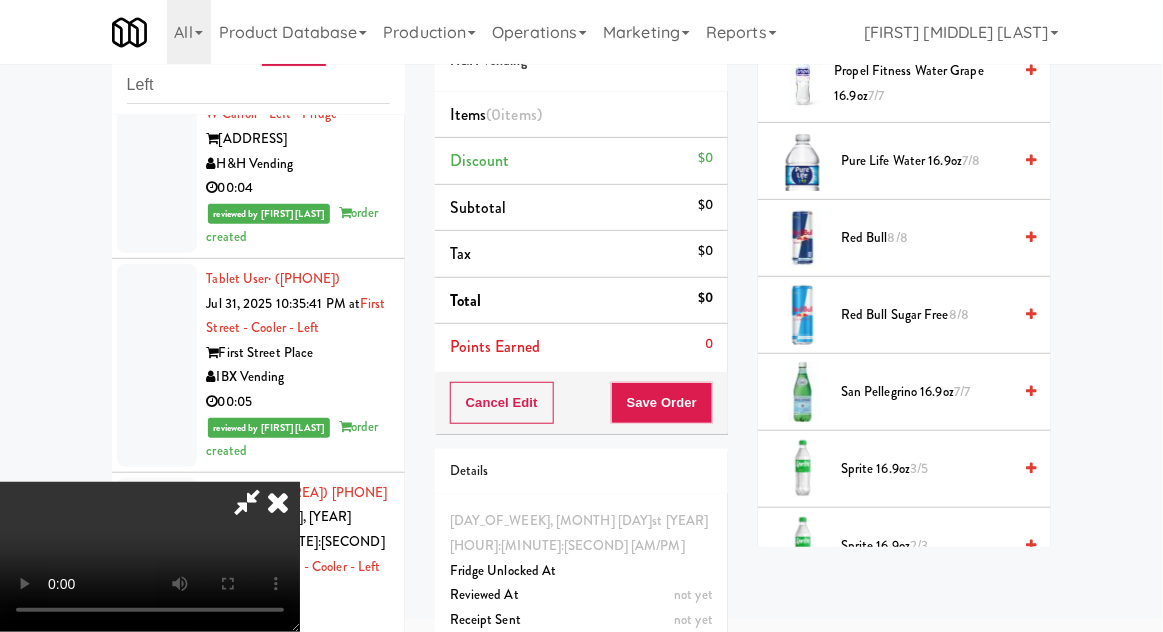 scroll, scrollTop: 2580, scrollLeft: 0, axis: vertical 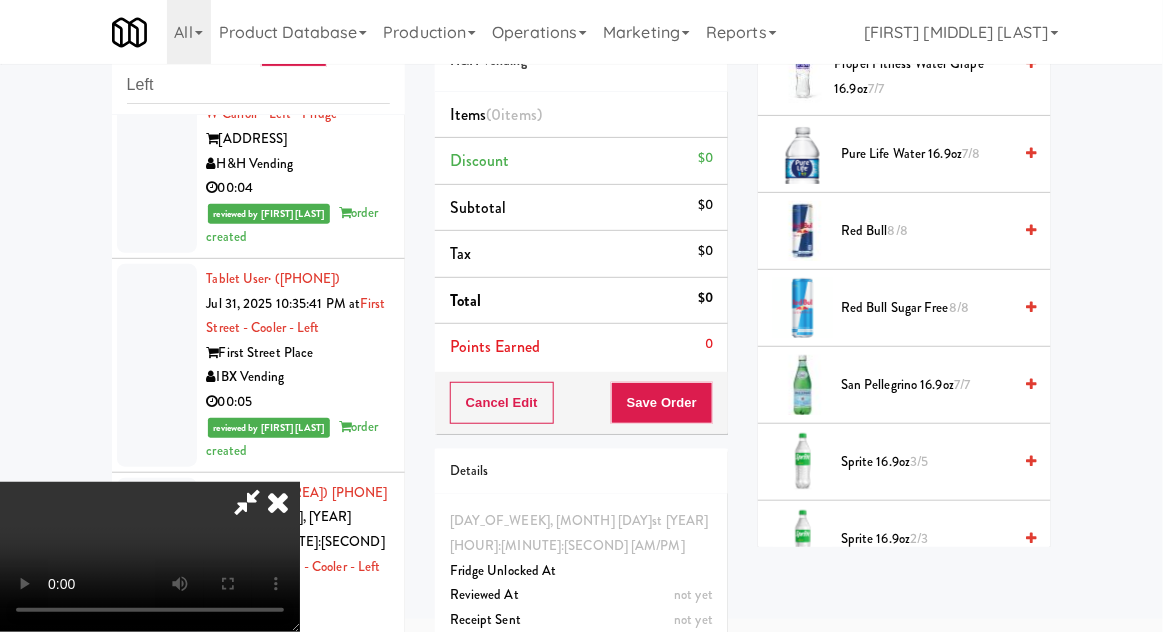 click on "San Pellegrino 16.9oz  7/7" at bounding box center (926, 385) 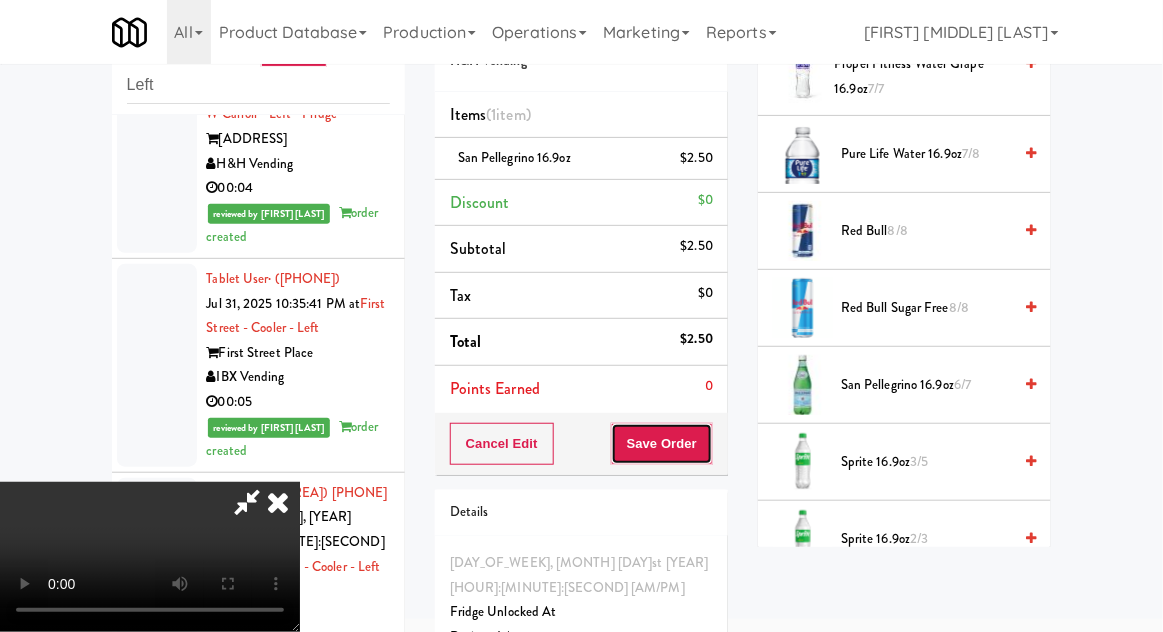 click on "Save Order" at bounding box center (662, 444) 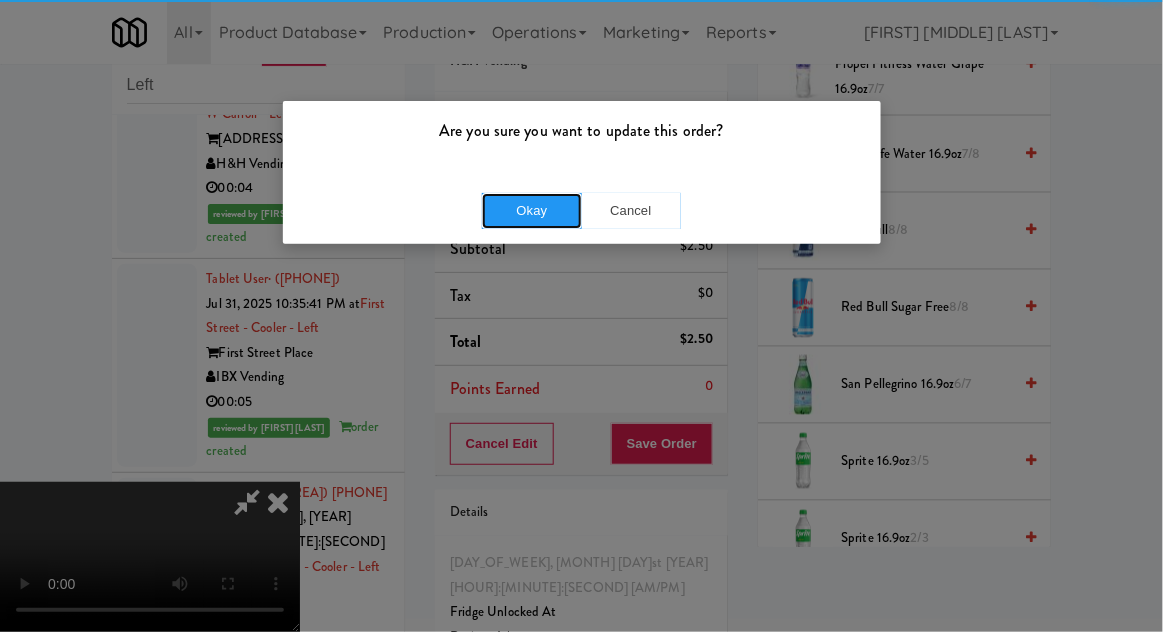 click on "Okay" at bounding box center (532, 211) 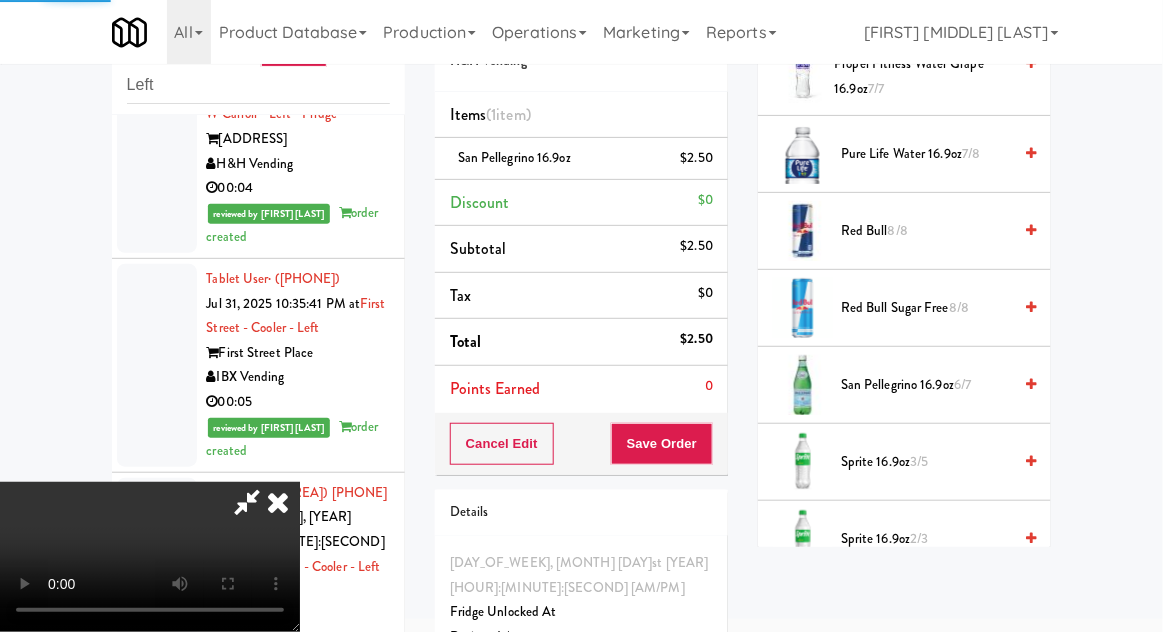 scroll, scrollTop: 197, scrollLeft: 0, axis: vertical 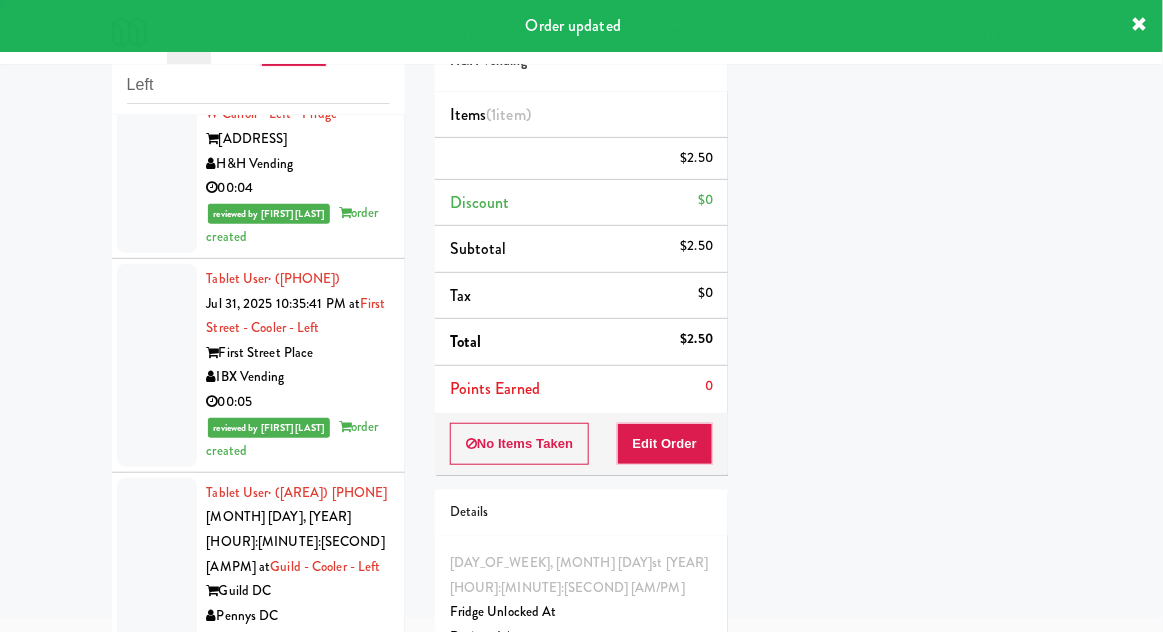 click at bounding box center [157, 1031] 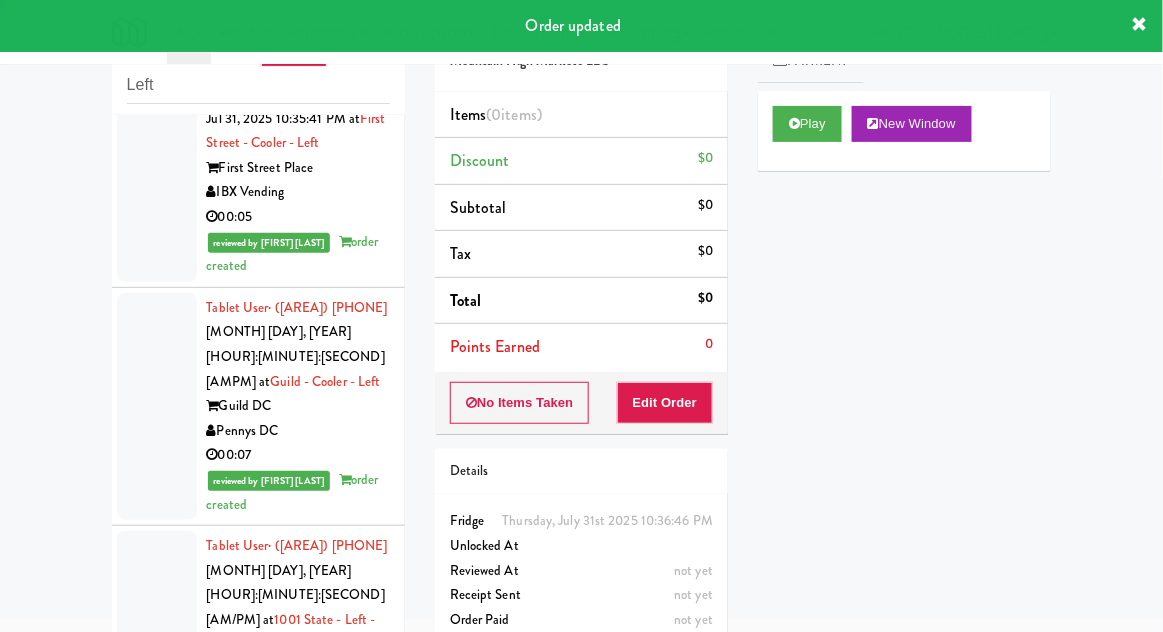 scroll, scrollTop: 5547, scrollLeft: 0, axis: vertical 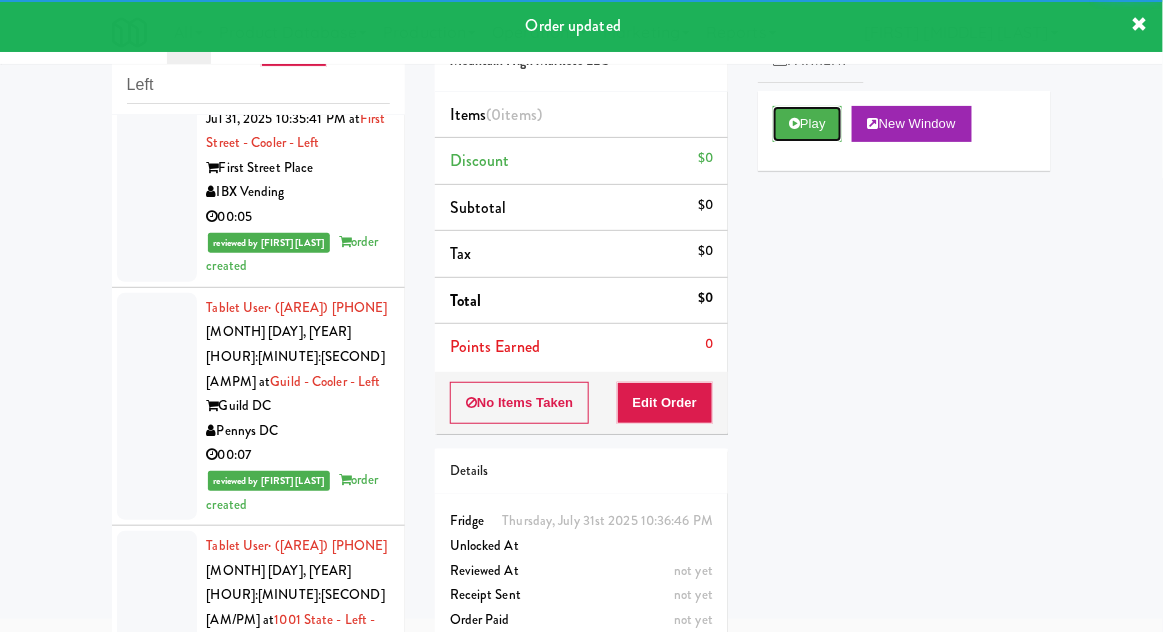 click on "Play" at bounding box center (807, 124) 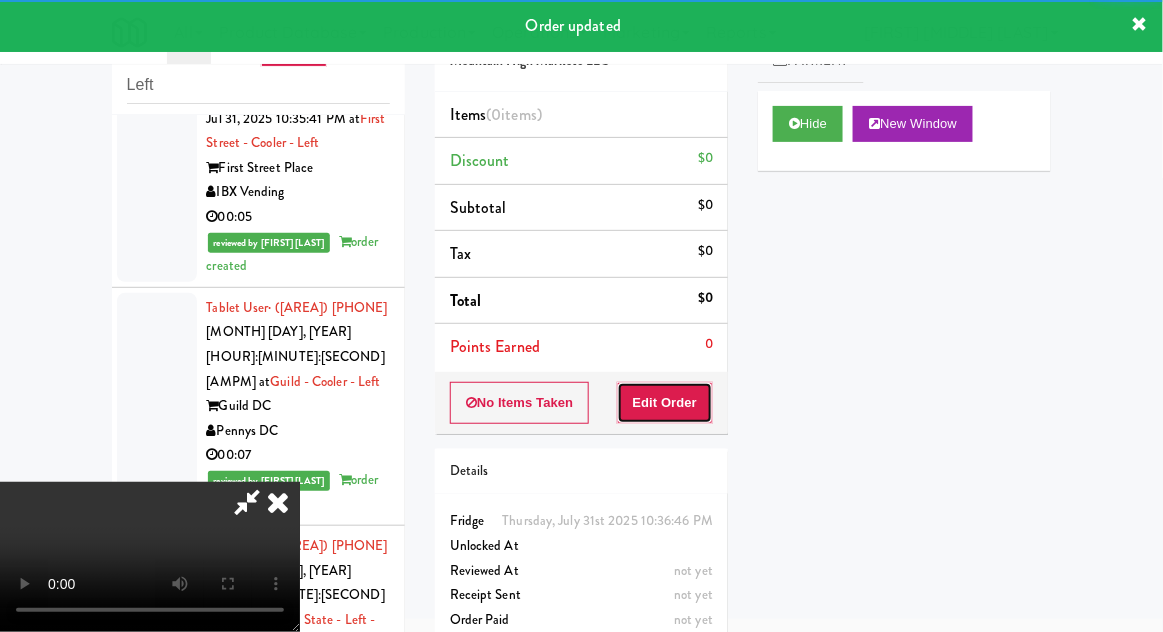 click on "Edit Order" at bounding box center (665, 403) 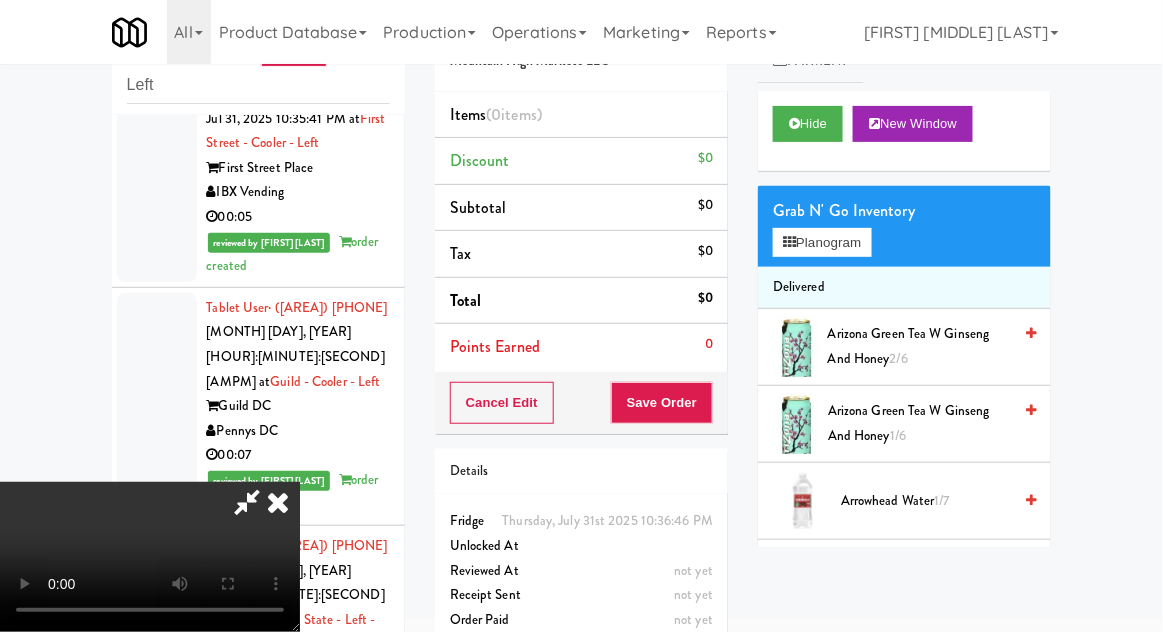 type 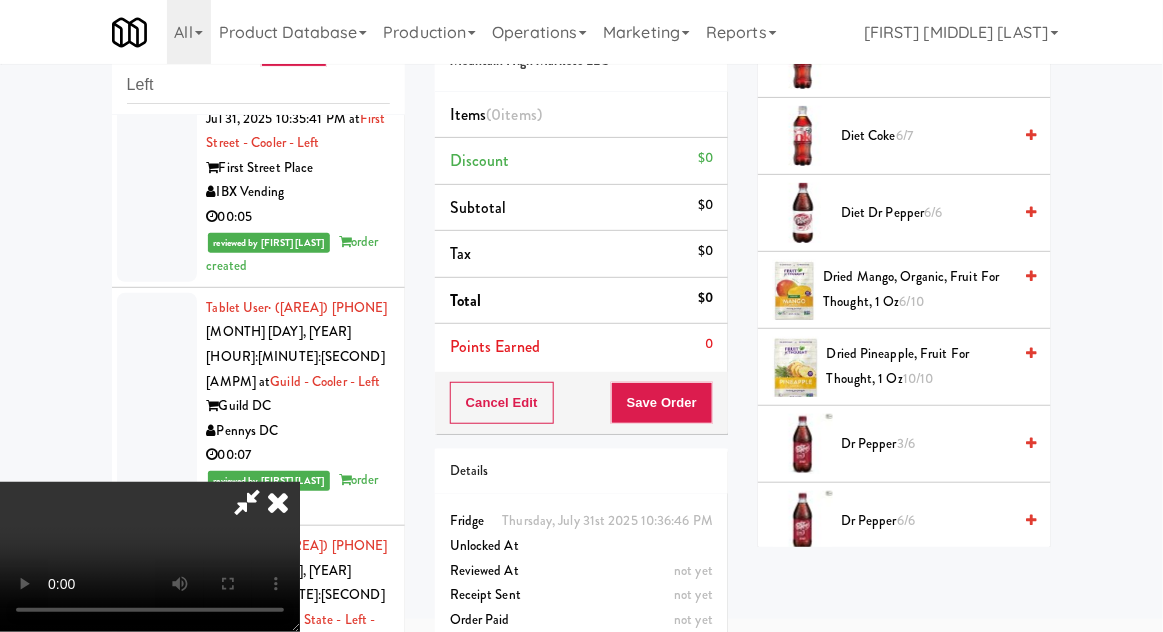 scroll, scrollTop: 983, scrollLeft: 0, axis: vertical 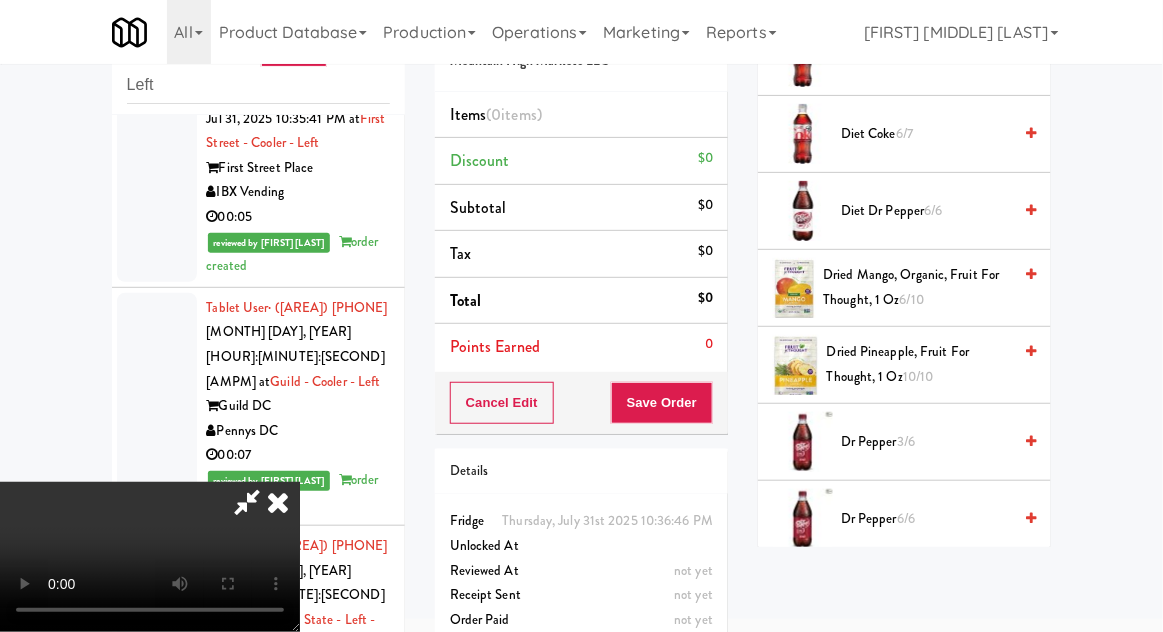 click on "Dr Pepper  3/6" at bounding box center [926, 442] 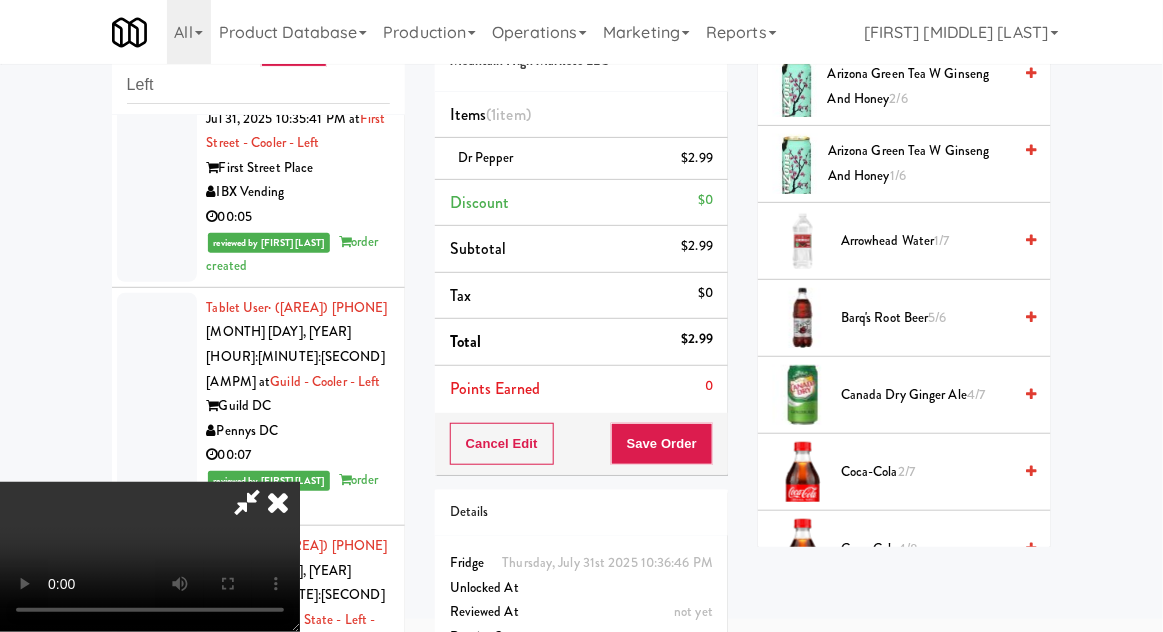 scroll, scrollTop: 0, scrollLeft: 0, axis: both 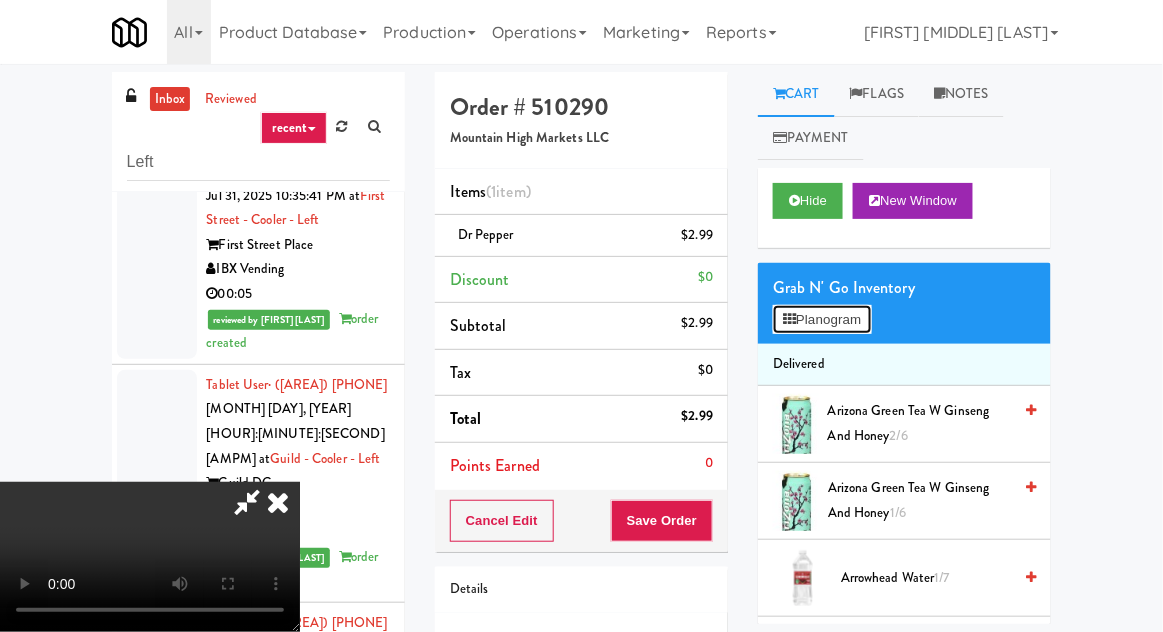 click on "Planogram" at bounding box center (822, 320) 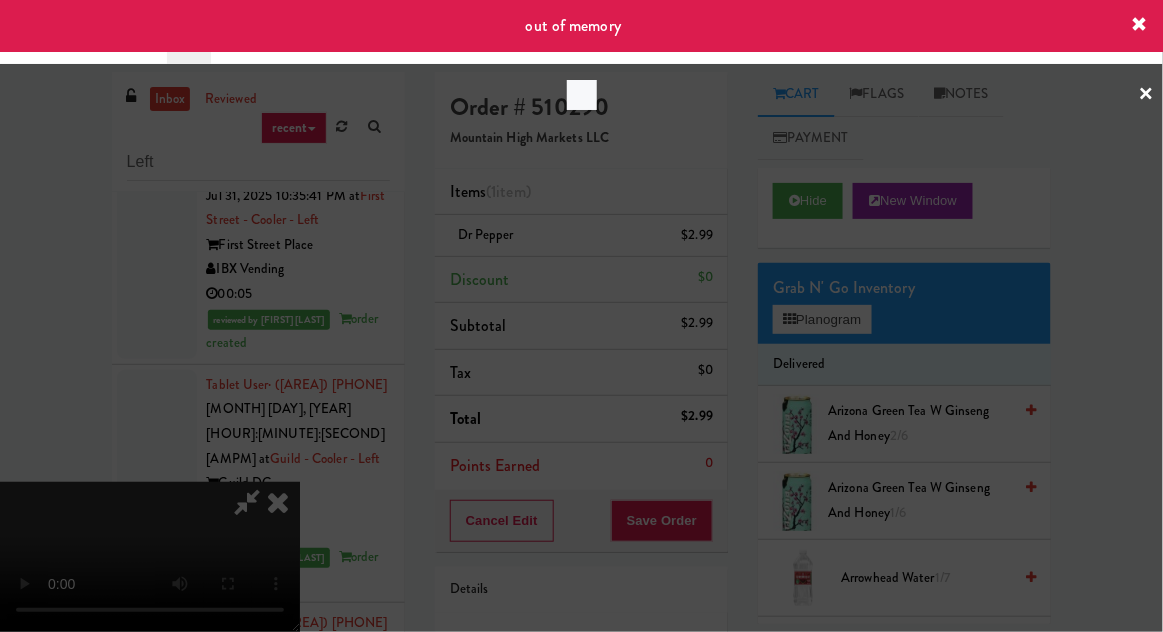 click at bounding box center (581, 316) 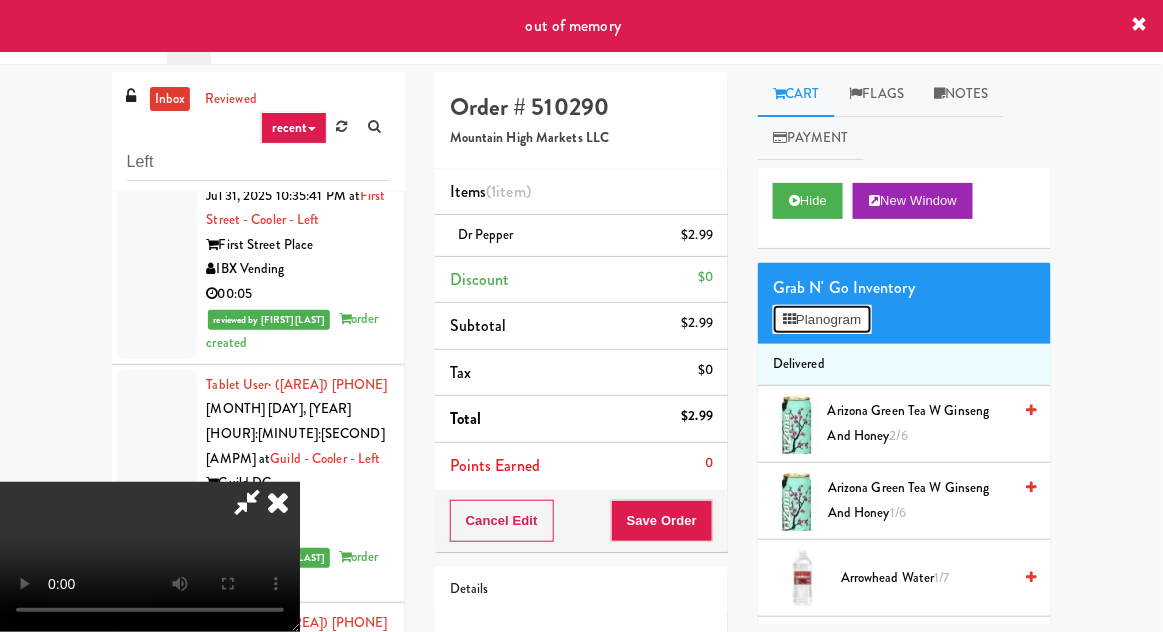 click on "Planogram" at bounding box center (822, 320) 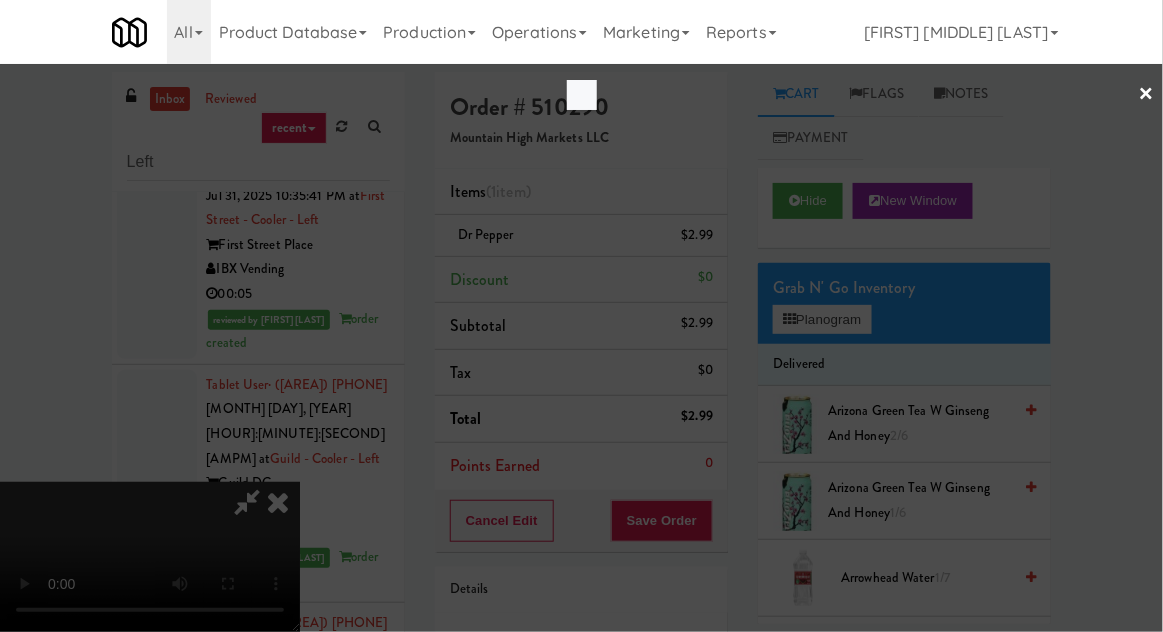 click at bounding box center [581, 316] 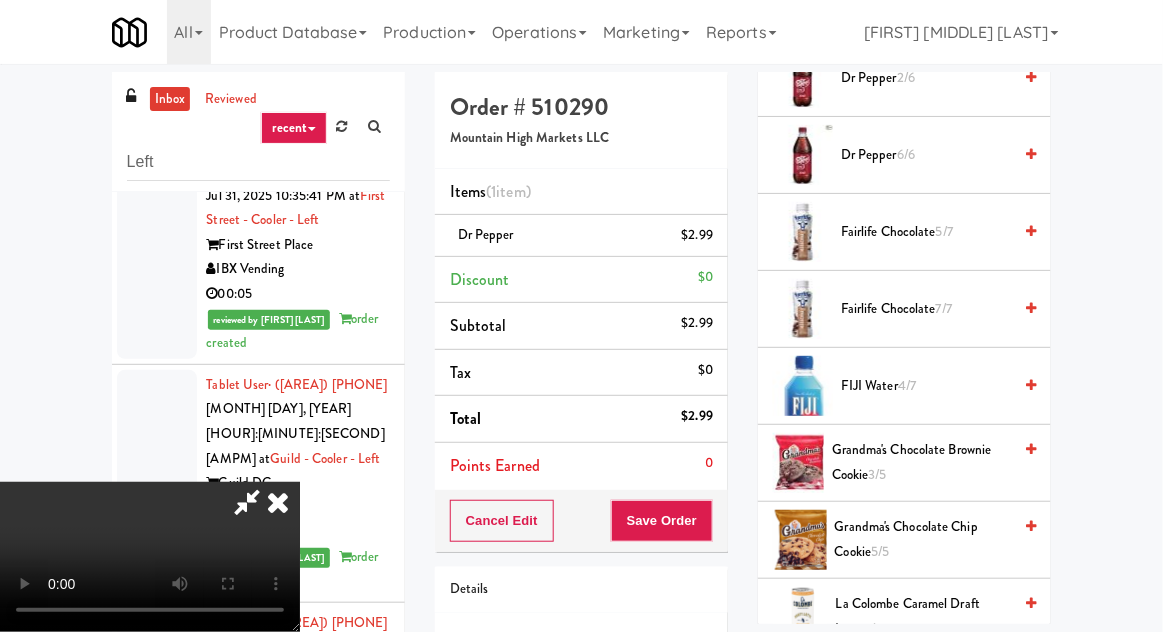 scroll, scrollTop: 1422, scrollLeft: 0, axis: vertical 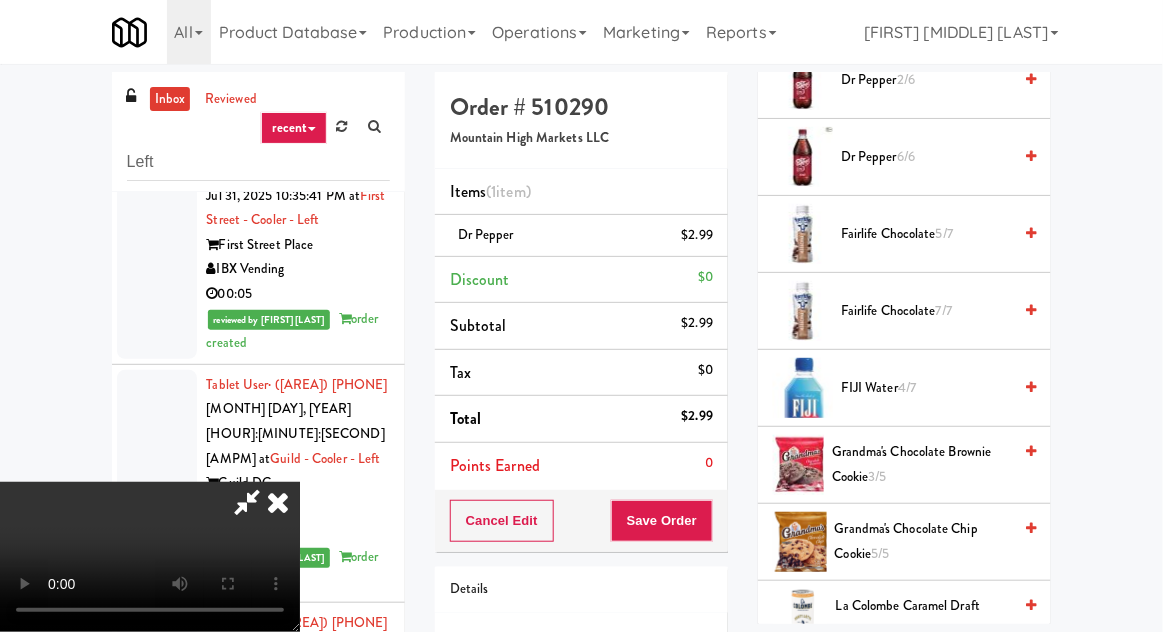 click on "5/7" at bounding box center [944, 233] 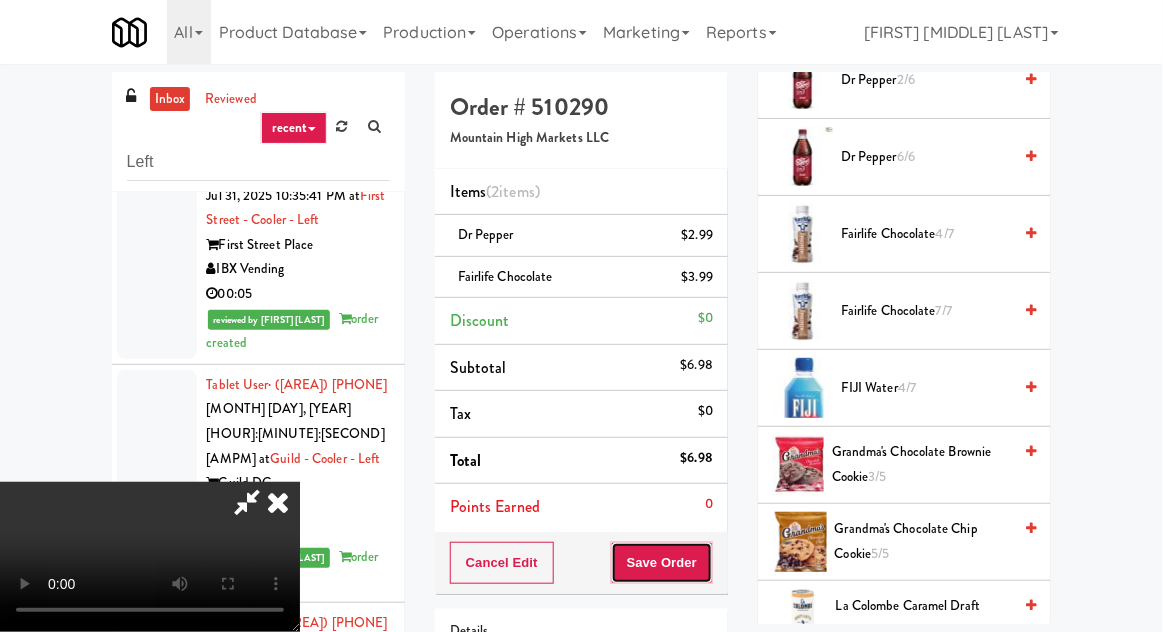 click on "Save Order" at bounding box center (662, 563) 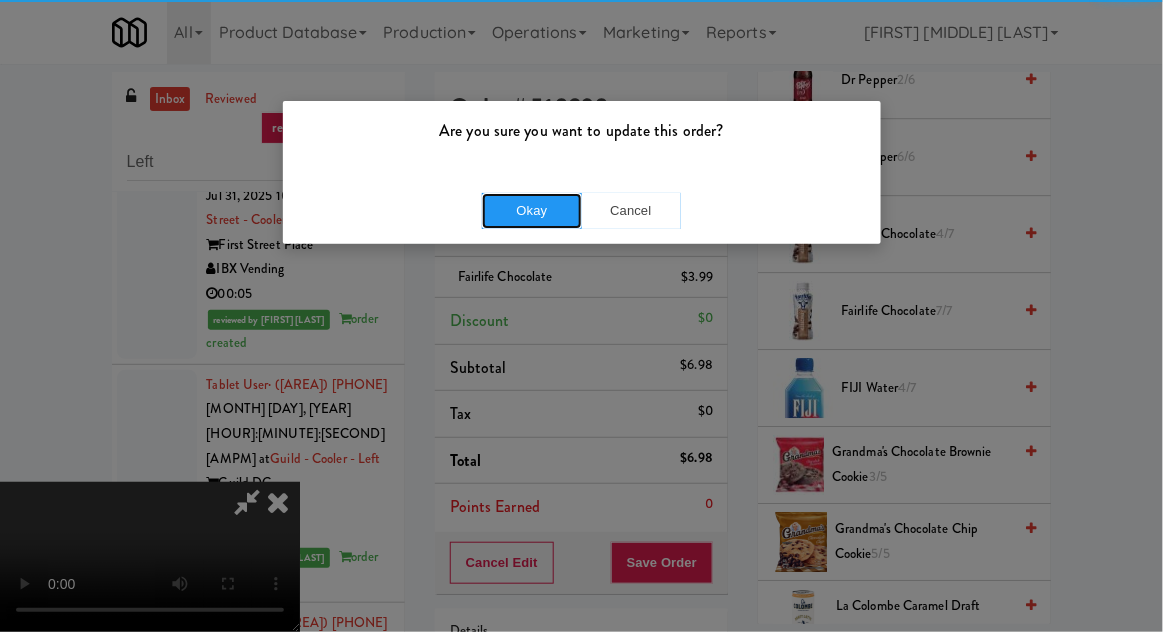 click on "Okay" at bounding box center [532, 211] 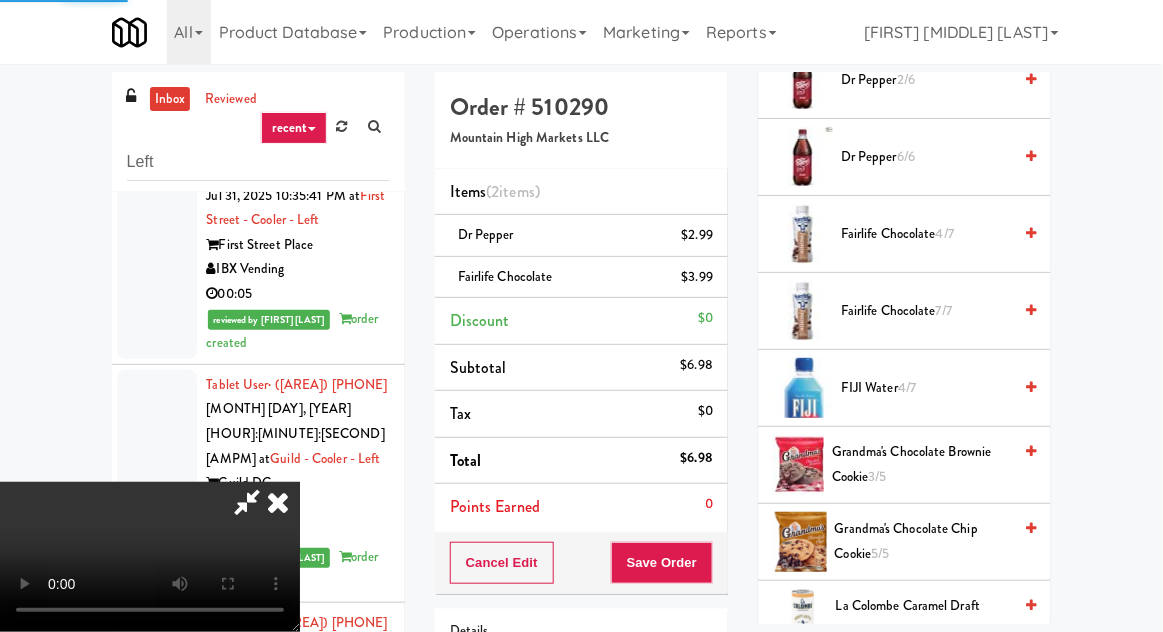 scroll, scrollTop: 197, scrollLeft: 0, axis: vertical 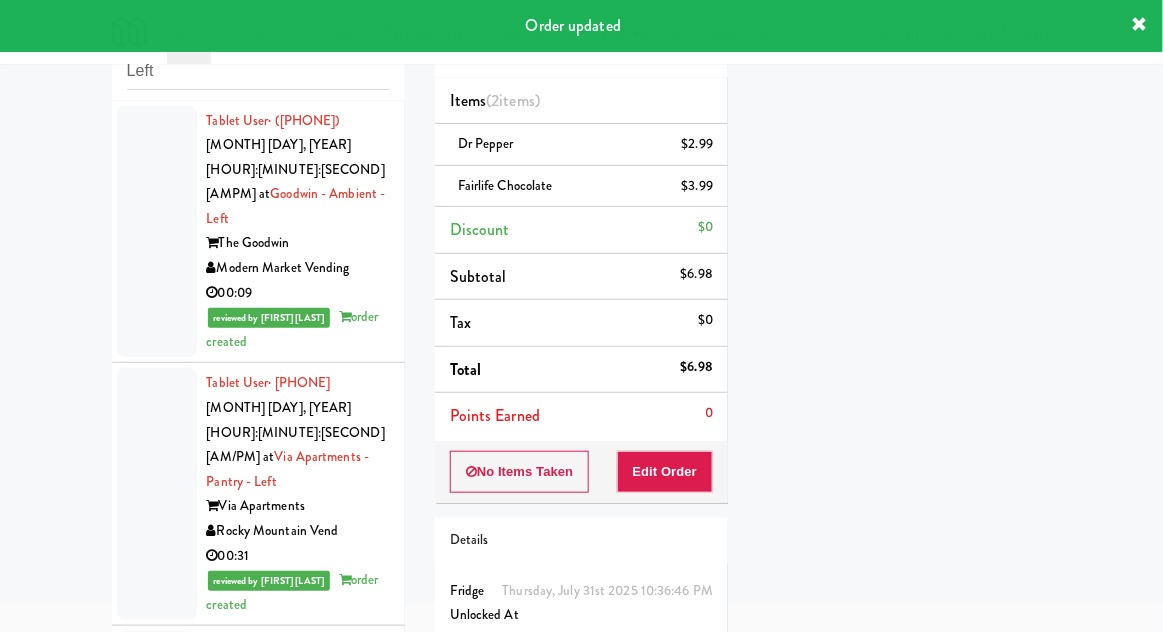 click at bounding box center (157, 232) 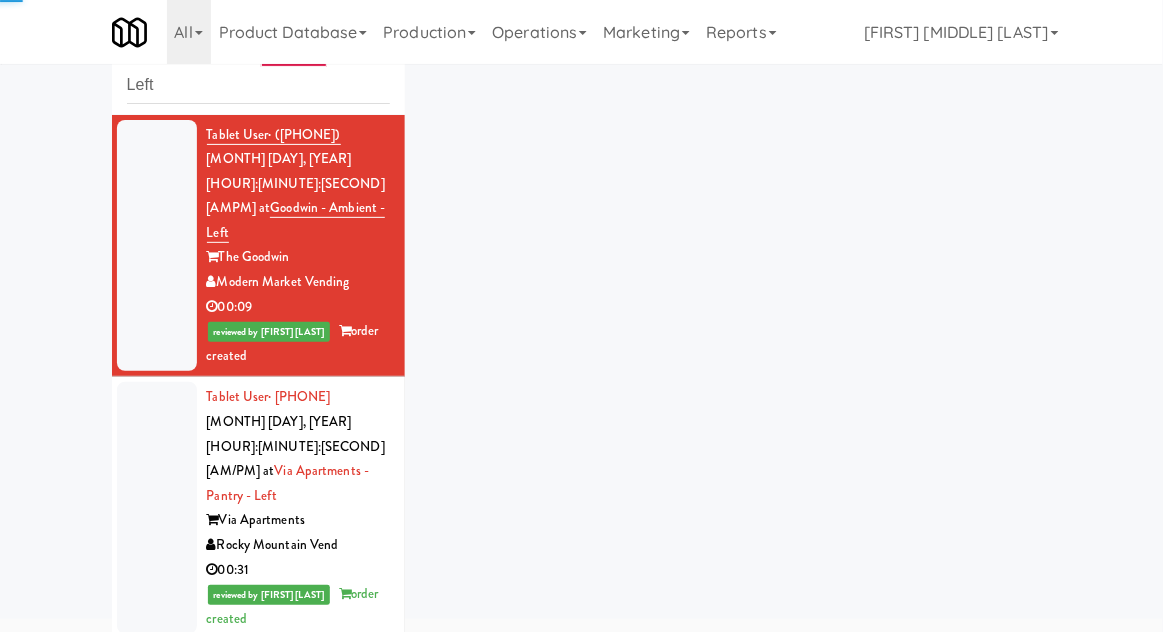 click at bounding box center (157, 508) 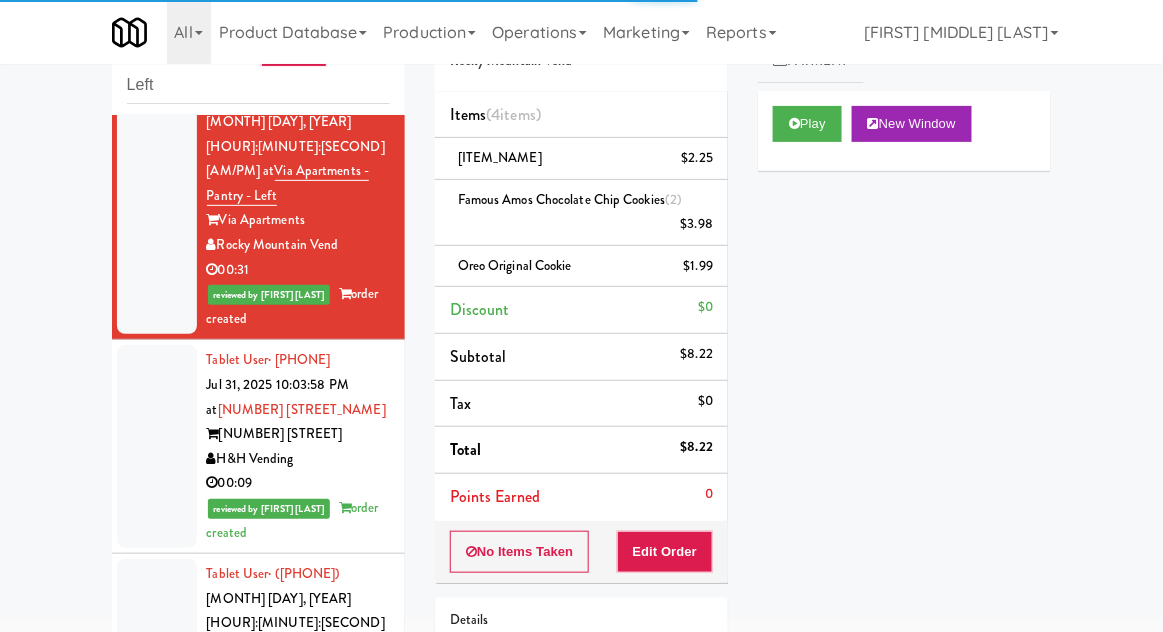 click at bounding box center [157, 446] 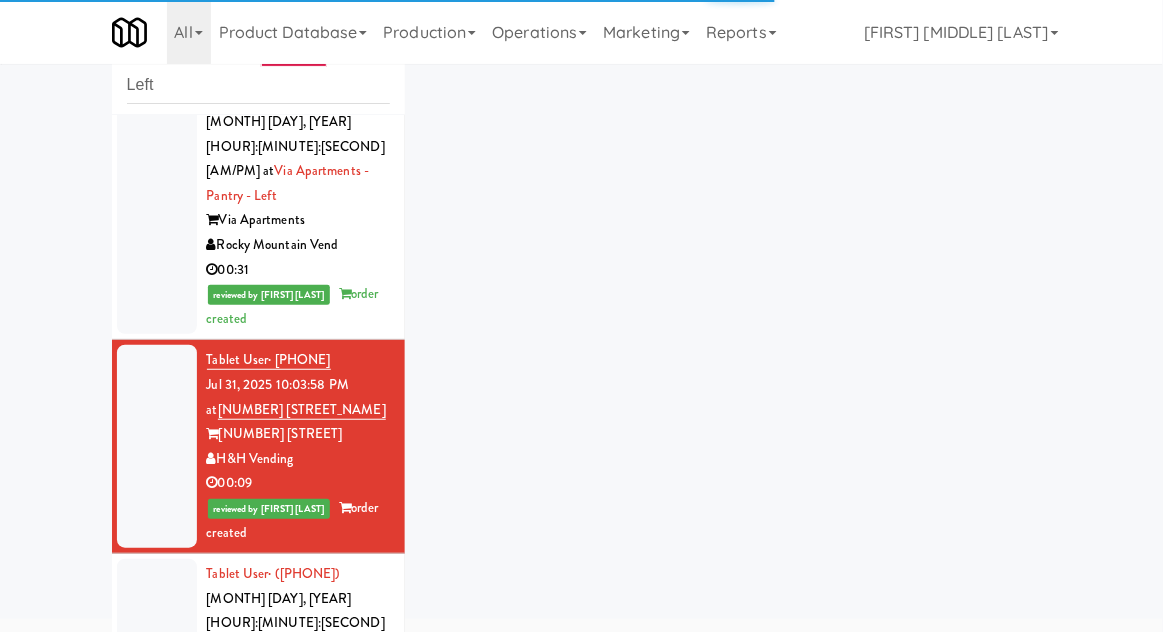 click at bounding box center (157, 685) 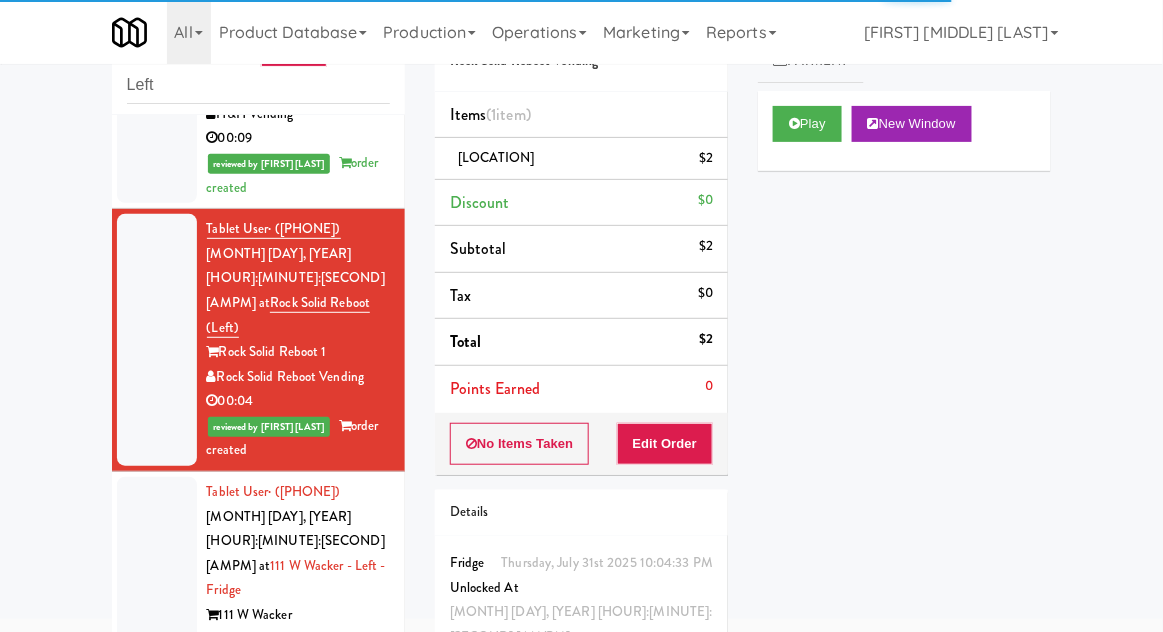 click at bounding box center (157, 603) 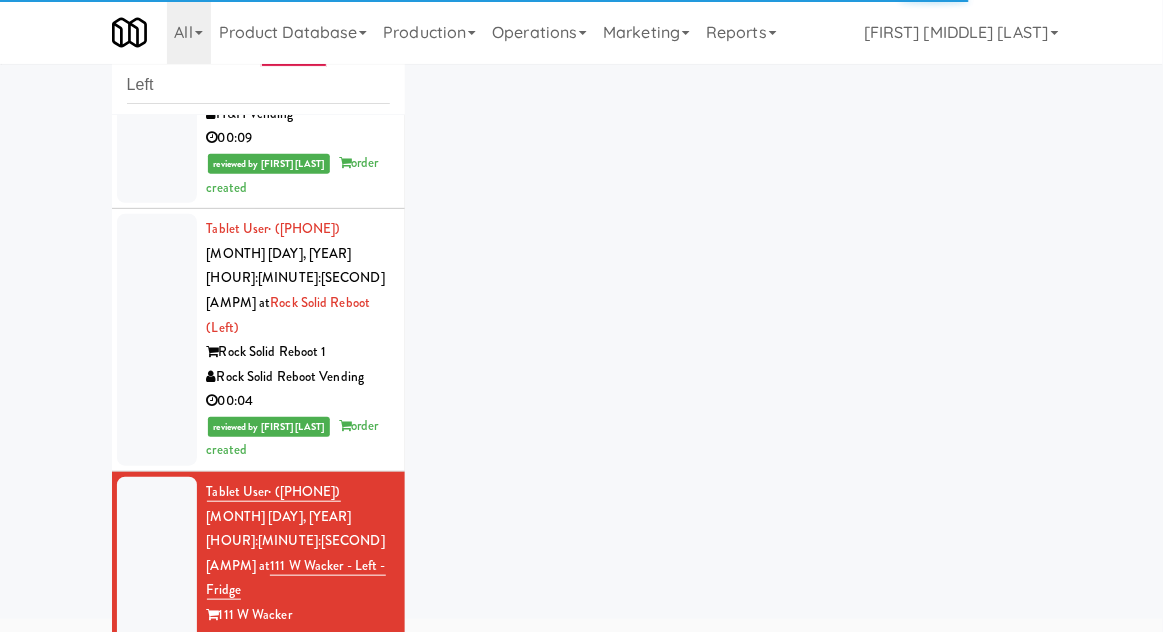 click at bounding box center [157, 853] 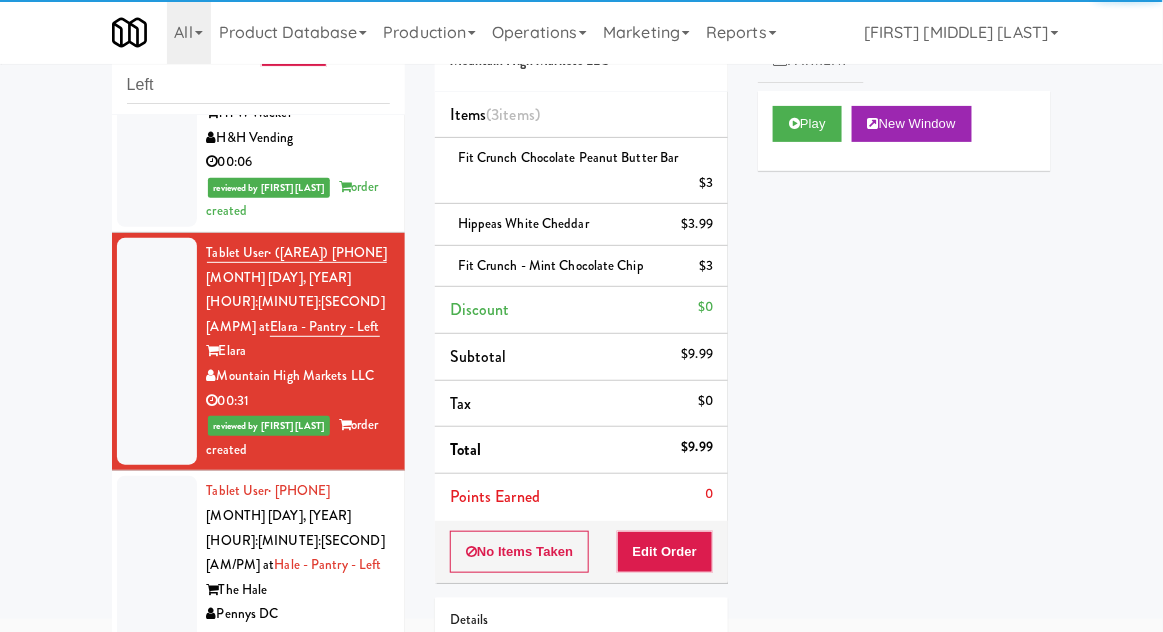 click at bounding box center [157, 589] 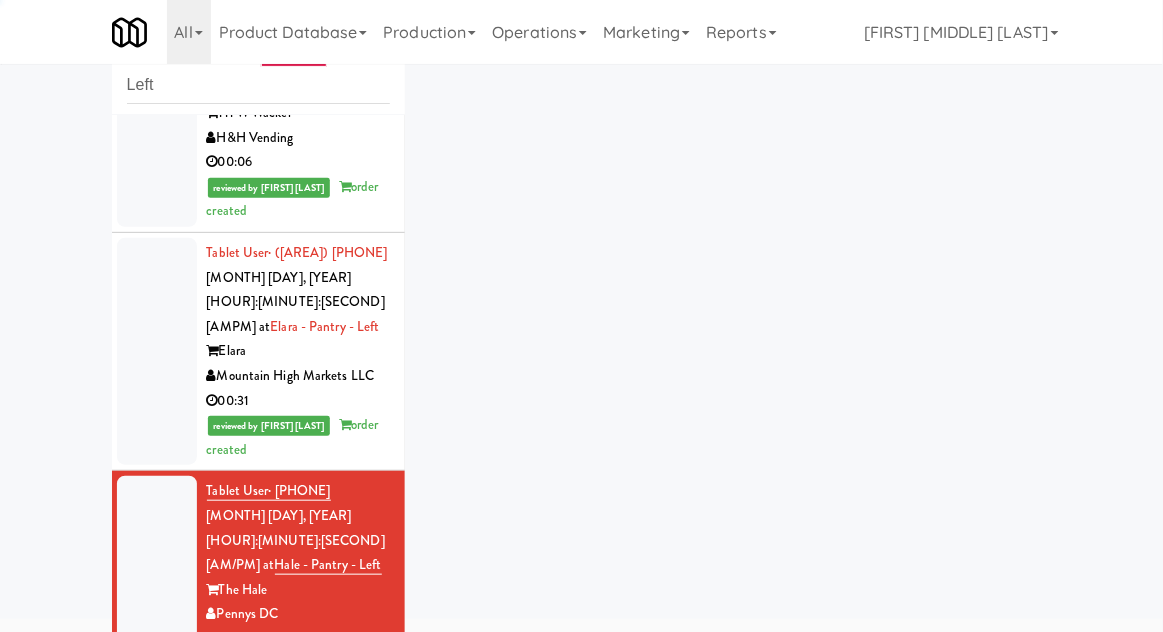 click at bounding box center (157, 816) 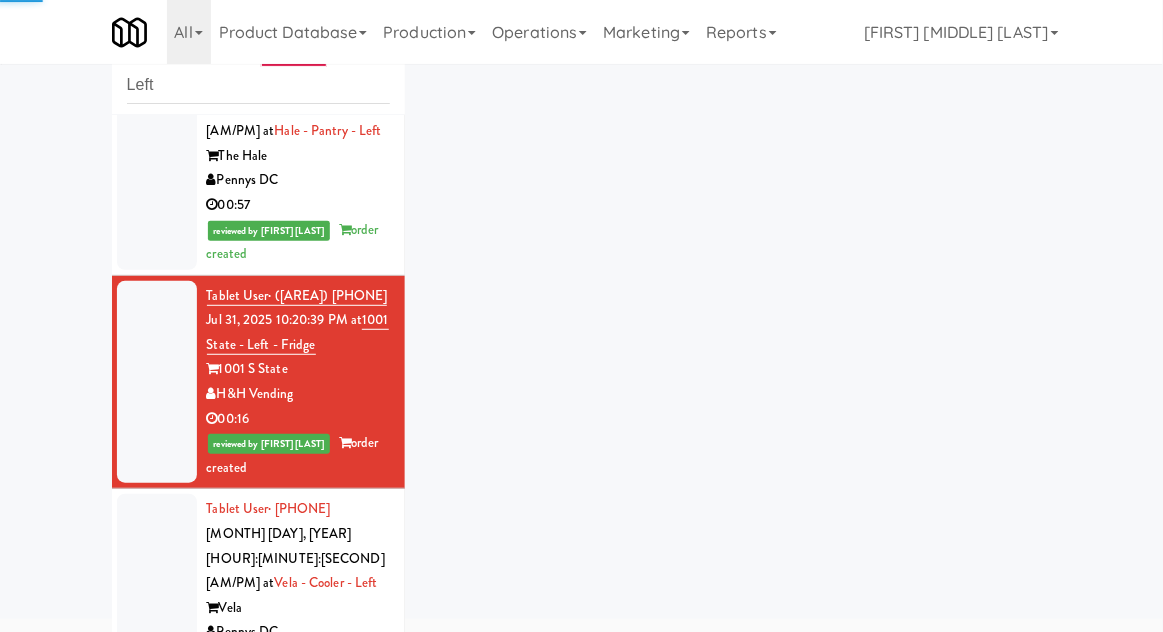 scroll, scrollTop: 1733, scrollLeft: 0, axis: vertical 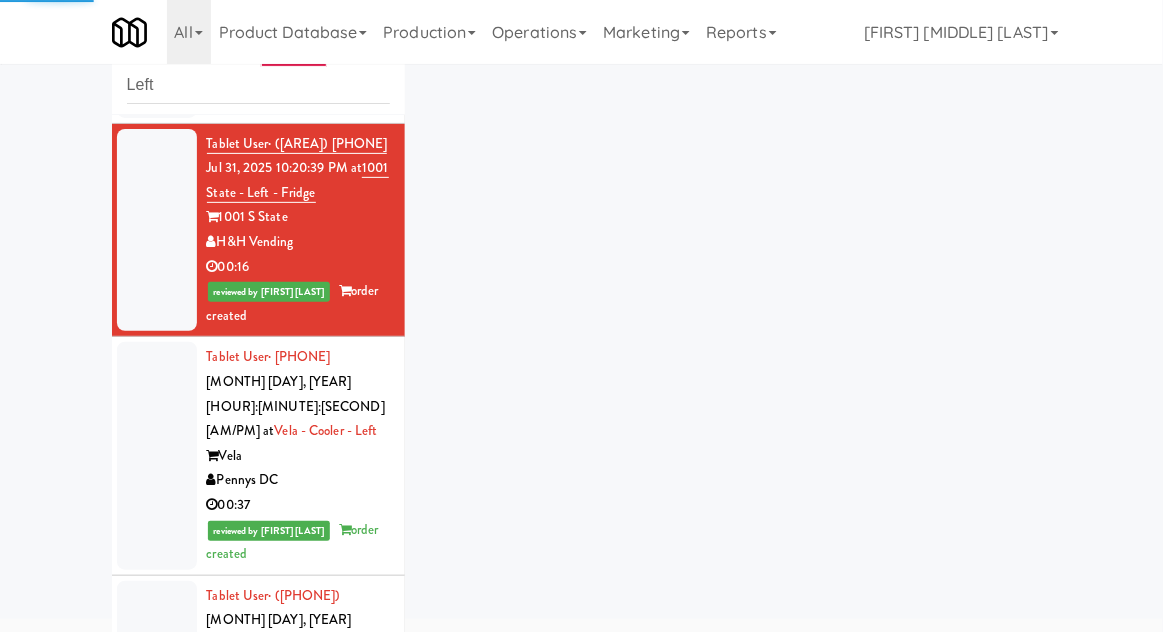 click at bounding box center [157, 455] 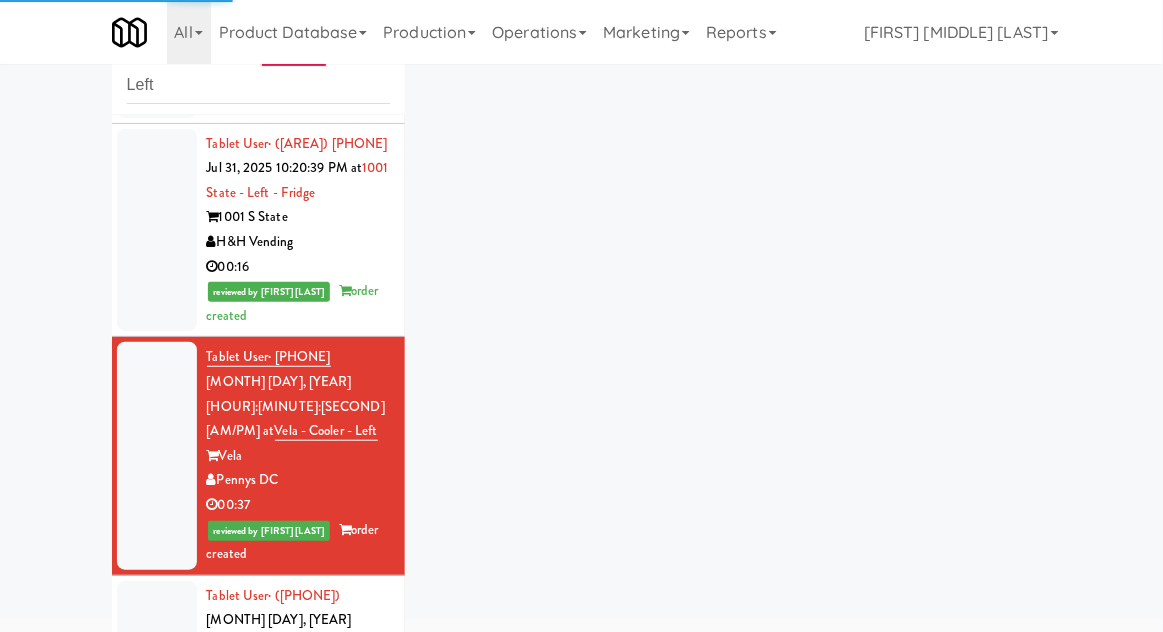 click at bounding box center [157, 707] 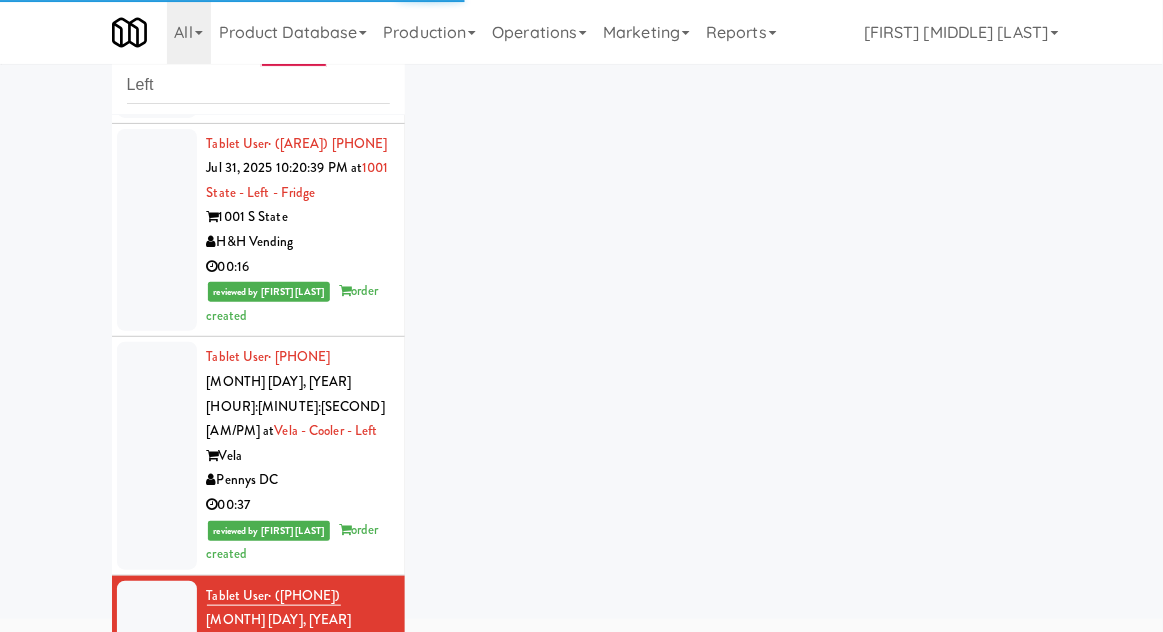 click at bounding box center [157, 957] 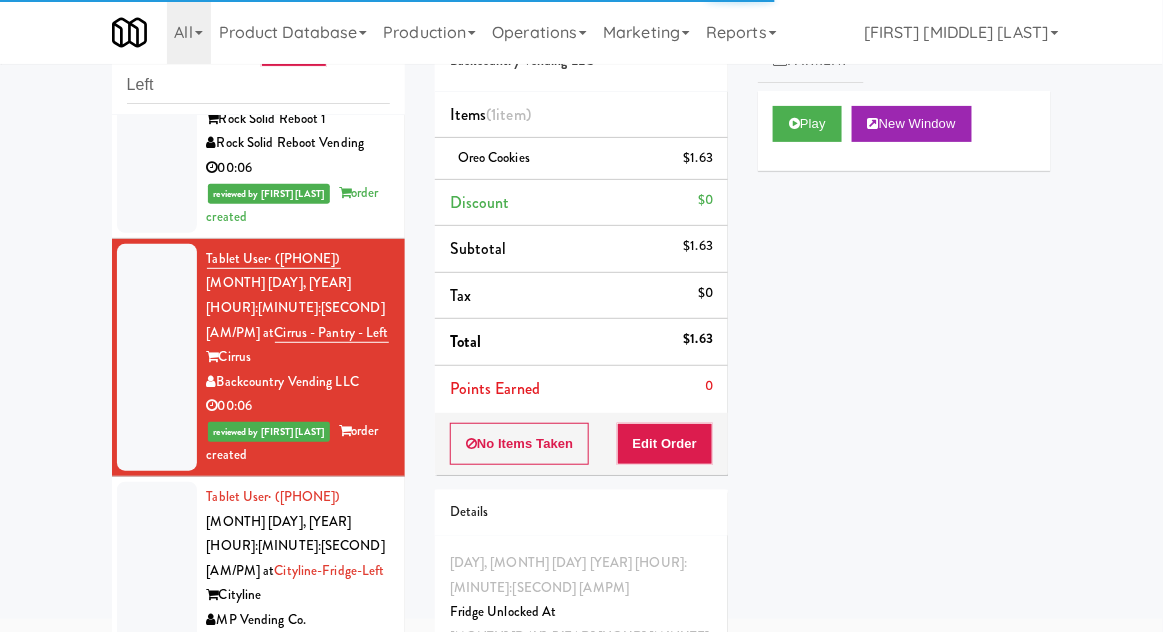 scroll, scrollTop: 2332, scrollLeft: 0, axis: vertical 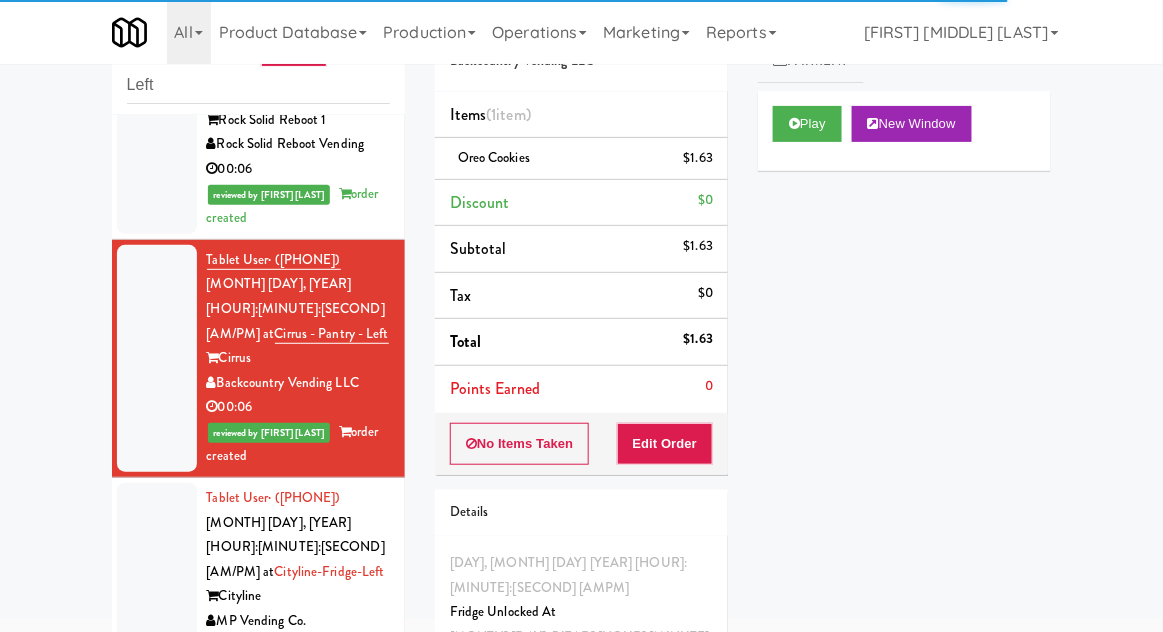 click at bounding box center (157, 596) 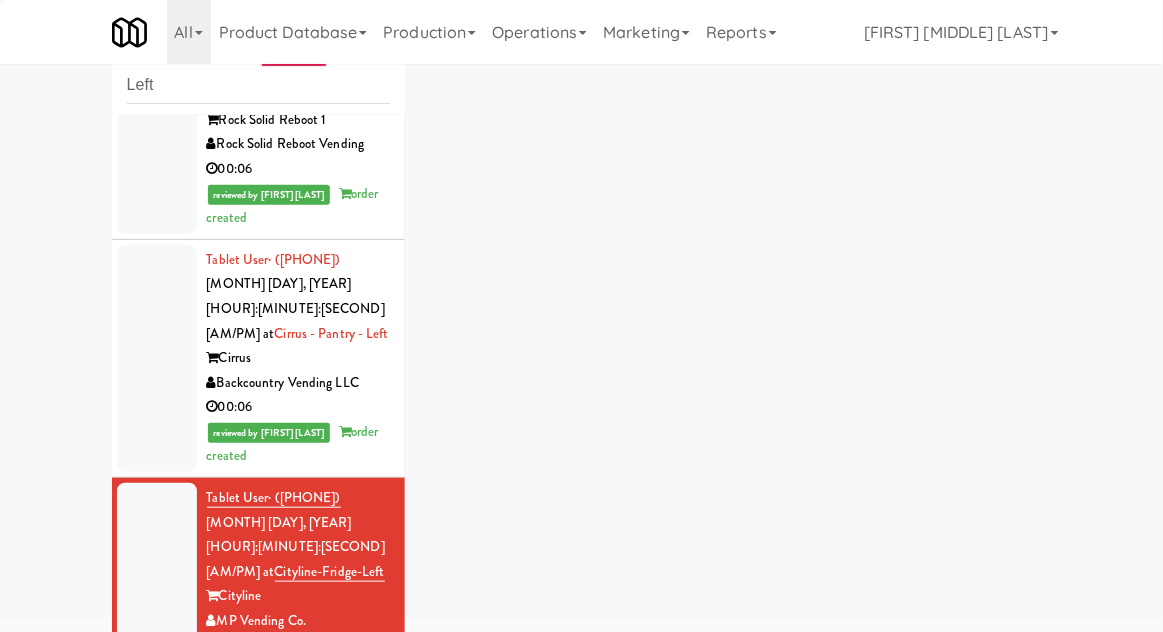 click at bounding box center [157, 834] 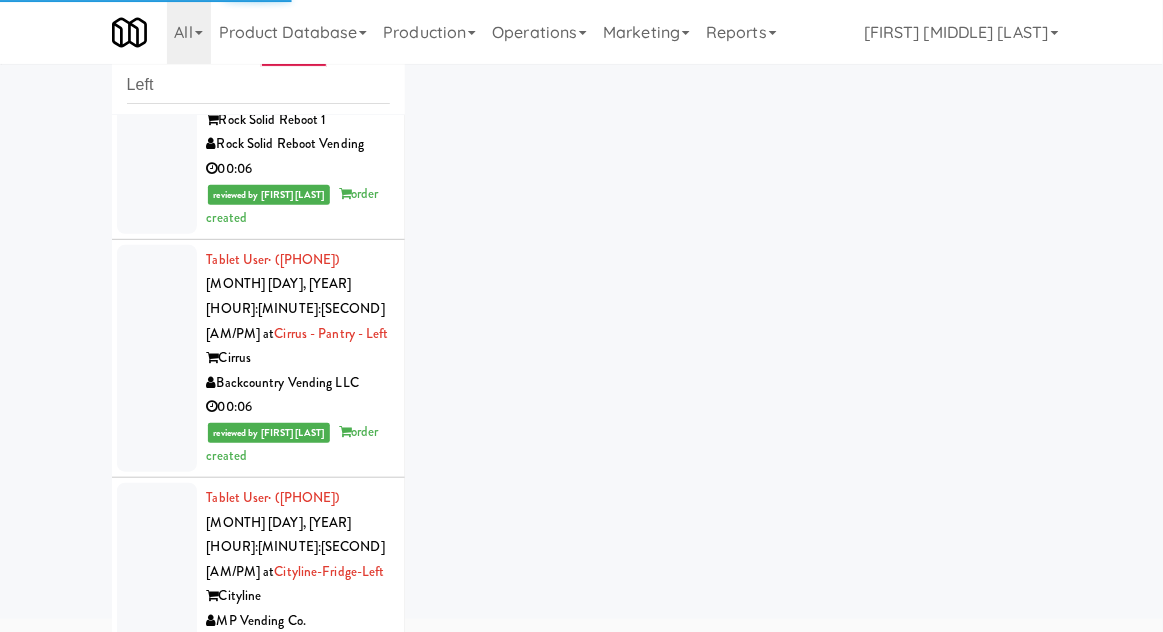 click at bounding box center (157, 1073) 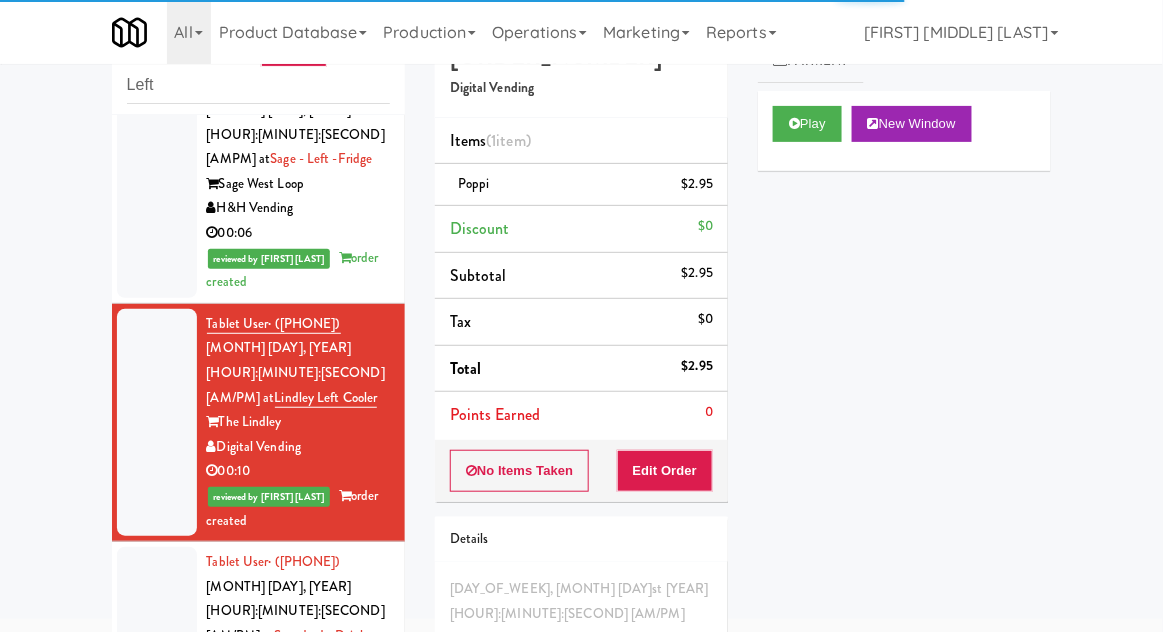 scroll, scrollTop: 2984, scrollLeft: 0, axis: vertical 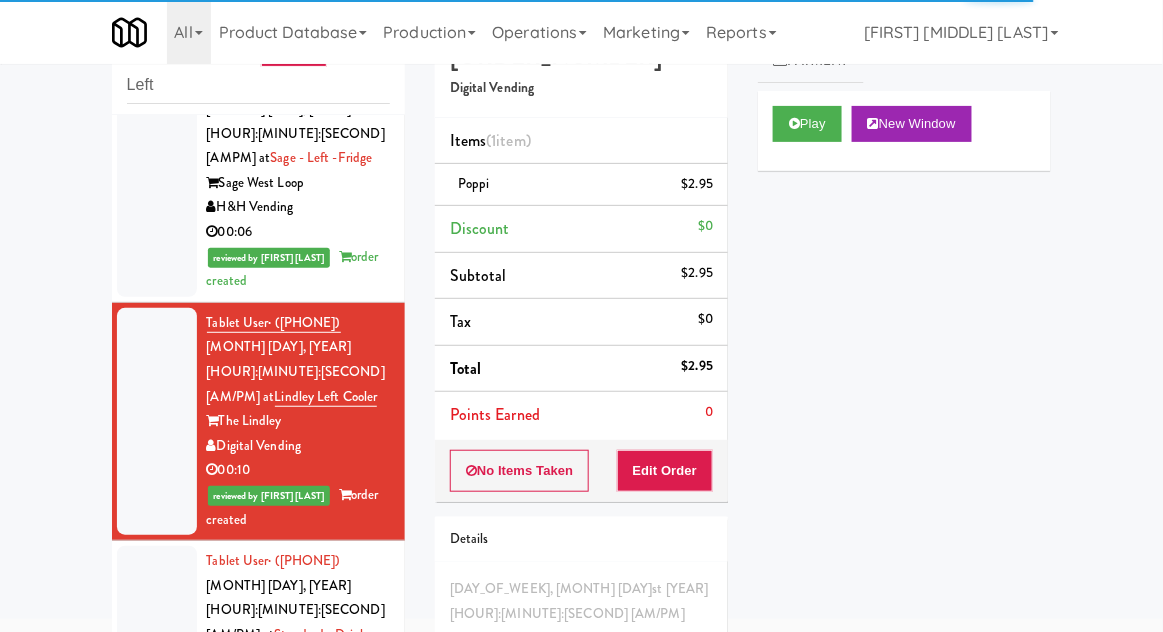 click at bounding box center [157, 672] 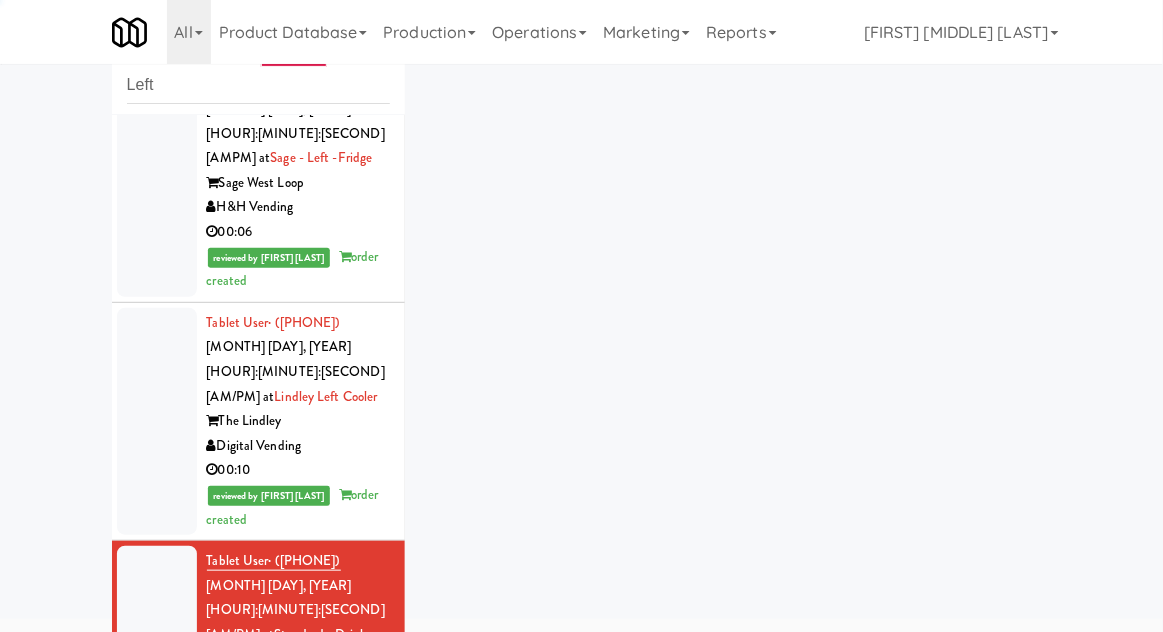 click at bounding box center [157, 922] 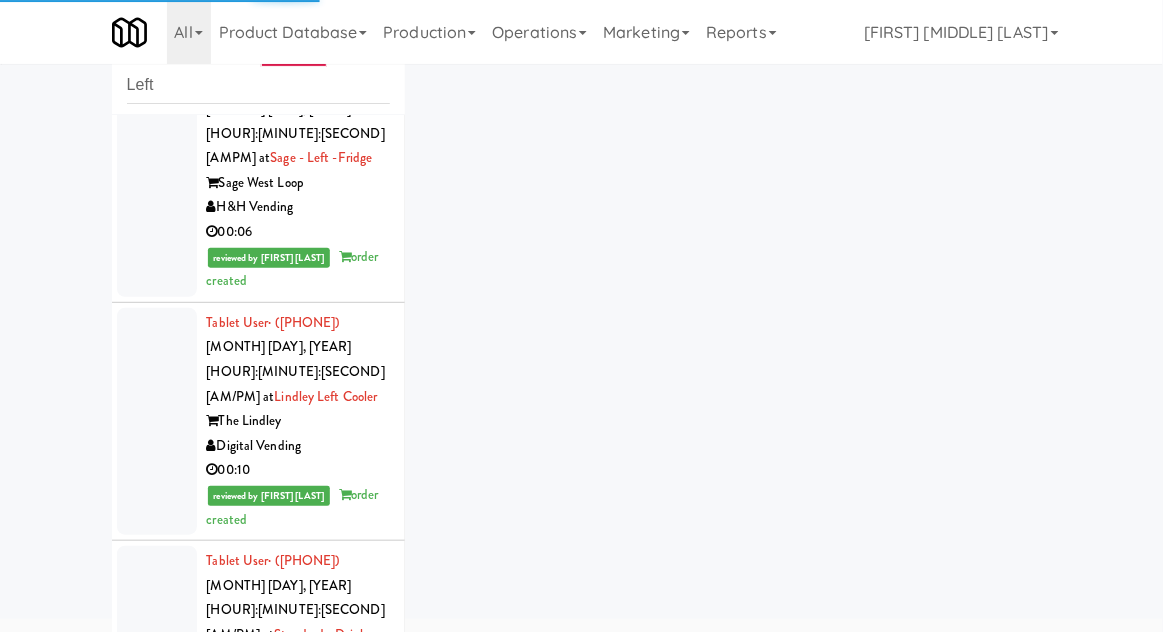 click at bounding box center [157, 1148] 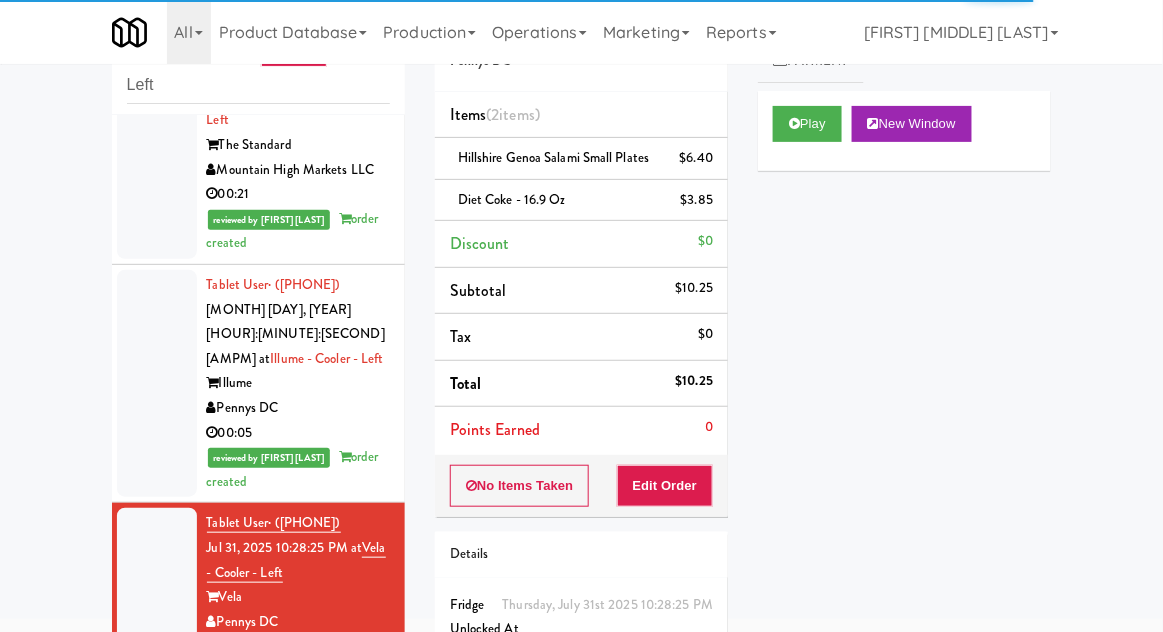 click at bounding box center [157, 823] 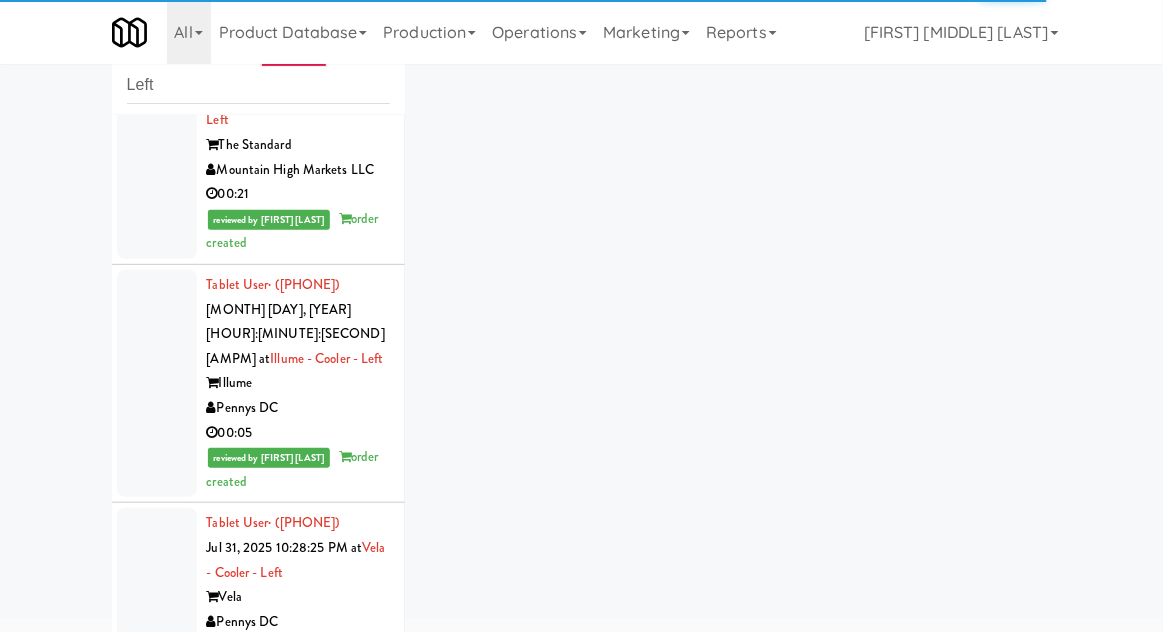 click at bounding box center (157, 1062) 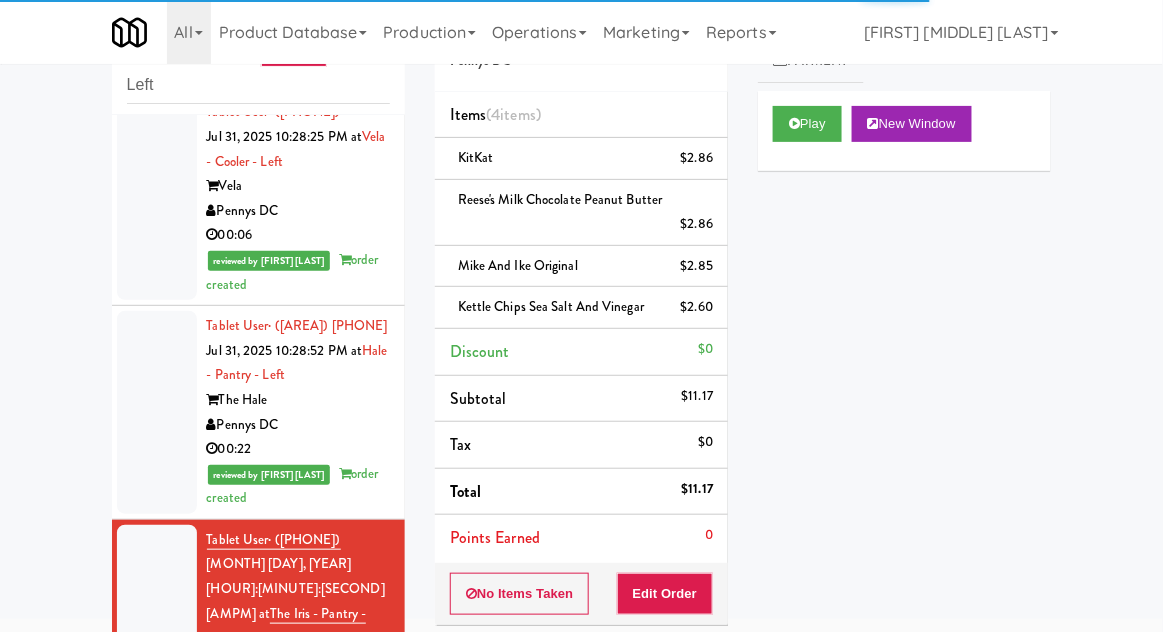 click at bounding box center [157, 901] 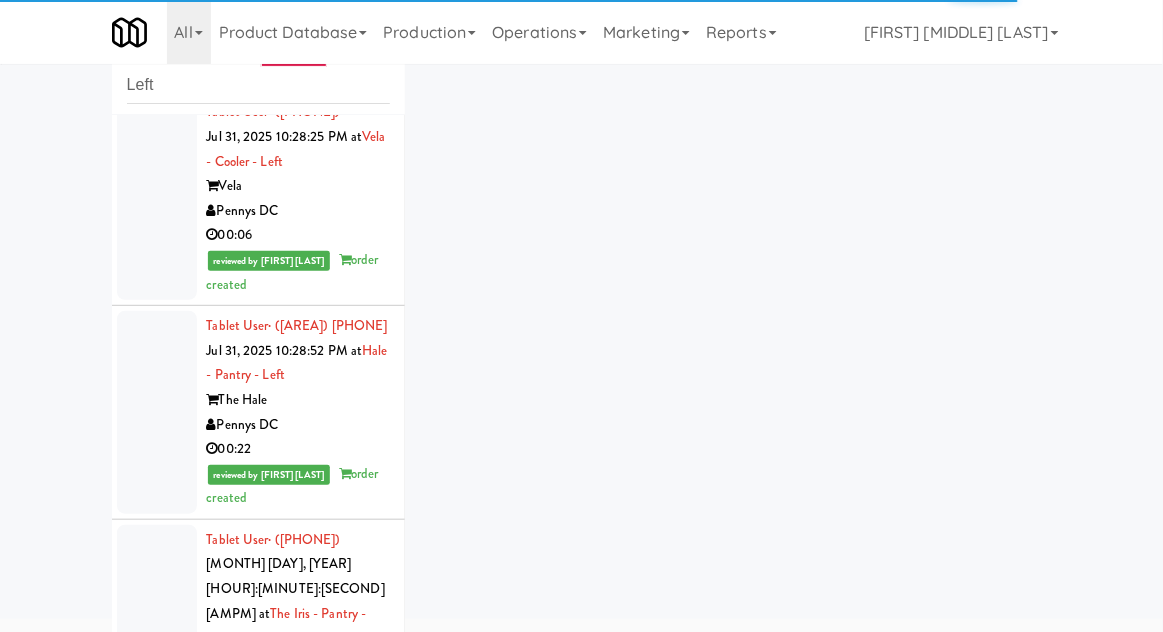 click at bounding box center [157, 1139] 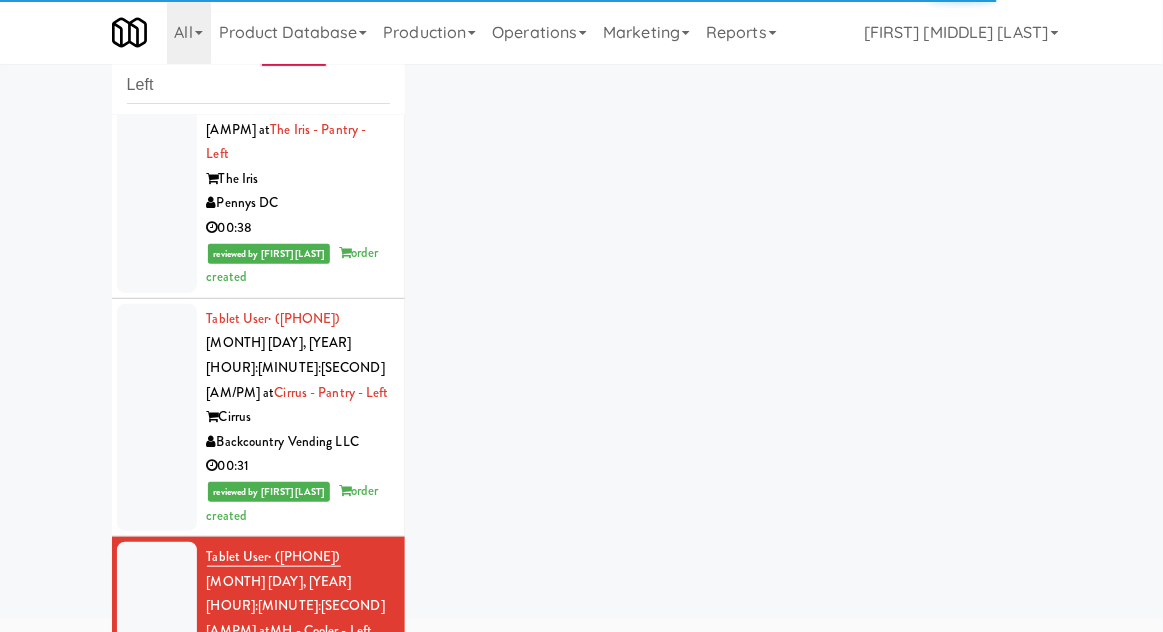 click at bounding box center [157, 882] 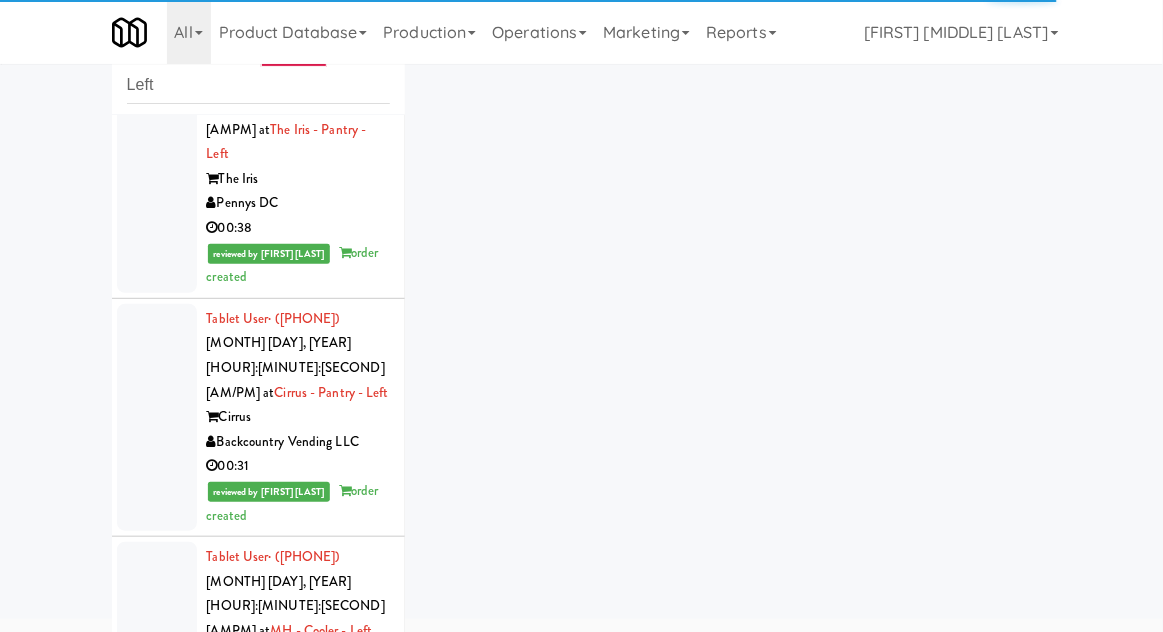 click at bounding box center (157, 1095) 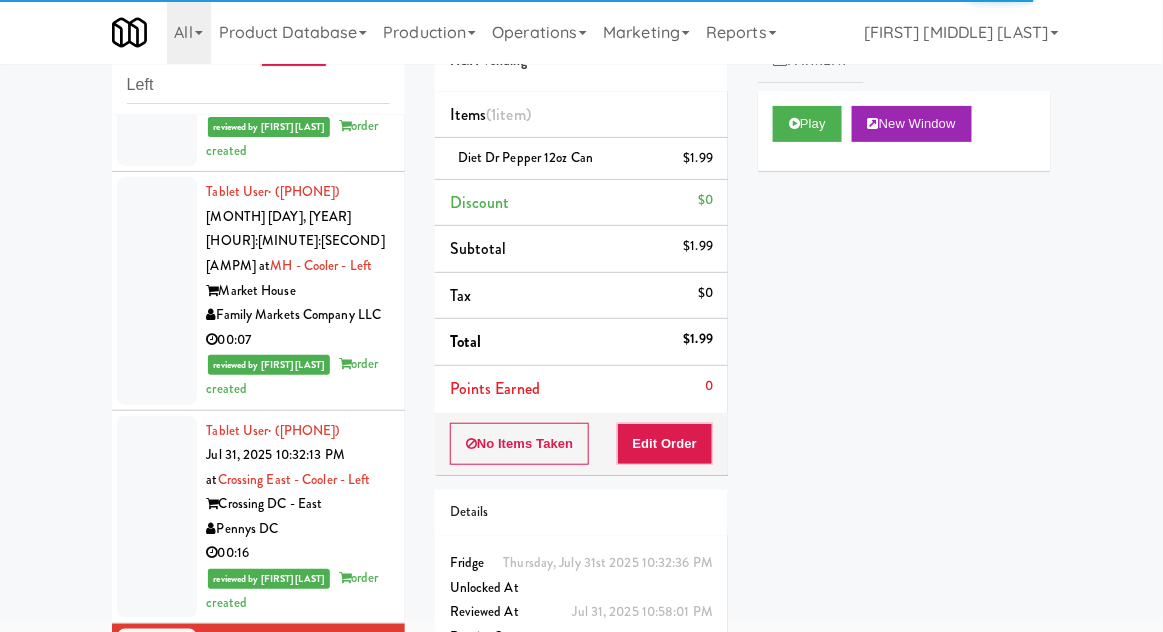 click at bounding box center [157, 944] 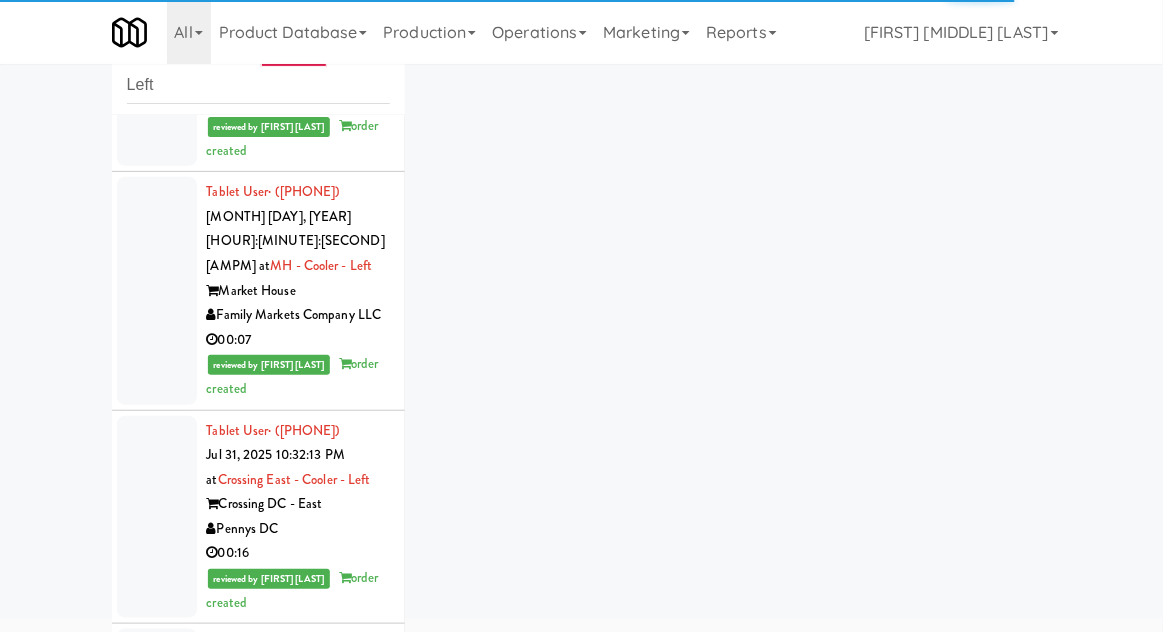 click at bounding box center (157, 1170) 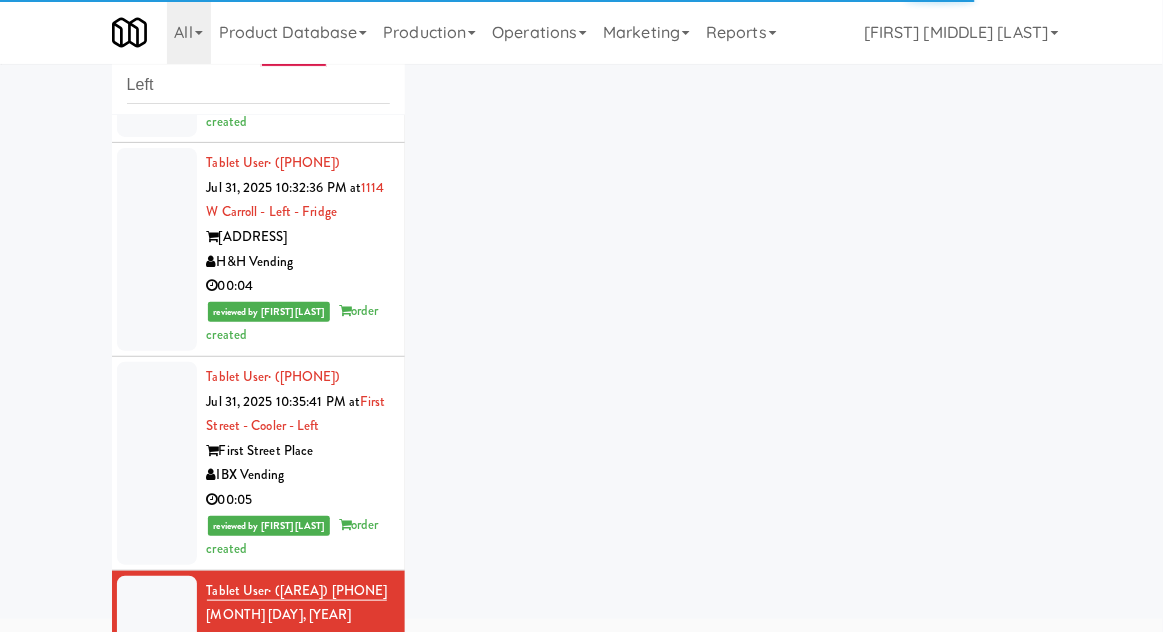 click at bounding box center [157, 940] 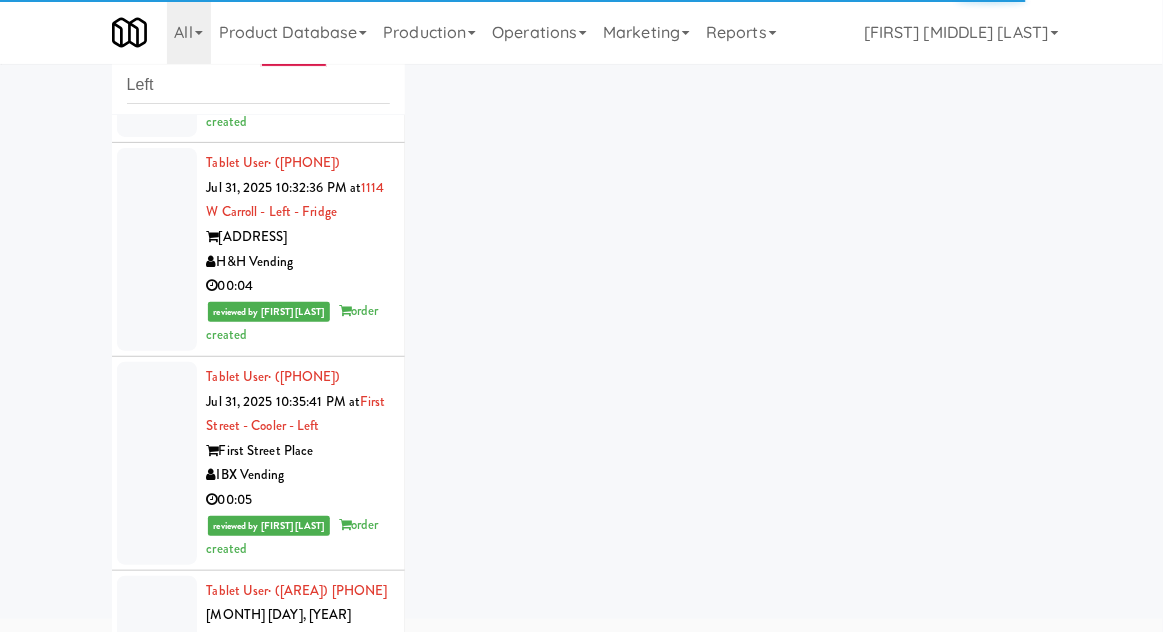click at bounding box center (157, 1203) 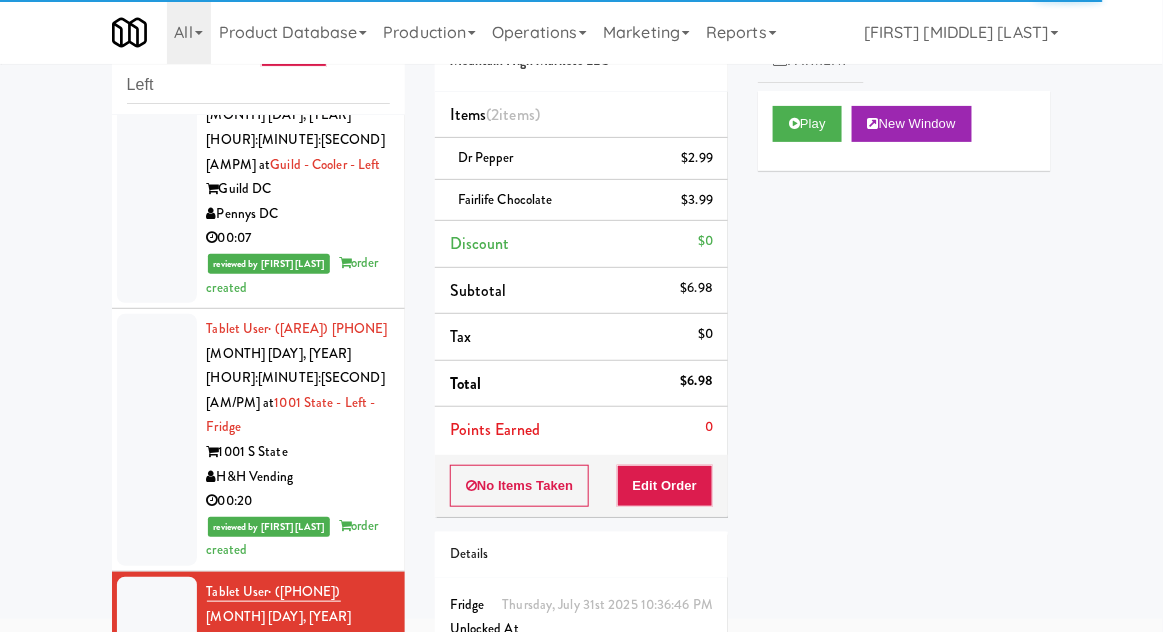 scroll, scrollTop: 5764, scrollLeft: 0, axis: vertical 